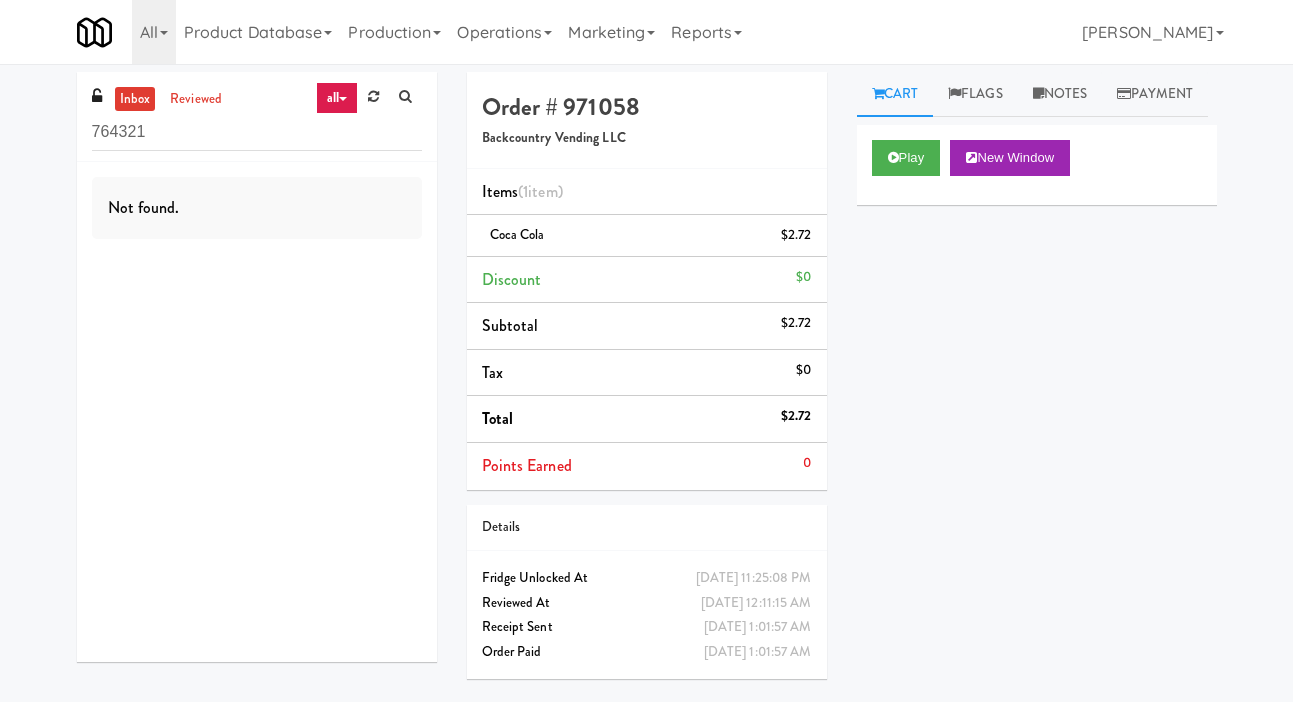 scroll, scrollTop: 0, scrollLeft: 0, axis: both 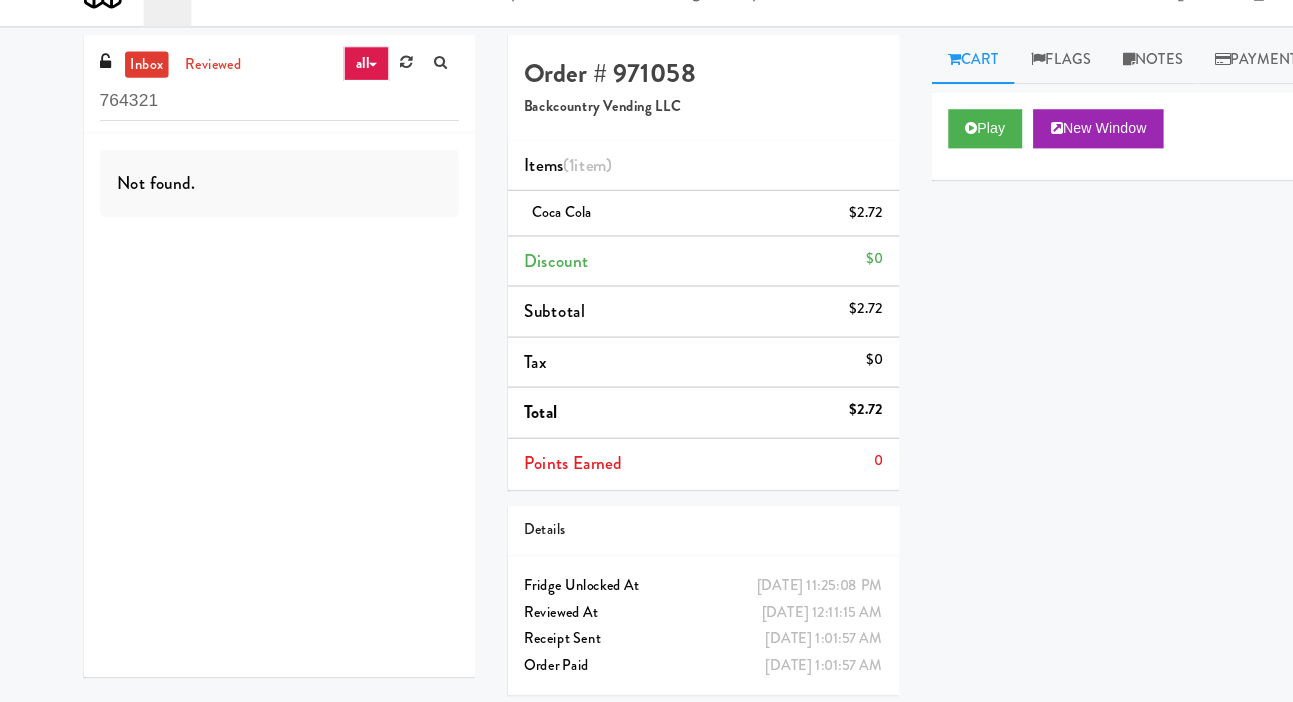 click on "764321" at bounding box center (257, 132) 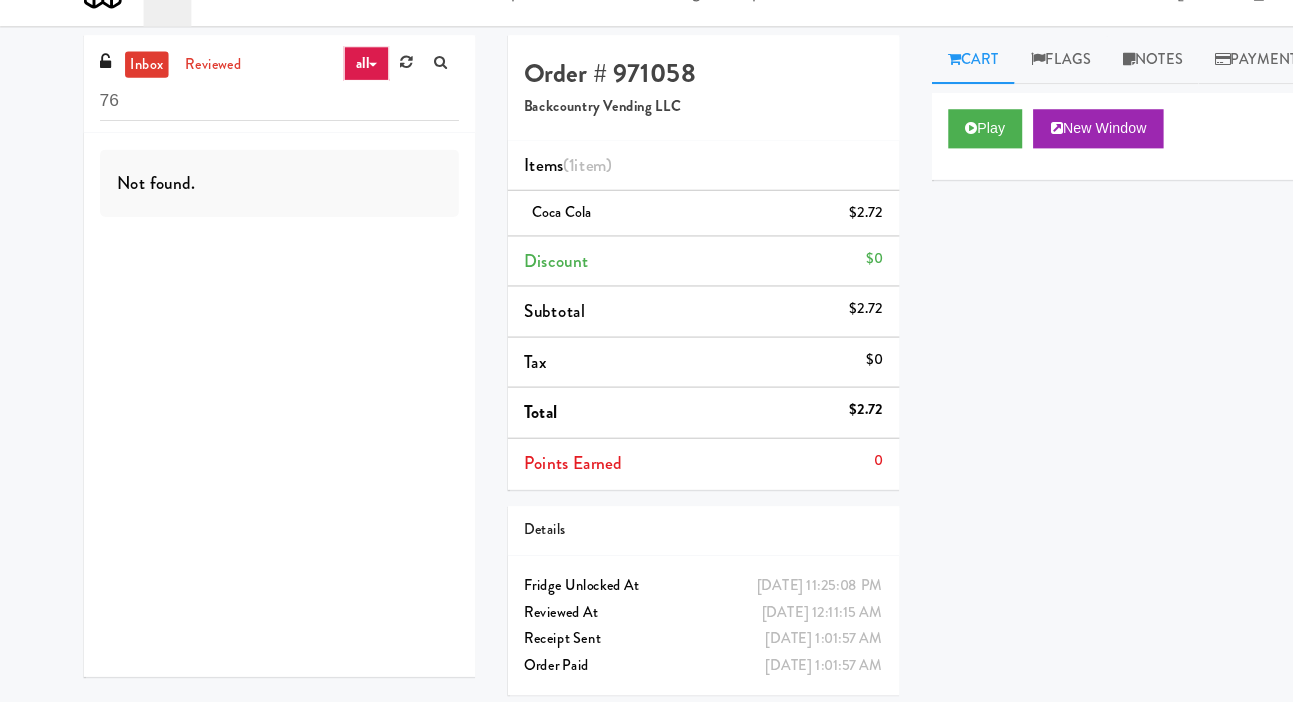 type on "7" 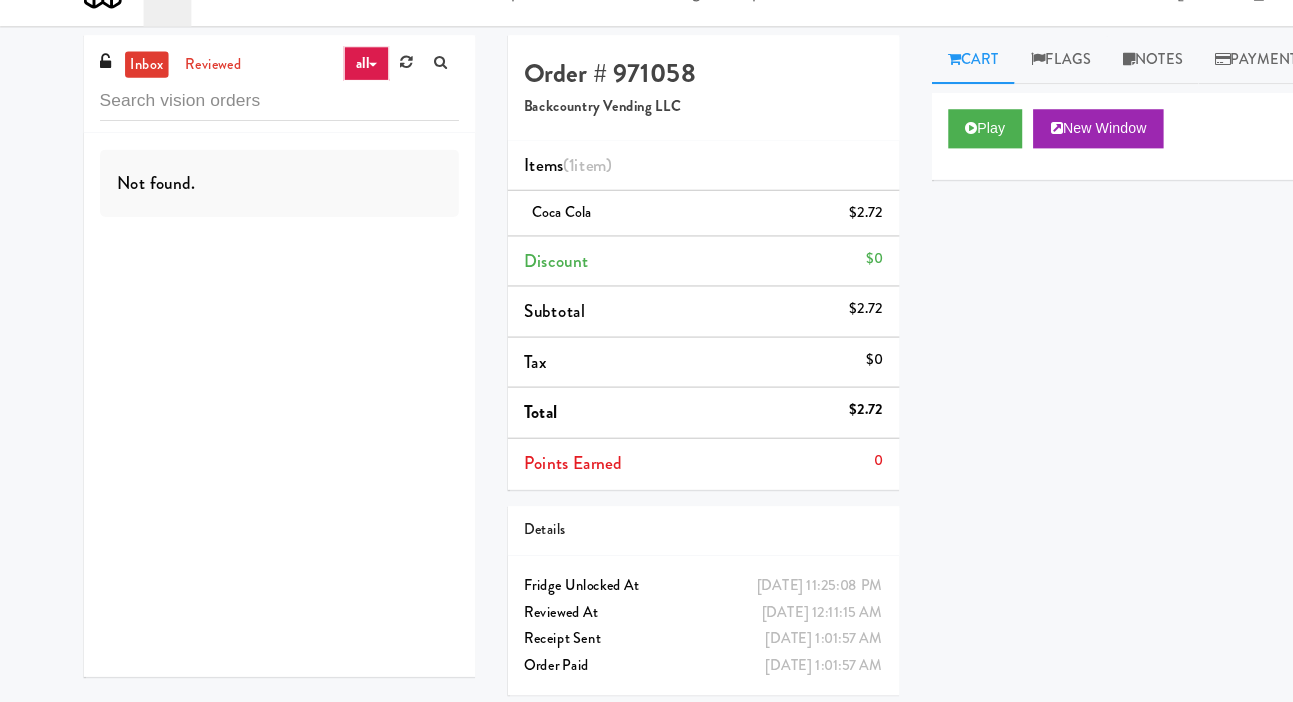 type 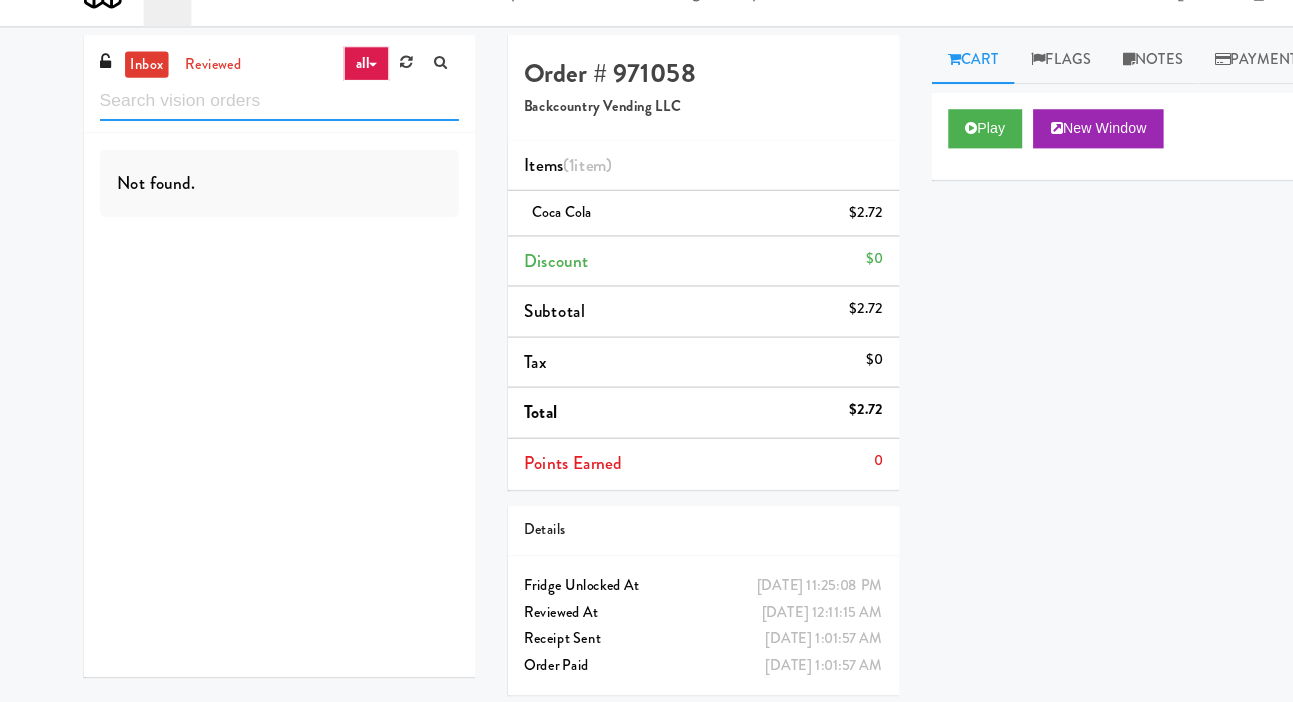 click at bounding box center (257, 132) 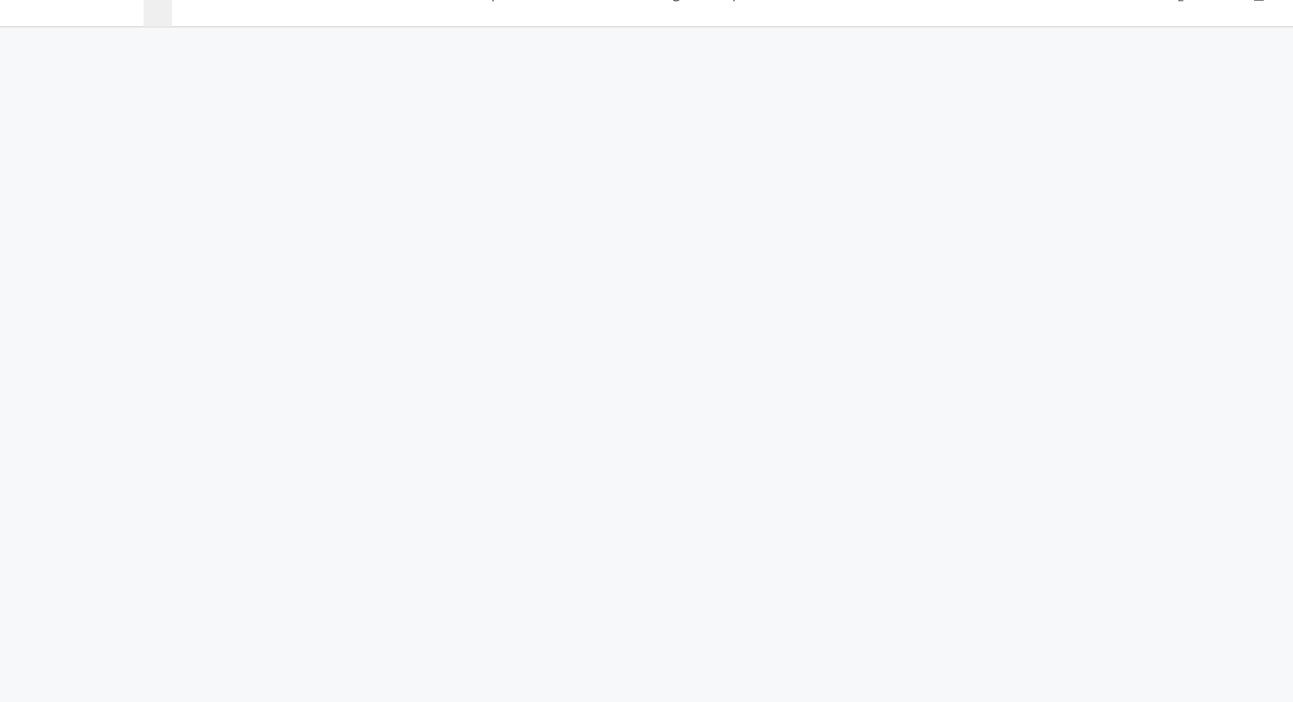 scroll, scrollTop: 0, scrollLeft: 0, axis: both 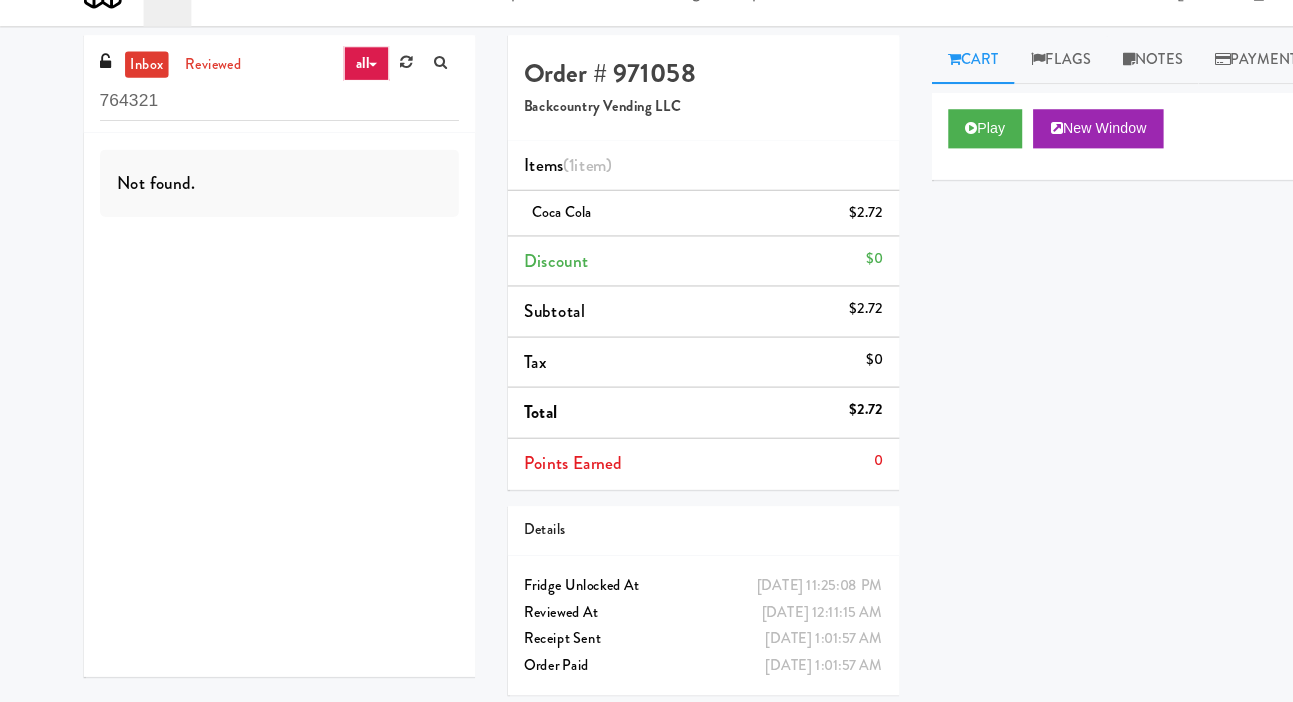 click on "764321" at bounding box center [257, 132] 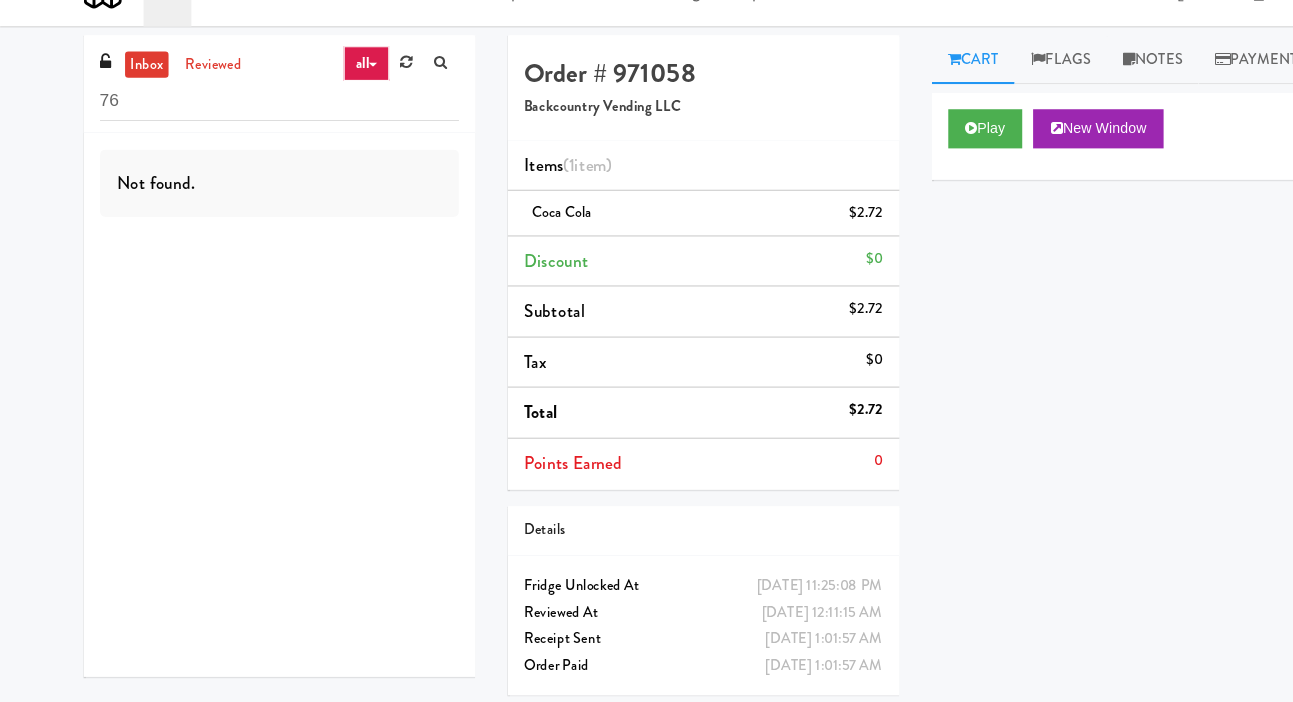 type on "7" 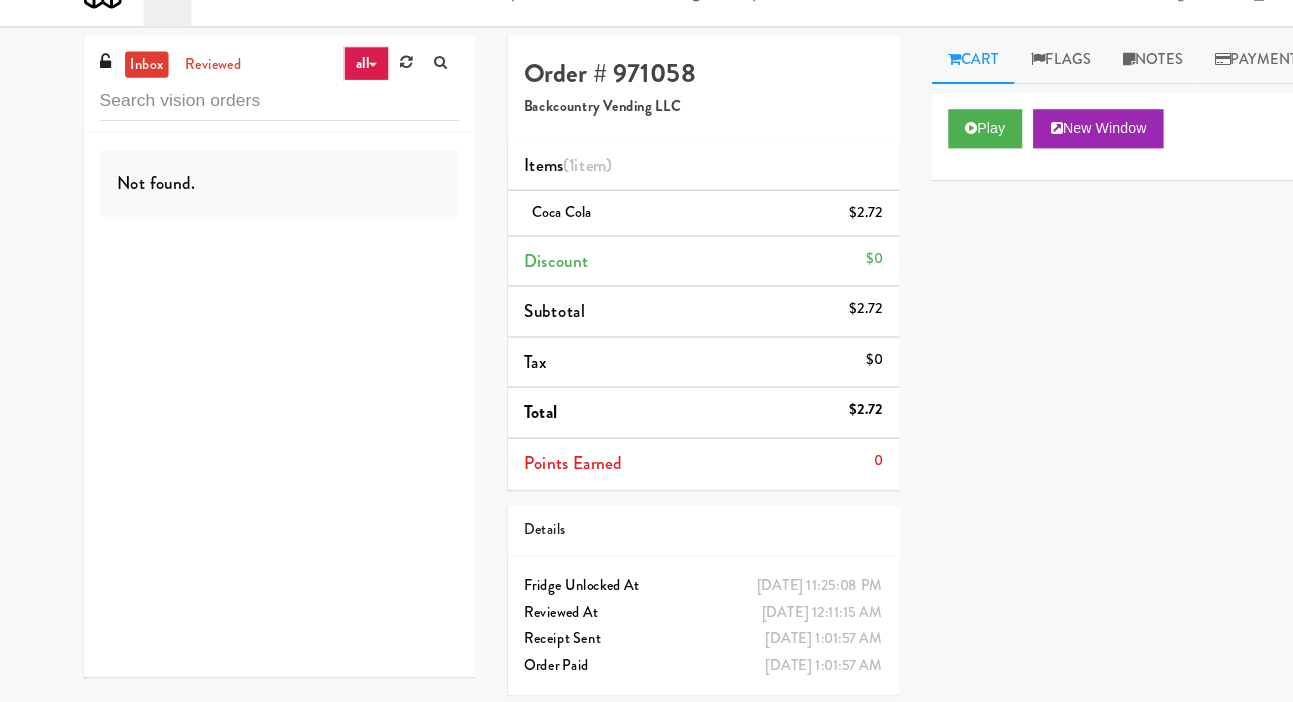 type 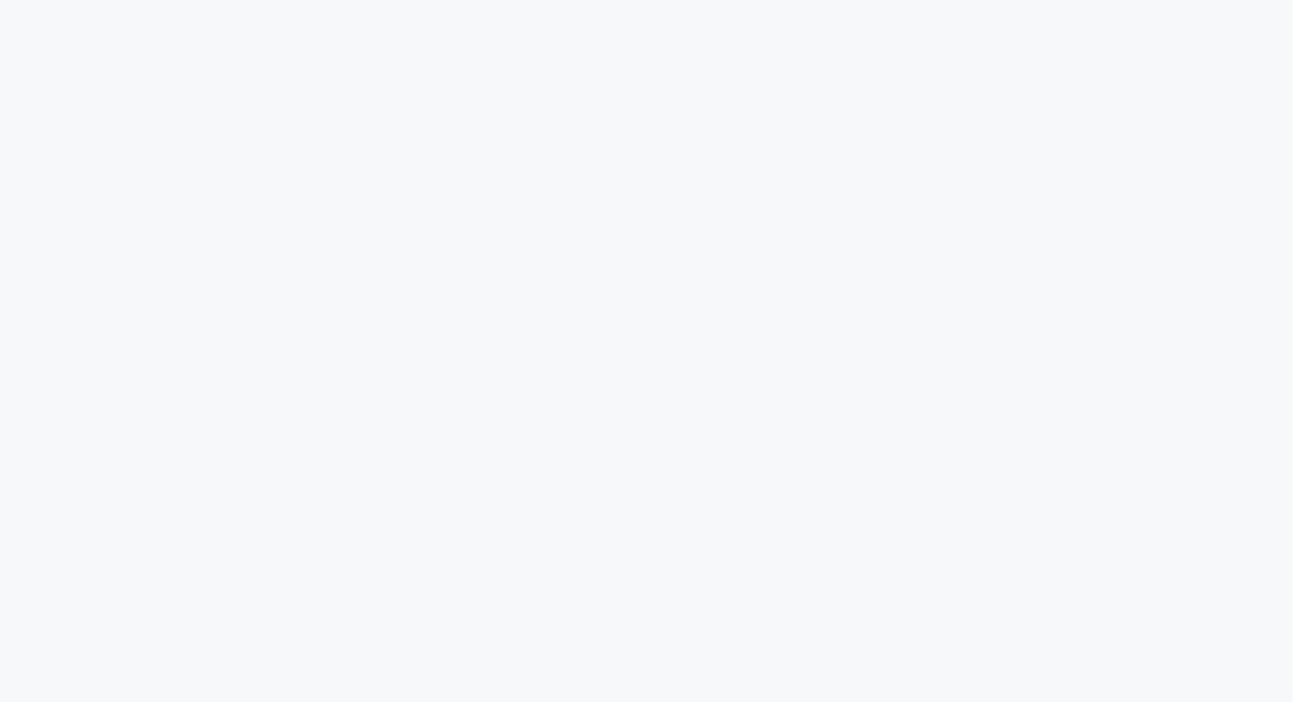 scroll, scrollTop: 40, scrollLeft: 0, axis: vertical 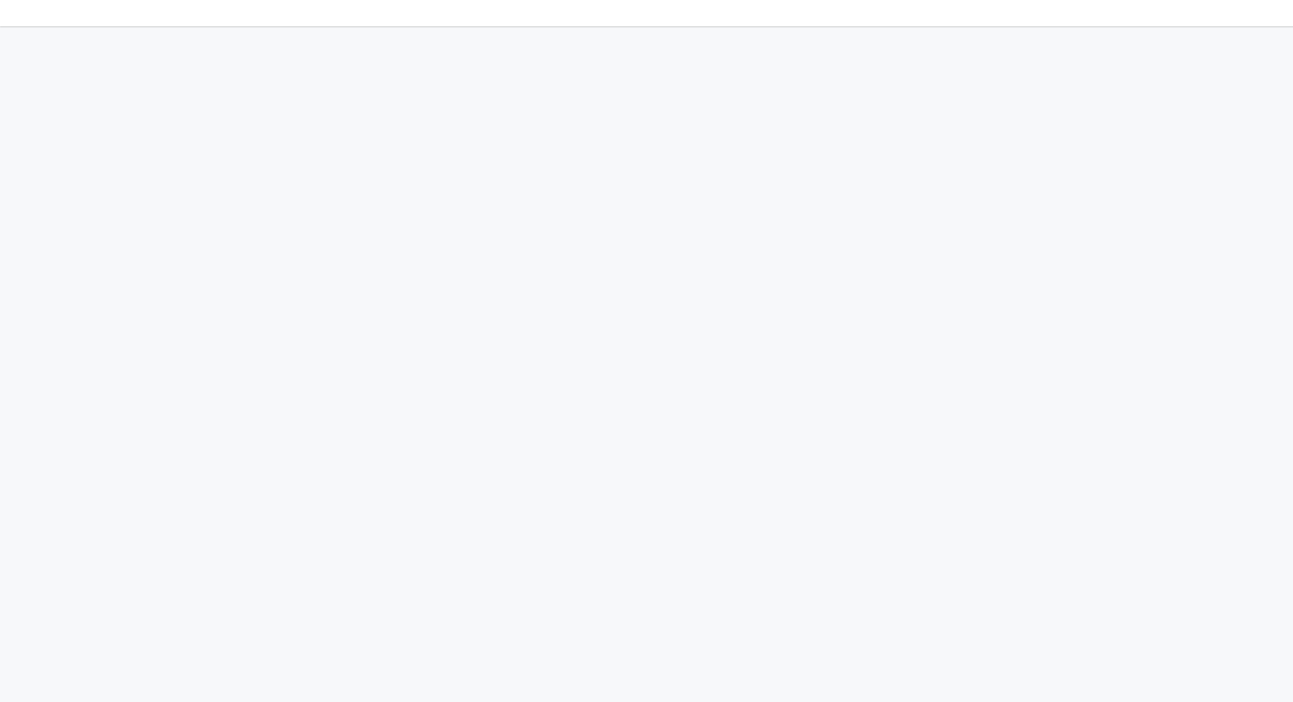 click on "Okay Okay Select date:
previous
[DATE]
next
Su Mo Tu We Th Fr Sa
29 30 1 2 3 4 5
6 7 8 9 10 11 12
13 14 15 16 17 18 19
20 21 22 23 24 25 26
27 28 29 30 31 1 2
3 4 5 6 7 8 9
Okay Toggle navigation Login" at bounding box center (646, 375) 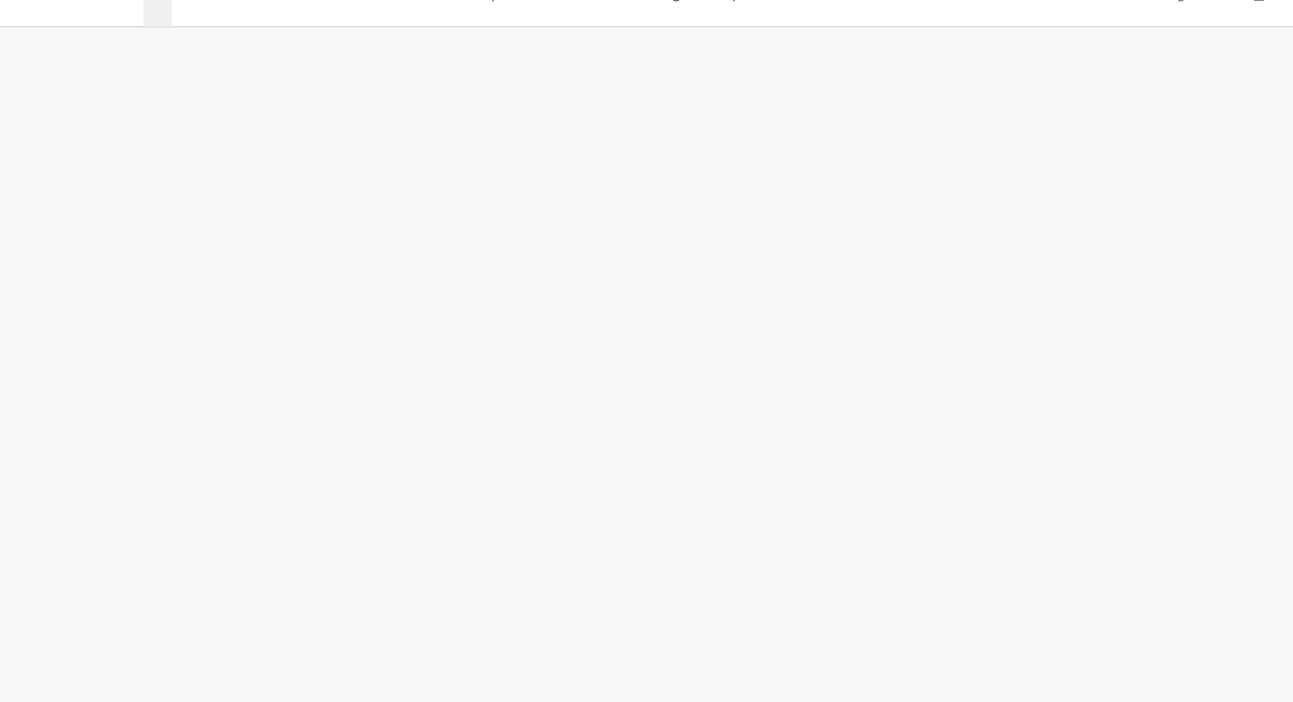 scroll, scrollTop: 0, scrollLeft: 0, axis: both 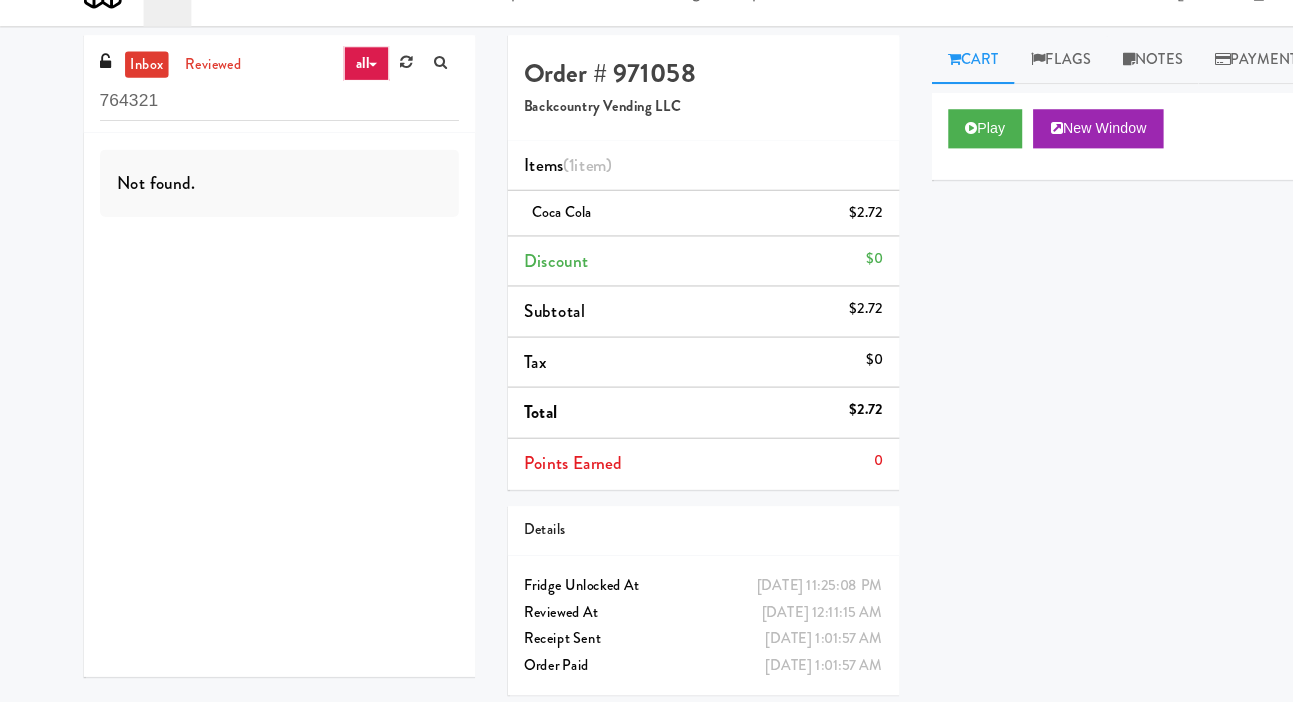 click on "764321" at bounding box center (257, 132) 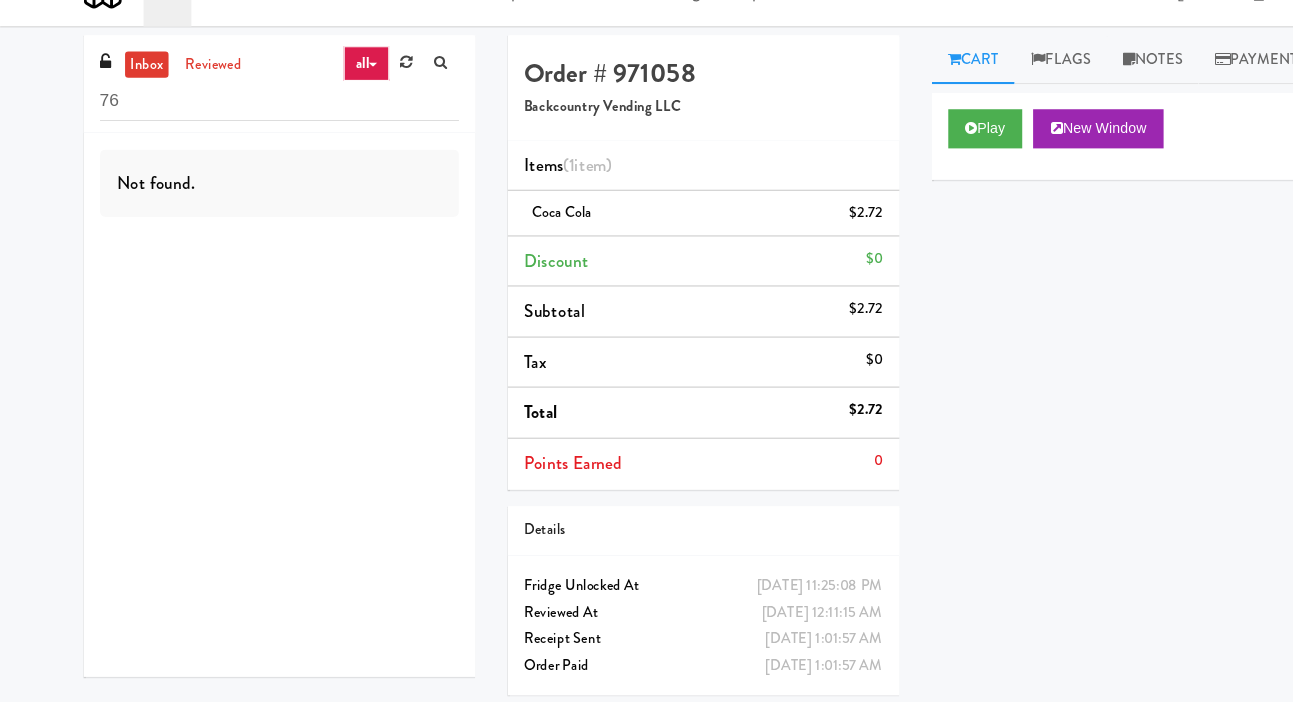type on "7" 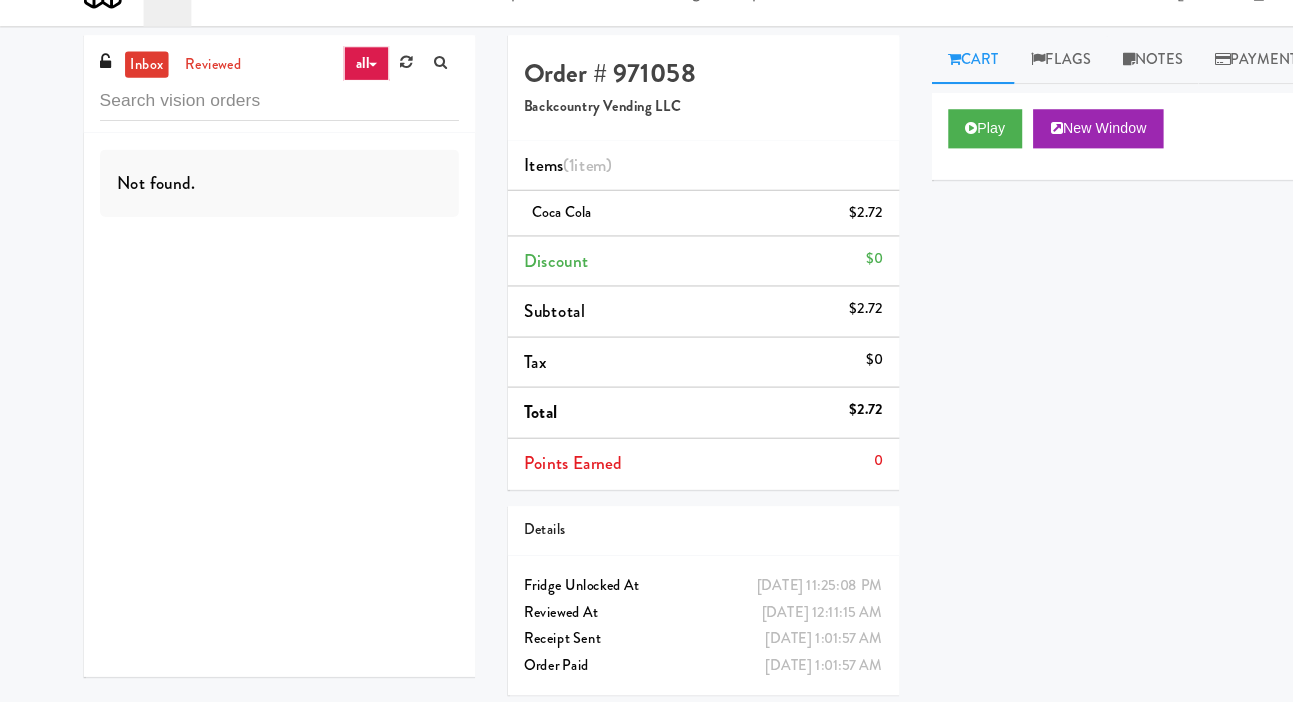 type 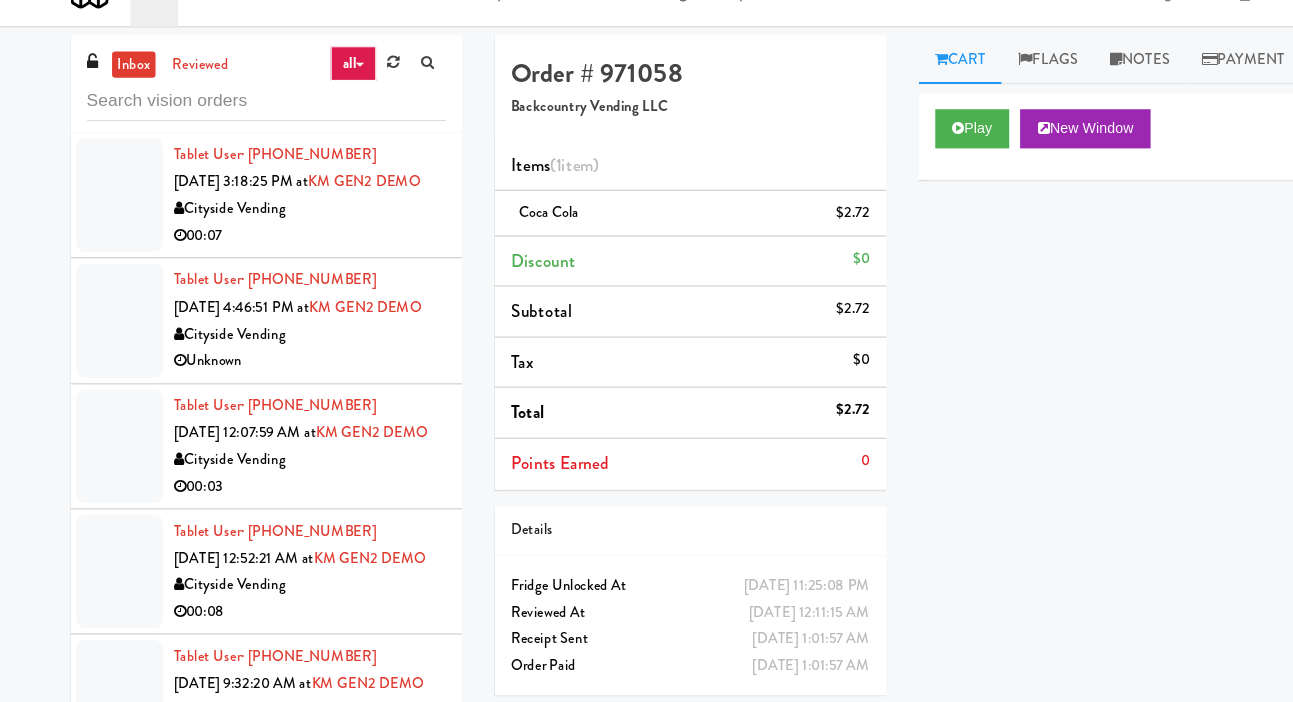 scroll, scrollTop: 0, scrollLeft: 0, axis: both 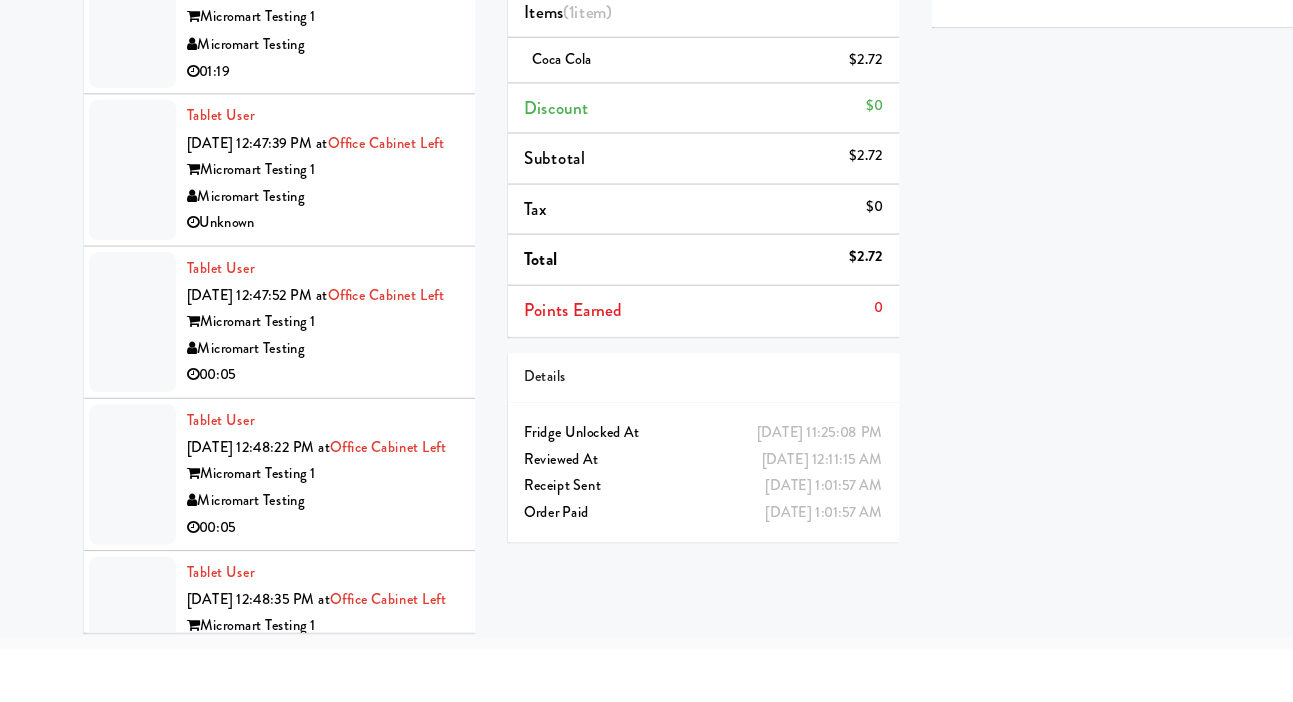 click at bounding box center [122, -159] 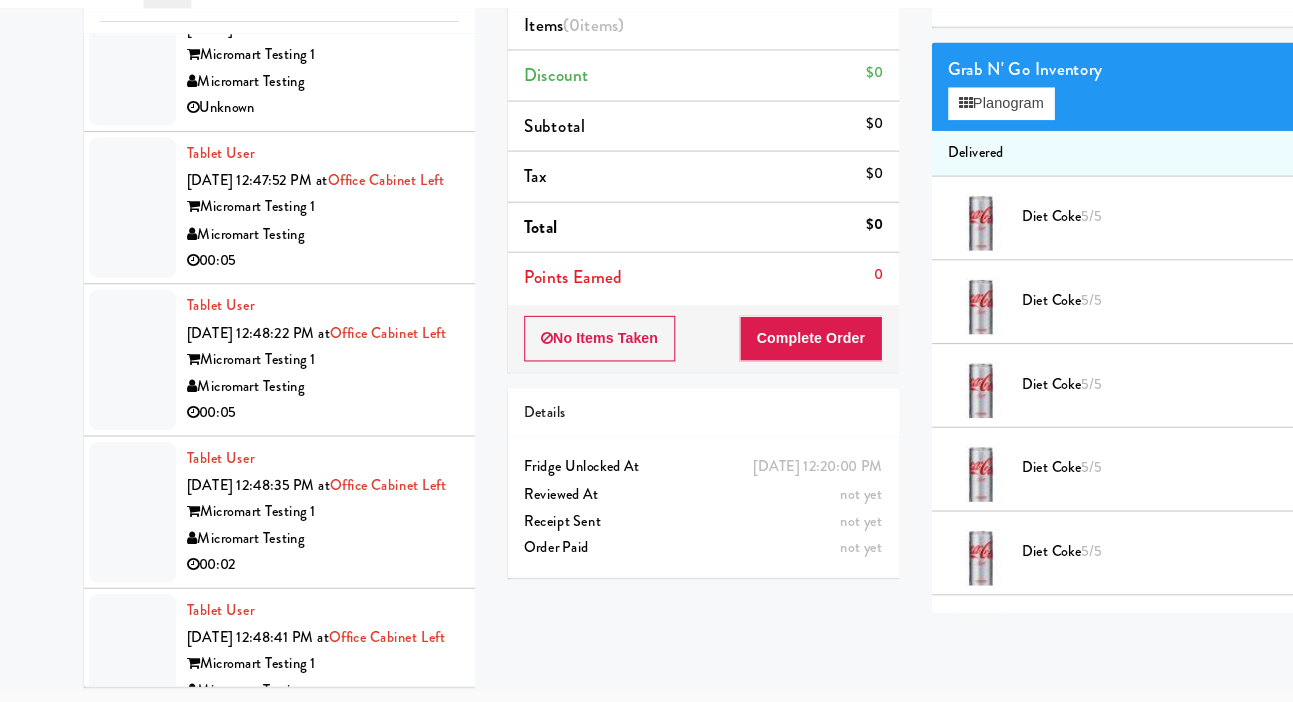 scroll, scrollTop: 6745, scrollLeft: 0, axis: vertical 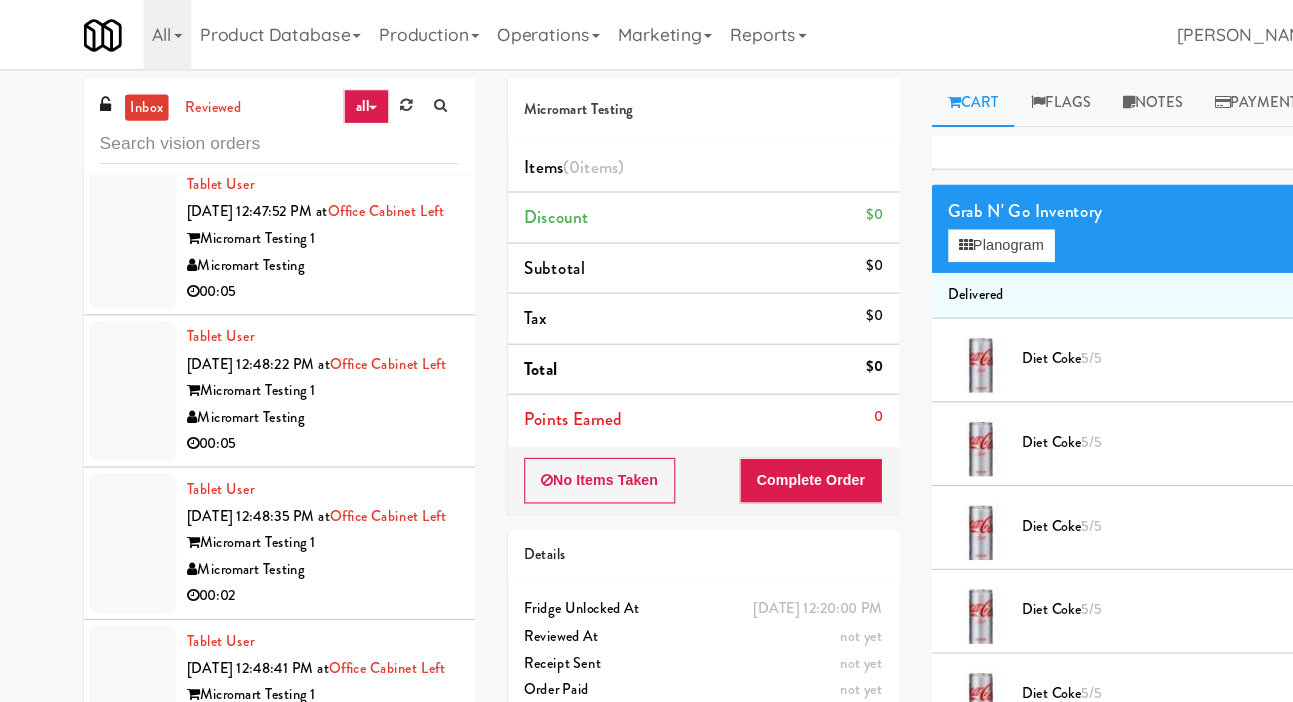 click at bounding box center [122, -201] 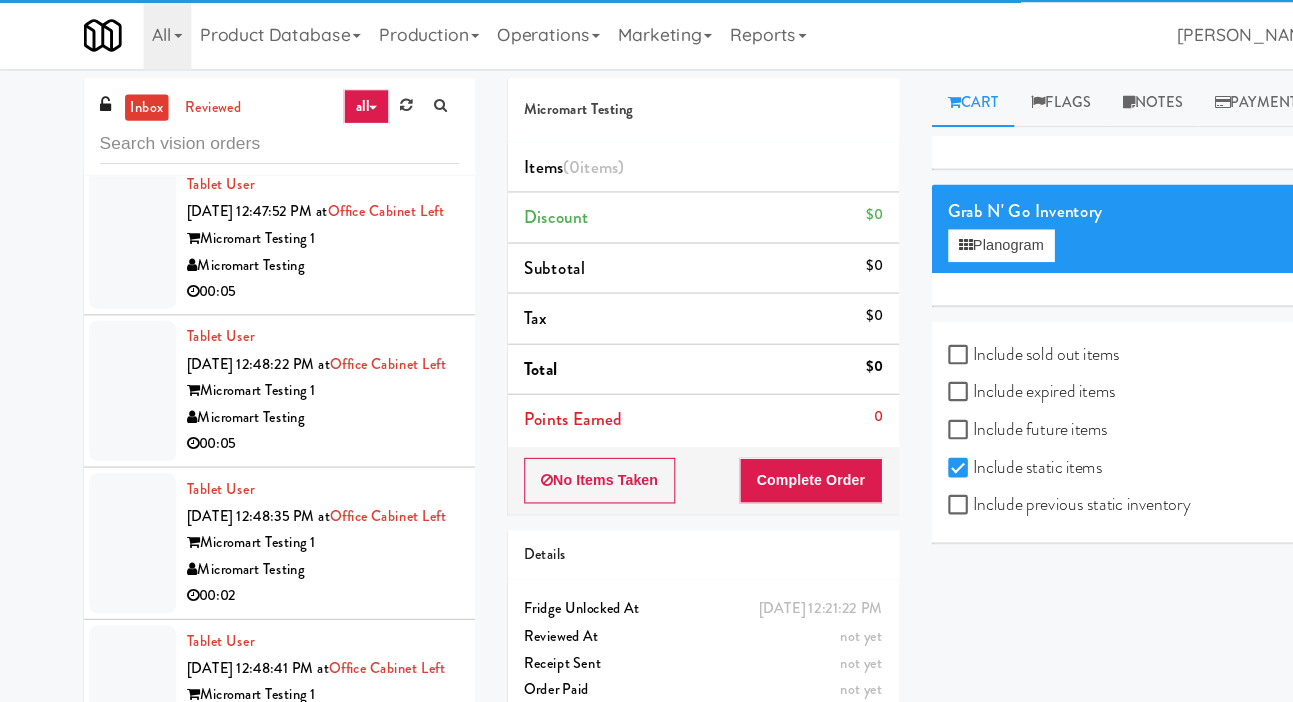 click at bounding box center (122, -61) 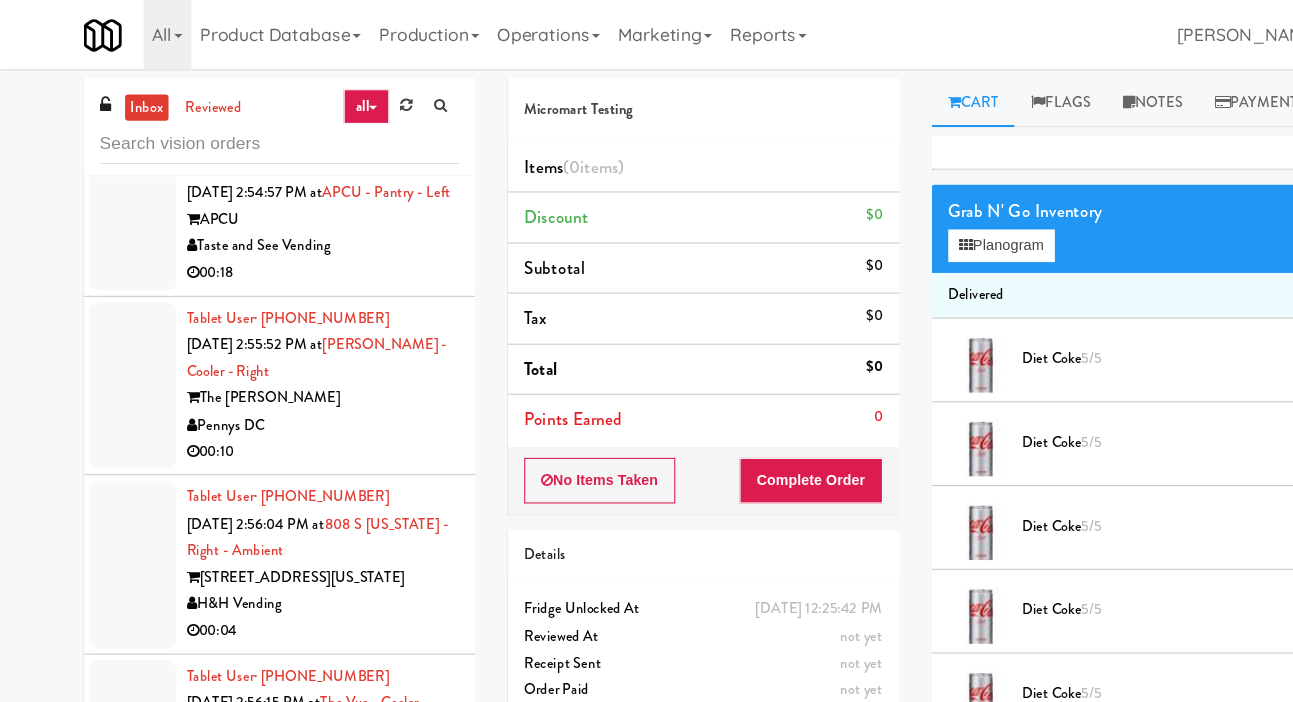 click at bounding box center (122, -510) 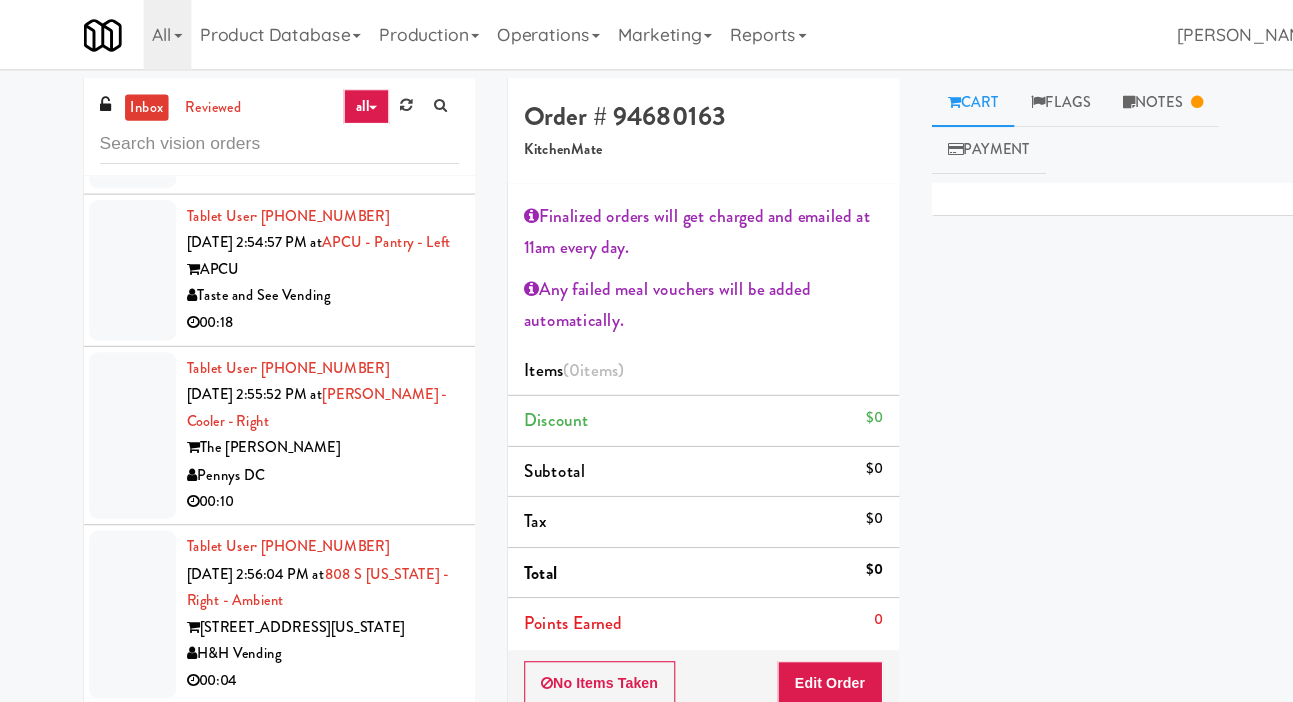 click at bounding box center [122, -337] 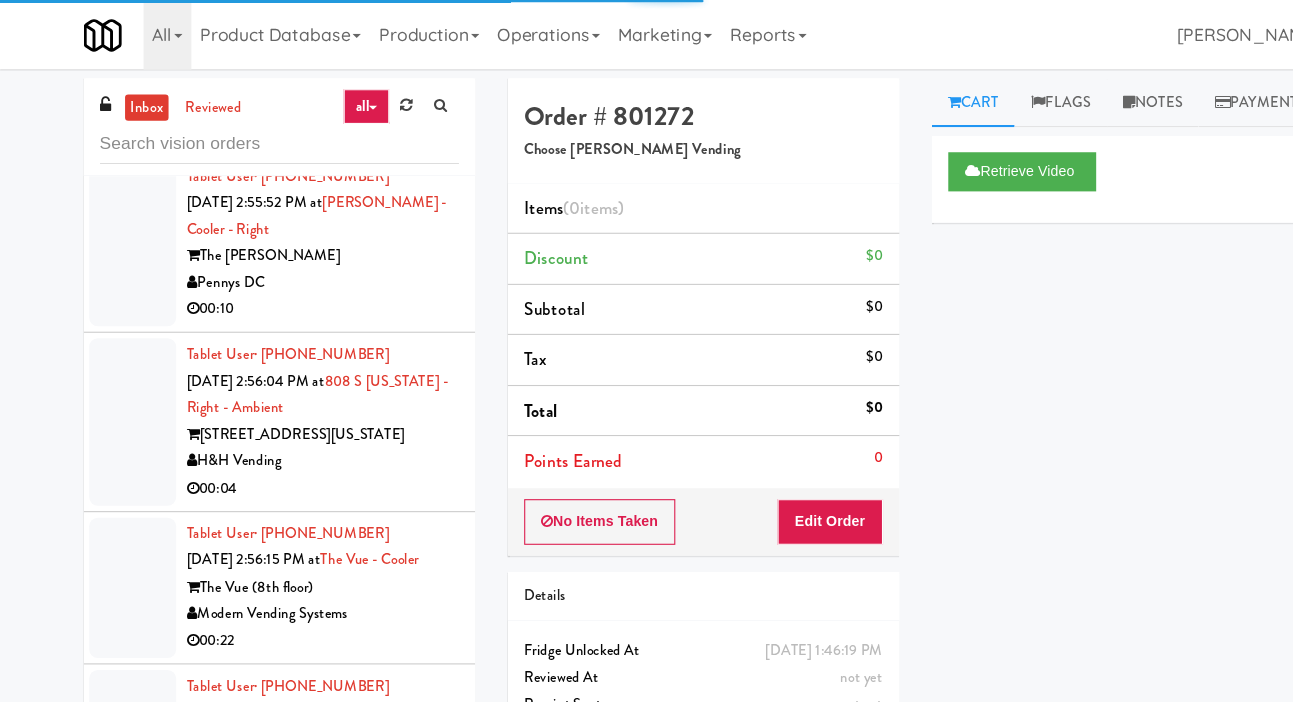 scroll, scrollTop: 9371, scrollLeft: 0, axis: vertical 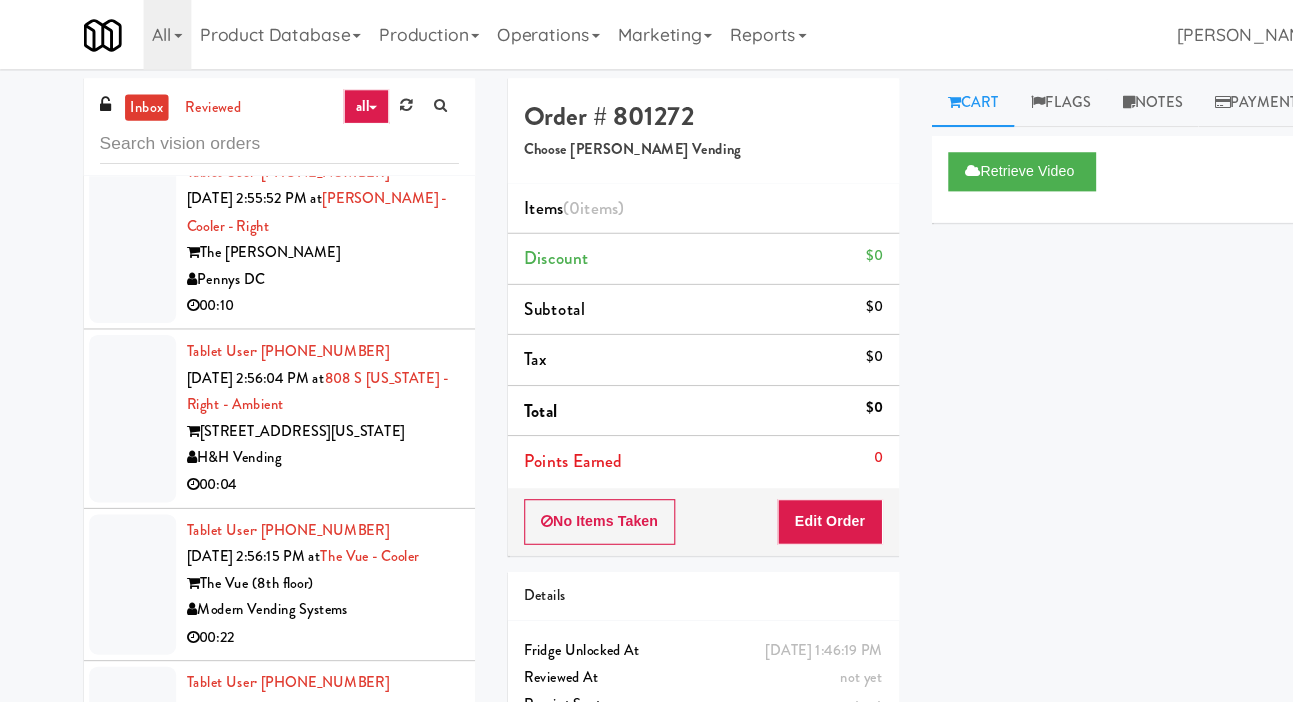 click at bounding box center [122, -377] 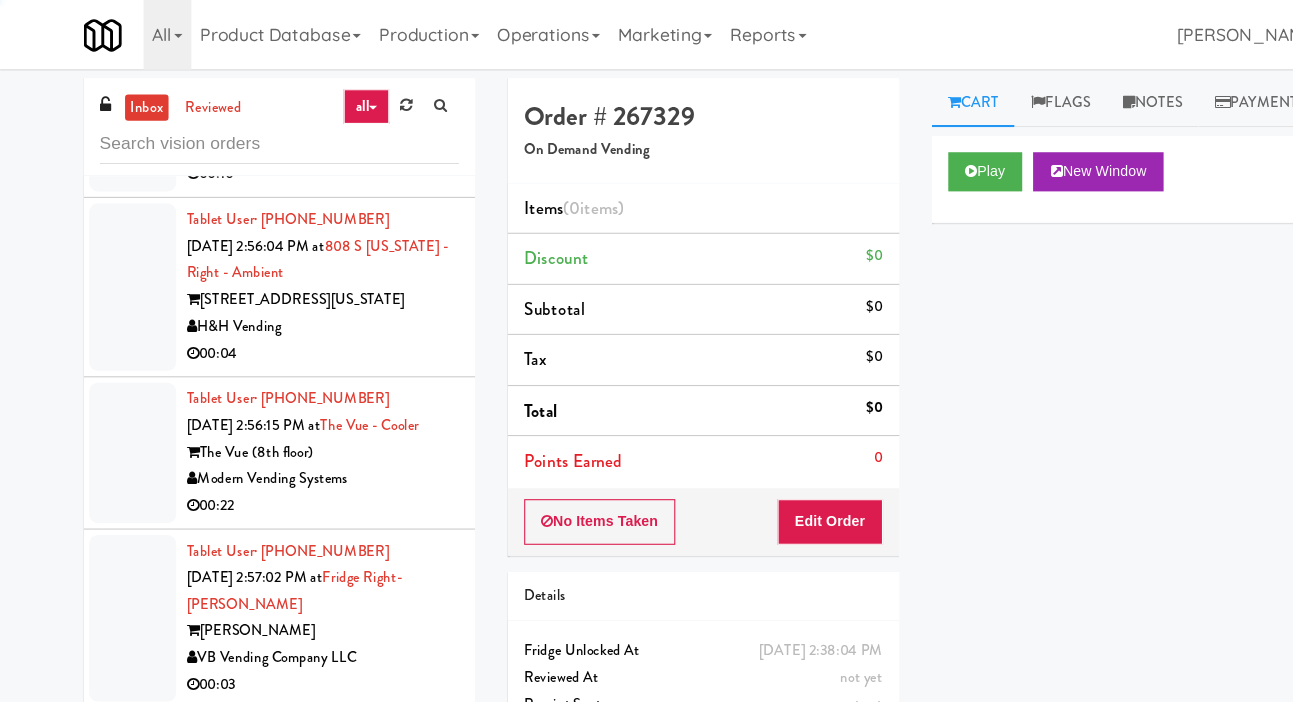 scroll, scrollTop: 9492, scrollLeft: 0, axis: vertical 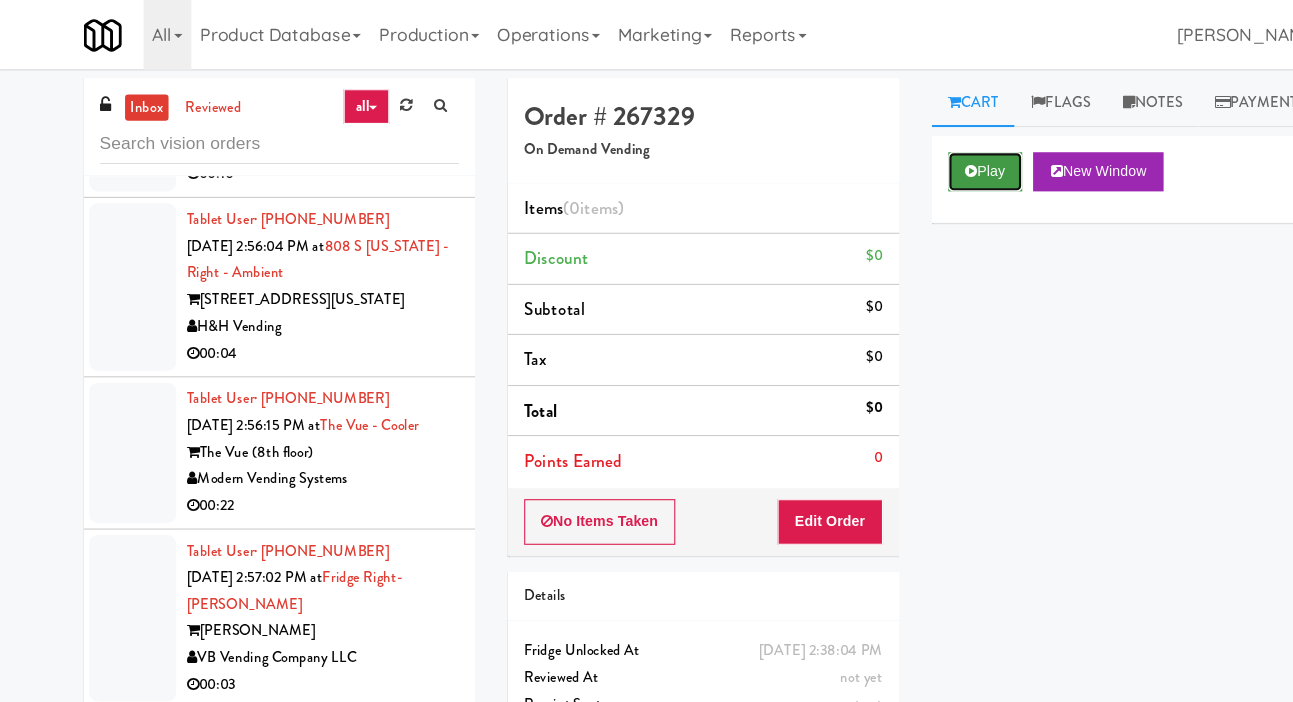 click on "Play" at bounding box center (906, 158) 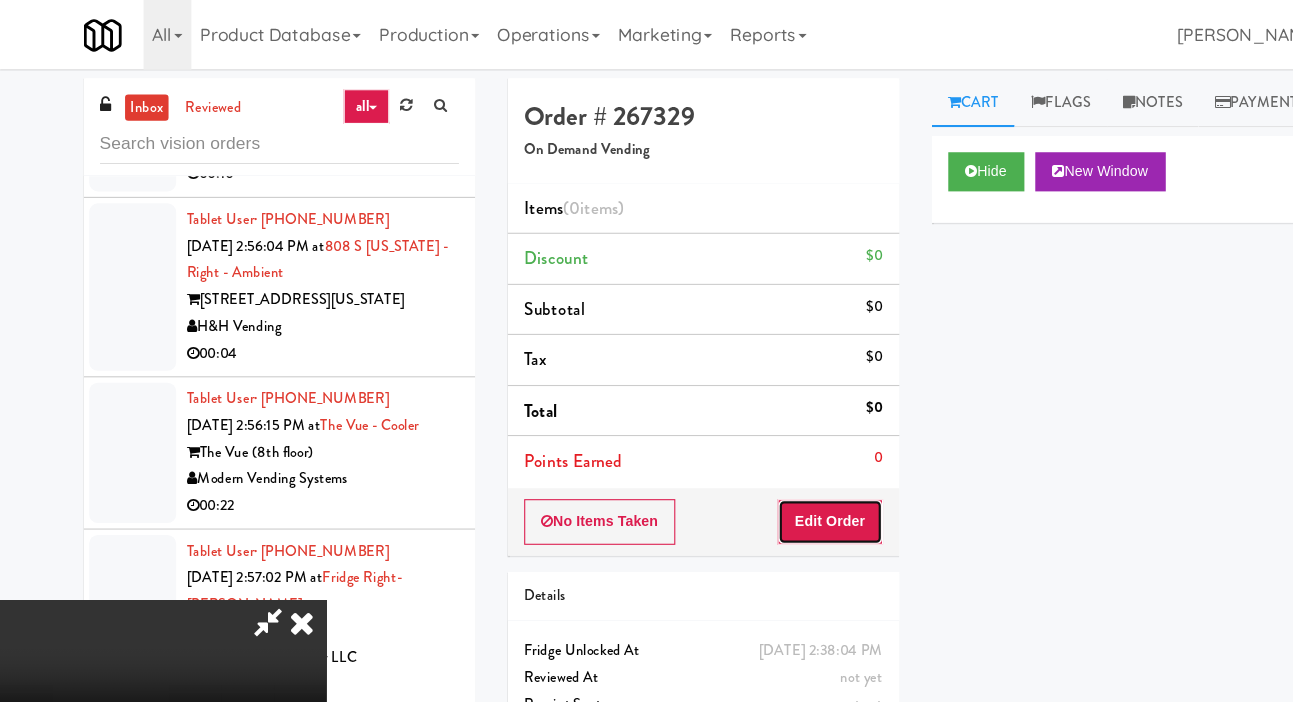 click on "Edit Order" at bounding box center [763, 480] 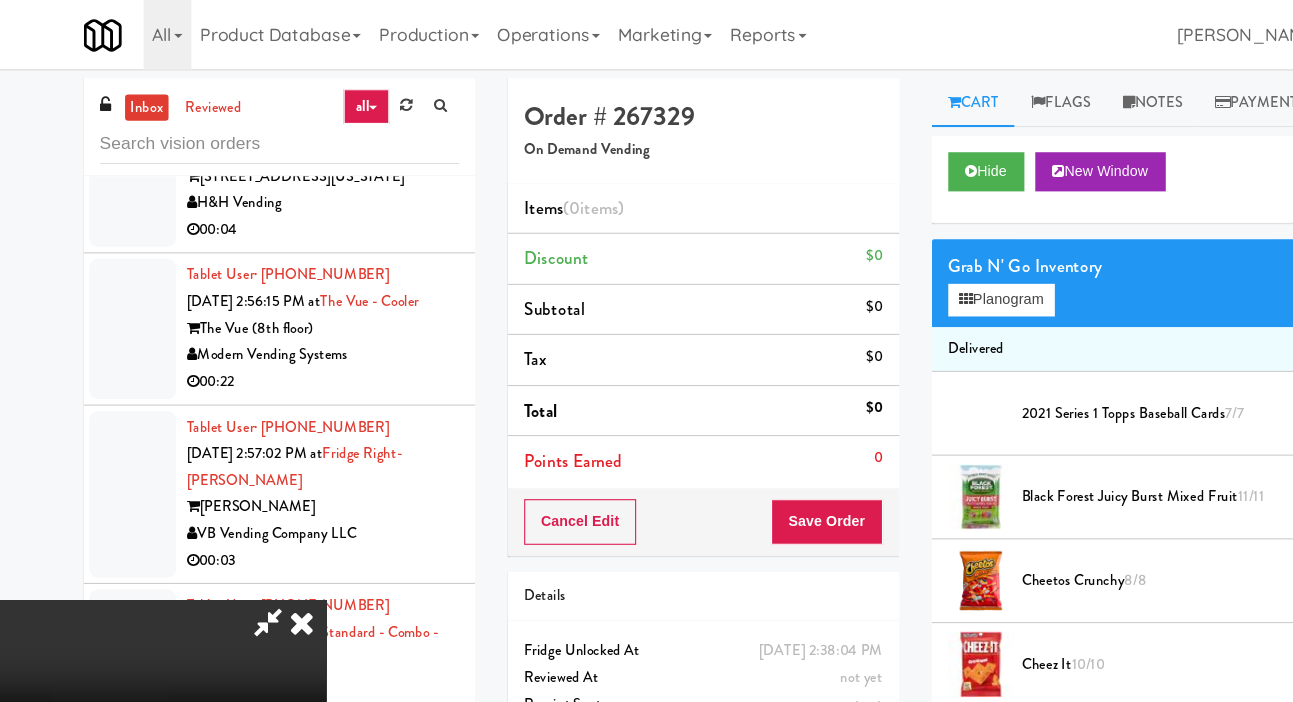 scroll, scrollTop: 9617, scrollLeft: 0, axis: vertical 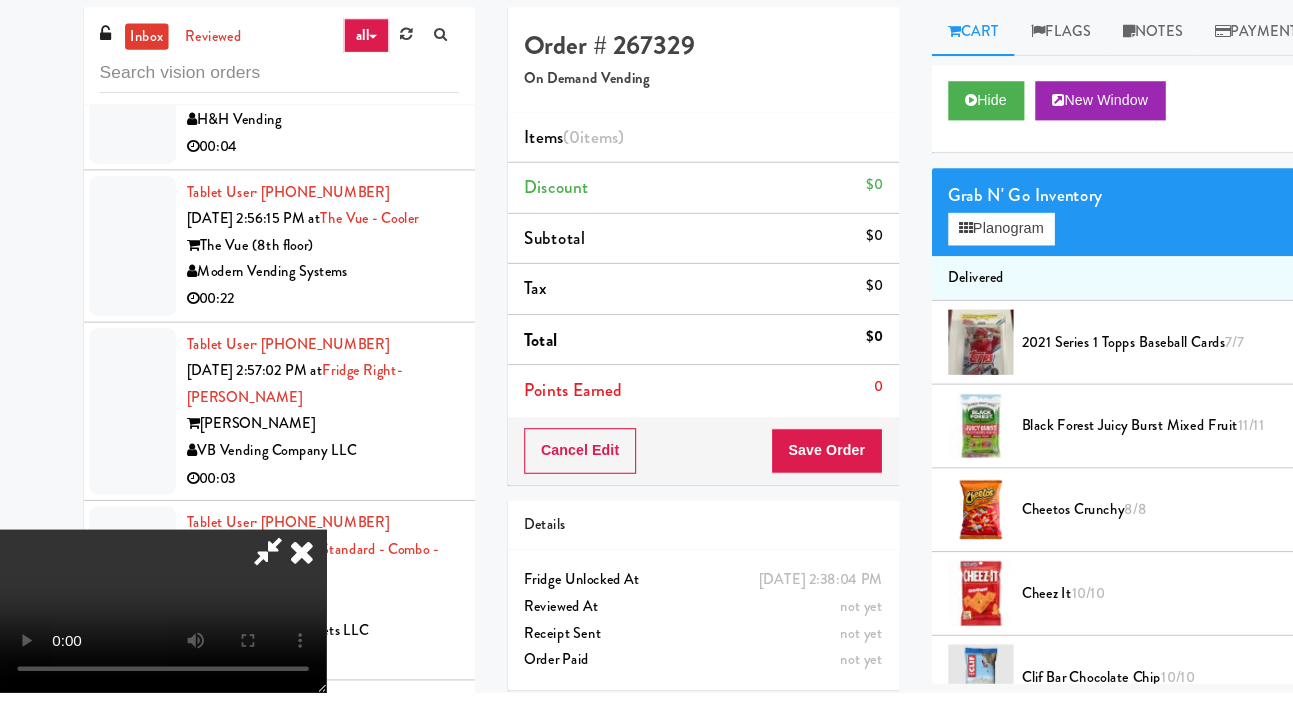 type 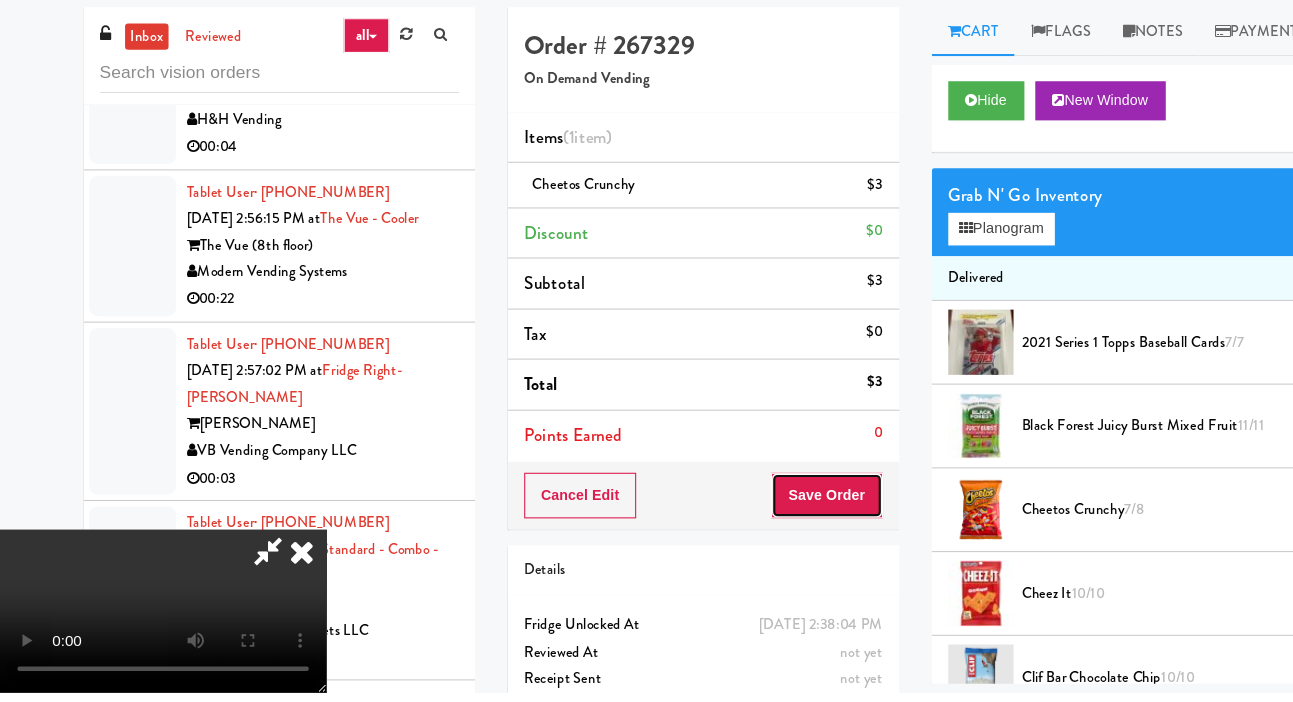click on "Save Order" at bounding box center [760, 521] 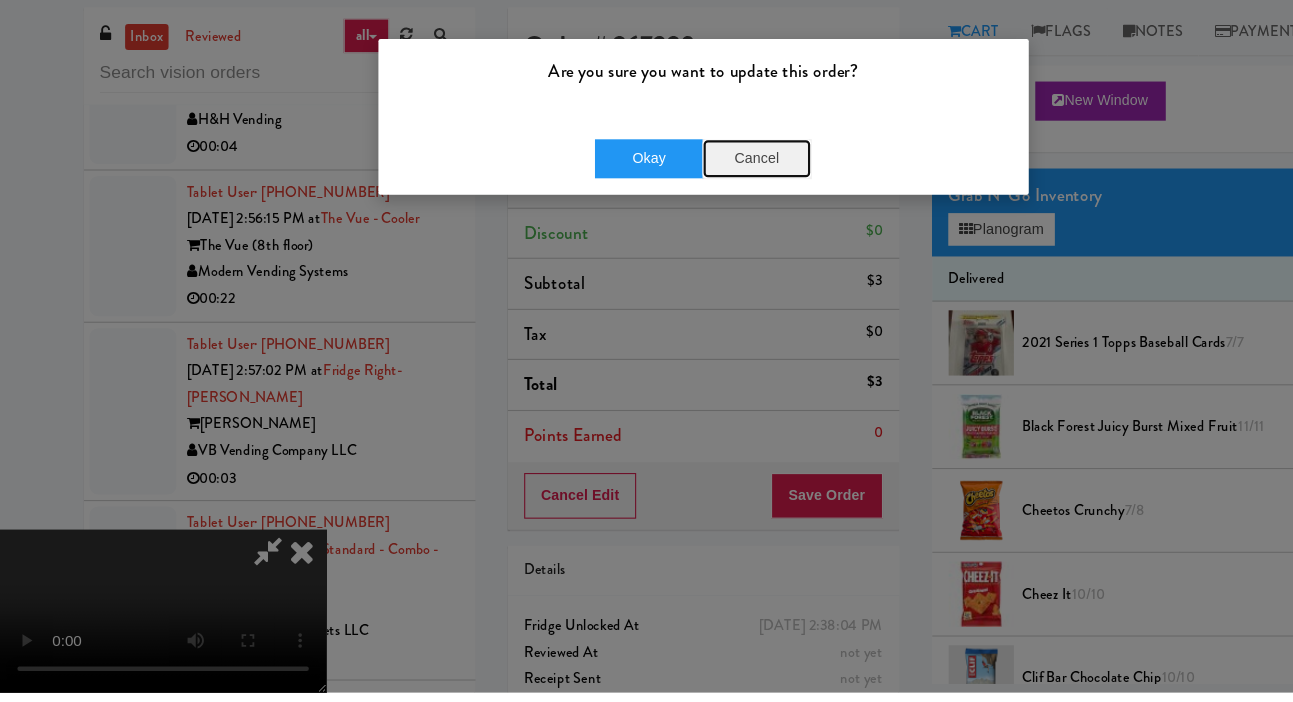 click on "Cancel" at bounding box center [696, 211] 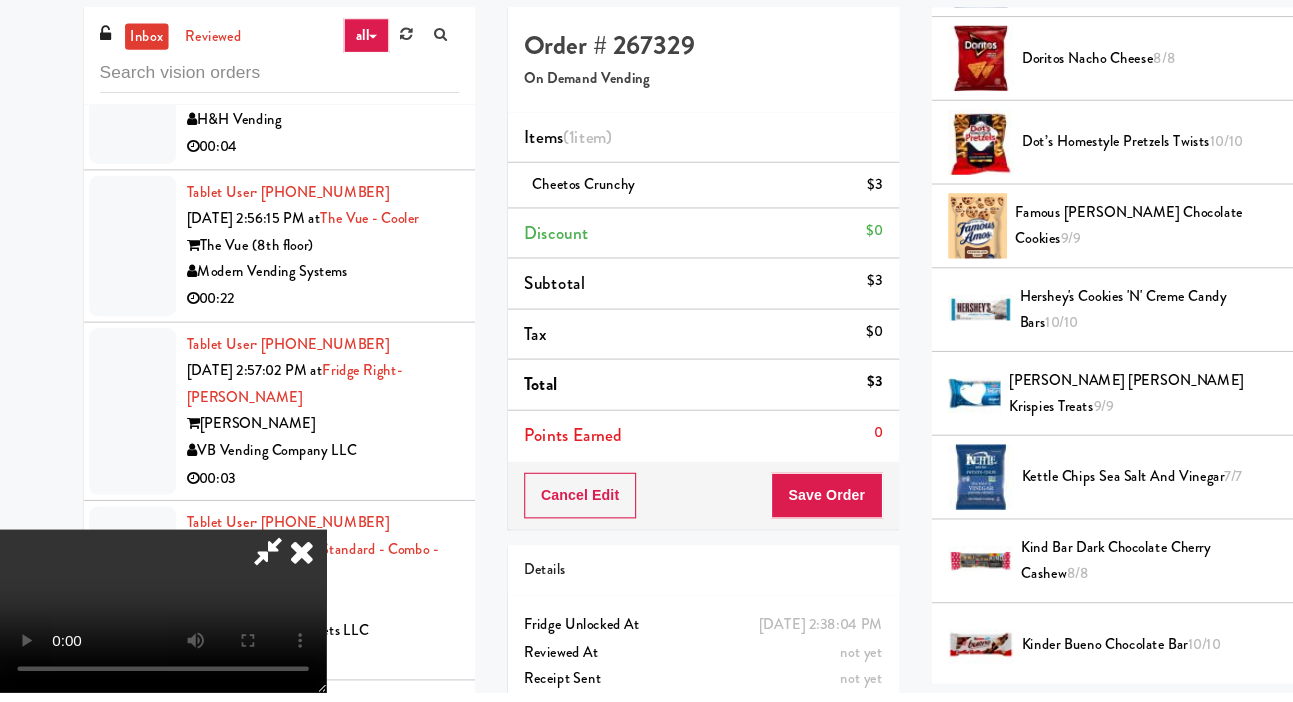 scroll, scrollTop: 794, scrollLeft: 0, axis: vertical 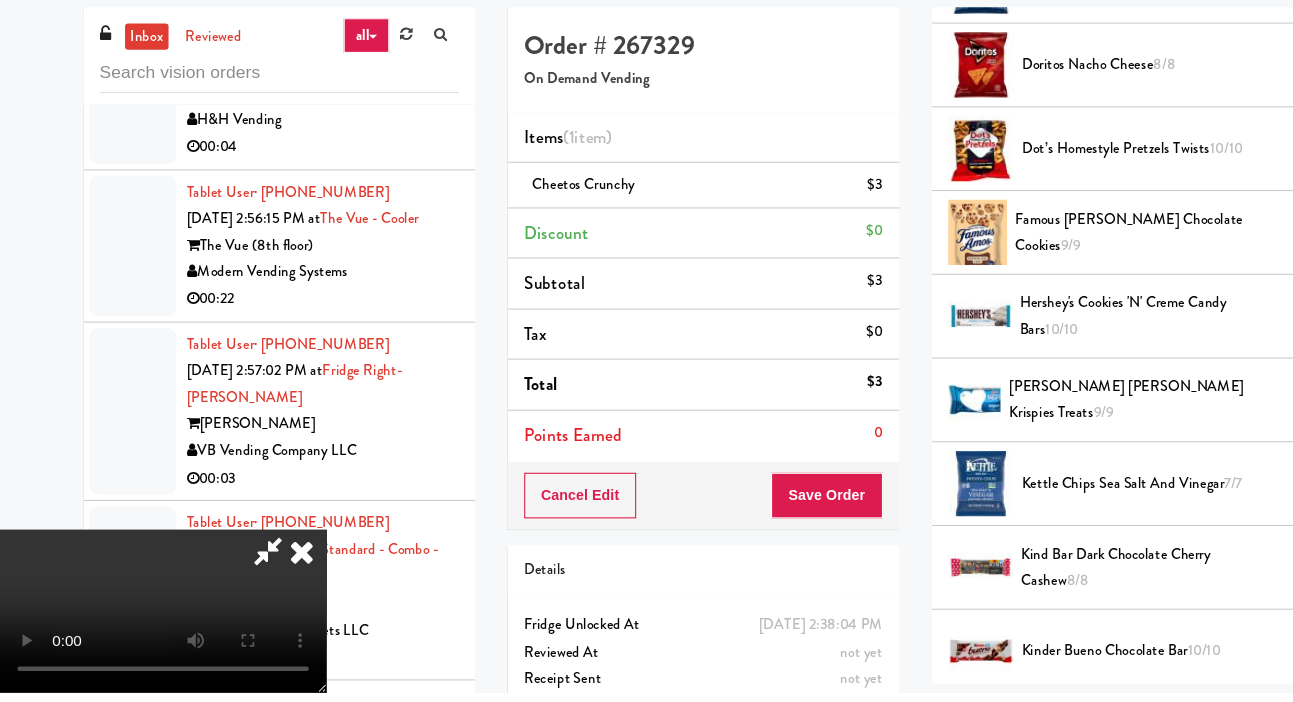 click on "Kellogg's Rice Krispies Treats  9/9" at bounding box center (1052, 433) 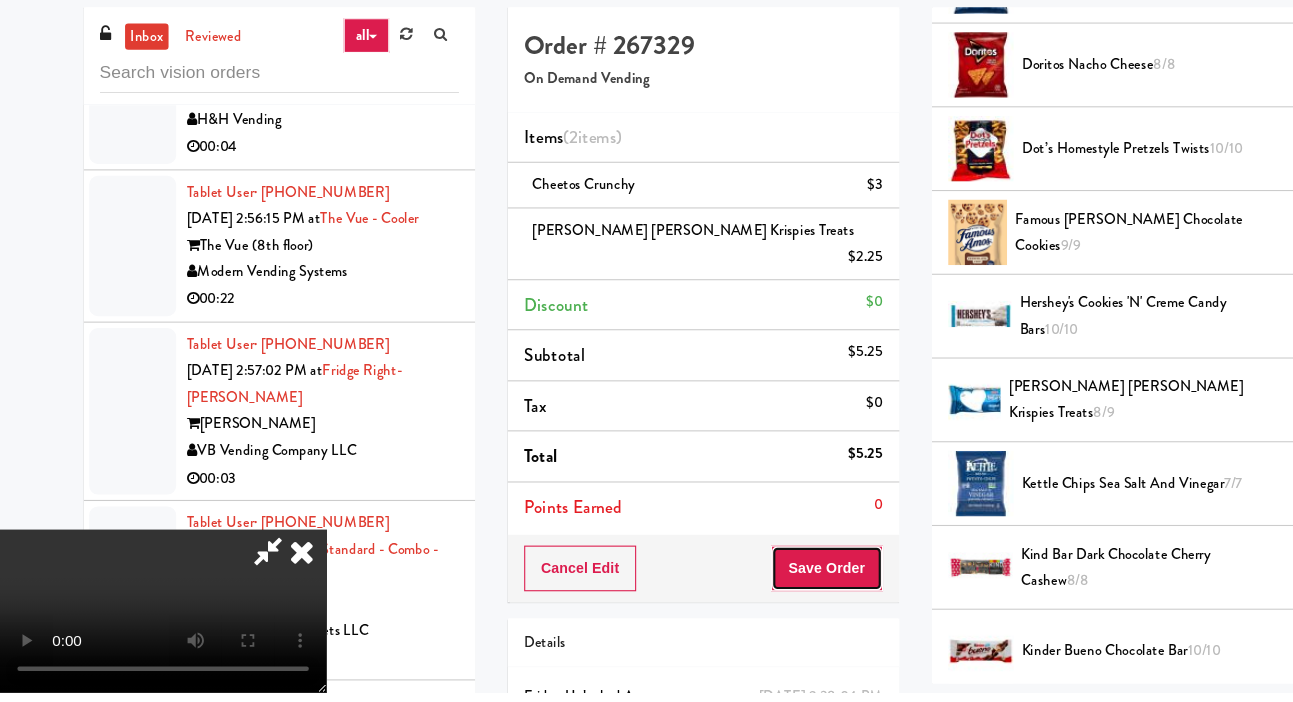click on "Save Order" at bounding box center (760, 588) 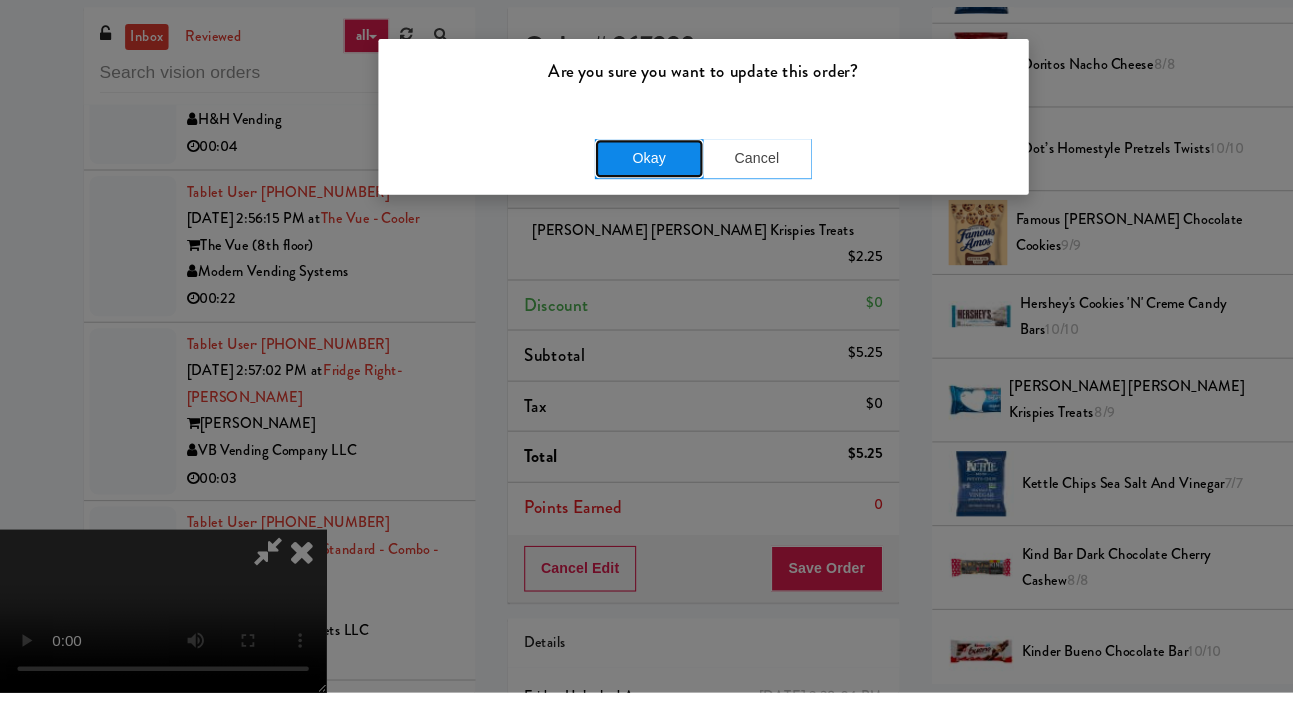 click on "Okay" at bounding box center [597, 211] 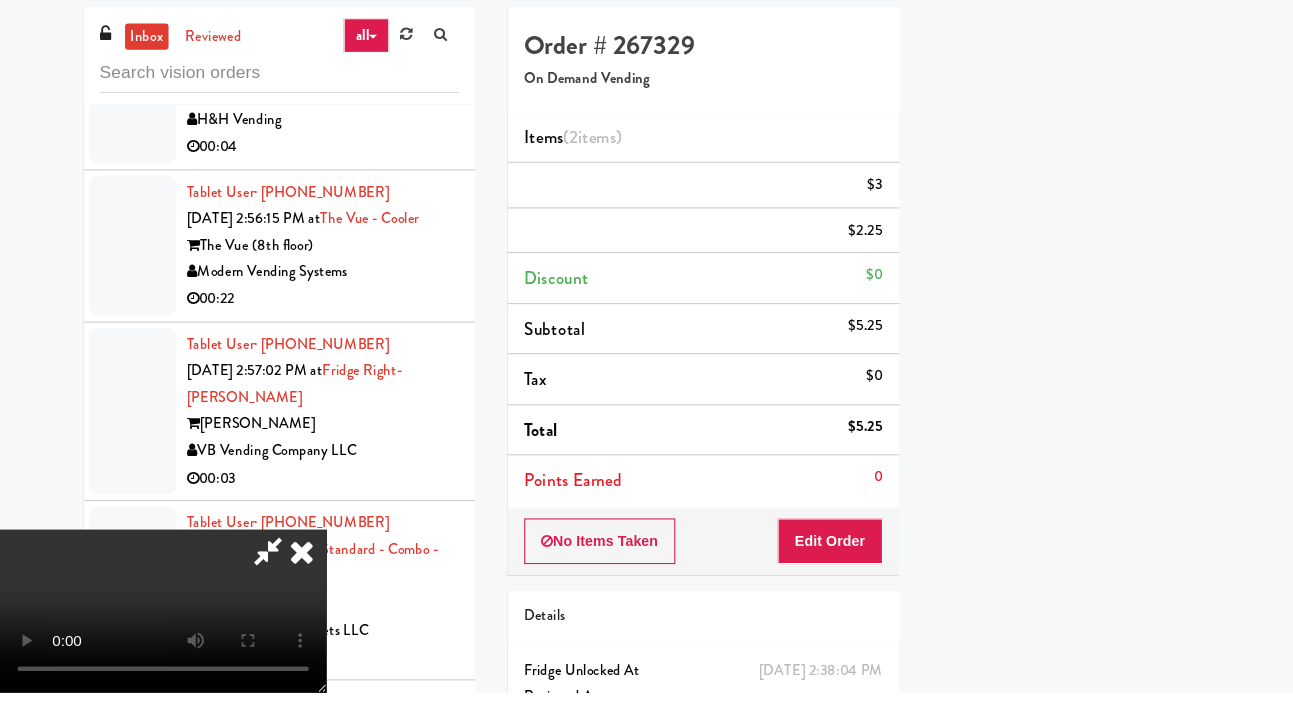 scroll, scrollTop: 116, scrollLeft: 0, axis: vertical 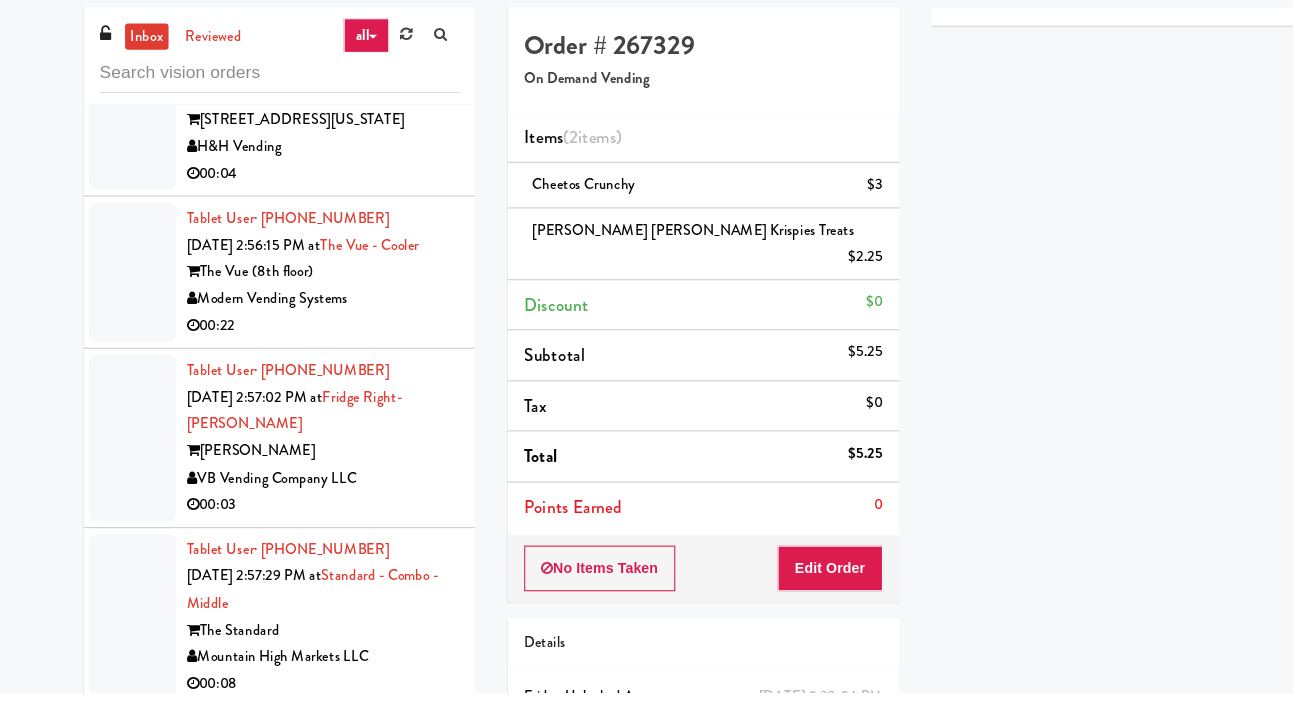 click at bounding box center [122, -445] 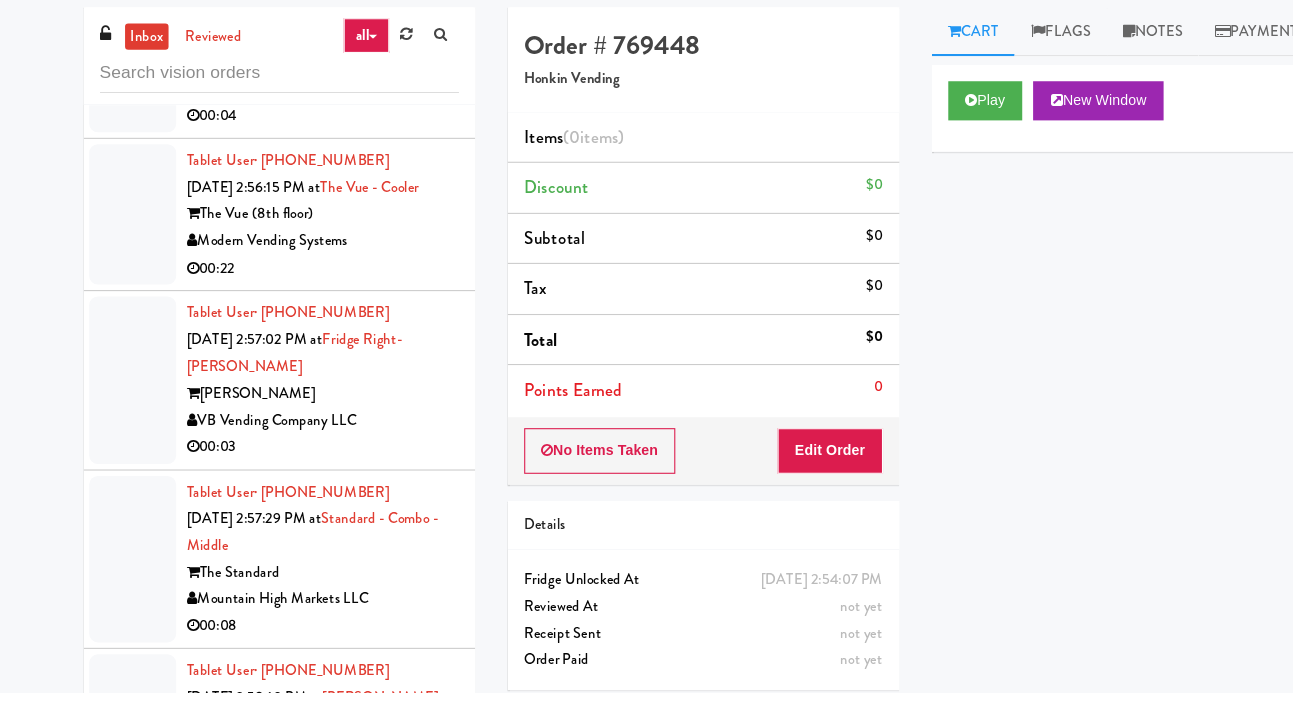 scroll, scrollTop: 9669, scrollLeft: 0, axis: vertical 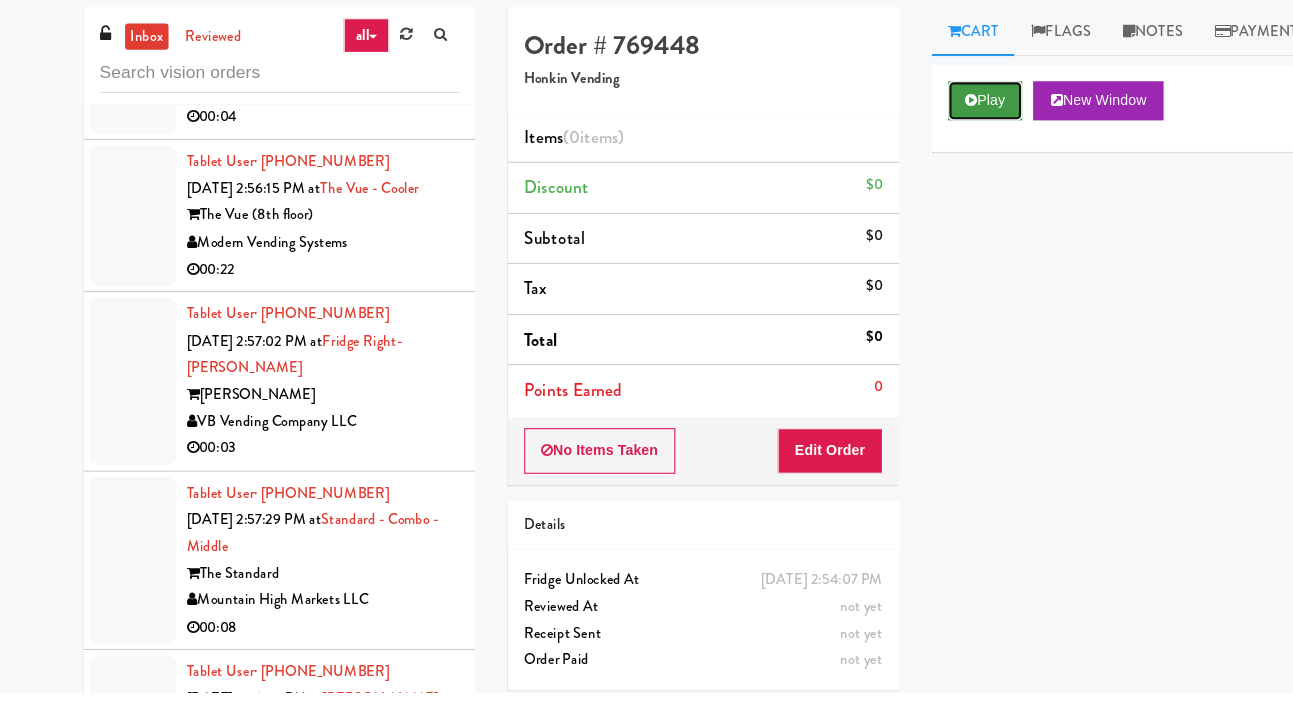 click on "Play" at bounding box center (906, 158) 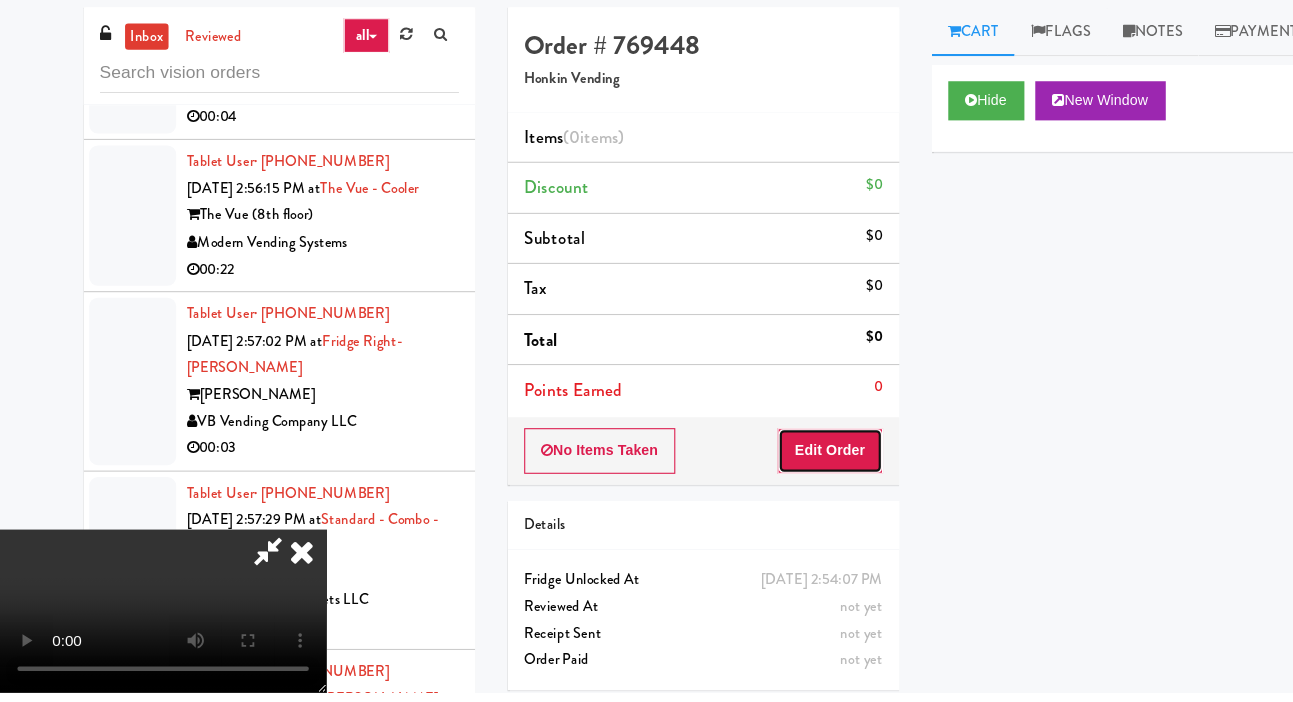 click on "Edit Order" at bounding box center [763, 480] 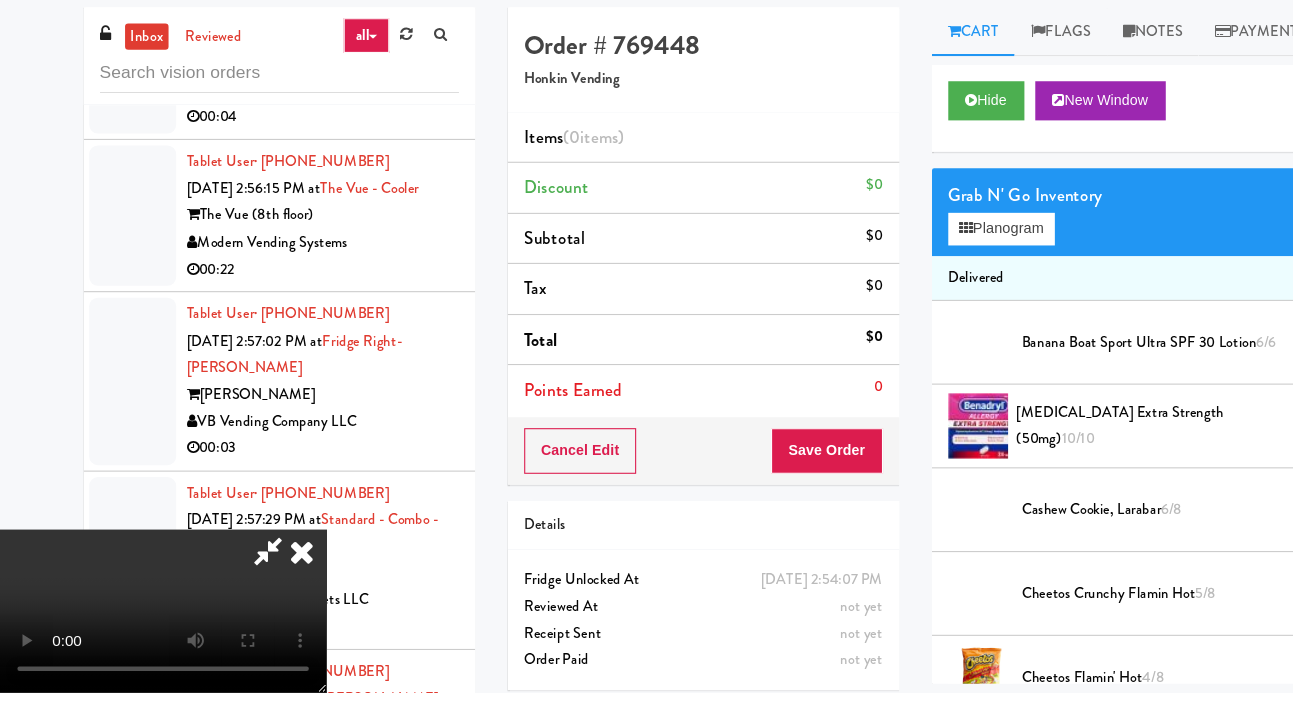 scroll, scrollTop: 73, scrollLeft: 0, axis: vertical 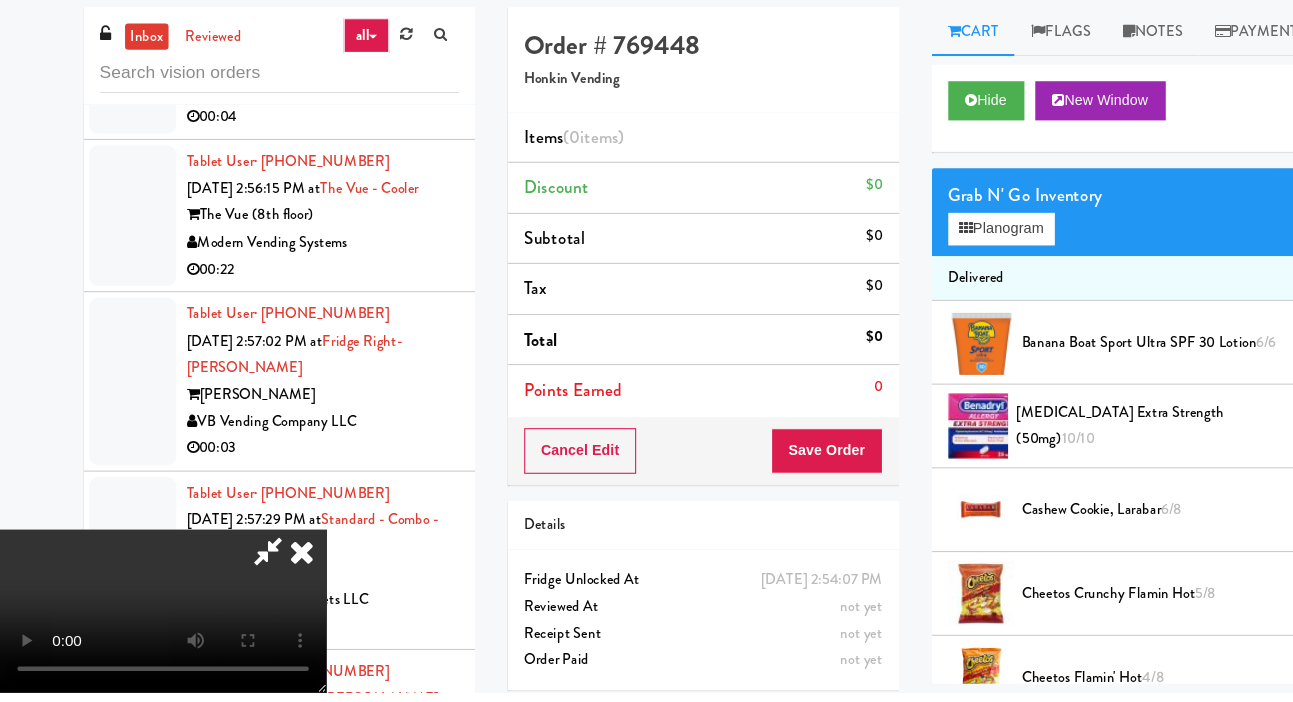 type 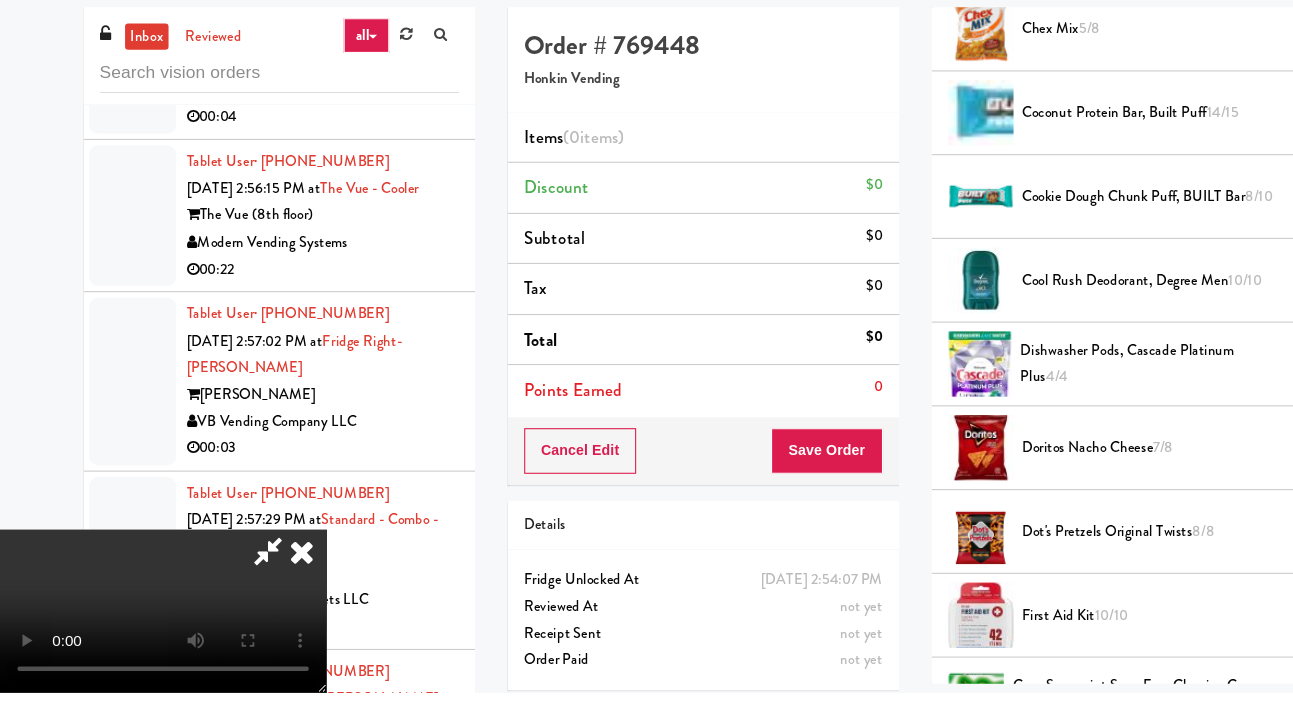 scroll, scrollTop: 693, scrollLeft: 0, axis: vertical 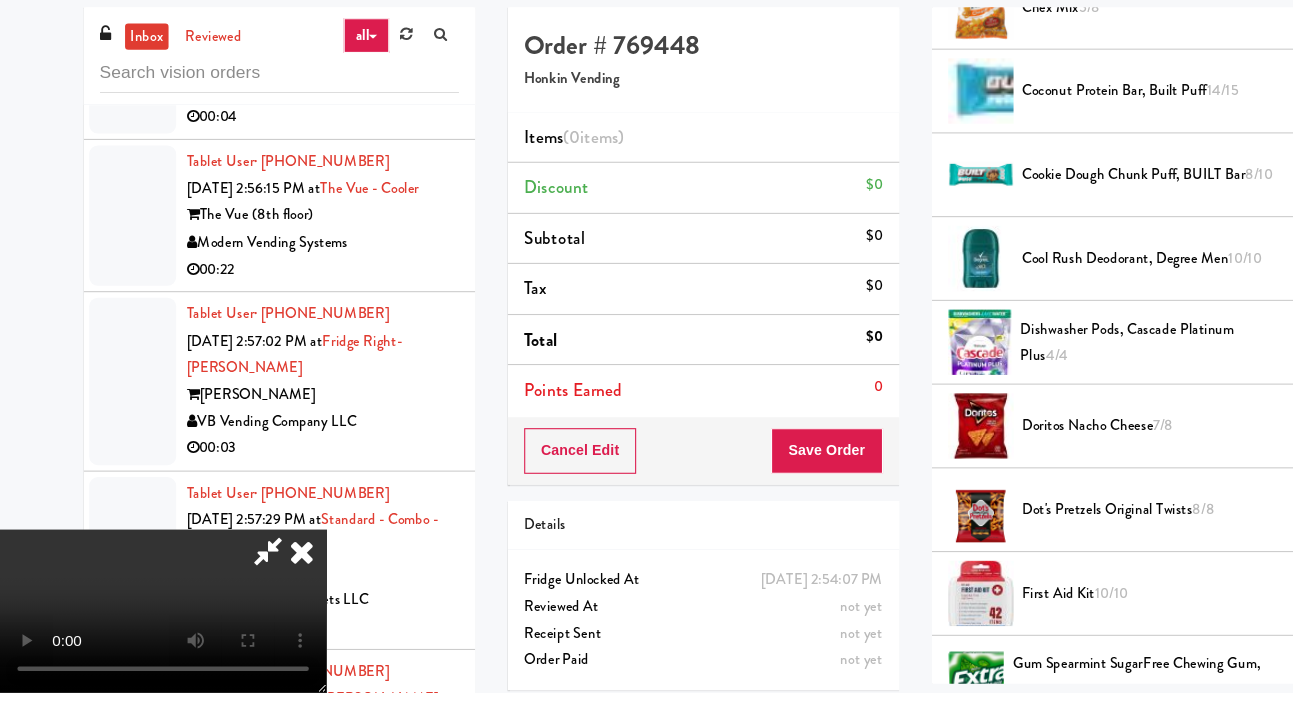 click on "Doritos Nacho Cheese  7/8" at bounding box center [1058, 457] 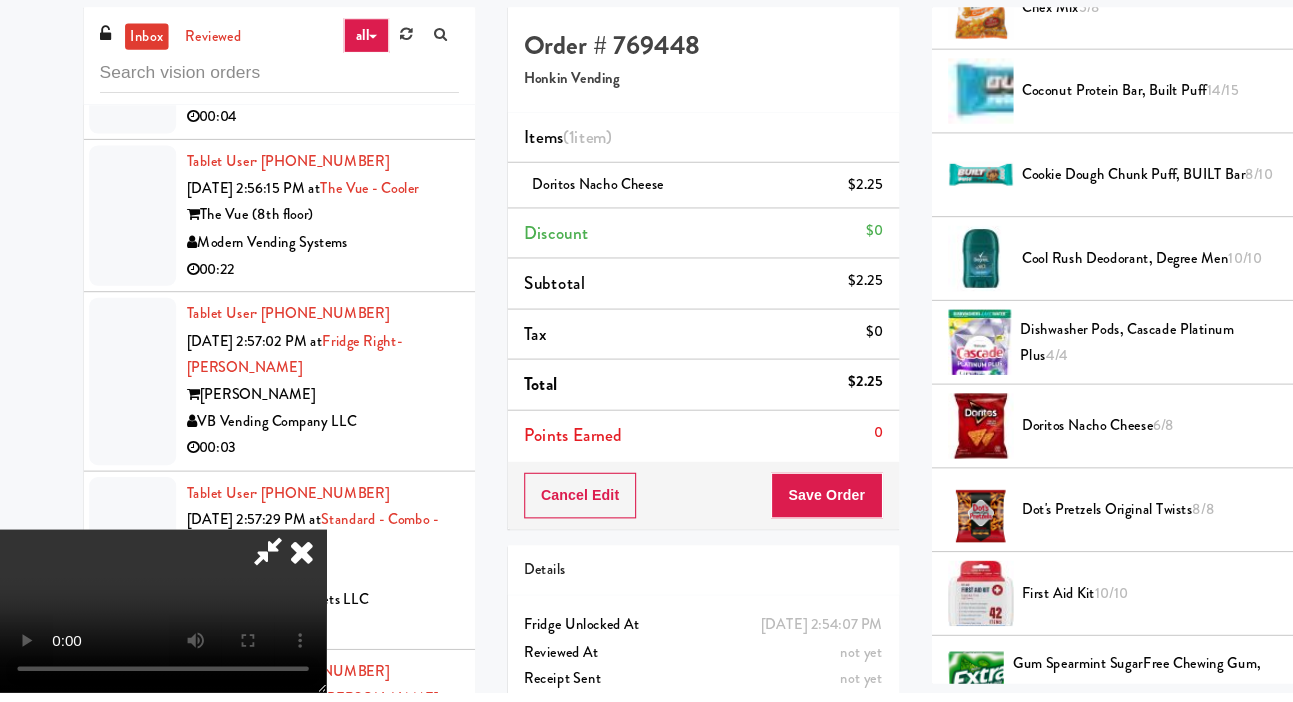 scroll, scrollTop: 0, scrollLeft: 0, axis: both 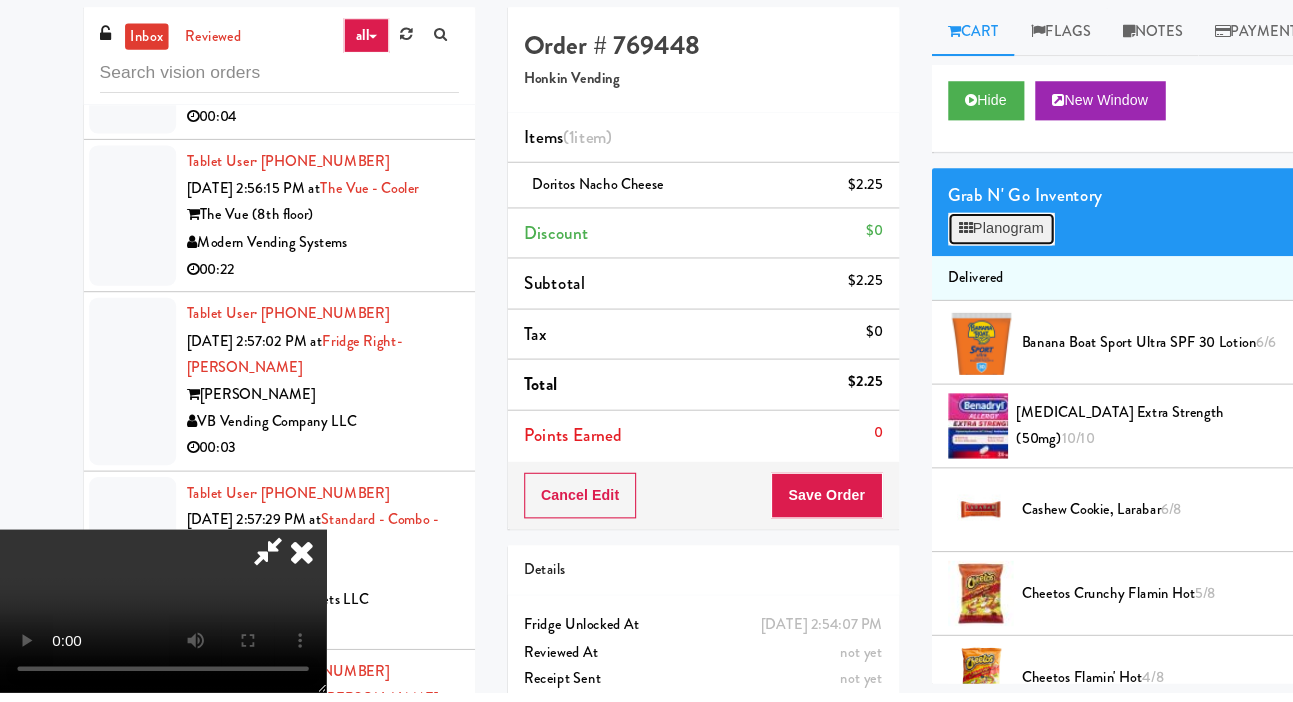click on "Planogram" at bounding box center (921, 276) 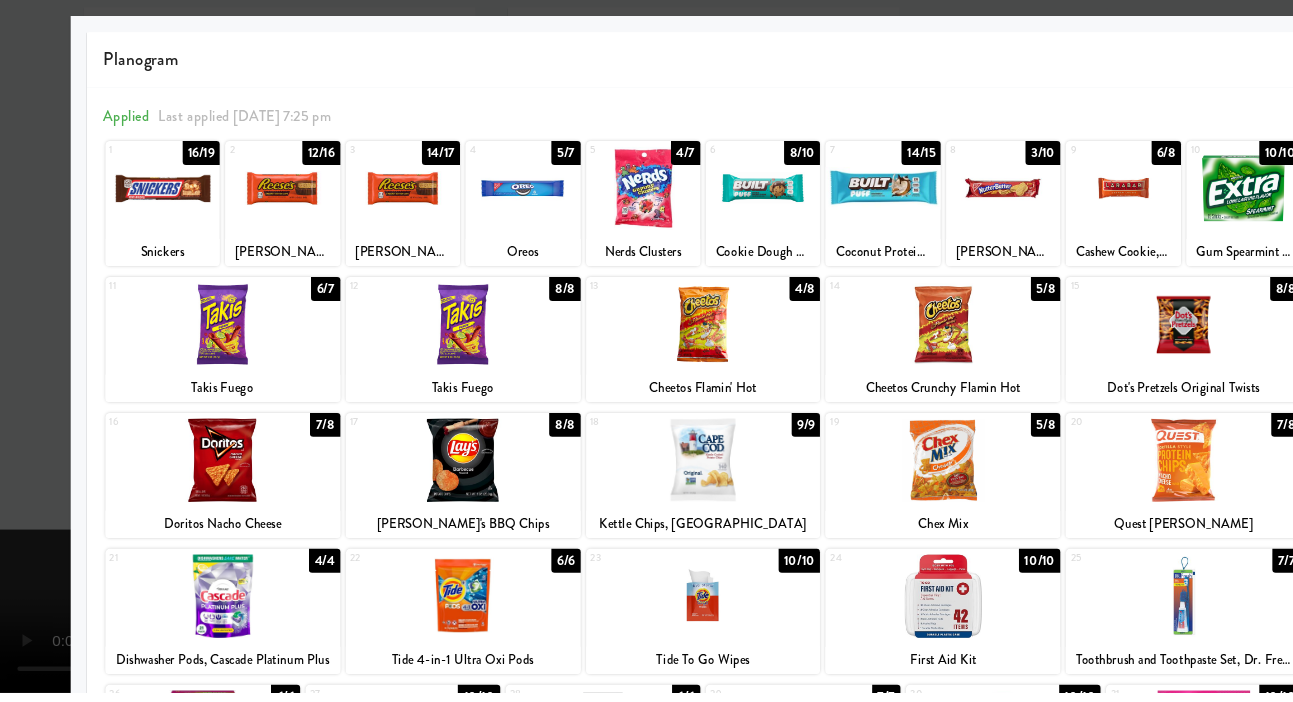 click at bounding box center [591, 238] 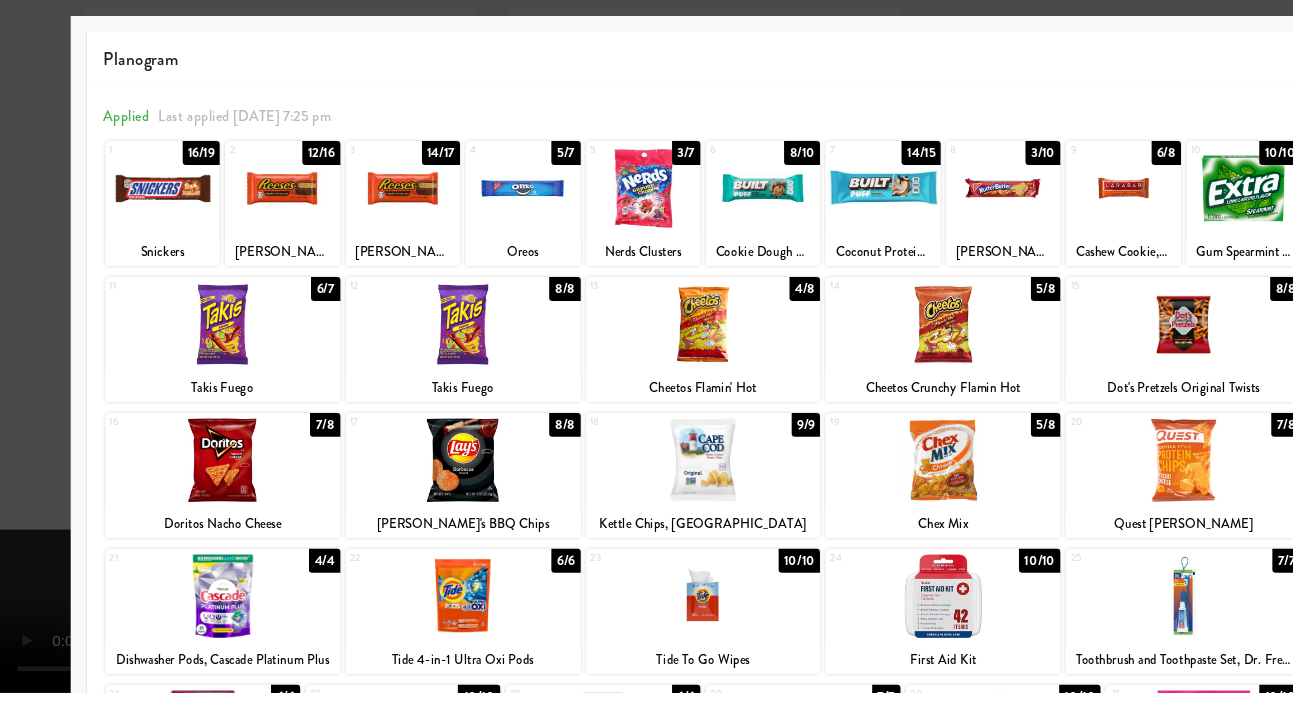 click at bounding box center [646, 351] 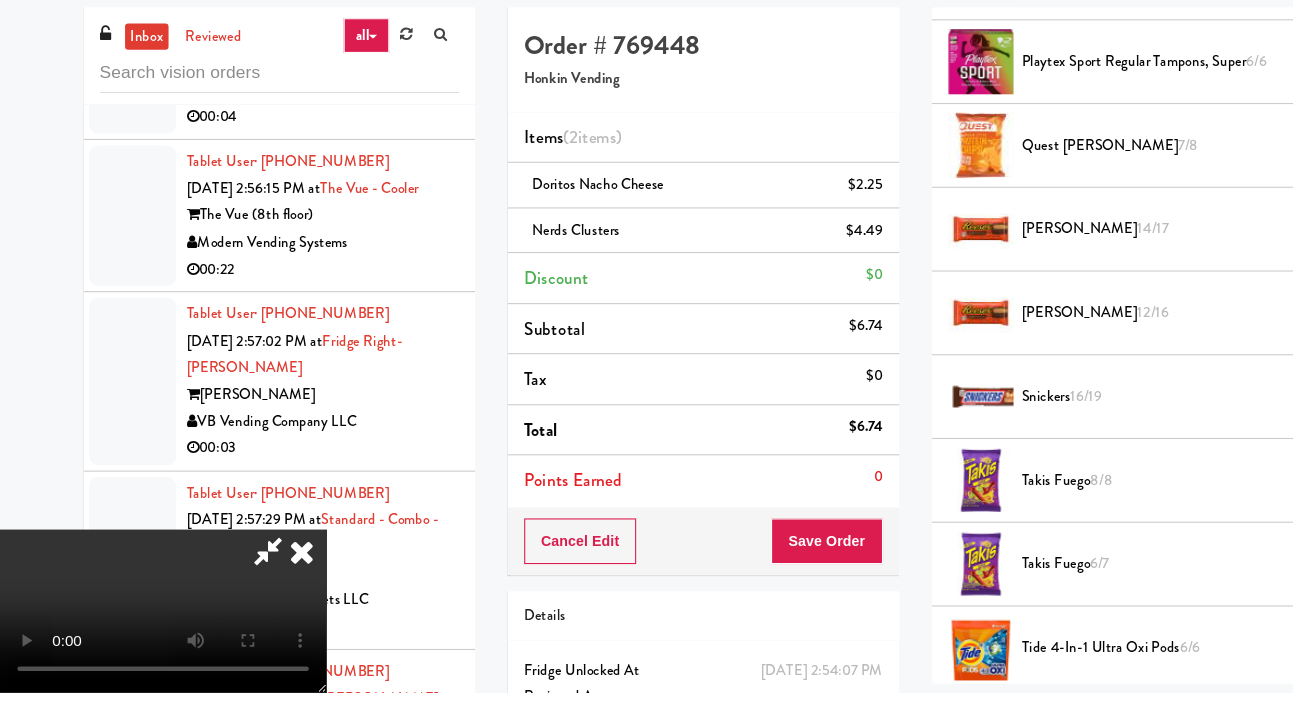 scroll, scrollTop: 1797, scrollLeft: 0, axis: vertical 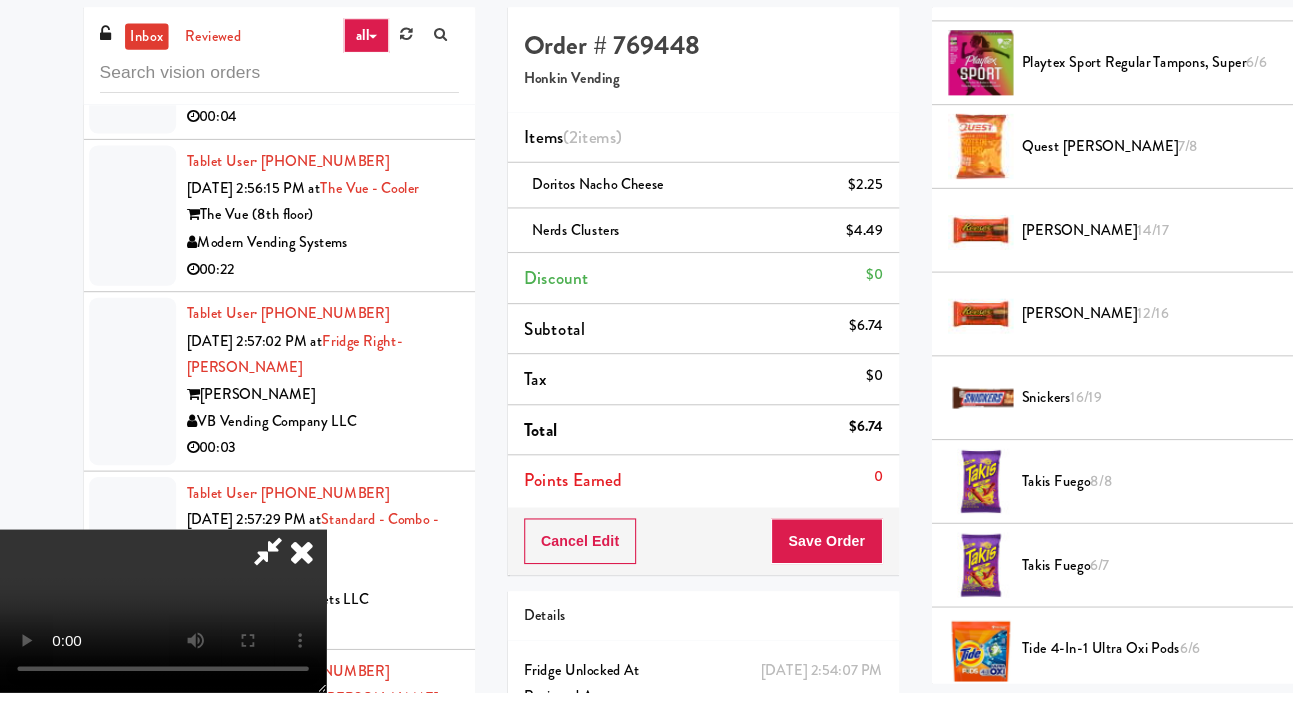 click on "Reese's  14/17" at bounding box center [1058, 277] 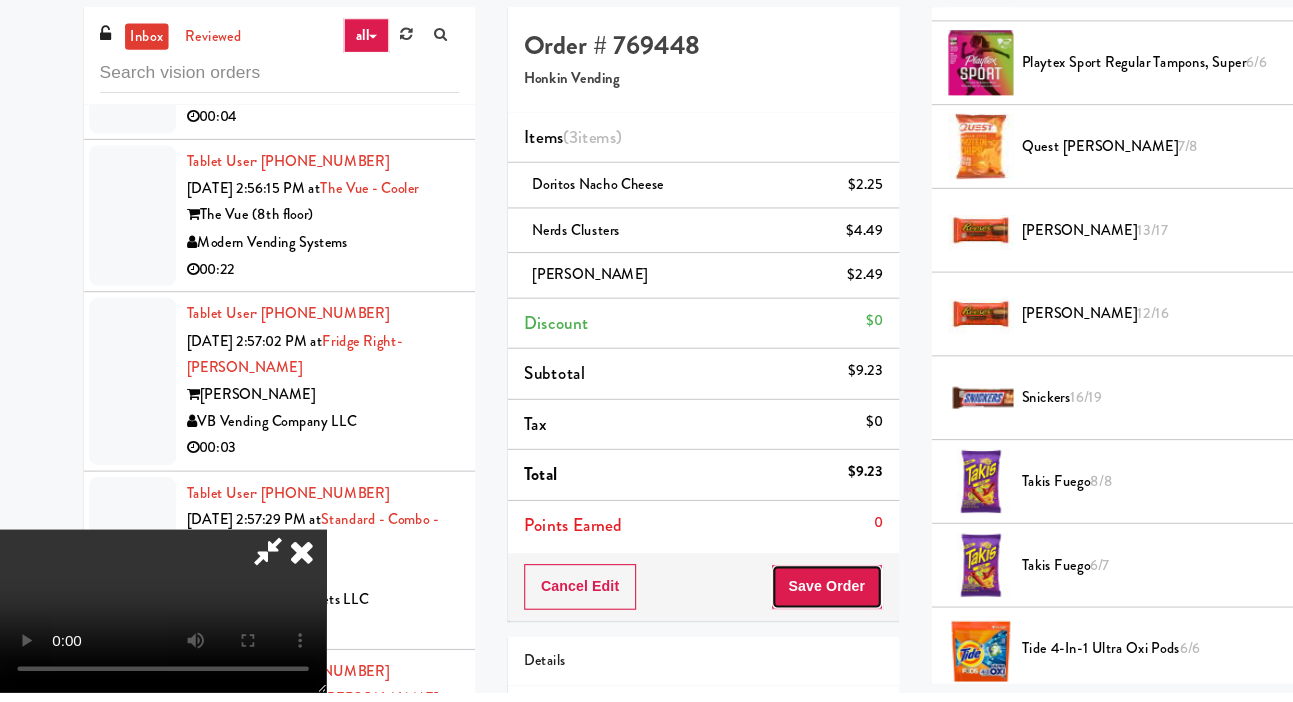 click on "Save Order" at bounding box center [760, 605] 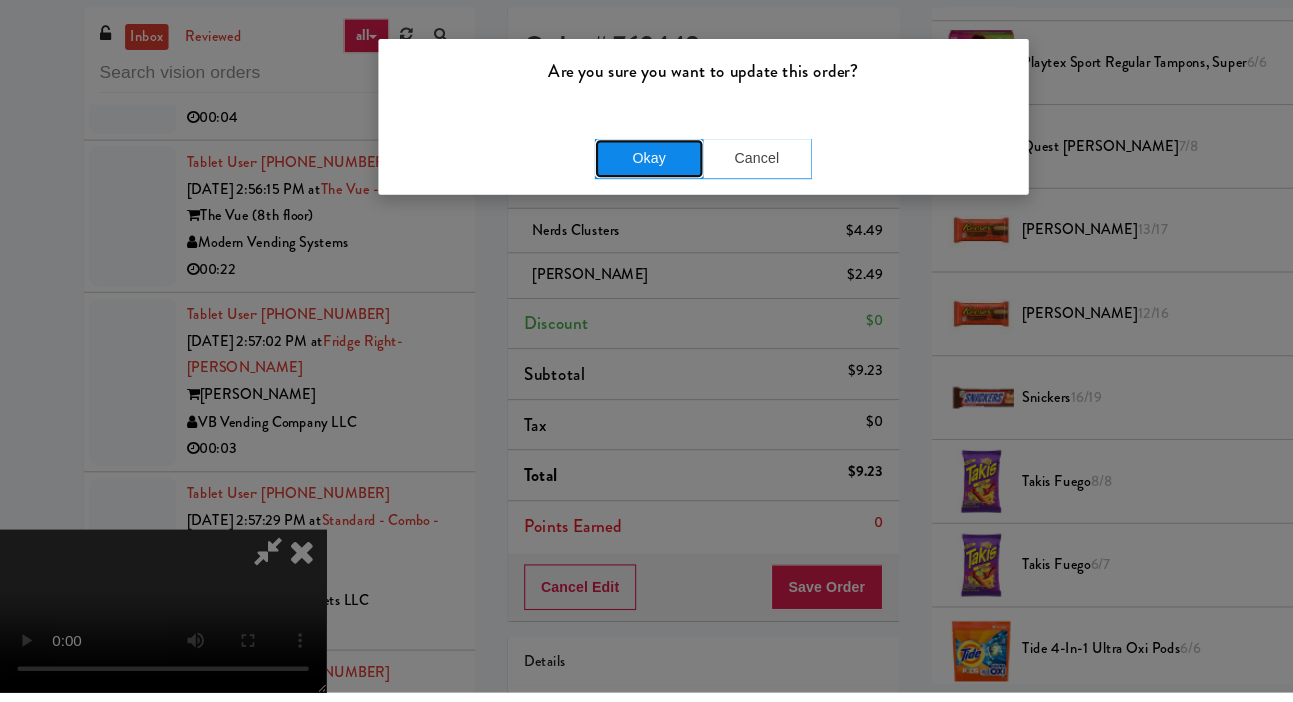 click on "Okay" at bounding box center [597, 211] 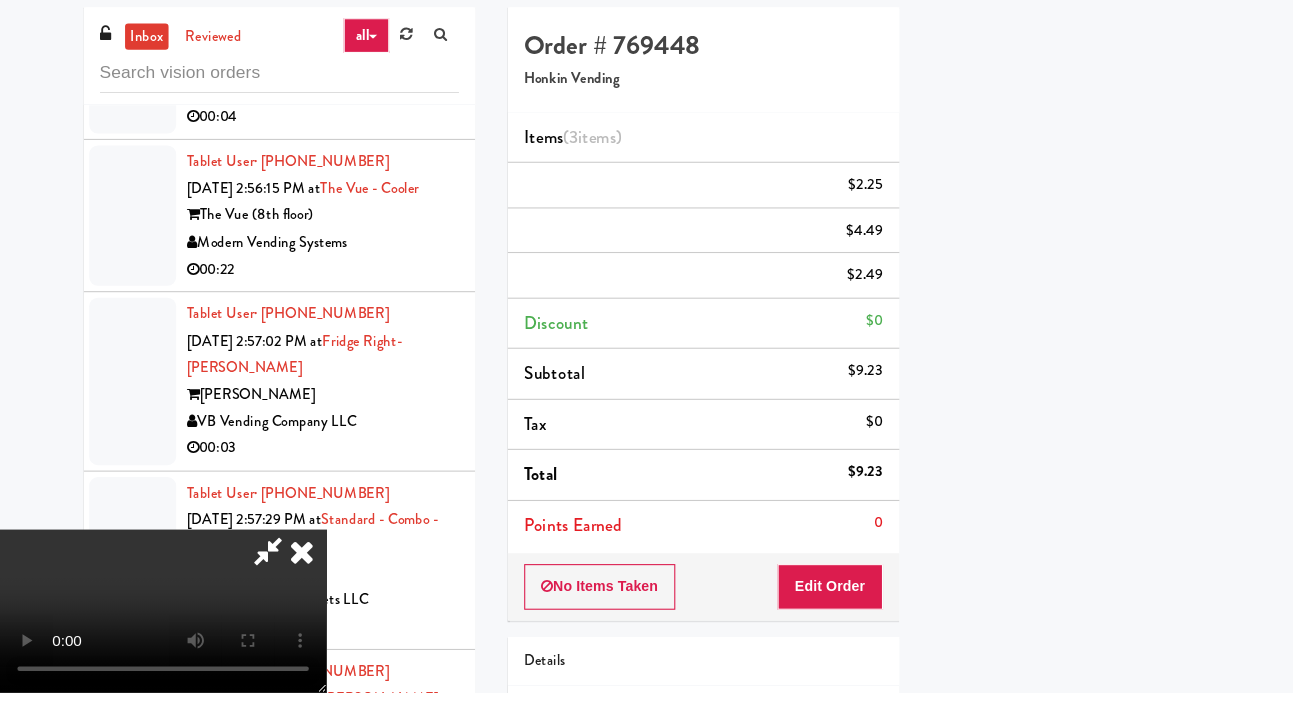 scroll, scrollTop: 116, scrollLeft: 0, axis: vertical 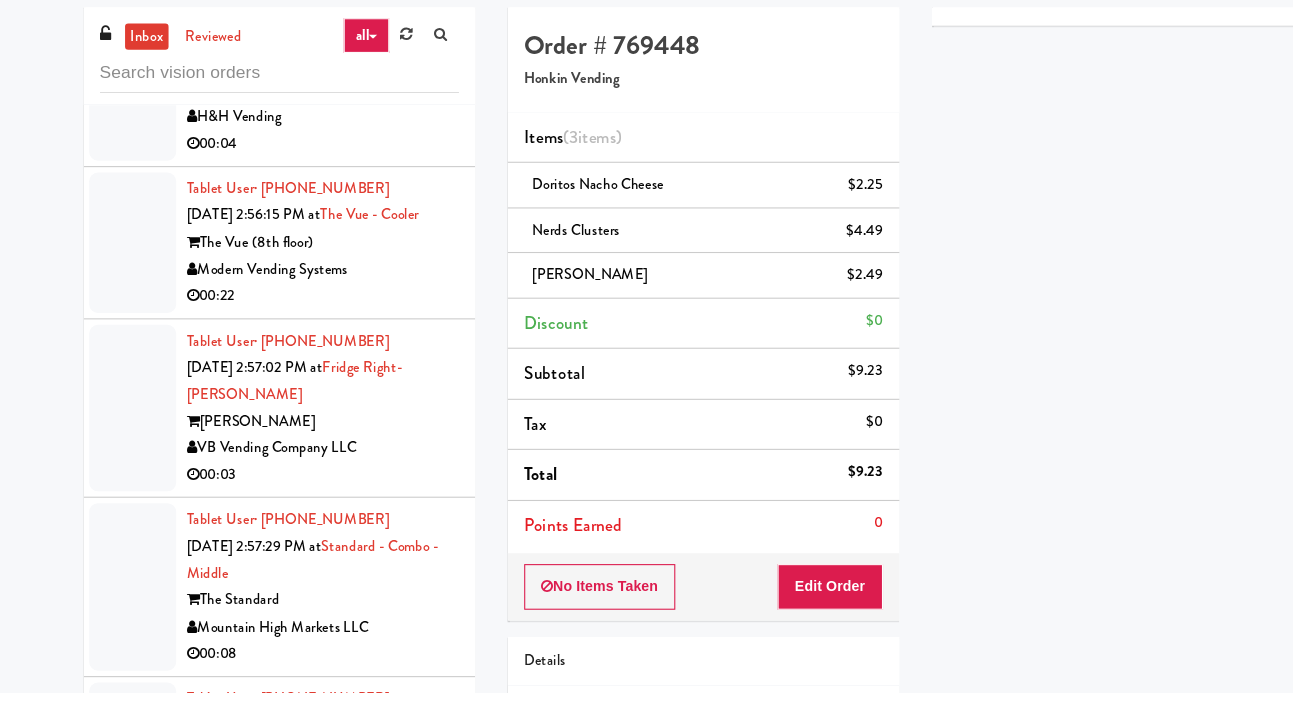 click at bounding box center (122, -321) 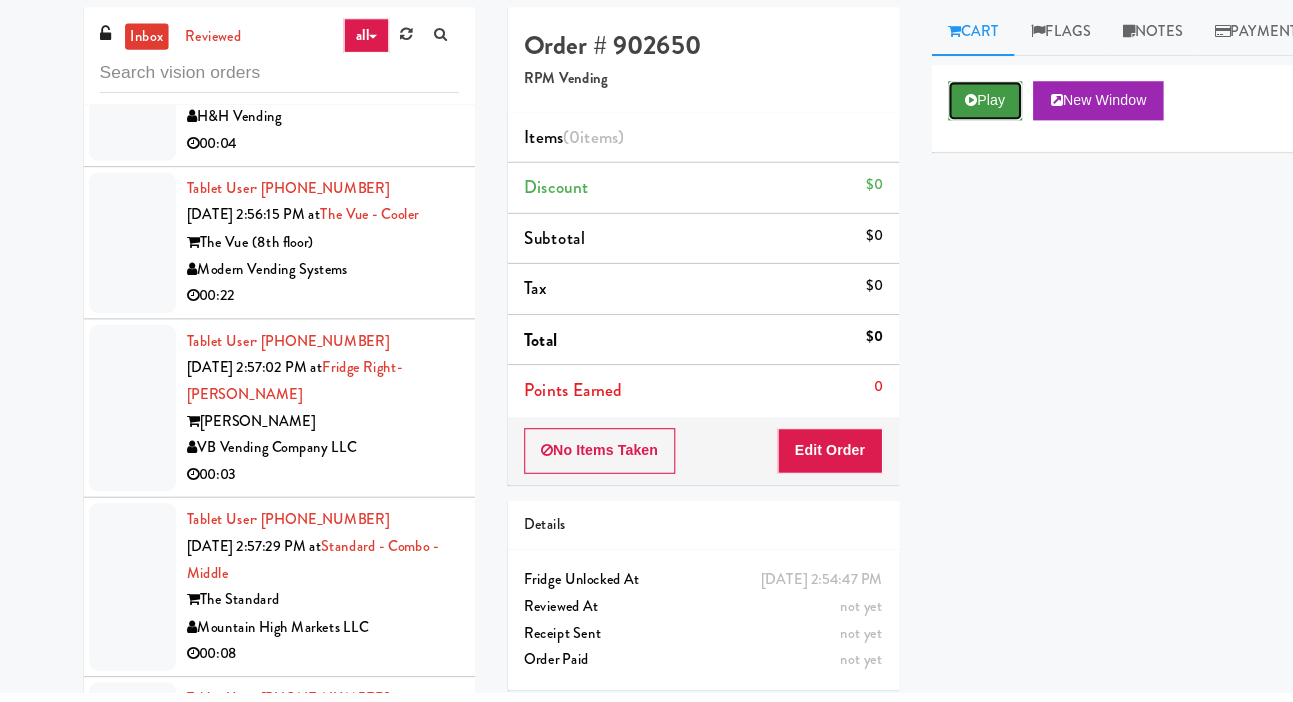 click on "Play" at bounding box center [906, 158] 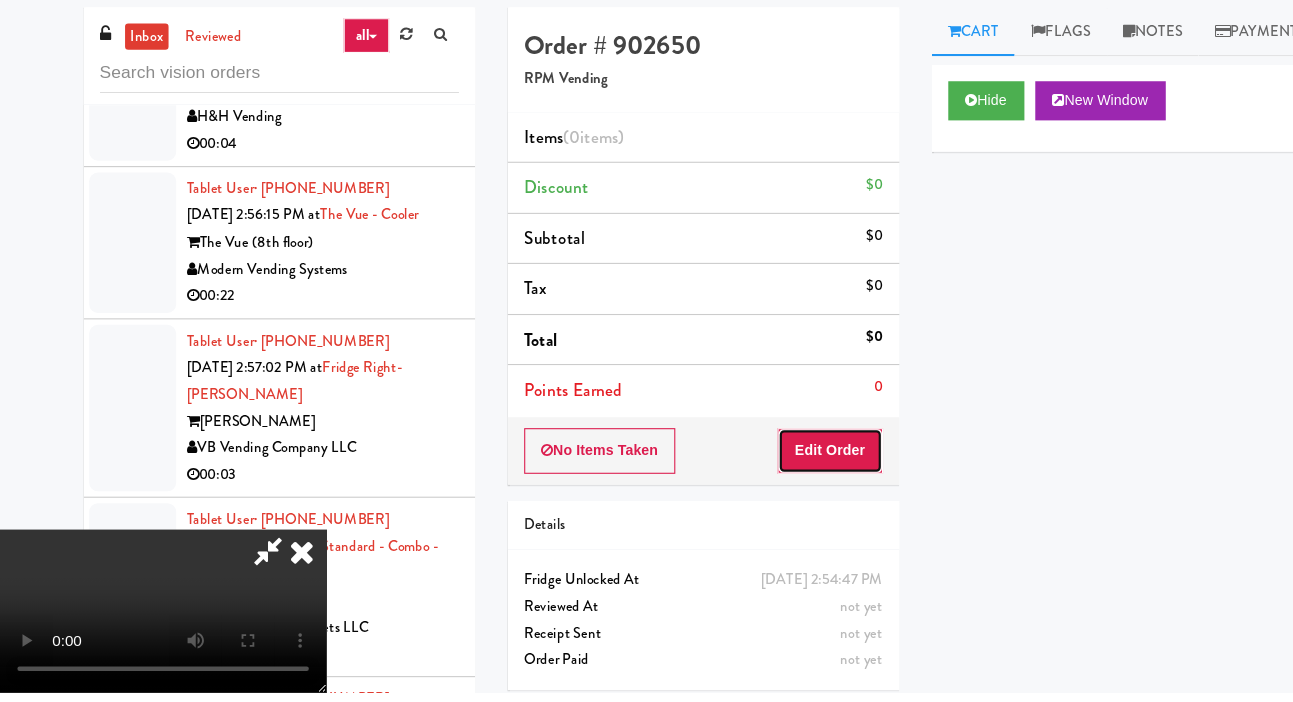 click on "Edit Order" at bounding box center (763, 480) 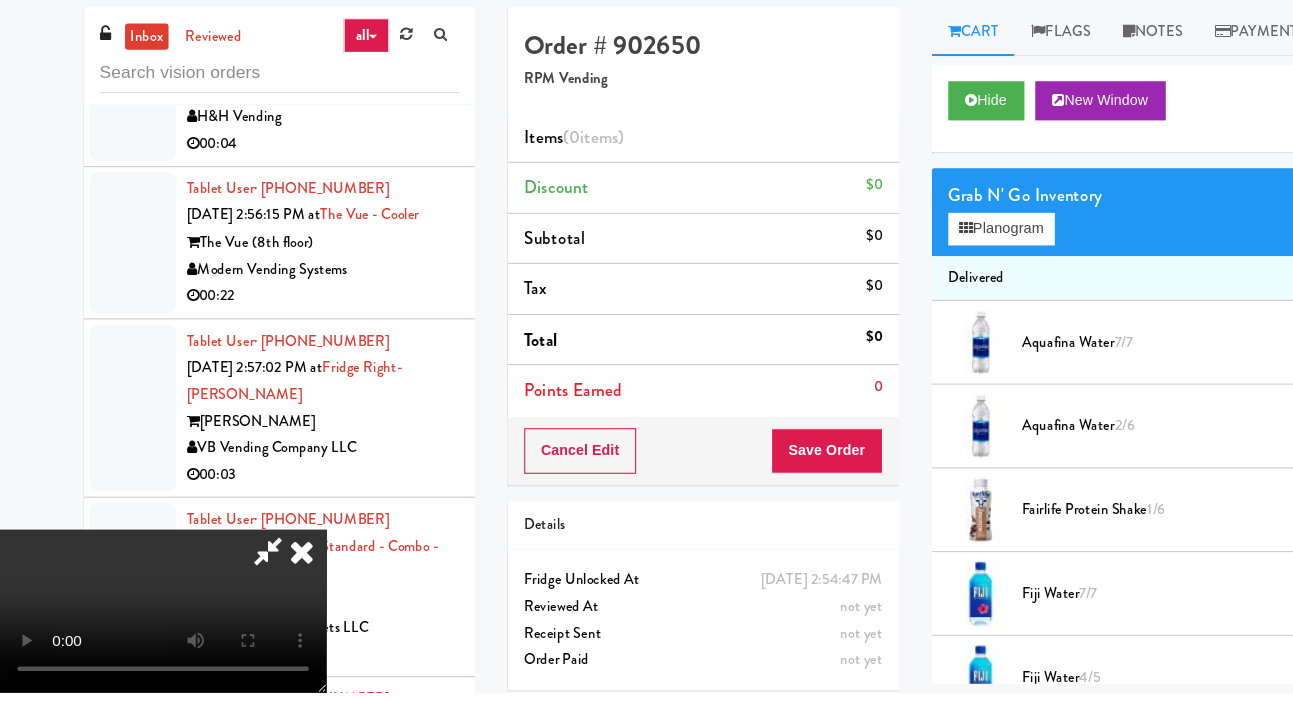 scroll, scrollTop: 0, scrollLeft: 0, axis: both 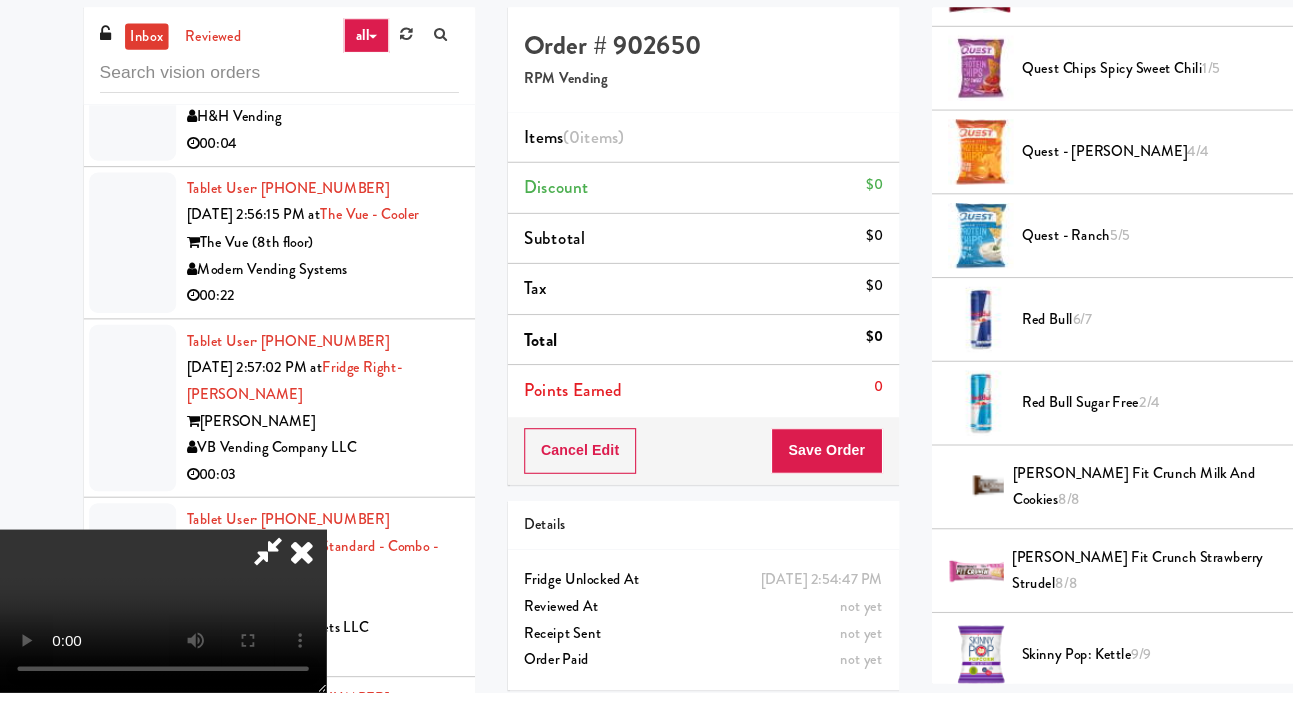 click on "Red Bull Sugar Free  2/4" at bounding box center (1058, 436) 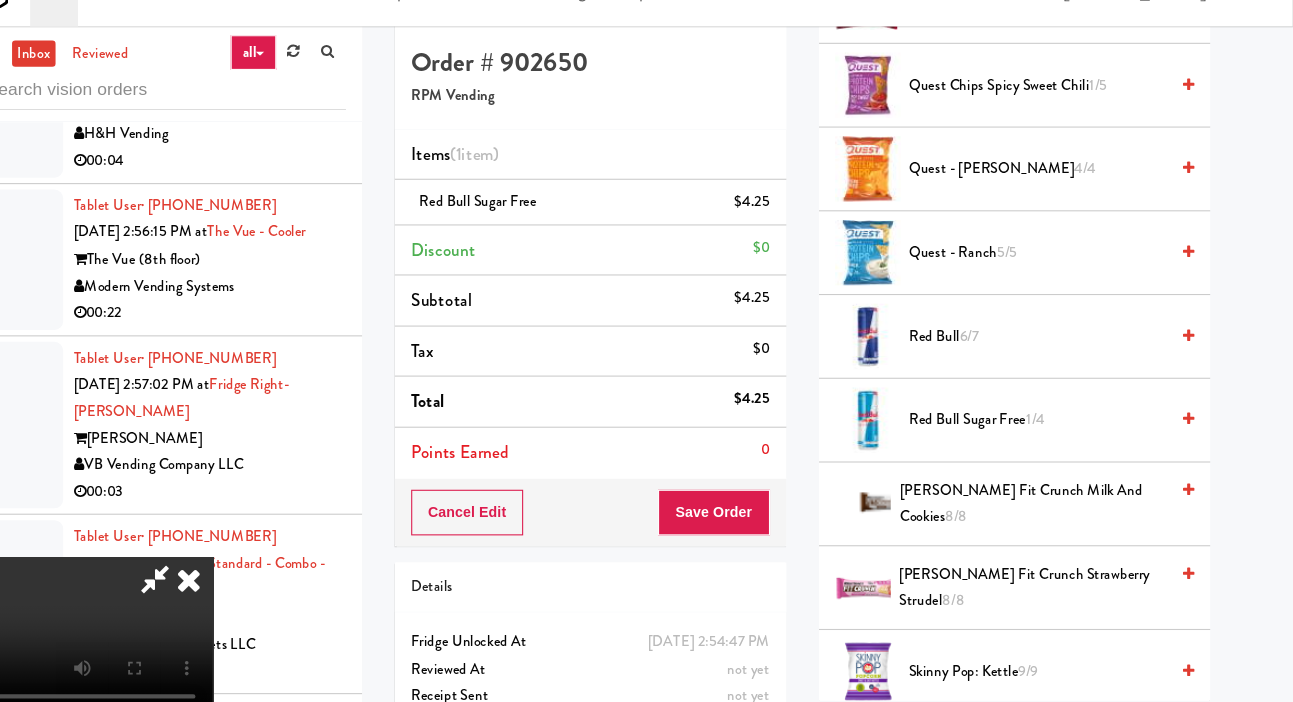 scroll, scrollTop: 0, scrollLeft: 0, axis: both 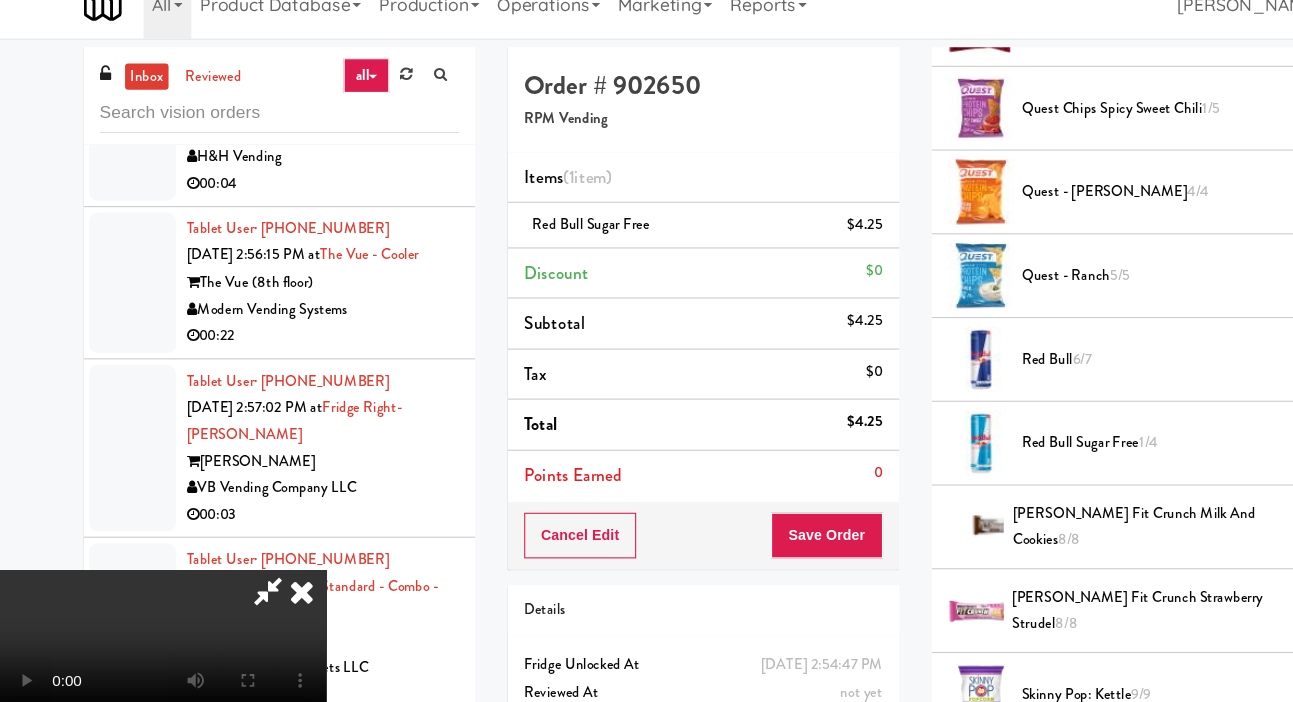 click on "Quest Chips Spicy Sweet Chili  1/5" at bounding box center (1058, 128) 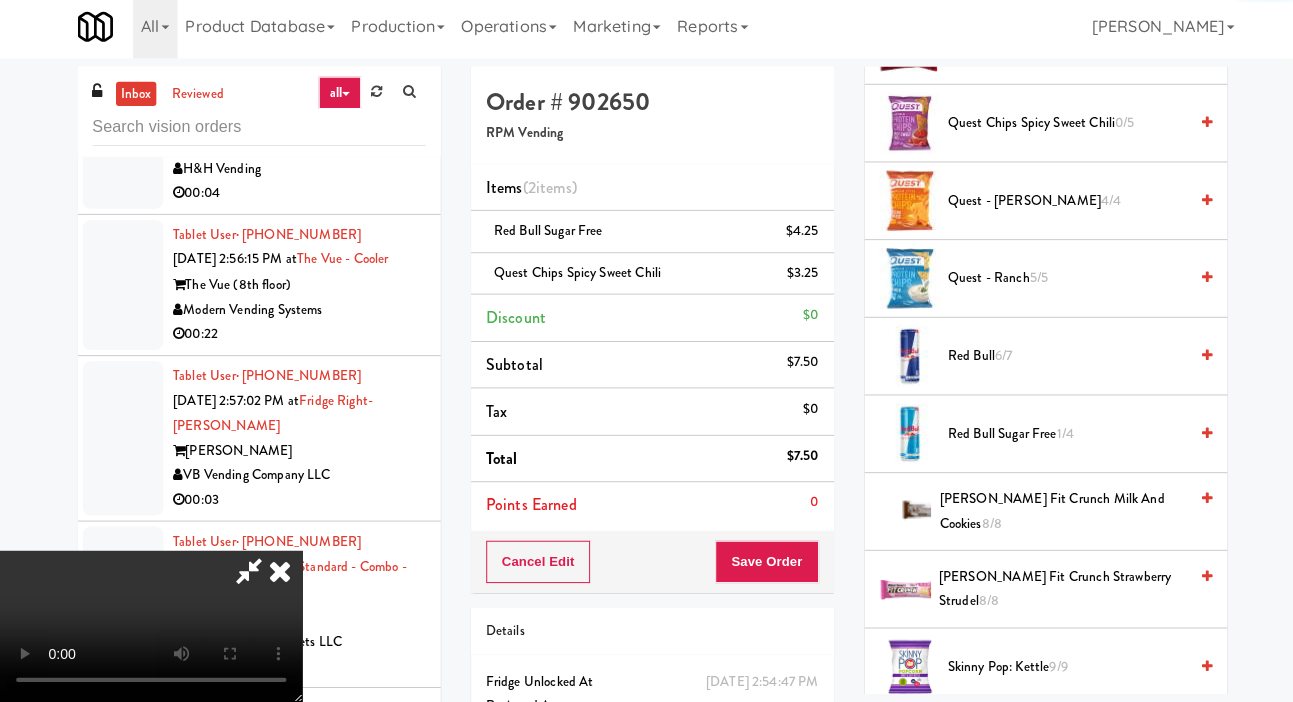 scroll, scrollTop: 0, scrollLeft: 0, axis: both 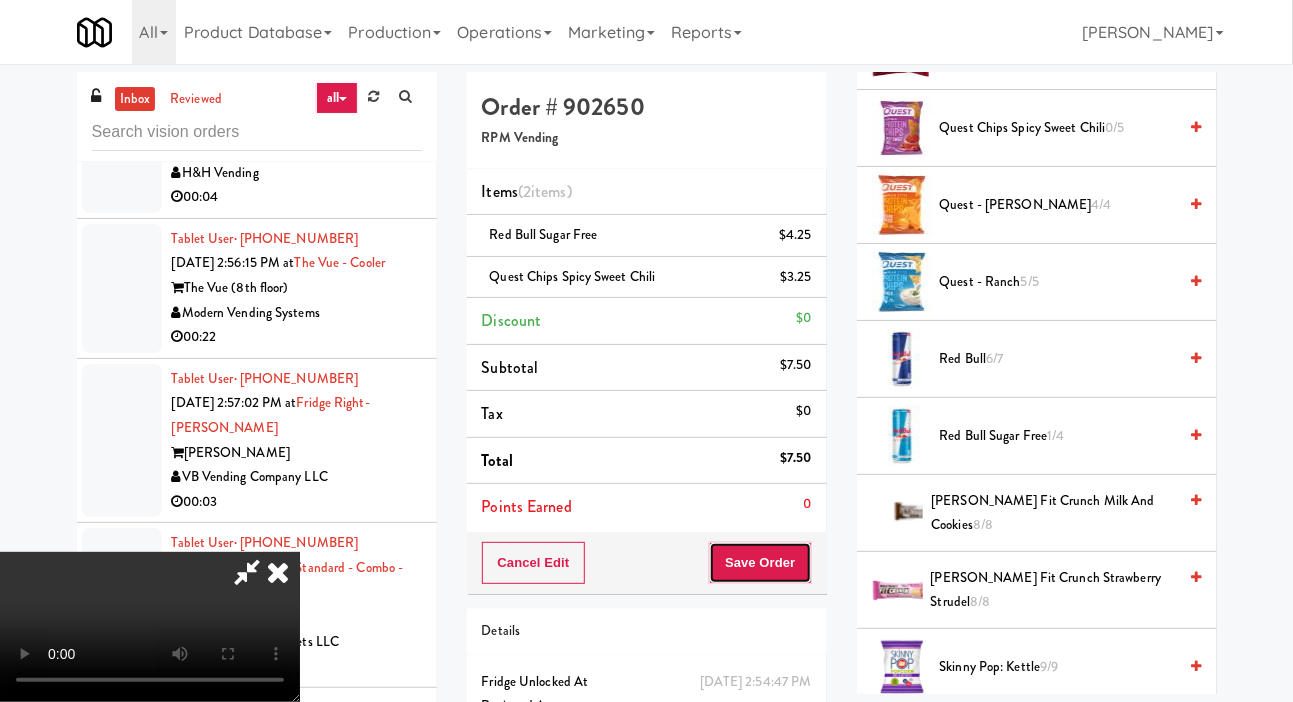 click on "Save Order" at bounding box center (760, 563) 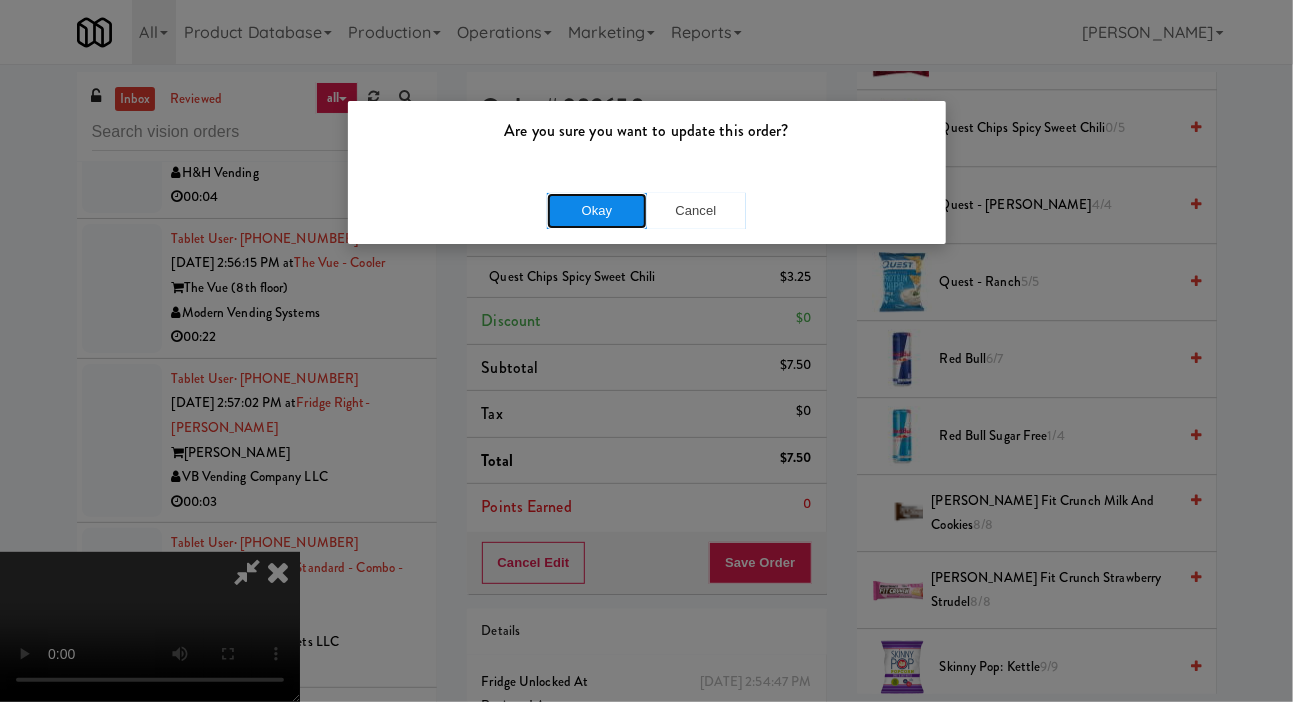 click on "Okay" at bounding box center [597, 211] 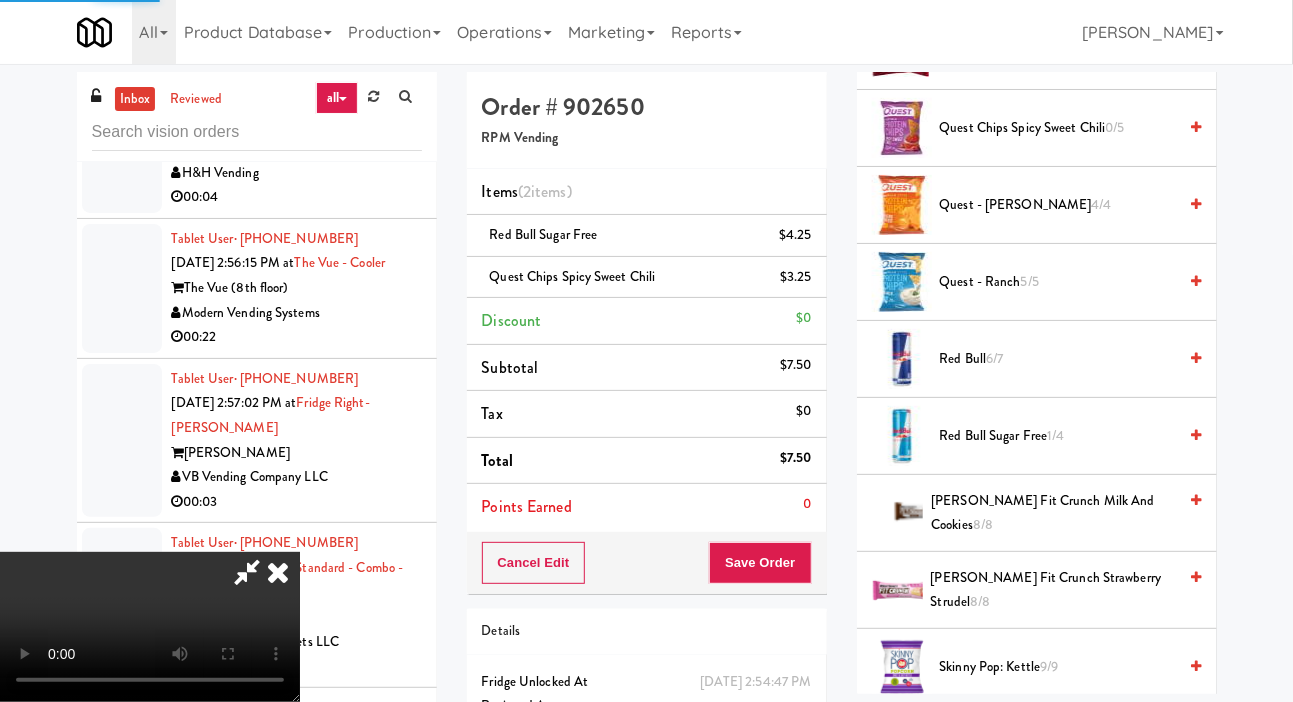 scroll, scrollTop: 116, scrollLeft: 0, axis: vertical 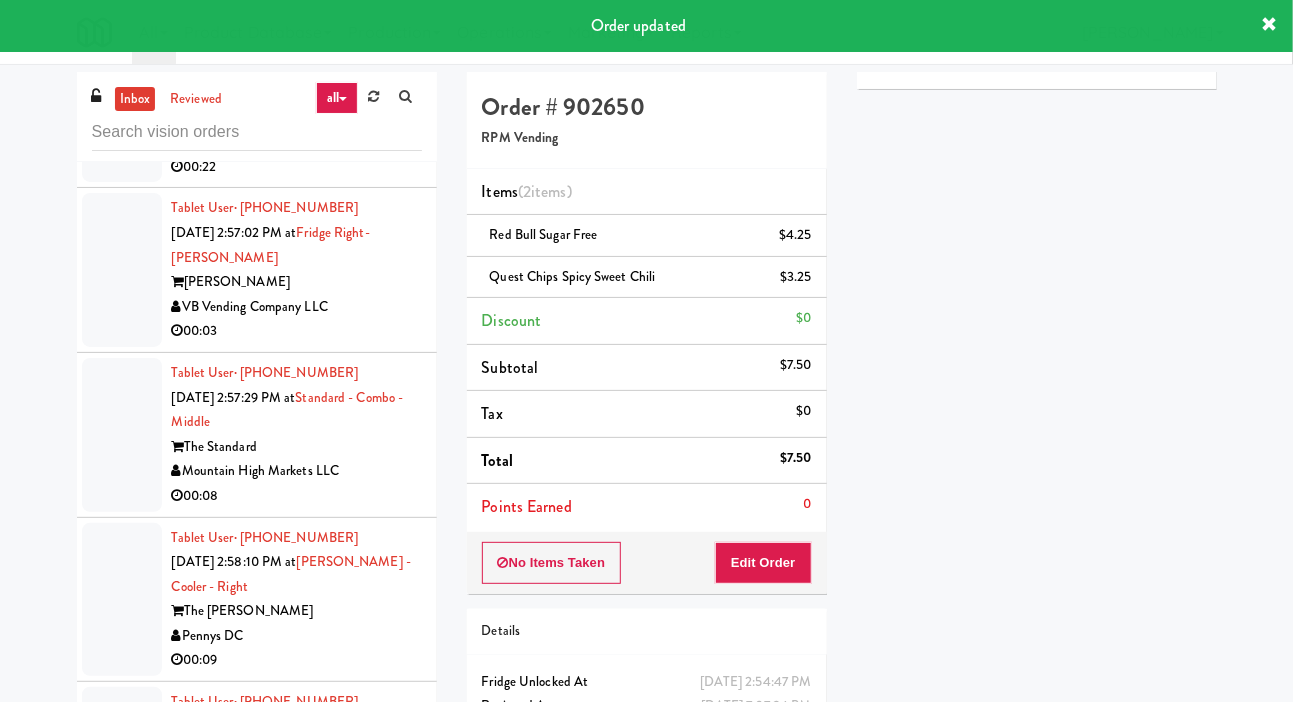 click at bounding box center (122, -352) 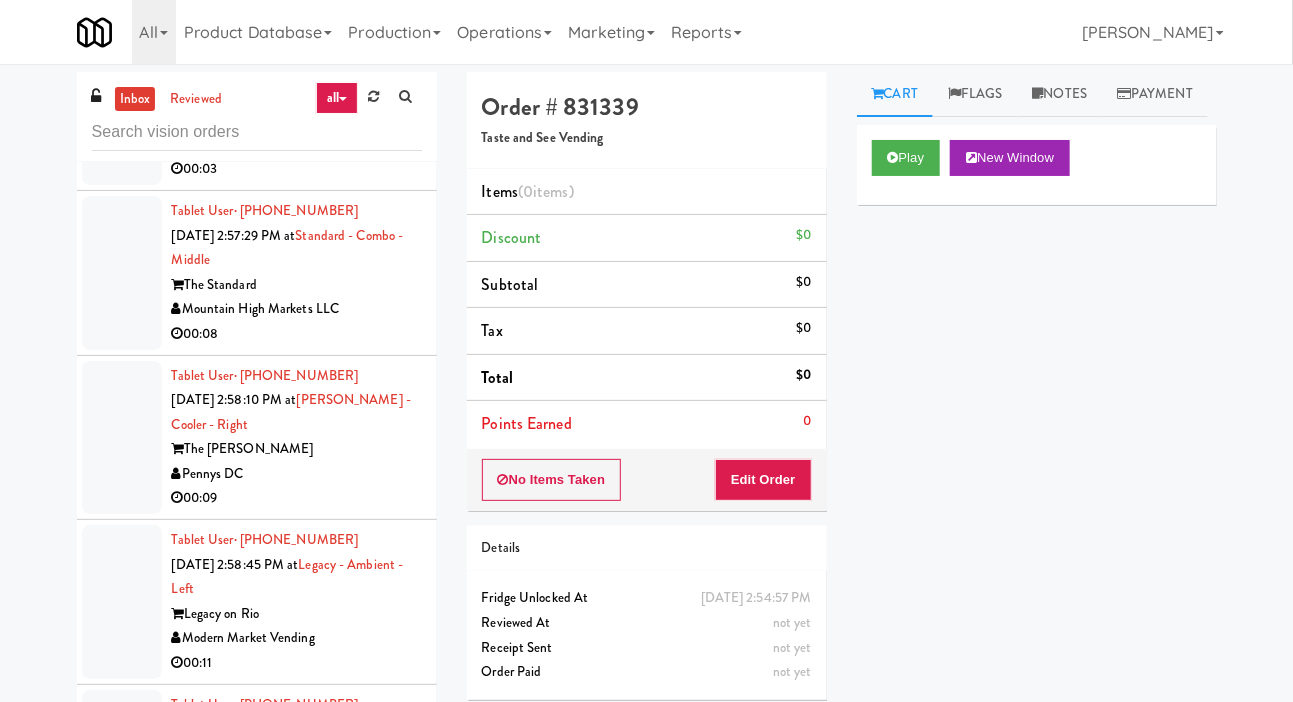scroll, scrollTop: 10030, scrollLeft: 0, axis: vertical 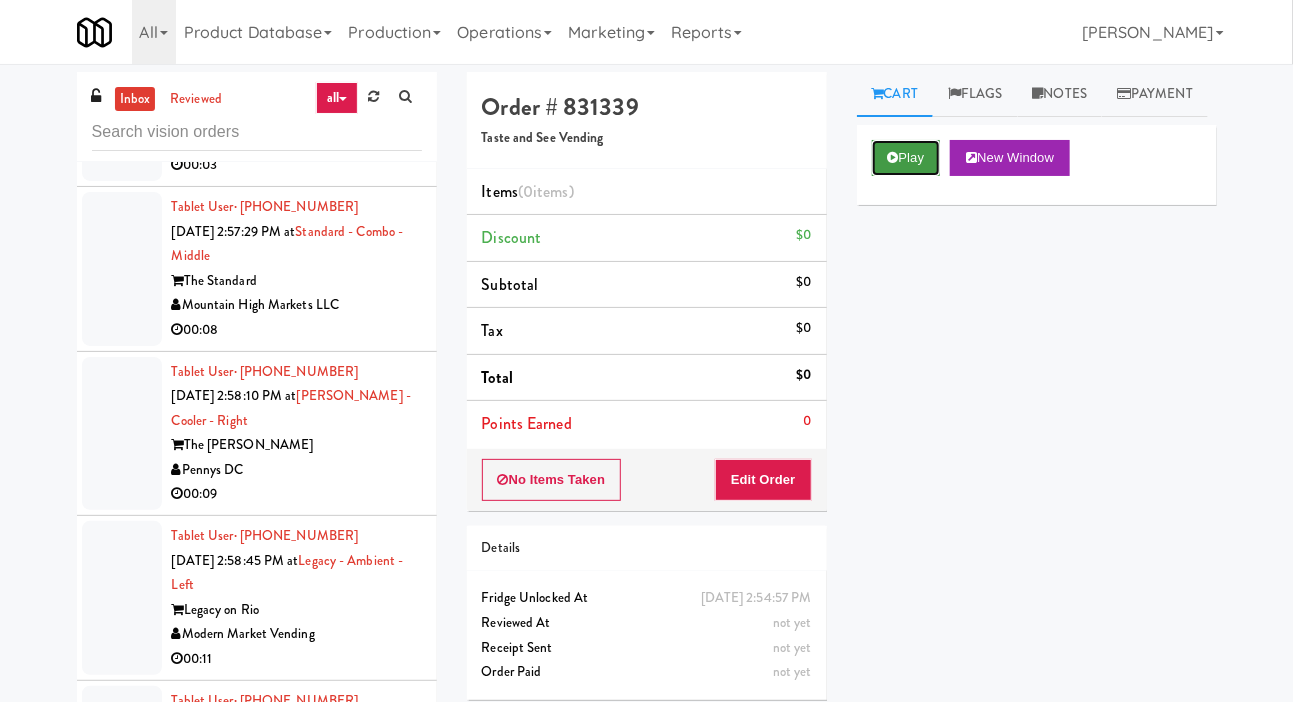 click on "Play" at bounding box center (906, 158) 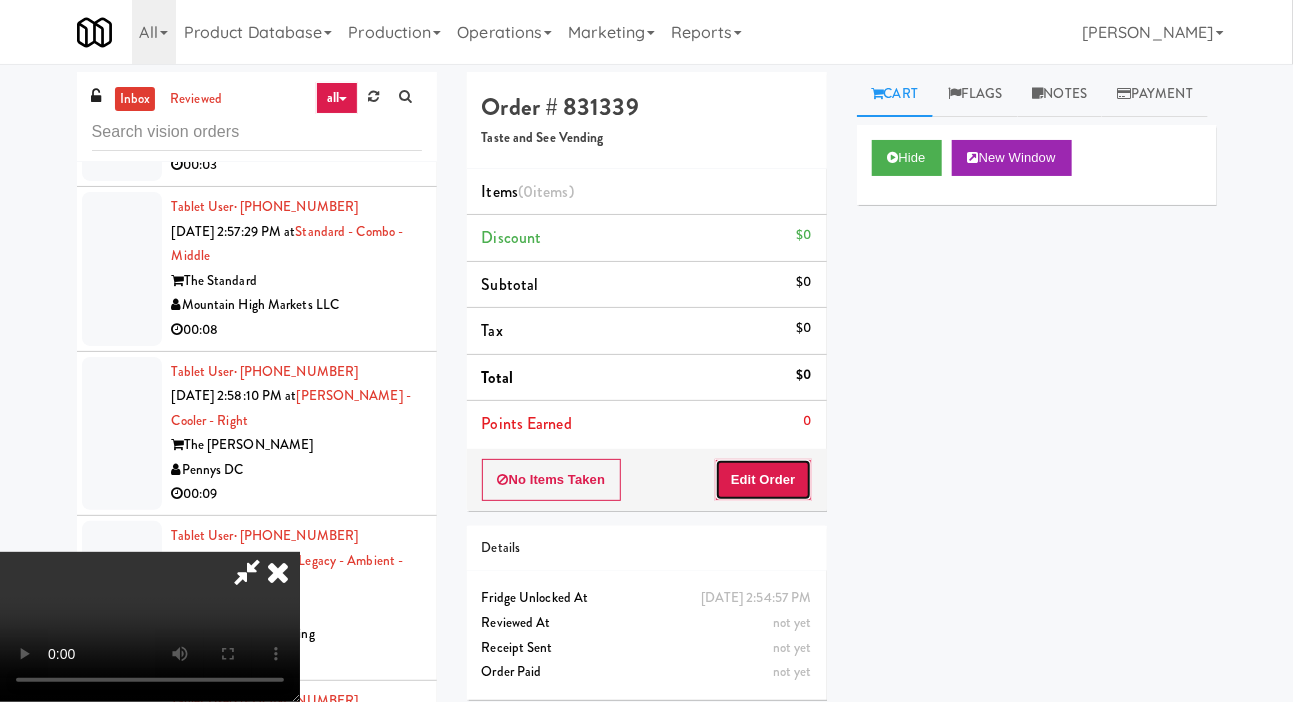 click on "Edit Order" at bounding box center [763, 480] 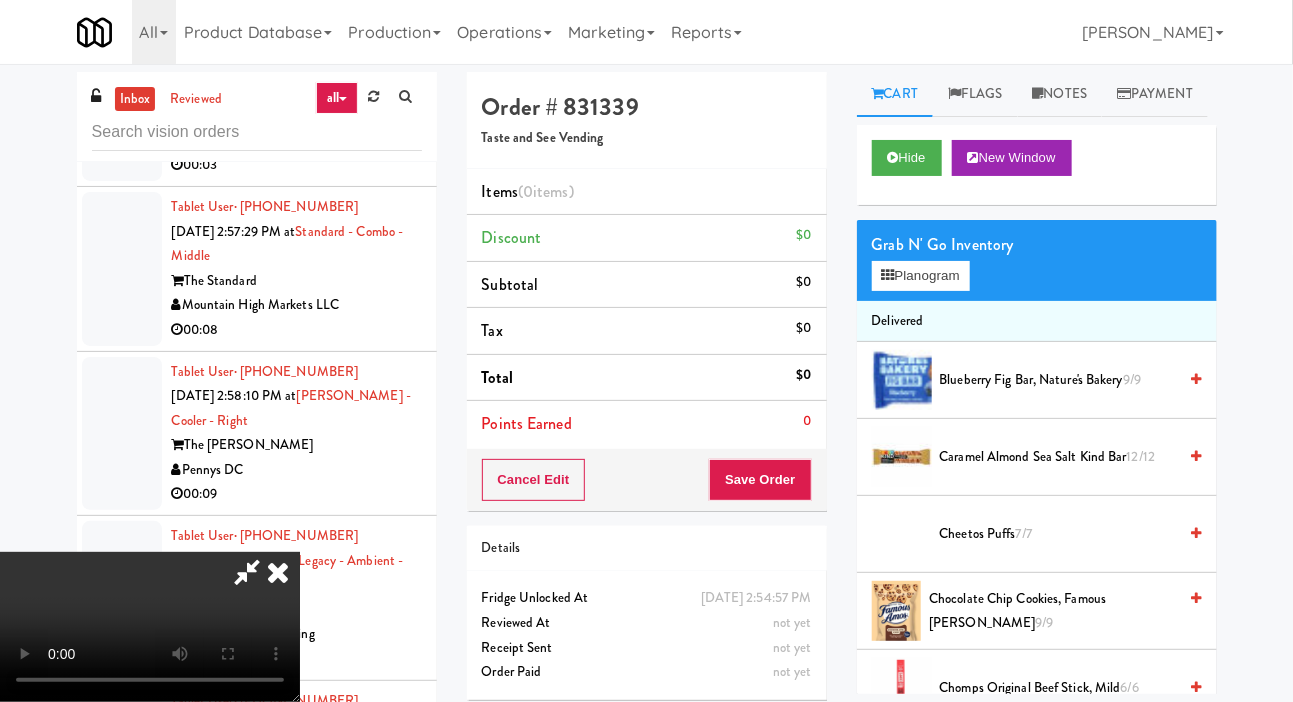 scroll, scrollTop: 0, scrollLeft: 0, axis: both 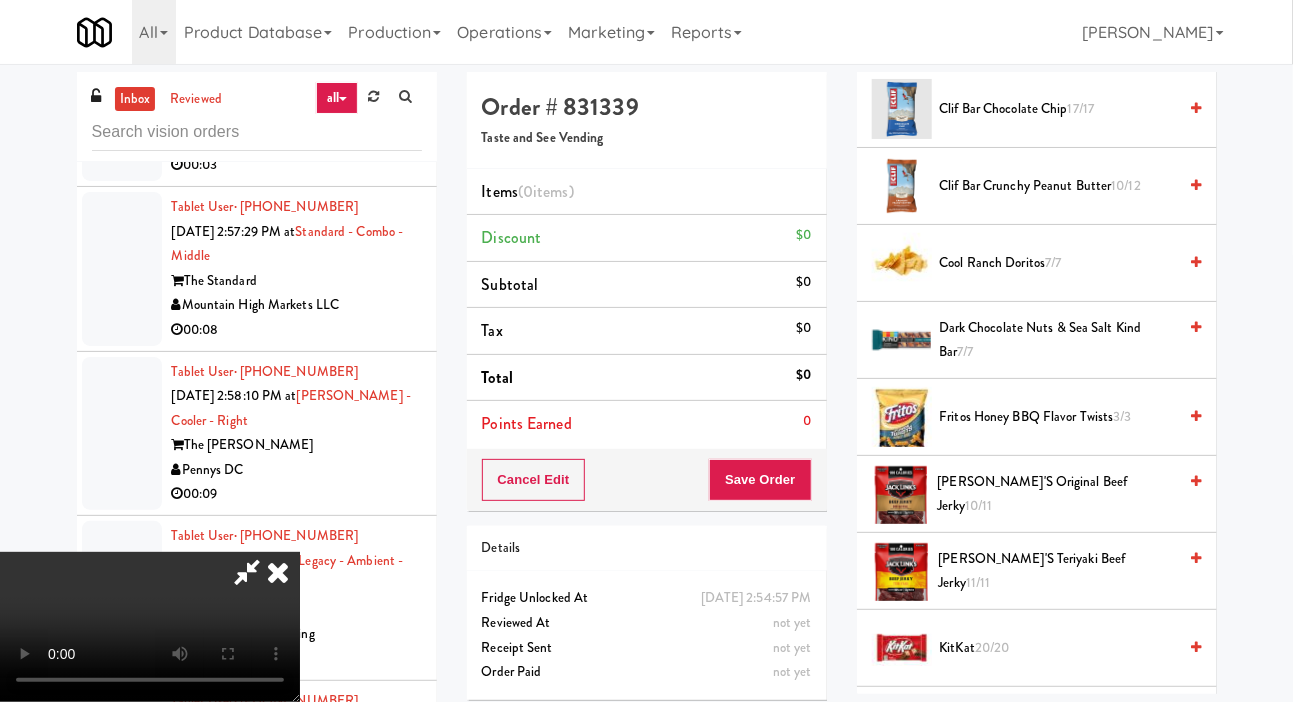 click on "Dark Chocolate Nuts & Sea Salt Kind Bar  7/7" at bounding box center (1057, 340) 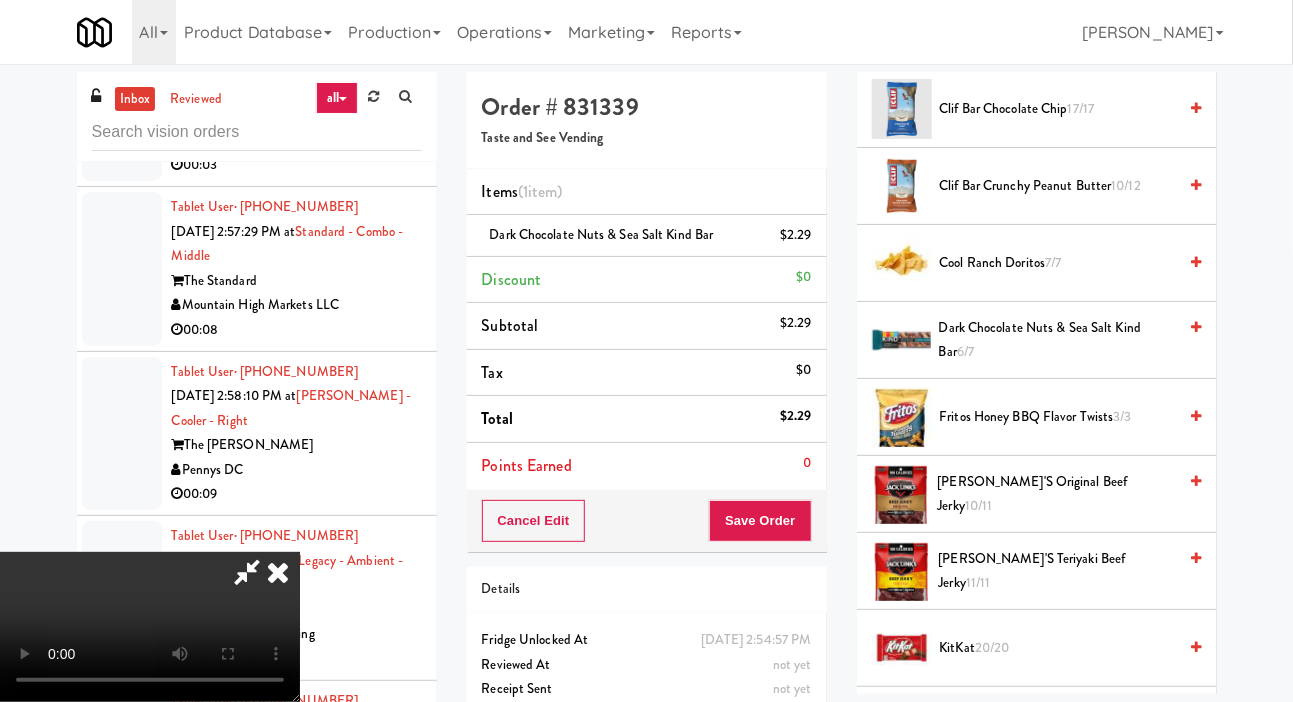 scroll, scrollTop: 73, scrollLeft: 0, axis: vertical 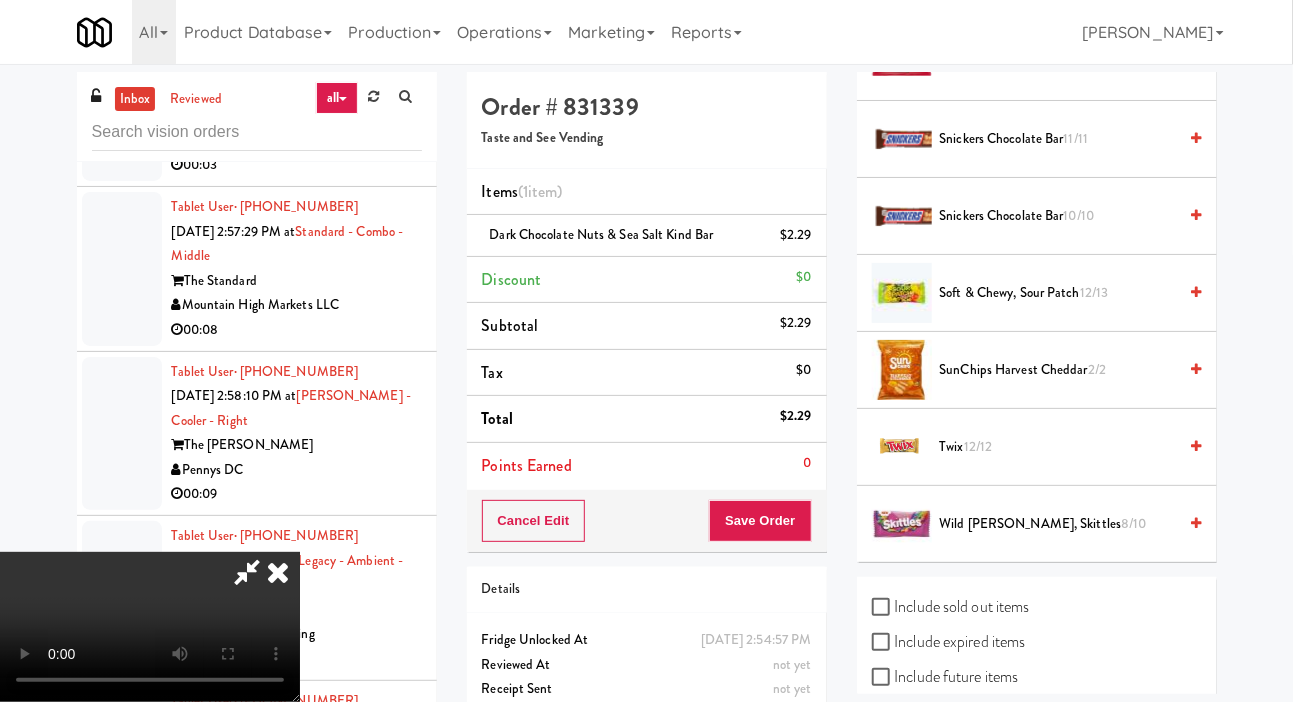 click on "SunChips Harvest Cheddar  2/2" at bounding box center [1058, 370] 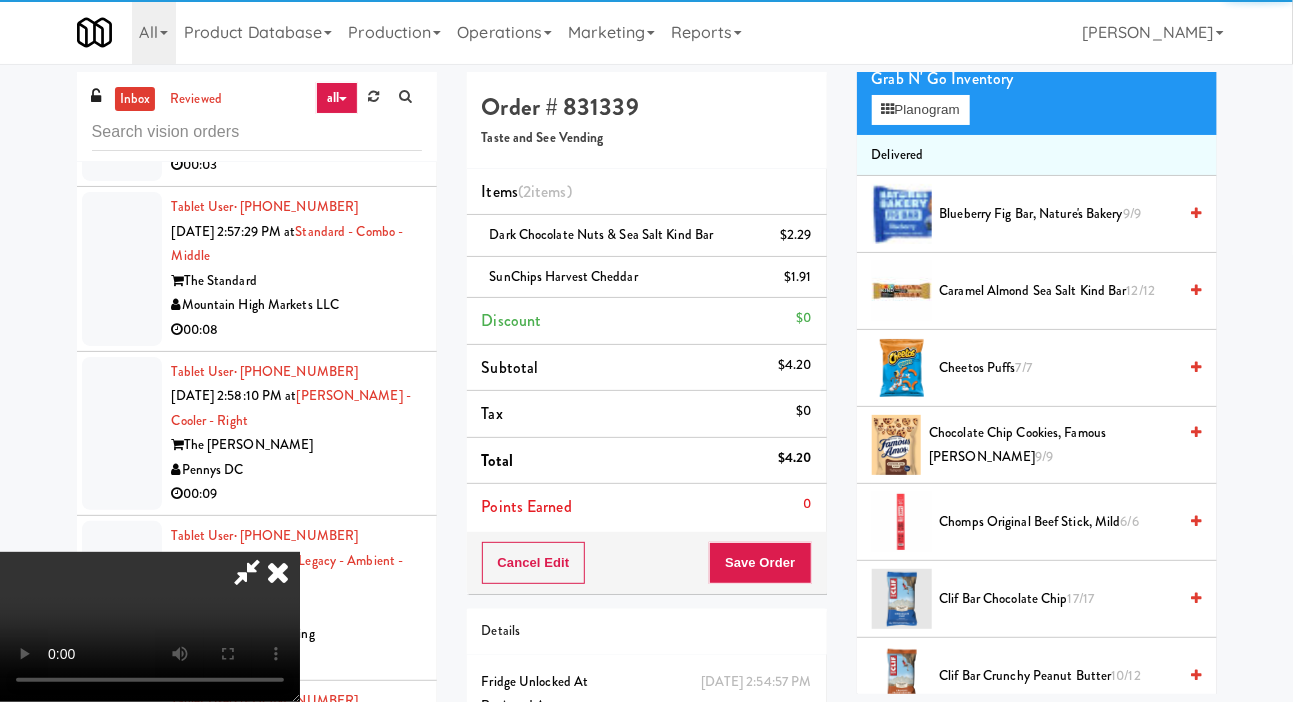 scroll, scrollTop: 0, scrollLeft: 0, axis: both 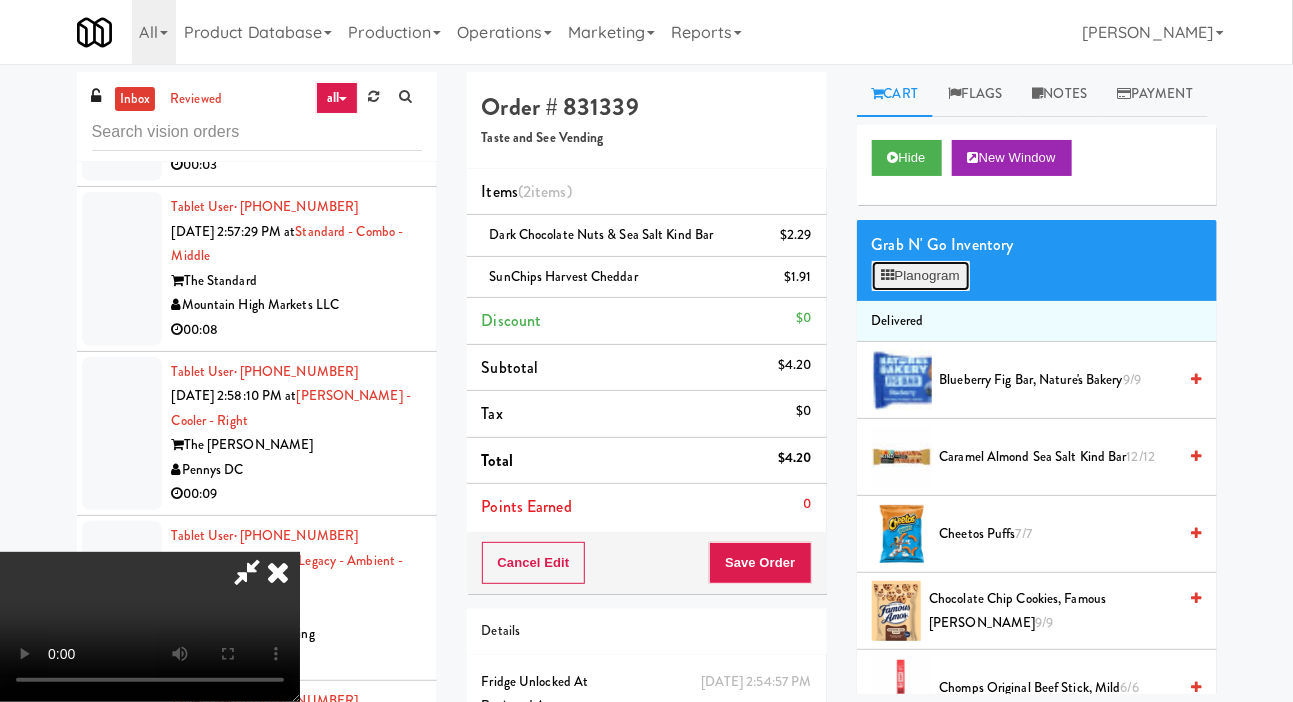 click on "Planogram" at bounding box center [921, 276] 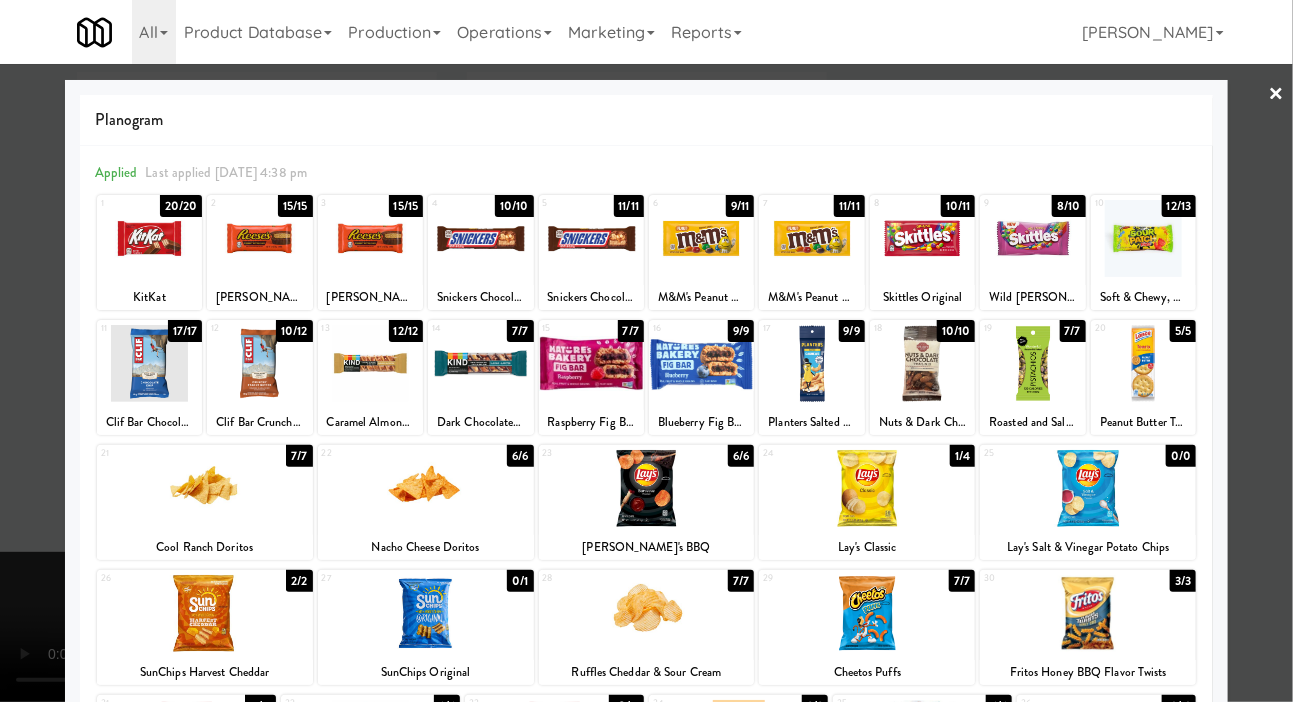 click at bounding box center (646, 351) 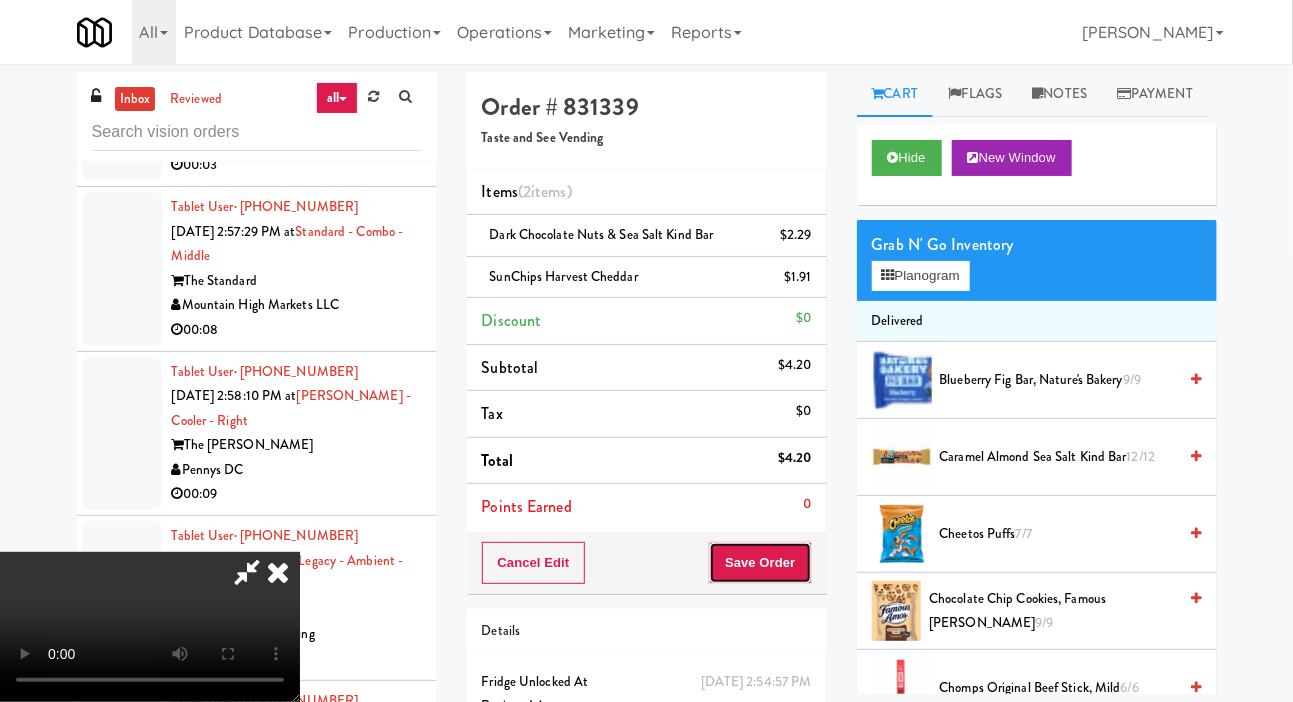 click on "Save Order" at bounding box center [760, 563] 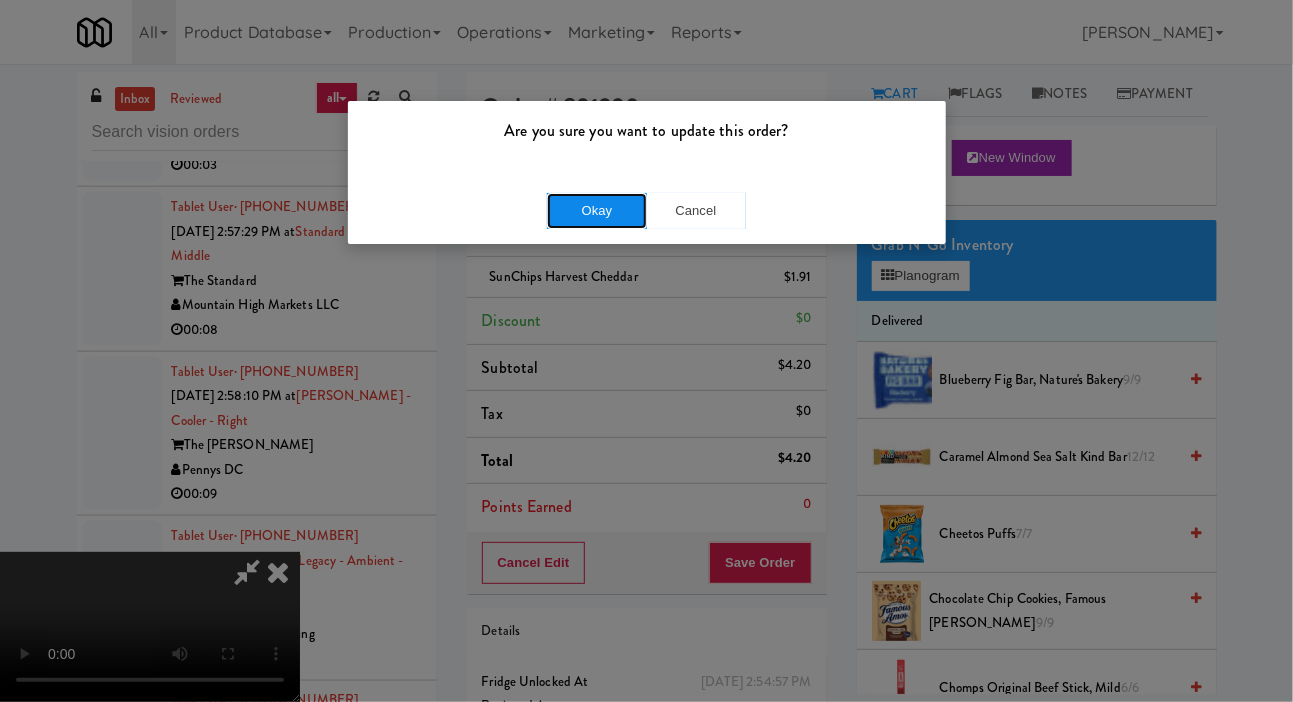 click on "Okay" at bounding box center (597, 211) 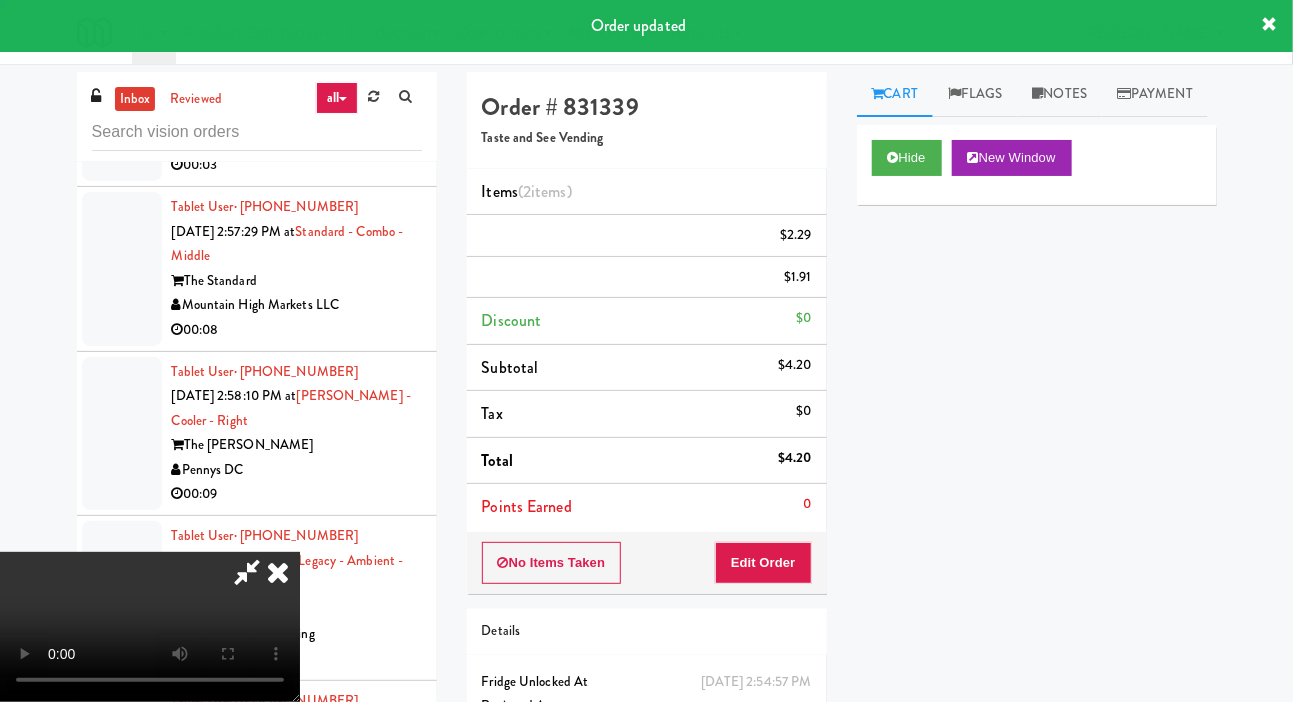 scroll, scrollTop: 0, scrollLeft: 0, axis: both 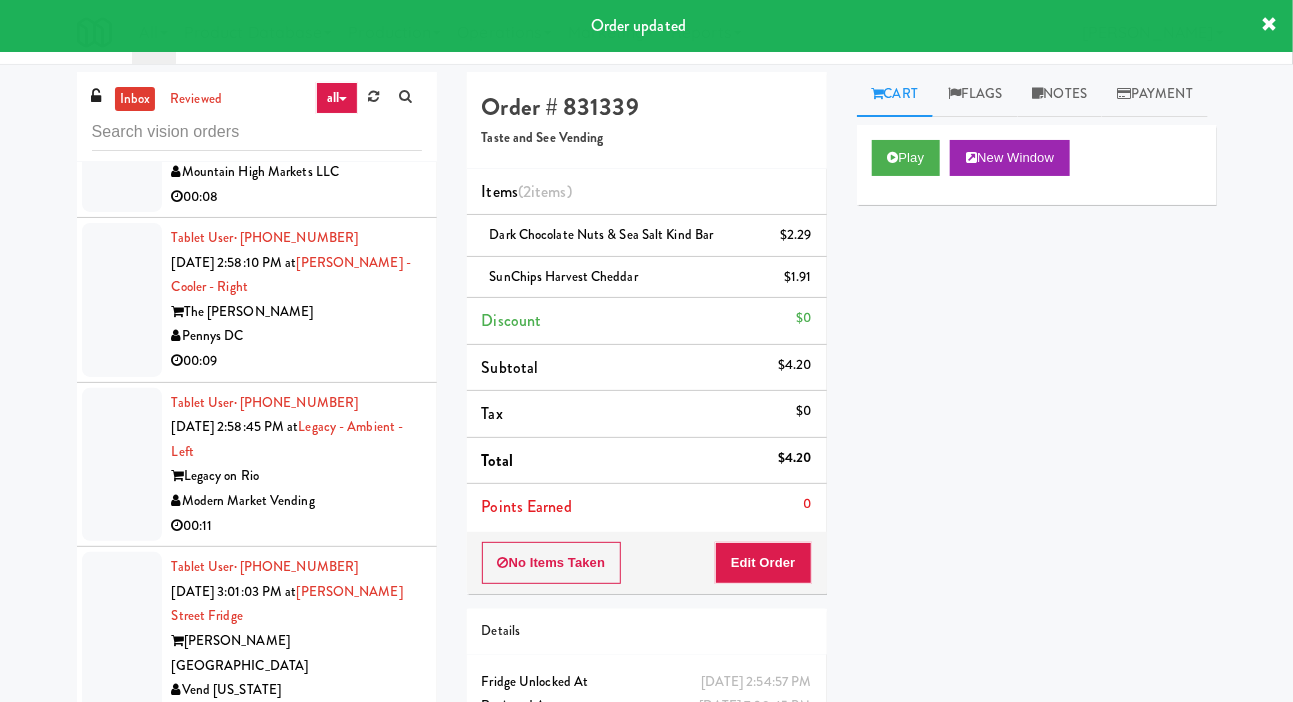 click at bounding box center [122, -498] 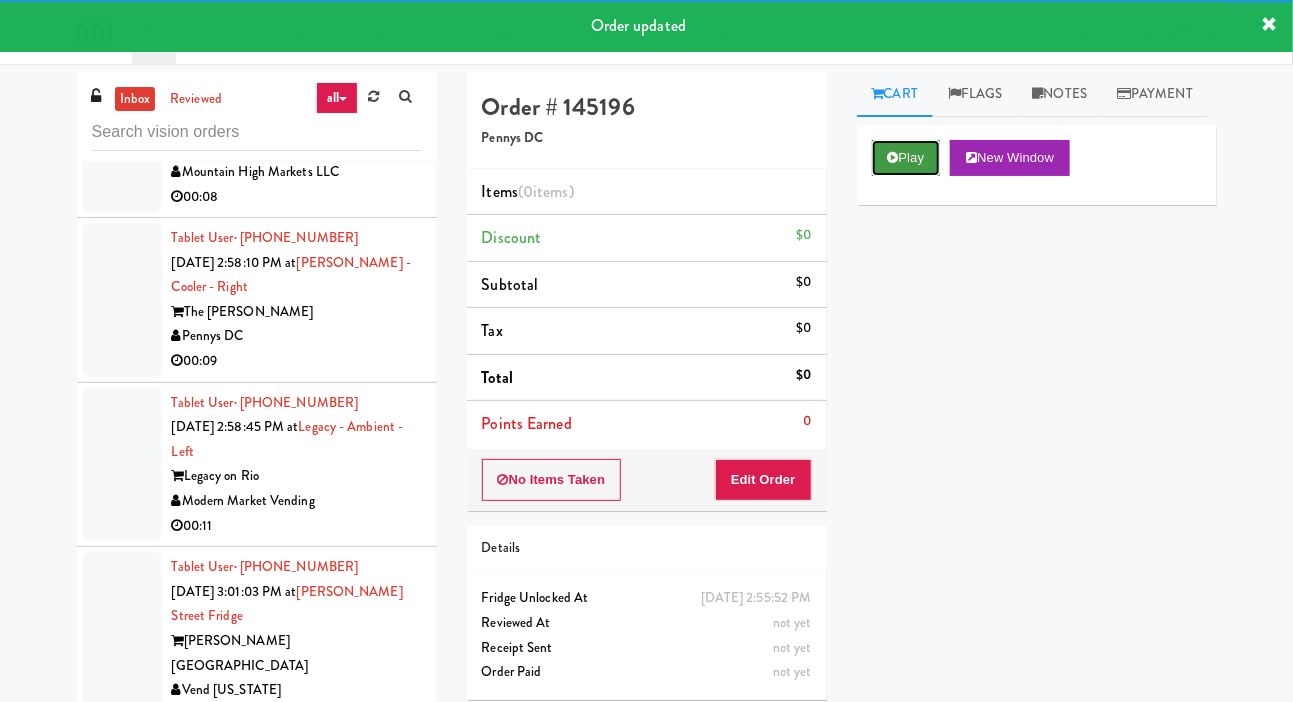 click on "Play" at bounding box center (906, 158) 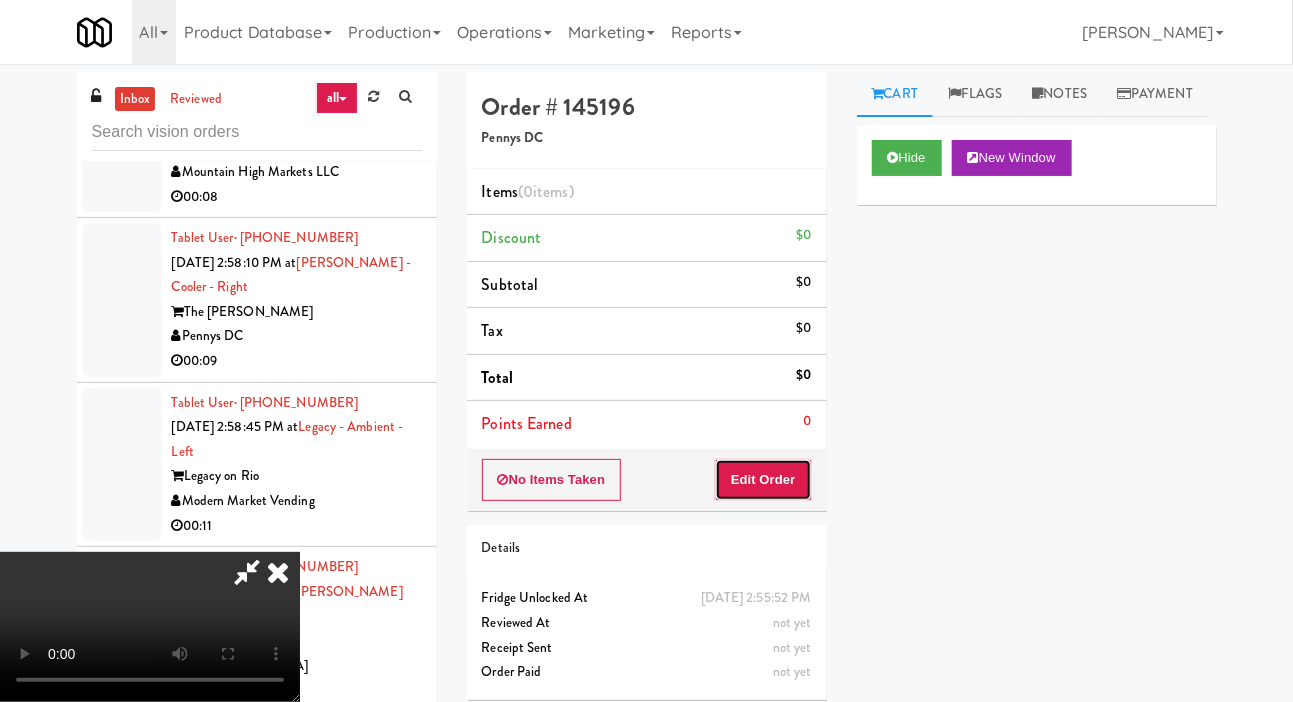 click on "Edit Order" at bounding box center (763, 480) 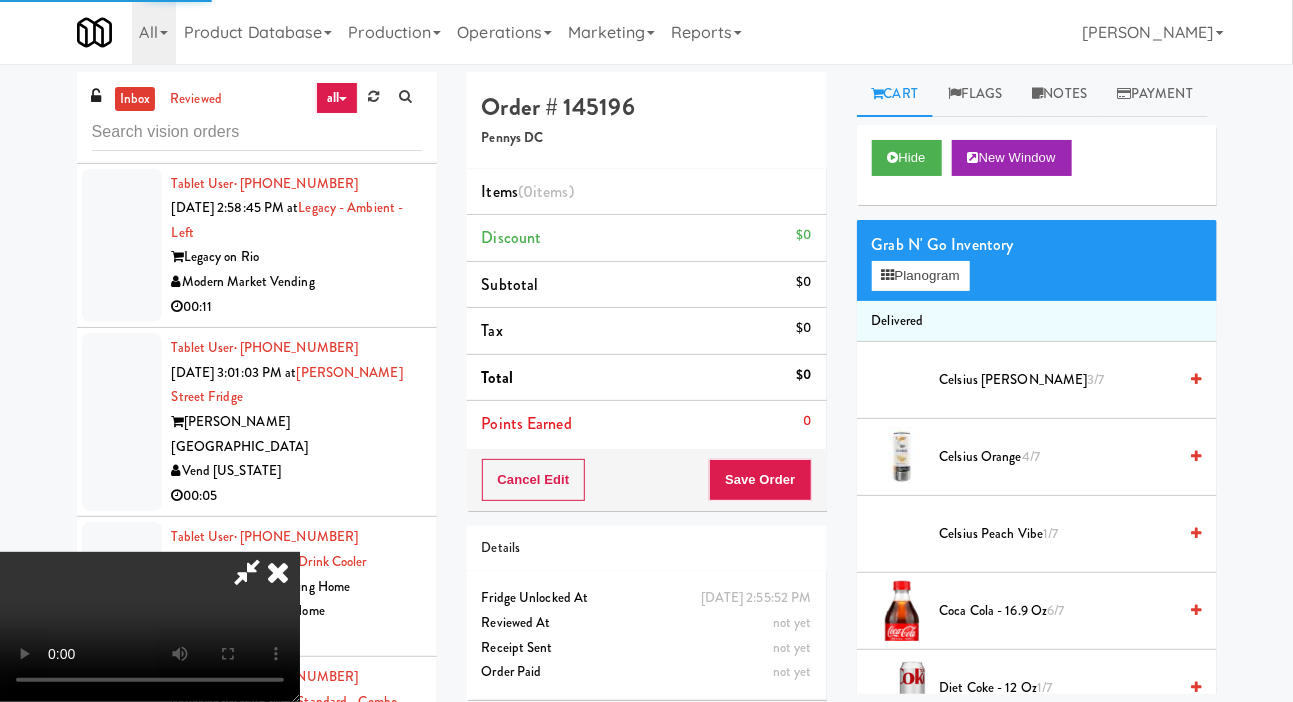 scroll, scrollTop: 10408, scrollLeft: 0, axis: vertical 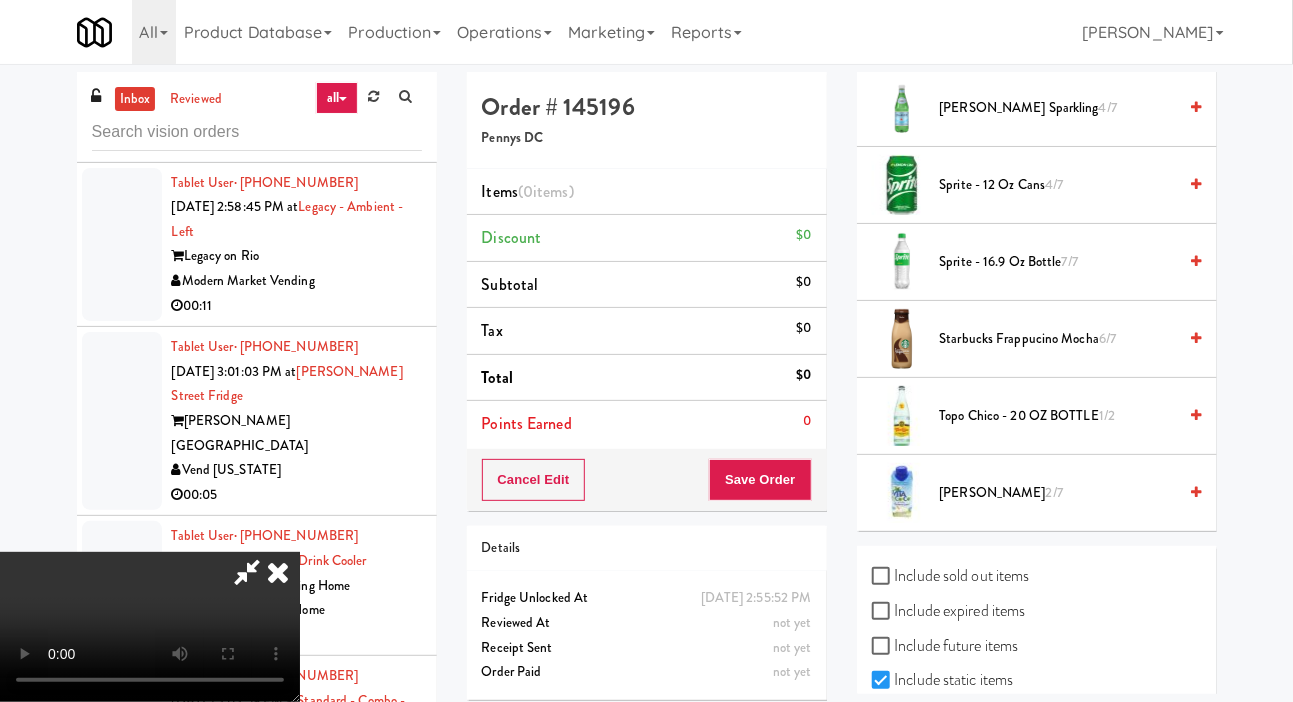click on "2/7" at bounding box center [1054, 492] 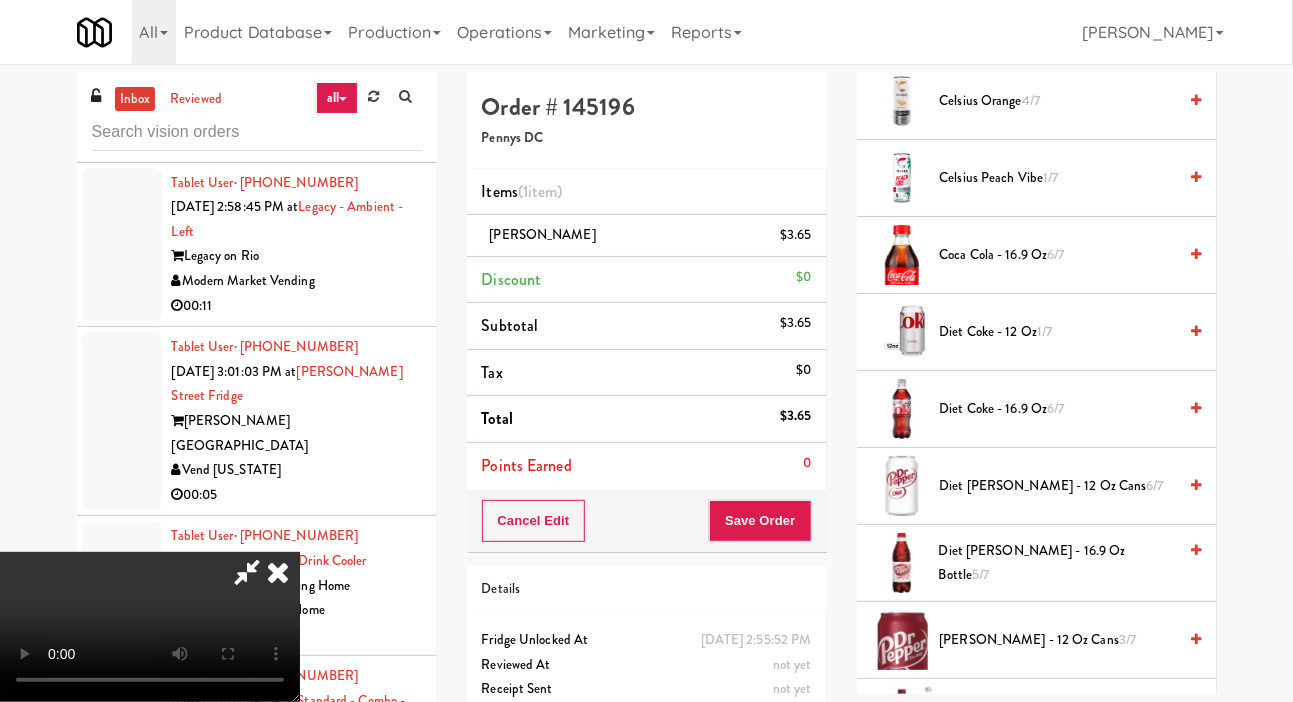 scroll, scrollTop: 301, scrollLeft: 0, axis: vertical 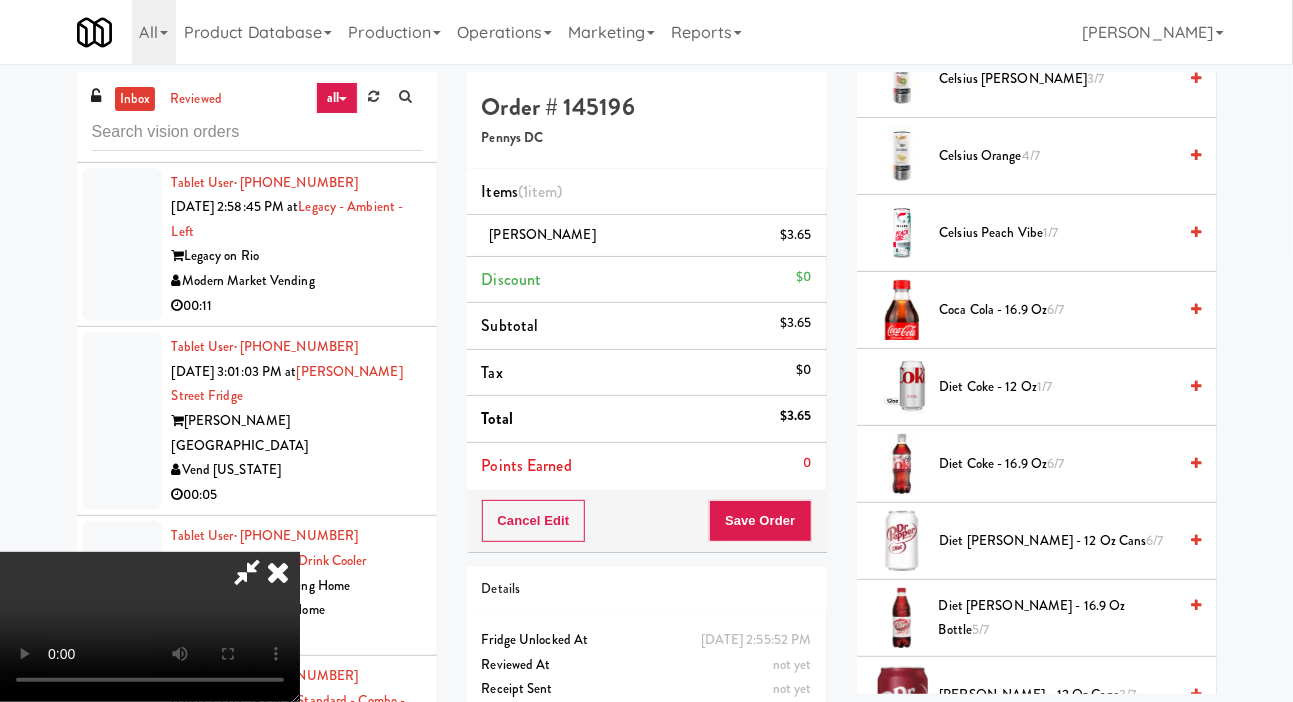 click on "Coca Cola - 16.9 oz   6/7" at bounding box center [1058, 310] 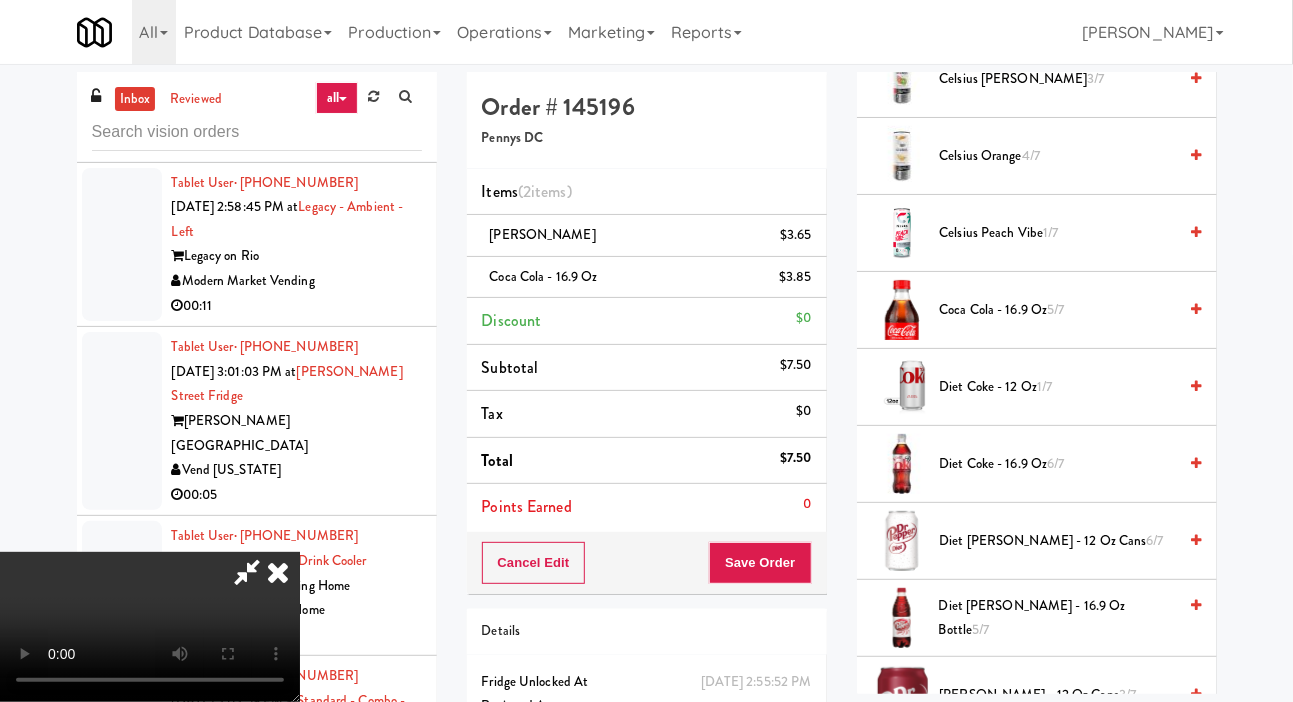 scroll, scrollTop: 84, scrollLeft: 0, axis: vertical 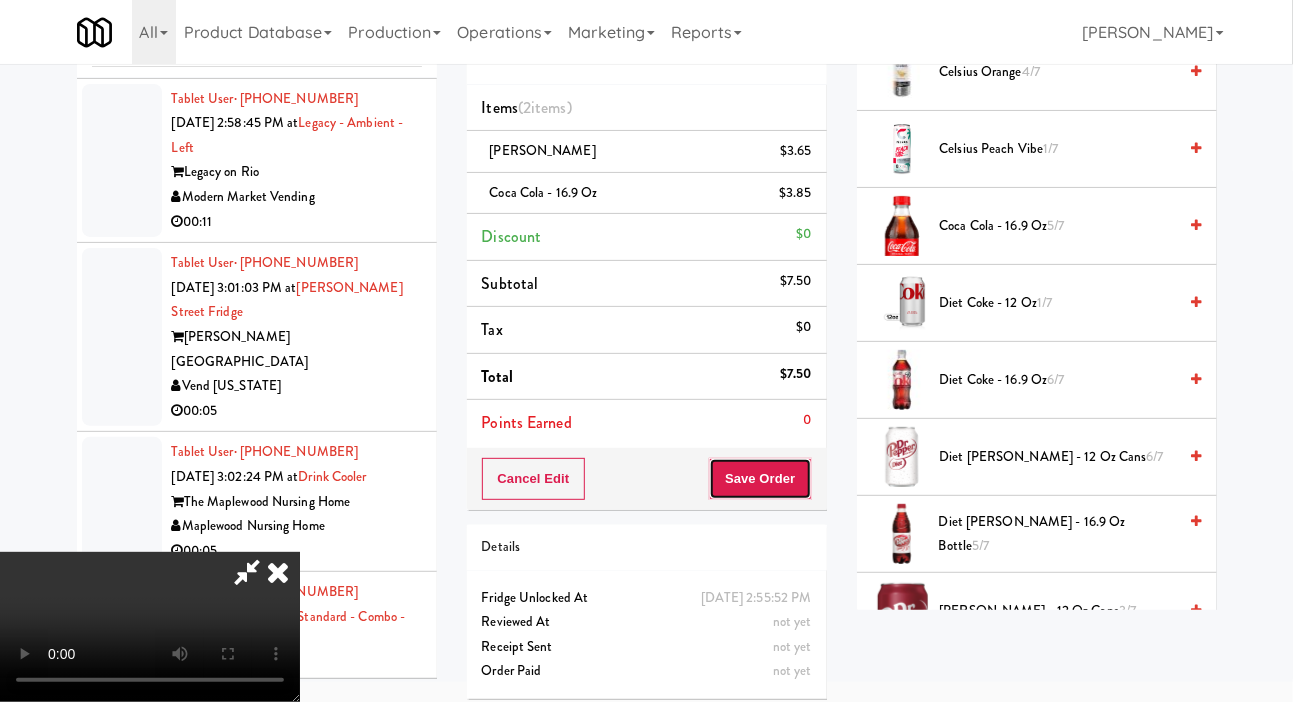 click on "Save Order" at bounding box center [760, 479] 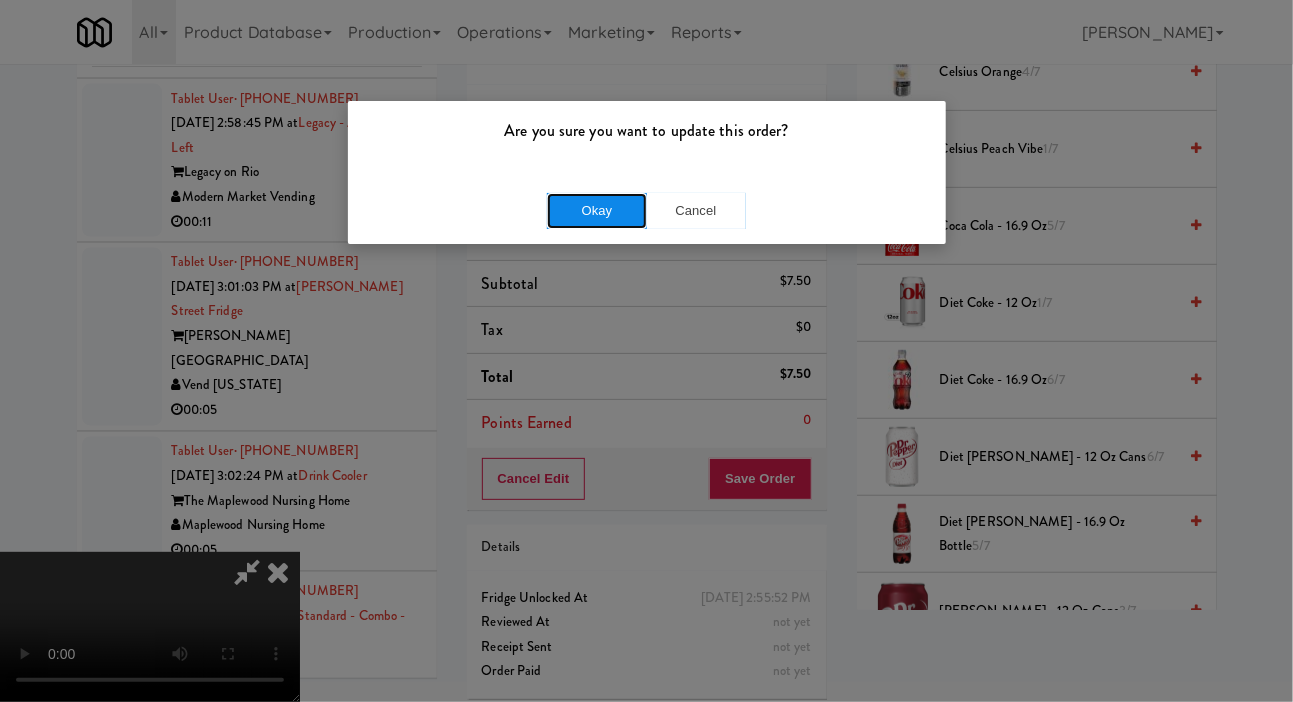 click on "Okay" at bounding box center (597, 211) 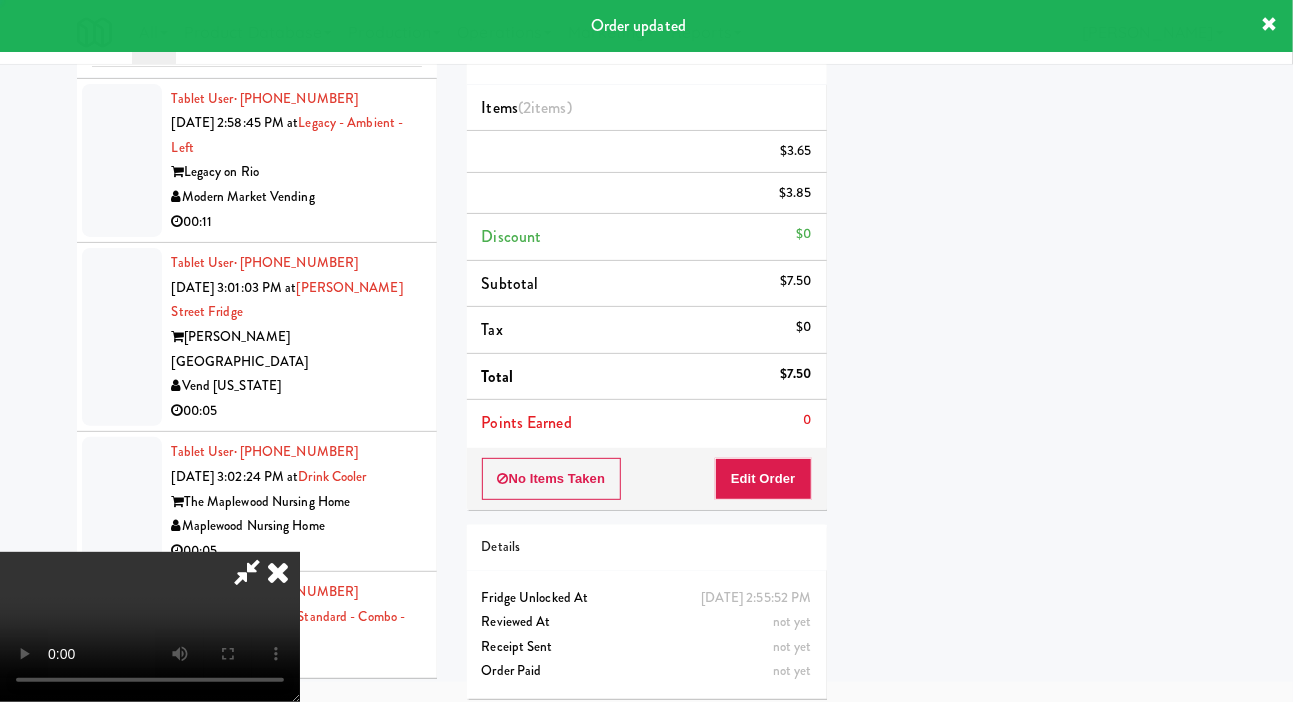 scroll, scrollTop: 116, scrollLeft: 0, axis: vertical 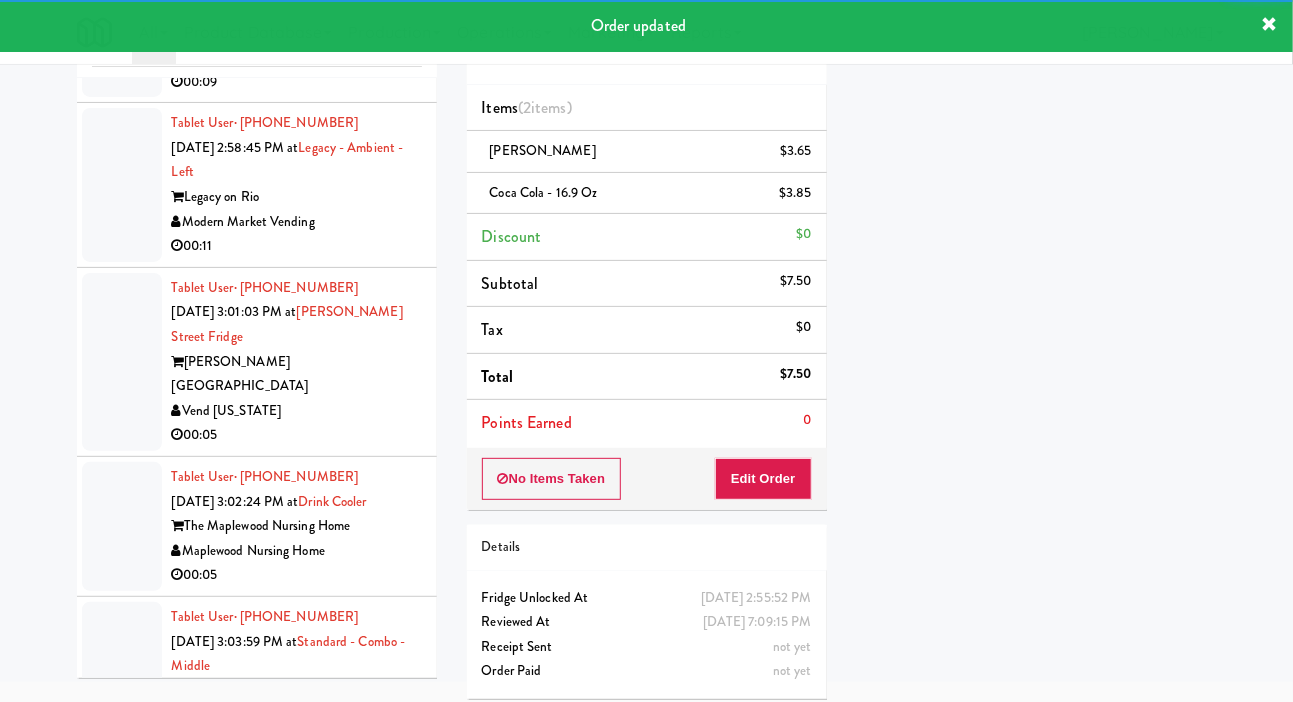 click at bounding box center (122, -613) 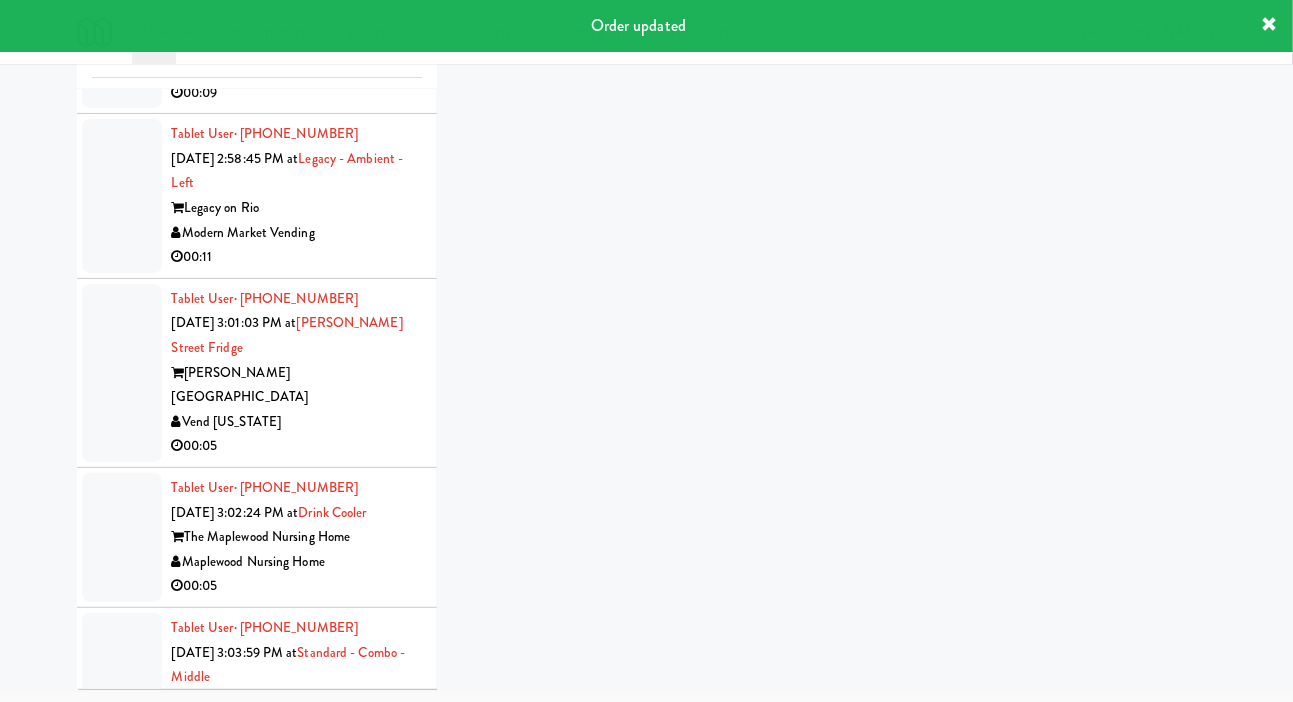 scroll, scrollTop: 84, scrollLeft: 0, axis: vertical 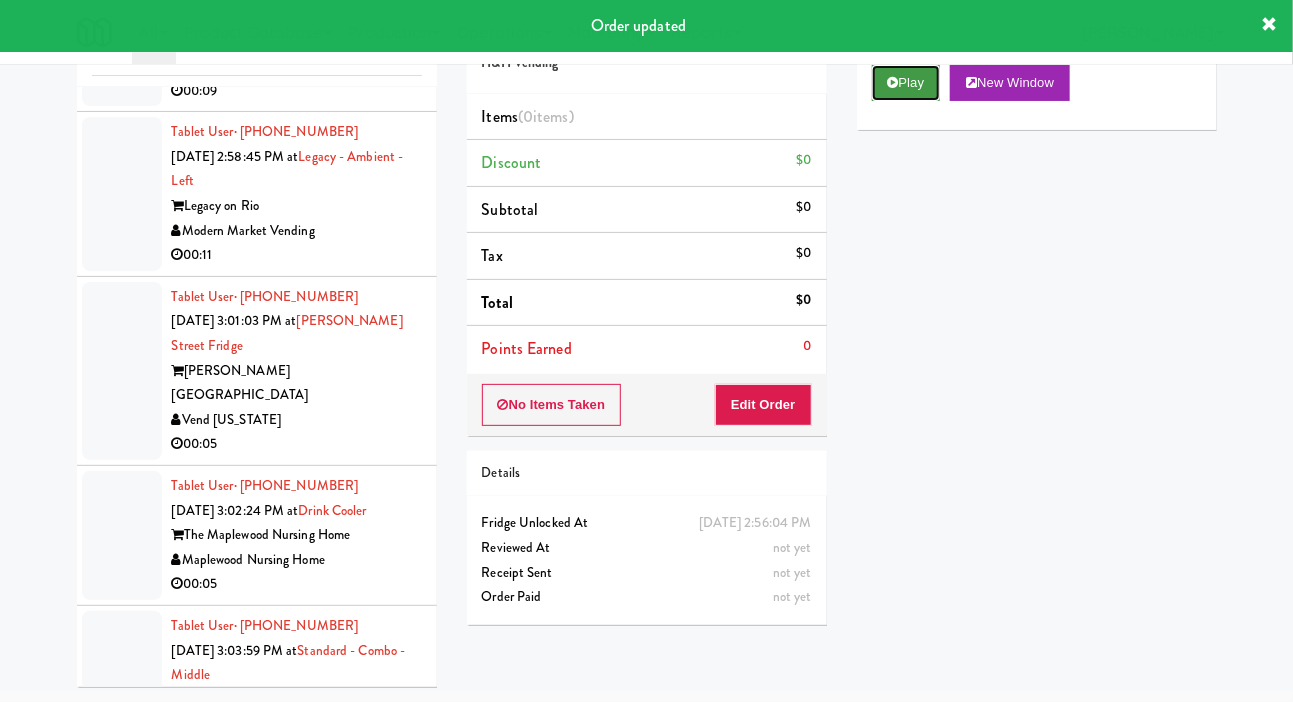 click on "Play" at bounding box center [906, 83] 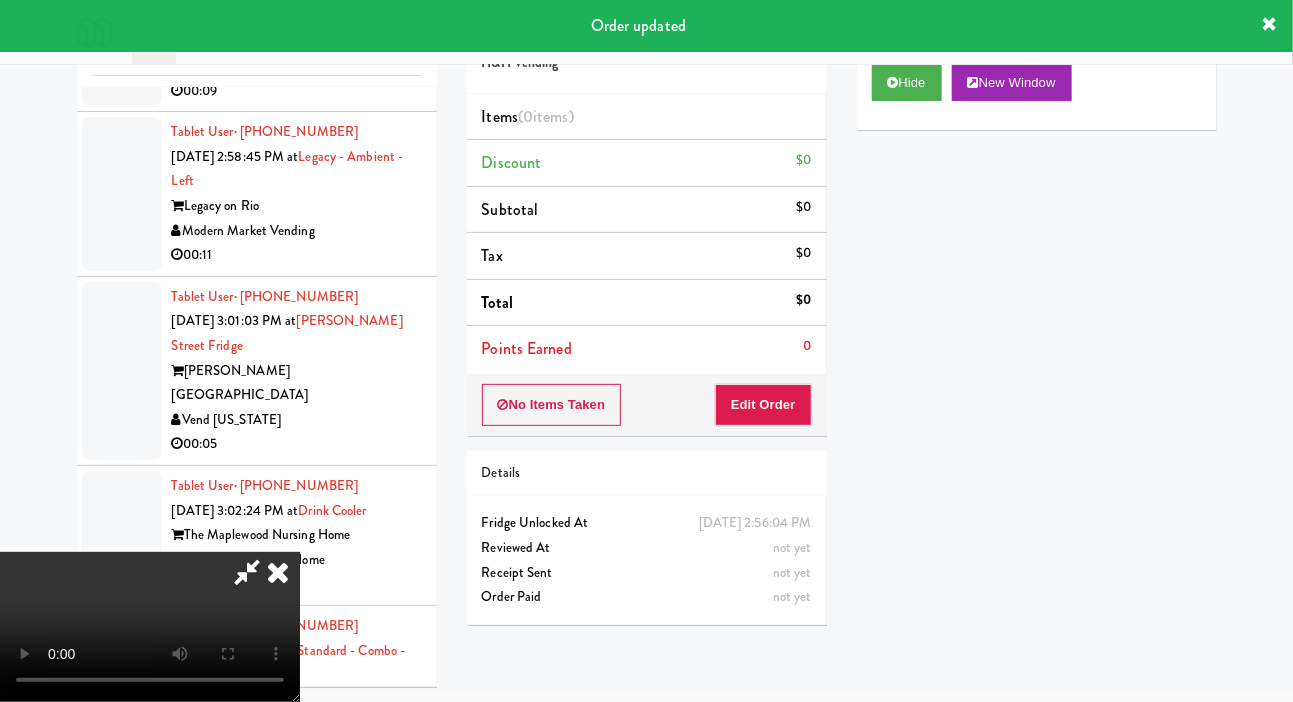 click on "Points Earned  0" at bounding box center [647, 349] 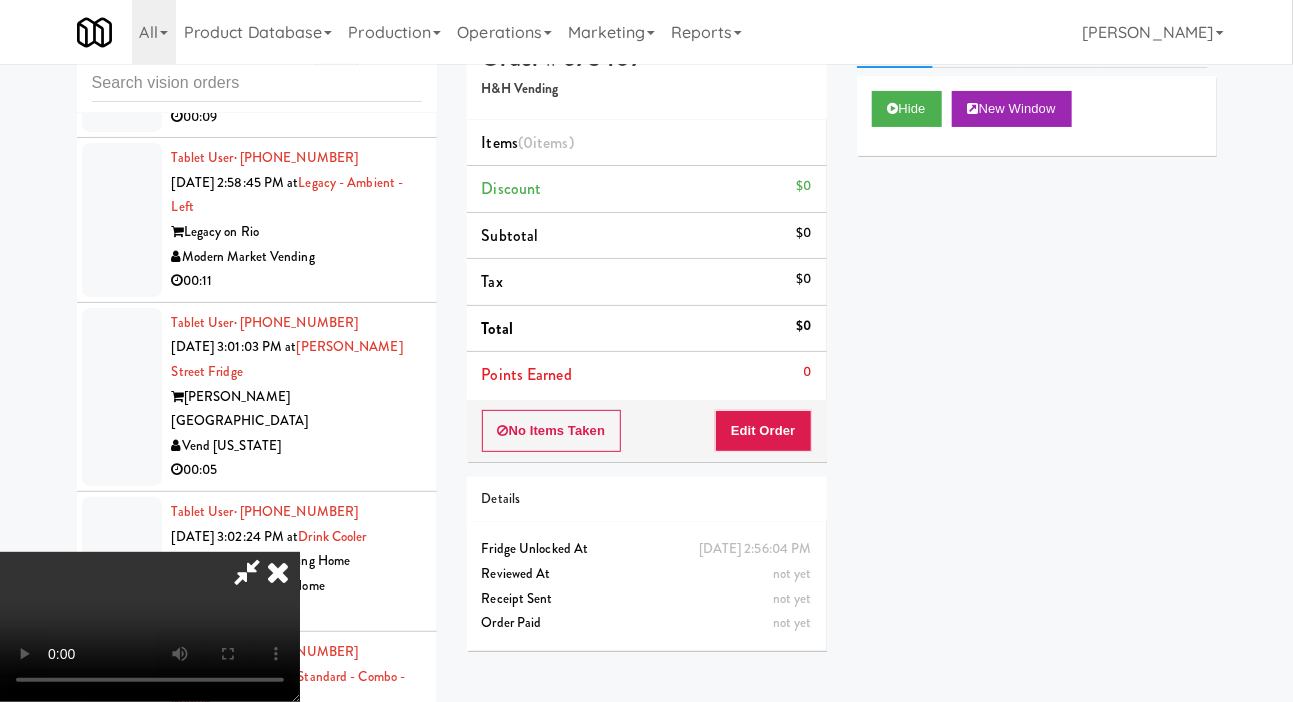 scroll, scrollTop: 0, scrollLeft: 0, axis: both 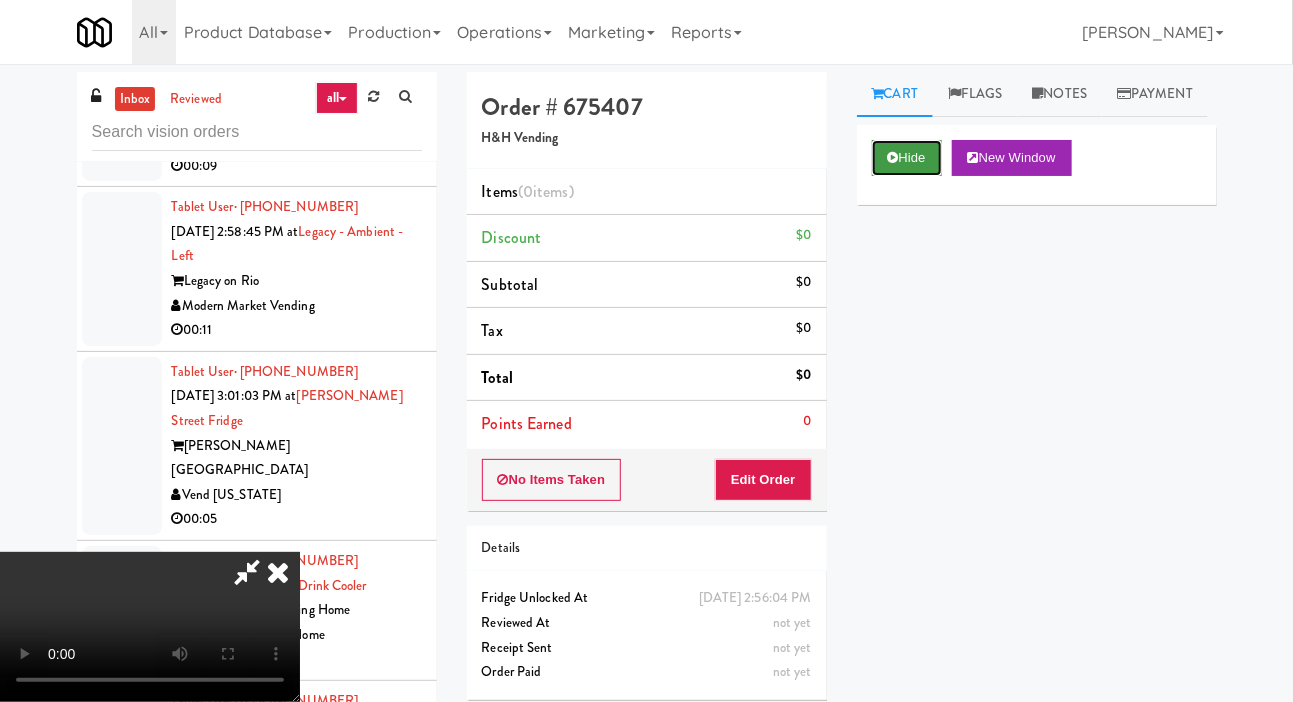 click on "Hide" at bounding box center (907, 158) 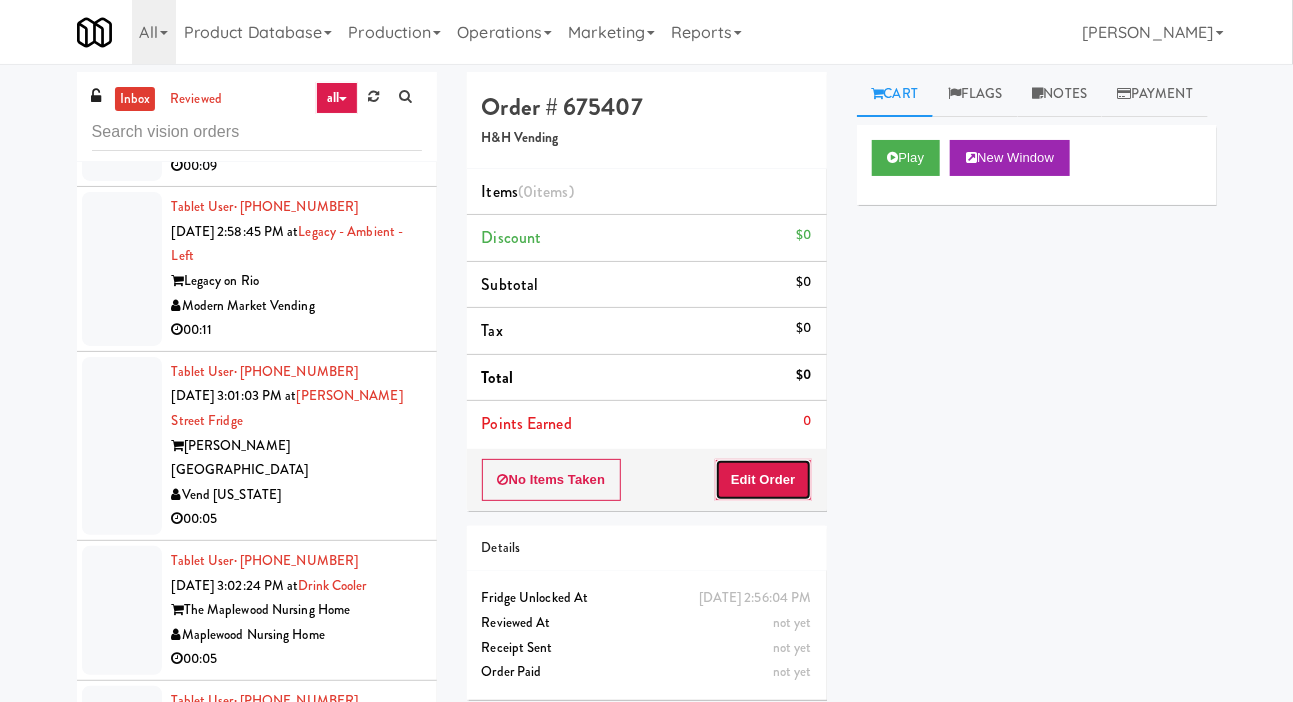 click on "Edit Order" at bounding box center [763, 480] 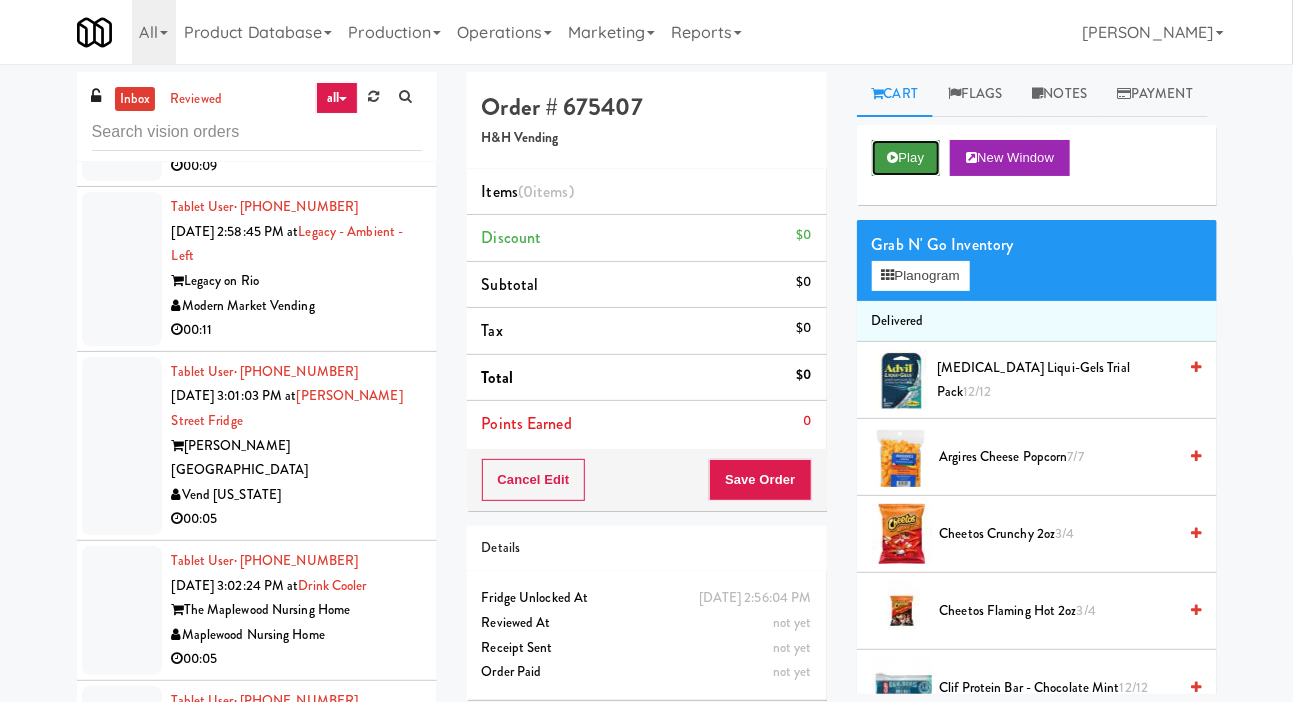 click on "Play" at bounding box center [906, 158] 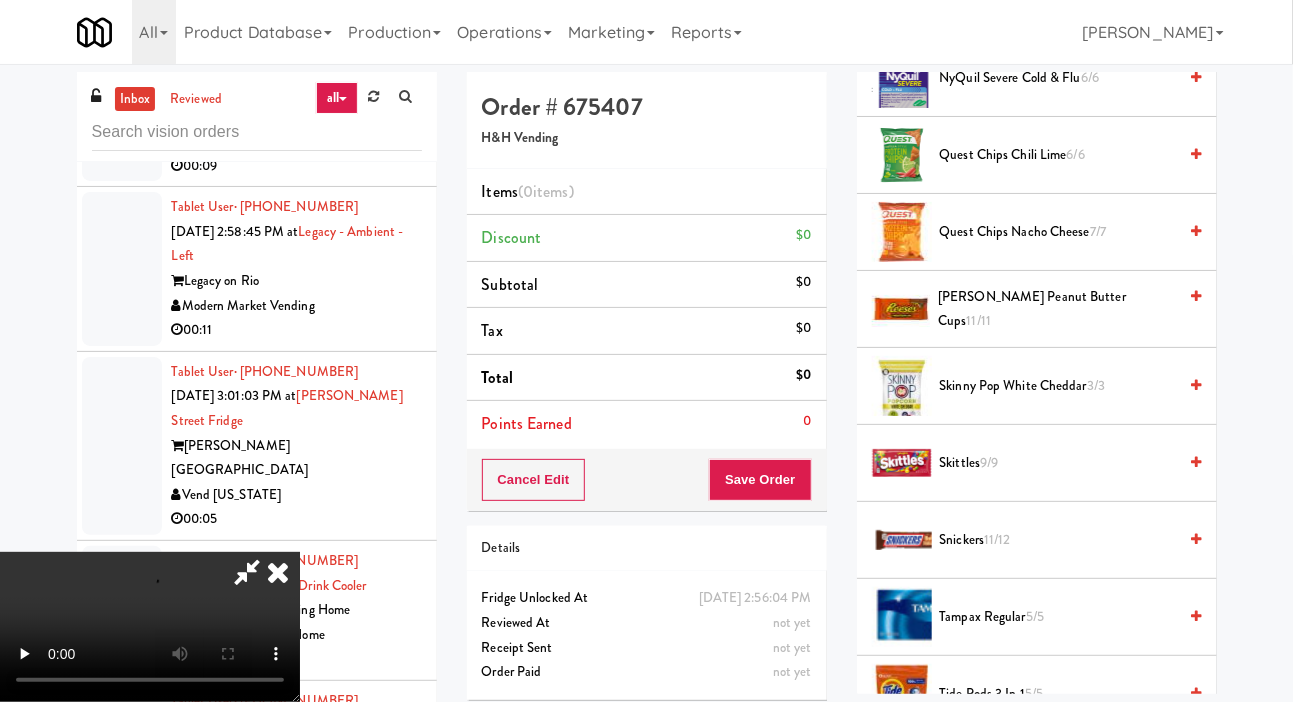 scroll, scrollTop: 1824, scrollLeft: 0, axis: vertical 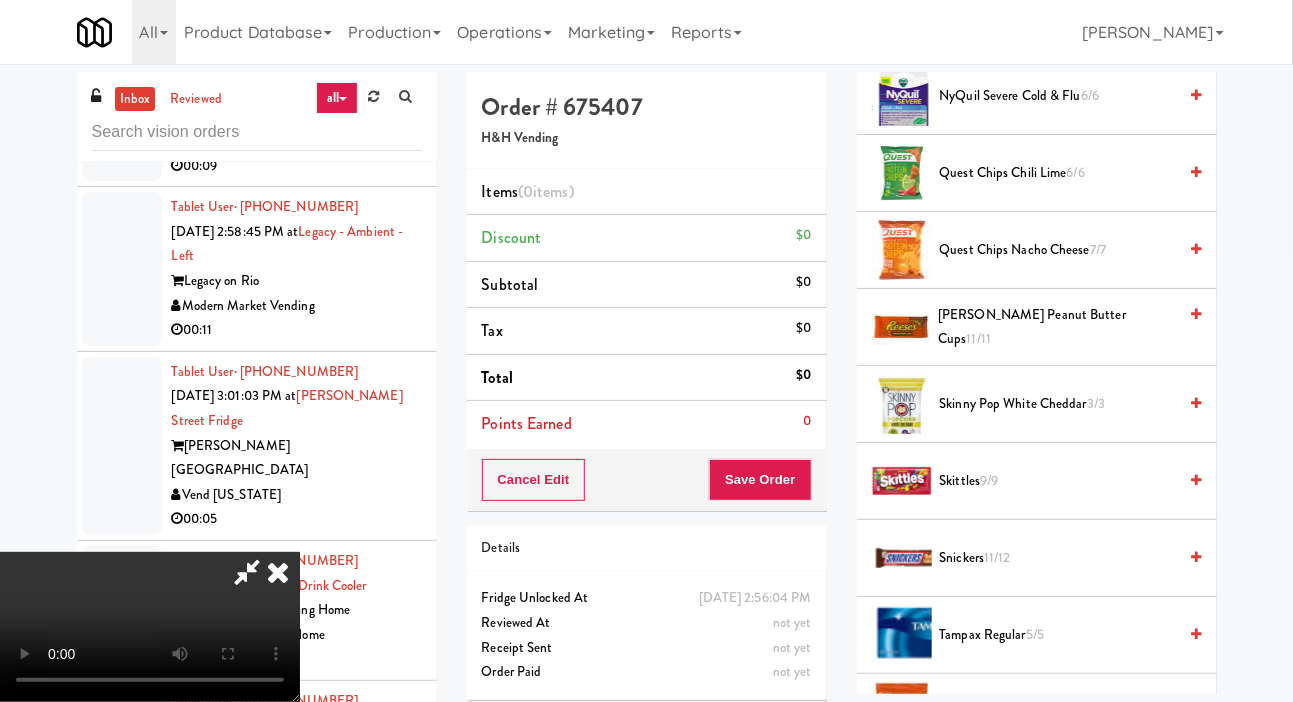 click on "Quest Chips Nacho Cheese  7/7" at bounding box center (1058, 250) 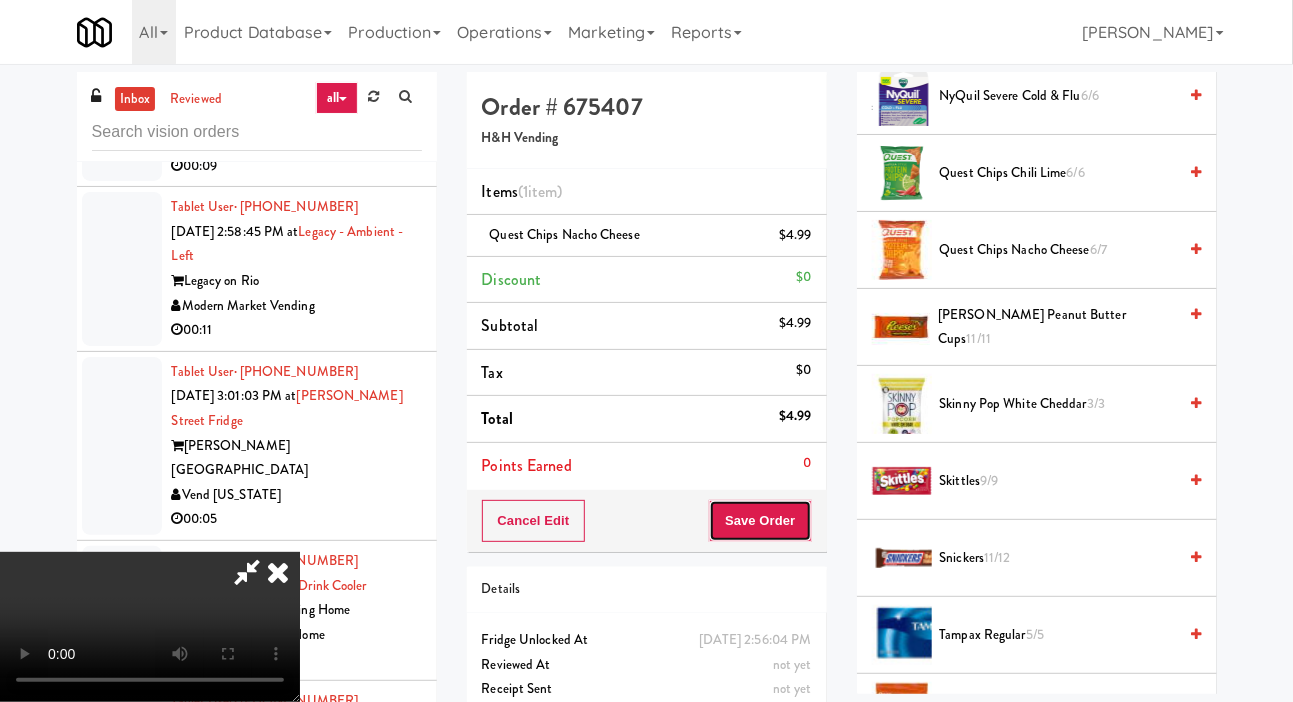 click on "Save Order" at bounding box center [760, 521] 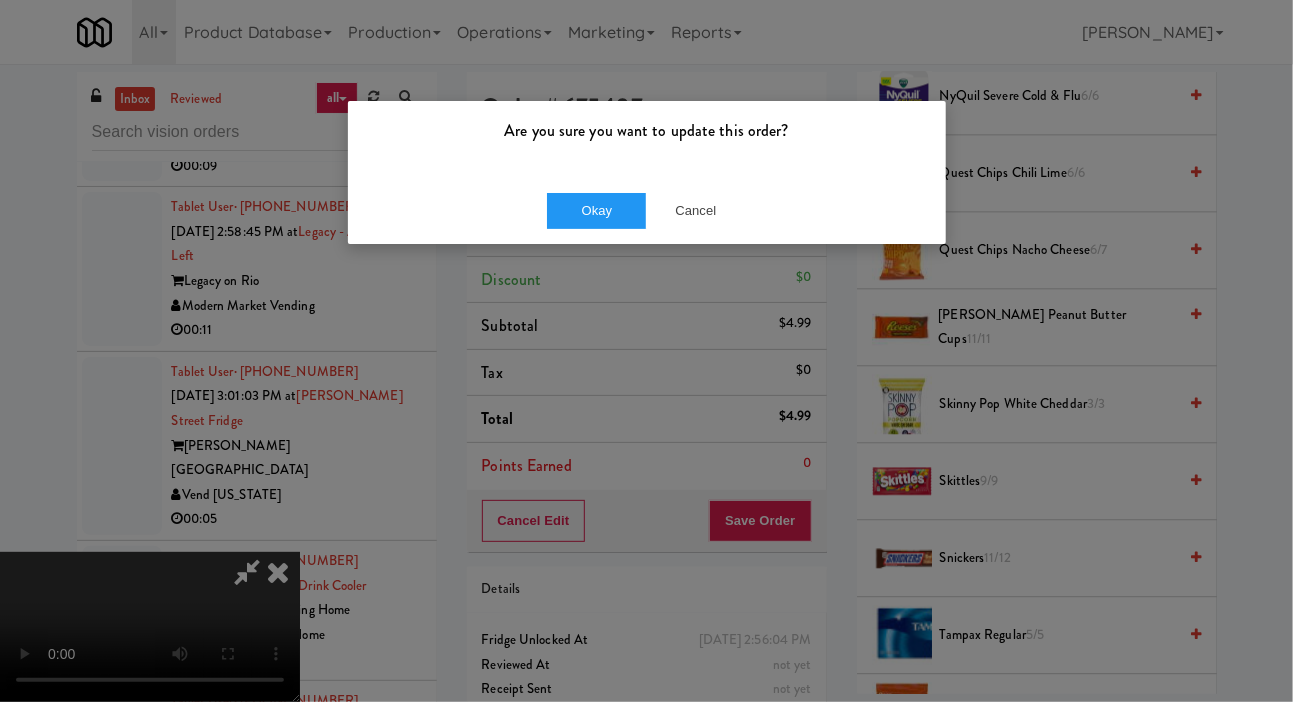 click on "Are you sure you want to update this order?" at bounding box center [647, 139] 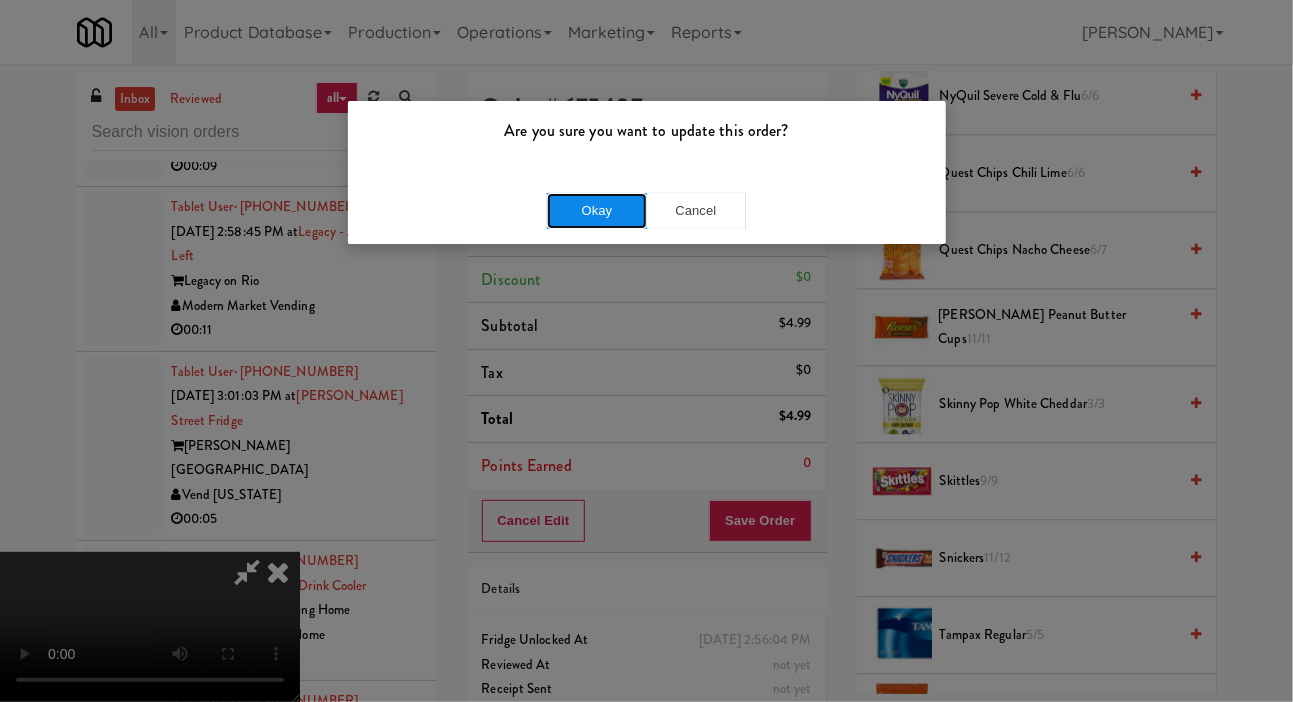 click on "Okay" at bounding box center [597, 211] 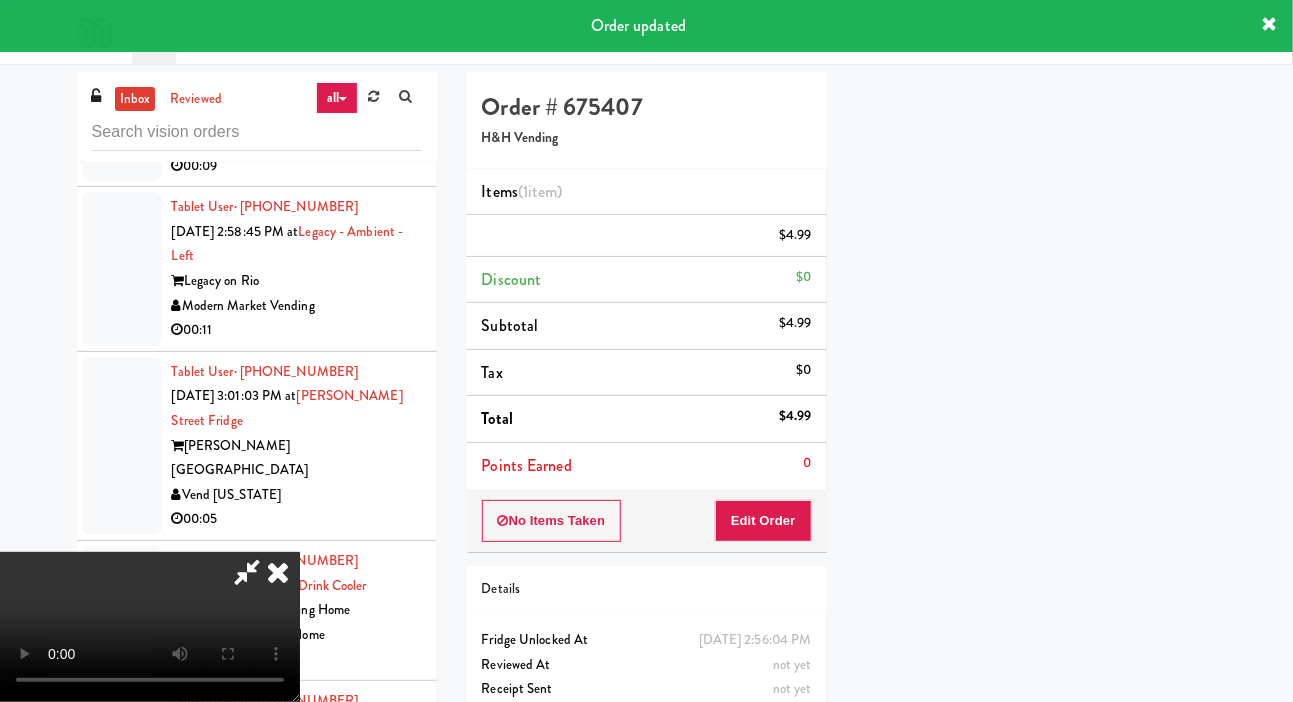 scroll, scrollTop: 116, scrollLeft: 0, axis: vertical 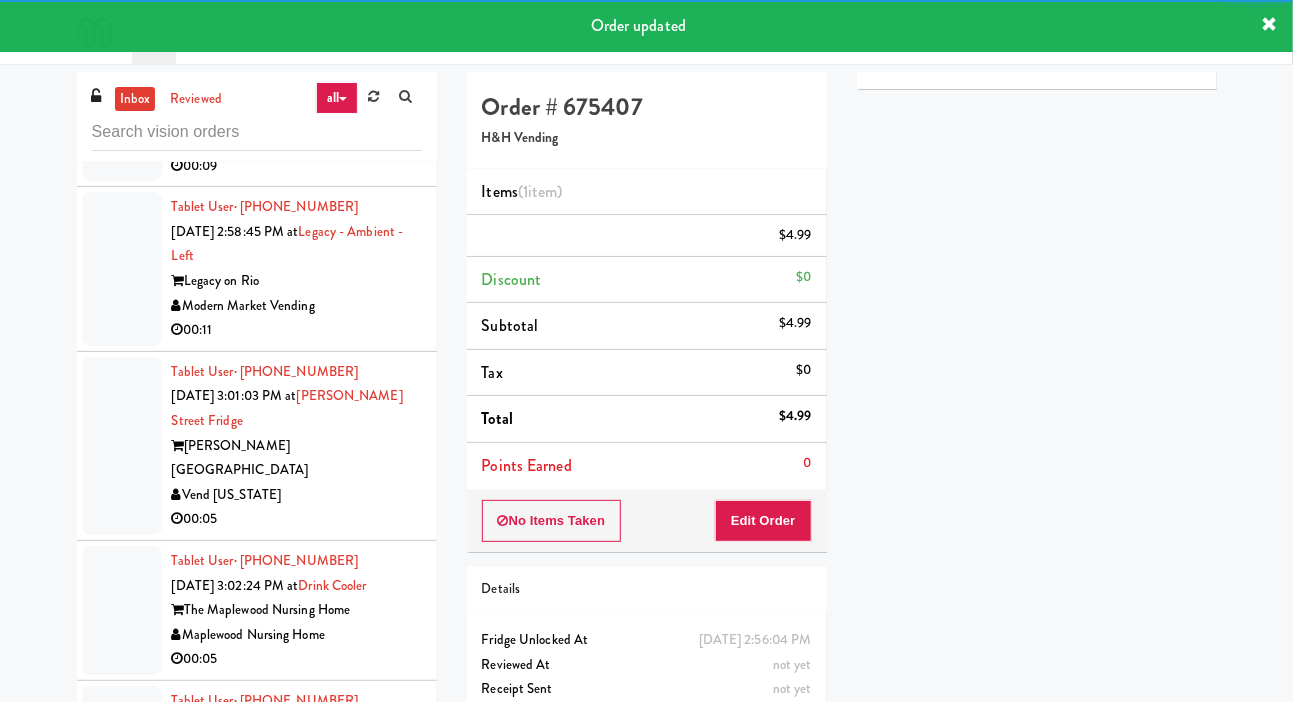 click on "Tablet User  · (704) 576-4286 Jul 14, 2025 2:56:15 PM at  The Vue - Cooler  The Vue (8th floor)  Modern Vending Systems  00:22" at bounding box center [257, -376] 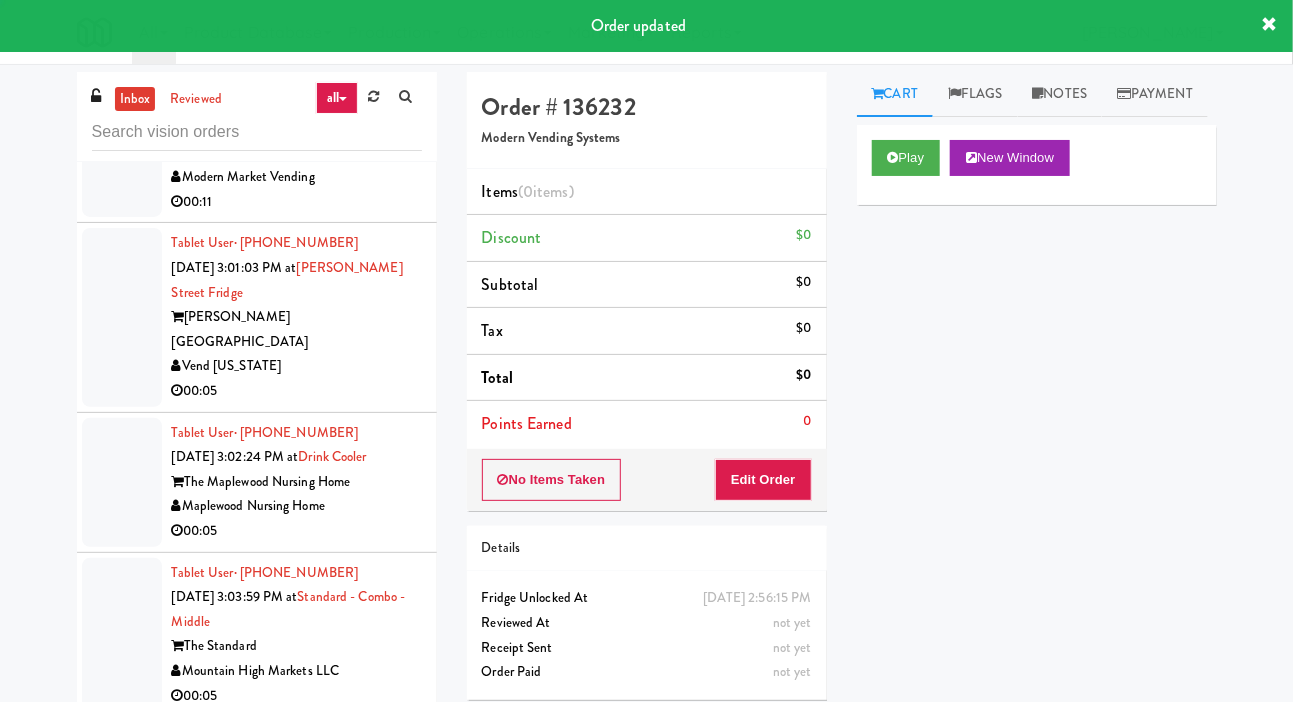scroll, scrollTop: 10564, scrollLeft: 0, axis: vertical 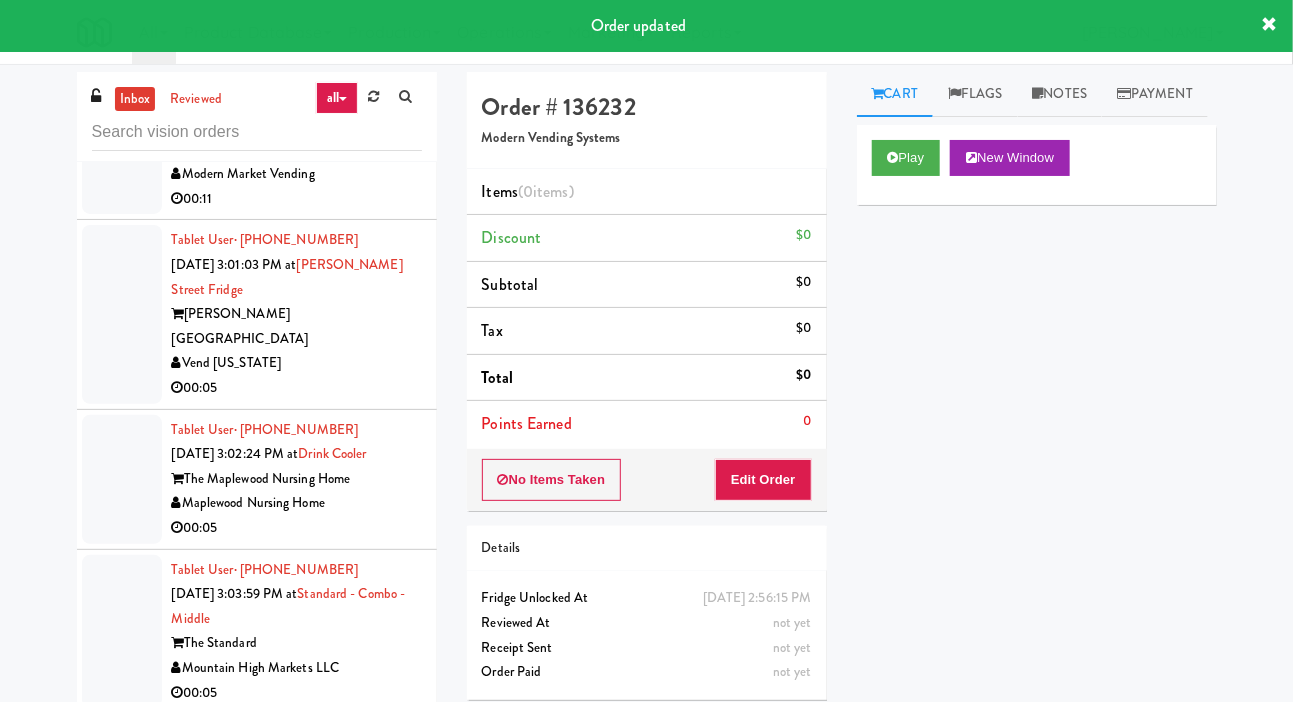 click at bounding box center [122, -356] 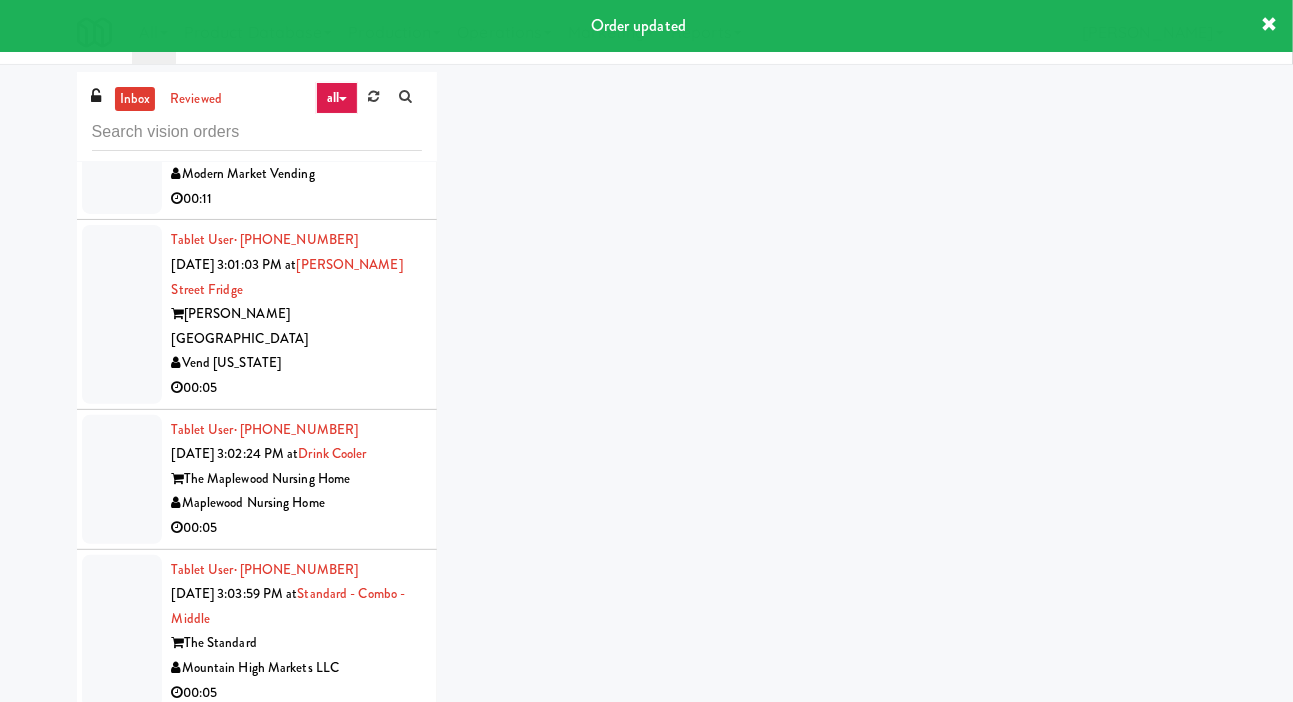 click at bounding box center [122, -509] 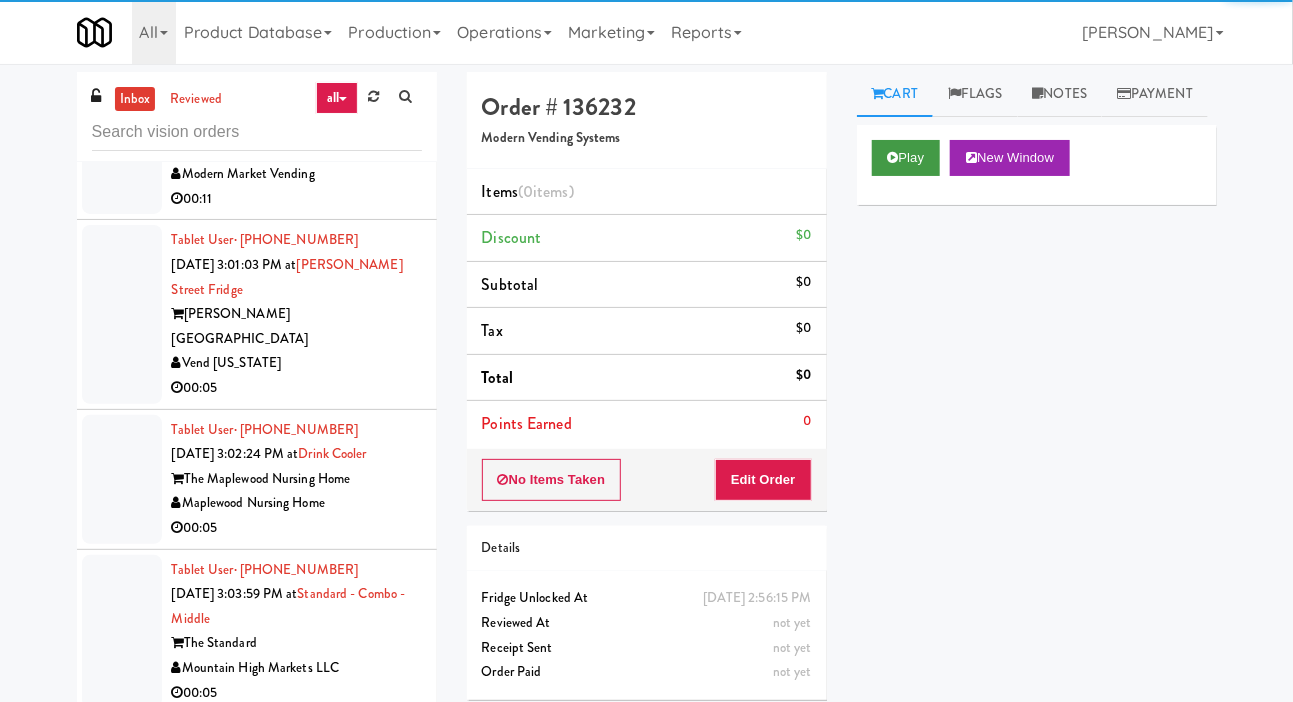 click on "Play" at bounding box center [906, 158] 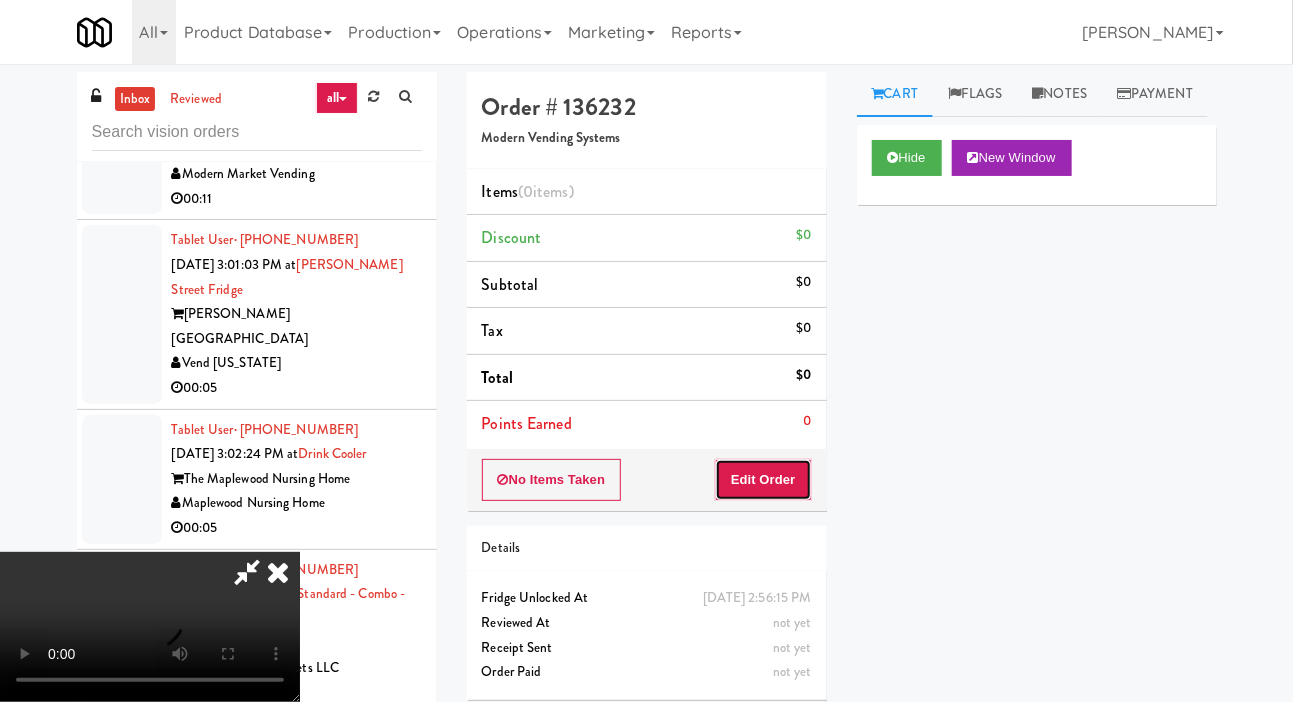 click on "Edit Order" at bounding box center (763, 480) 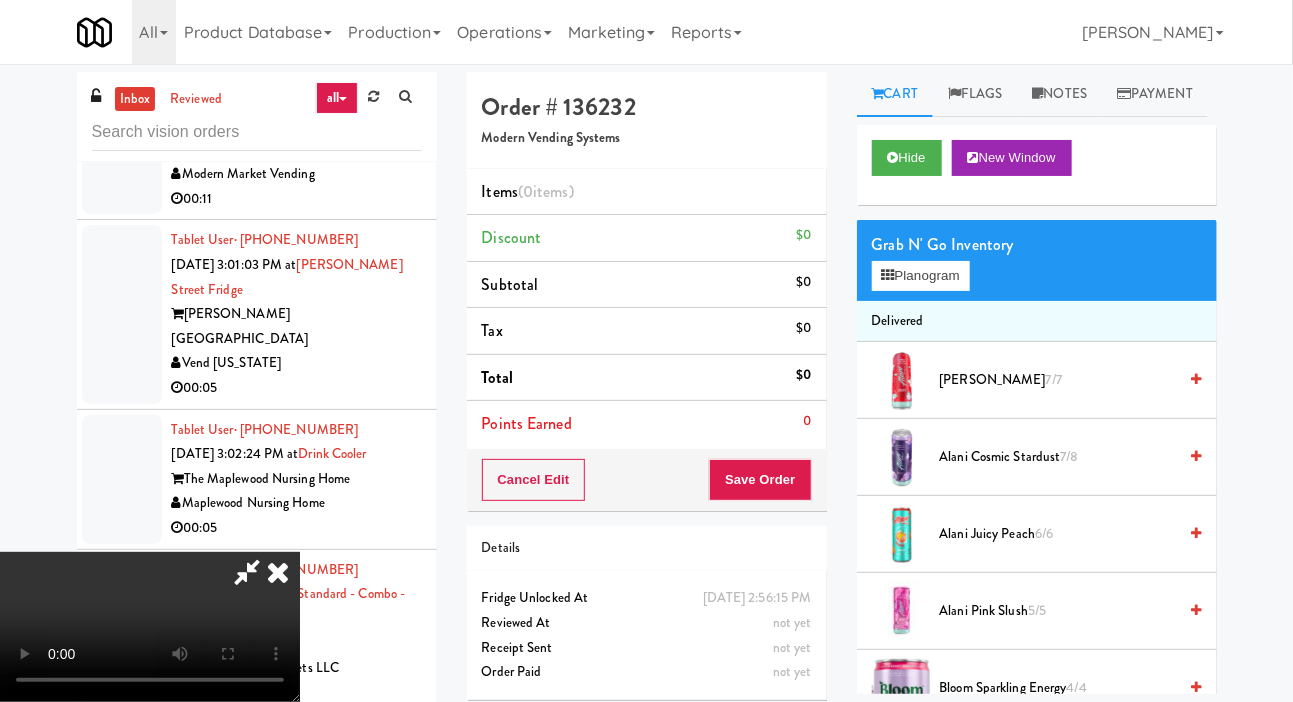 type 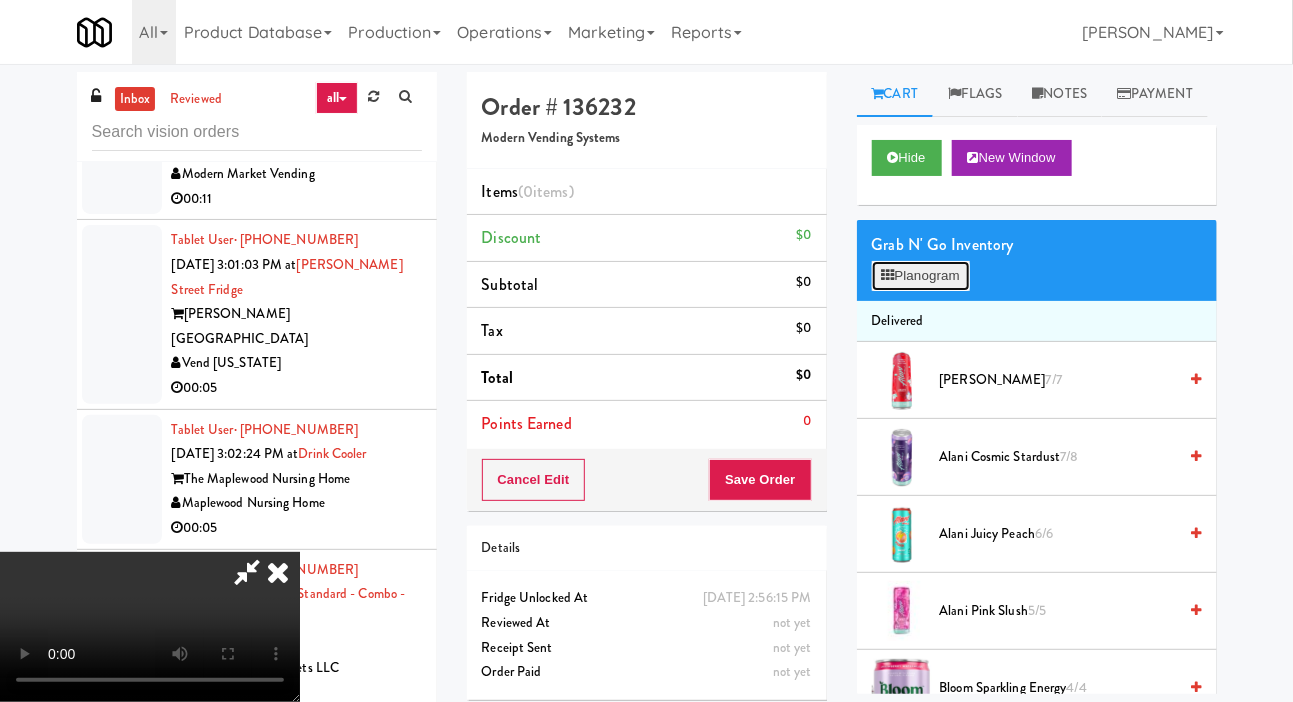 click on "Planogram" at bounding box center (921, 276) 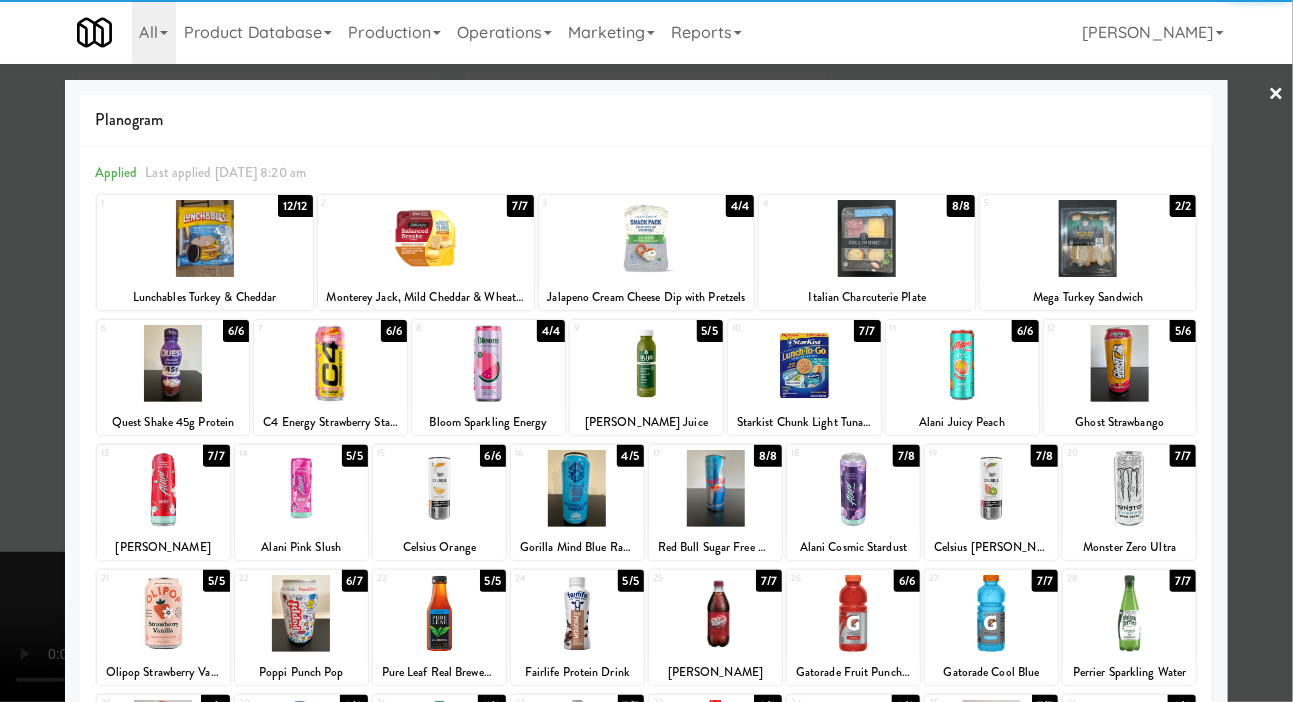 click at bounding box center (1129, 488) 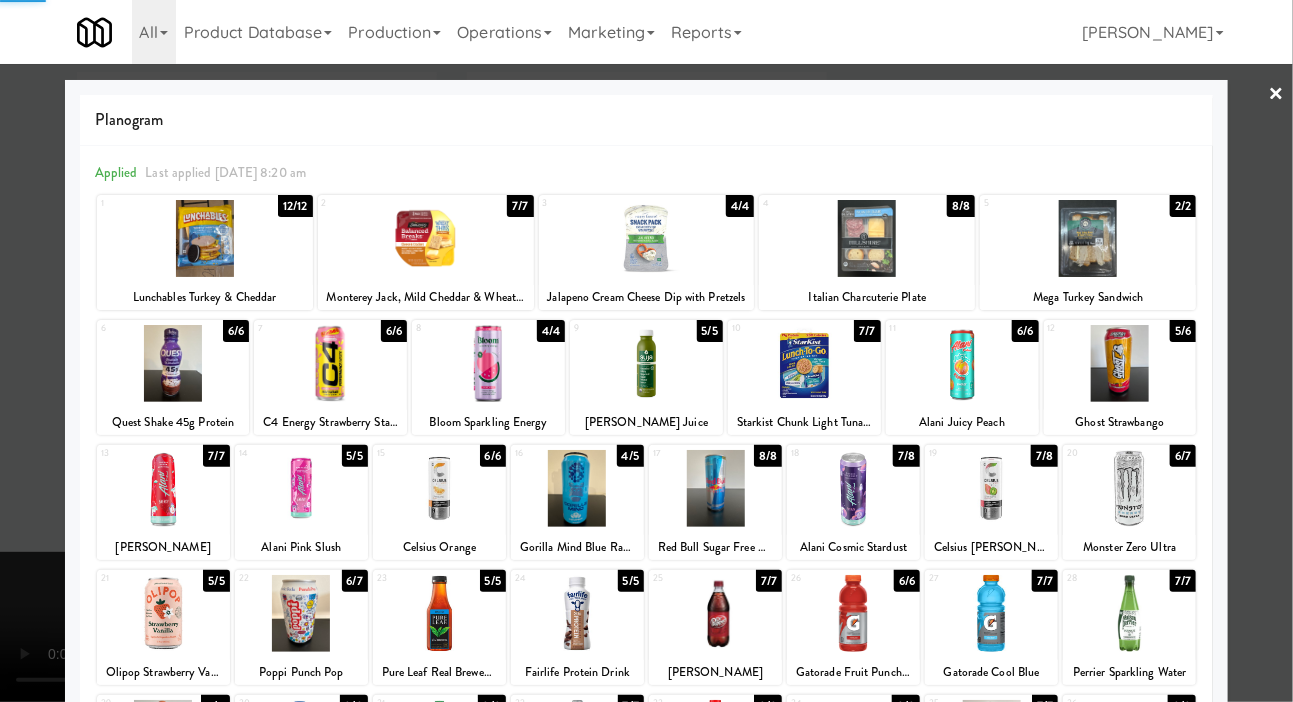 click at bounding box center [646, 351] 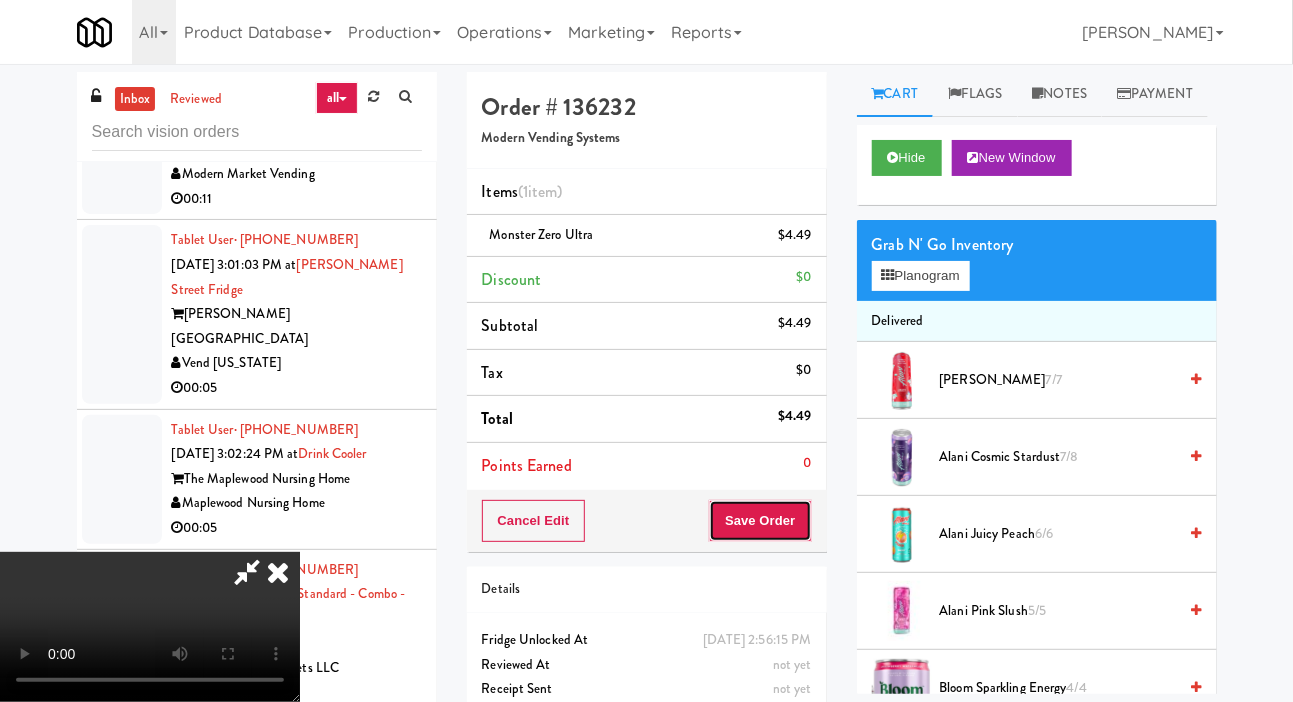 click on "Save Order" at bounding box center [760, 521] 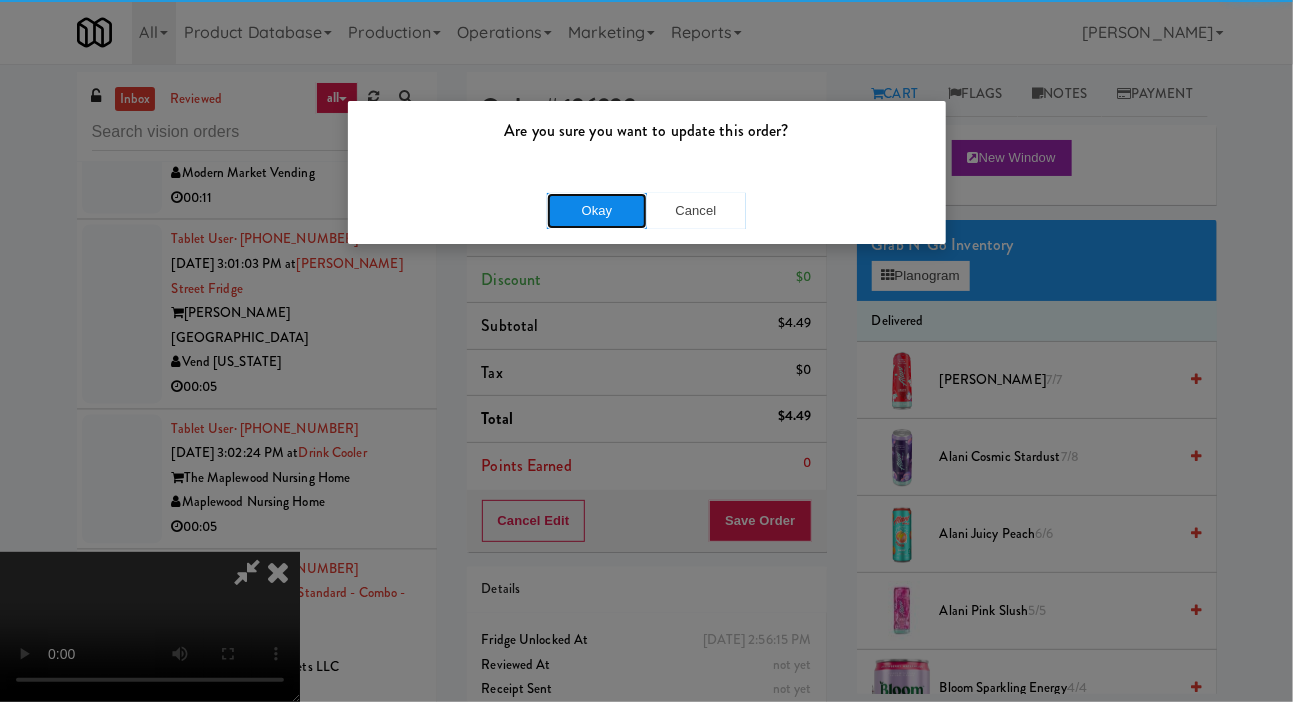 click on "Okay" at bounding box center (597, 211) 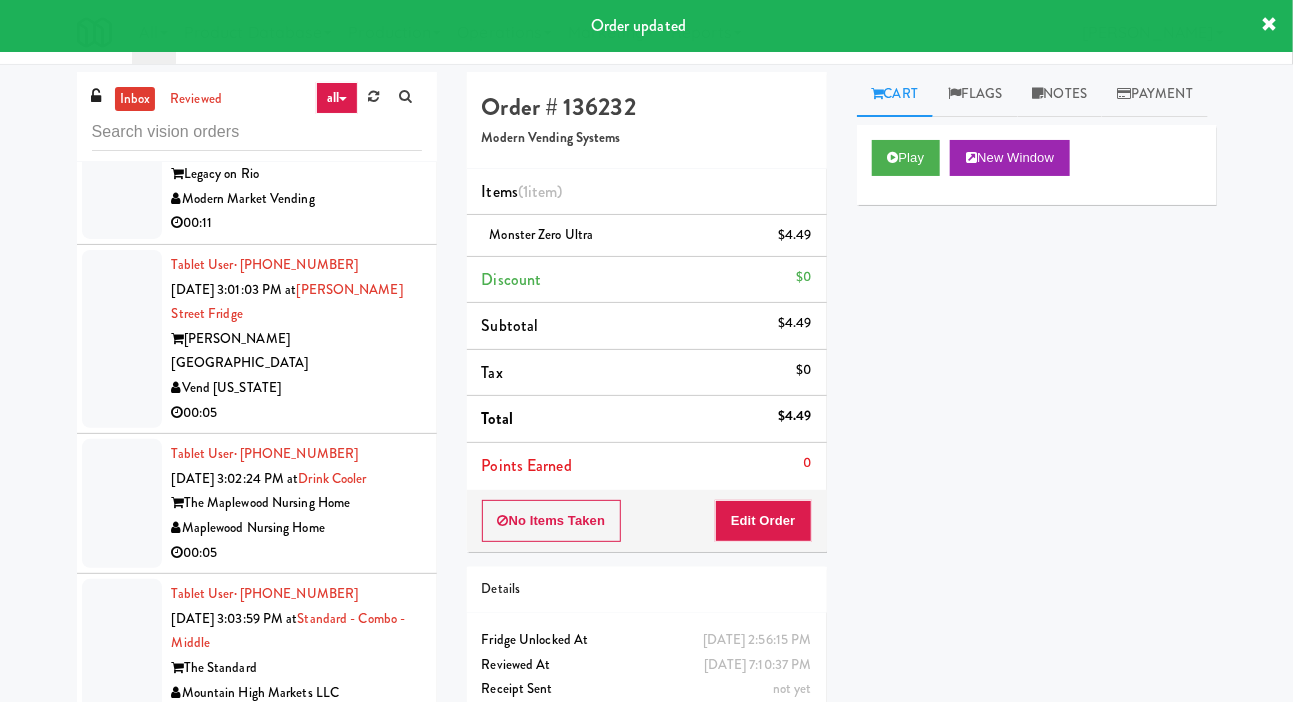 click at bounding box center [122, -331] 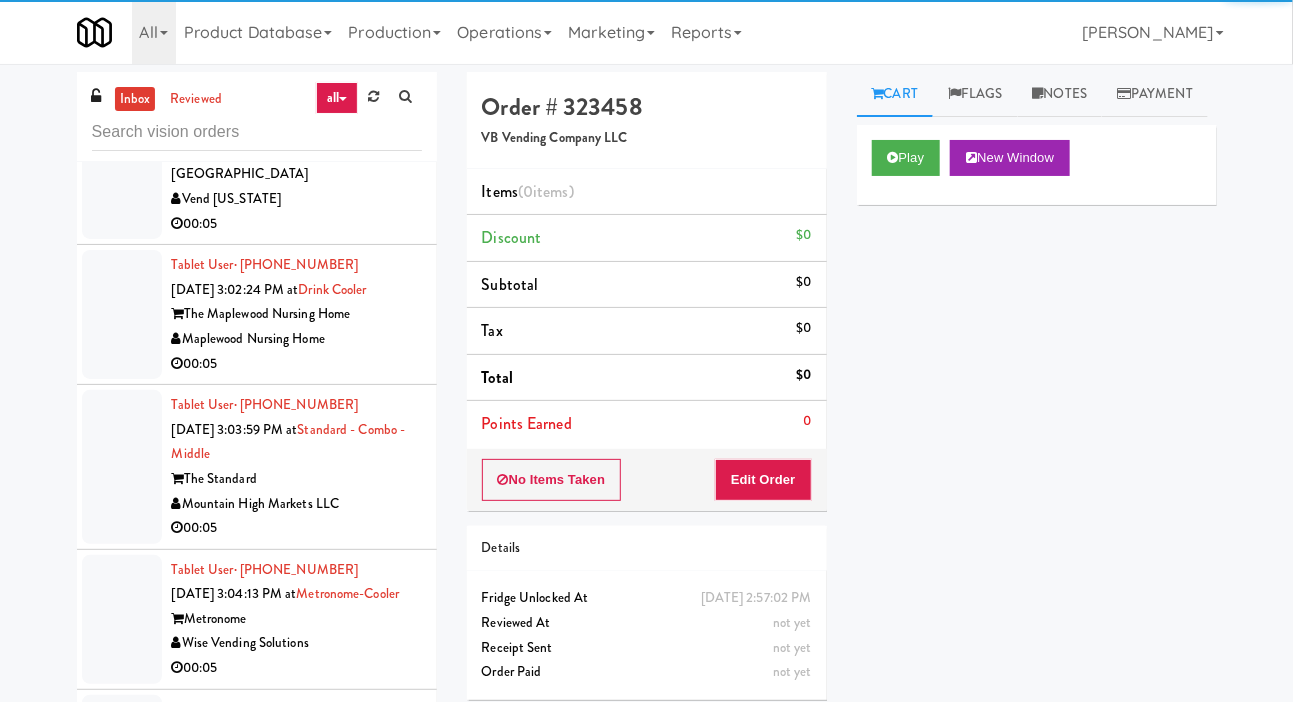 scroll, scrollTop: 10754, scrollLeft: 0, axis: vertical 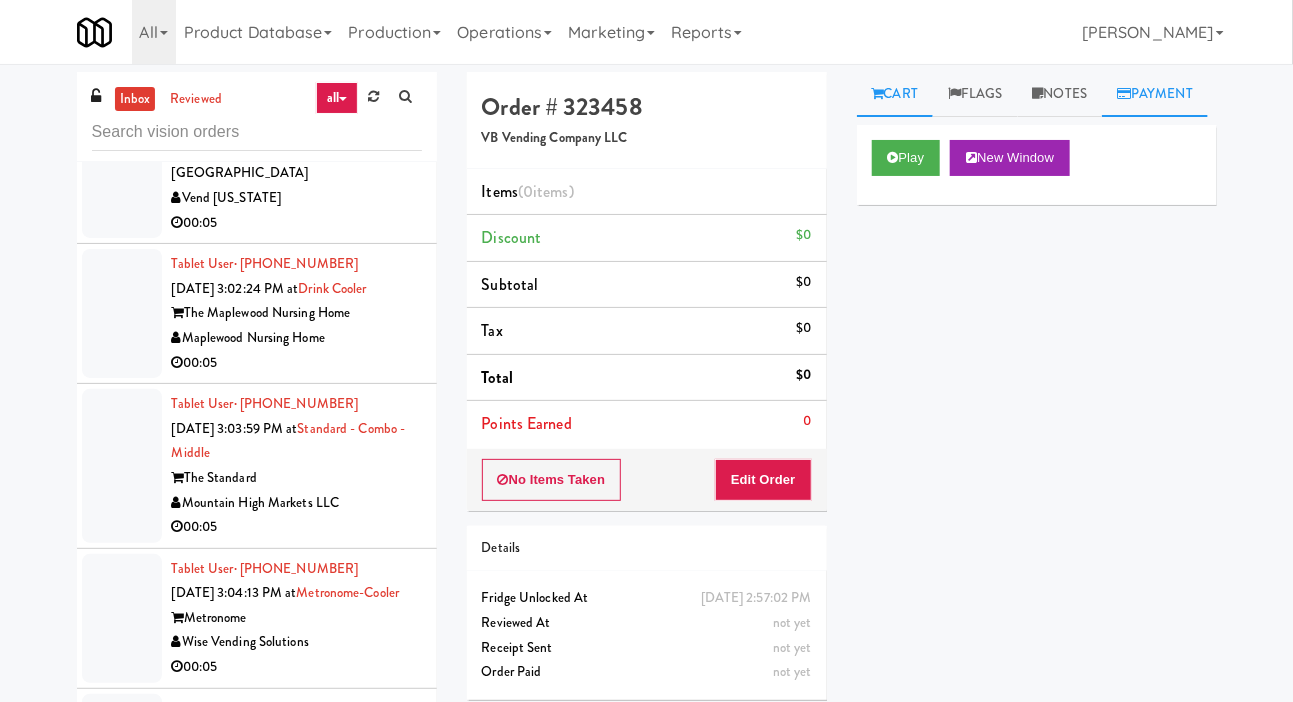click on "Payment" at bounding box center (1155, 94) 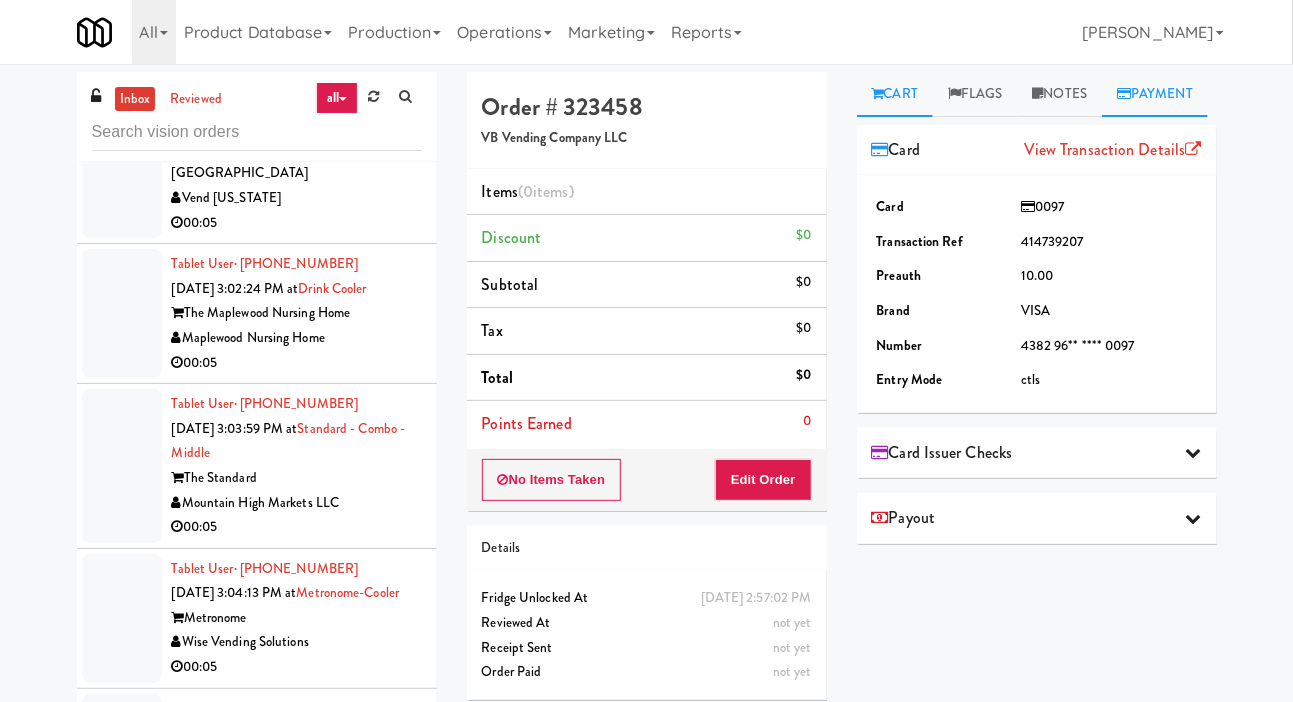 click on "Cart" at bounding box center [895, 94] 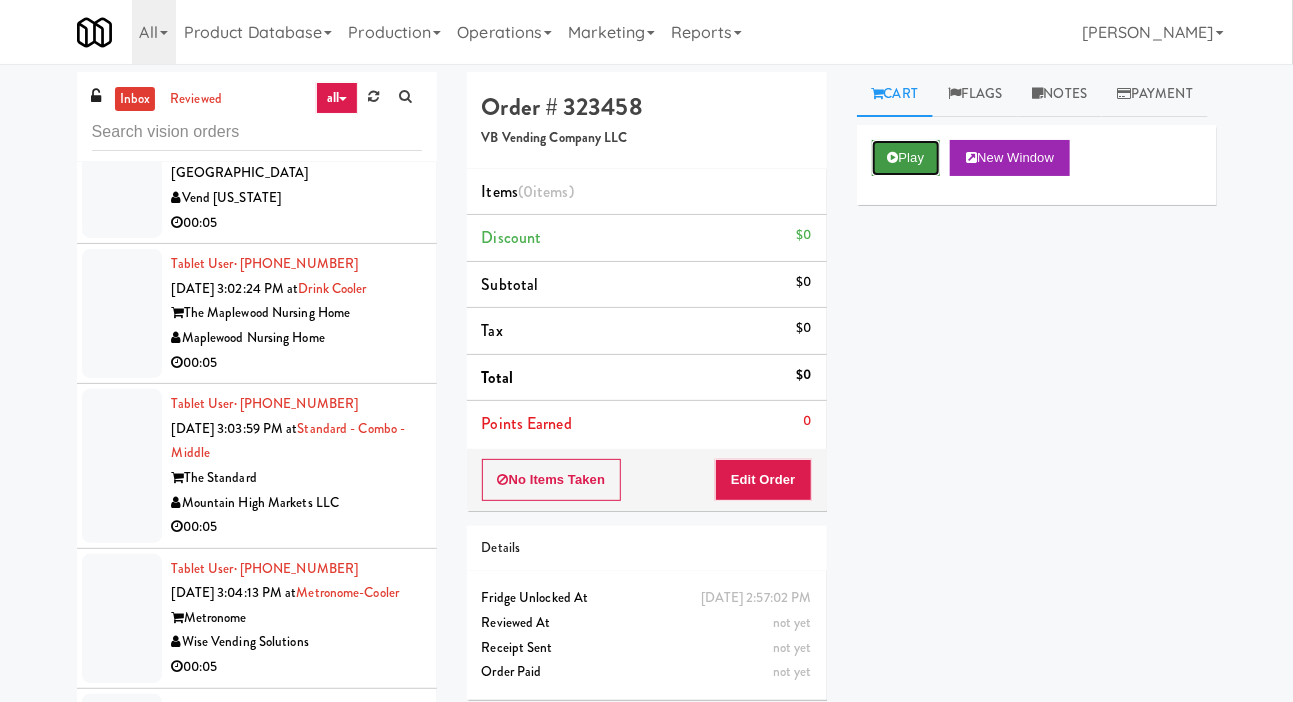 click at bounding box center (893, 157) 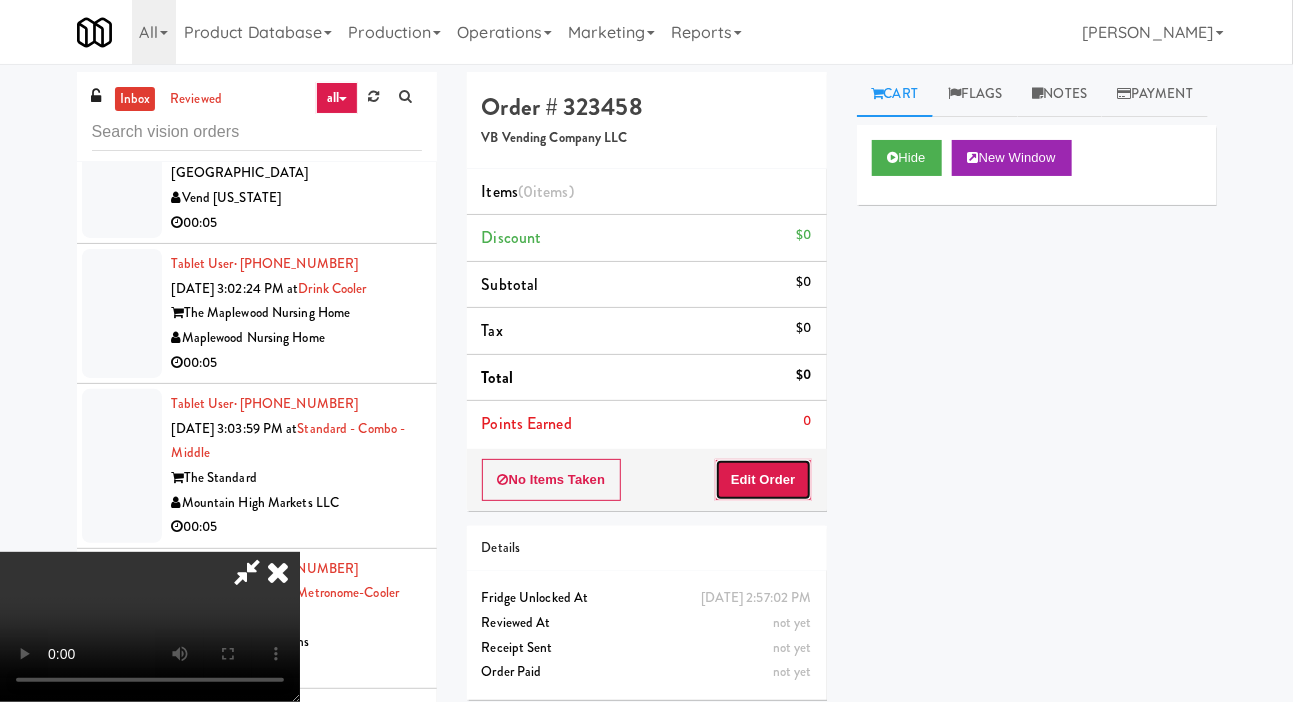 click on "Edit Order" at bounding box center [763, 480] 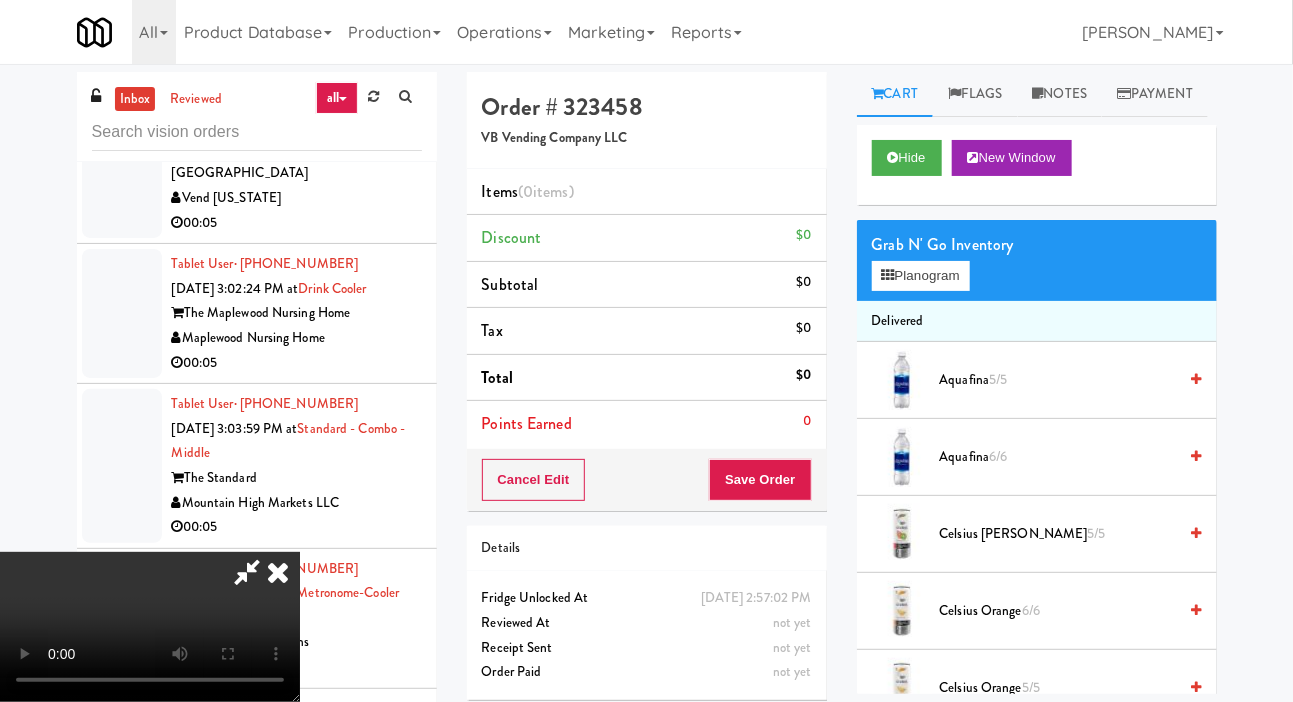 type 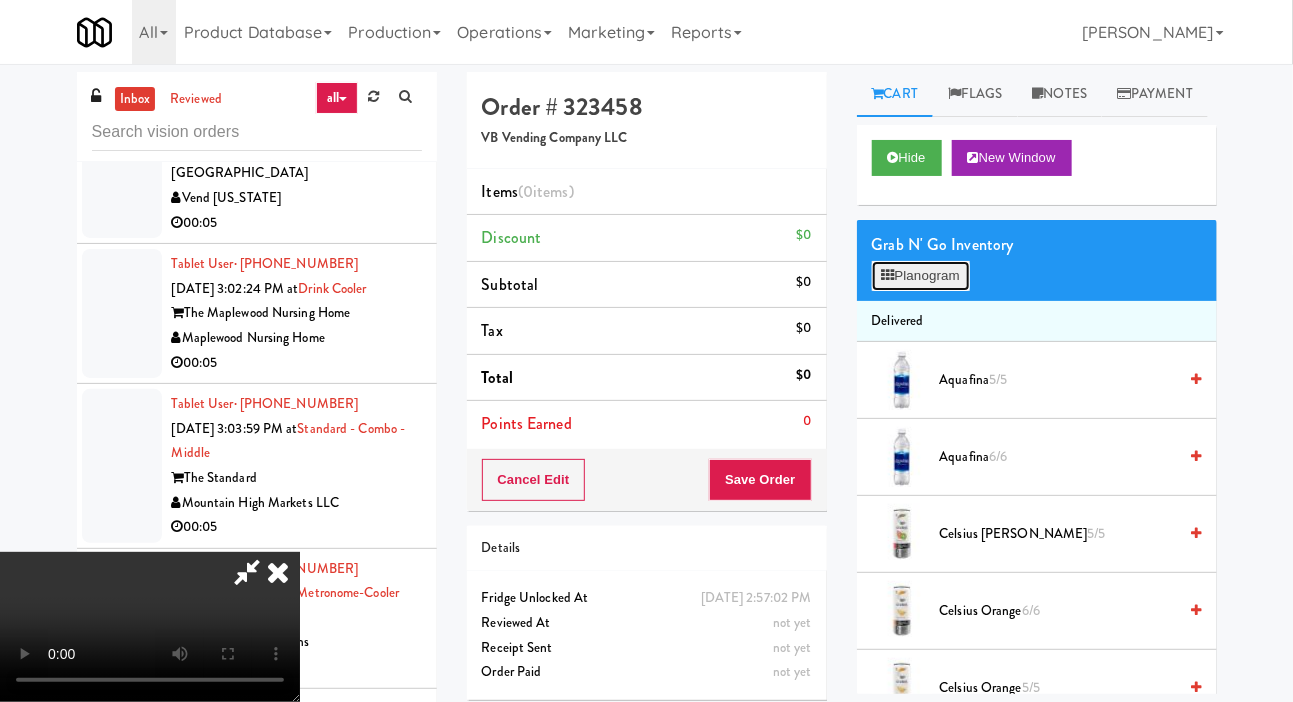 click on "Planogram" at bounding box center [921, 276] 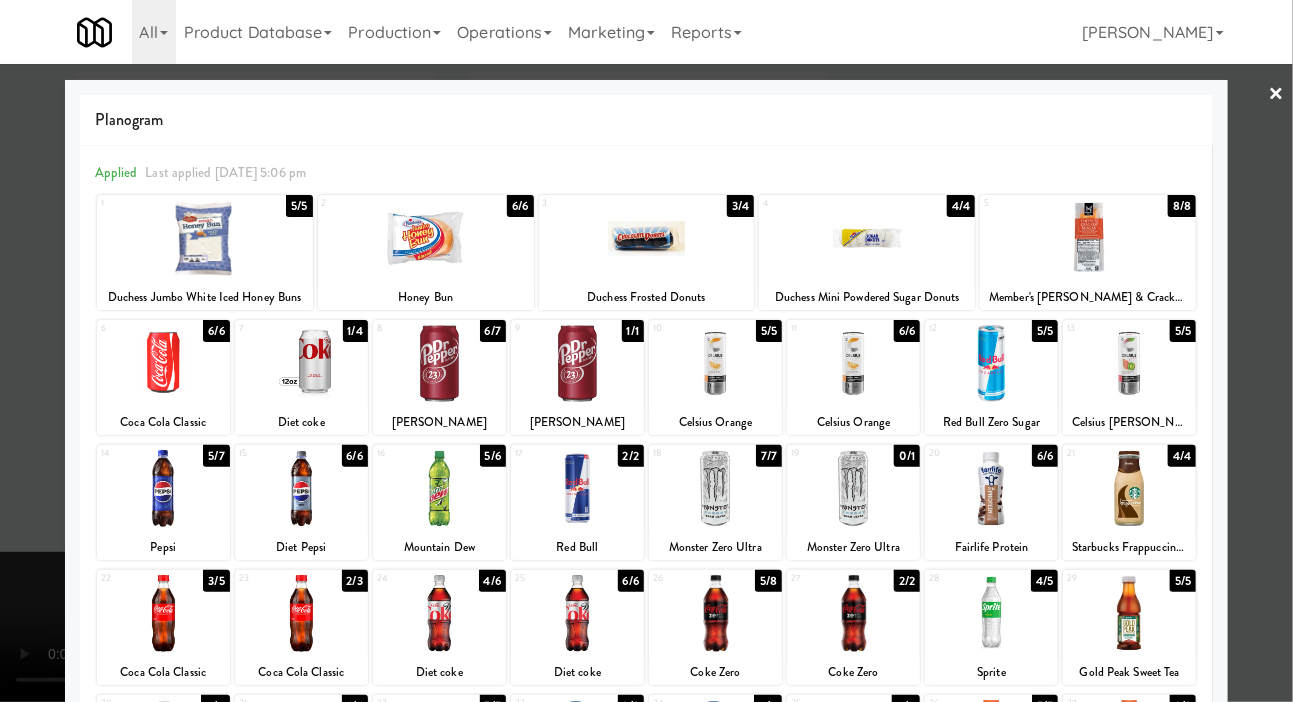 click at bounding box center (853, 488) 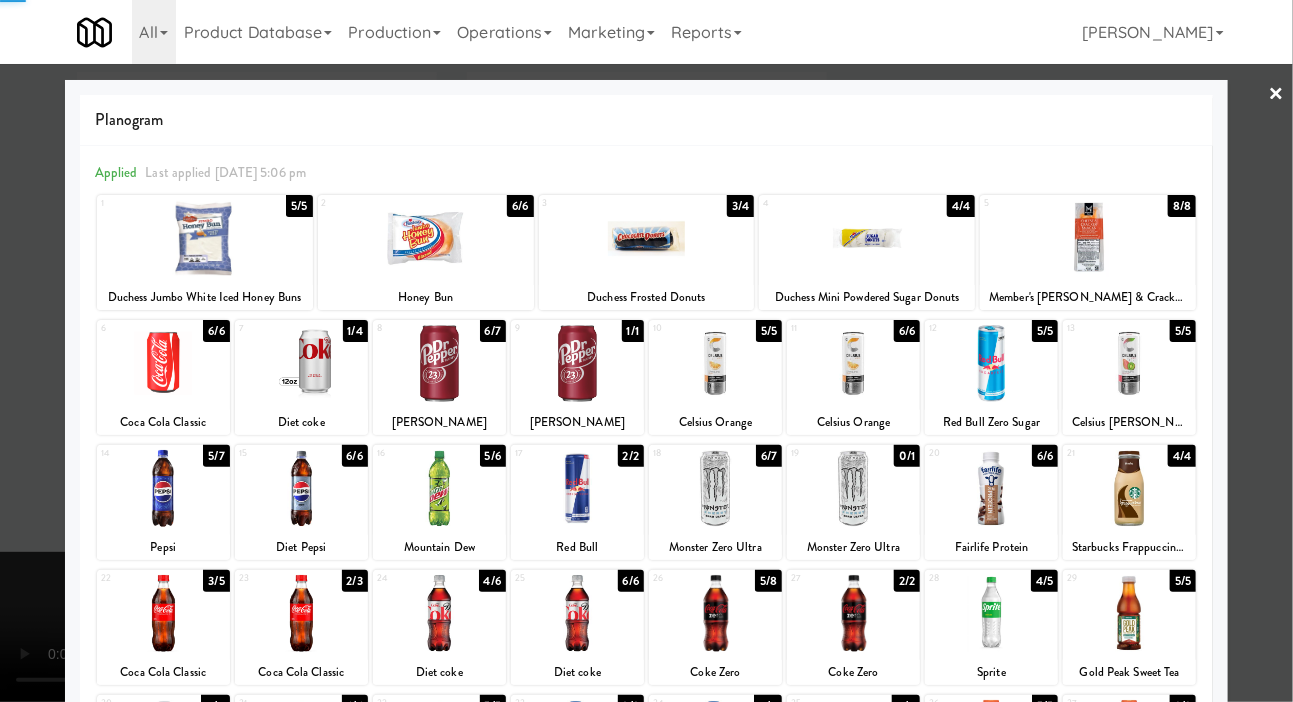 click at bounding box center (646, 351) 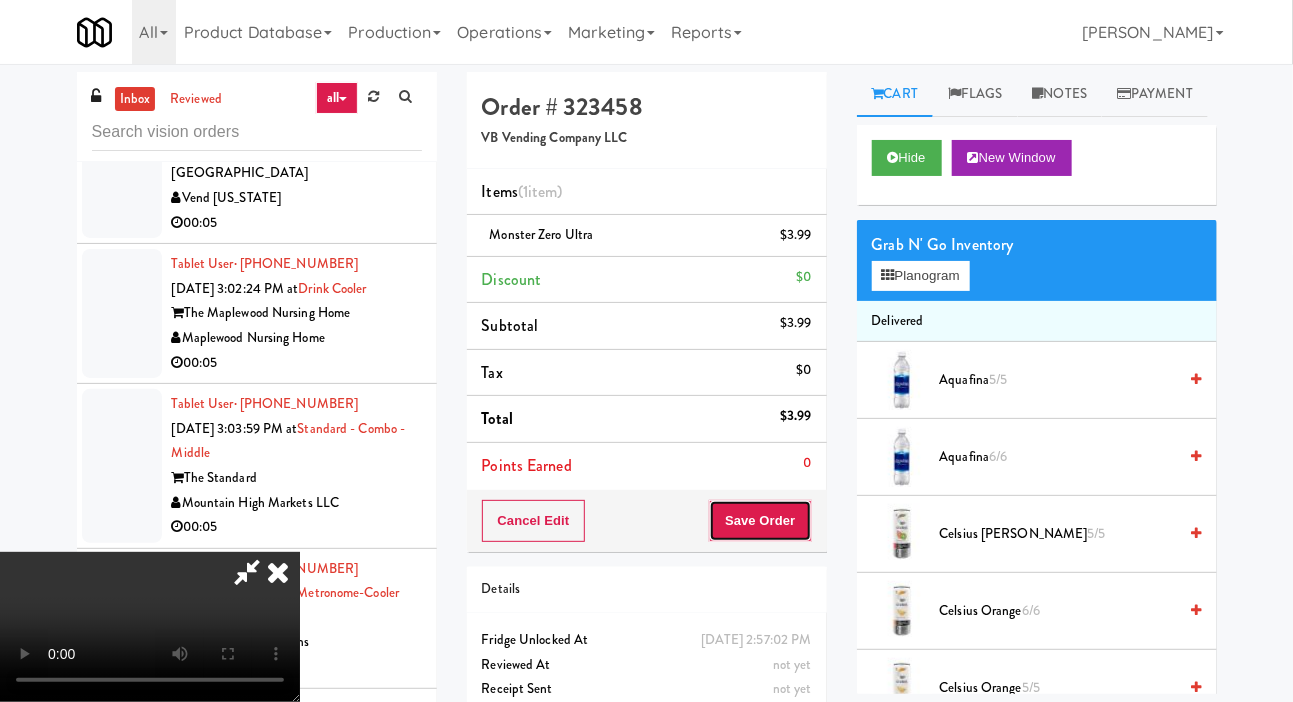 click on "Save Order" at bounding box center [760, 521] 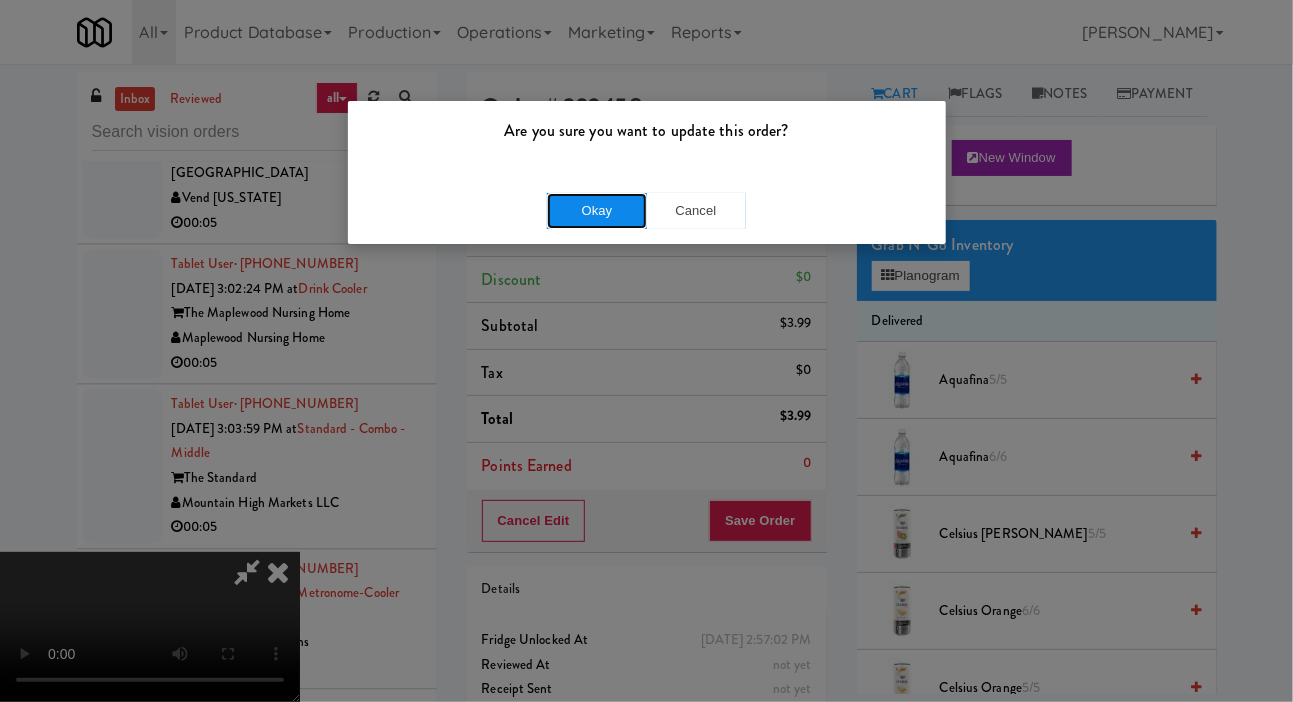 click on "Okay" at bounding box center (597, 211) 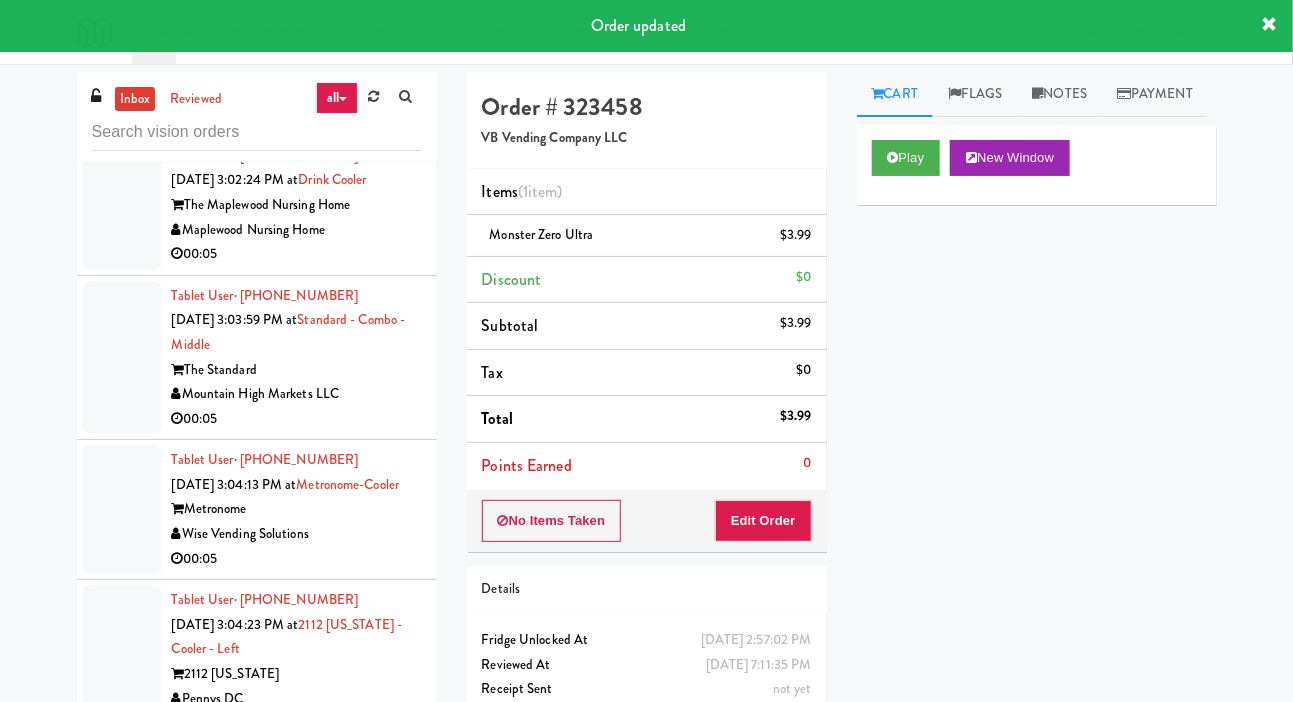 scroll, scrollTop: 10895, scrollLeft: 0, axis: vertical 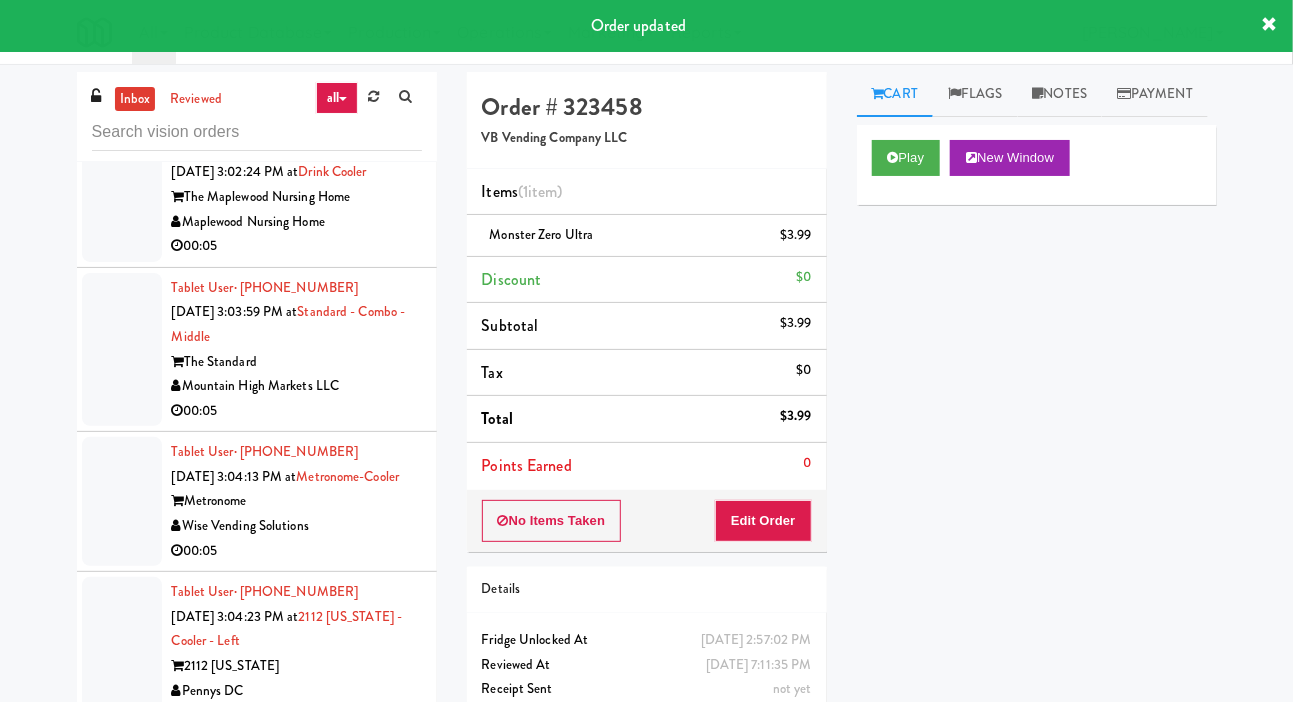 click at bounding box center (122, -473) 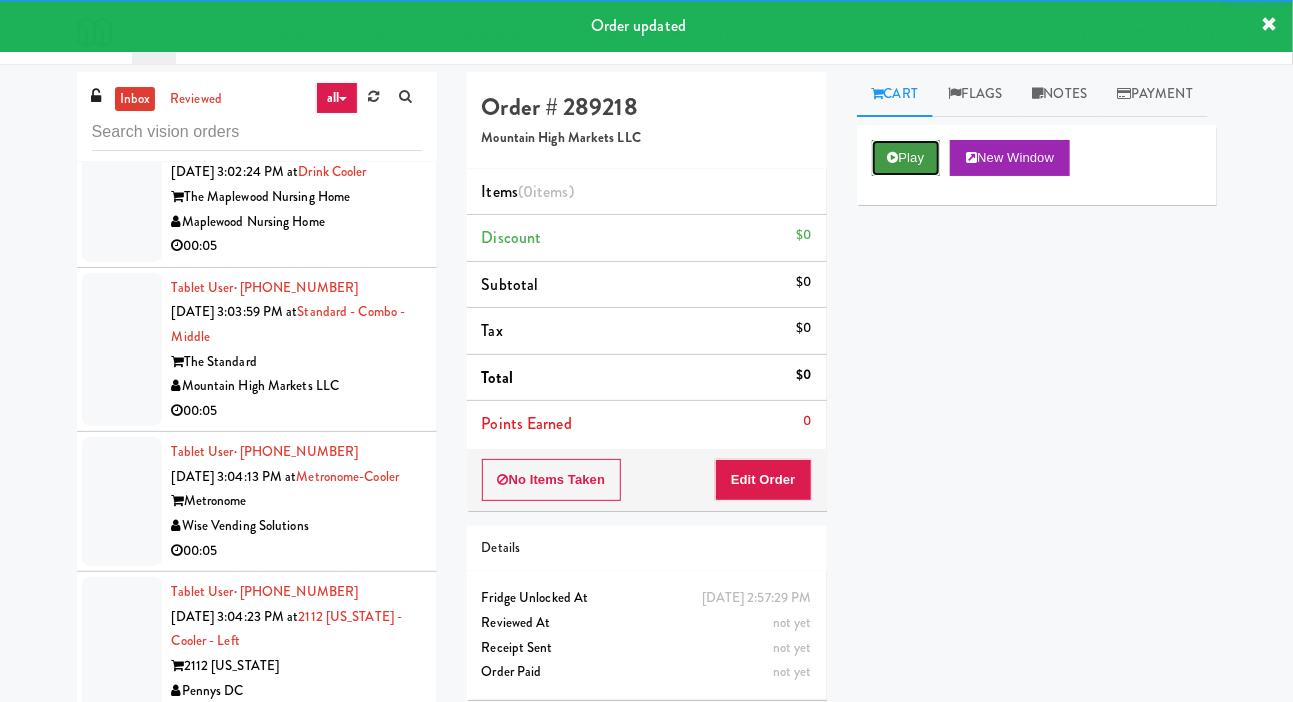 click on "Play" at bounding box center (906, 158) 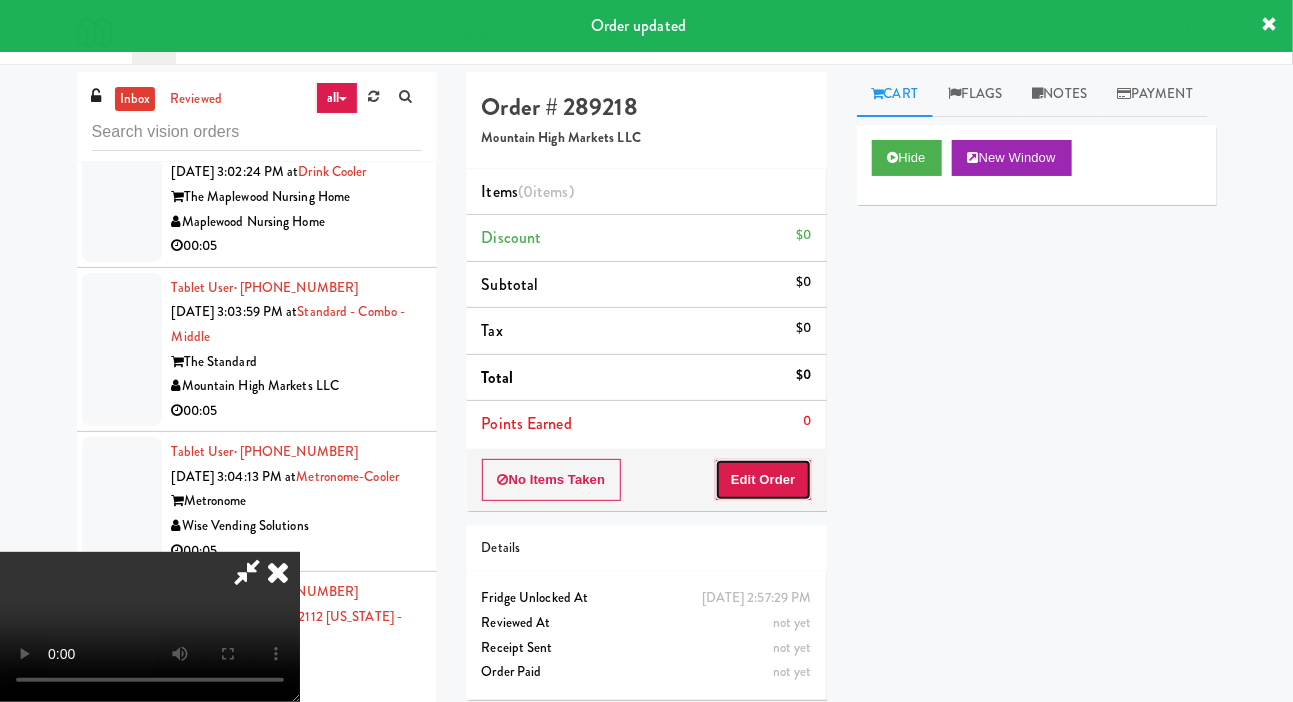 click on "Edit Order" at bounding box center (763, 480) 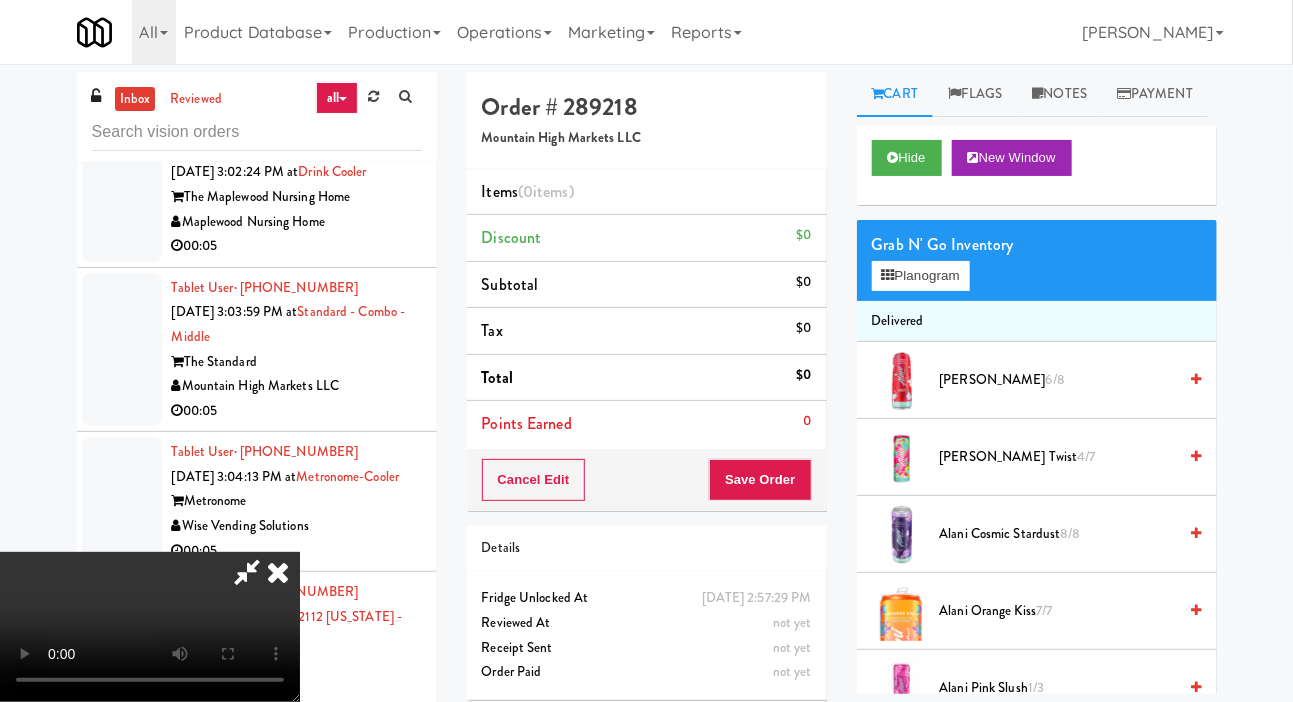 type 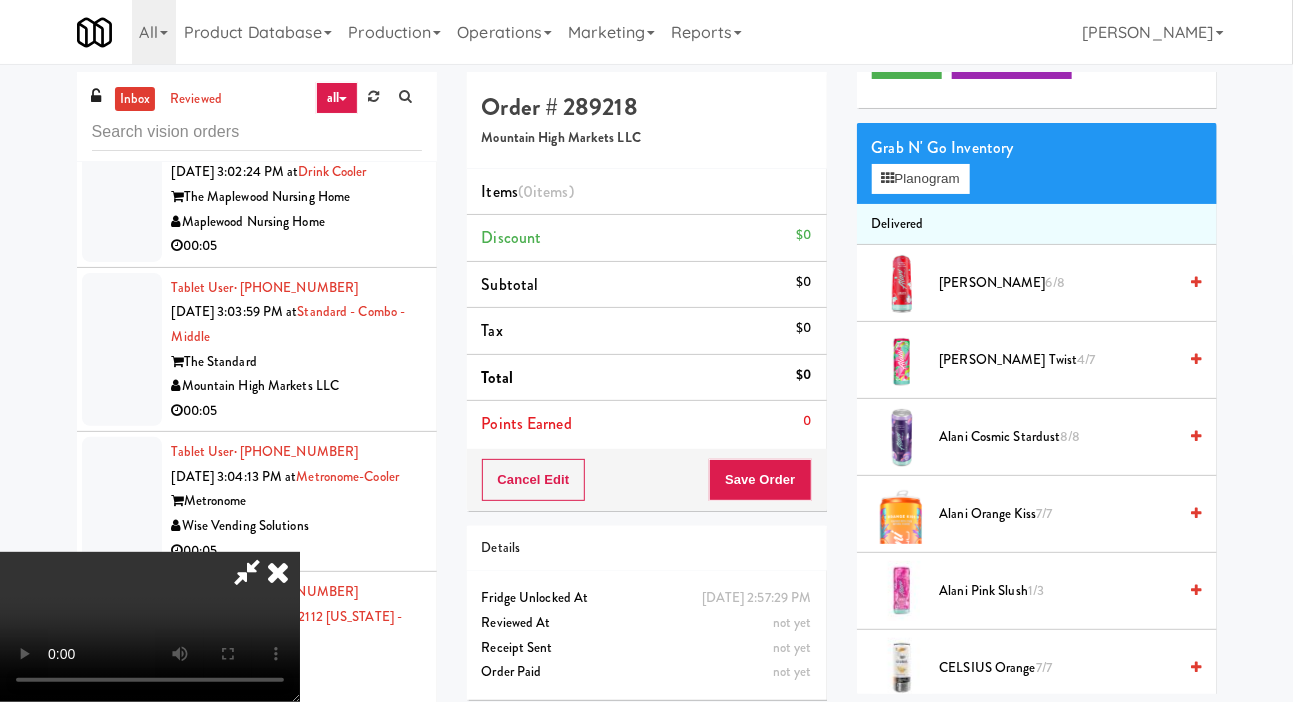 scroll, scrollTop: 103, scrollLeft: 0, axis: vertical 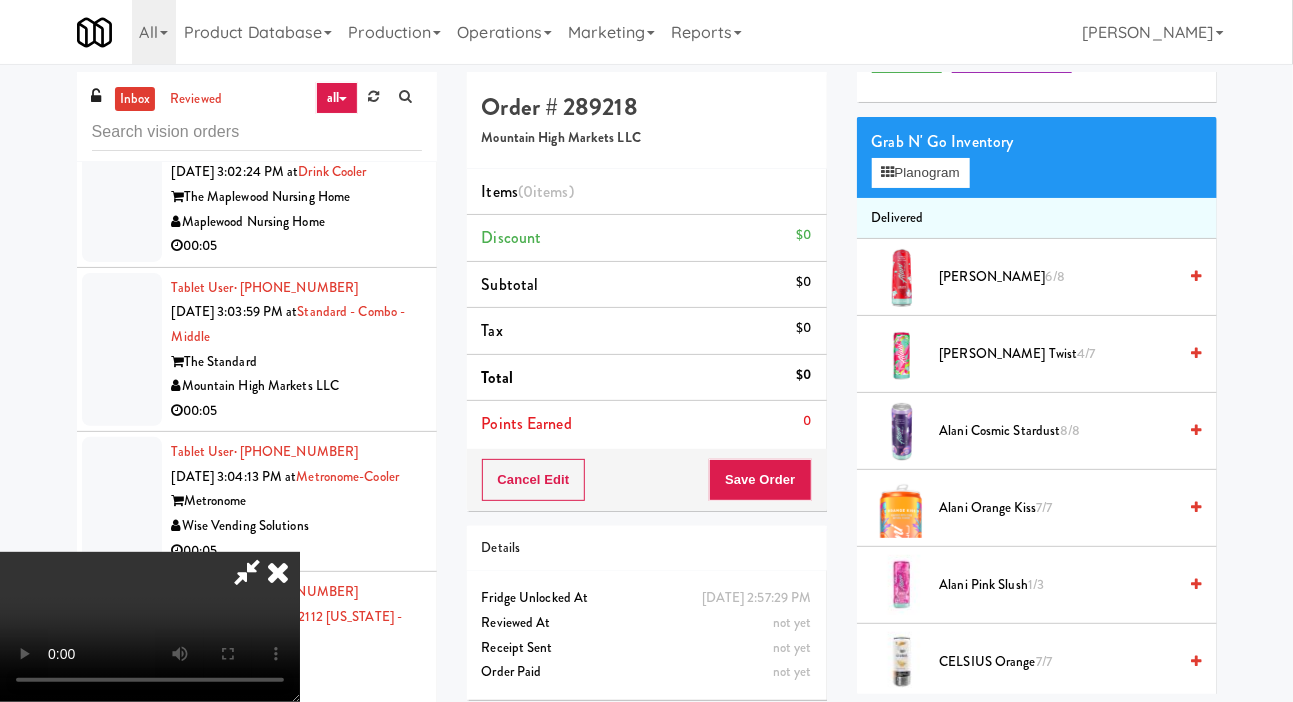 click on "Alani Cherry Twist  4/7" at bounding box center [1058, 354] 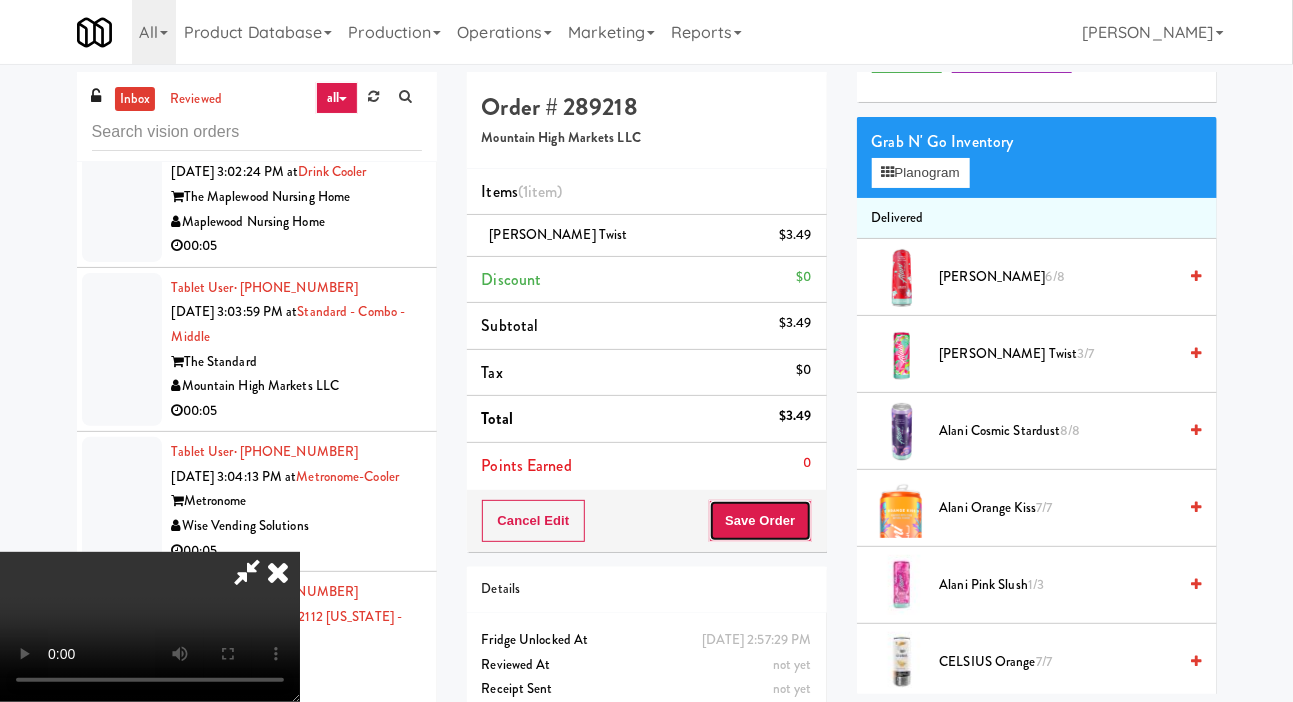 click on "Save Order" at bounding box center [760, 521] 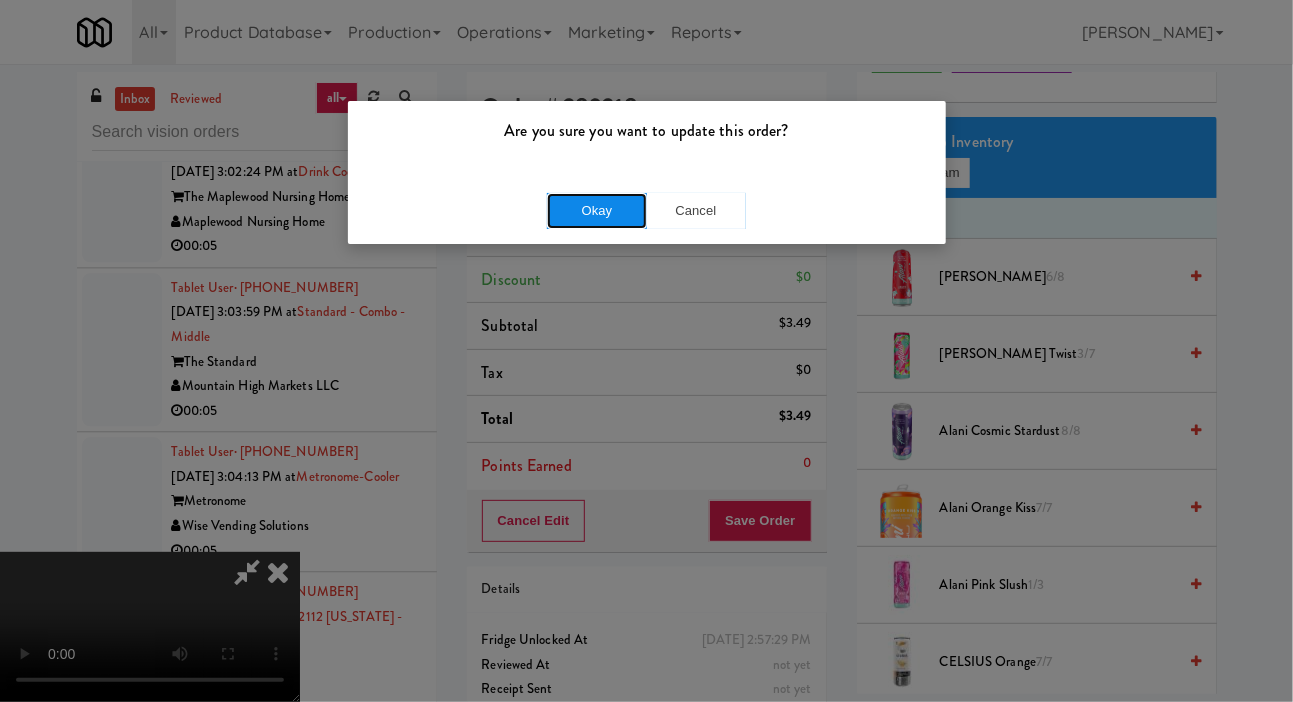 click on "Okay" at bounding box center [597, 211] 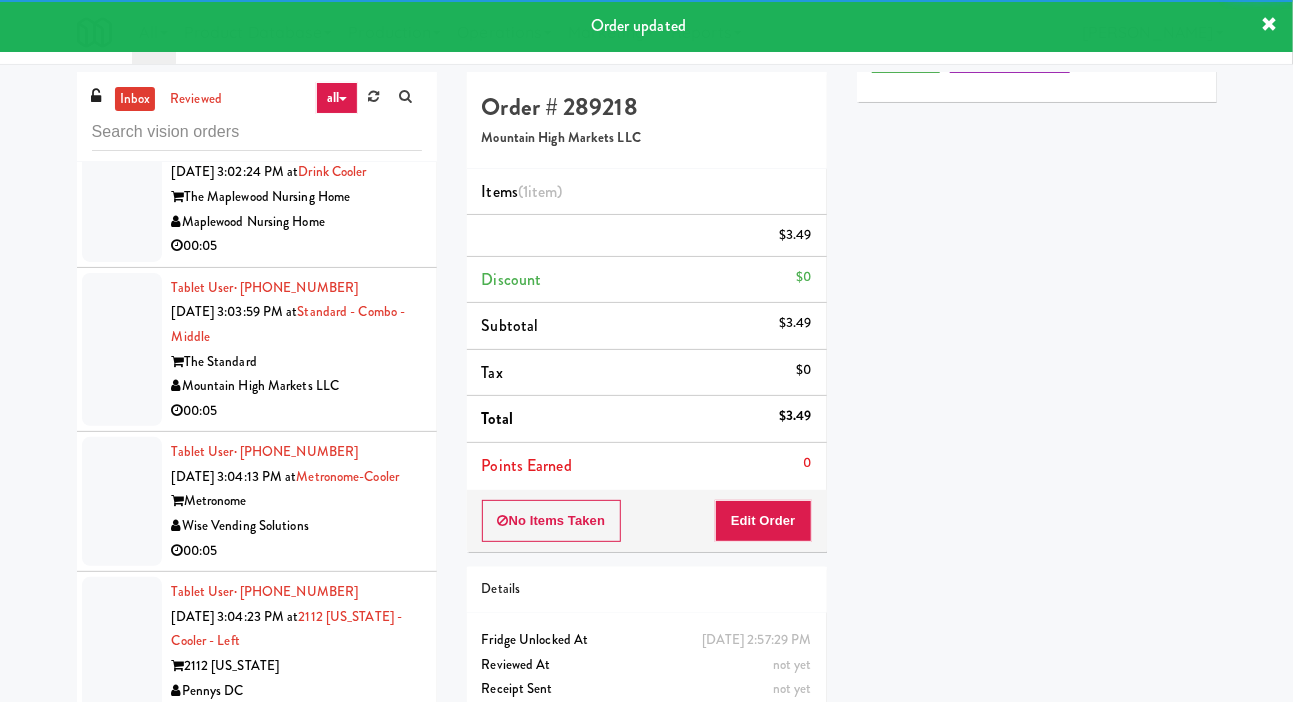 click at bounding box center (122, -309) 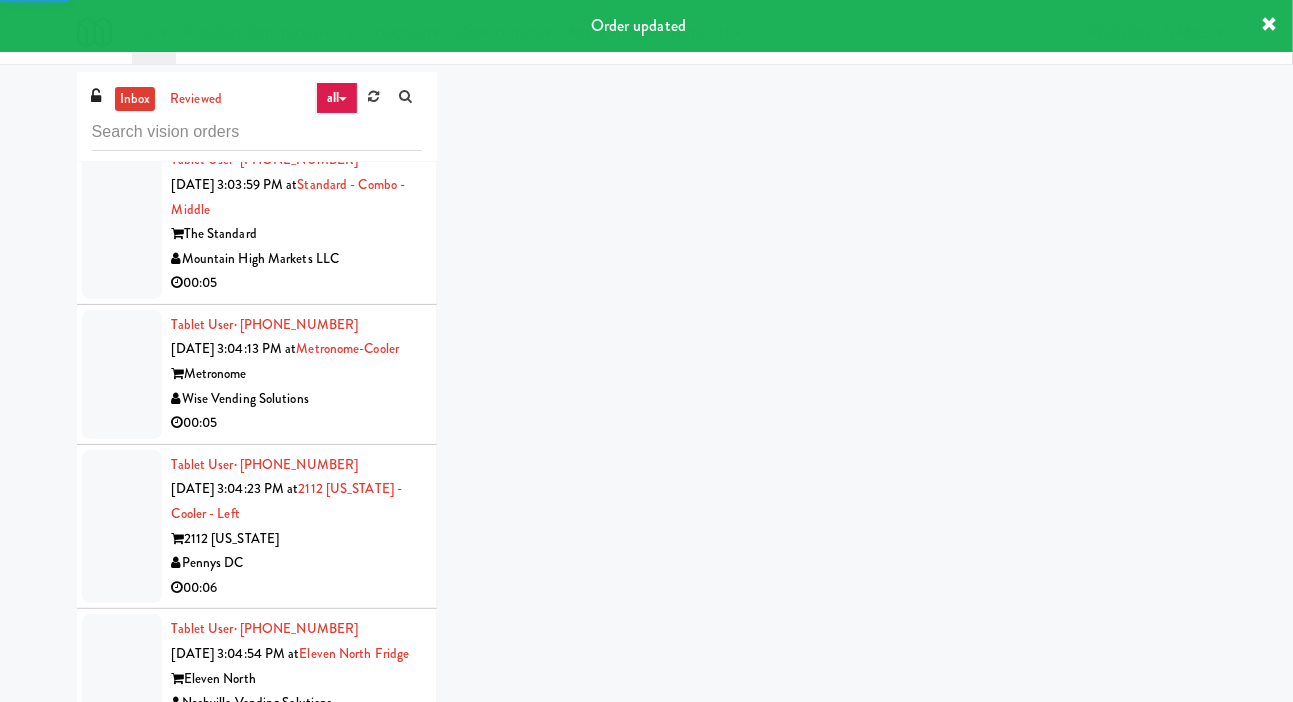 scroll, scrollTop: 11082, scrollLeft: 0, axis: vertical 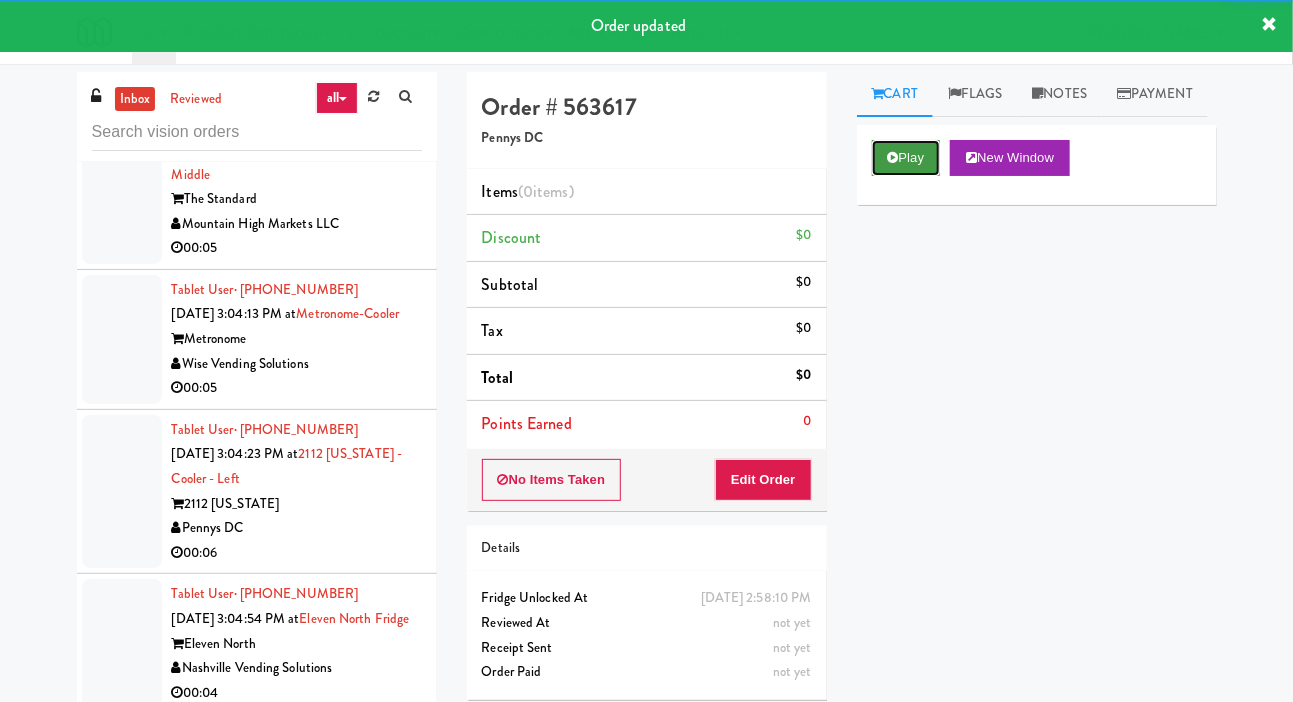 click at bounding box center (893, 157) 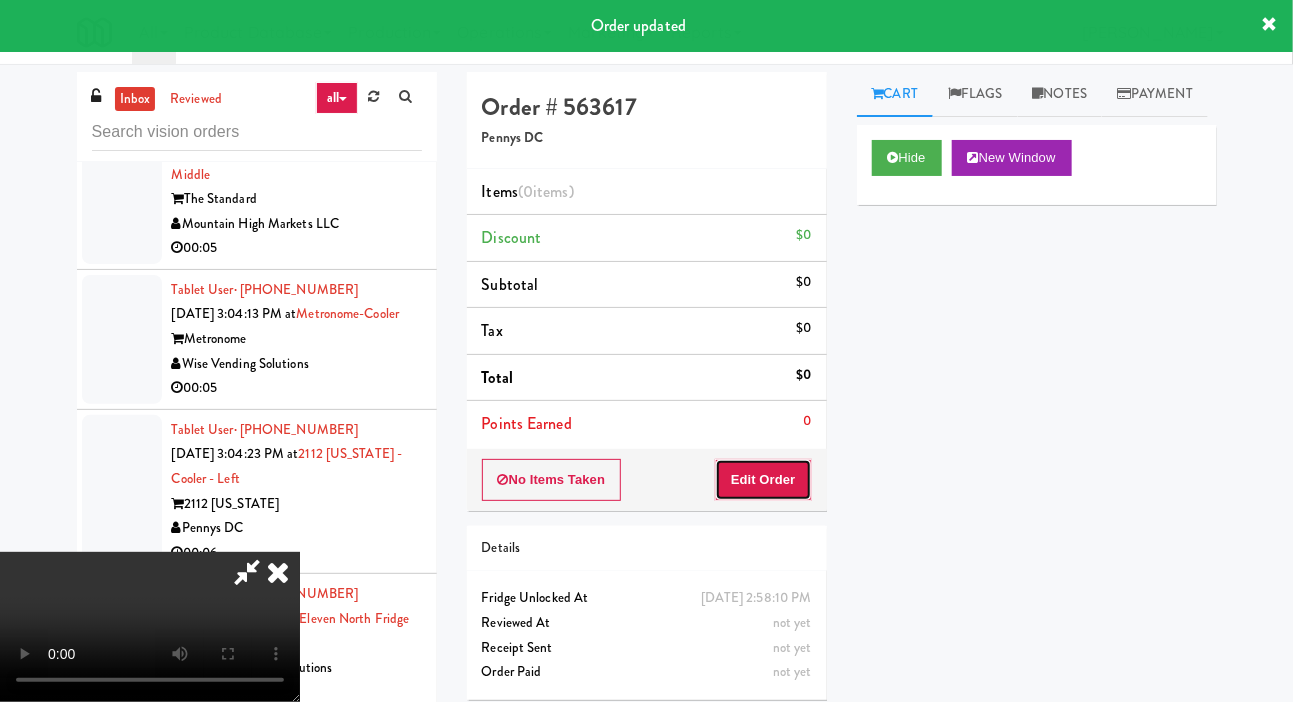 click on "Edit Order" at bounding box center (763, 480) 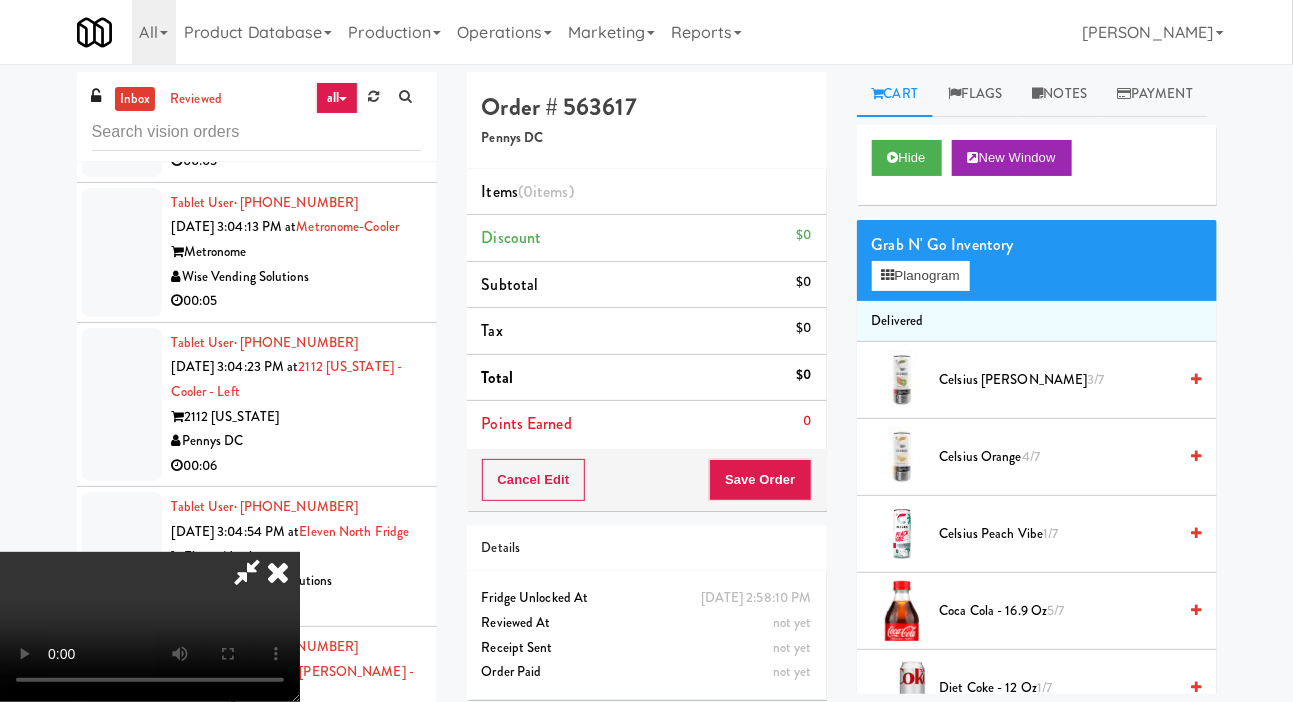 scroll, scrollTop: 11170, scrollLeft: 0, axis: vertical 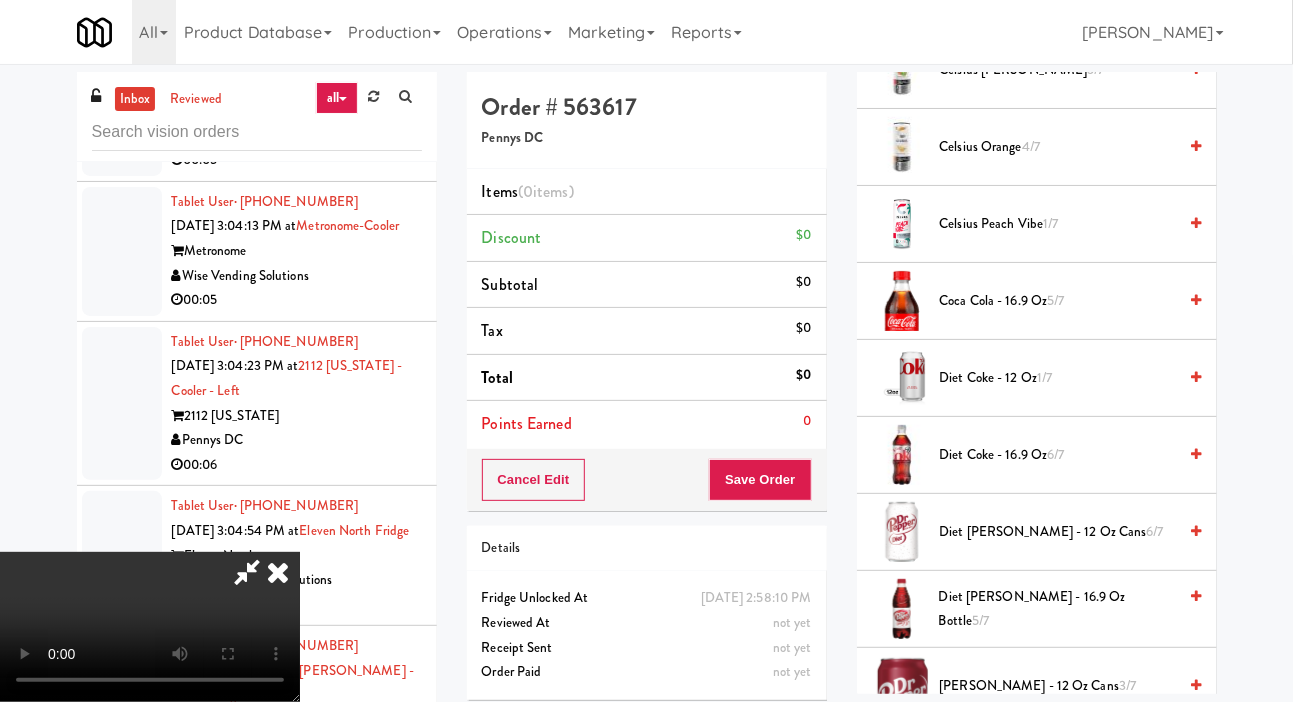 click on "Diet Coke - 12 oz   1/7" at bounding box center [1058, 378] 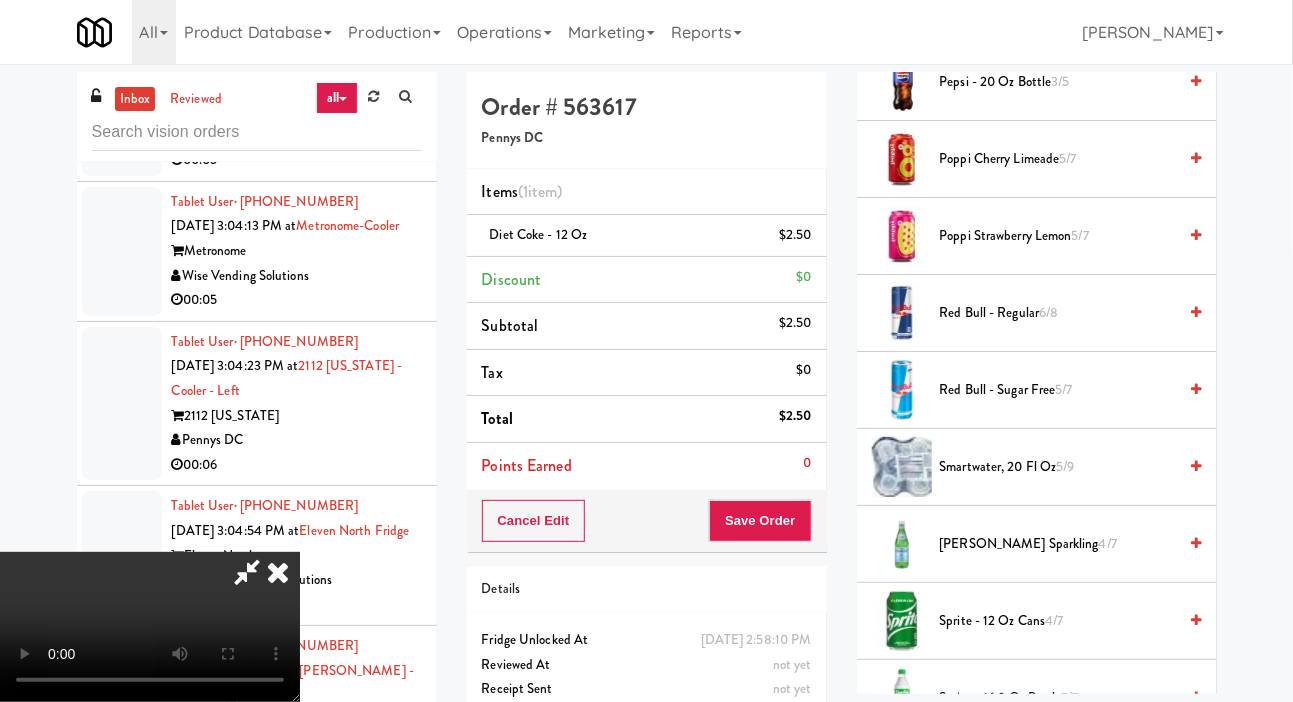 scroll, scrollTop: 1812, scrollLeft: 0, axis: vertical 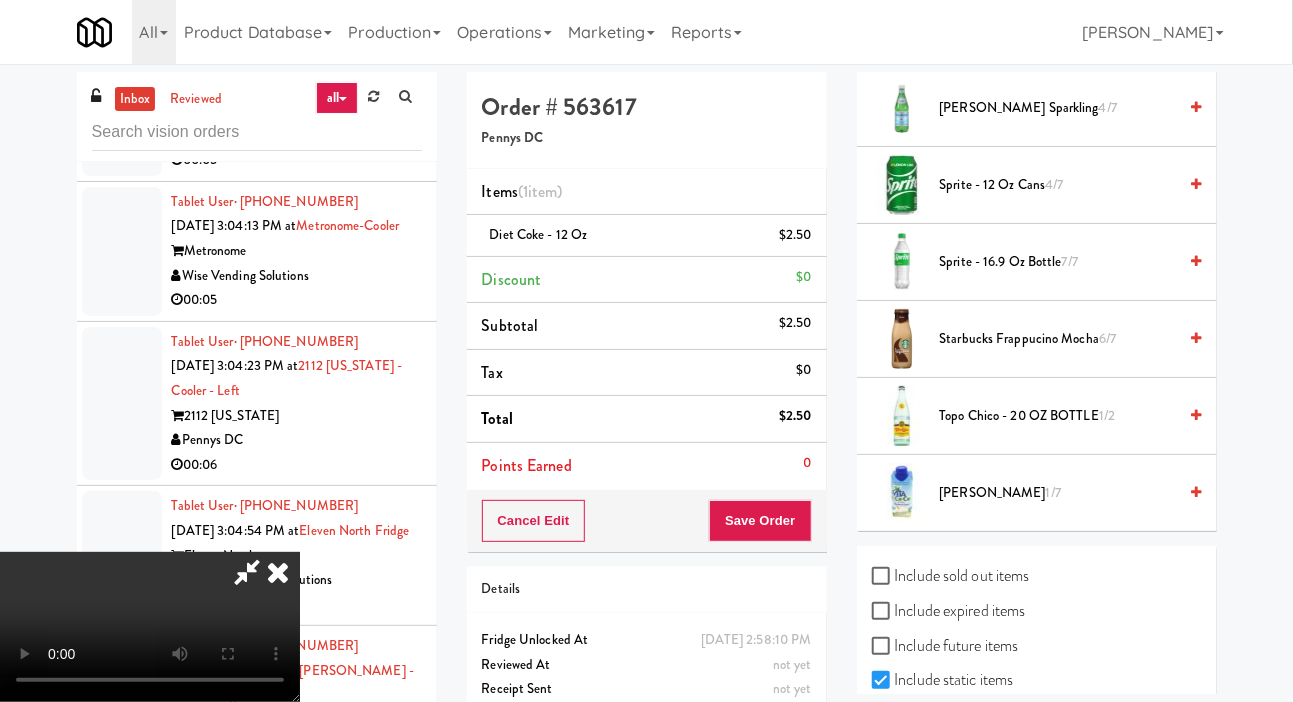 click on "Vita Coco  1/7" at bounding box center (1058, 493) 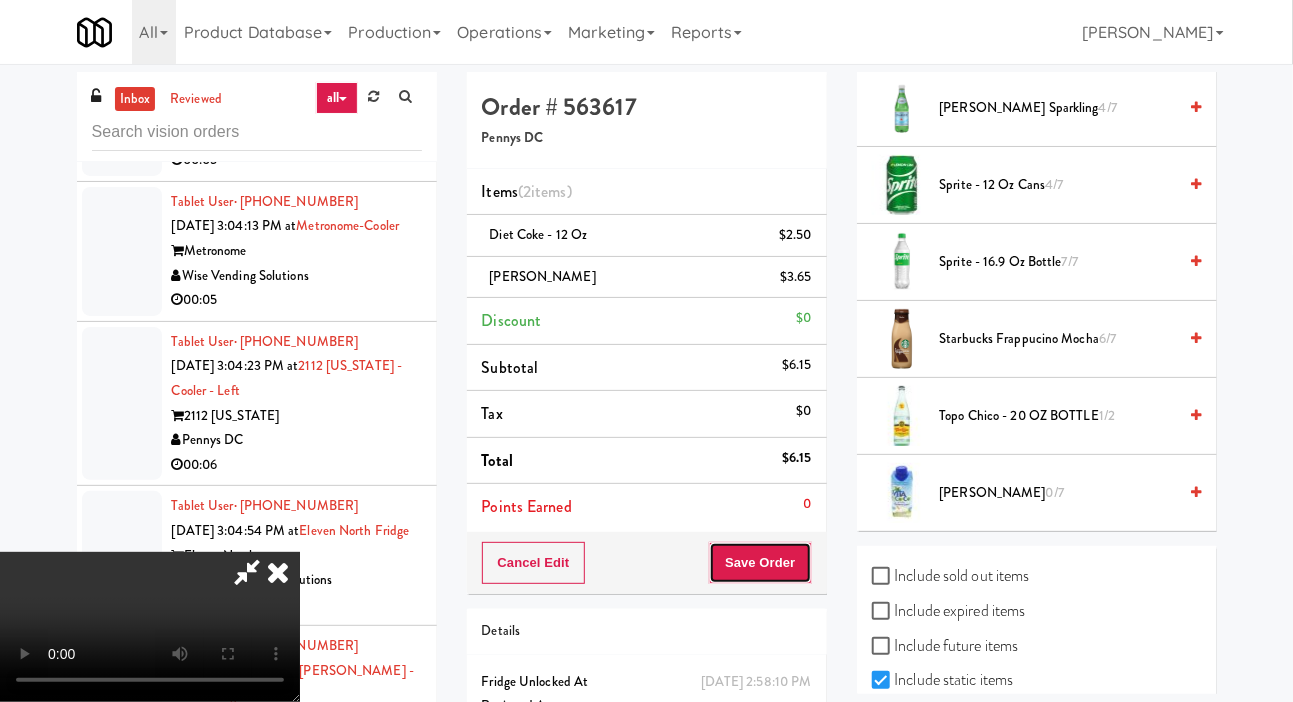 click on "Save Order" at bounding box center [760, 563] 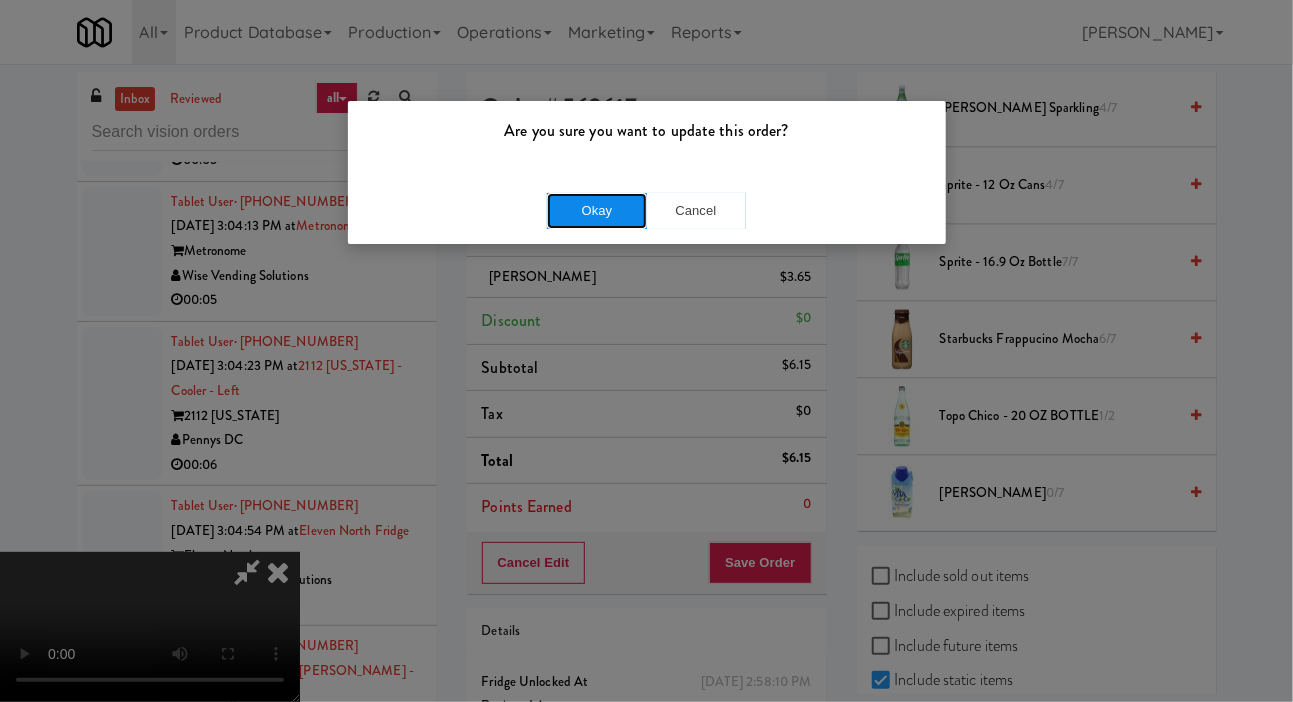 click on "Okay" at bounding box center (597, 211) 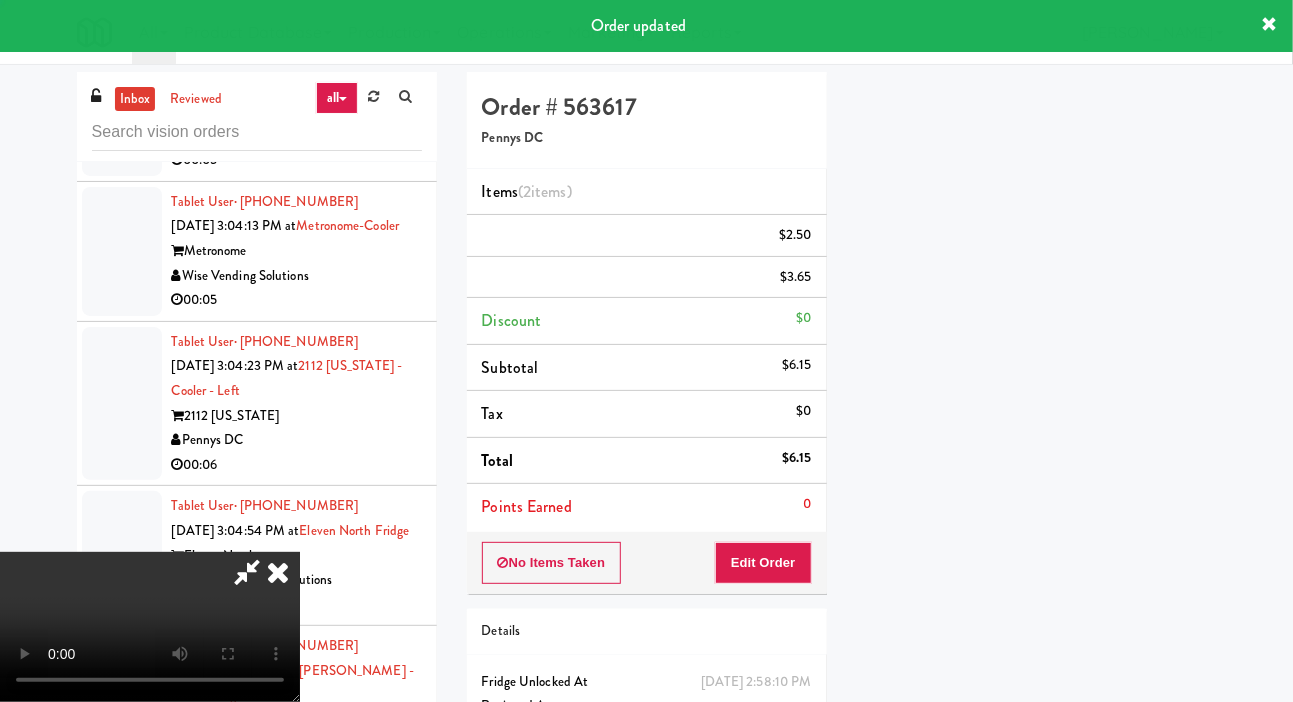 scroll, scrollTop: 116, scrollLeft: 0, axis: vertical 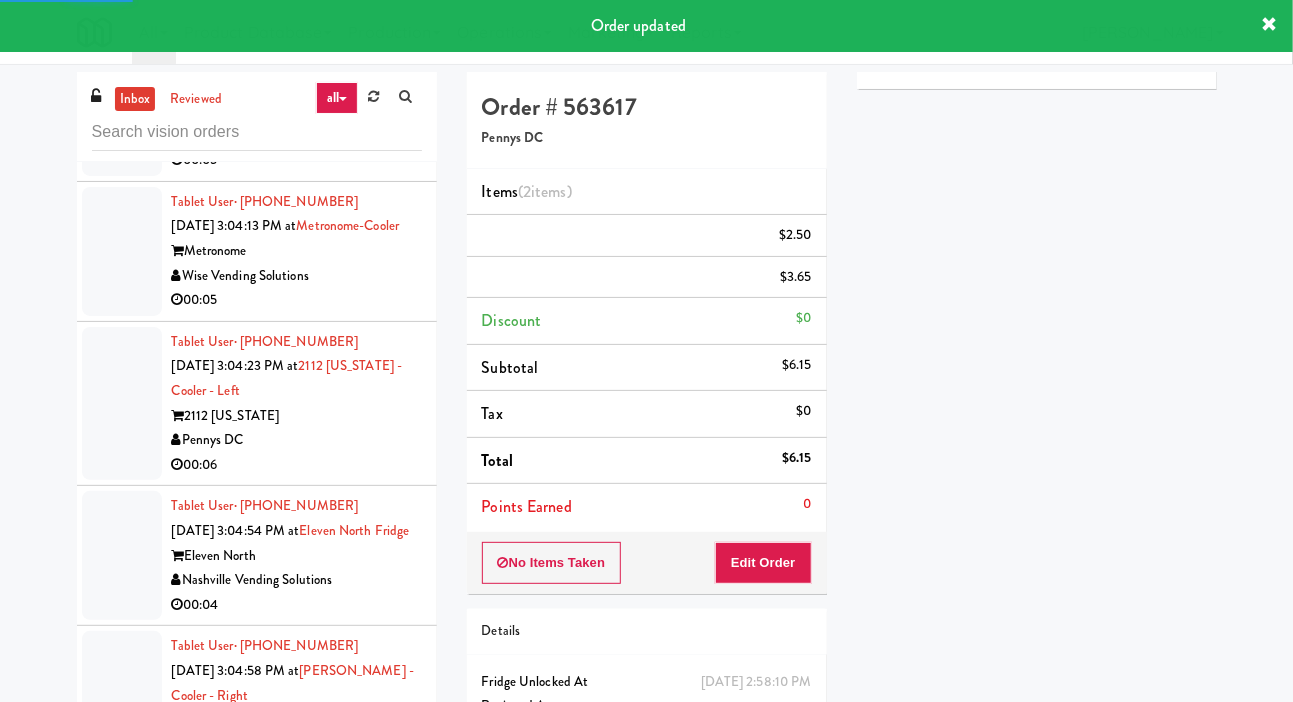 click on "Tablet User  · (512) 689-6923 Jul 14, 2025 2:58:45 PM at  Legacy - Ambient - Left  Legacy on Rio  Modern Market Vending  00:11" at bounding box center [257, -394] 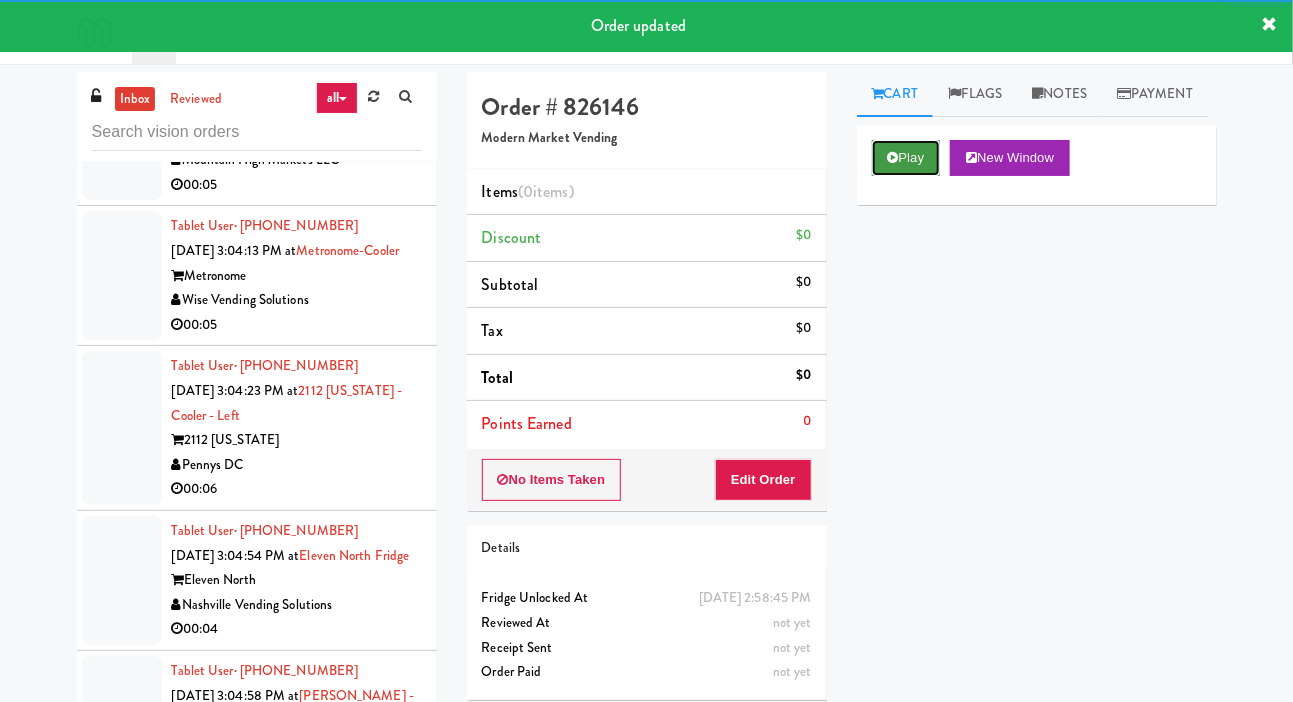click on "Play" at bounding box center [906, 158] 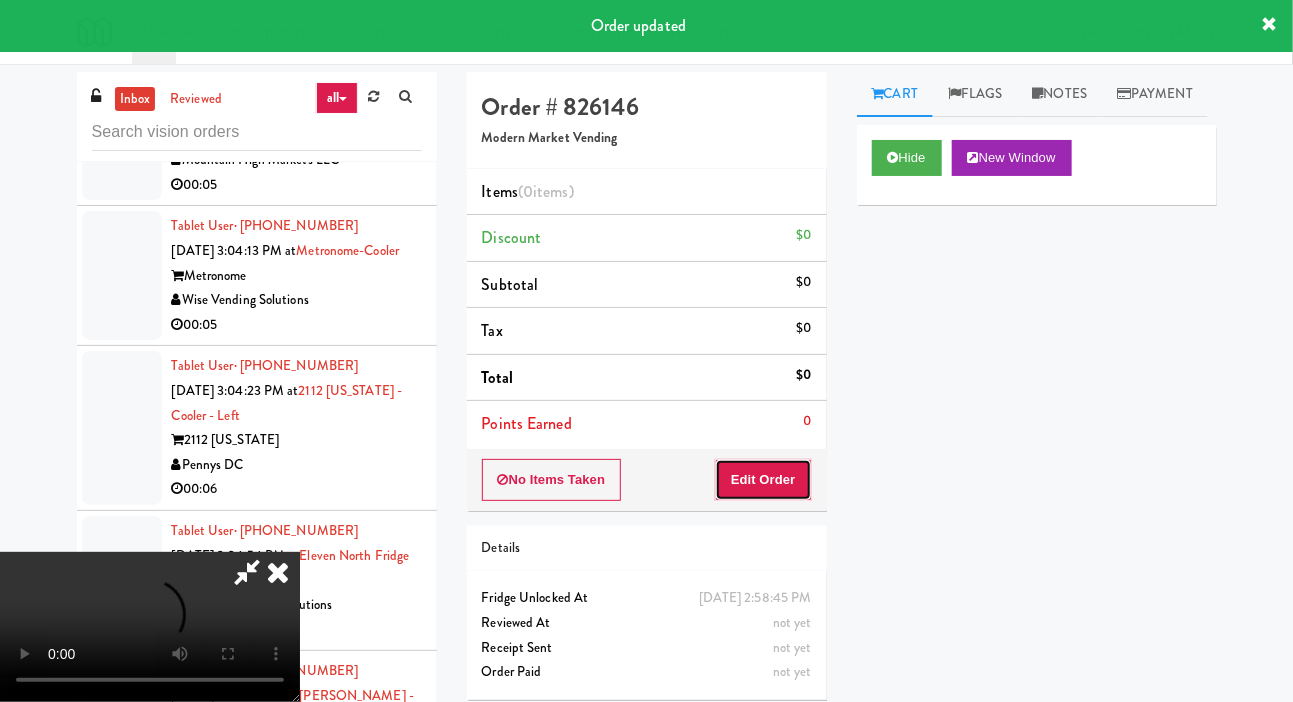 click on "Edit Order" at bounding box center (763, 480) 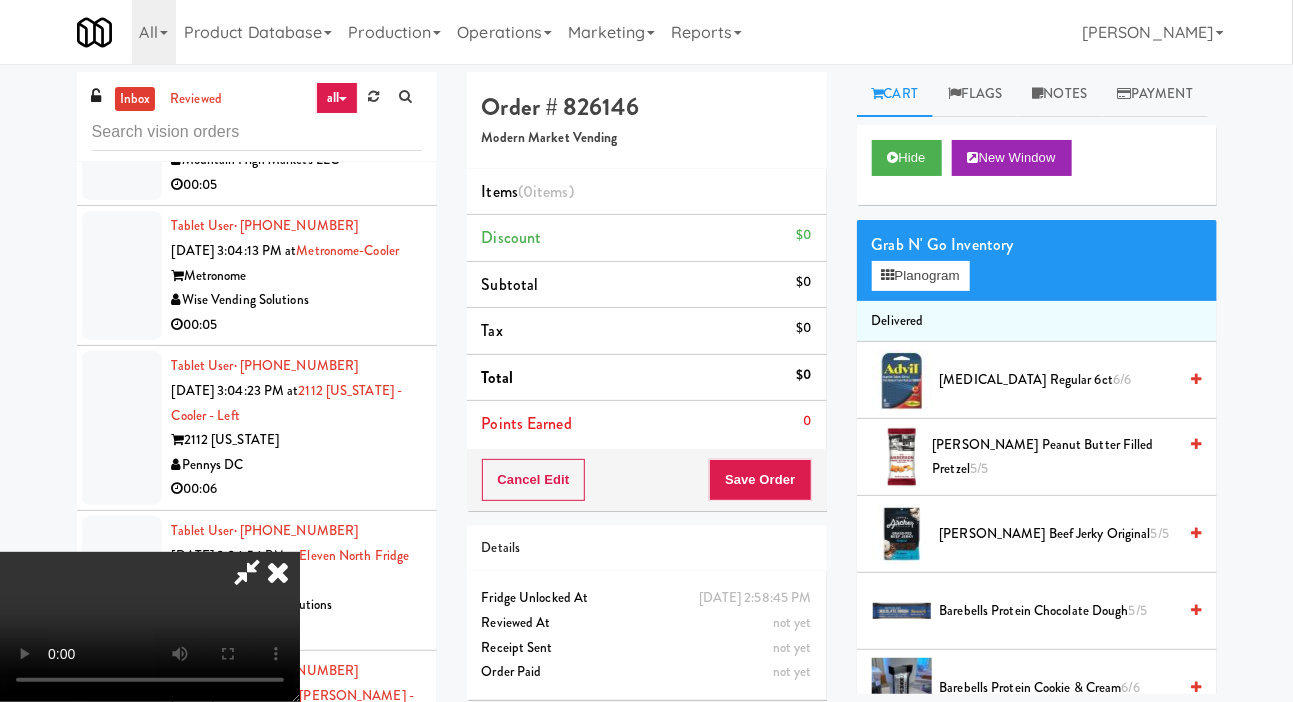 scroll, scrollTop: 0, scrollLeft: 0, axis: both 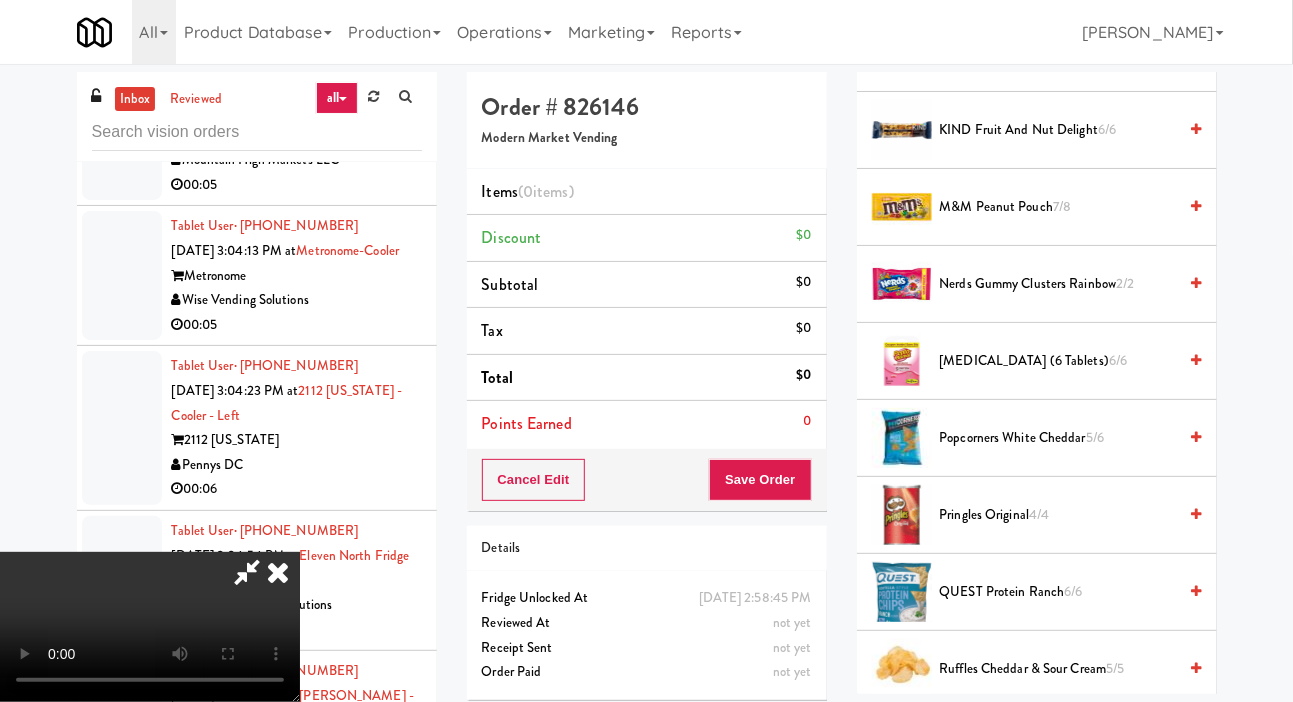click on "Pepto Bismol (6 tablets)  6/6" at bounding box center [1058, 361] 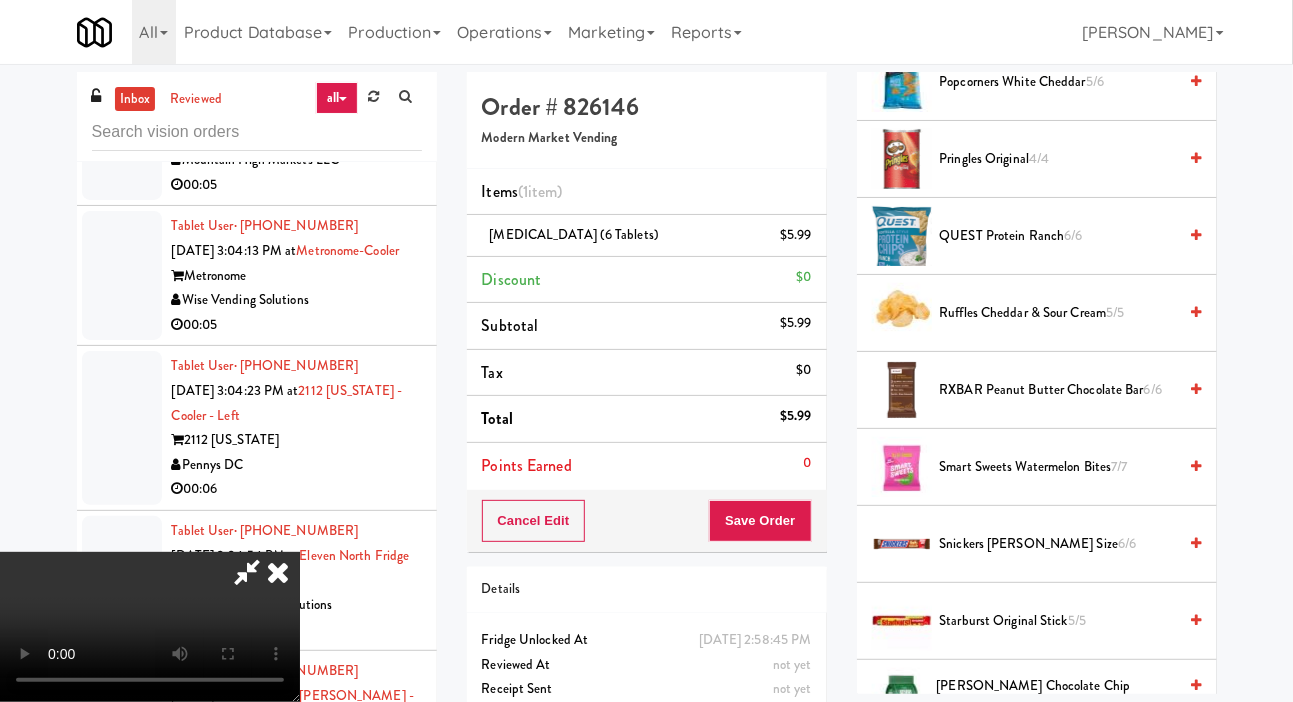 scroll, scrollTop: 1463, scrollLeft: 0, axis: vertical 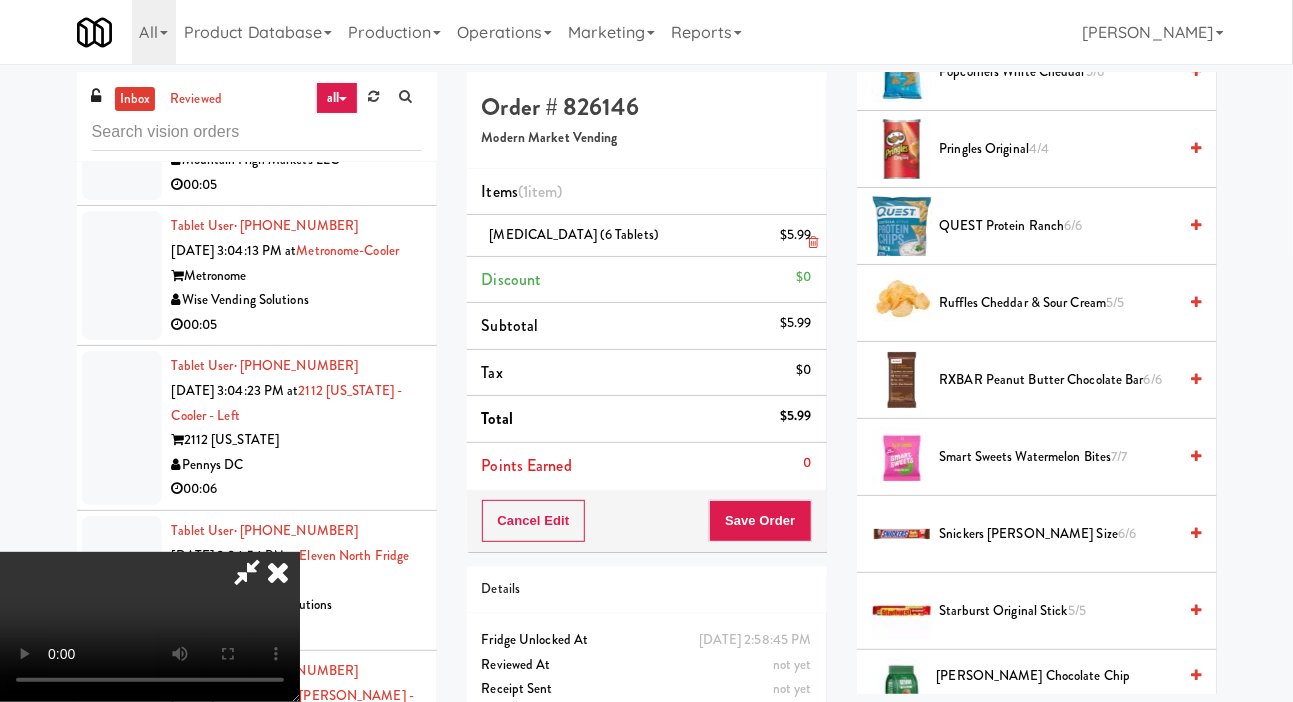 click on "$5.99" at bounding box center (796, 235) 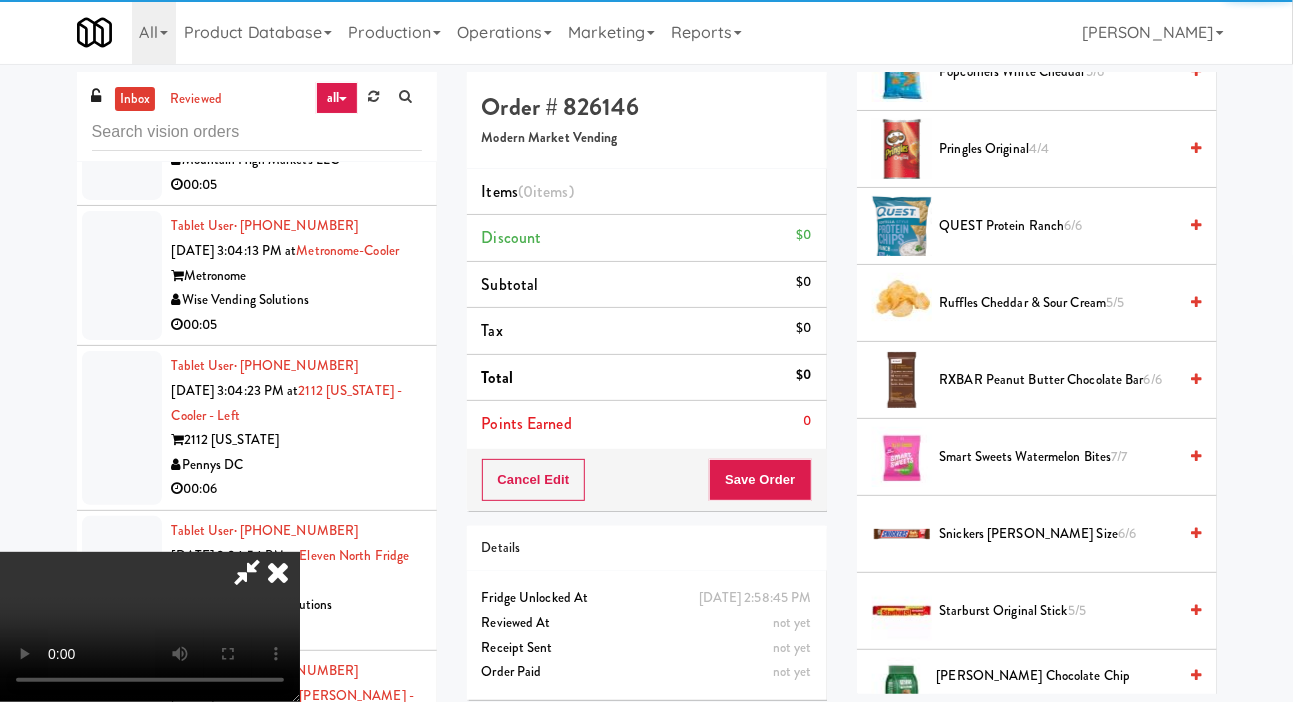 click on "Smart Sweets Watermelon Bites  7/7" at bounding box center [1058, 457] 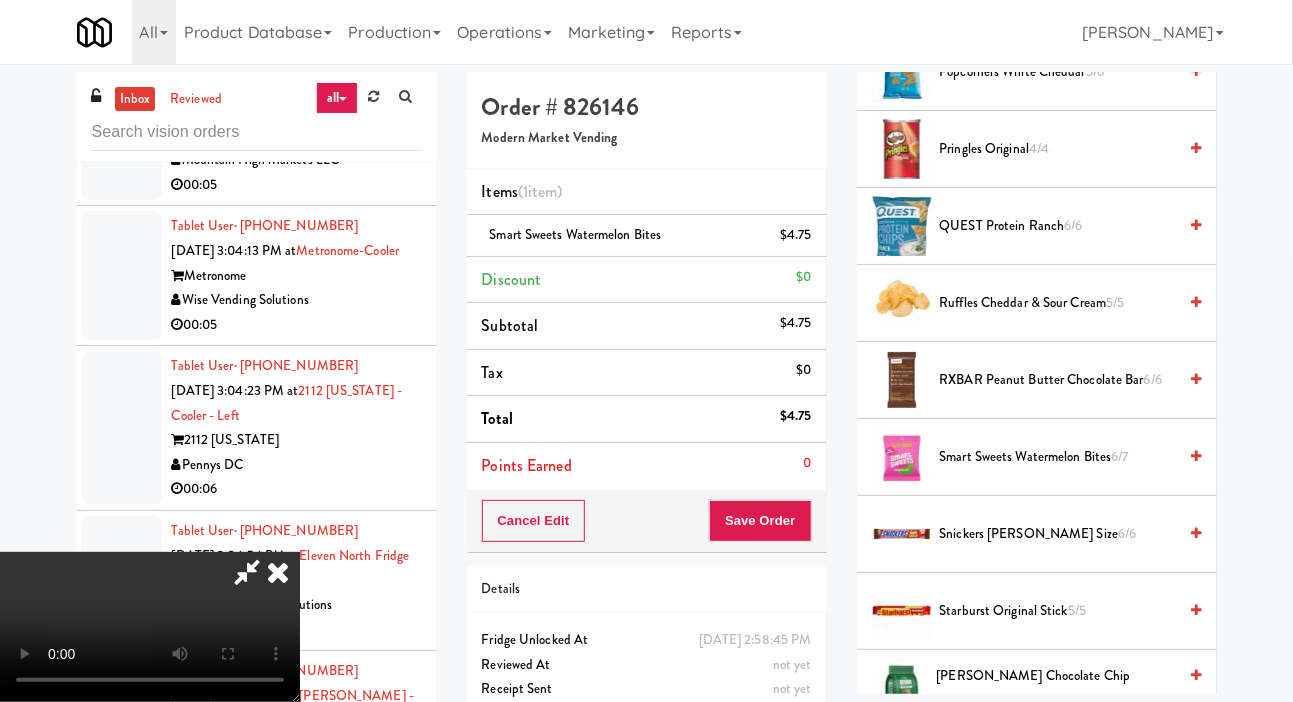 scroll, scrollTop: 73, scrollLeft: 0, axis: vertical 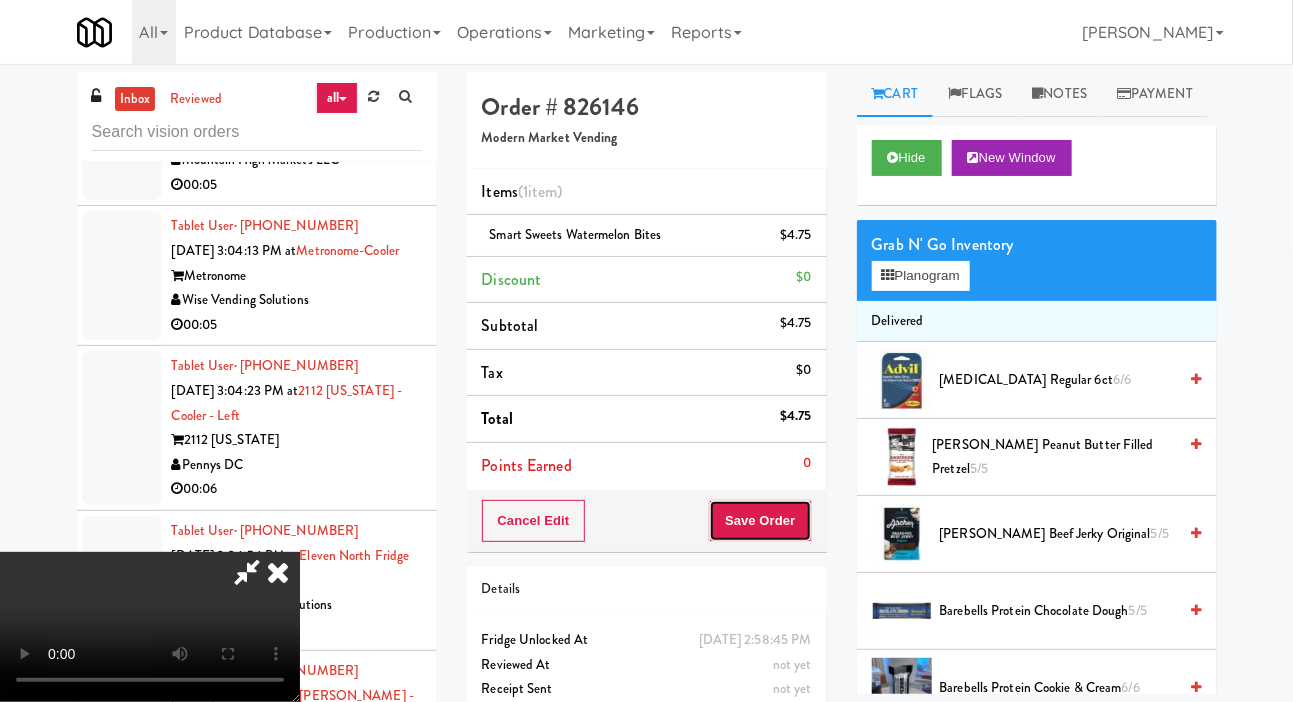 click on "Save Order" at bounding box center [760, 521] 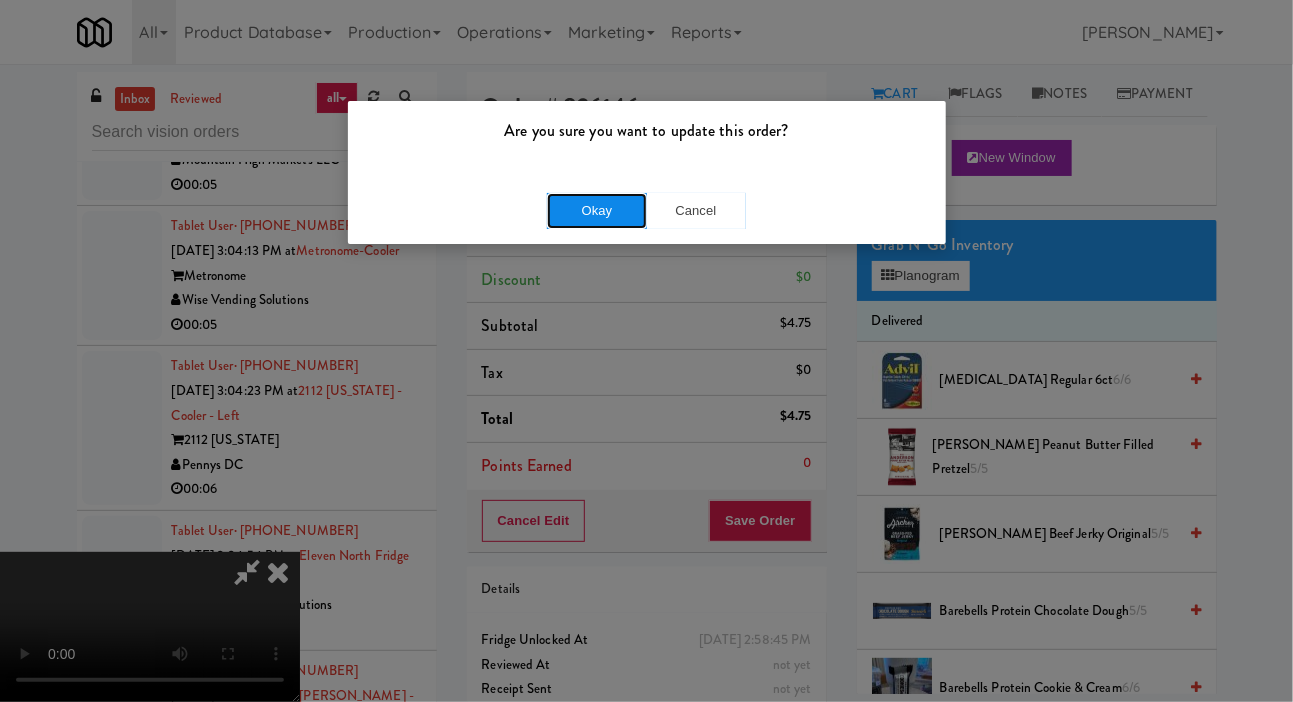 click on "Okay" at bounding box center [597, 211] 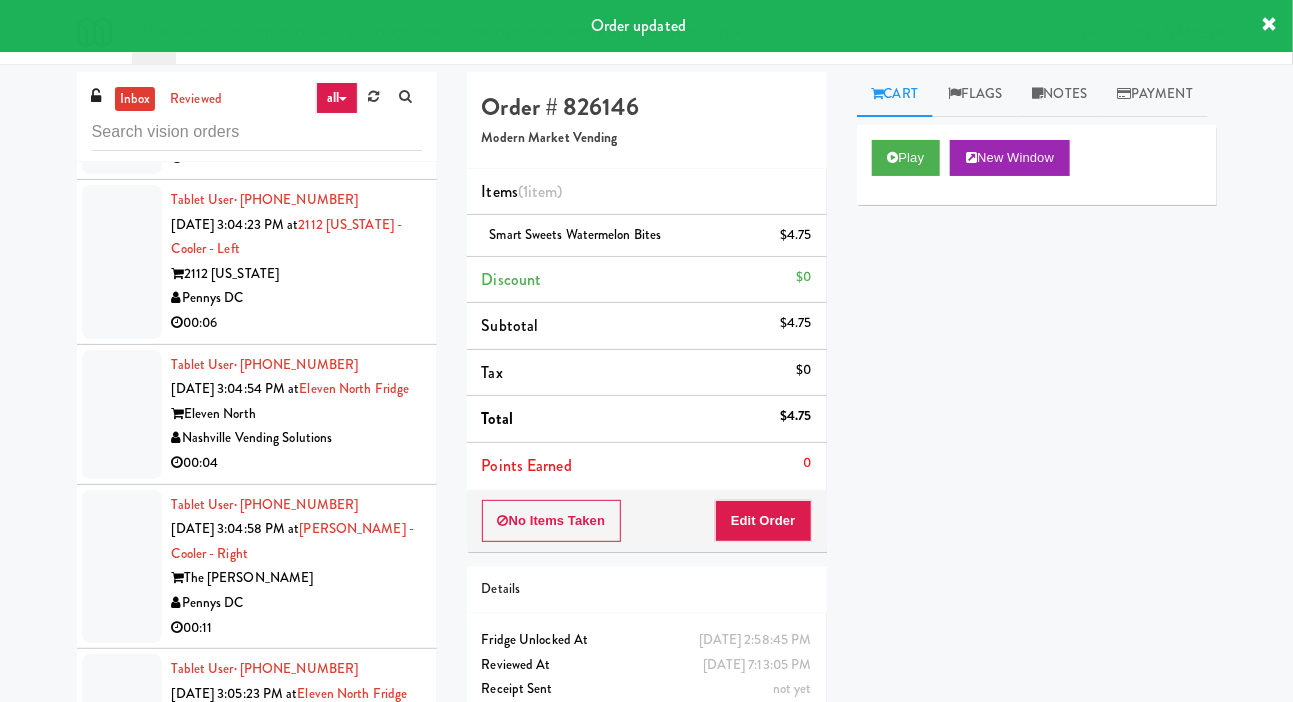 scroll, scrollTop: 11359, scrollLeft: 0, axis: vertical 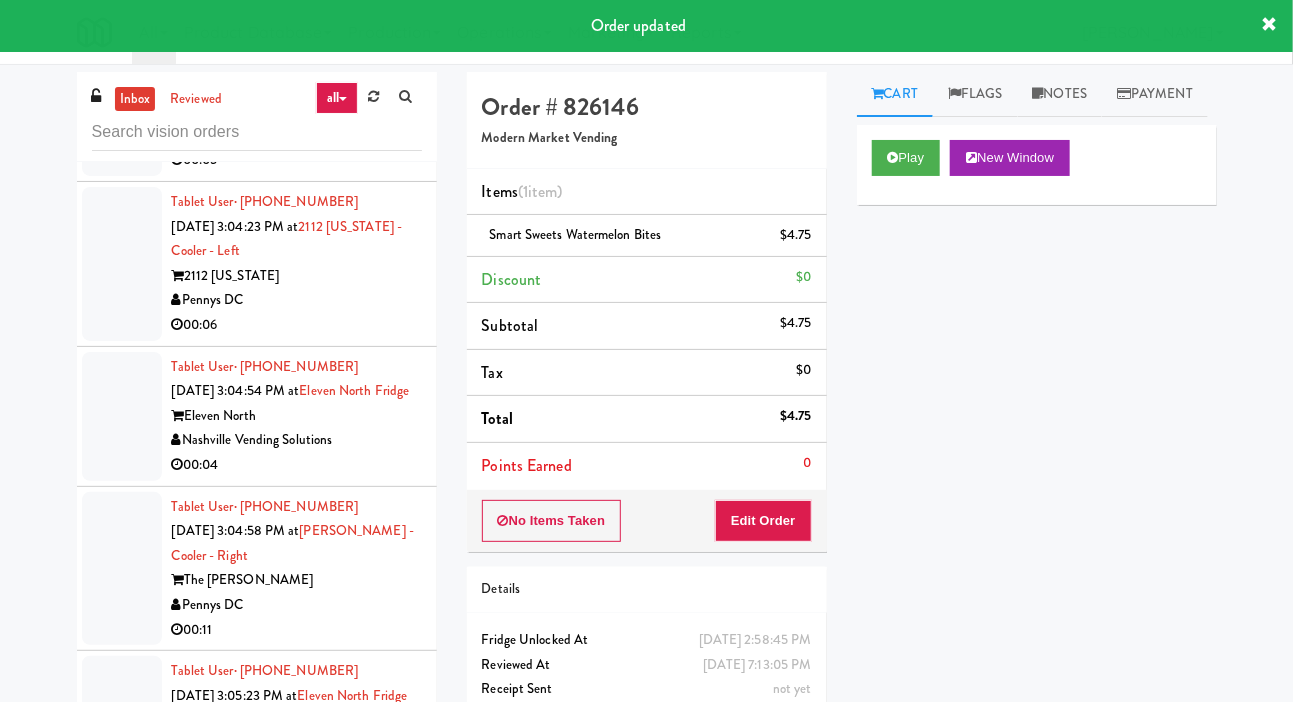 click at bounding box center (122, -358) 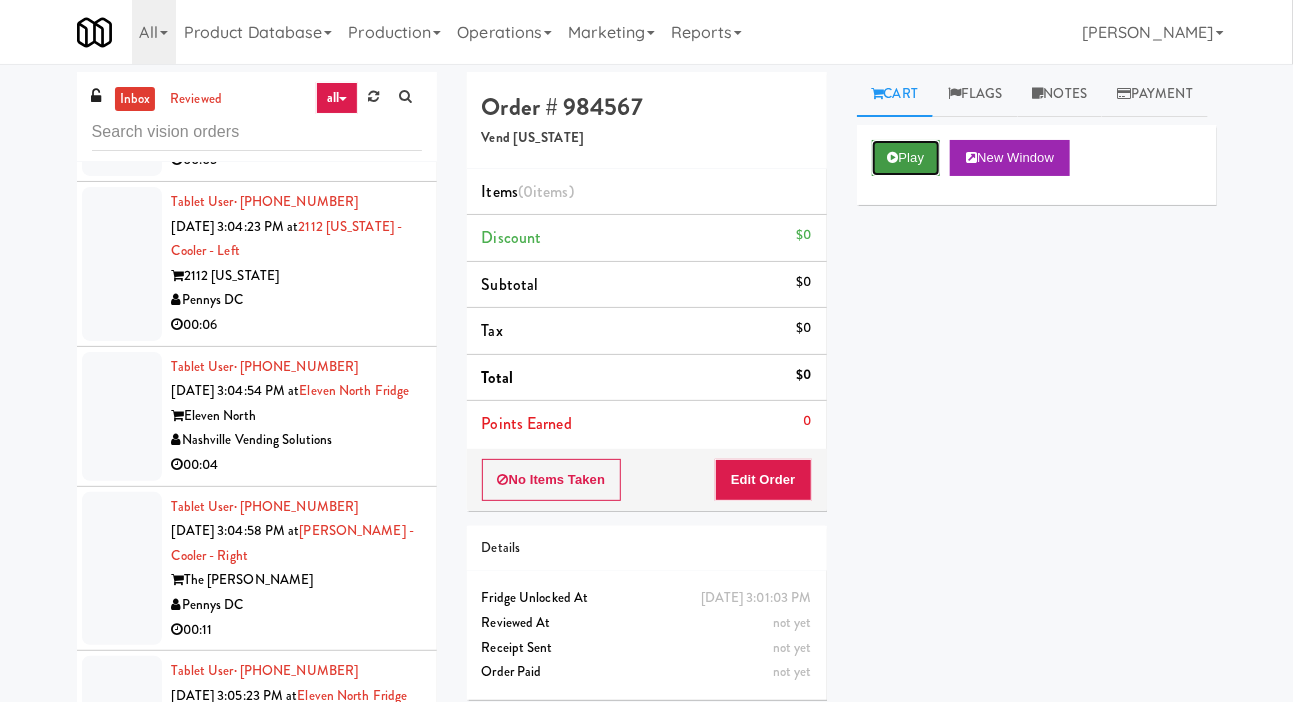 click on "Play" at bounding box center [906, 158] 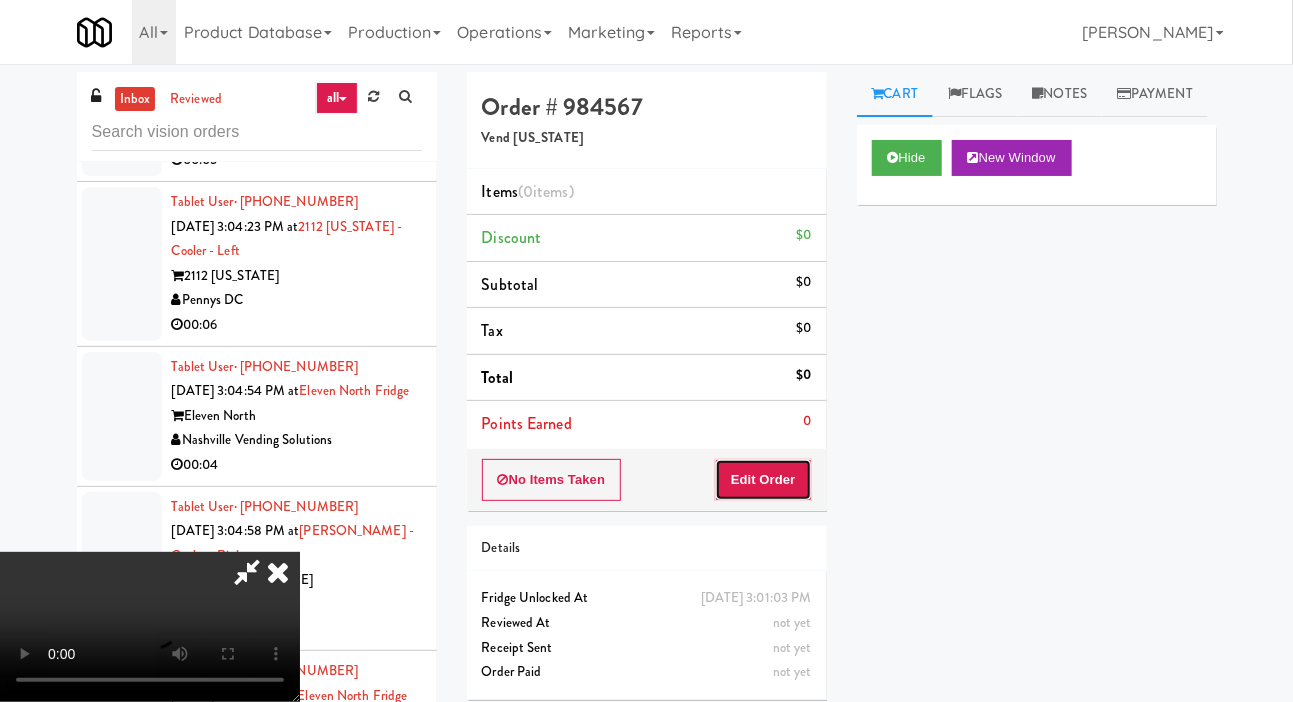 click on "Edit Order" at bounding box center (763, 480) 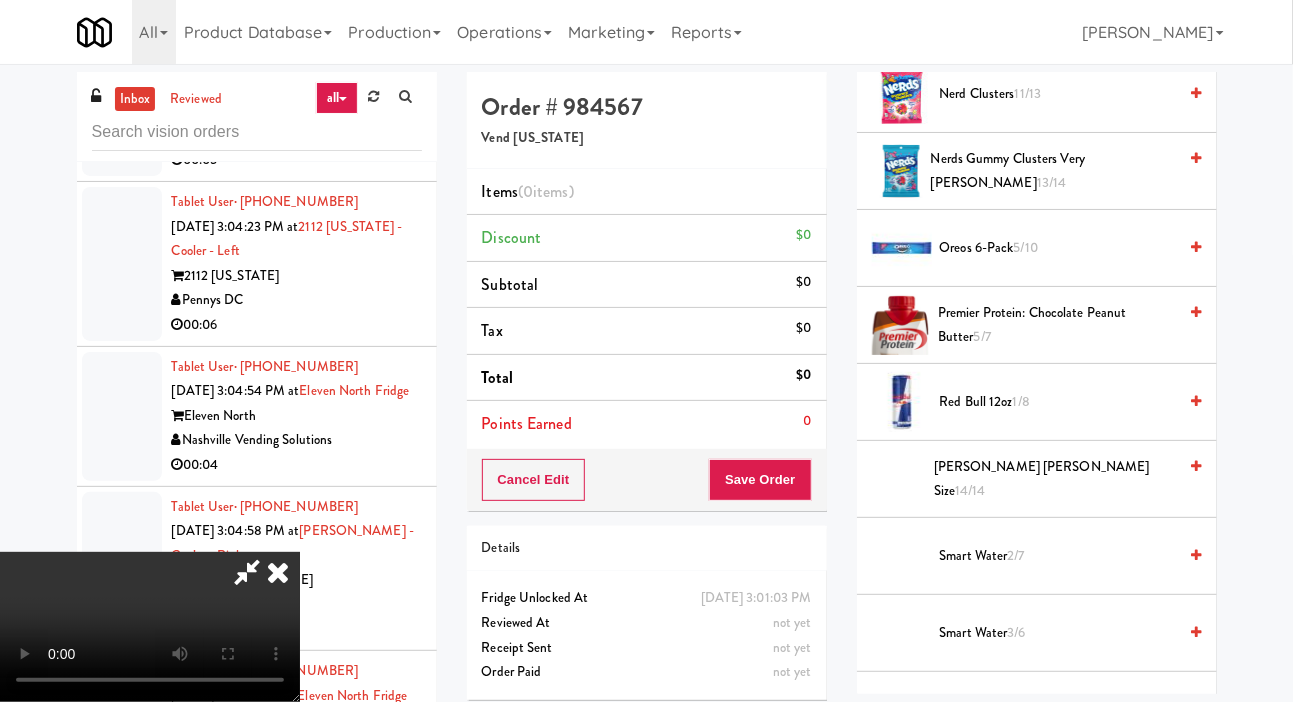 scroll, scrollTop: 1747, scrollLeft: 0, axis: vertical 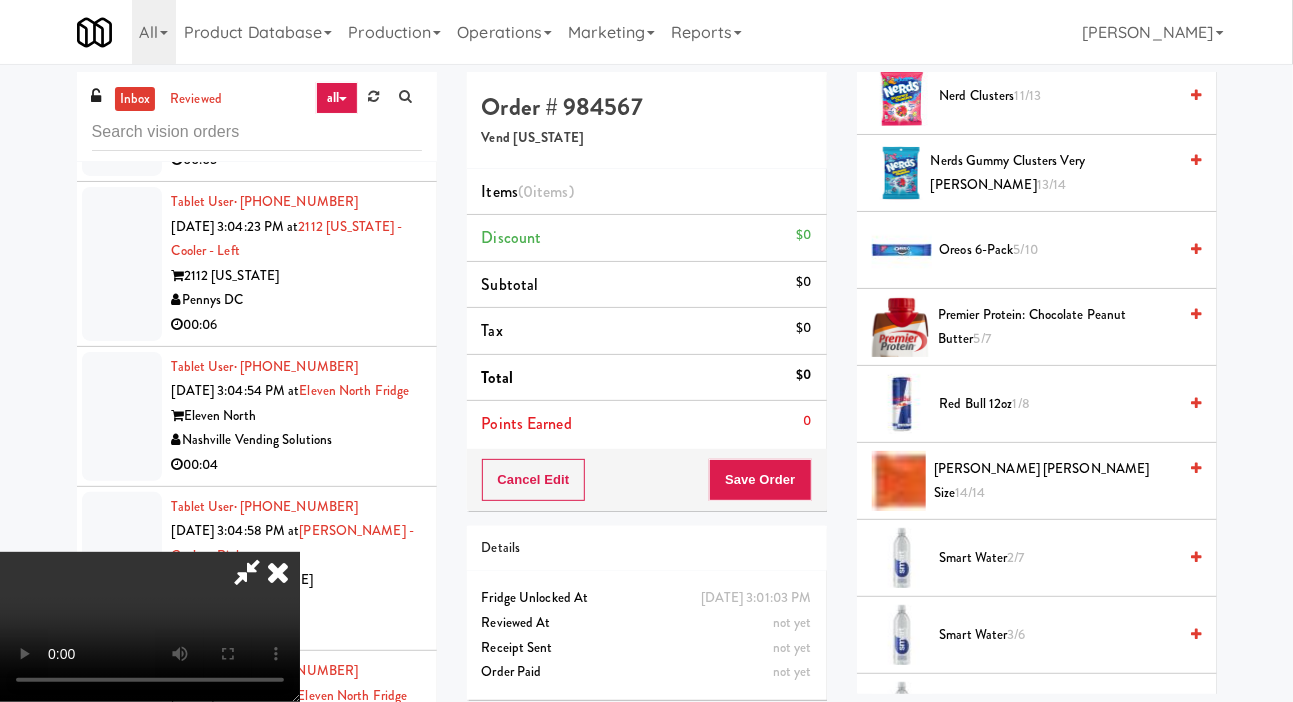 click on "Oreos 6-pack  5/10" at bounding box center [1058, 250] 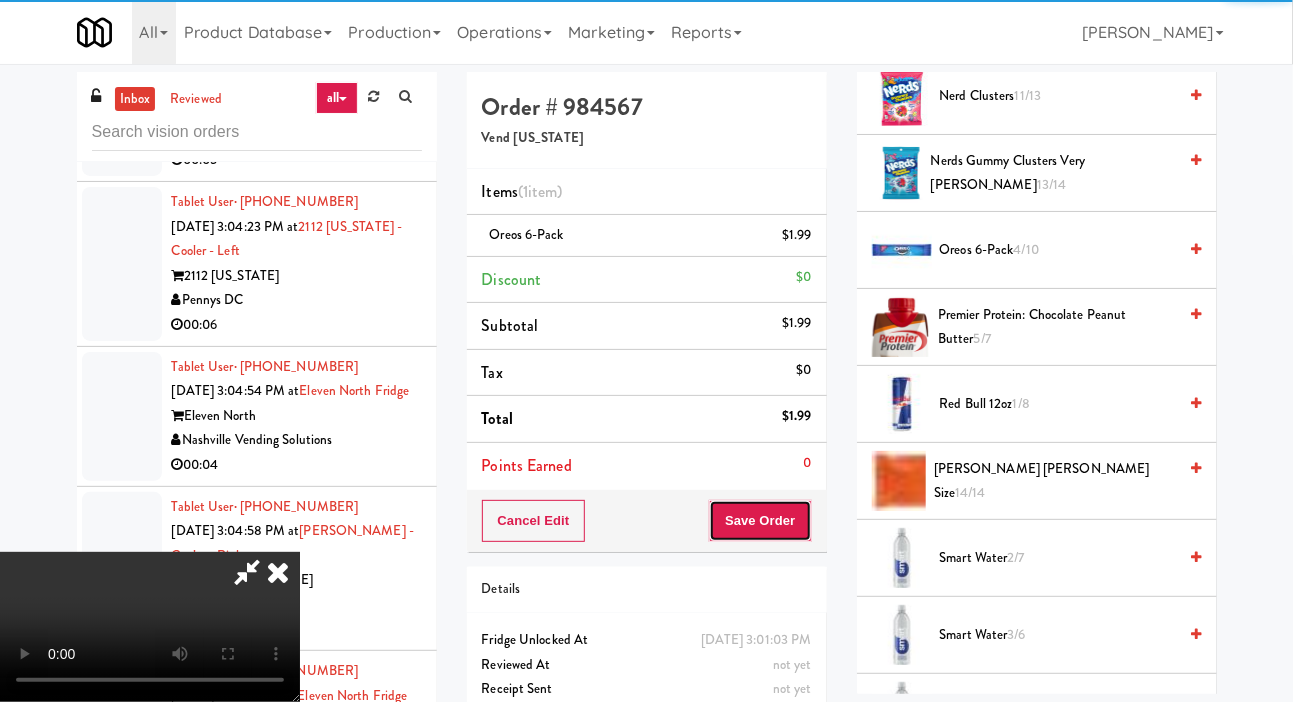 click on "Save Order" at bounding box center (760, 521) 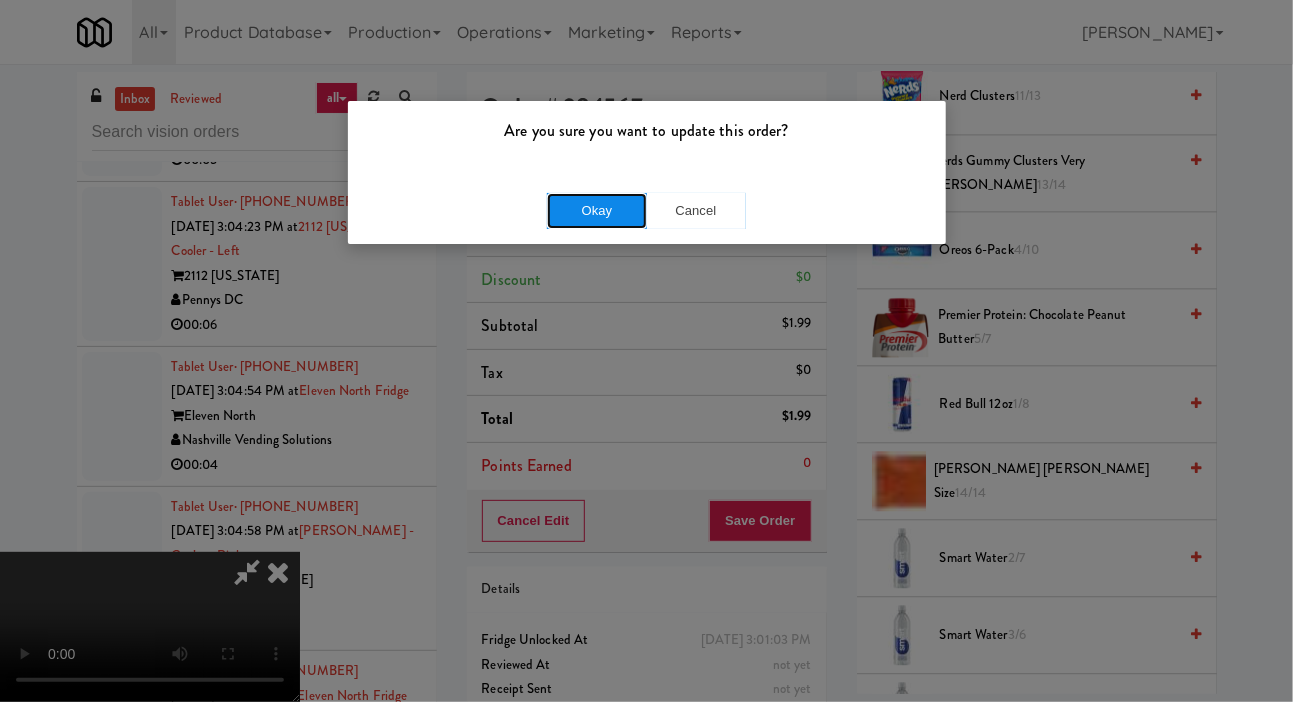 click on "Okay" at bounding box center (597, 211) 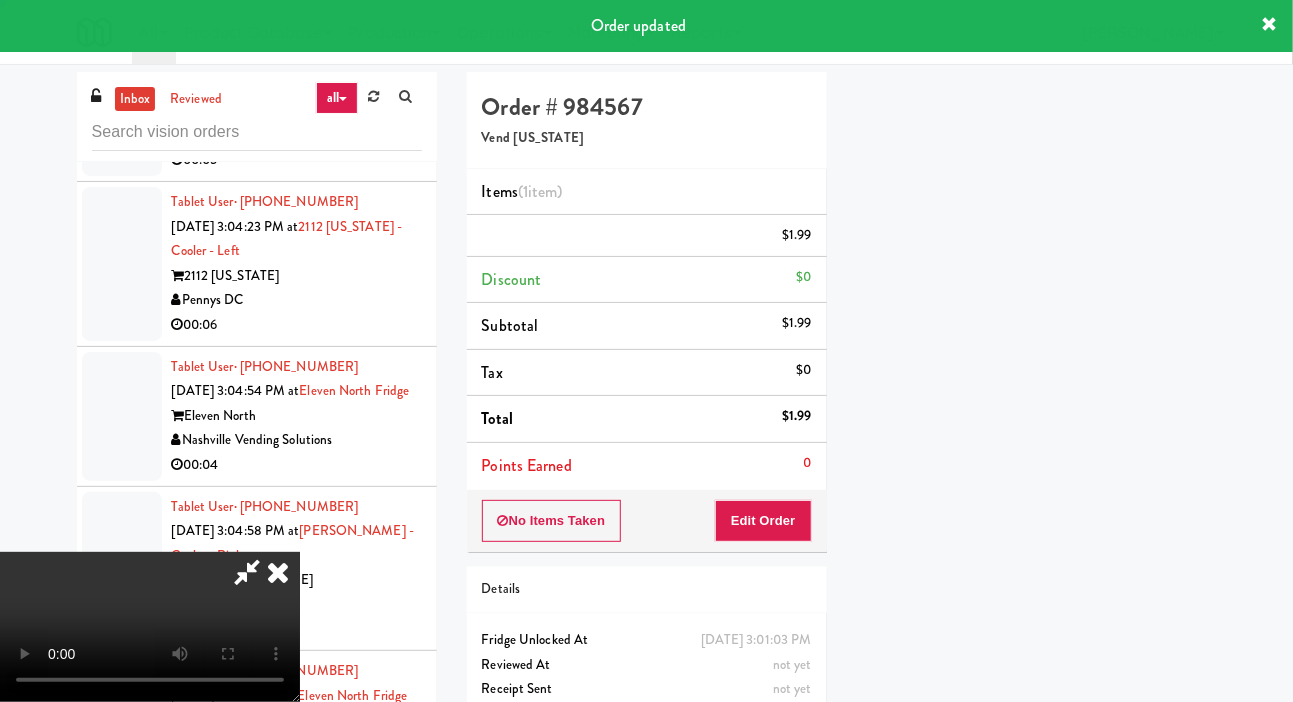 scroll, scrollTop: 116, scrollLeft: 0, axis: vertical 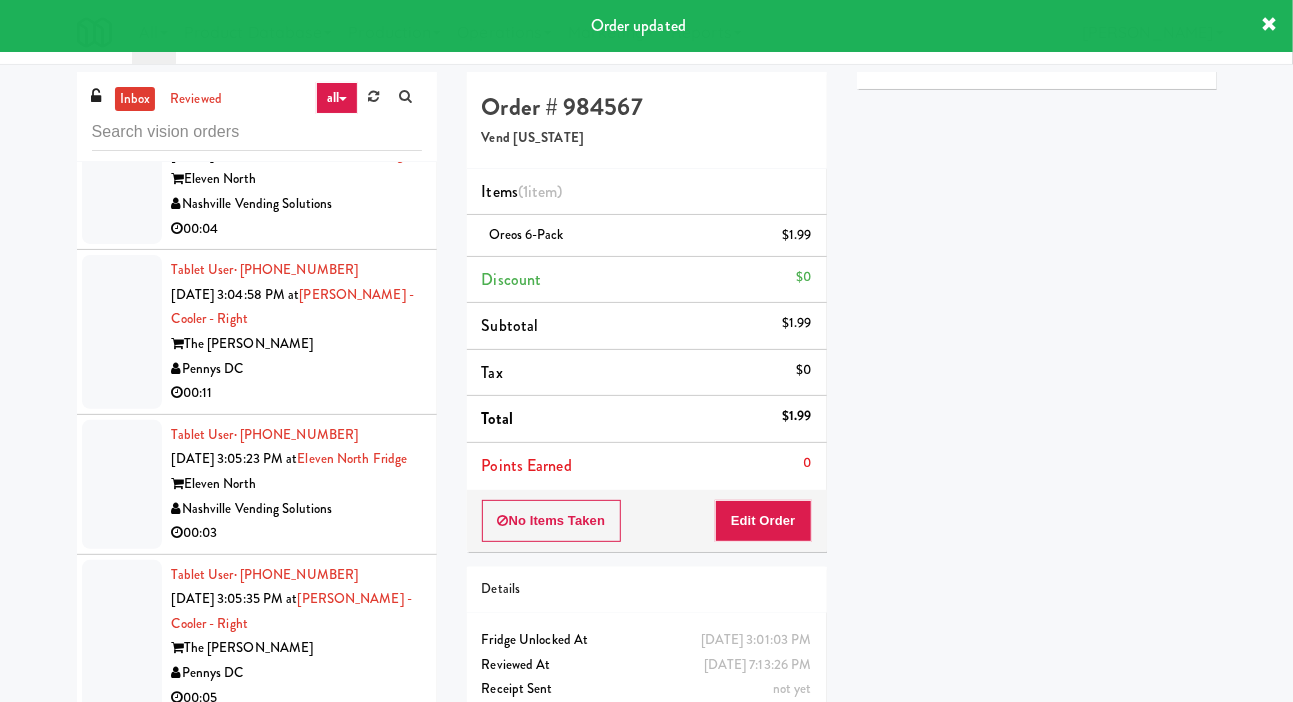 click at bounding box center [122, -430] 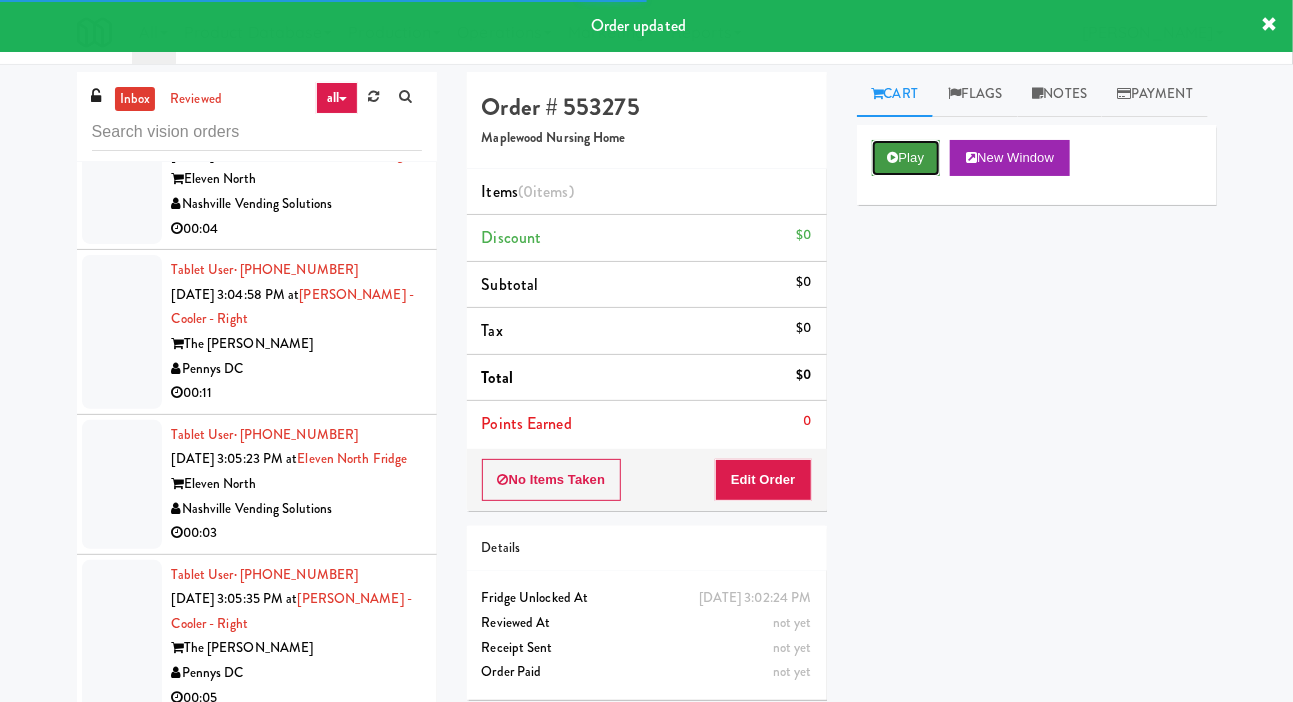 click on "Play" at bounding box center (906, 158) 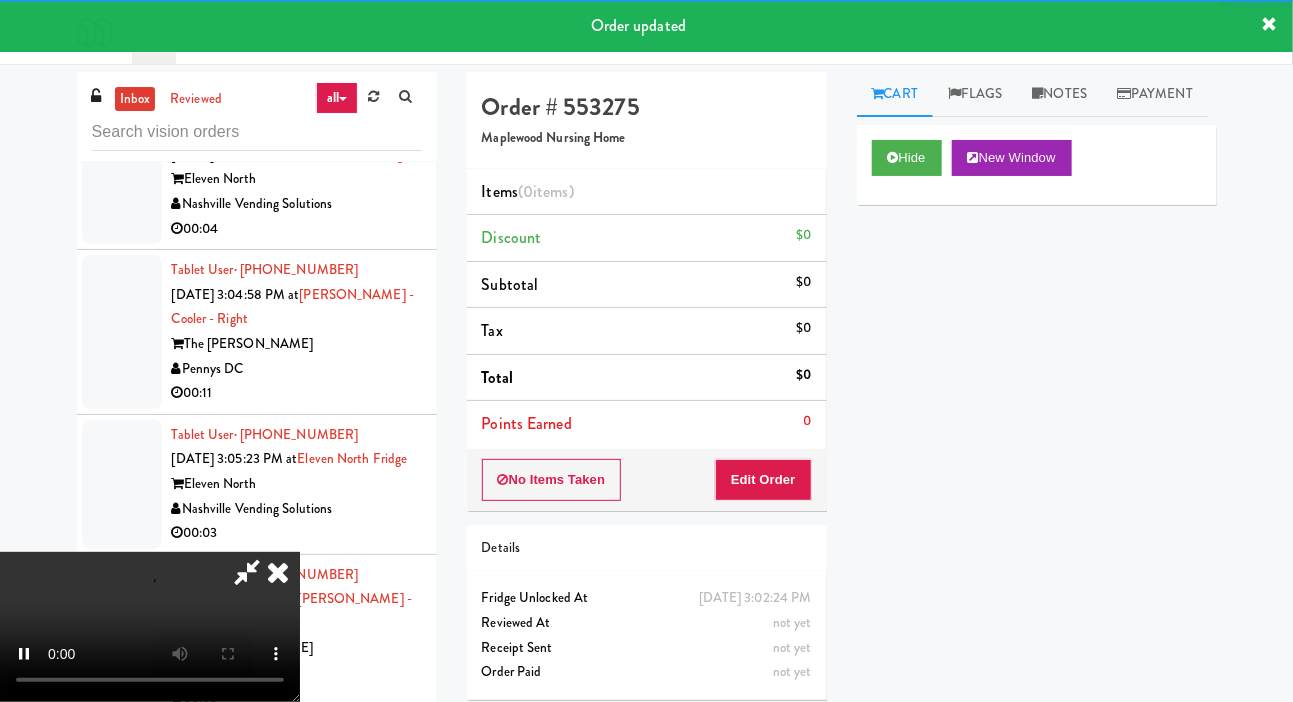 click on "No Items Taken Edit Order" at bounding box center (647, 480) 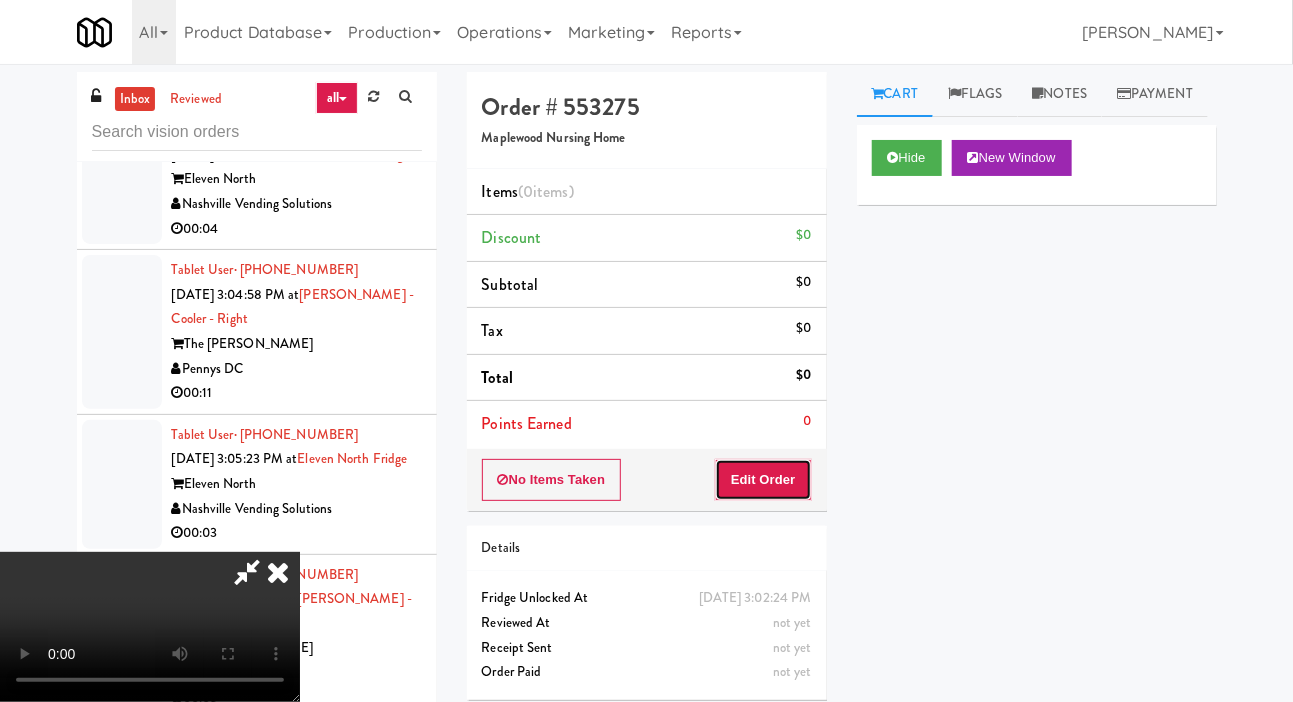 click on "Edit Order" at bounding box center [763, 480] 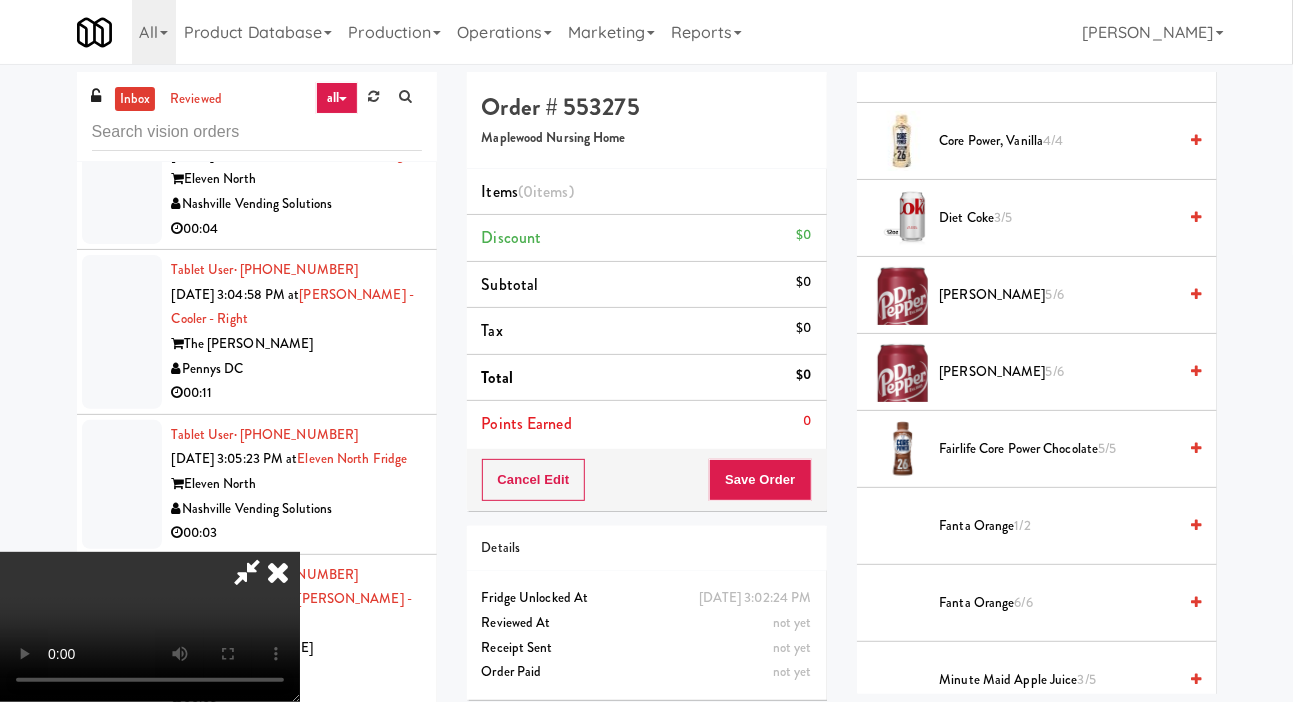 scroll, scrollTop: 860, scrollLeft: 0, axis: vertical 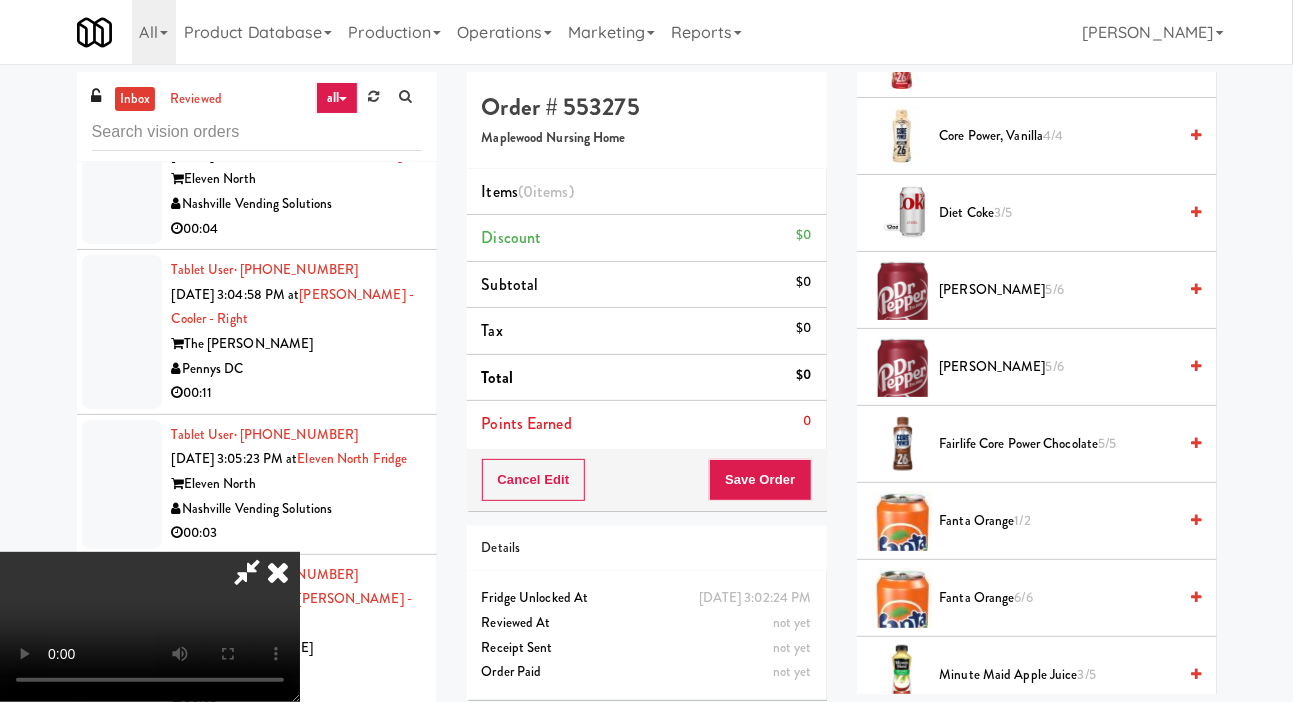 click on "Dr. Pepper  5/6" at bounding box center (1058, 290) 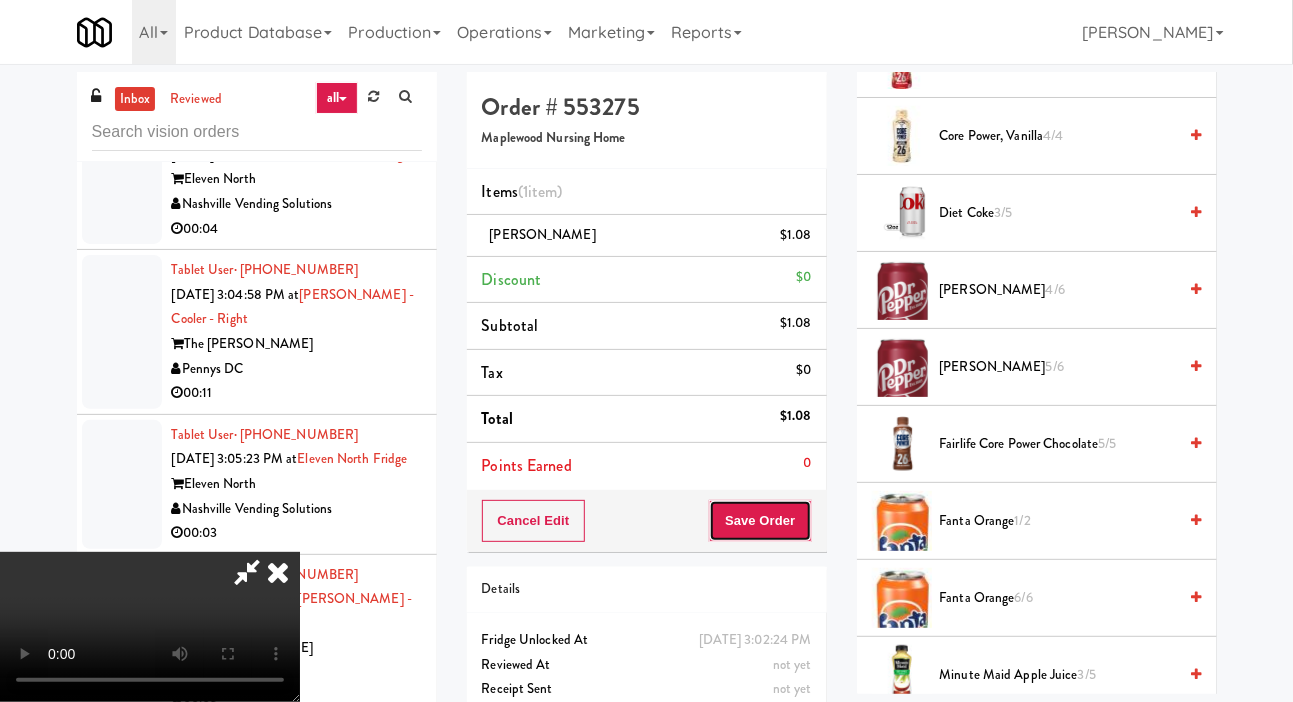 click on "Save Order" at bounding box center [760, 521] 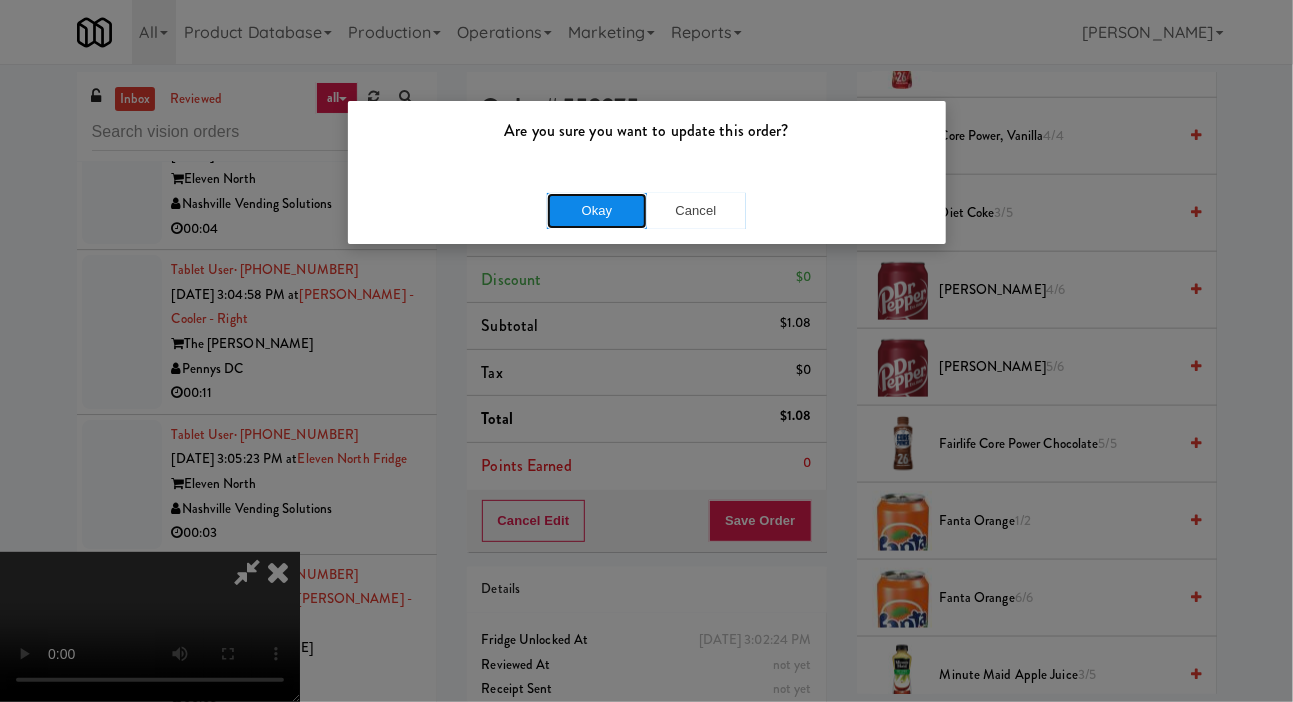 click on "Okay" at bounding box center [597, 211] 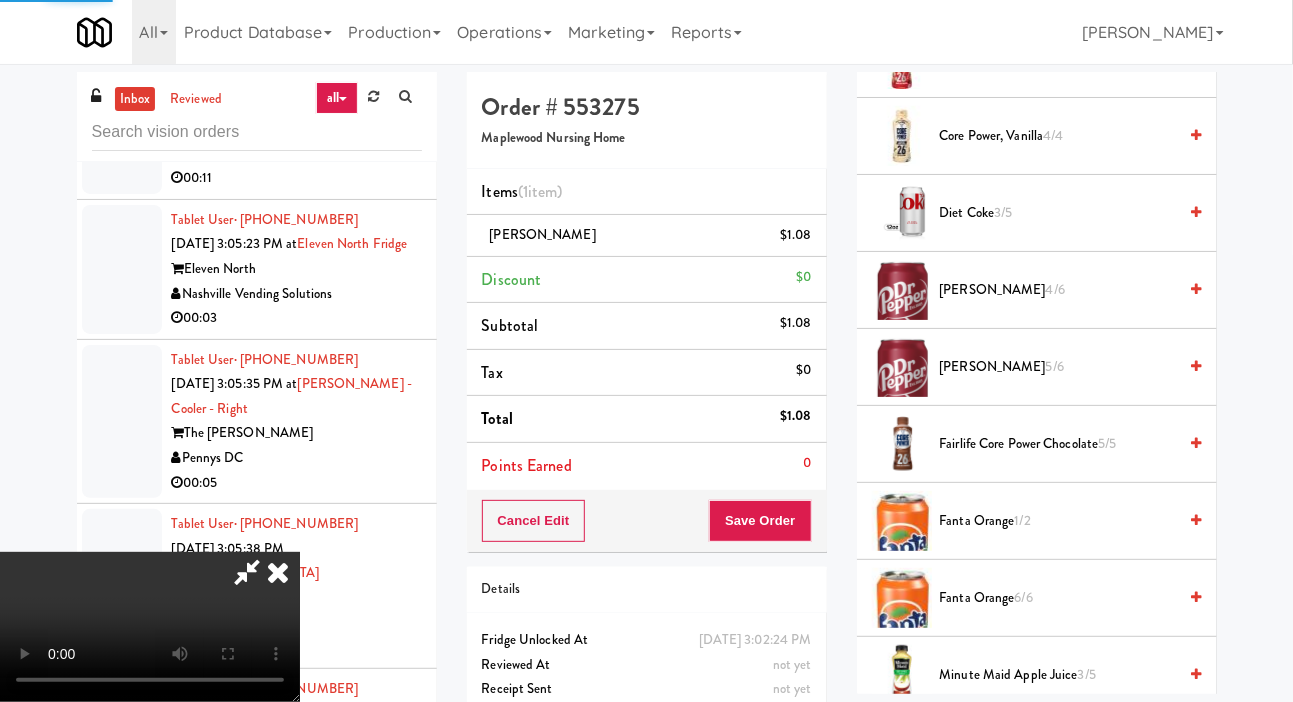scroll, scrollTop: 11840, scrollLeft: 0, axis: vertical 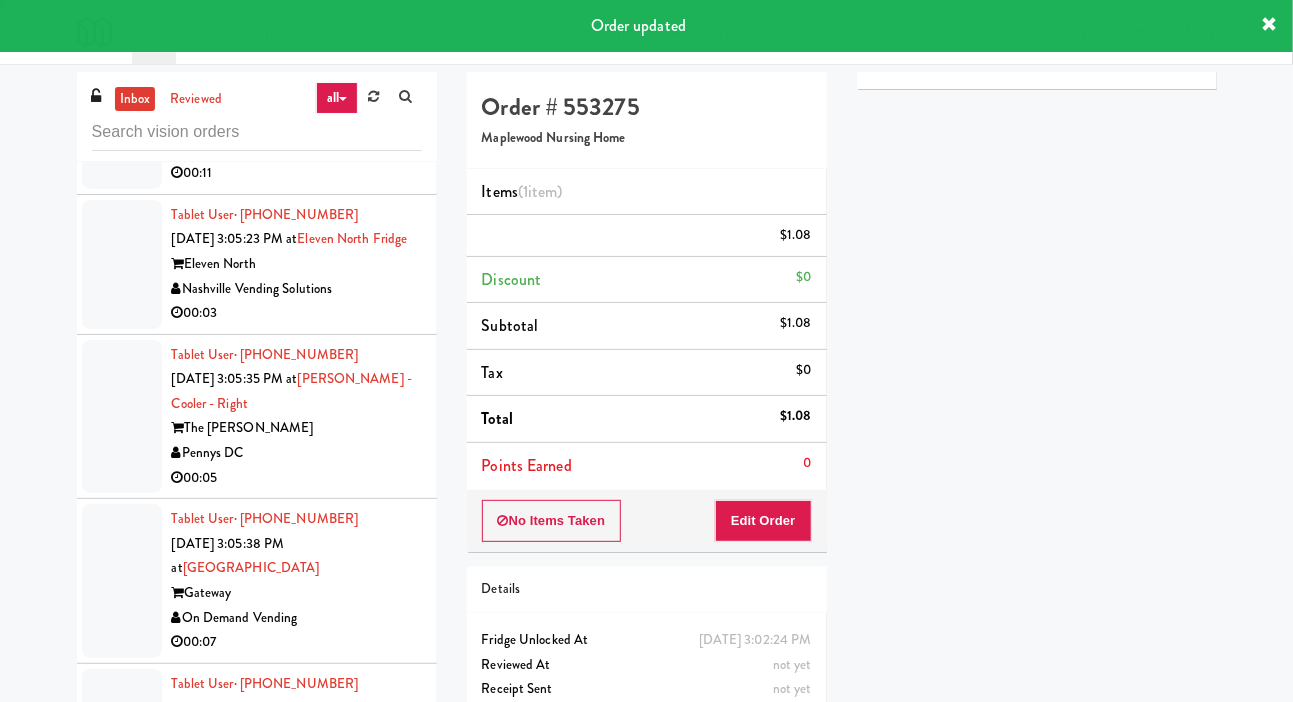 click at bounding box center (122, -497) 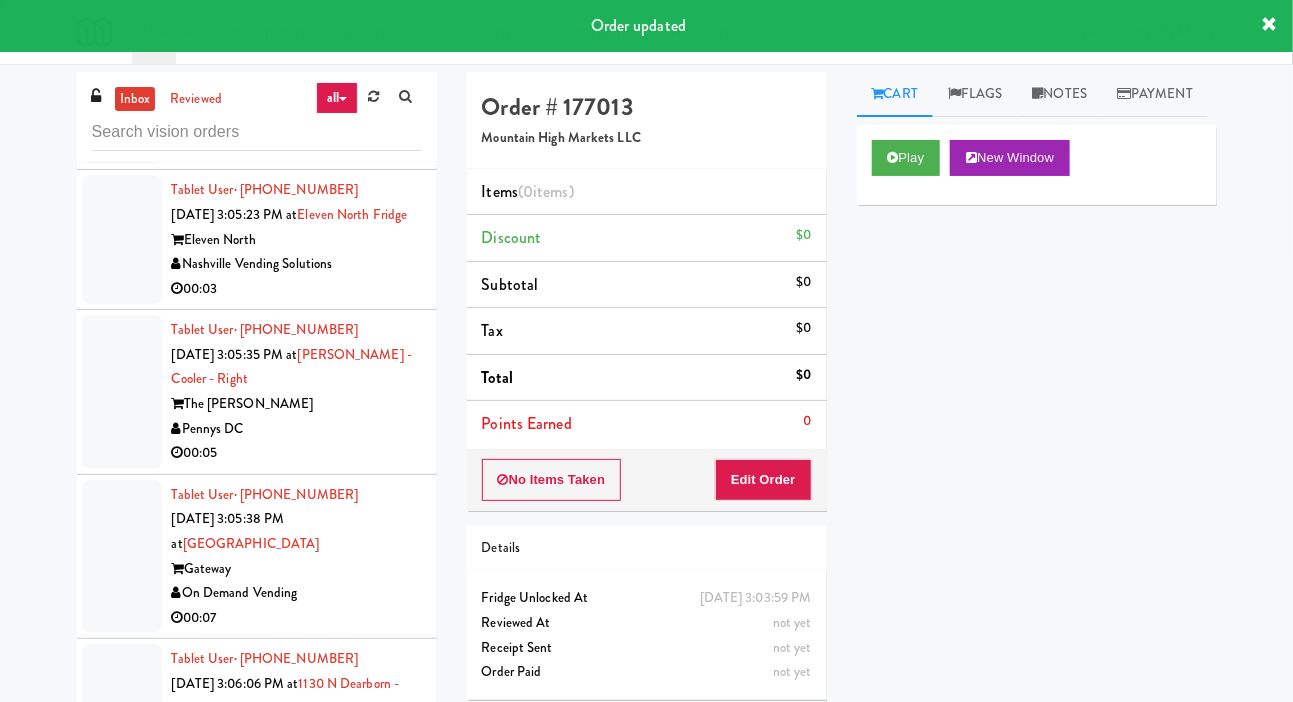 scroll, scrollTop: 11936, scrollLeft: 0, axis: vertical 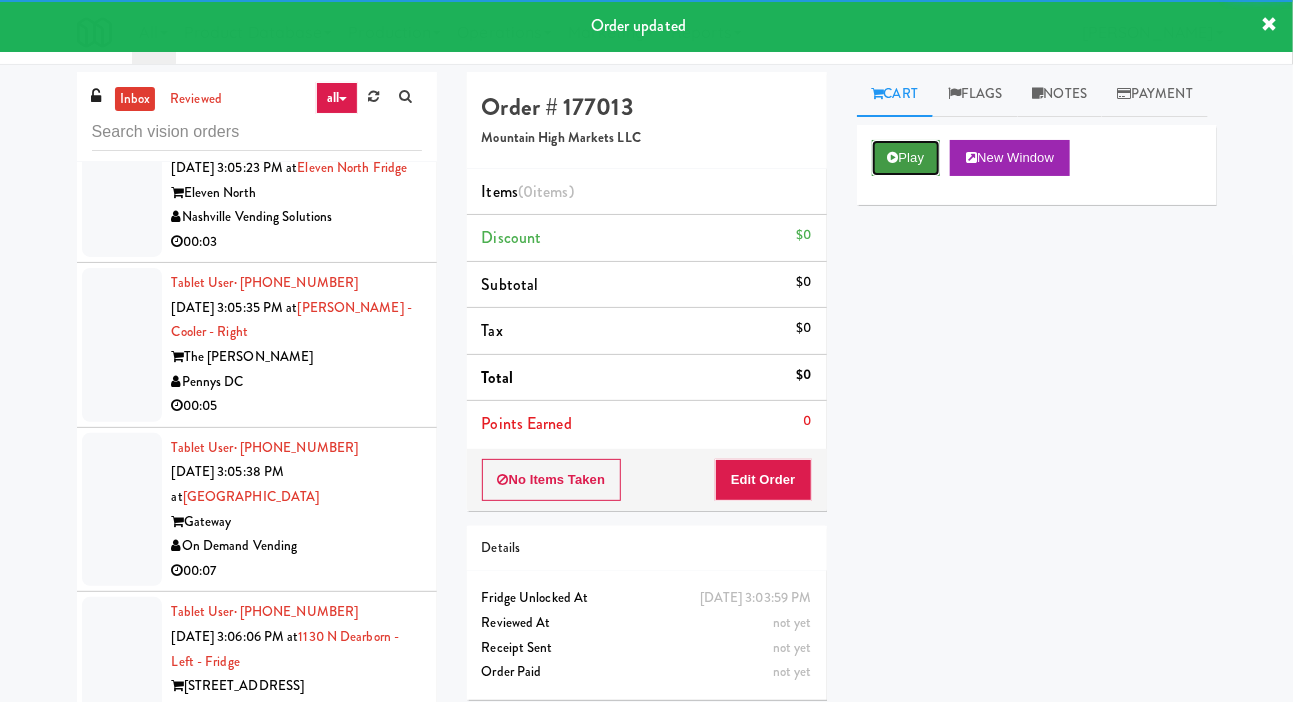 click on "Play" at bounding box center [906, 158] 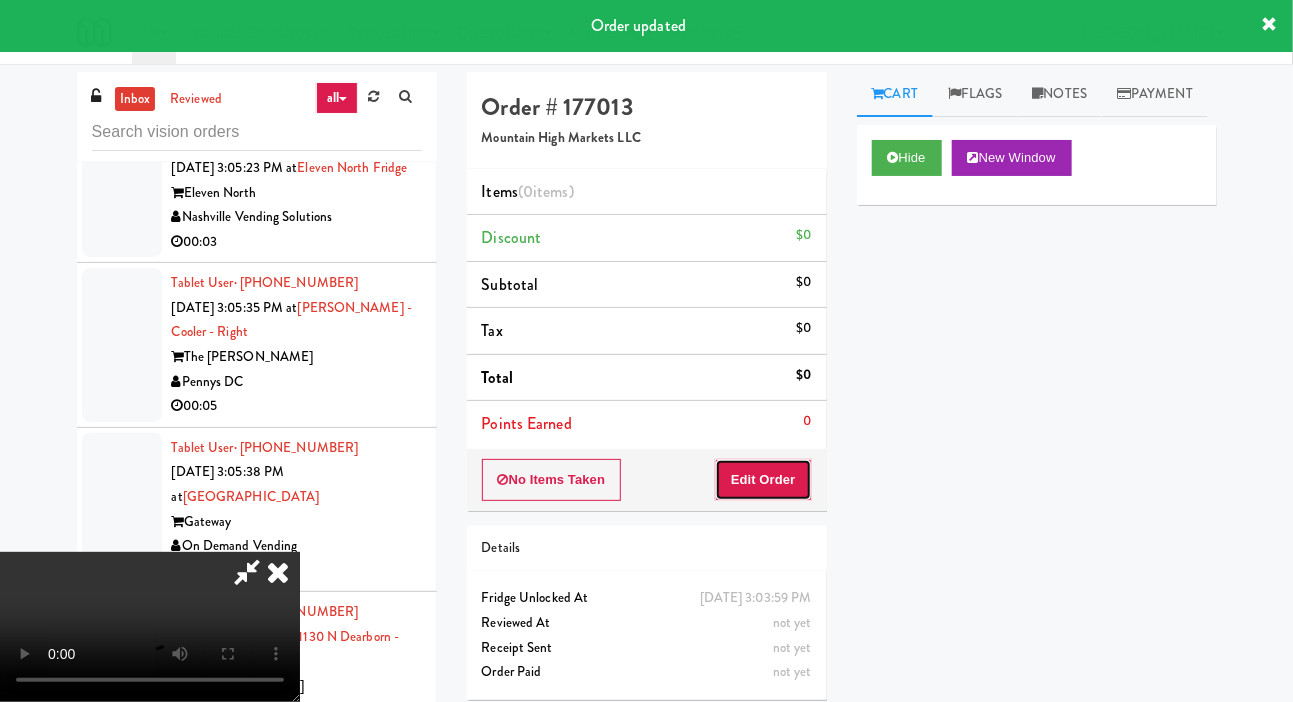 click on "Edit Order" at bounding box center [763, 480] 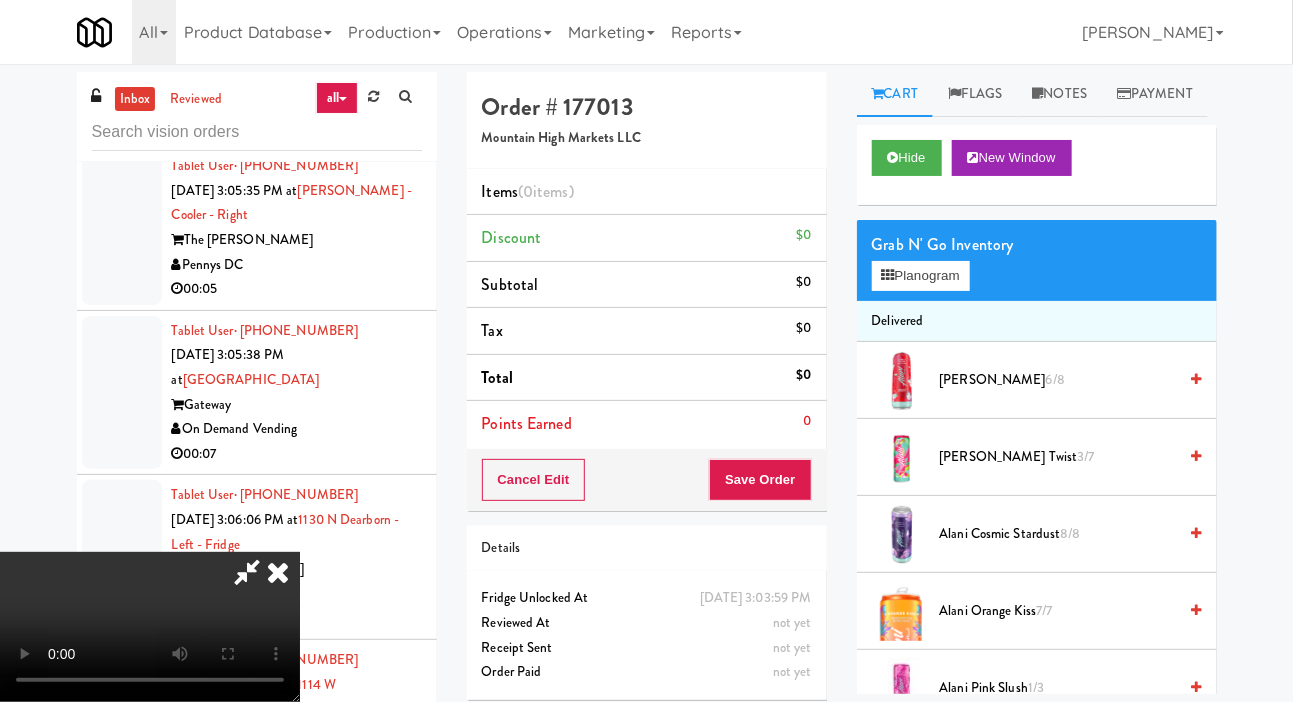 scroll, scrollTop: 12054, scrollLeft: 0, axis: vertical 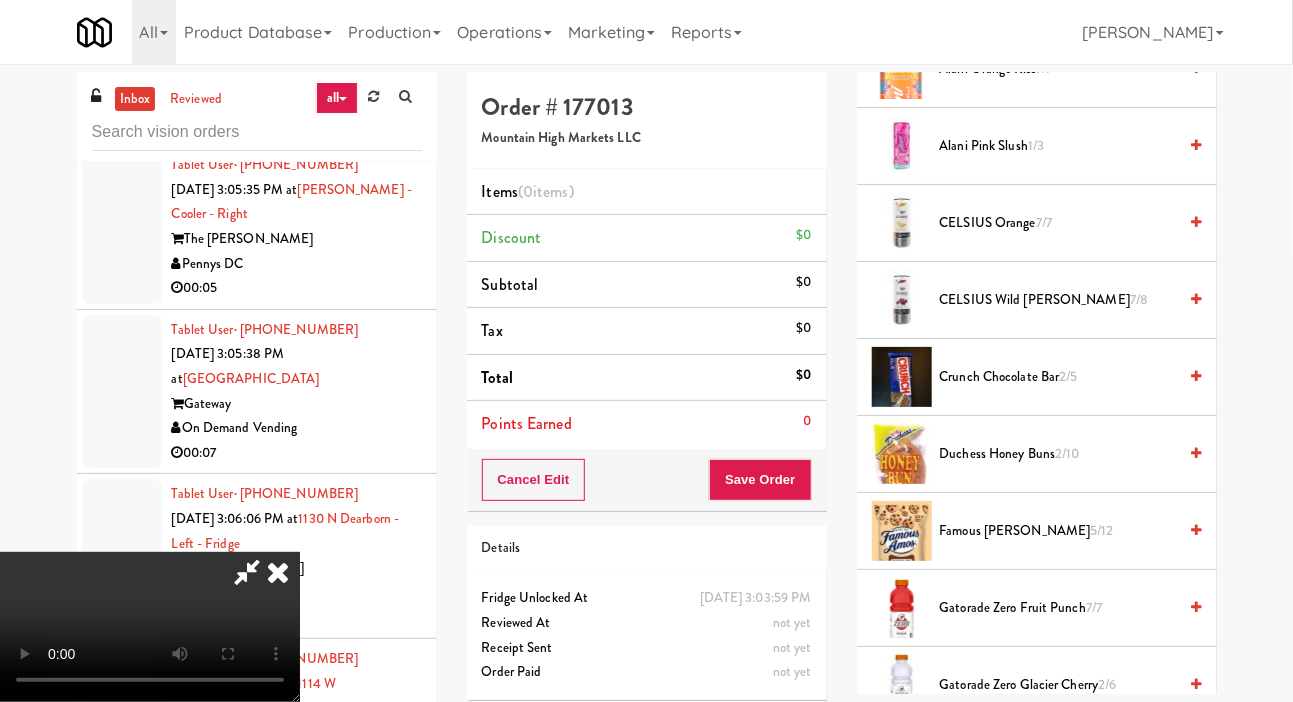 click on "CELSIUS Orange  7/7" at bounding box center [1058, 223] 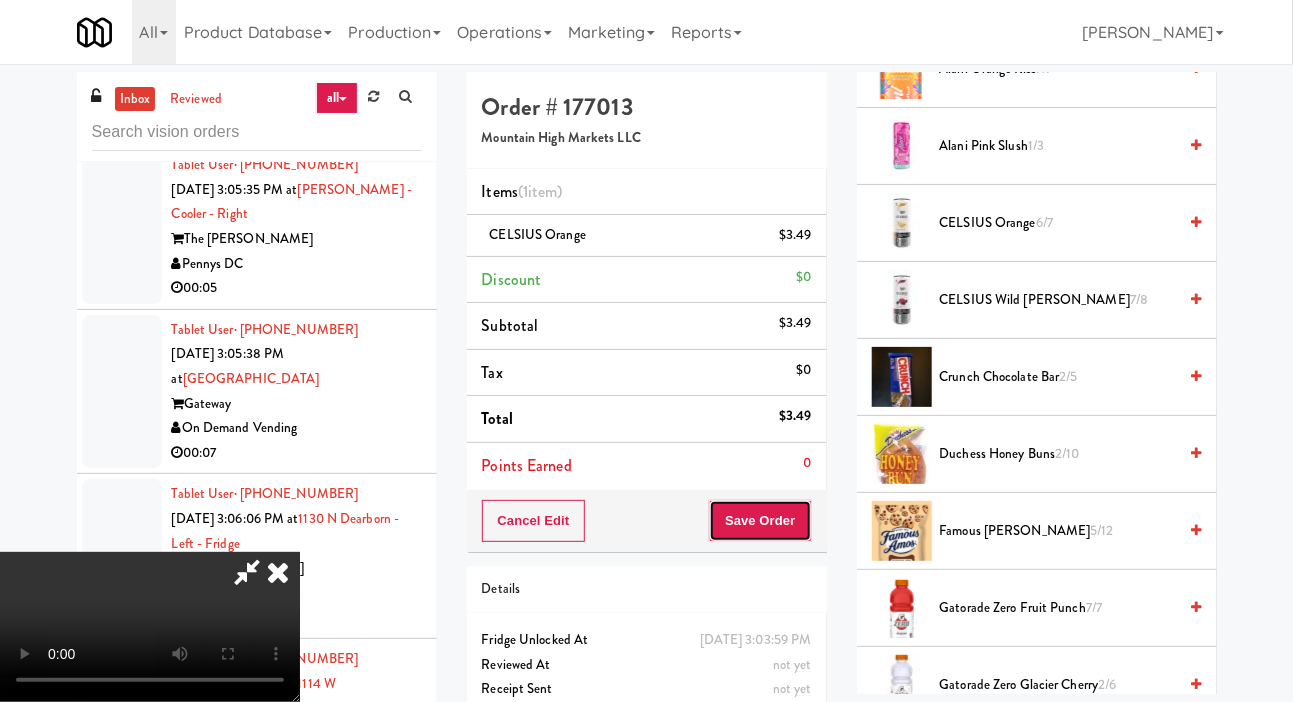 click on "Save Order" at bounding box center (760, 521) 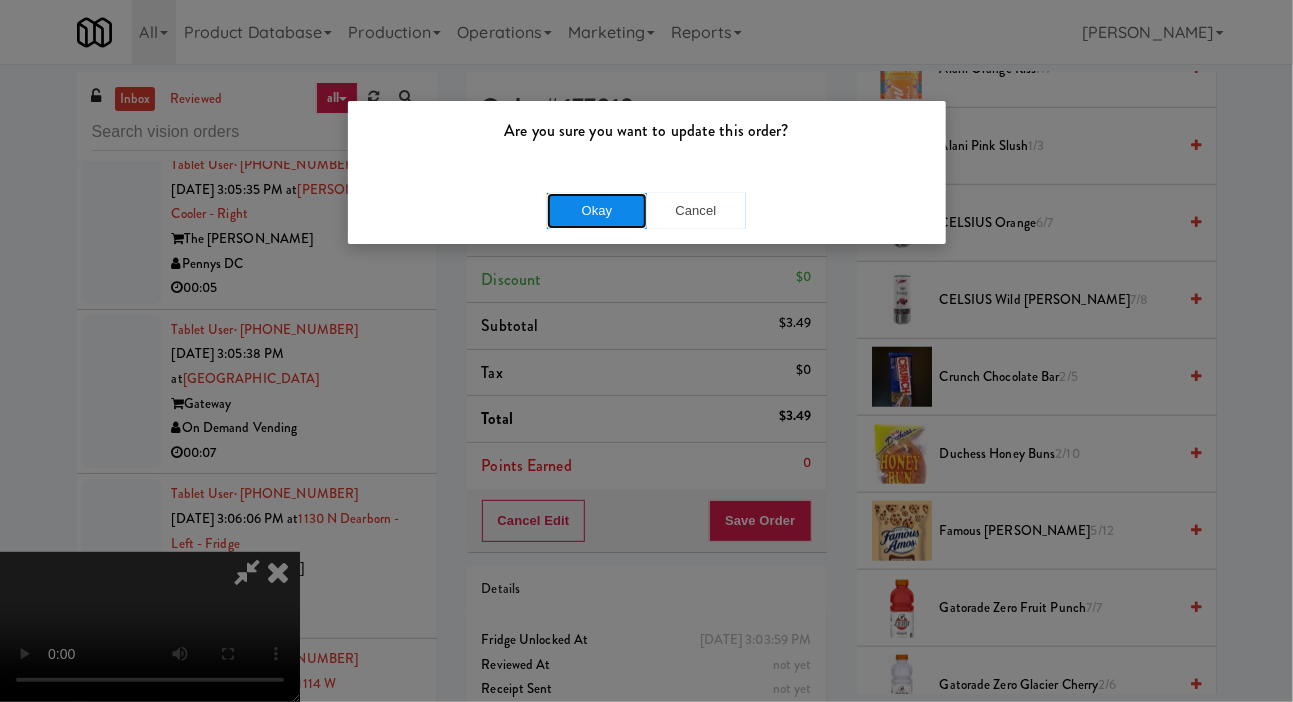 click on "Okay" at bounding box center [597, 211] 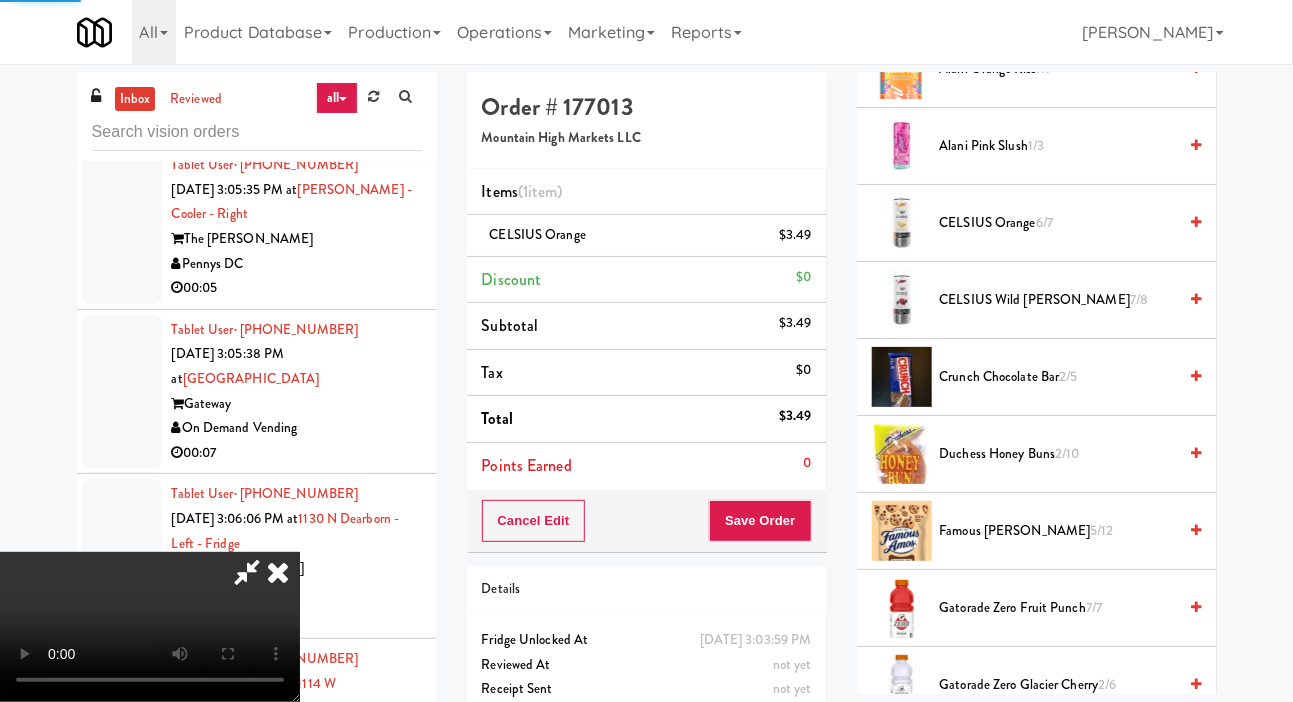 click at bounding box center [122, -535] 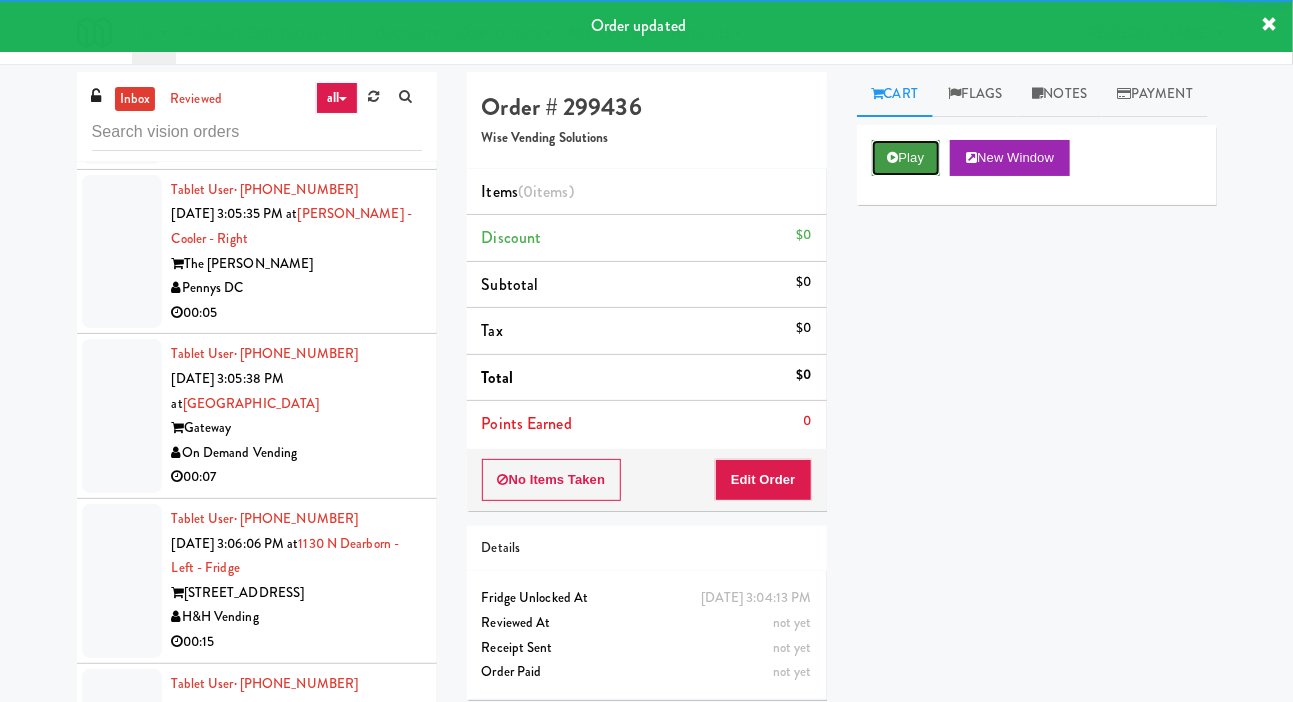 click on "Play" at bounding box center (906, 158) 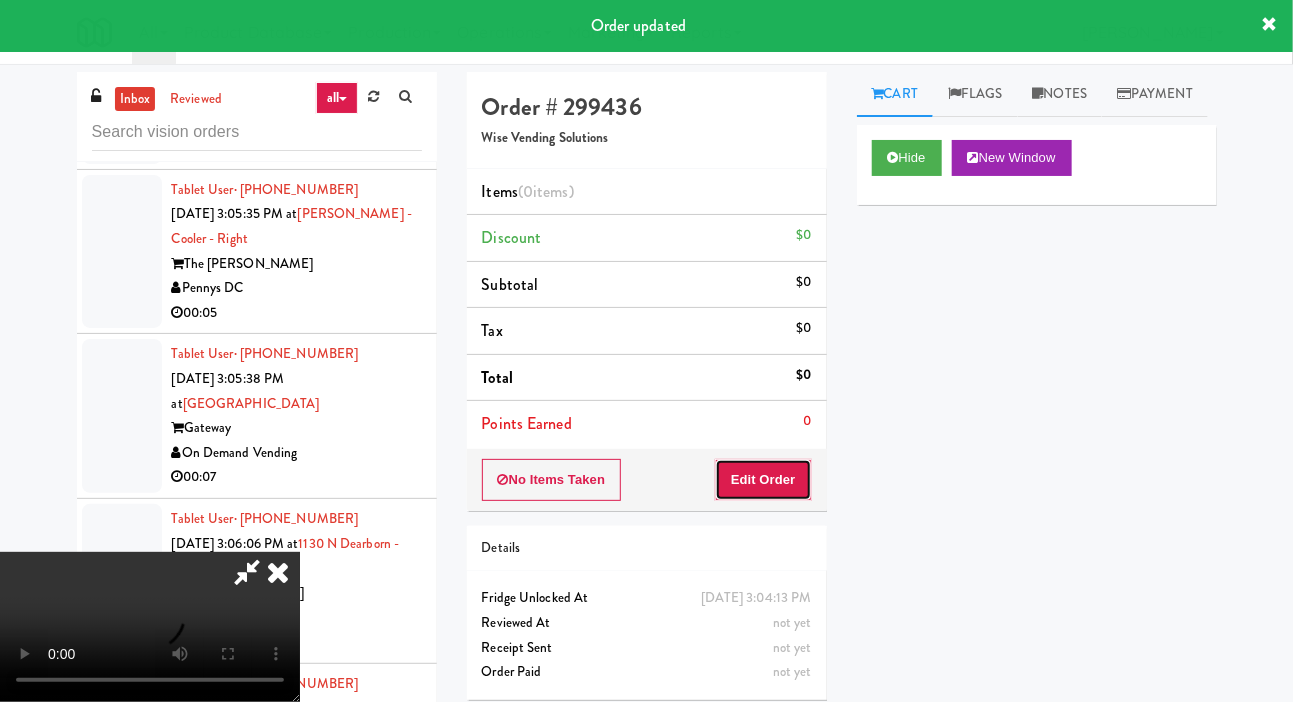 click on "Edit Order" at bounding box center (763, 480) 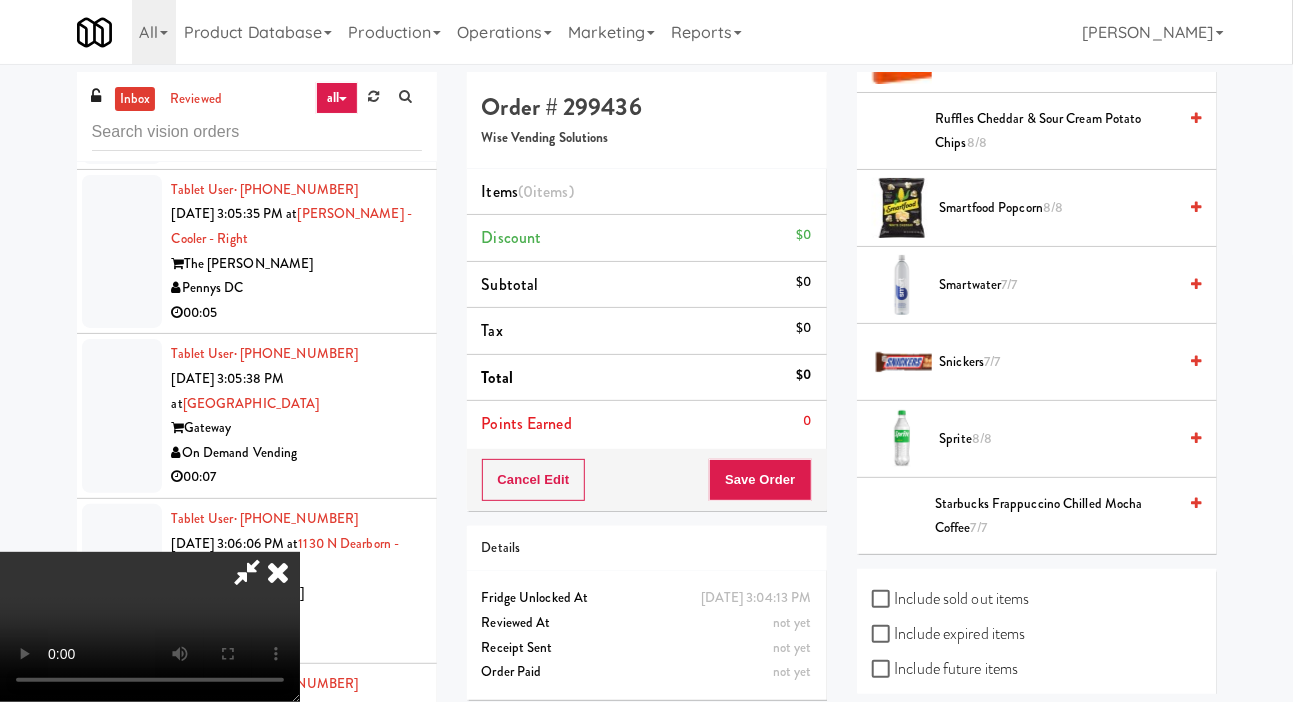 scroll, scrollTop: 2273, scrollLeft: 0, axis: vertical 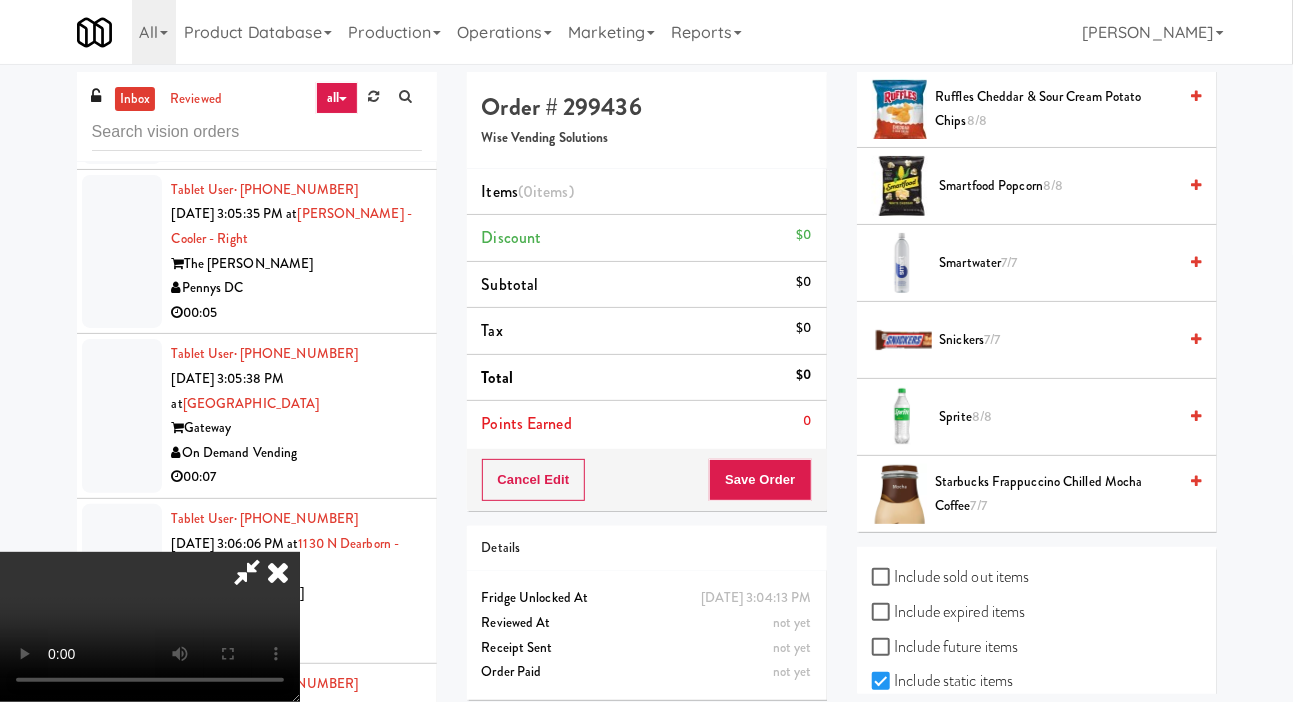 click on "7/7" at bounding box center (979, 505) 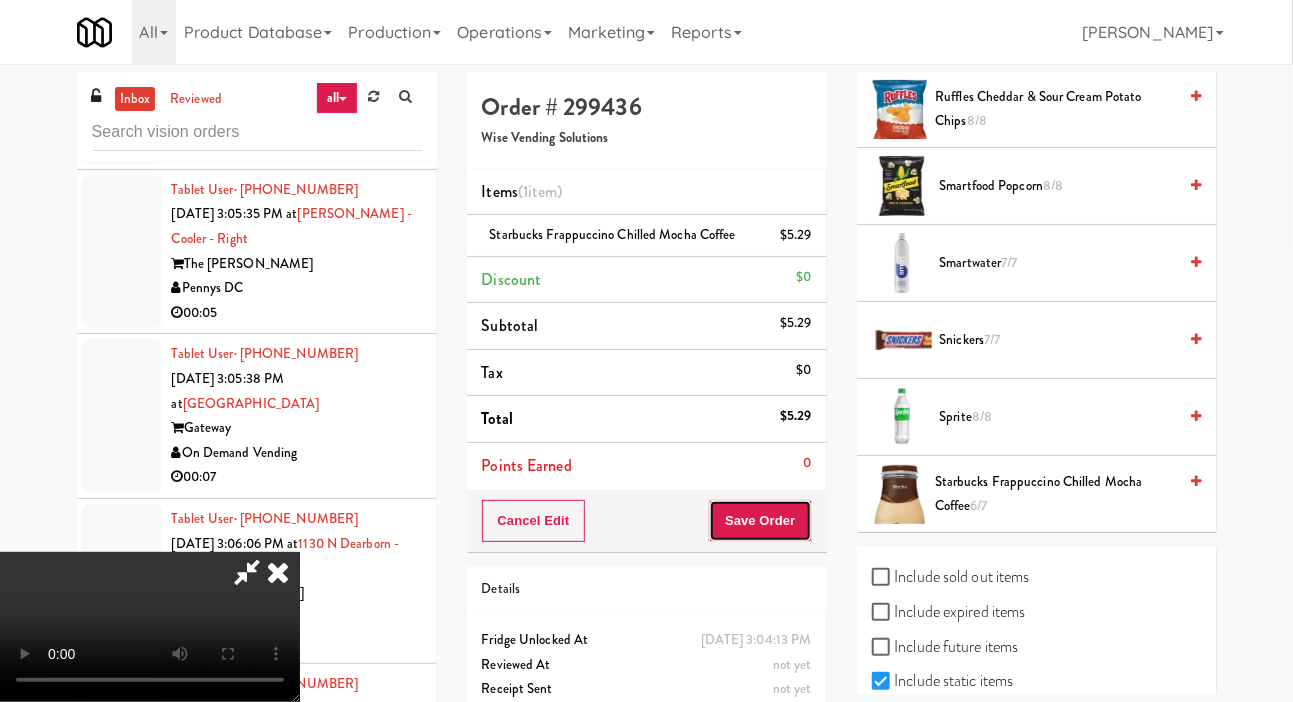 click on "Save Order" at bounding box center [760, 521] 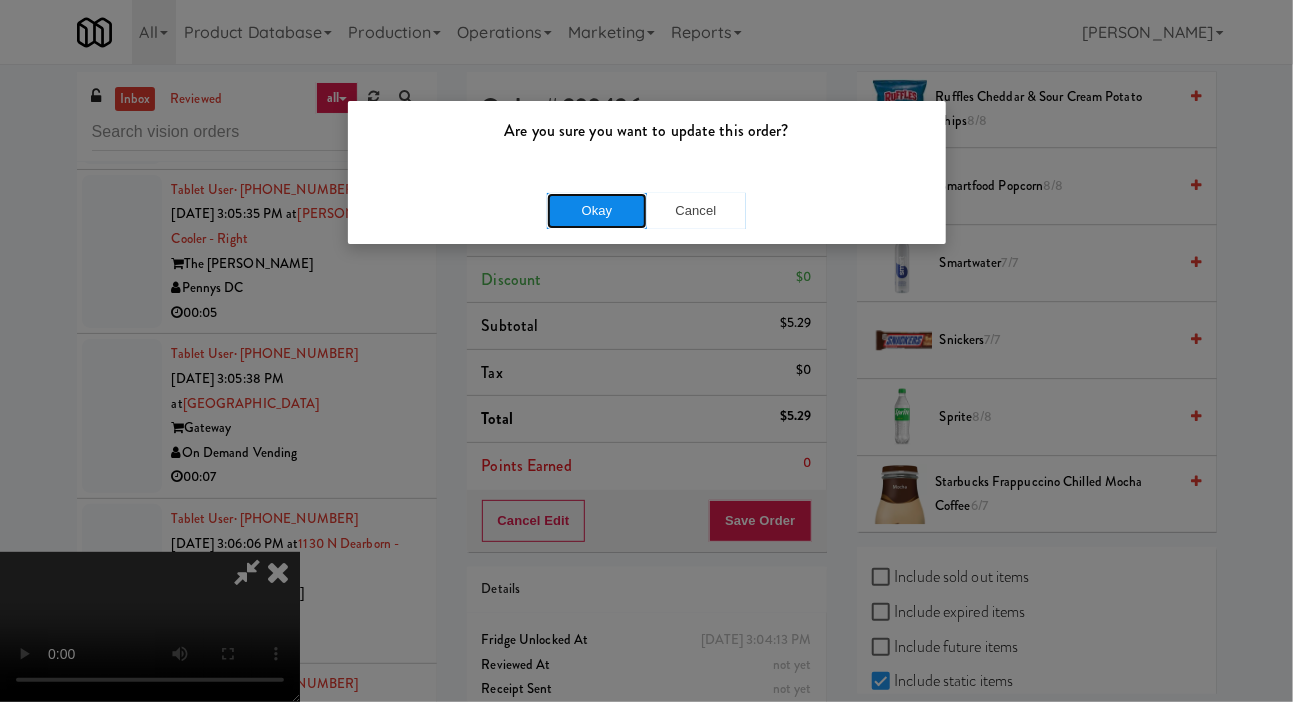click on "Okay" at bounding box center (597, 211) 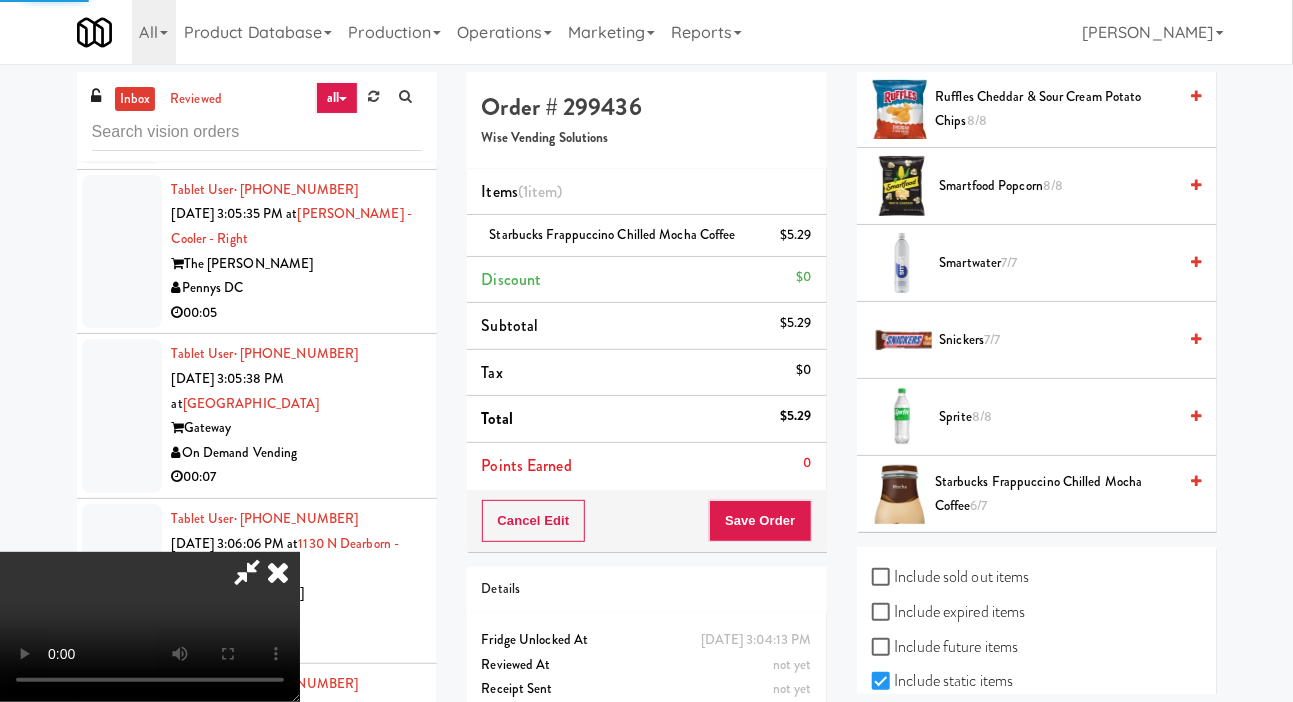 scroll, scrollTop: 116, scrollLeft: 0, axis: vertical 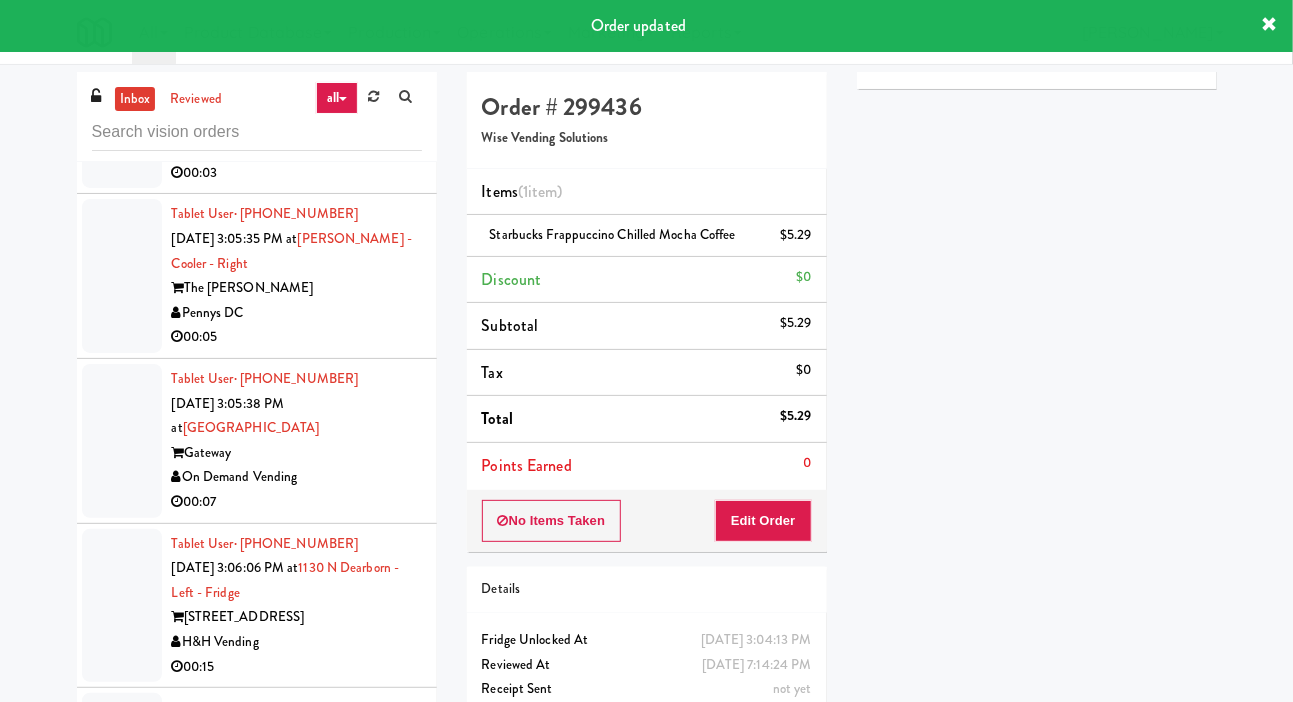 click on "Tablet User  · (716) 984-2459 Jul 14, 2025 3:04:23 PM at  2112 New Hampshire - Cooler - Left  2112 New Hampshire  Pennys DC  00:06" at bounding box center (257, -333) 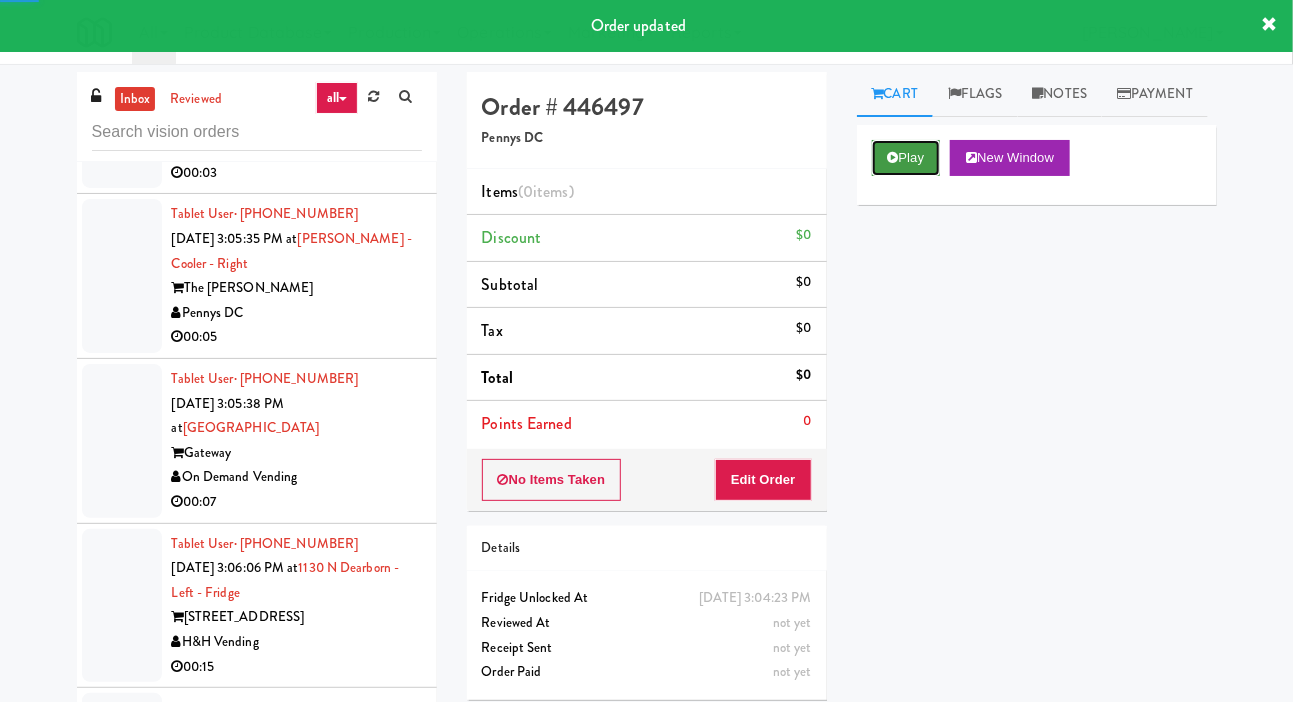 click on "Play" at bounding box center (906, 158) 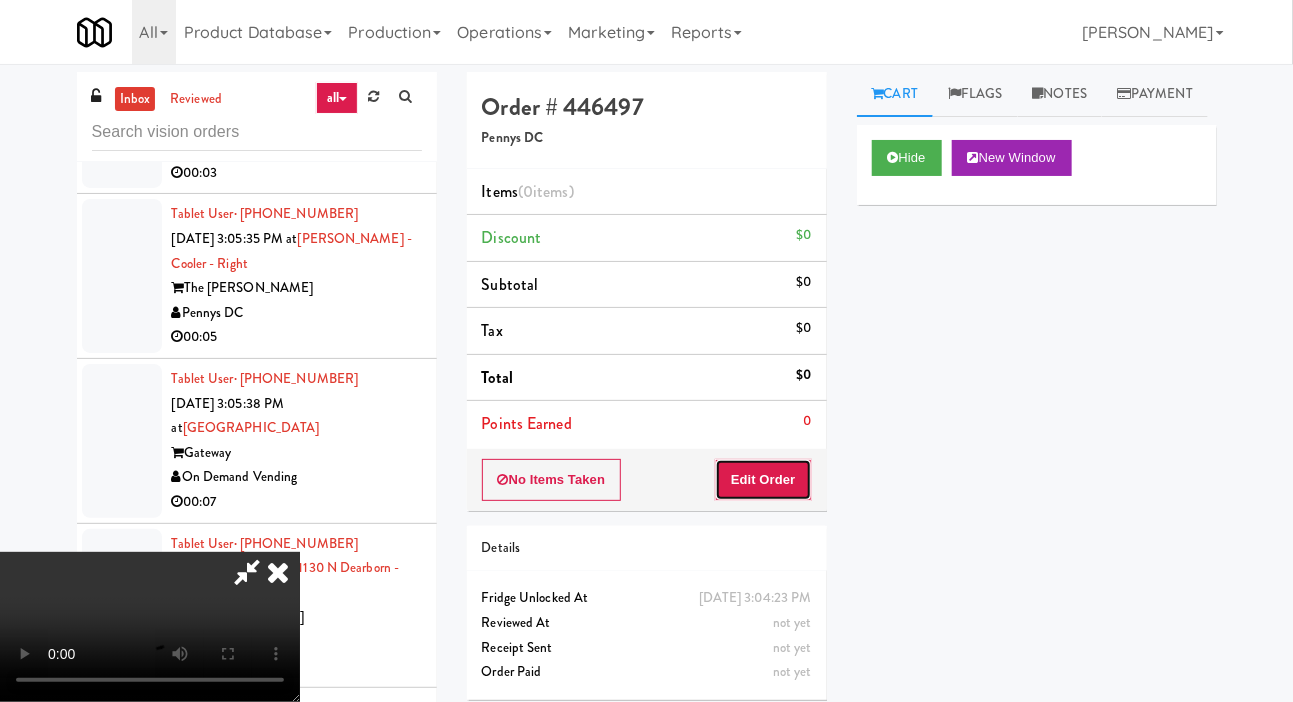 click on "Edit Order" at bounding box center [763, 480] 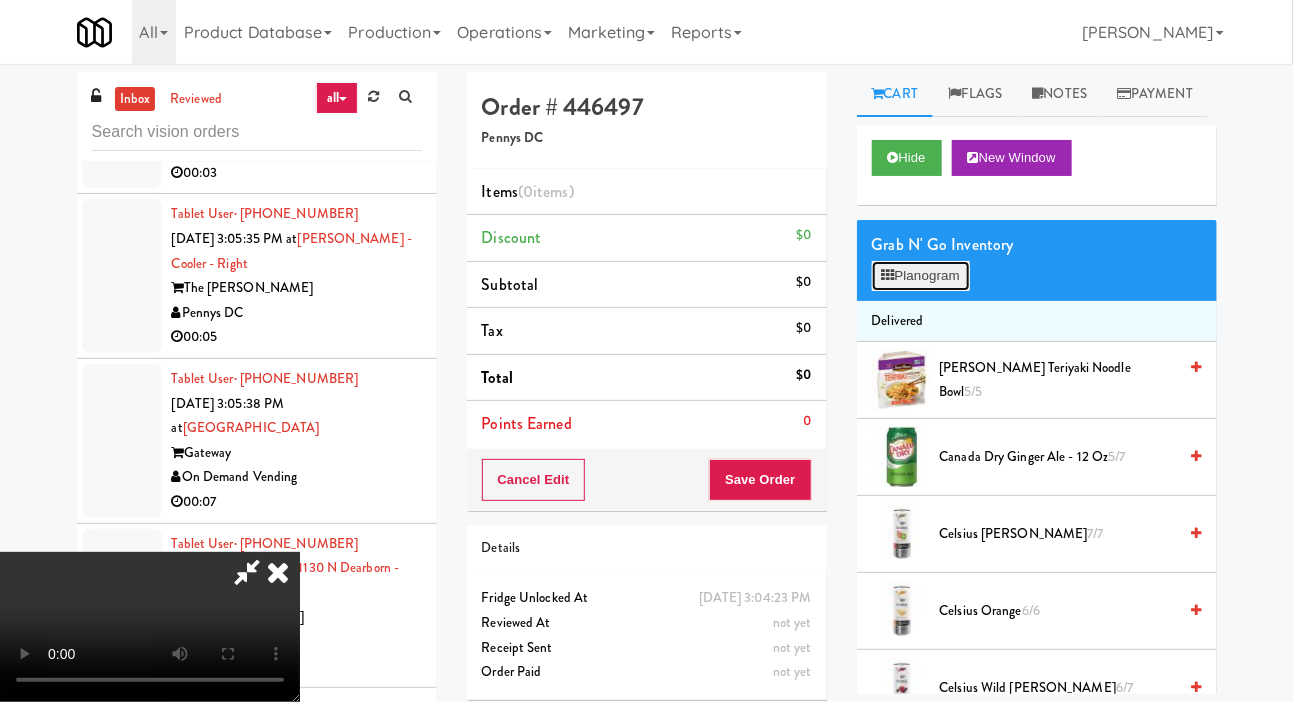 click on "Planogram" at bounding box center [921, 276] 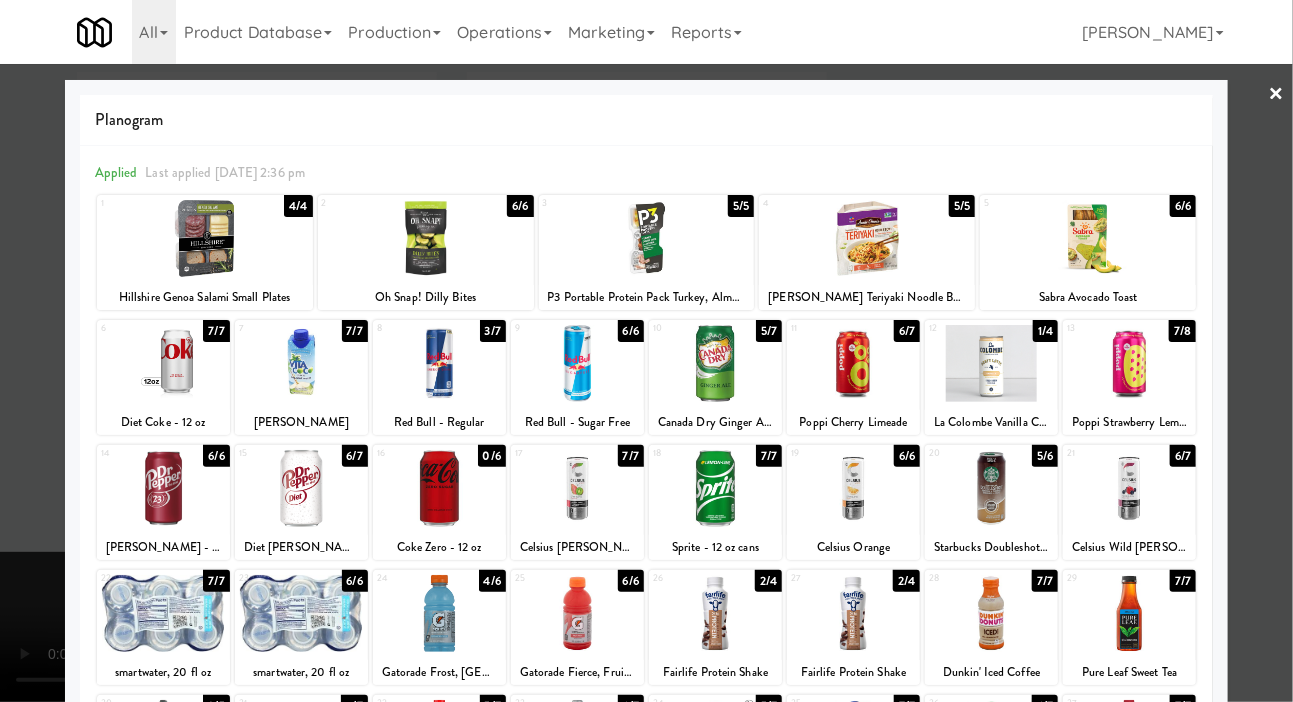 click on "Diet Coke - 12 oz" at bounding box center (163, 422) 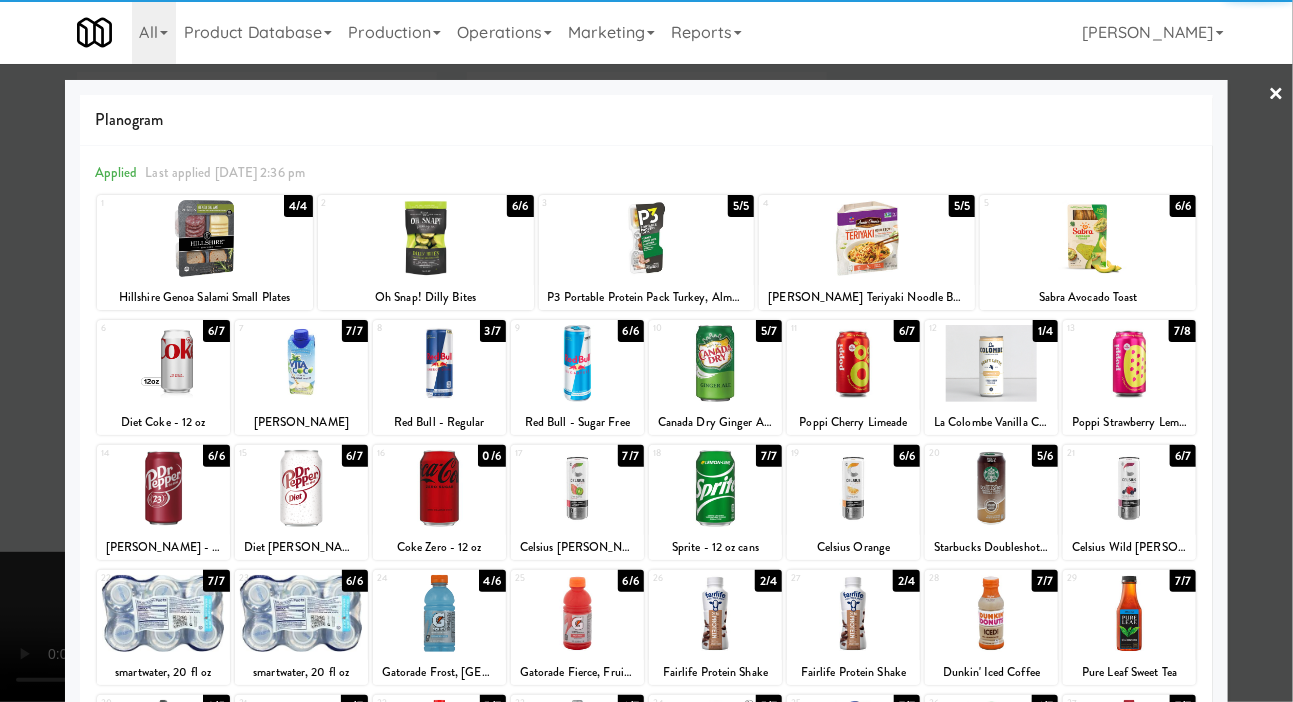 click at bounding box center (646, 351) 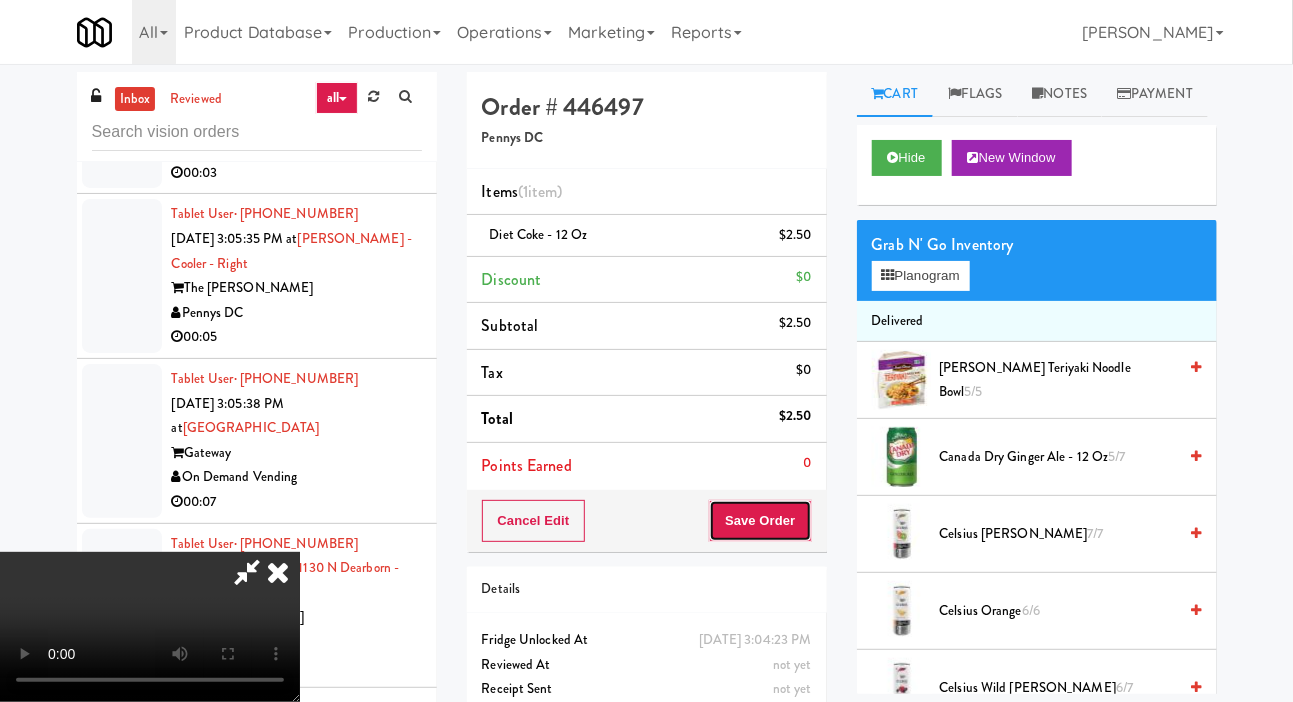 click on "Save Order" at bounding box center [760, 521] 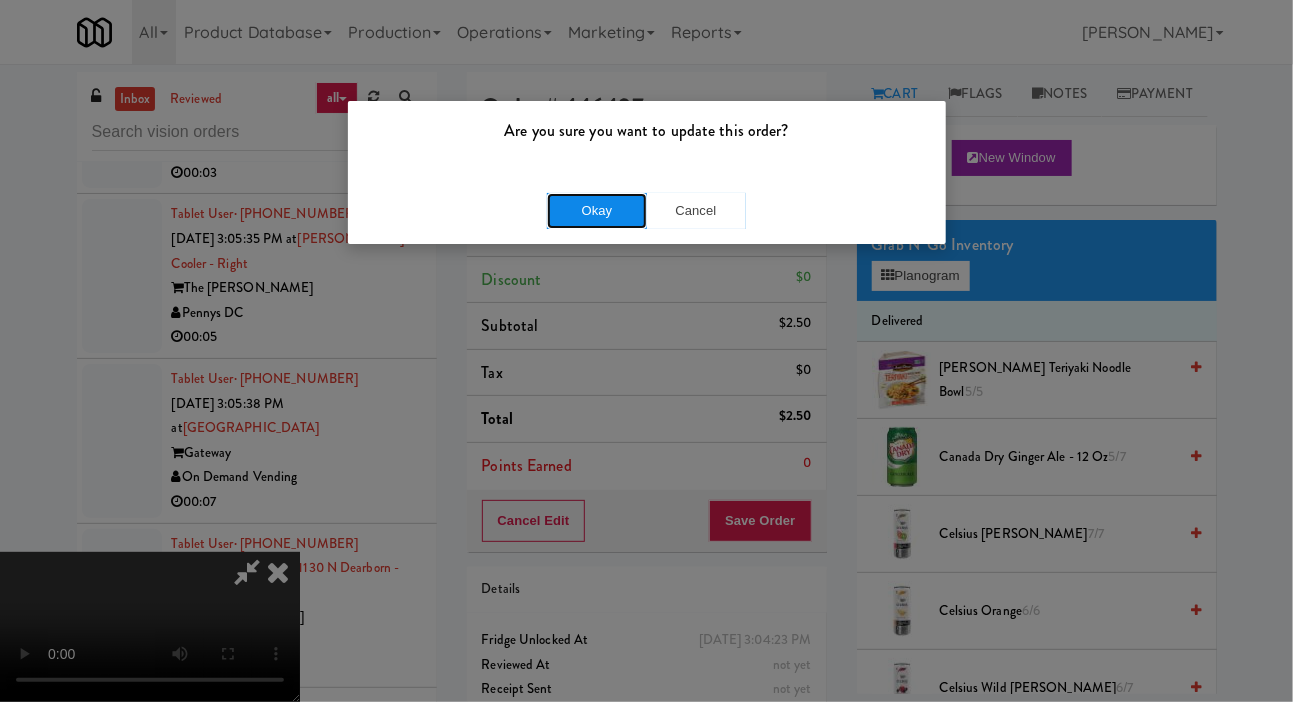 click on "Okay" at bounding box center [597, 211] 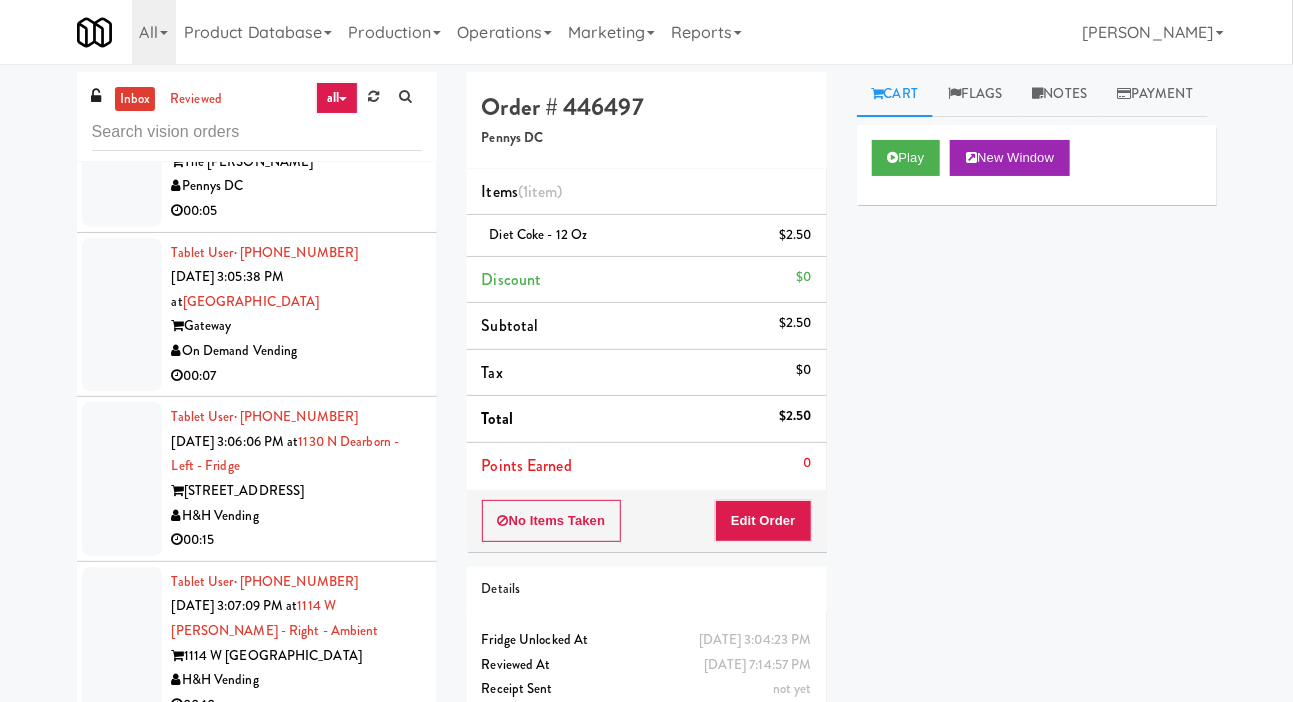 scroll, scrollTop: 12239, scrollLeft: 0, axis: vertical 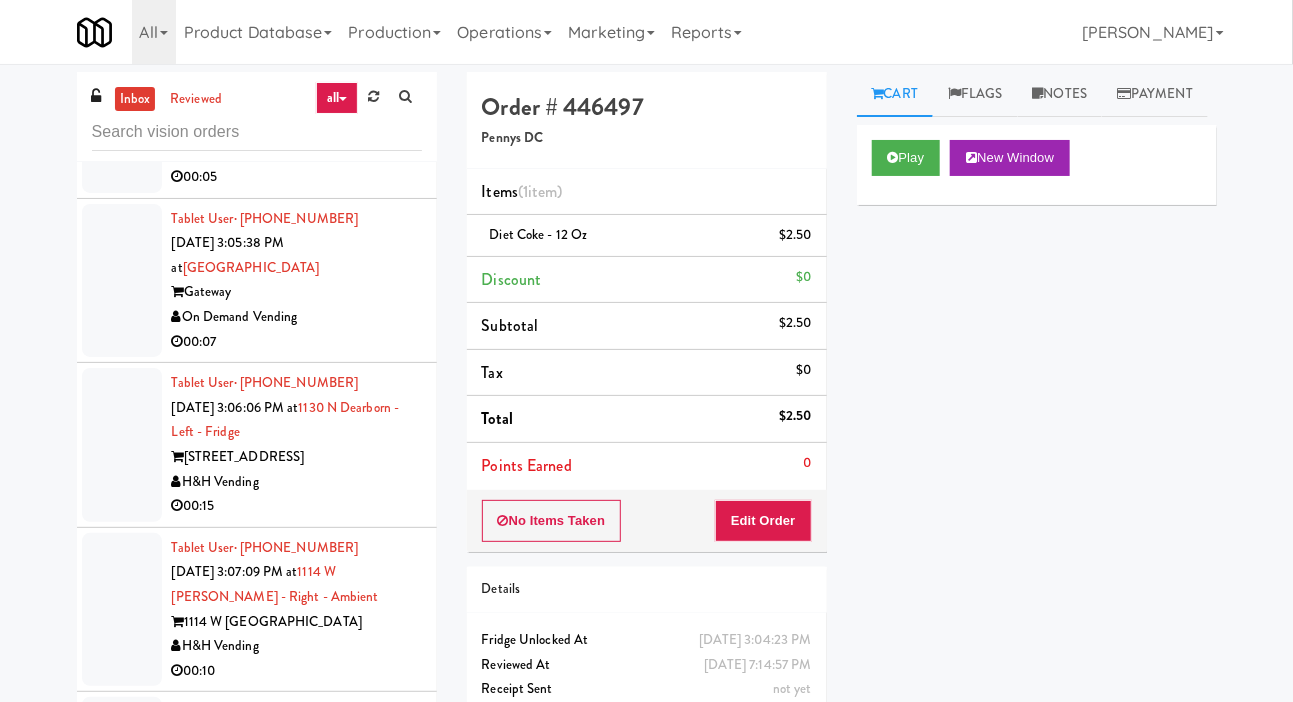 click at bounding box center (122, -341) 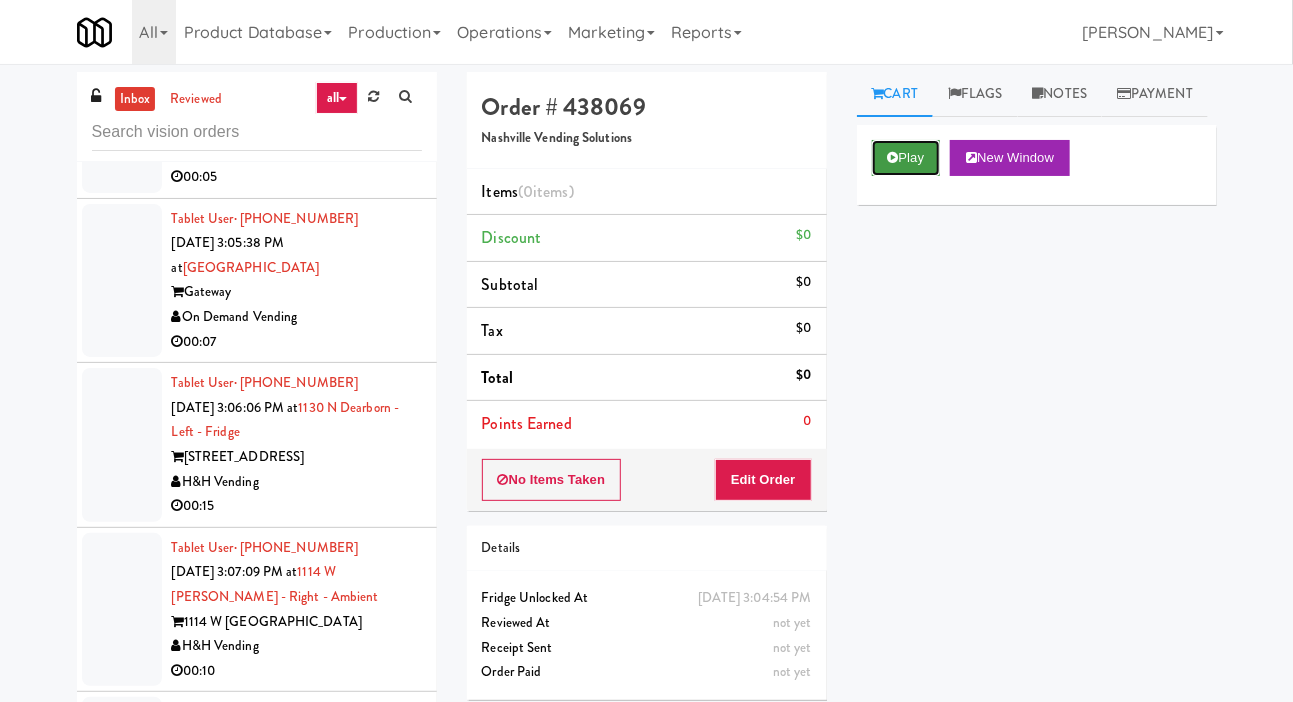 click on "Play" at bounding box center (906, 158) 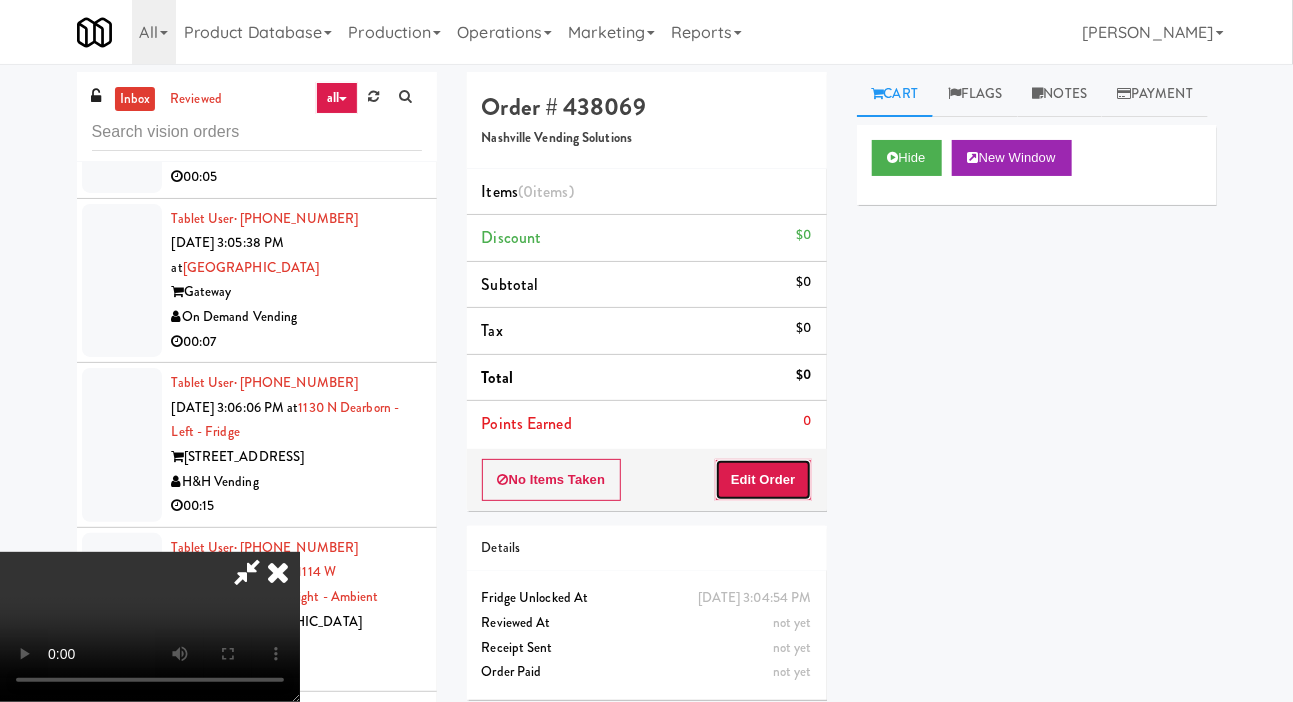 click on "Edit Order" at bounding box center [763, 480] 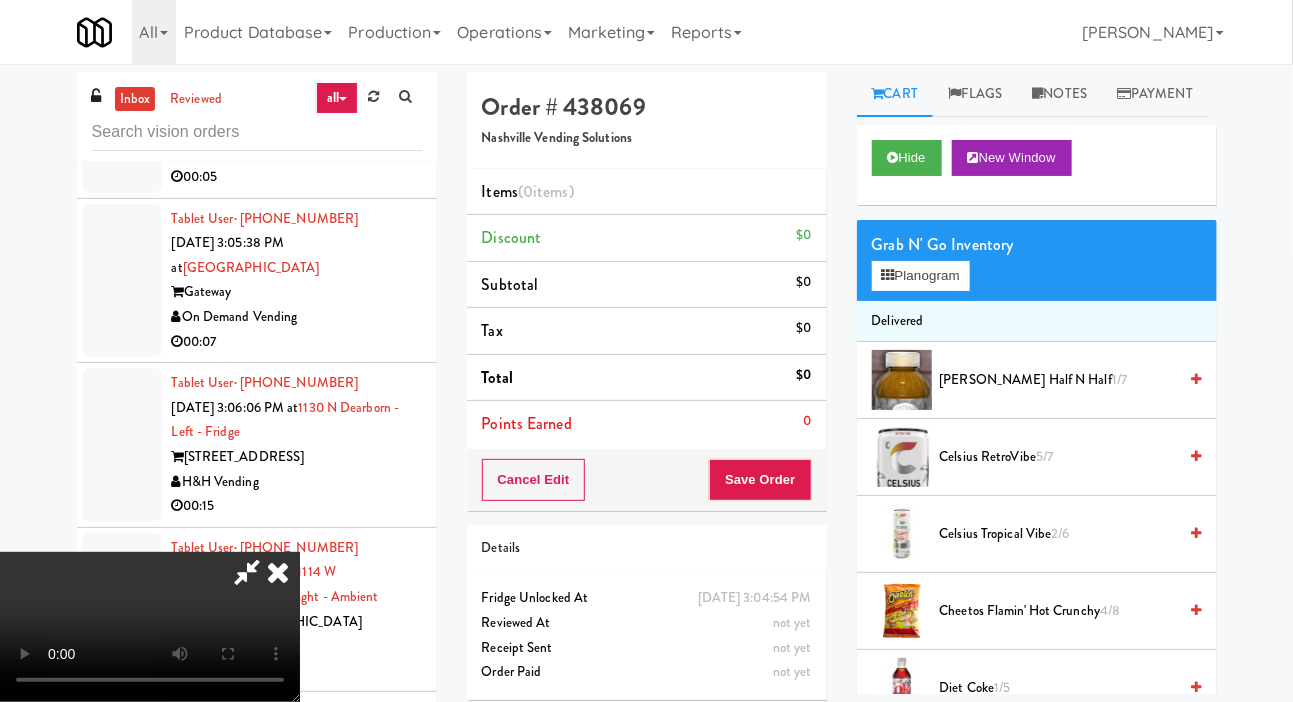 click on "Arnold Palmer Half n Half  1/7" at bounding box center [1058, 380] 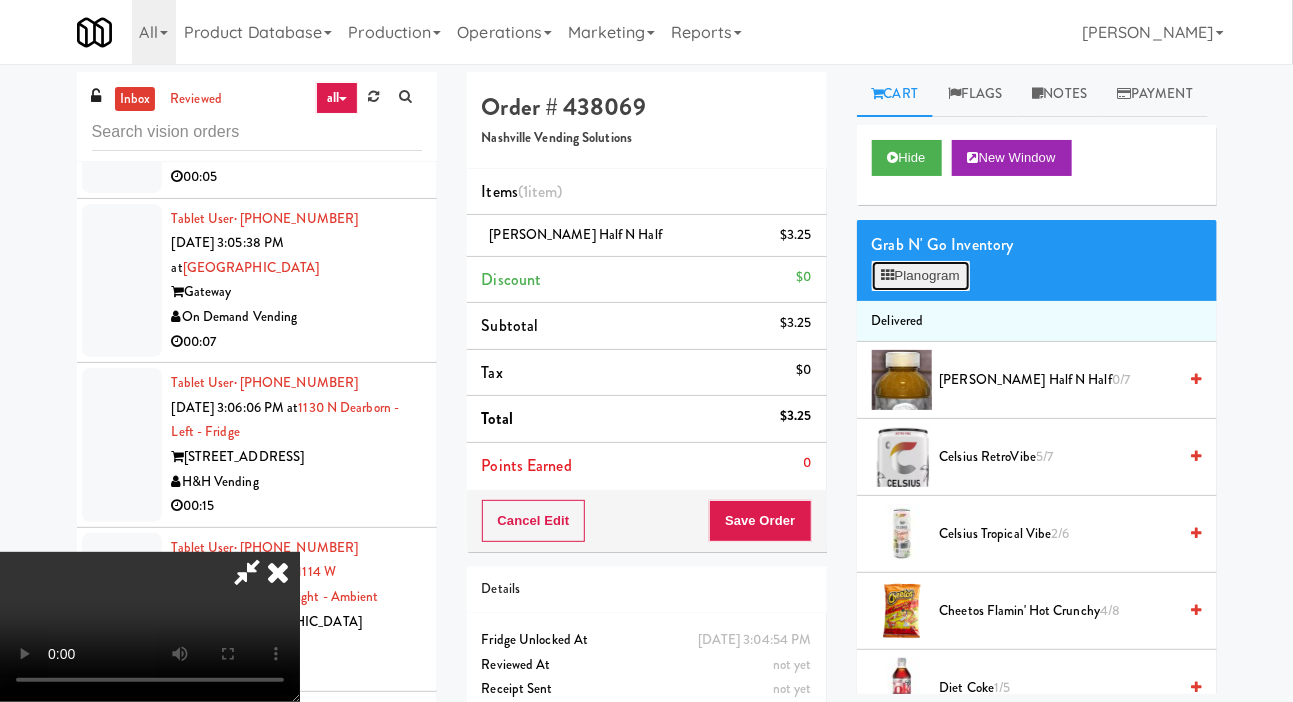 click on "Planogram" at bounding box center [921, 276] 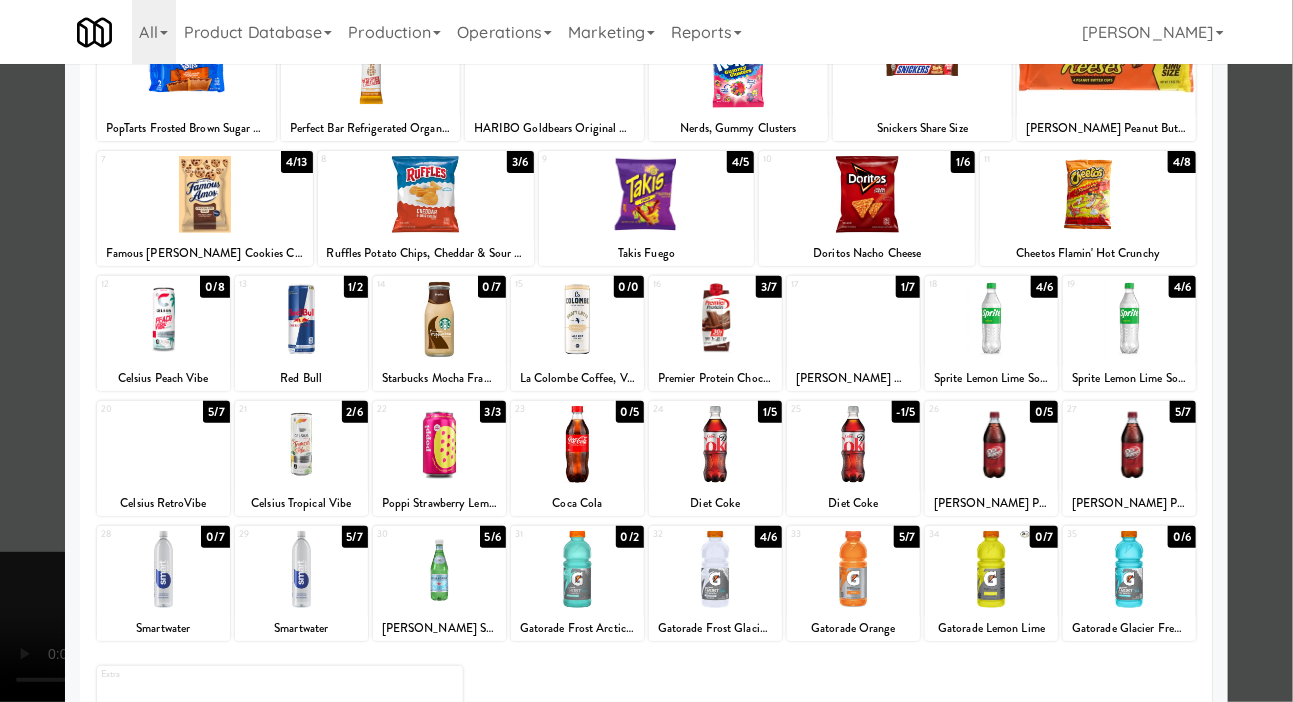 scroll, scrollTop: 172, scrollLeft: 0, axis: vertical 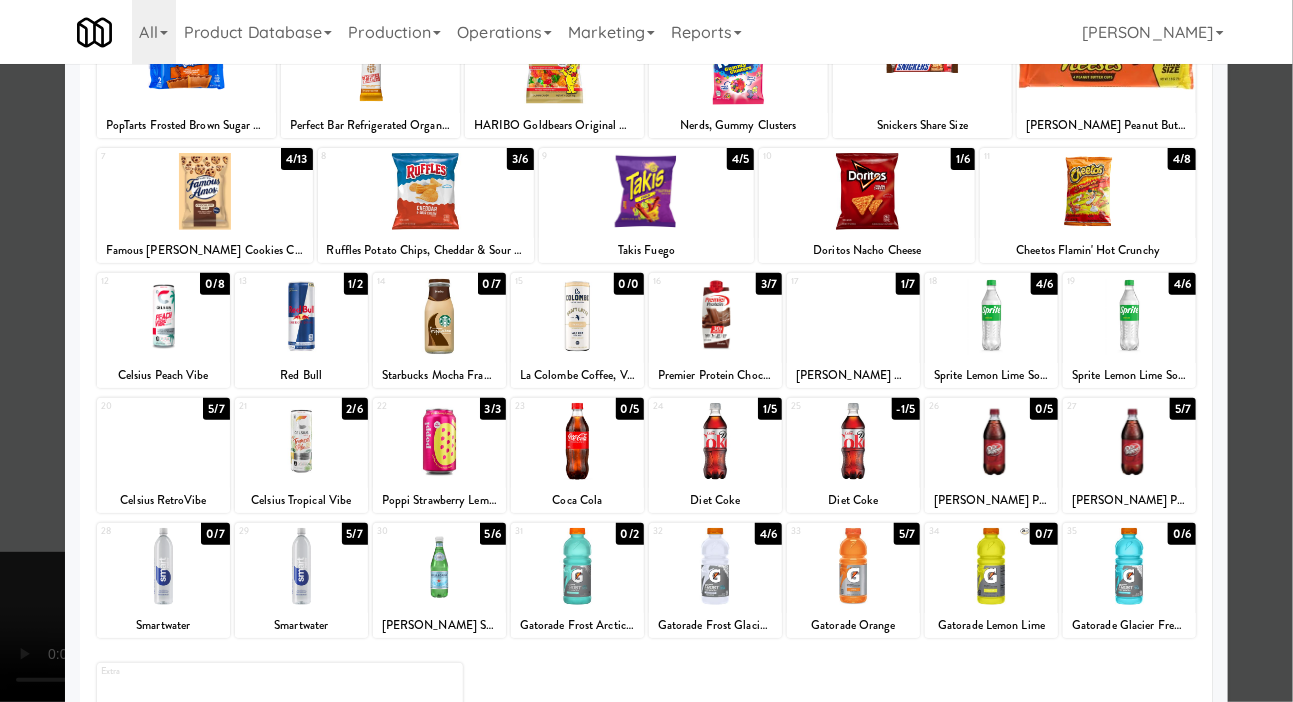 click at bounding box center (646, 351) 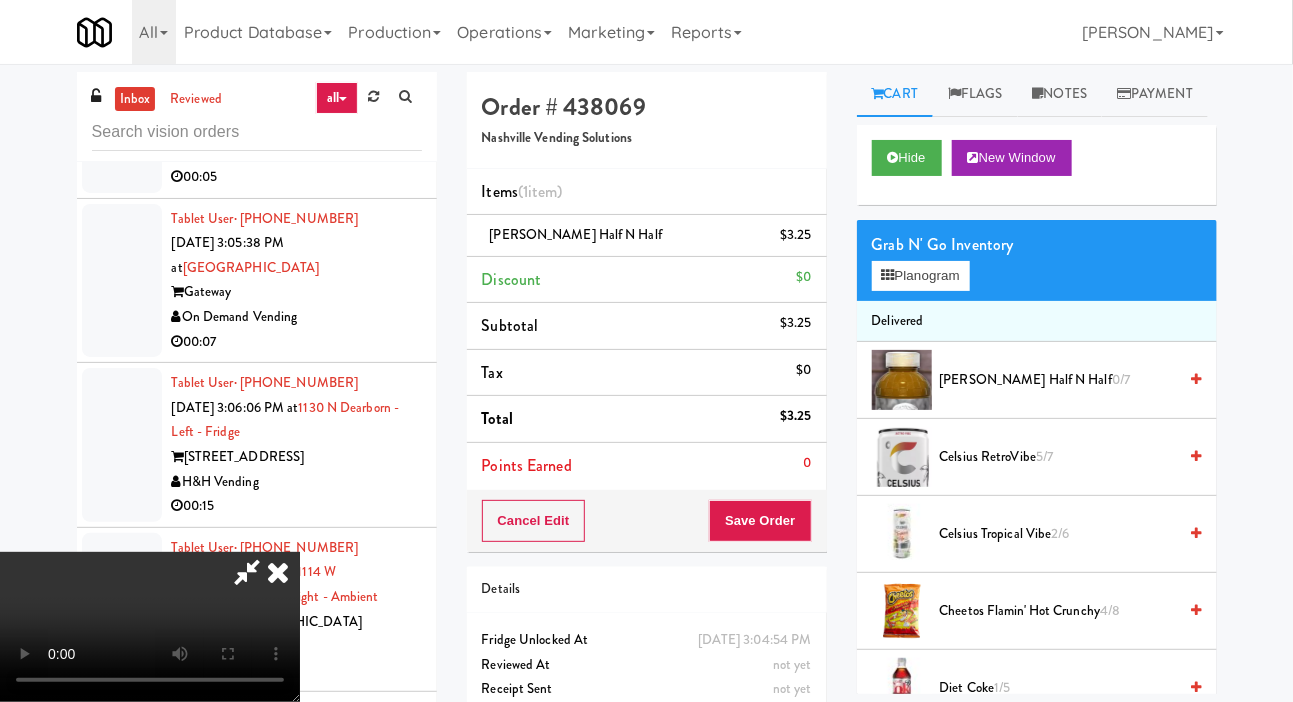 type 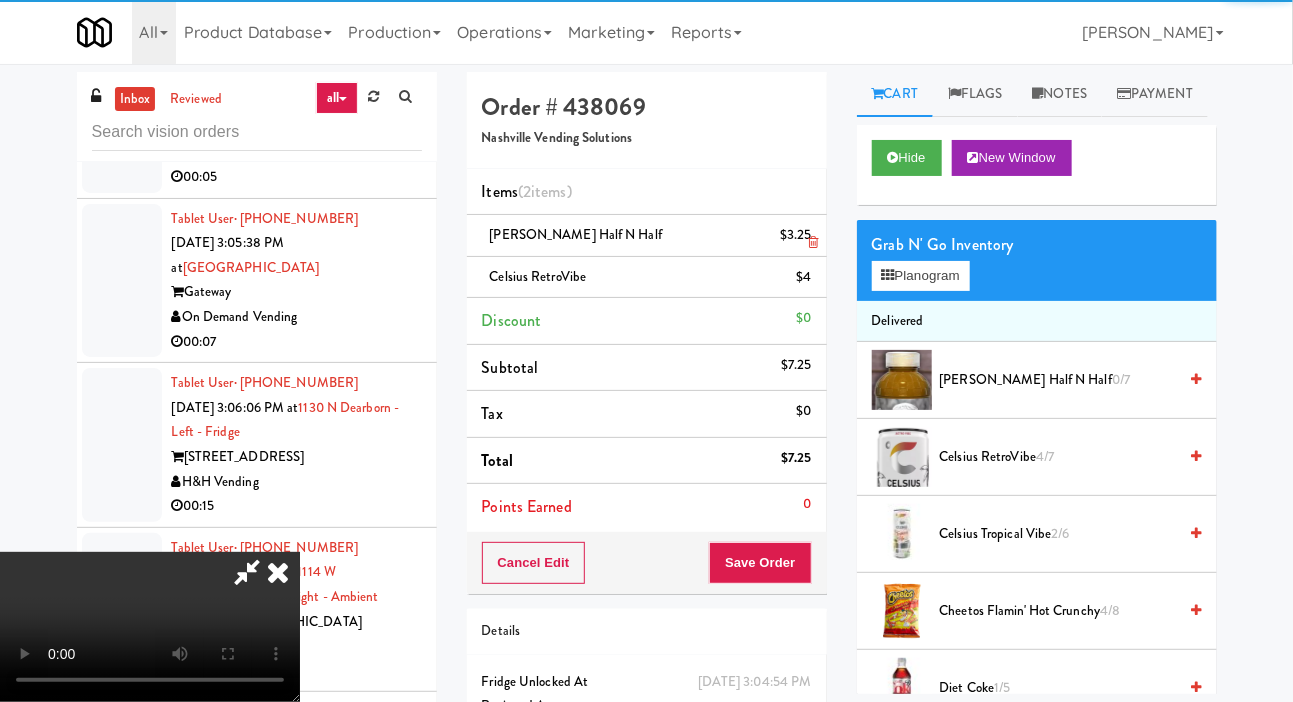 click at bounding box center [809, 243] 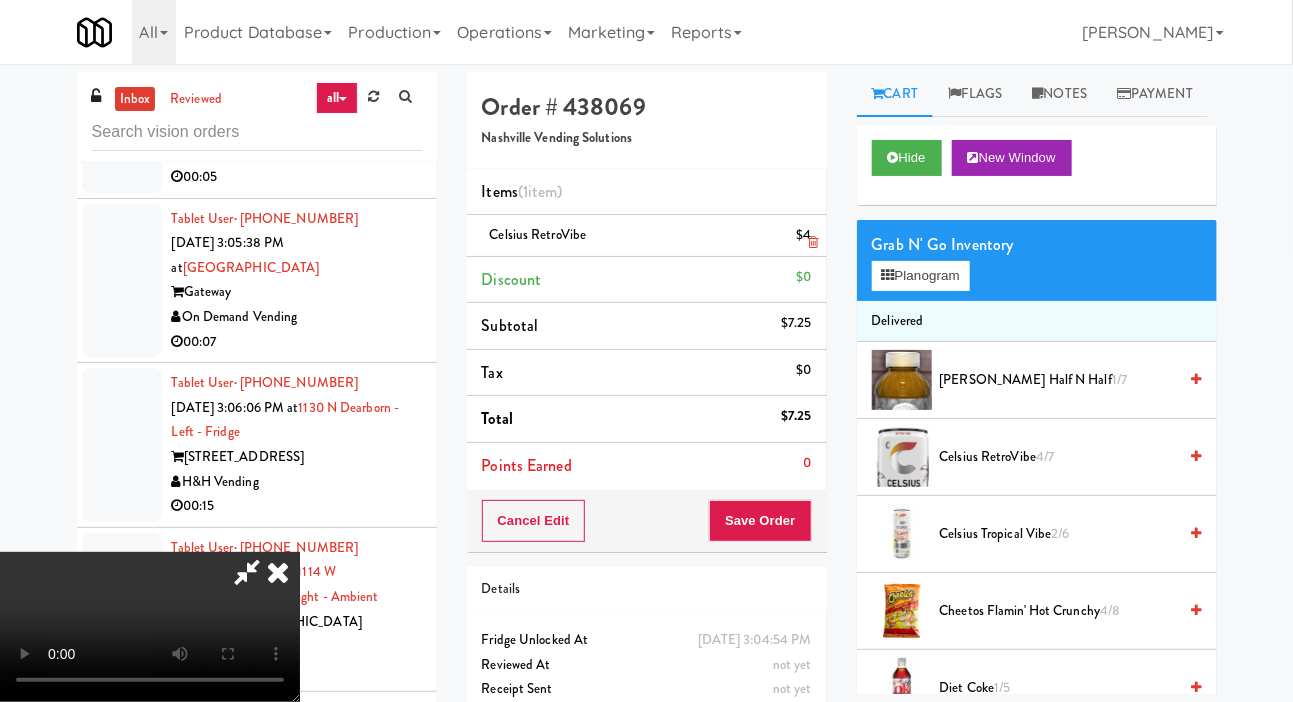 click on "$4" at bounding box center [803, 235] 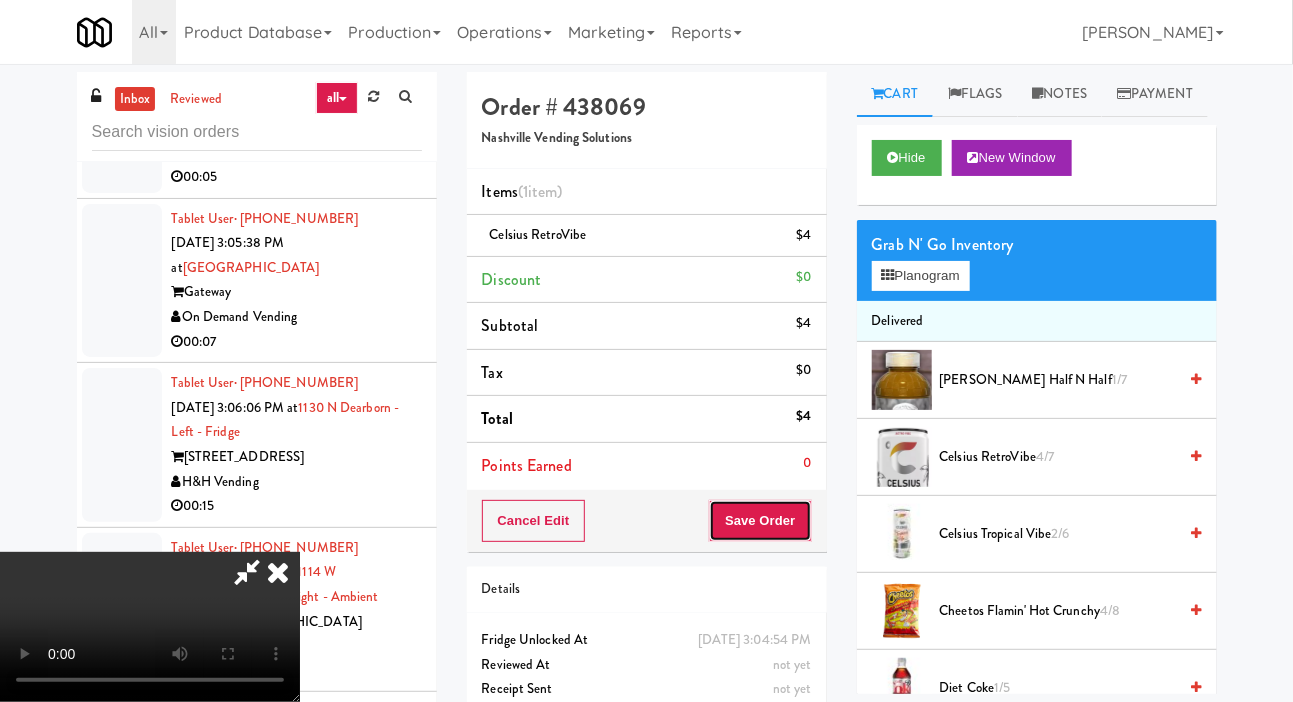 click on "Save Order" at bounding box center [760, 521] 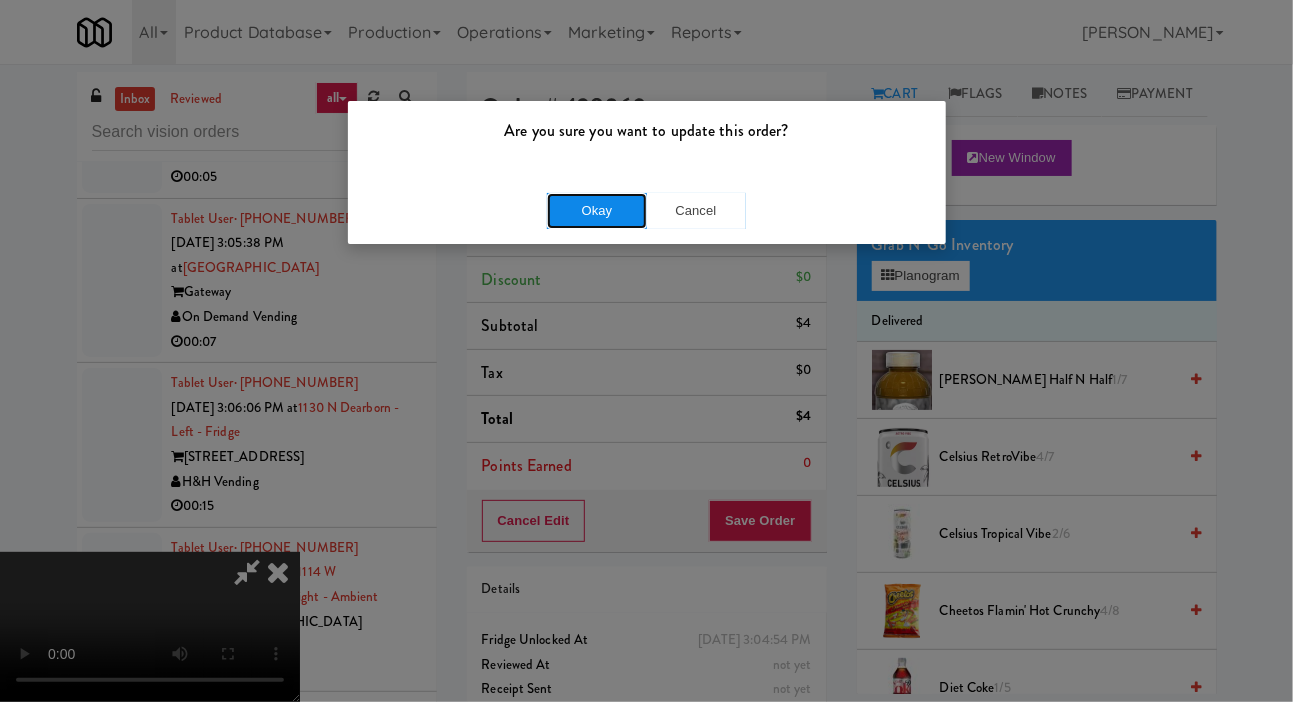 click on "Okay" at bounding box center (597, 211) 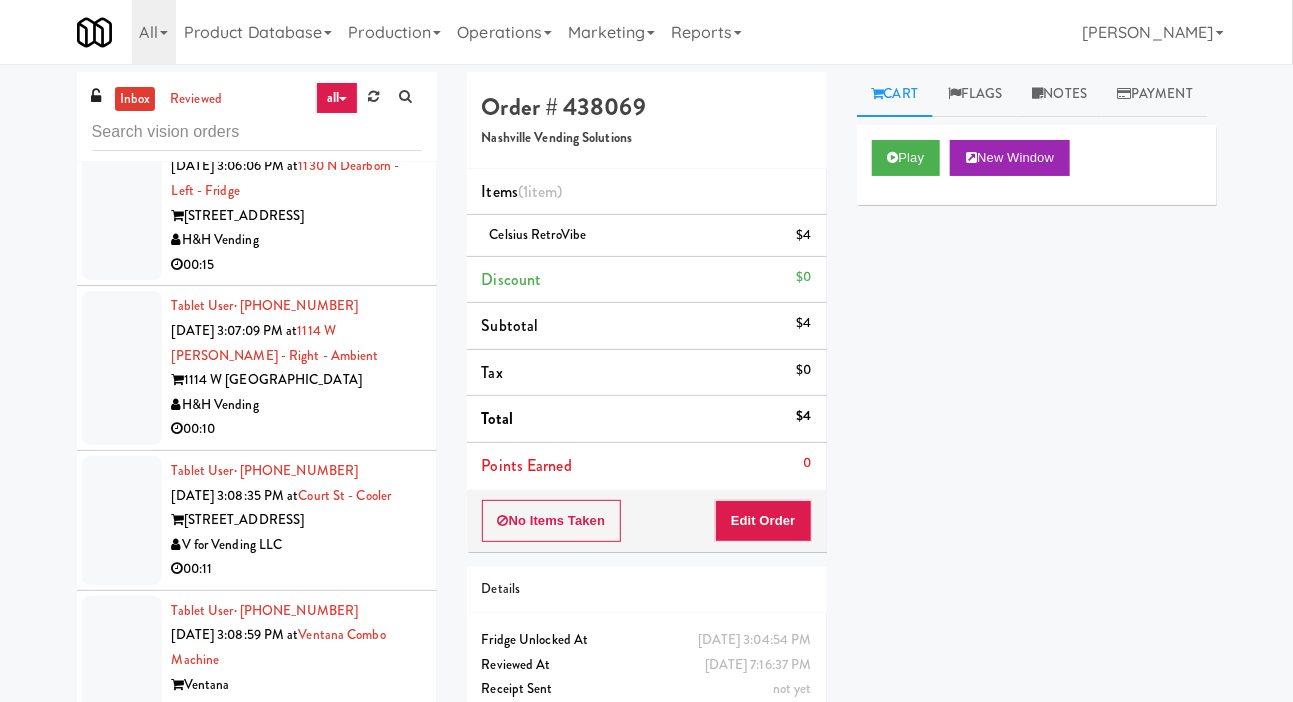 scroll, scrollTop: 12502, scrollLeft: 0, axis: vertical 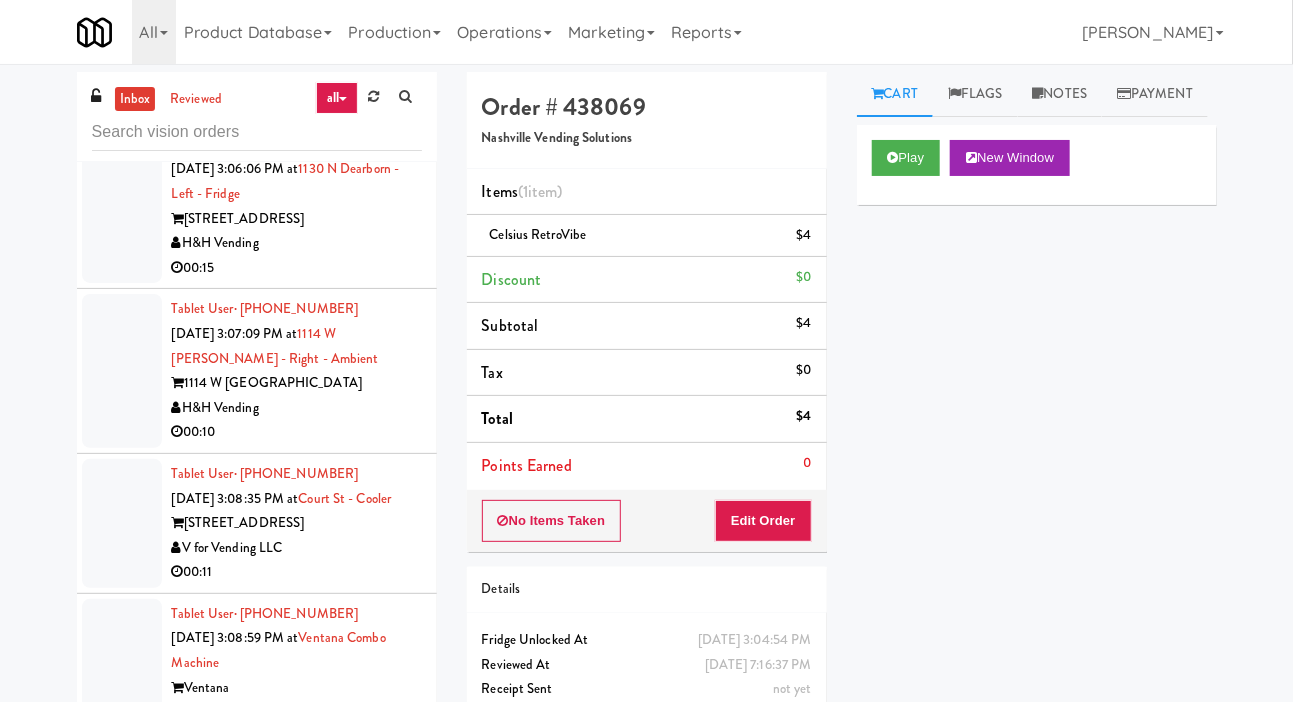 click at bounding box center [122, -427] 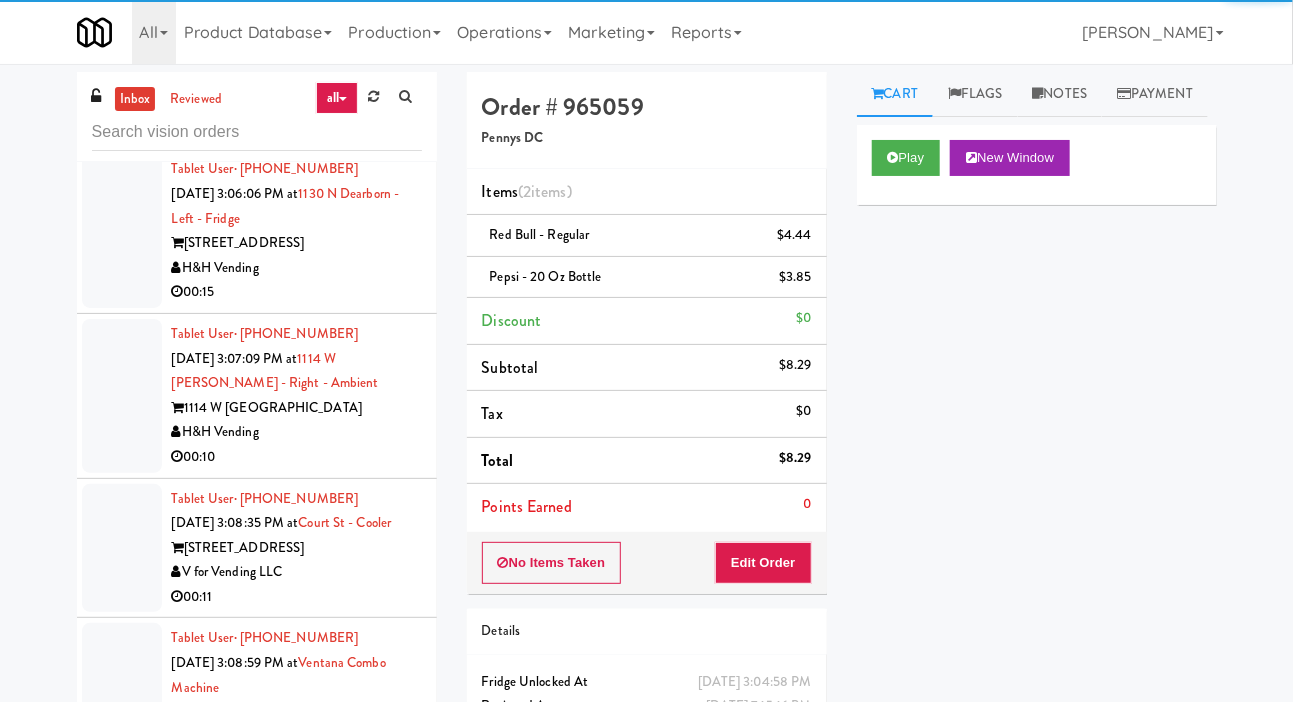 click at bounding box center [122, -251] 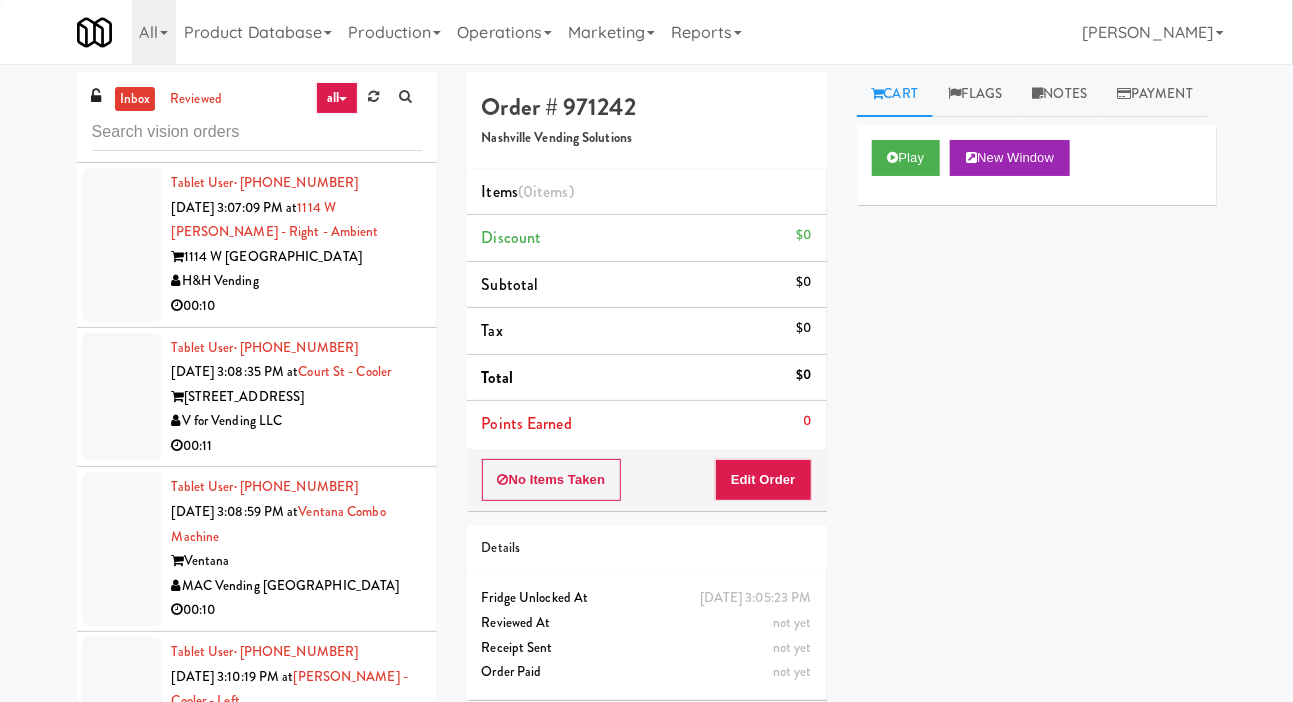 scroll, scrollTop: 12654, scrollLeft: 0, axis: vertical 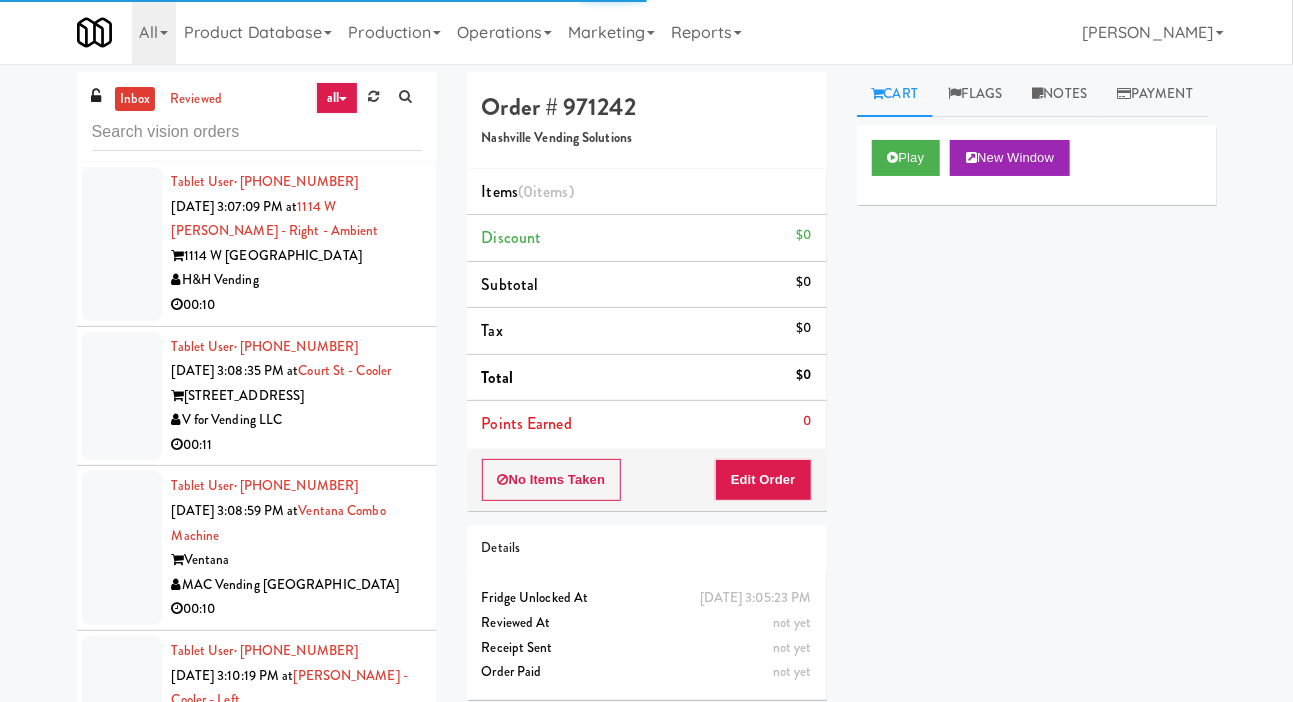 click at bounding box center (122, -250) 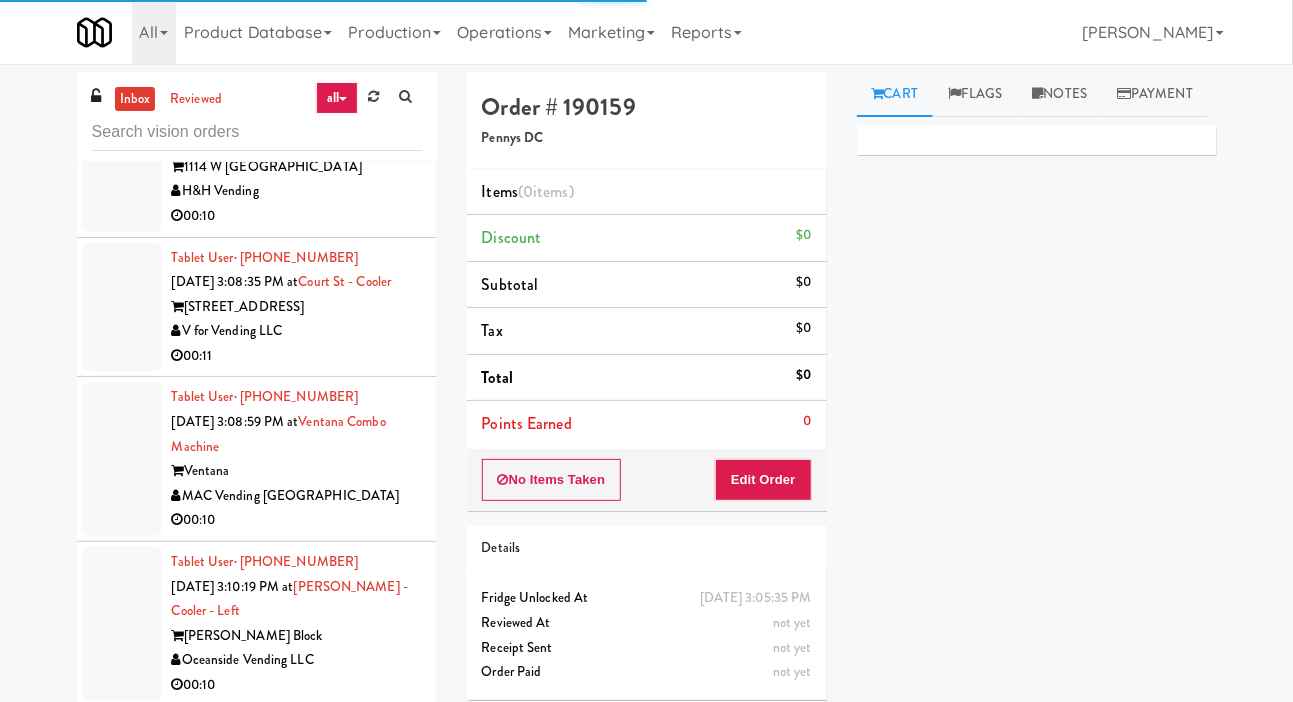 scroll, scrollTop: 12747, scrollLeft: 0, axis: vertical 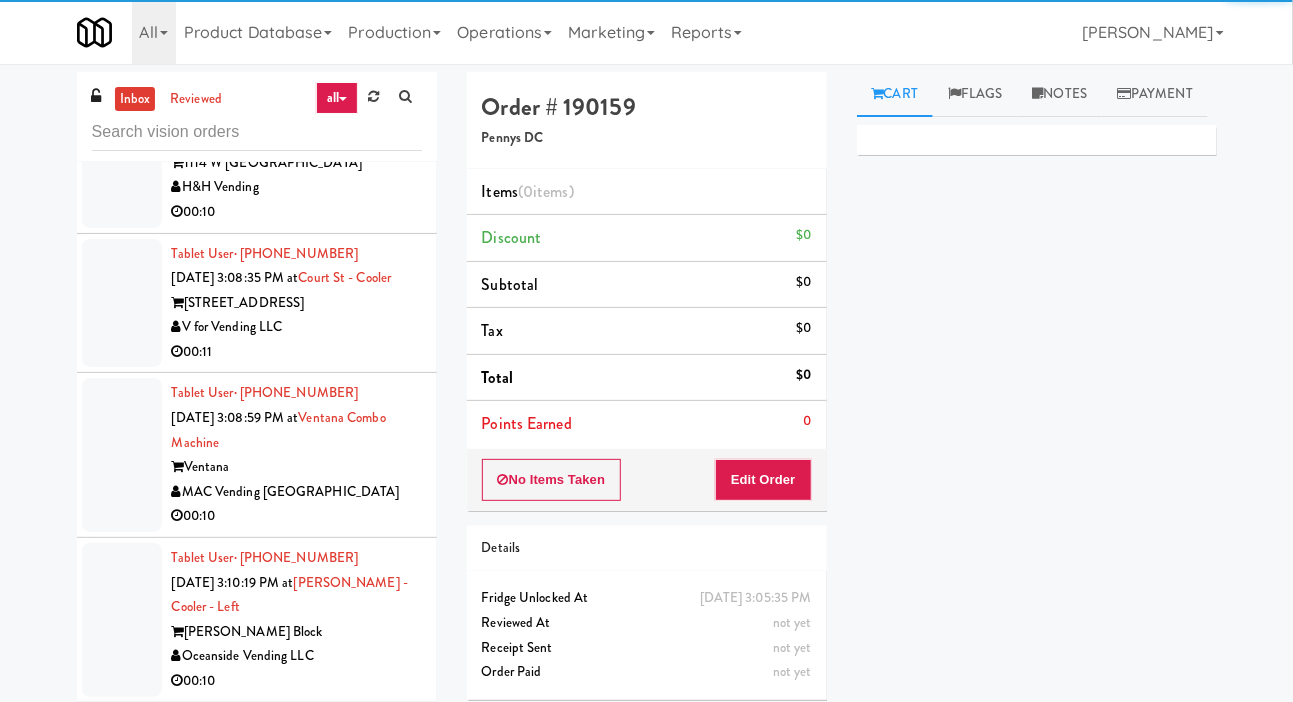 click at bounding box center (122, -496) 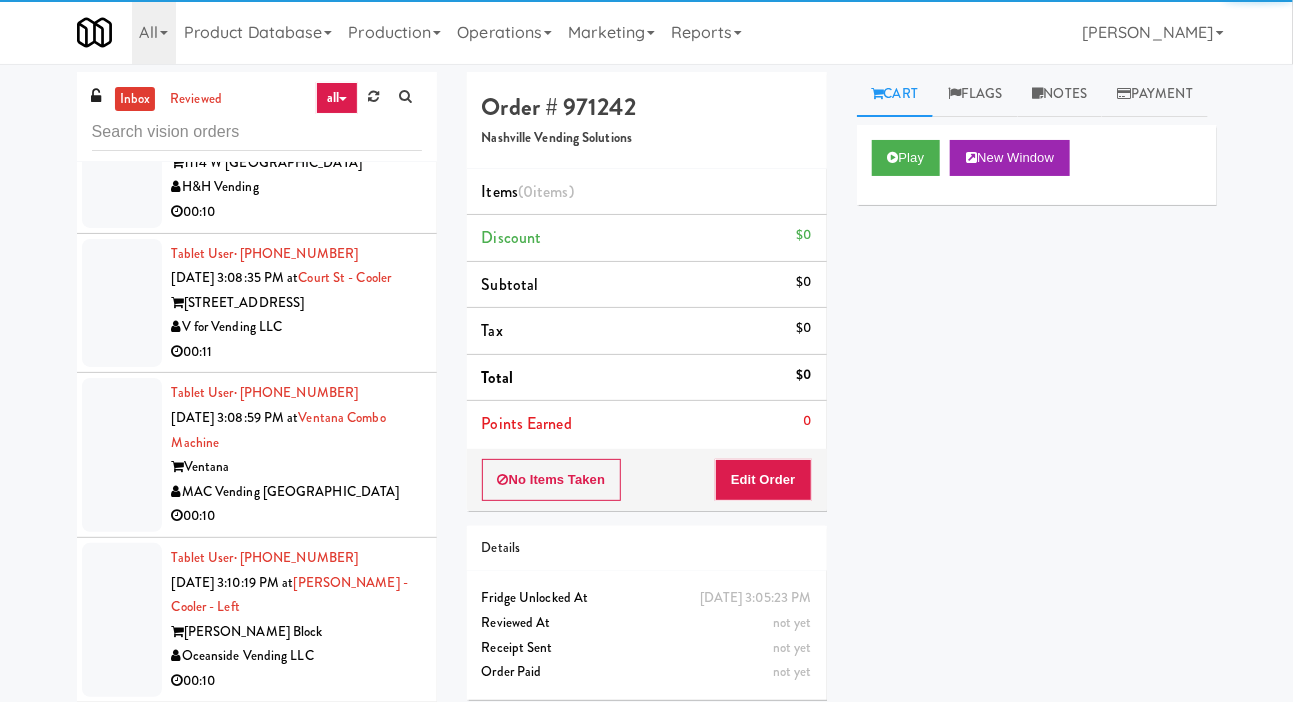 click on "Play  New Window" at bounding box center [1037, 165] 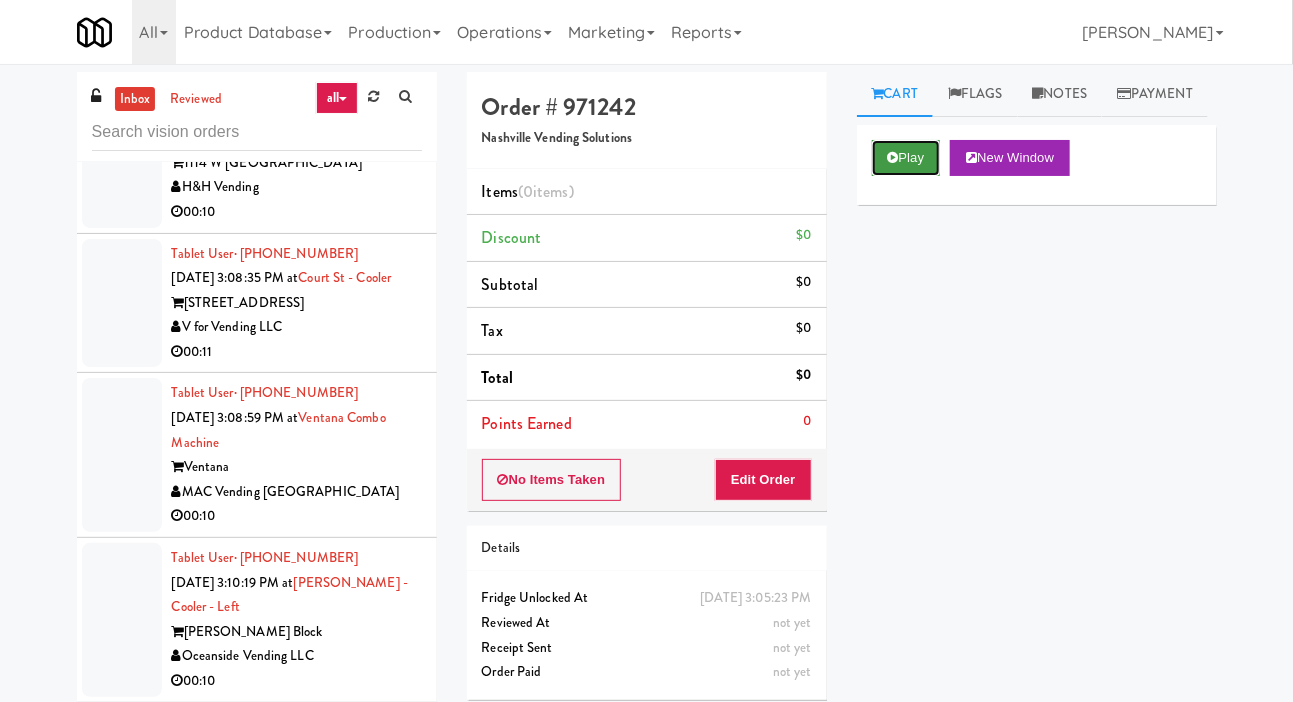click on "Play" at bounding box center (906, 158) 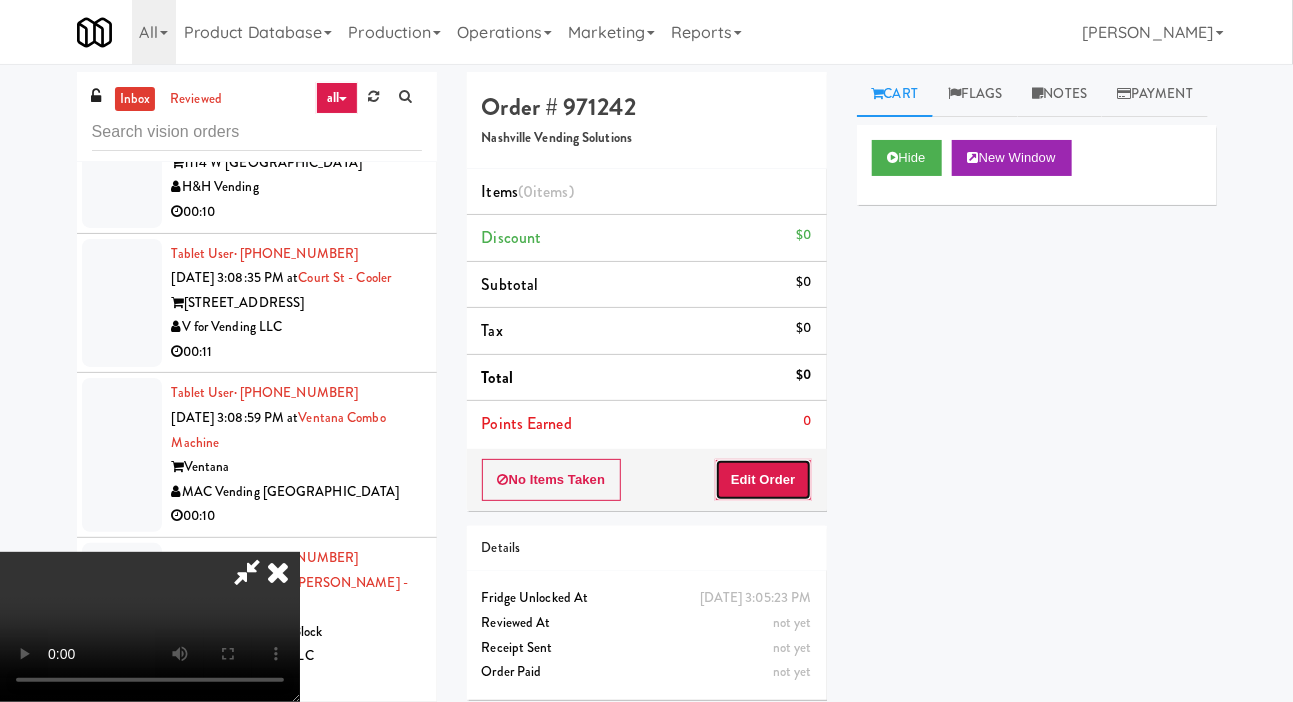 click on "Edit Order" at bounding box center (763, 480) 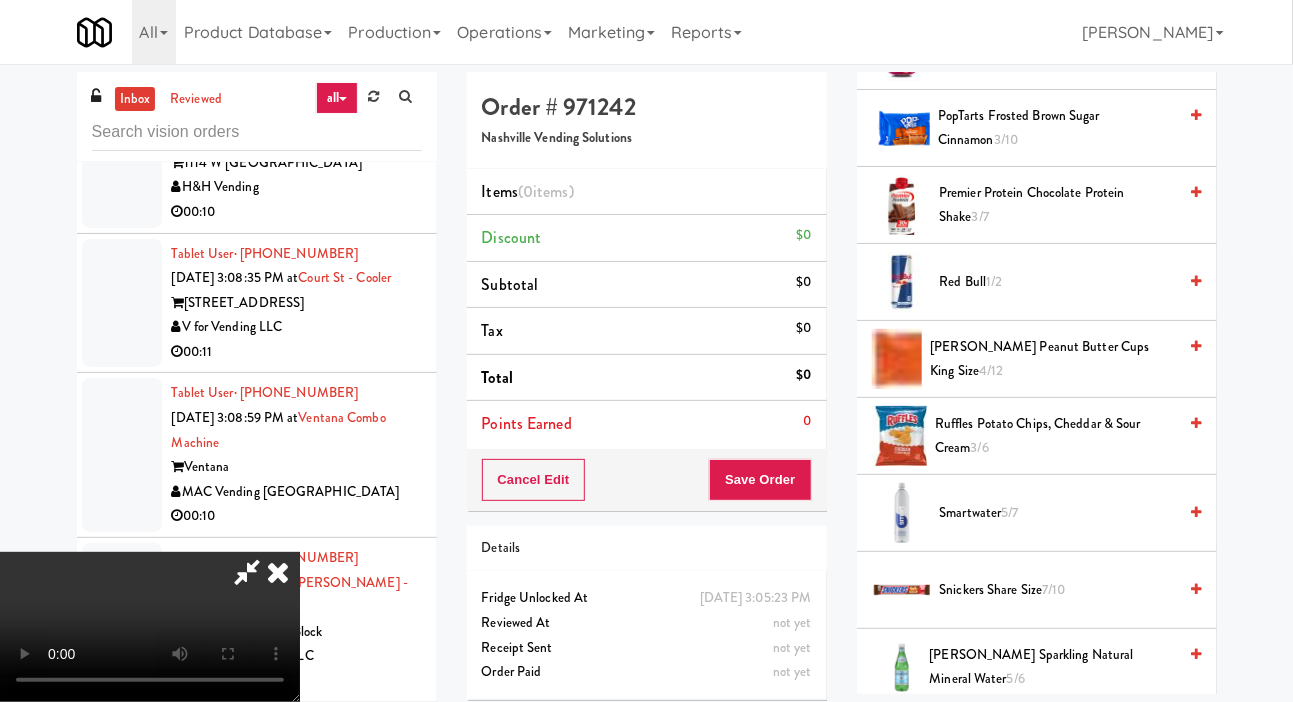 scroll, scrollTop: 1248, scrollLeft: 0, axis: vertical 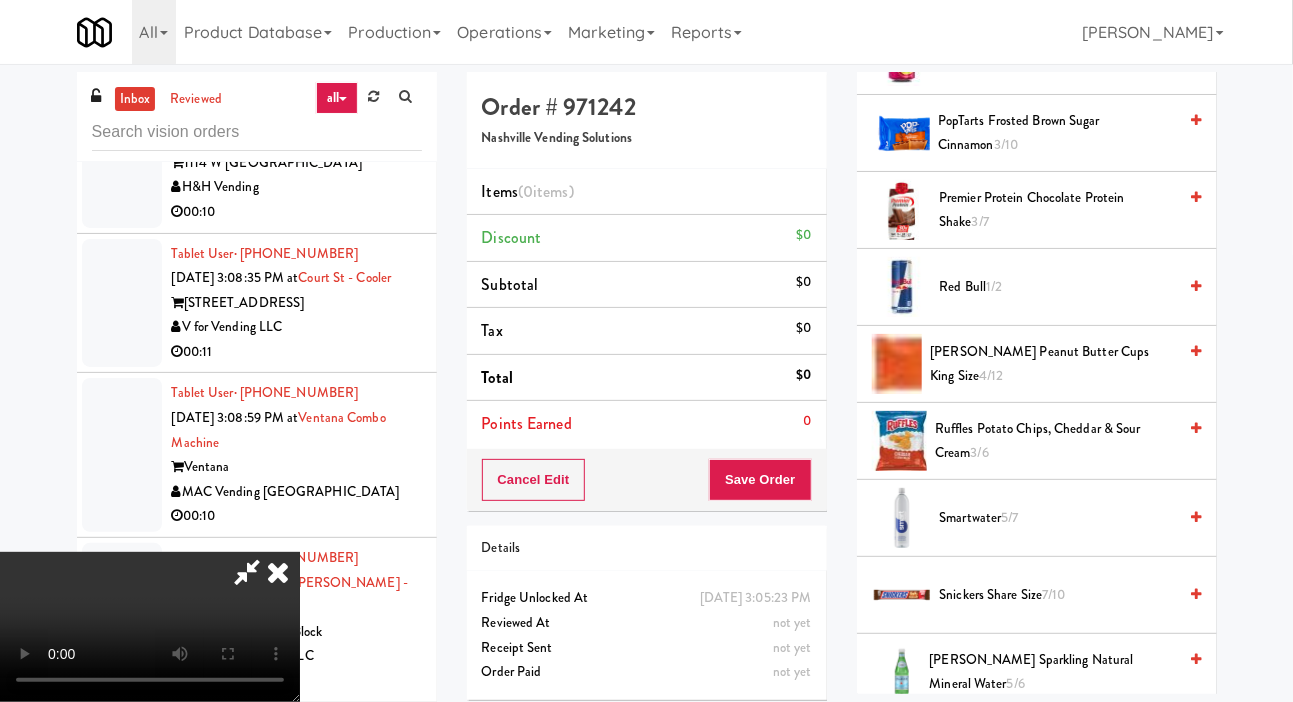 click on "PopTarts Frosted Brown Sugar Cinnamon  3/10" at bounding box center [1057, 133] 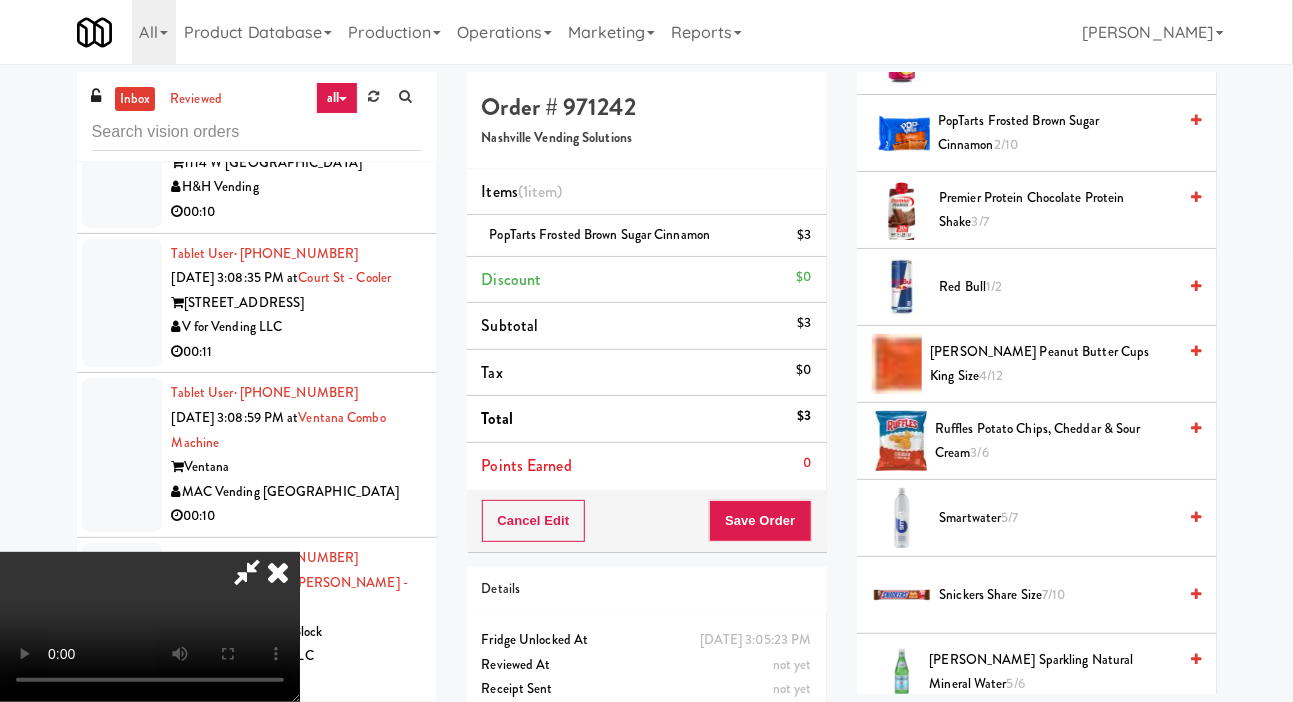 click on "Cancel Edit Save Order" at bounding box center (647, 521) 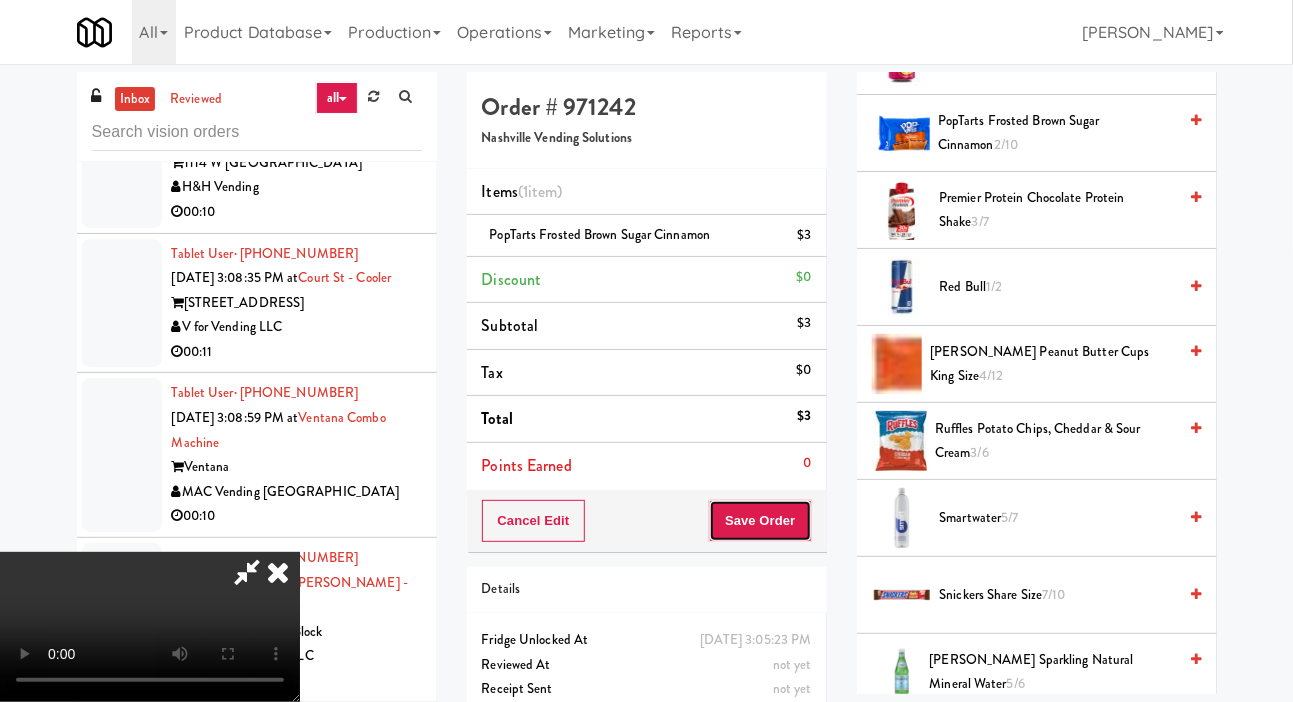 click on "Save Order" at bounding box center [760, 521] 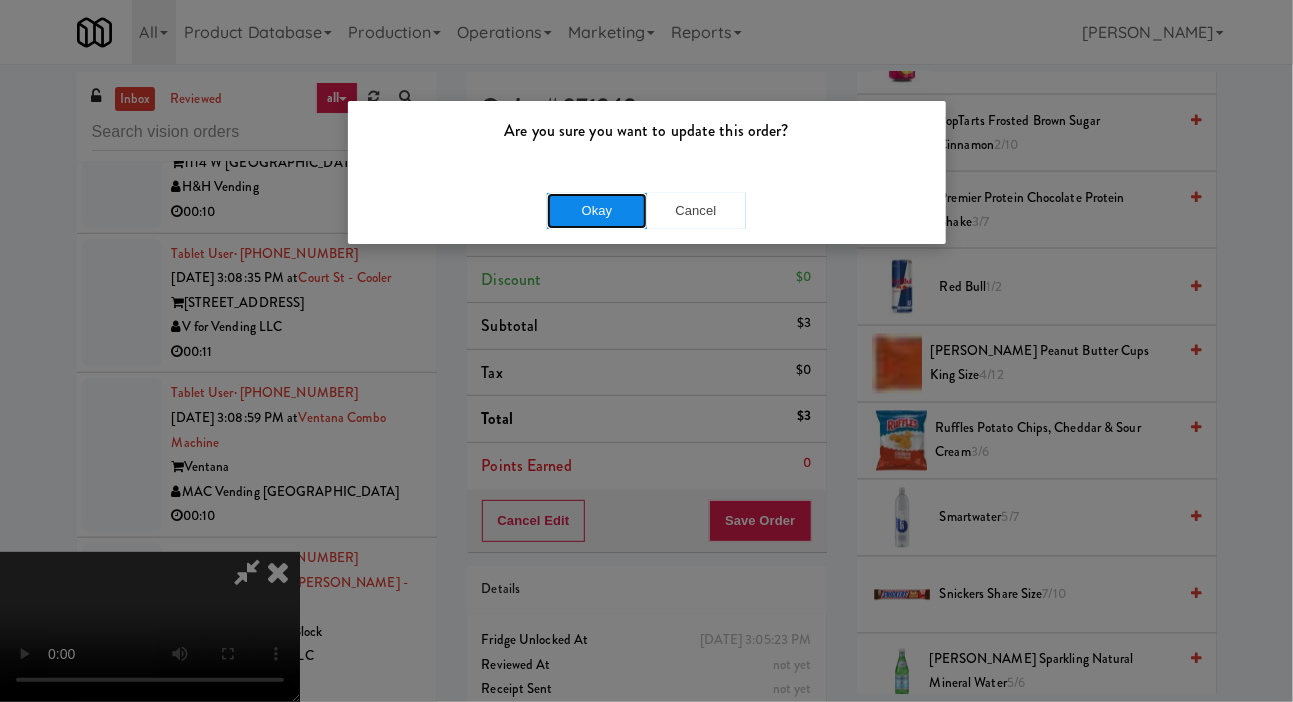 click on "Okay" at bounding box center [597, 211] 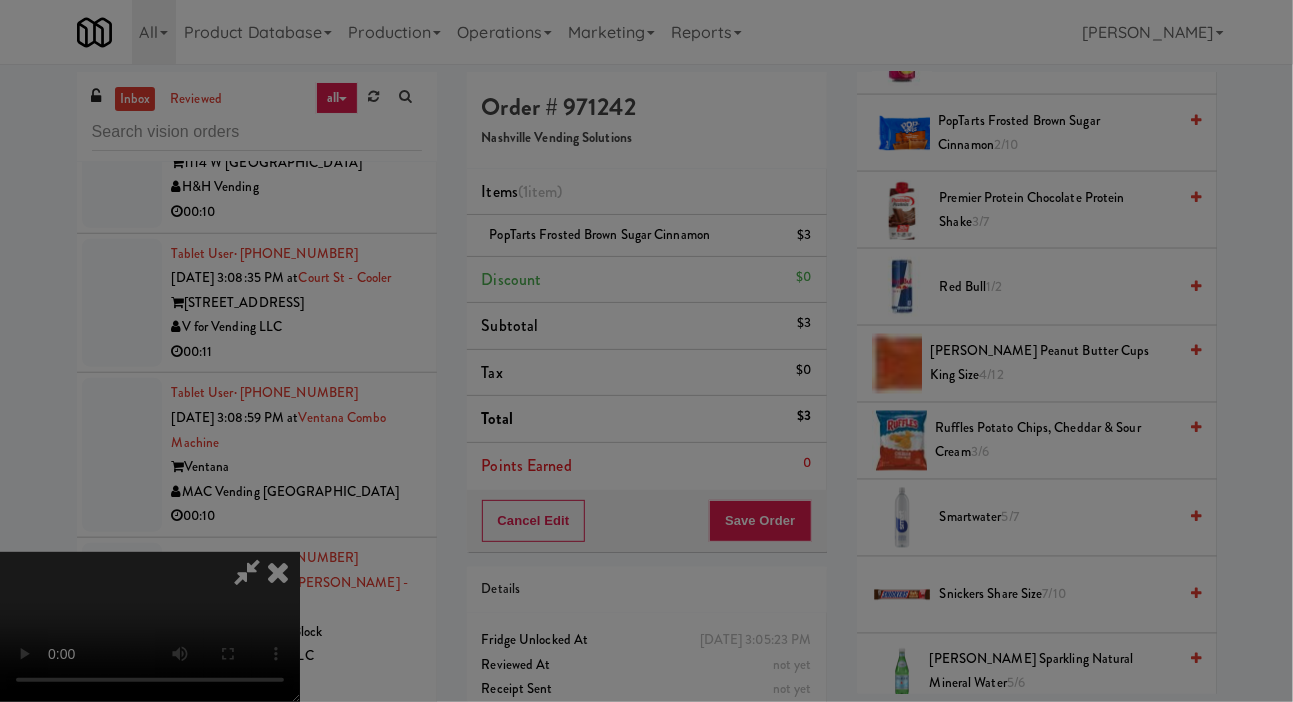 click at bounding box center [646, 351] 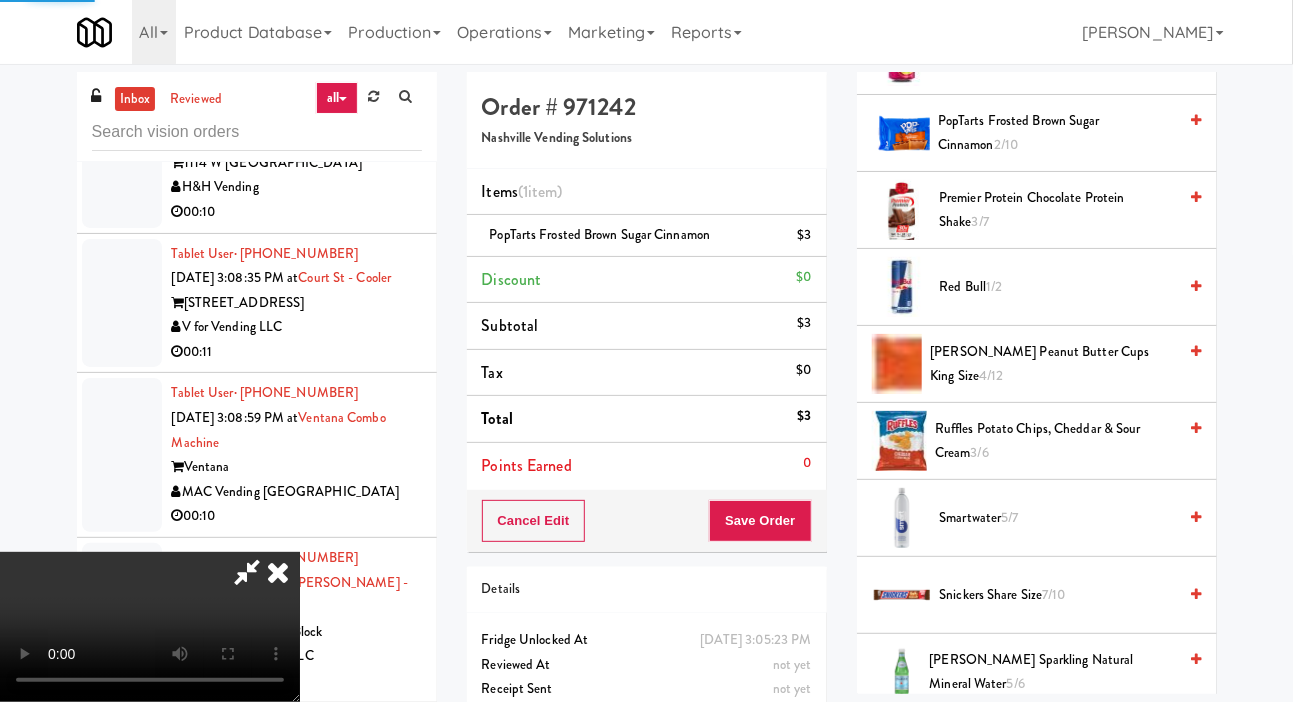 scroll, scrollTop: 116, scrollLeft: 0, axis: vertical 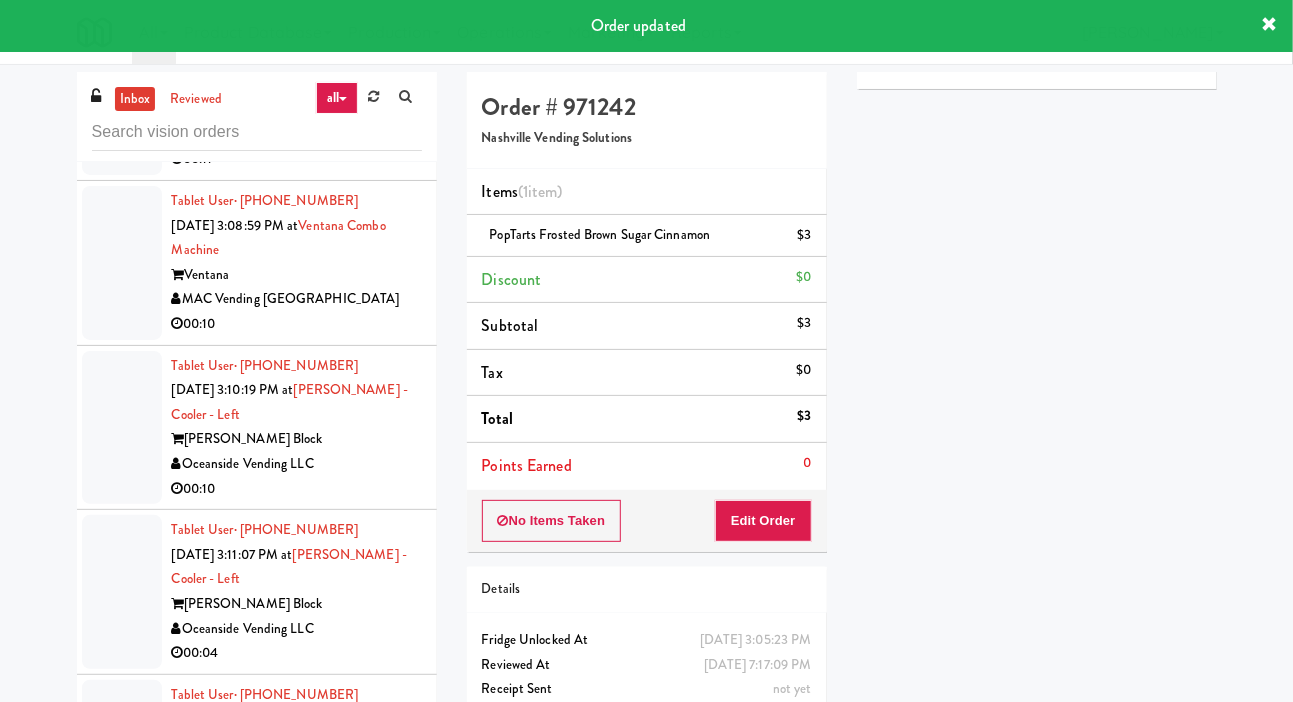 click at bounding box center [122, -535] 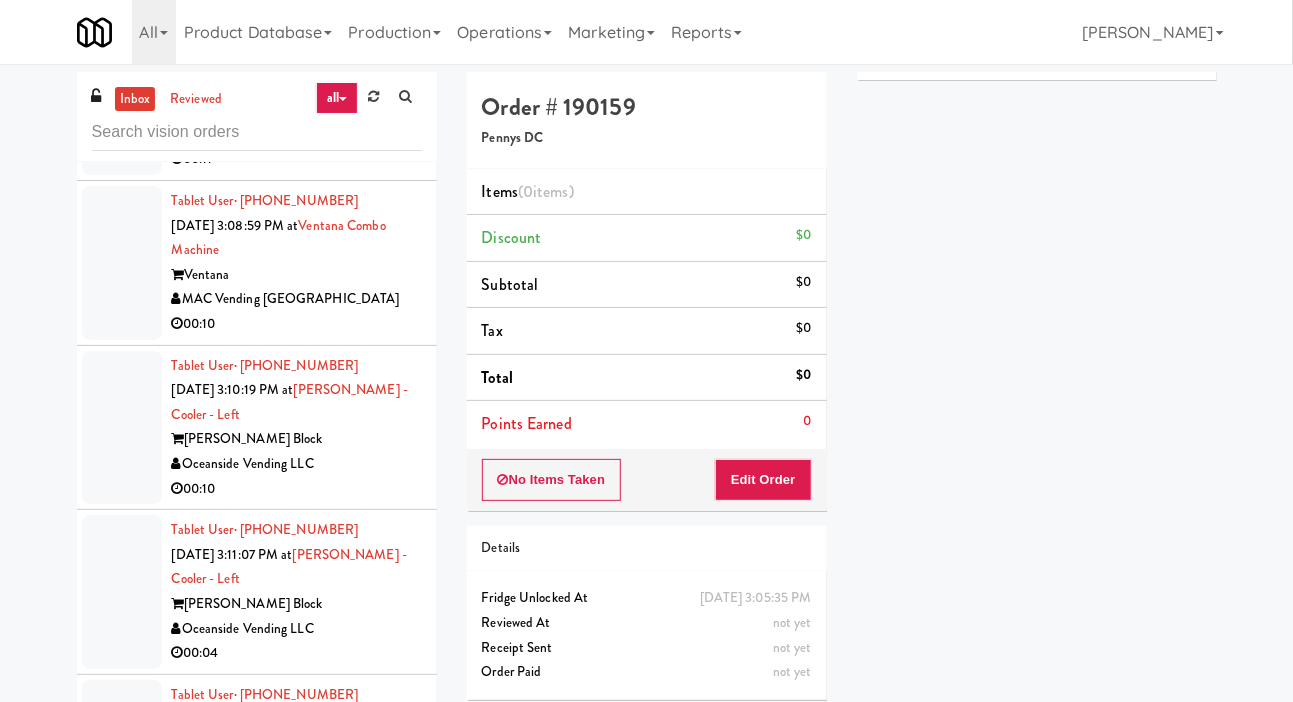 scroll, scrollTop: 116, scrollLeft: 0, axis: vertical 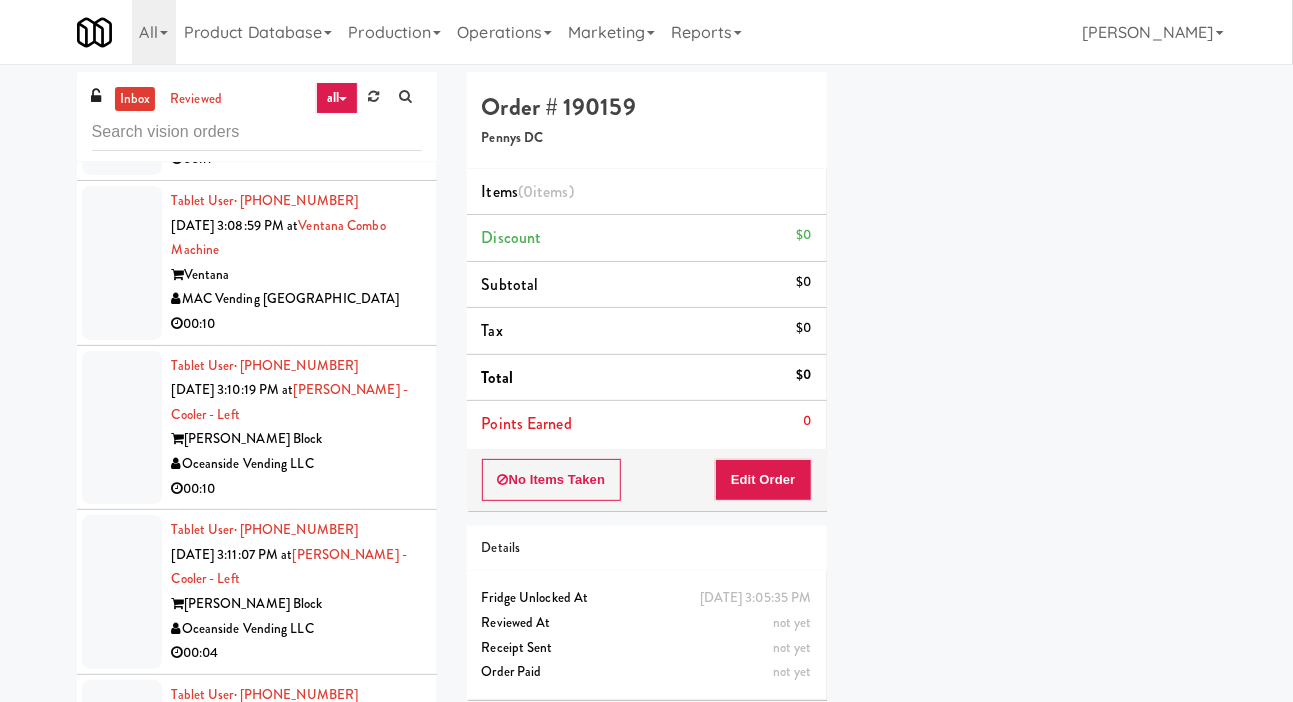 click at bounding box center (122, -371) 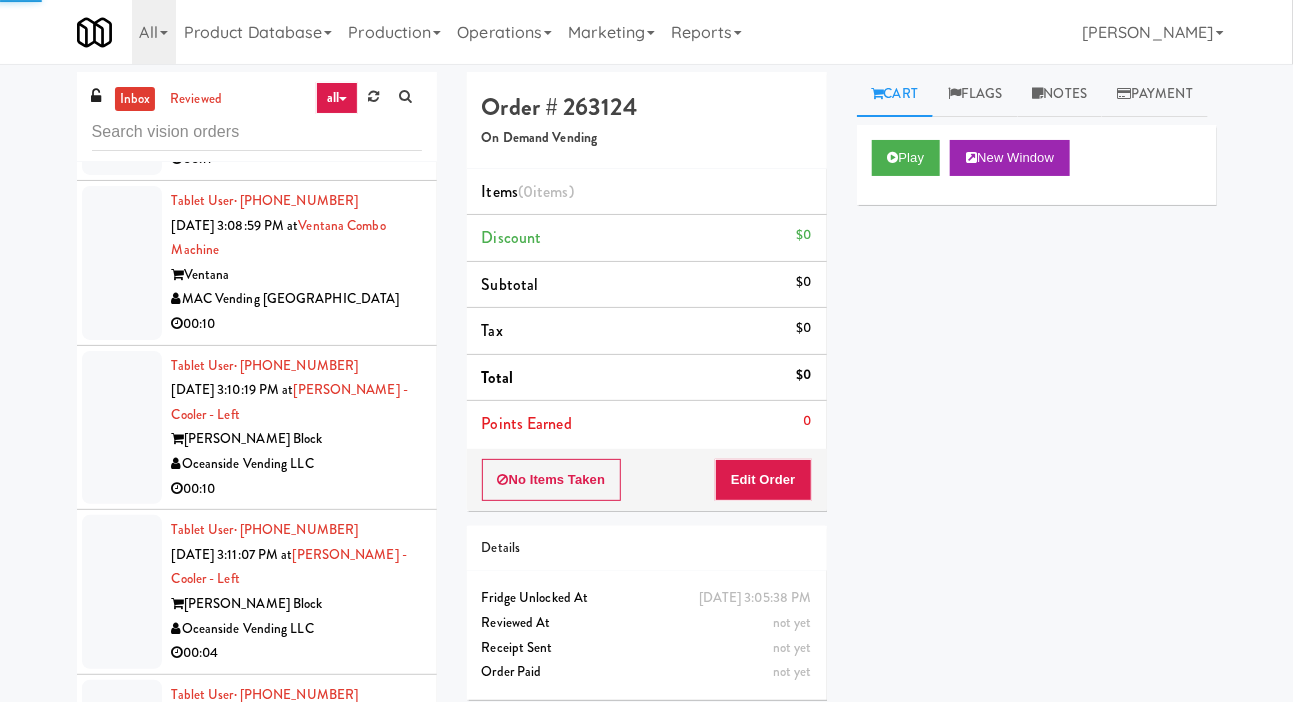 click at bounding box center (122, -535) 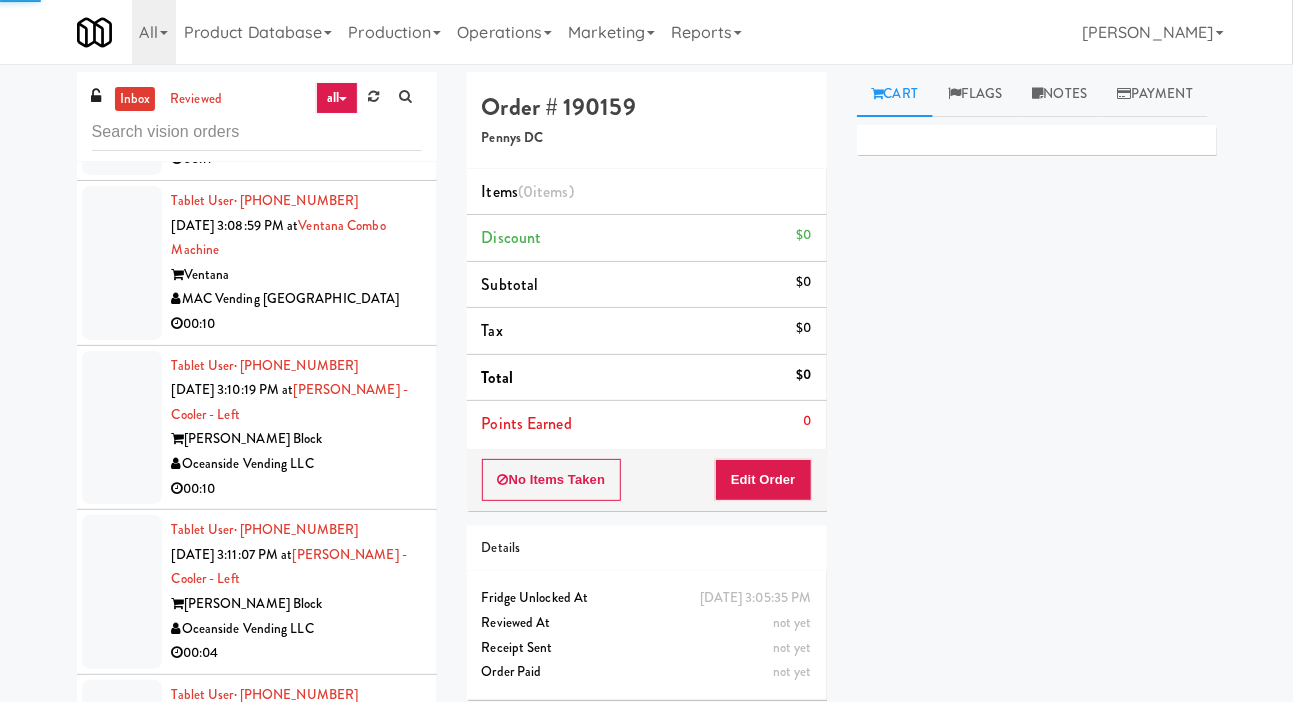 click at bounding box center (122, -535) 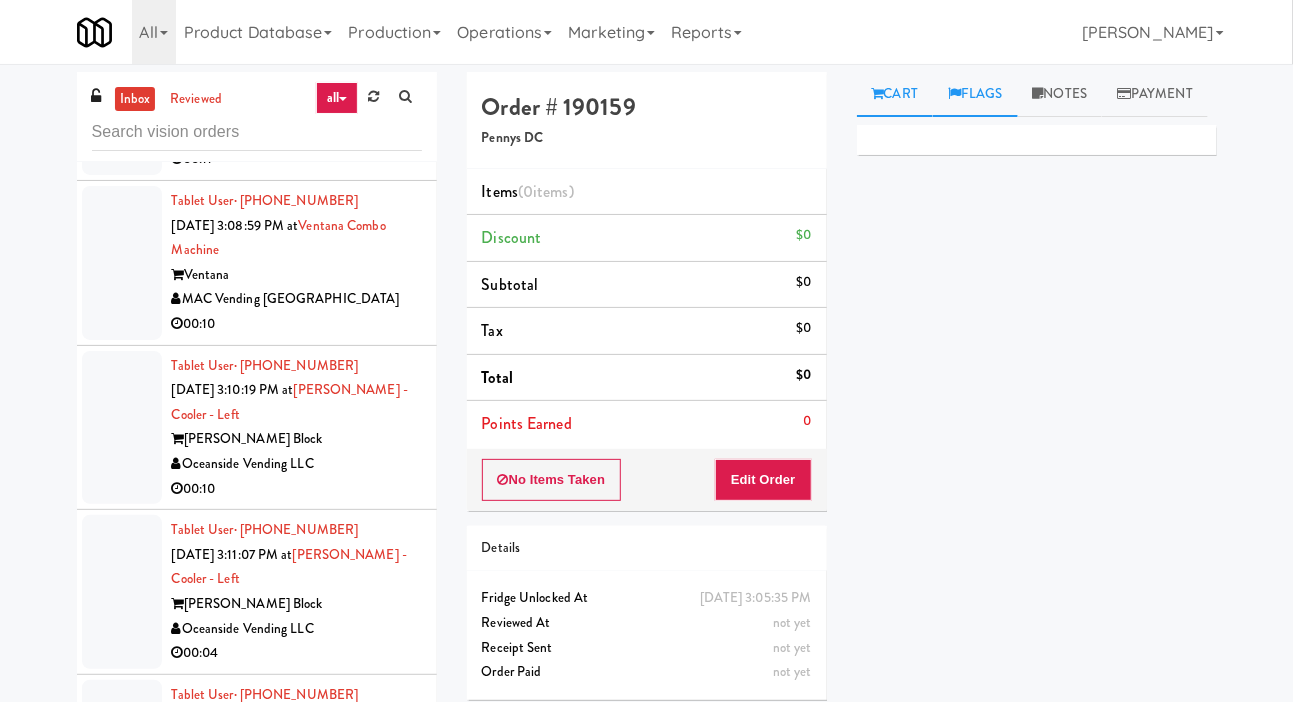 click on "Flags" at bounding box center [975, 94] 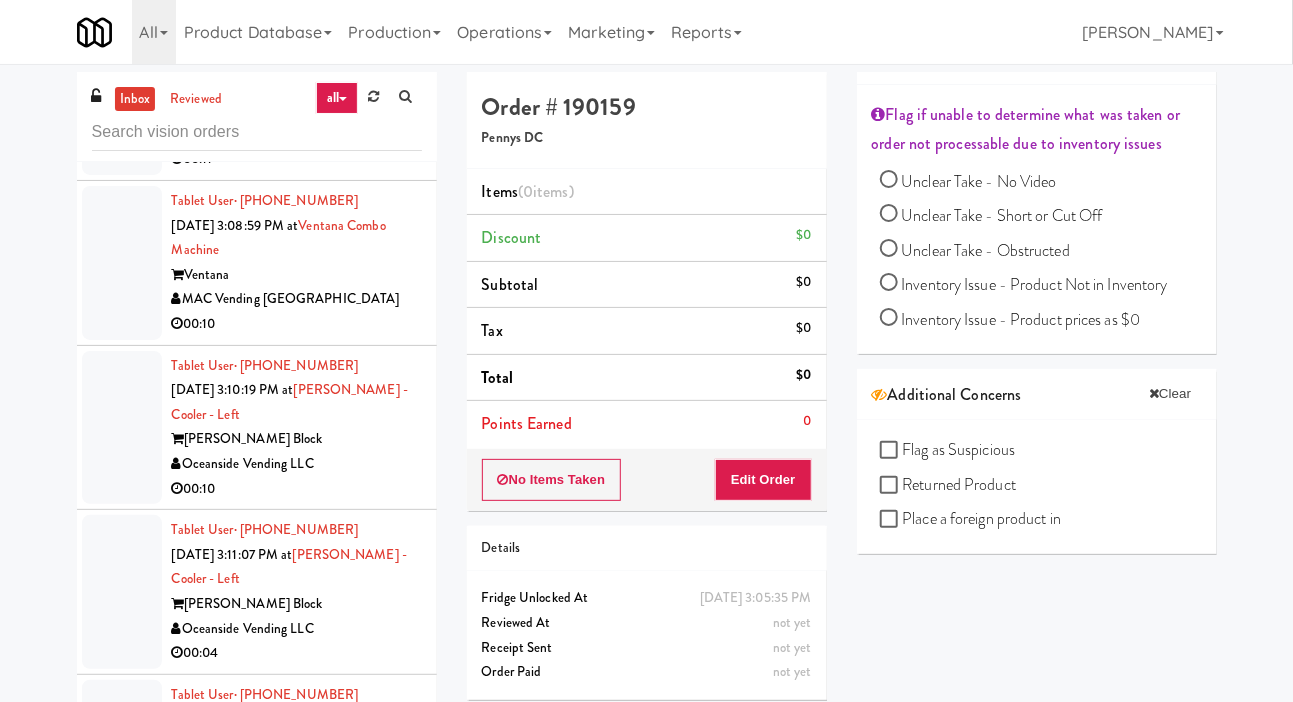scroll, scrollTop: 99, scrollLeft: 0, axis: vertical 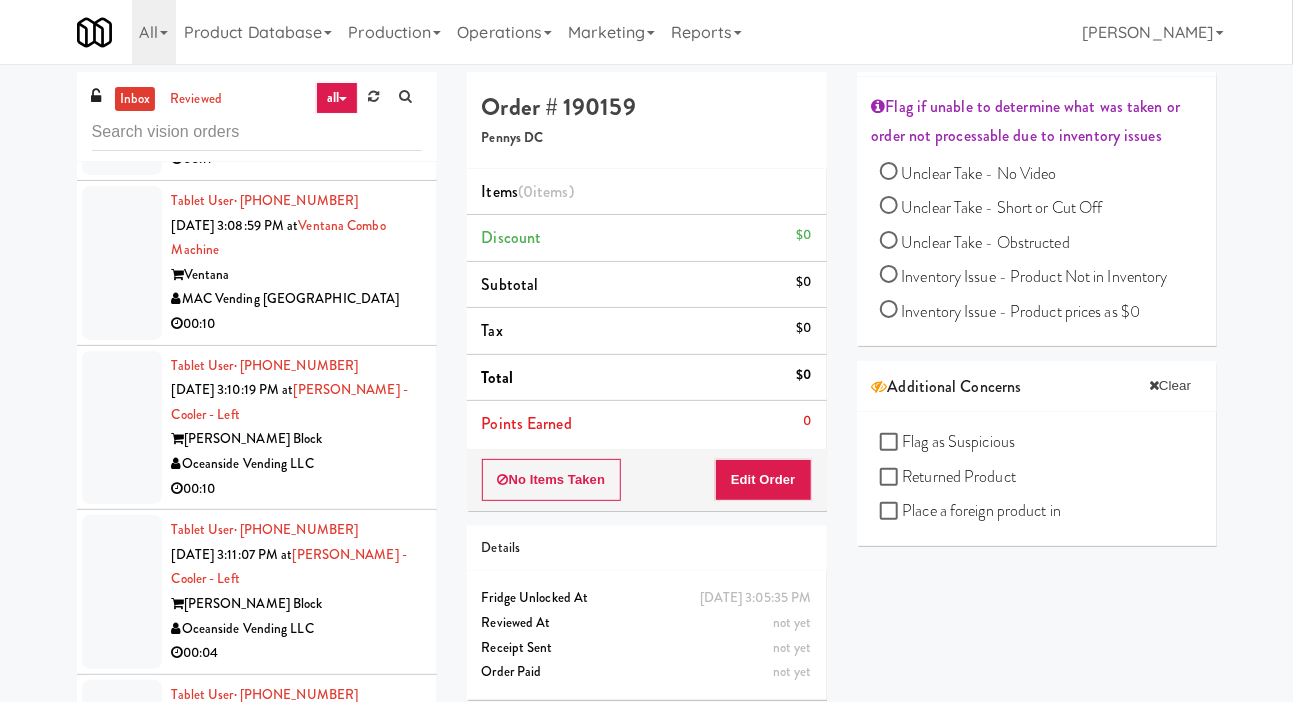 click on "Unclear Take - No Video" at bounding box center (979, 173) 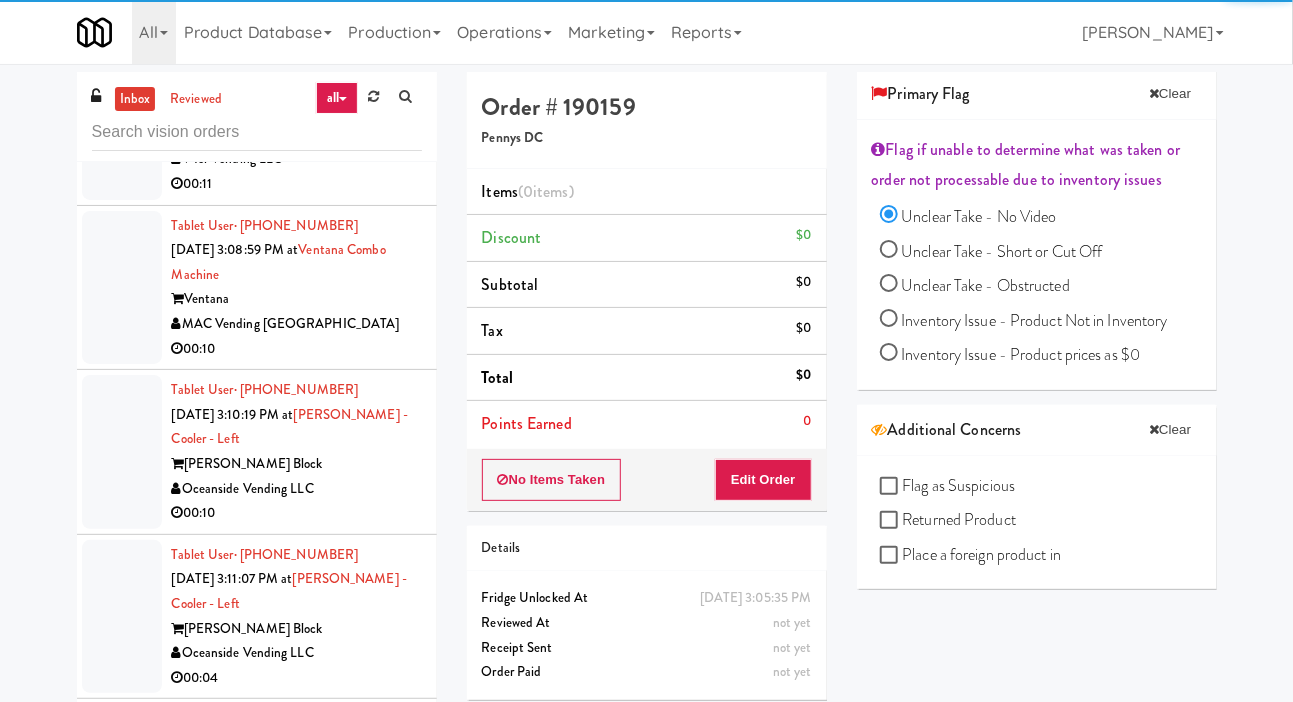 click at bounding box center [122, -346] 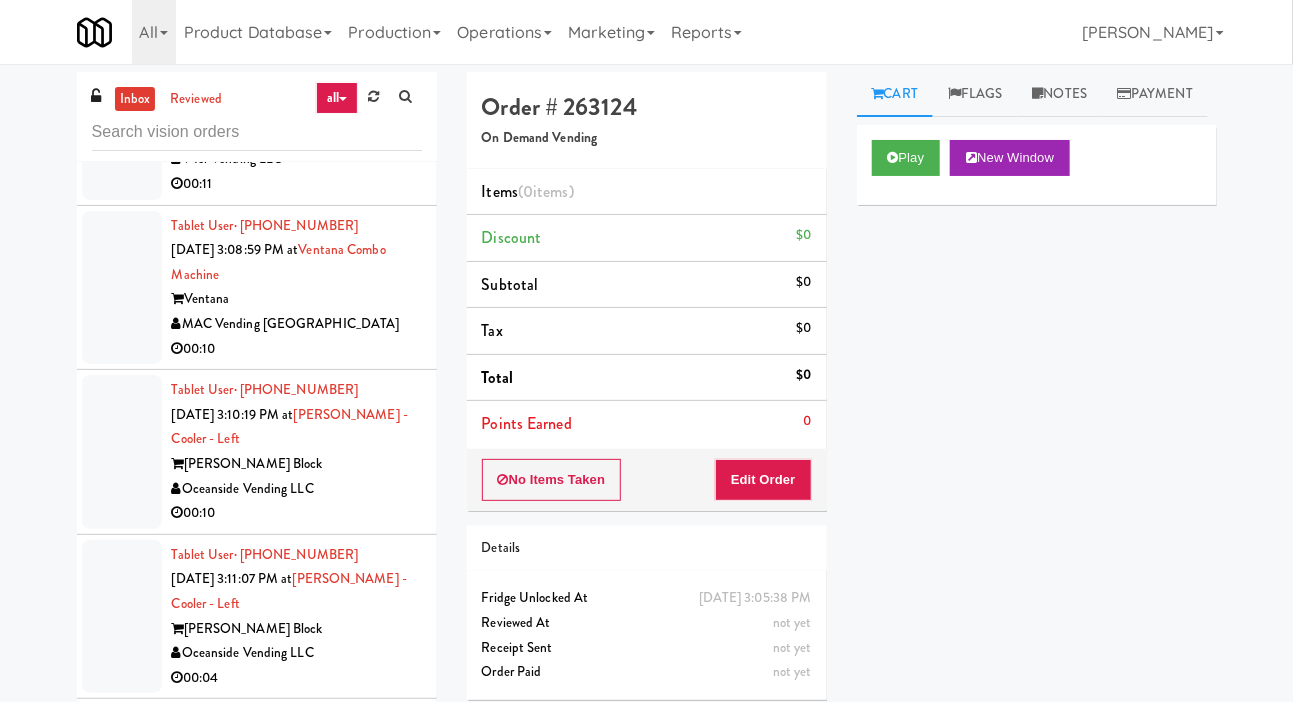 click at bounding box center [122, -523] 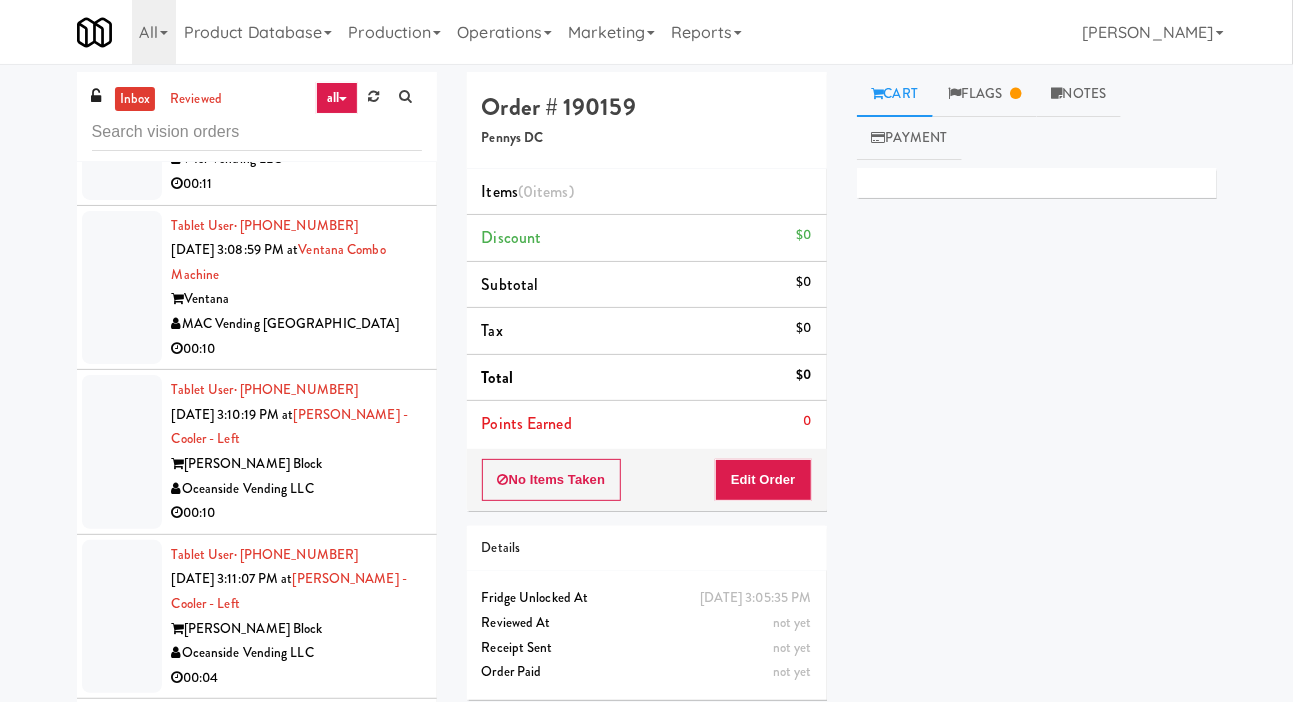 click at bounding box center (122, -523) 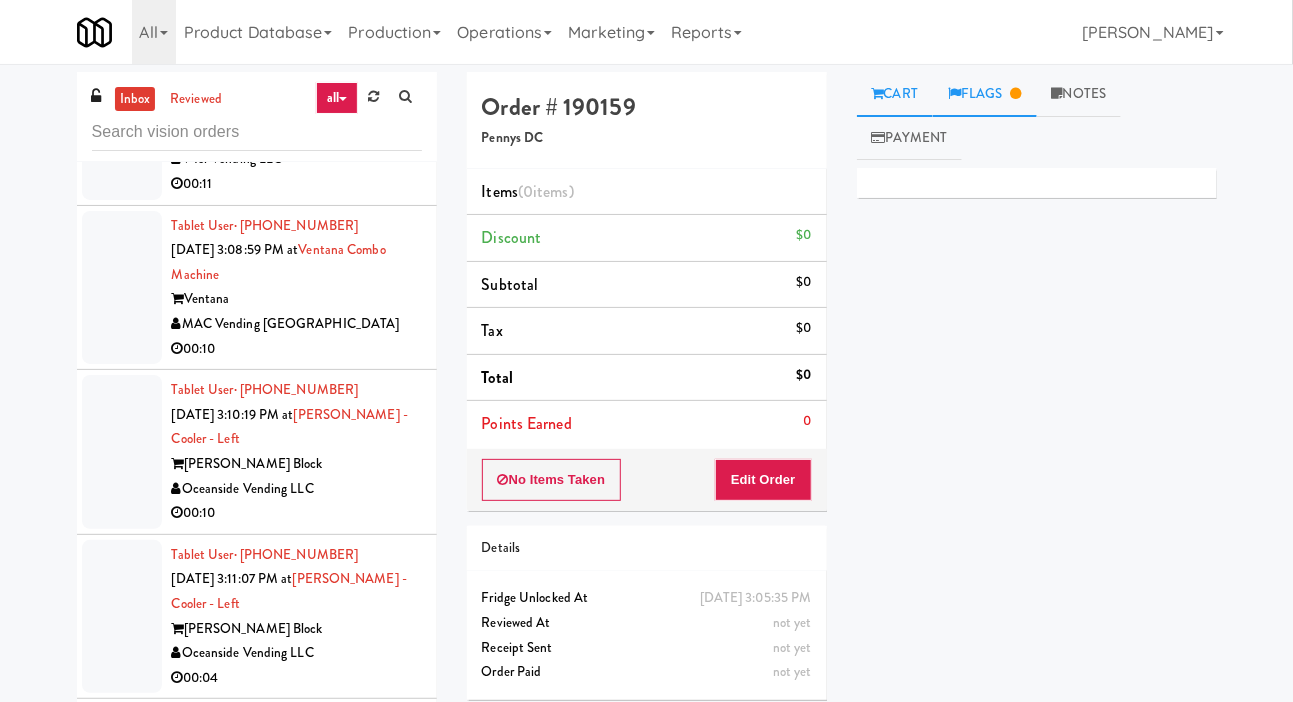 click on "Flags" at bounding box center (985, 94) 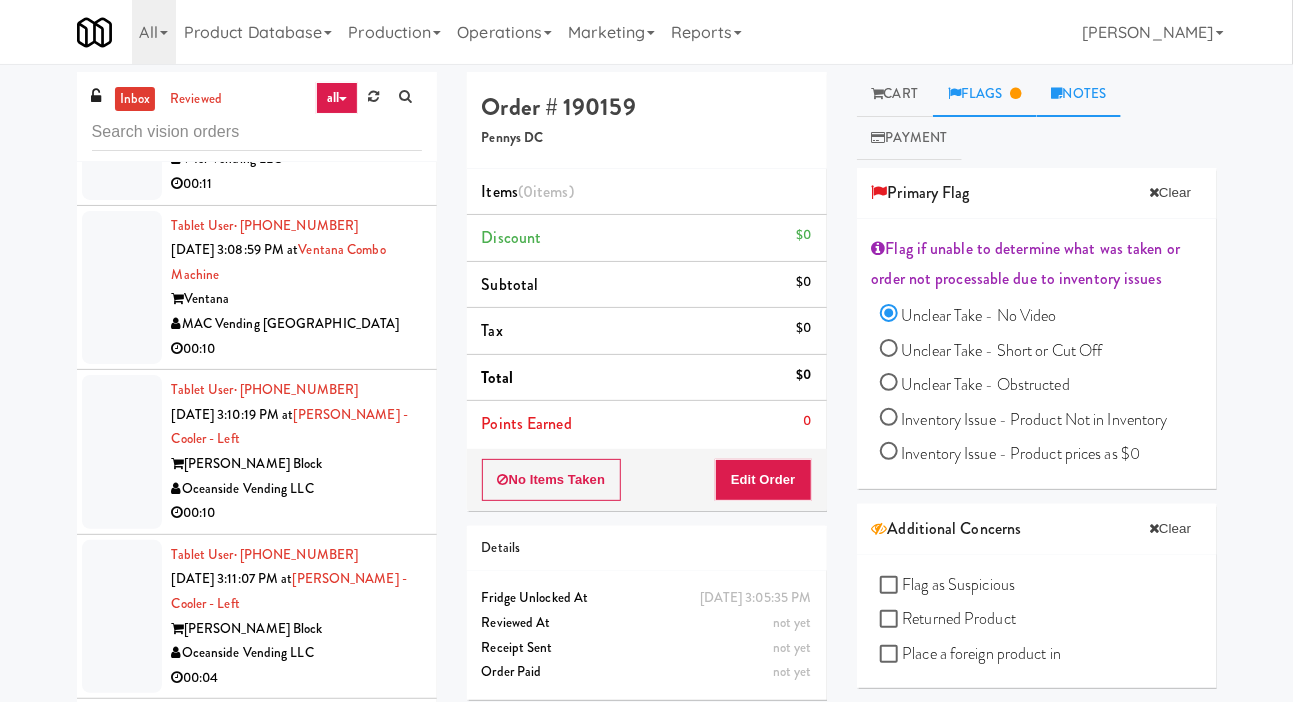 click on "Notes" at bounding box center (1079, 94) 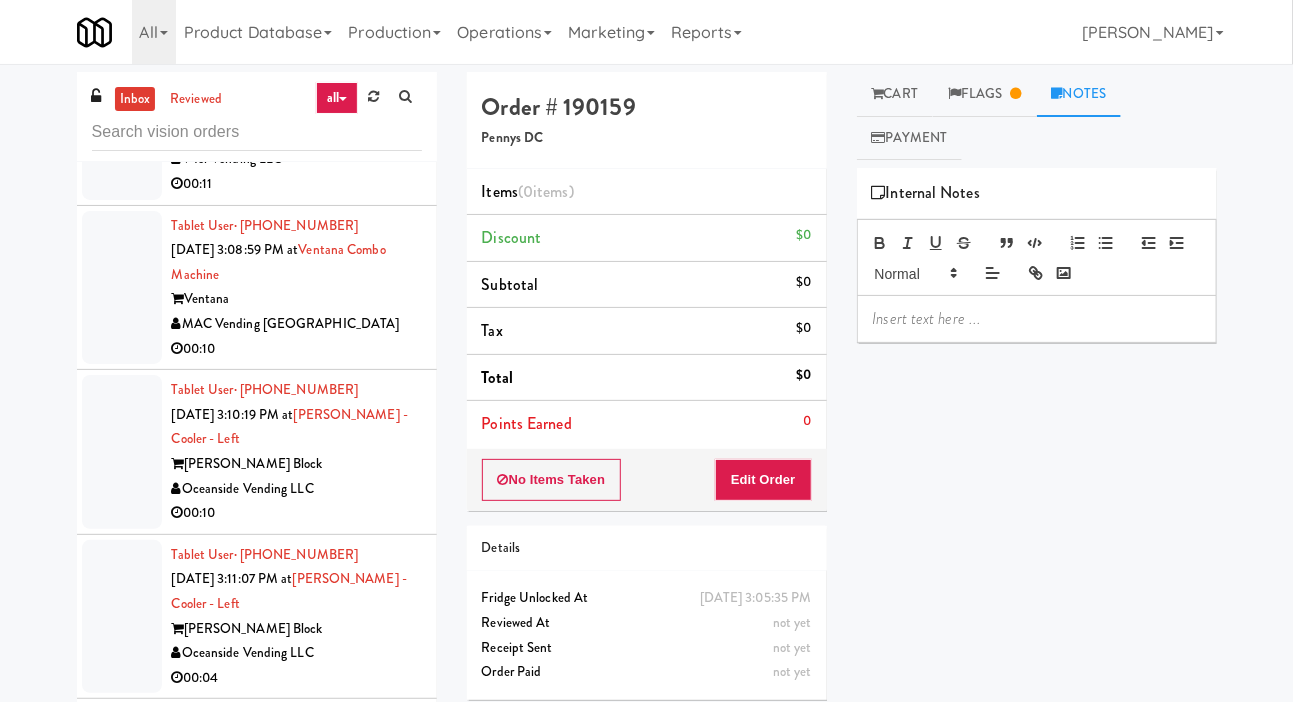 click at bounding box center [1037, 319] 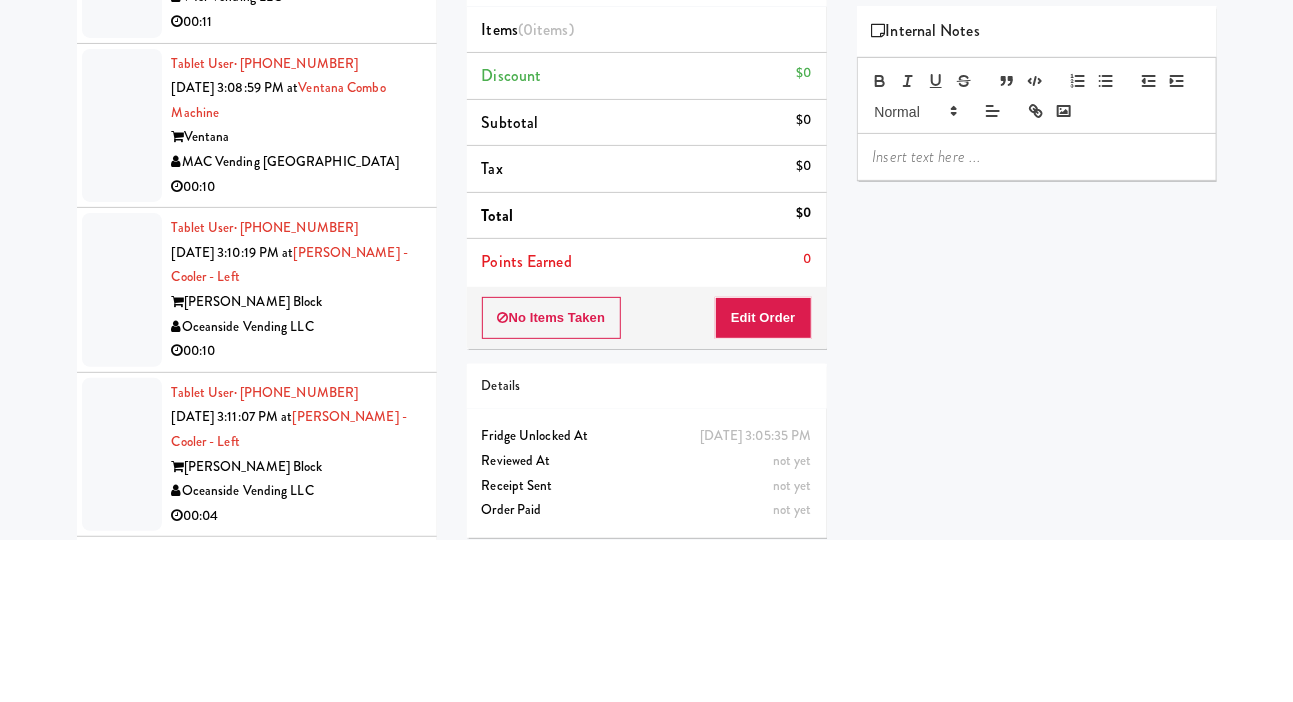 type 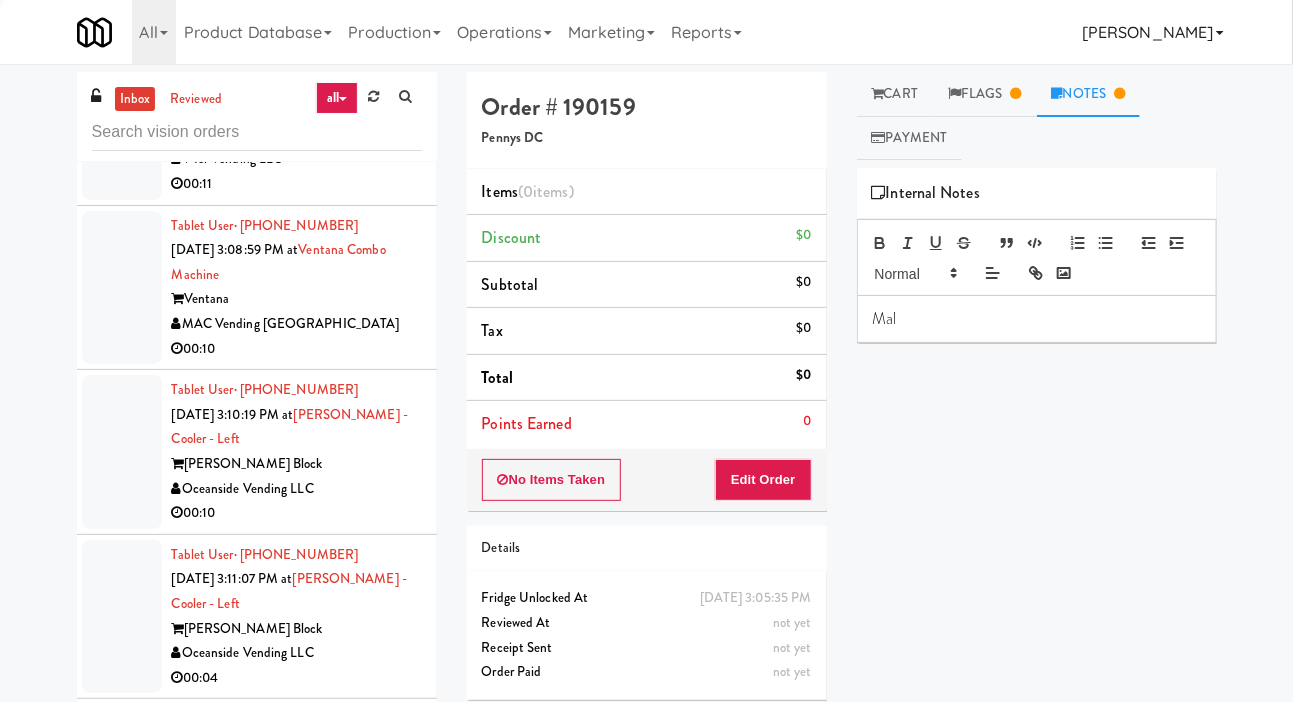 click on "[PERSON_NAME]" at bounding box center (1152, 32) 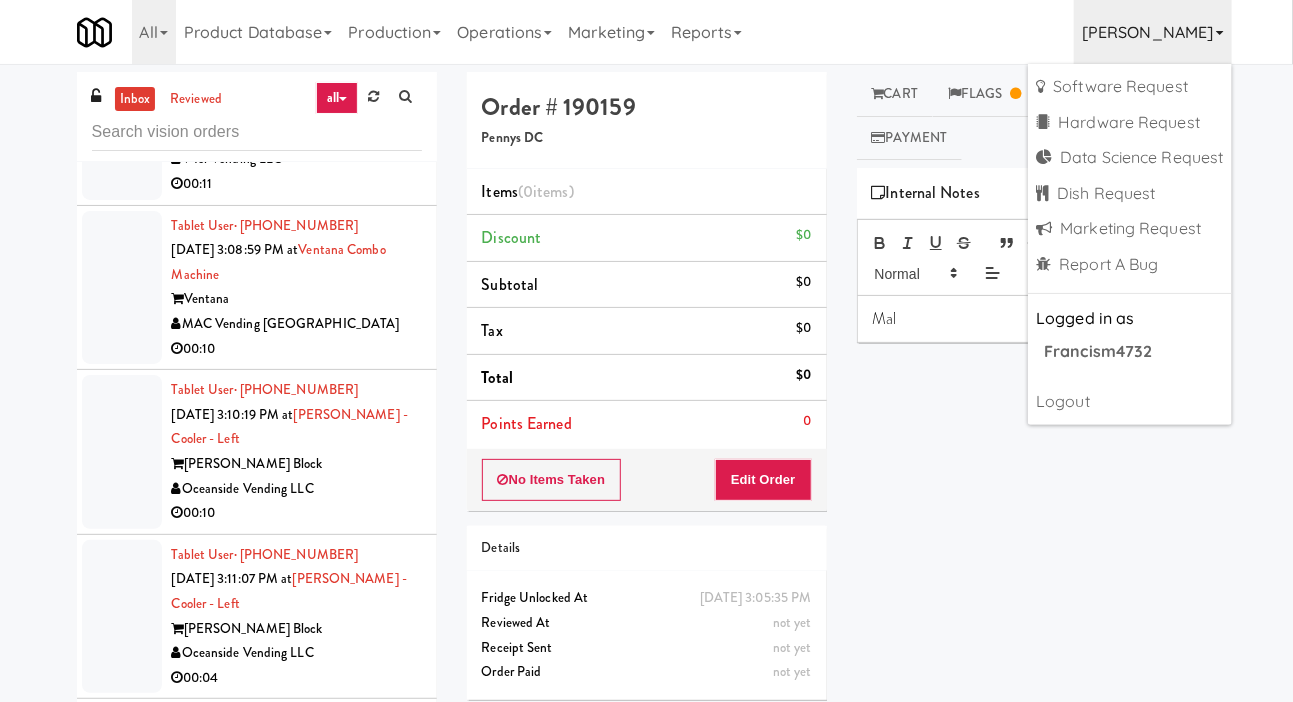 click on "Mal" at bounding box center (1037, 319) 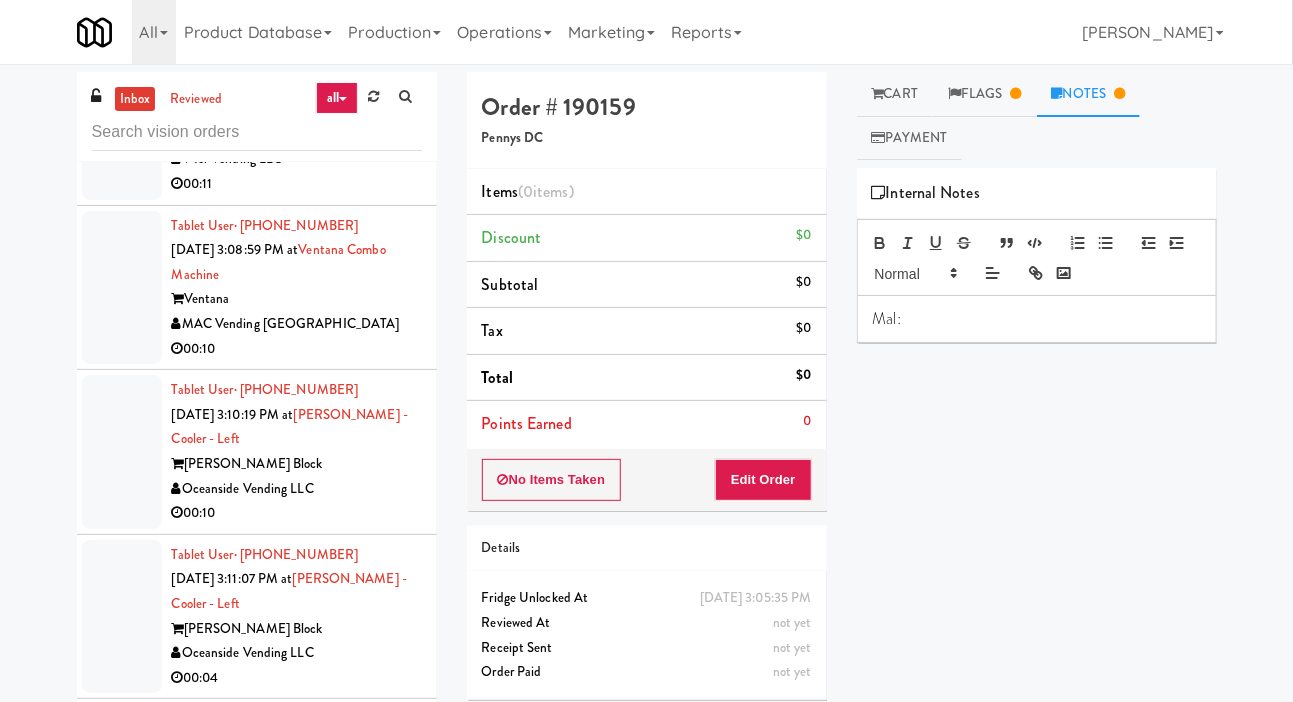 click on "Notes" at bounding box center [1089, 94] 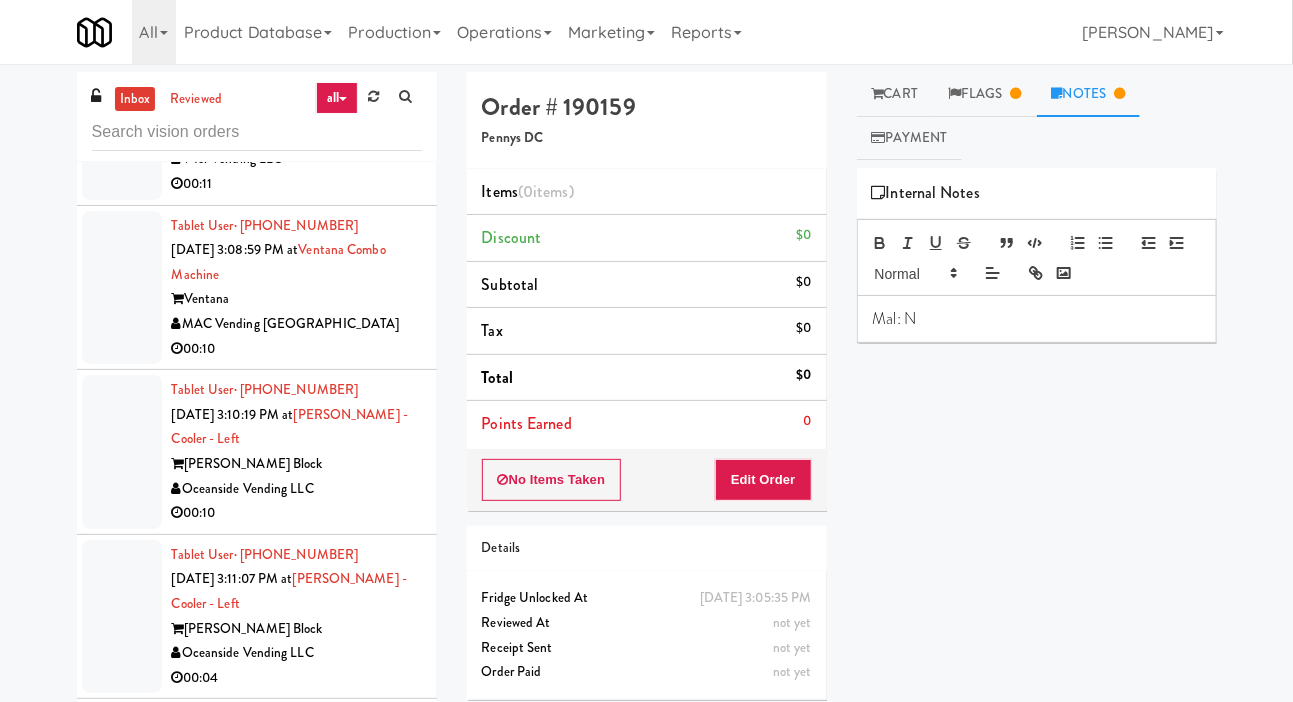 click on "Notes" at bounding box center (1089, 94) 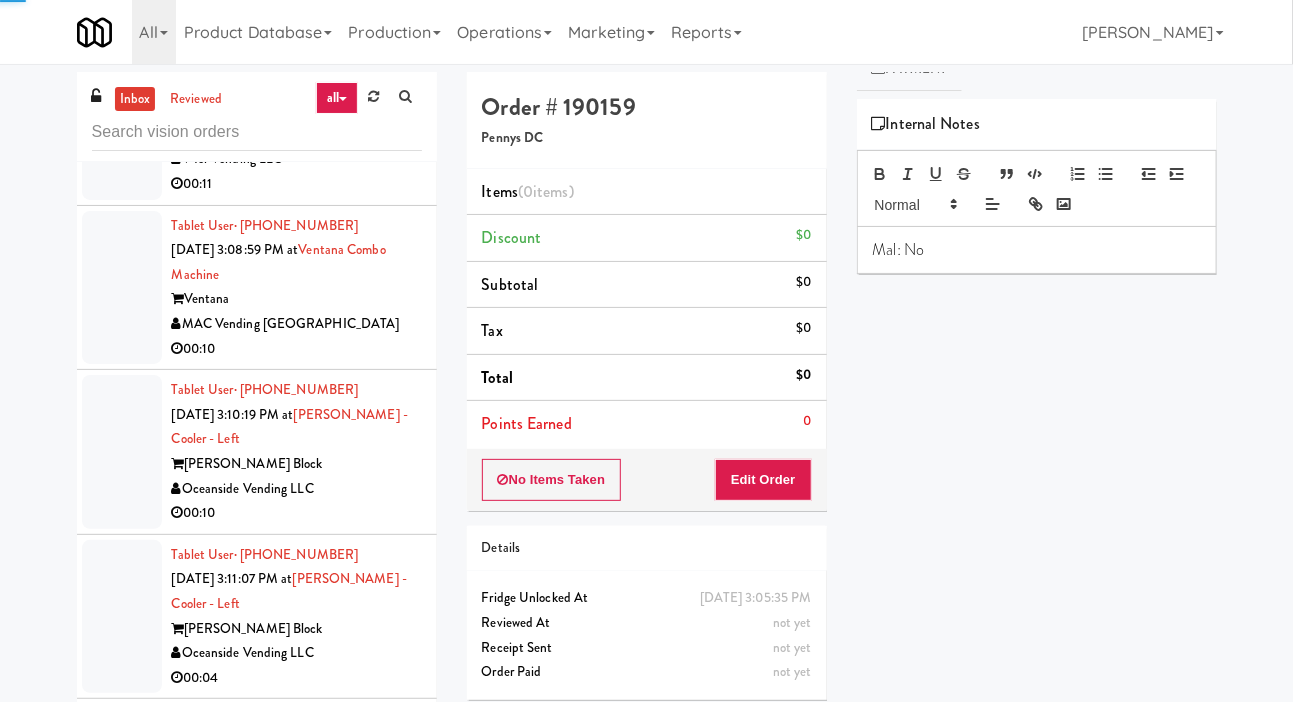 click on "Internal Notes" at bounding box center (1037, 124) 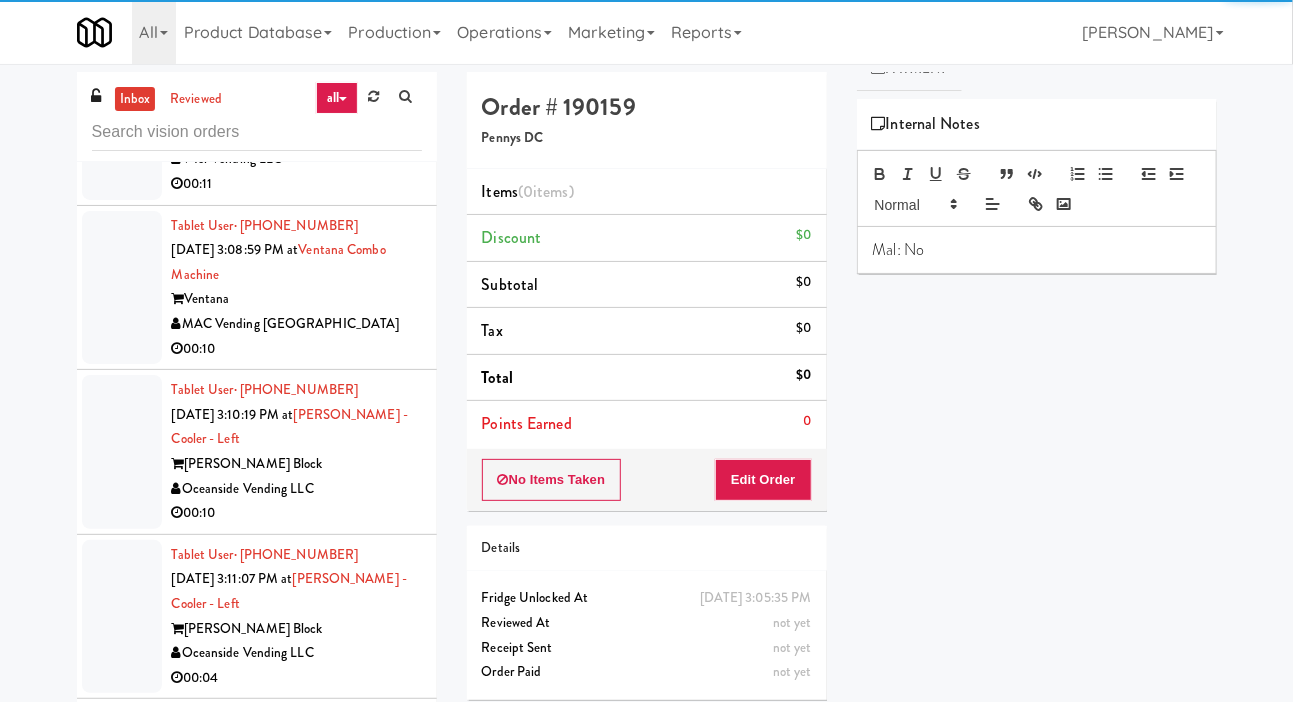 scroll, scrollTop: 116, scrollLeft: 0, axis: vertical 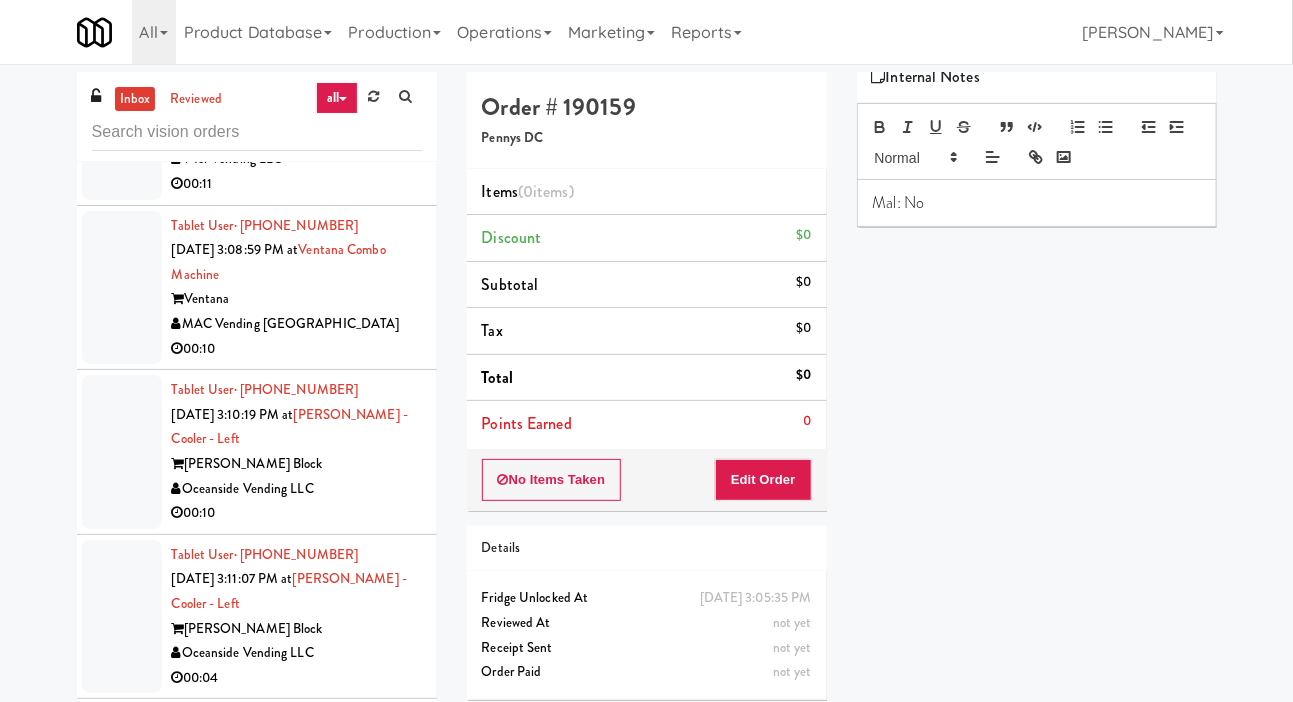 click on "Mal: No" at bounding box center [1037, 203] 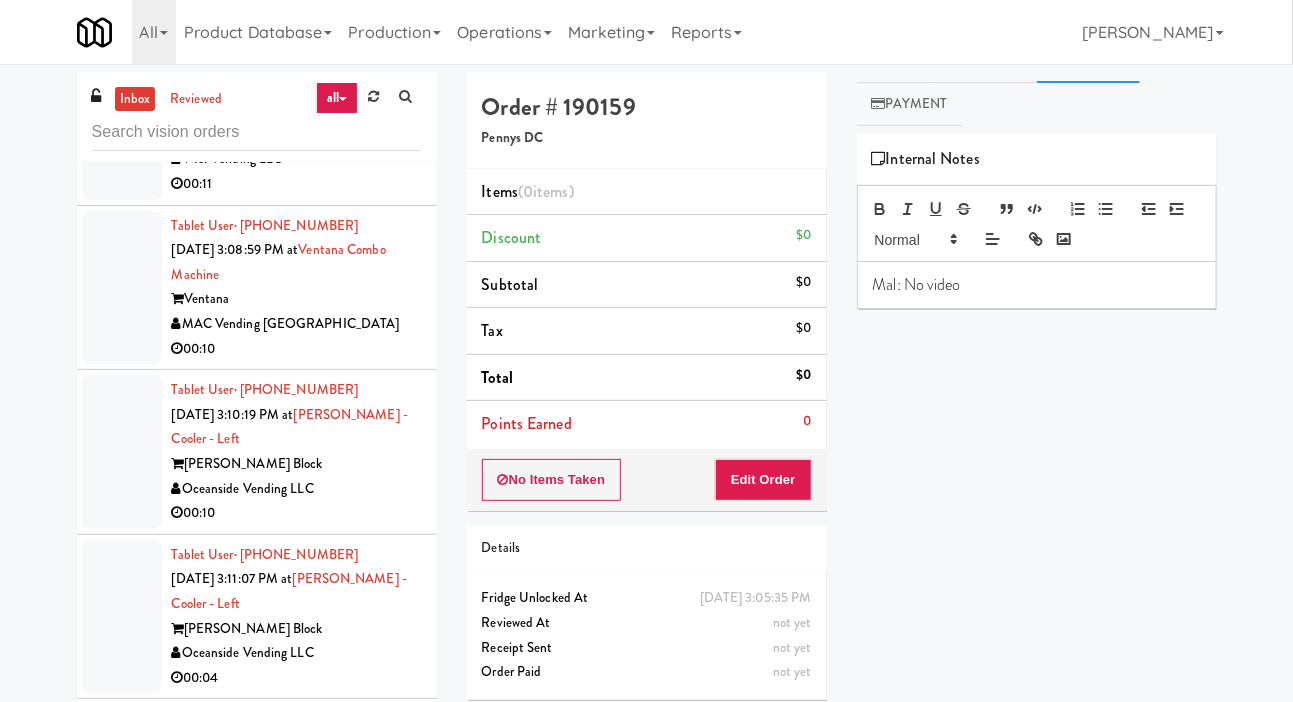 scroll, scrollTop: 0, scrollLeft: 0, axis: both 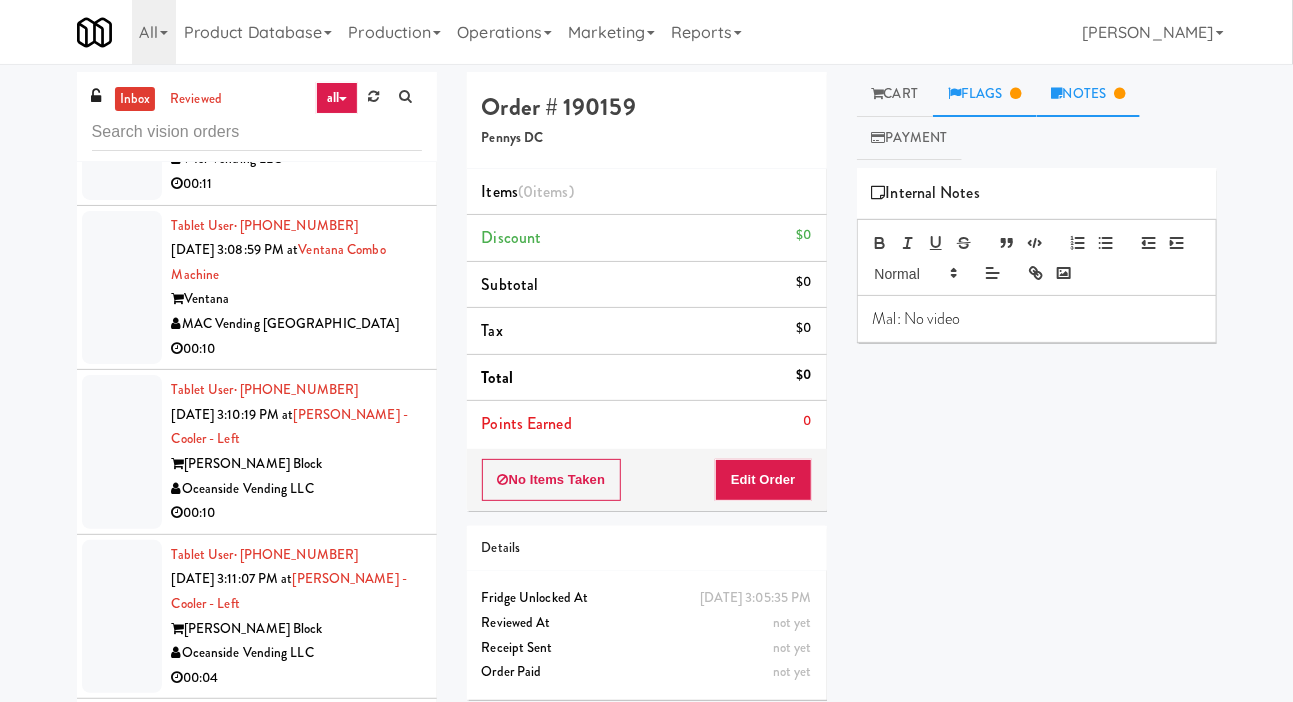 click at bounding box center (1016, 93) 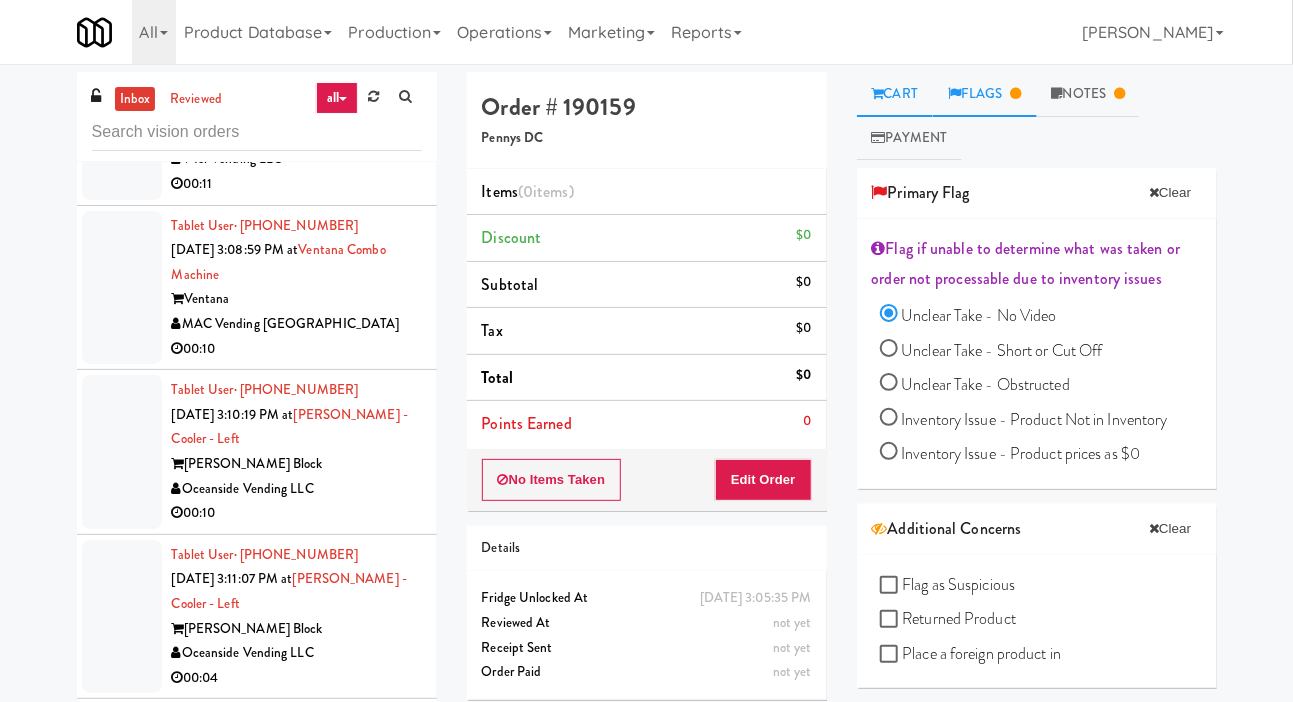 click at bounding box center [878, 93] 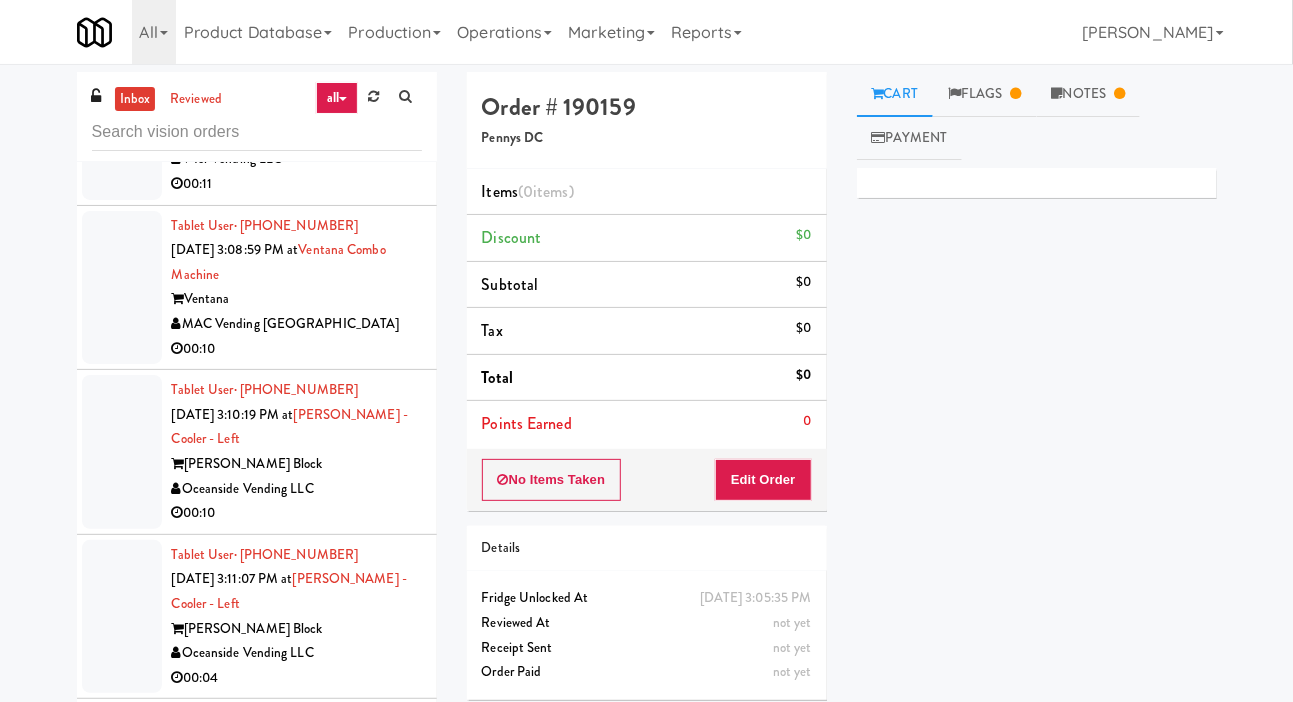 click at bounding box center (122, -346) 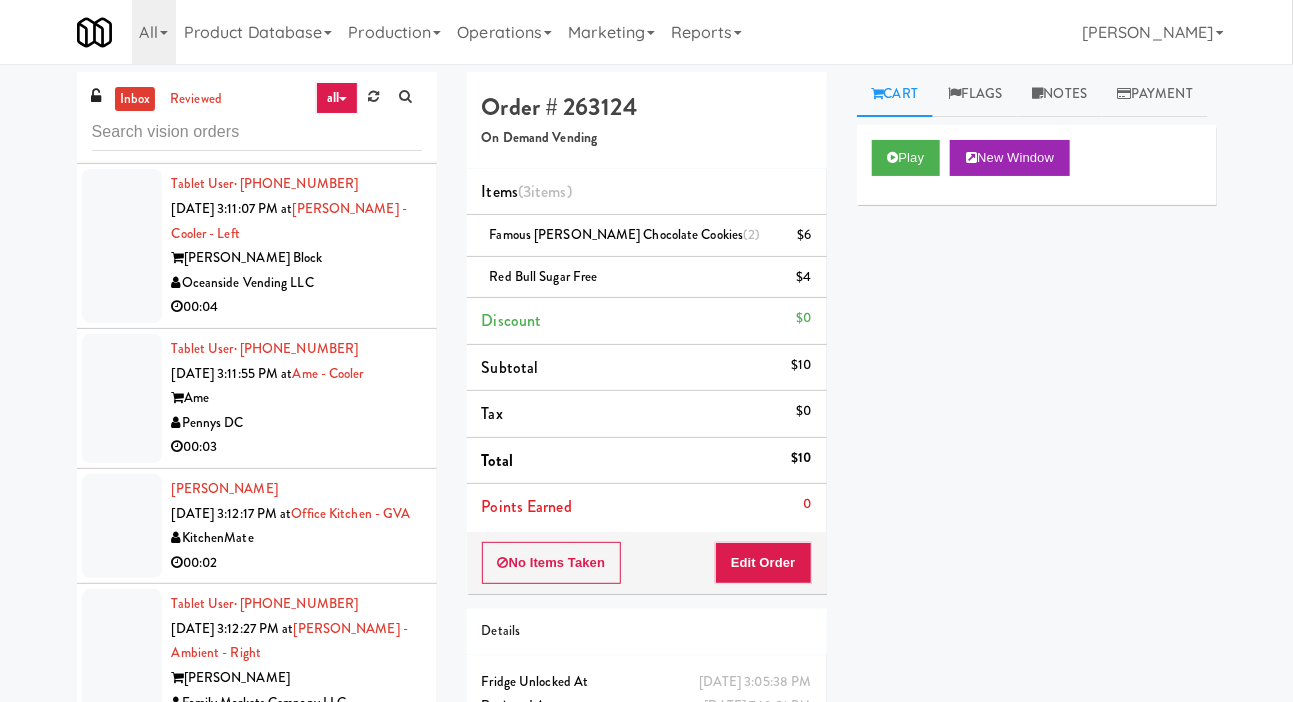 scroll, scrollTop: 13343, scrollLeft: 0, axis: vertical 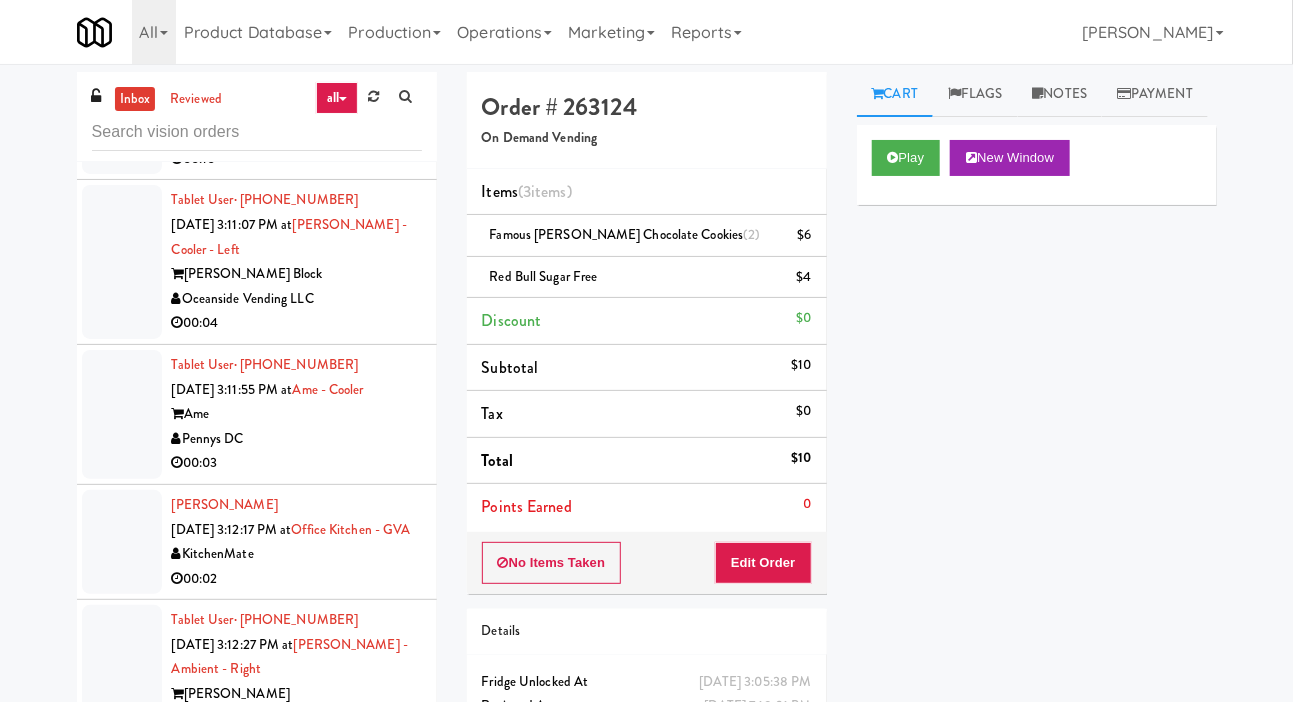 click at bounding box center (122, -536) 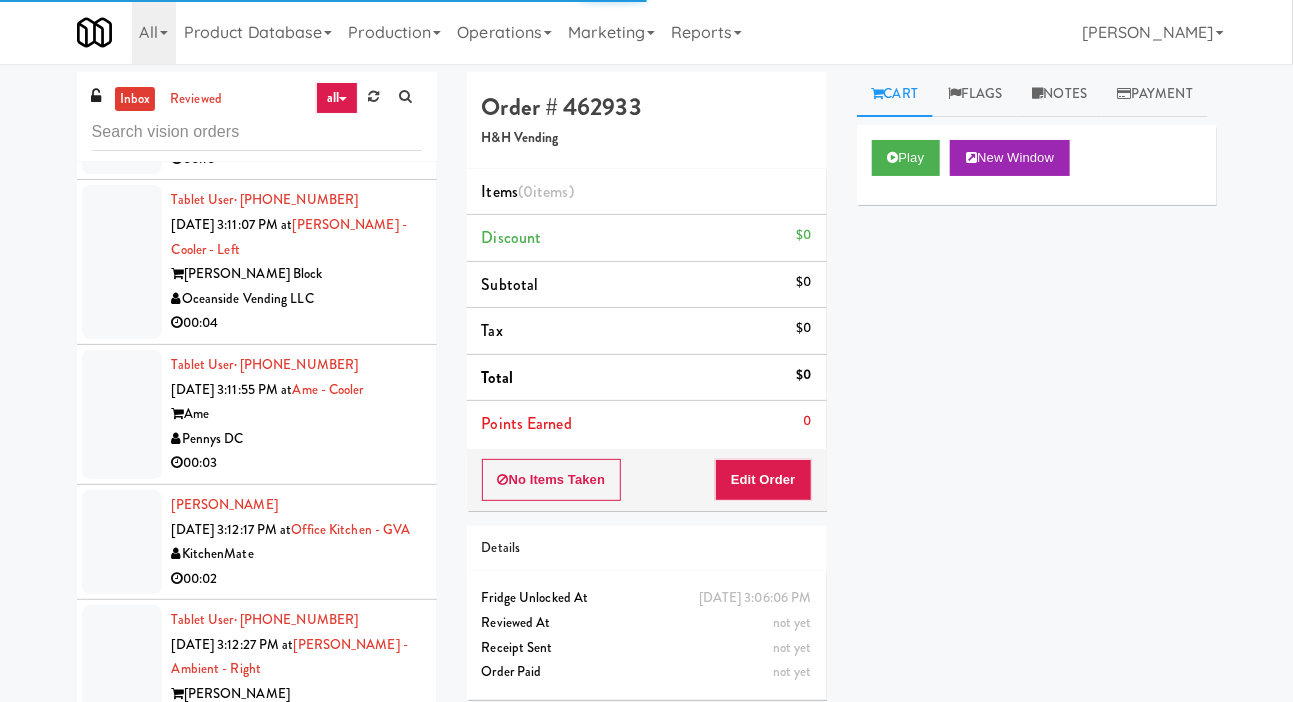 click at bounding box center [122, -371] 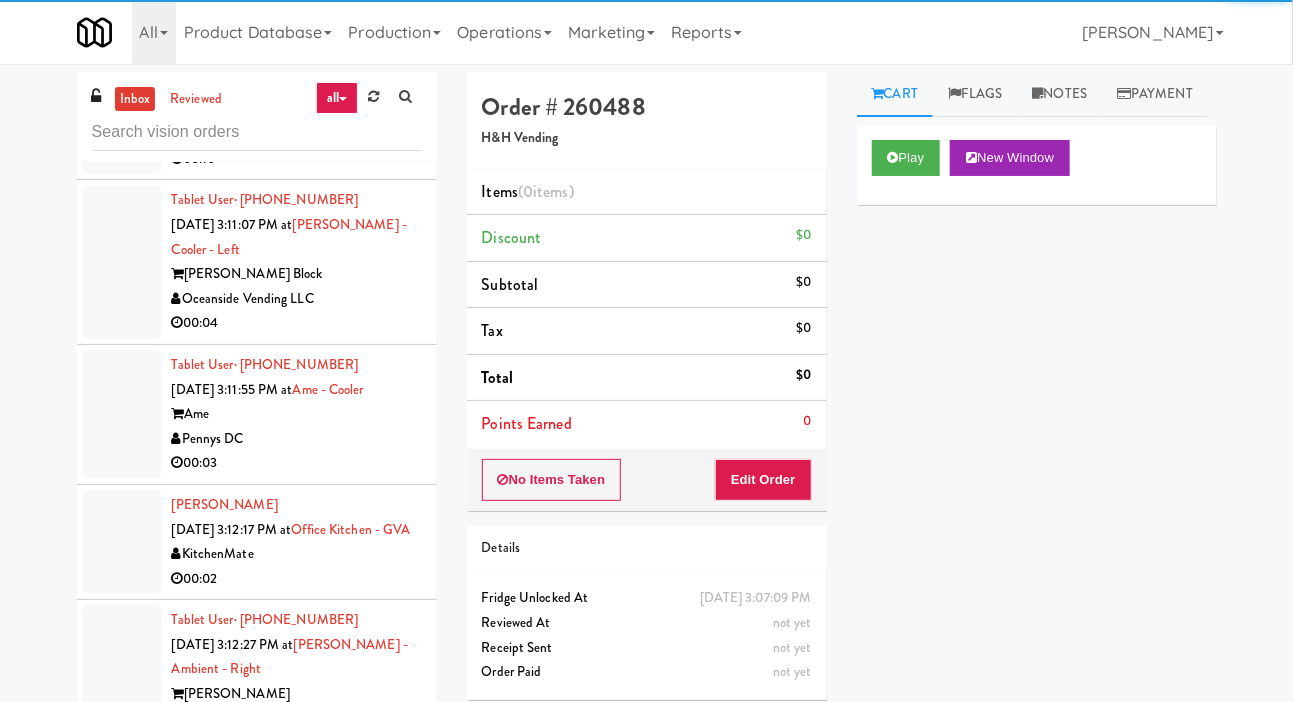 click at bounding box center [122, -536] 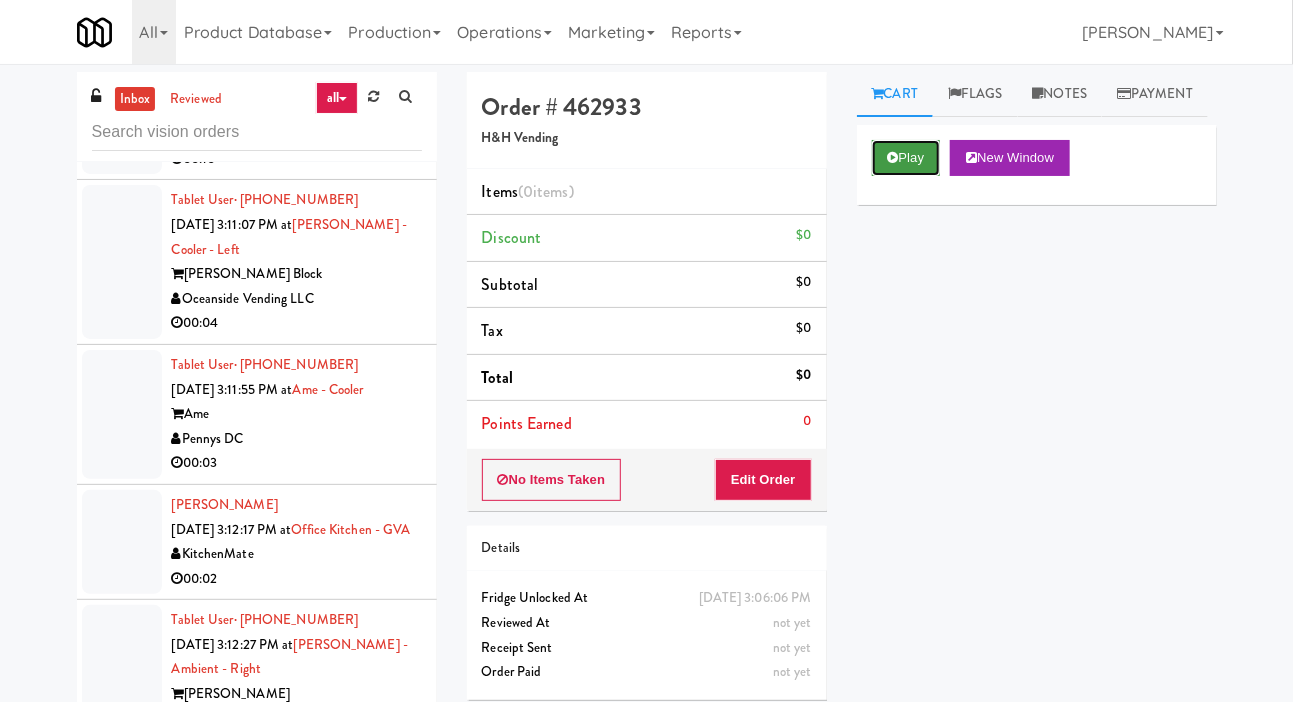 click on "Play" at bounding box center [906, 158] 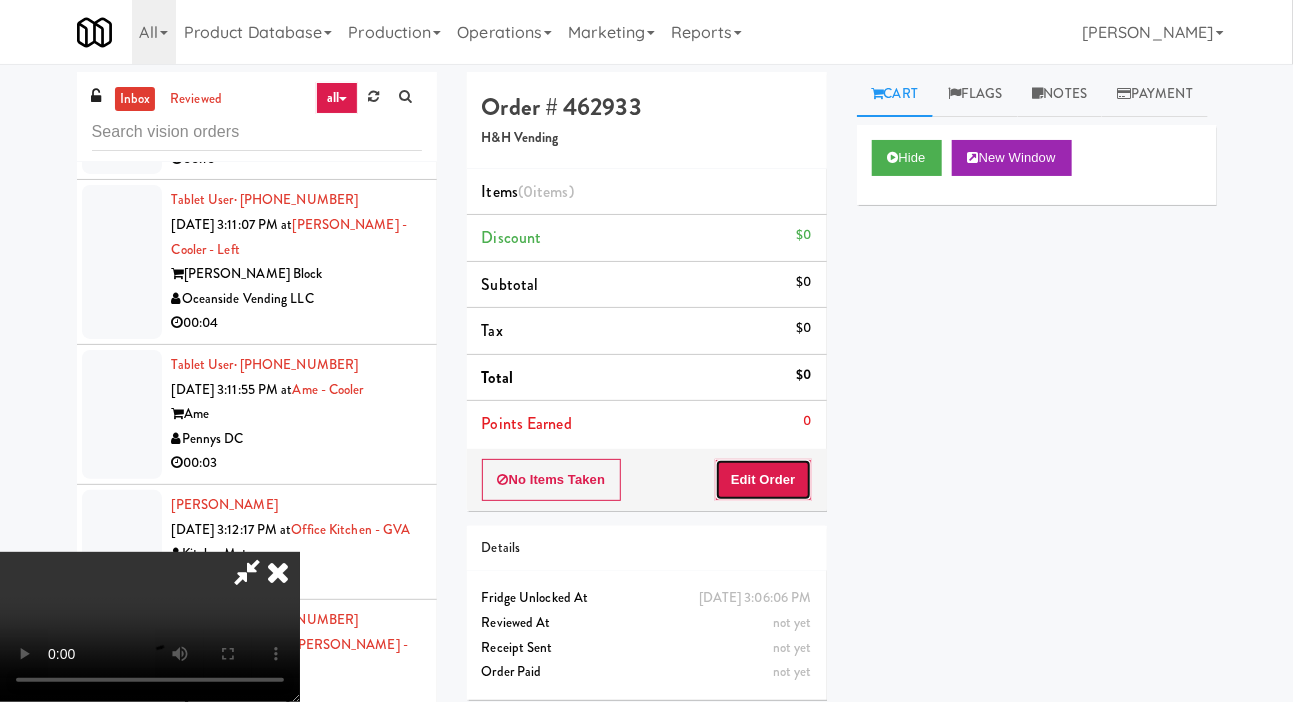 click on "Edit Order" at bounding box center [763, 480] 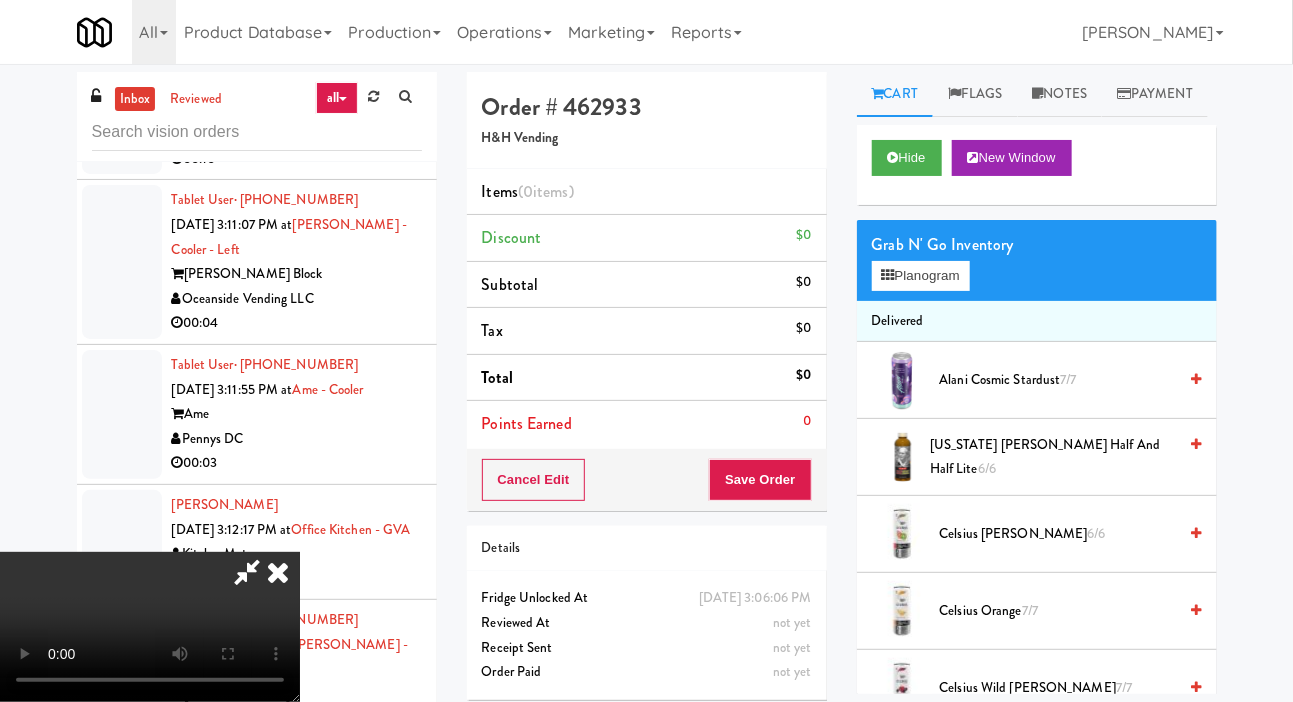 scroll, scrollTop: 0, scrollLeft: 0, axis: both 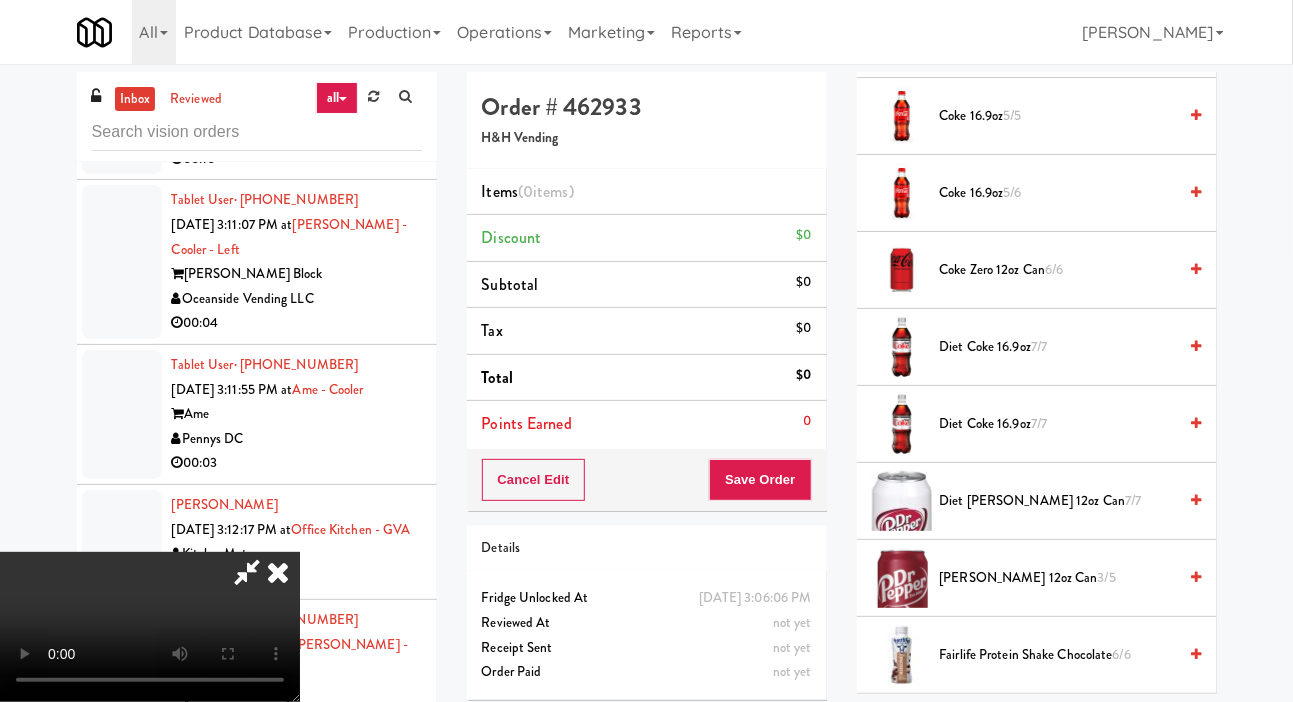 click on "Coke Zero 12oz can  6/6" at bounding box center [1058, 270] 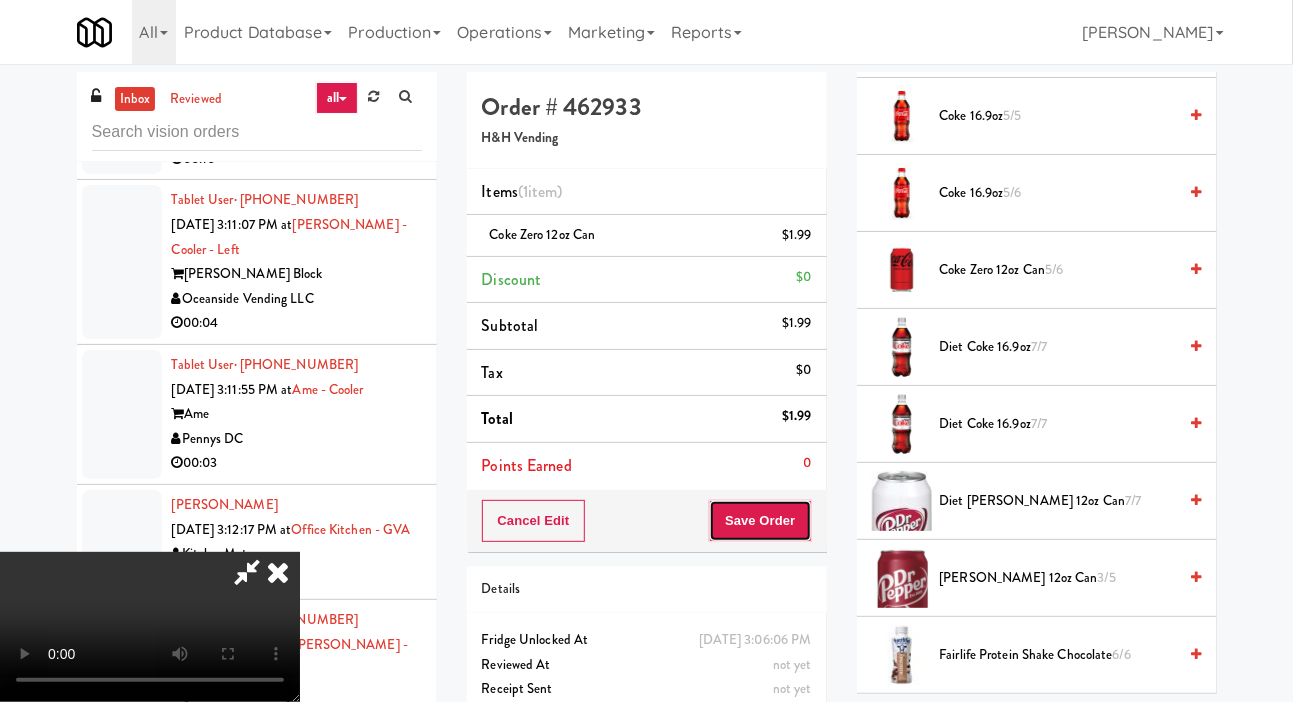 click on "Save Order" at bounding box center [760, 521] 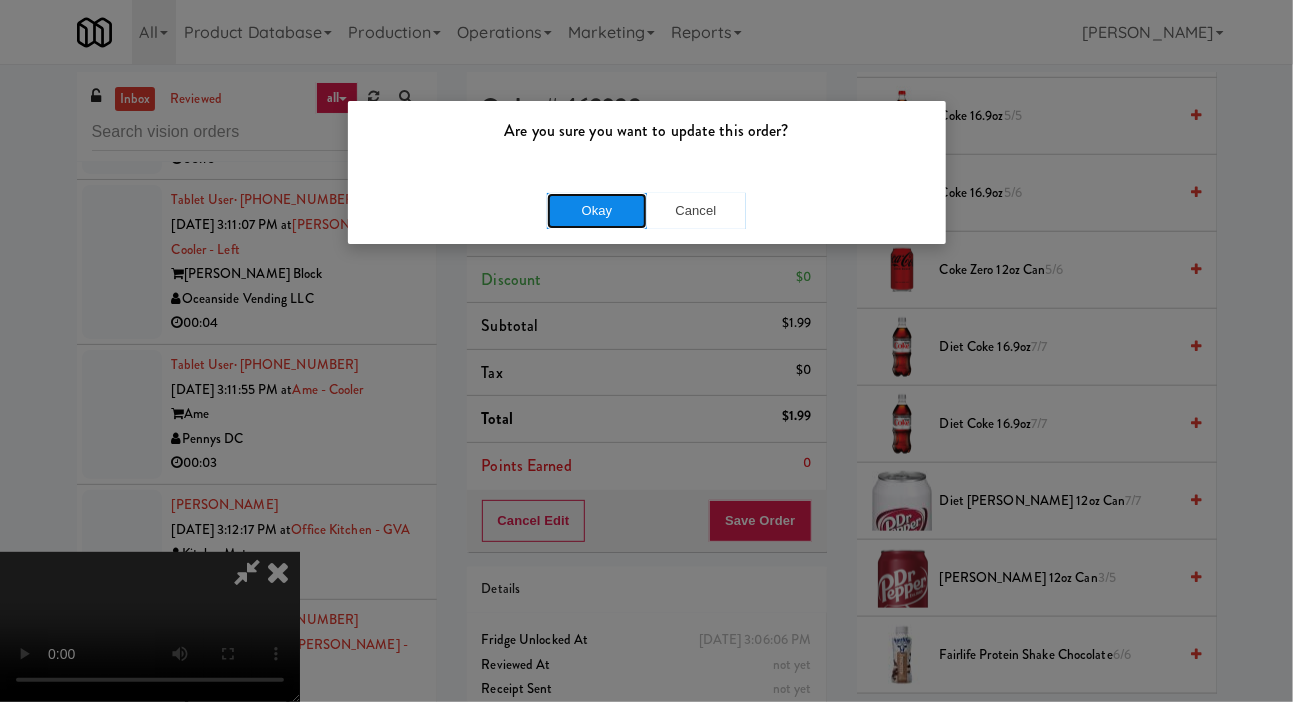 click on "Okay" at bounding box center (597, 211) 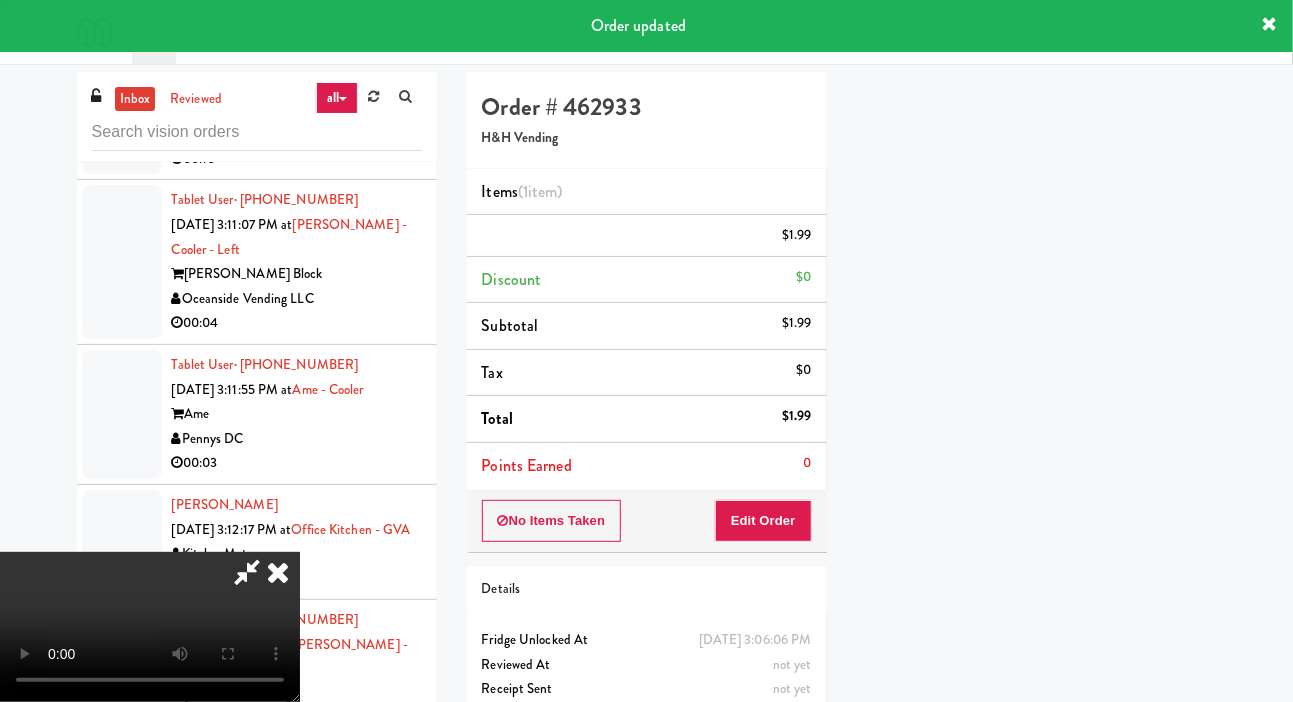 scroll, scrollTop: 116, scrollLeft: 0, axis: vertical 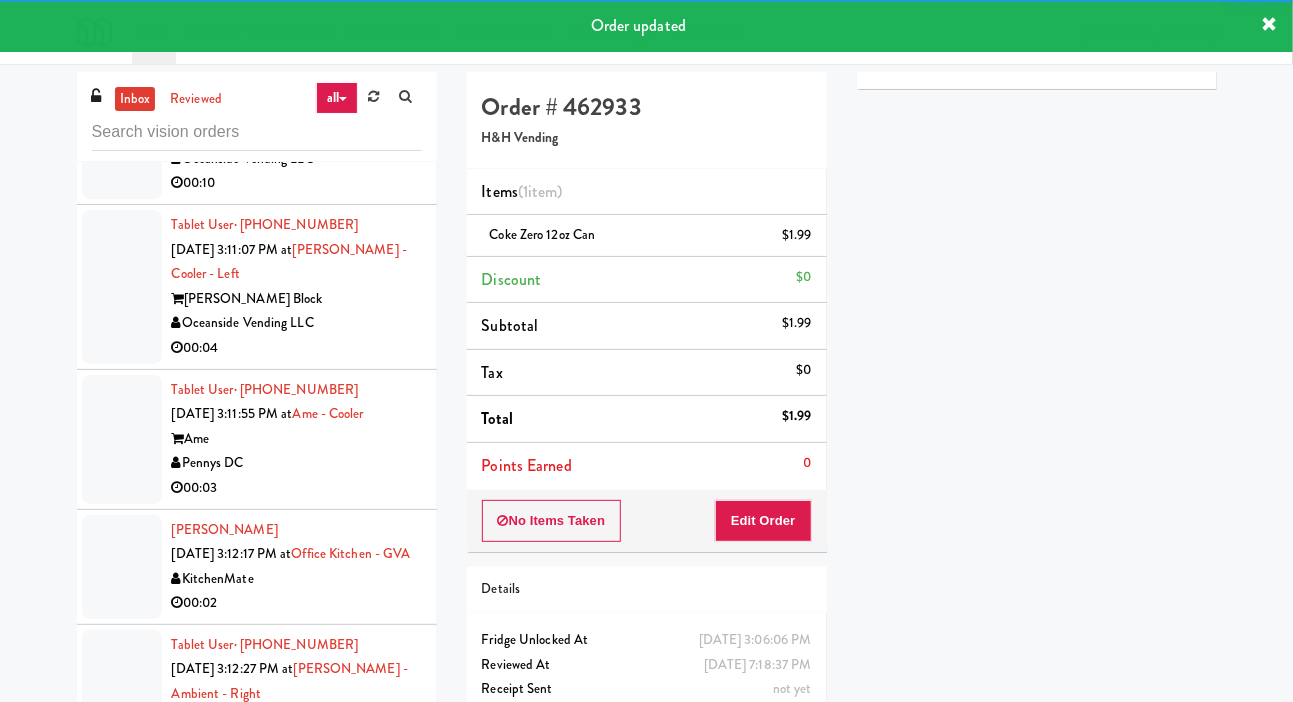 click at bounding box center [122, -347] 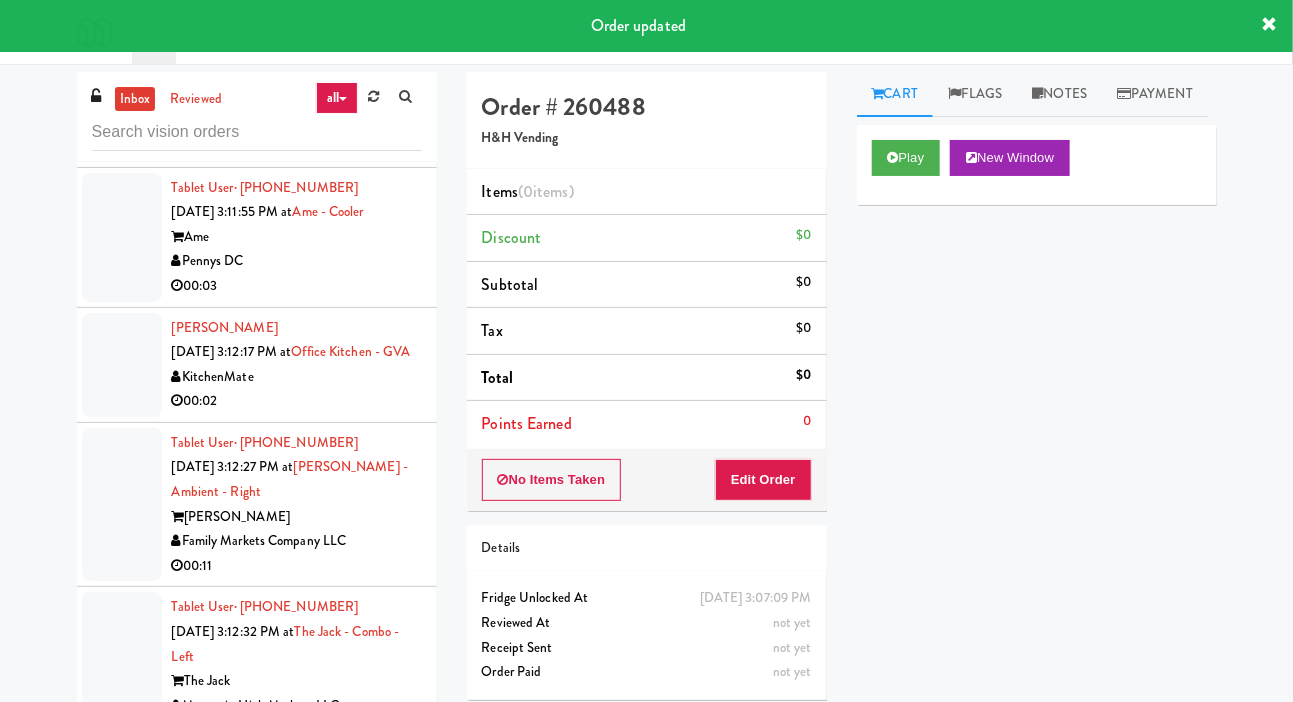 scroll, scrollTop: 13551, scrollLeft: 0, axis: vertical 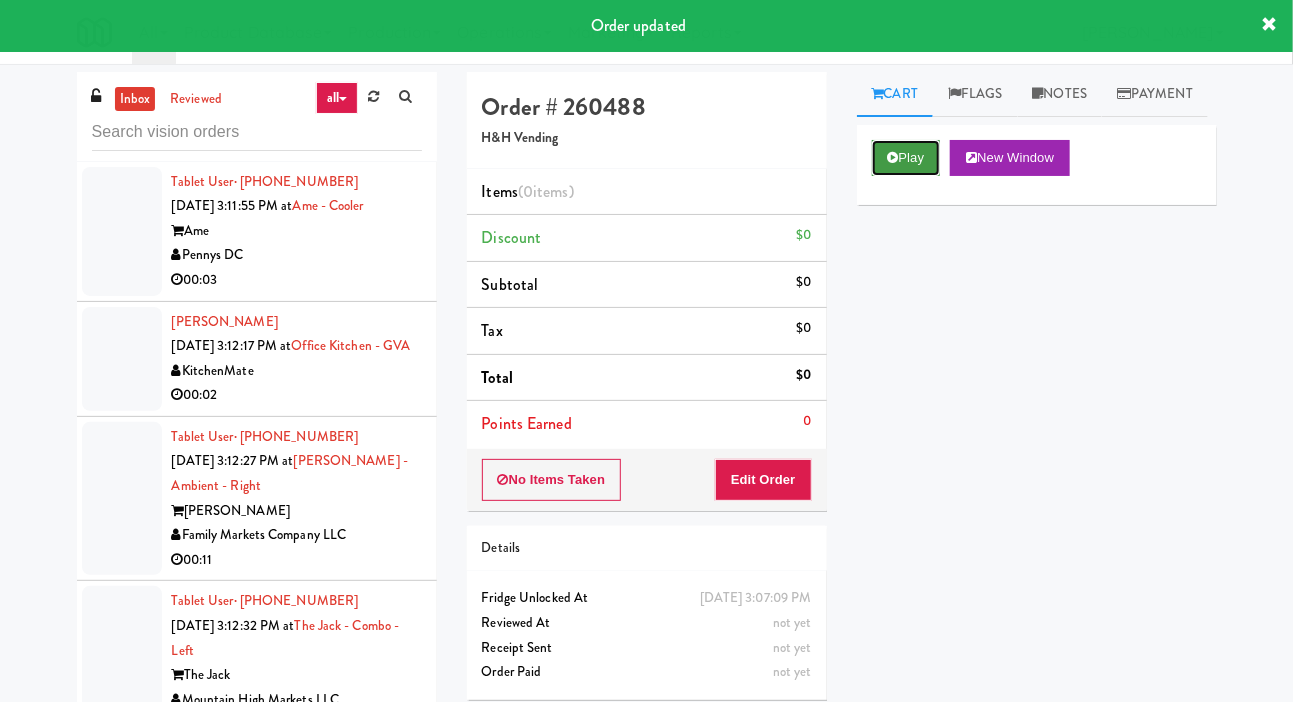 click on "Play" at bounding box center [906, 158] 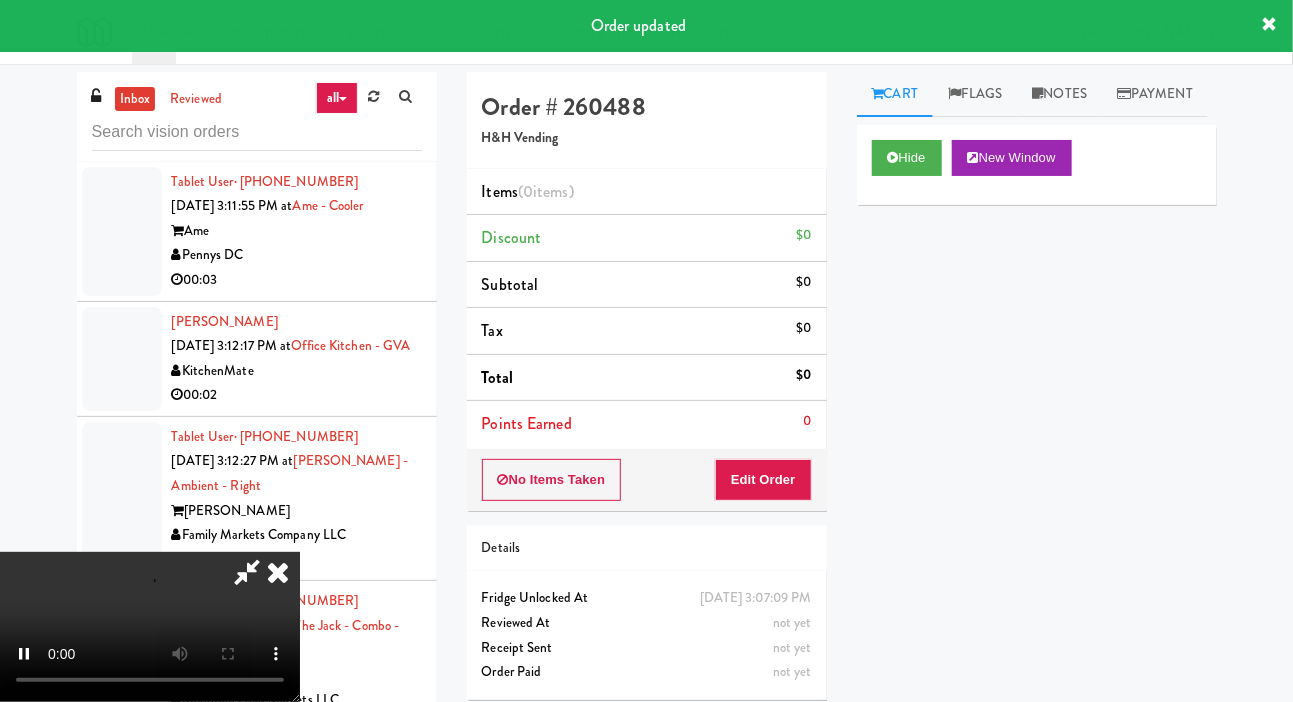 click on "Order # 260488 H&H Vending Items  (0  items ) Discount  $0 Subtotal $0 Tax $0 Total $0 Points Earned  0  No Items Taken Edit Order Details Monday, July 14th 2025 3:07:09 PM Fridge Unlocked At not yet Reviewed At not yet Receipt Sent not yet Order Paid" at bounding box center (647, 393) 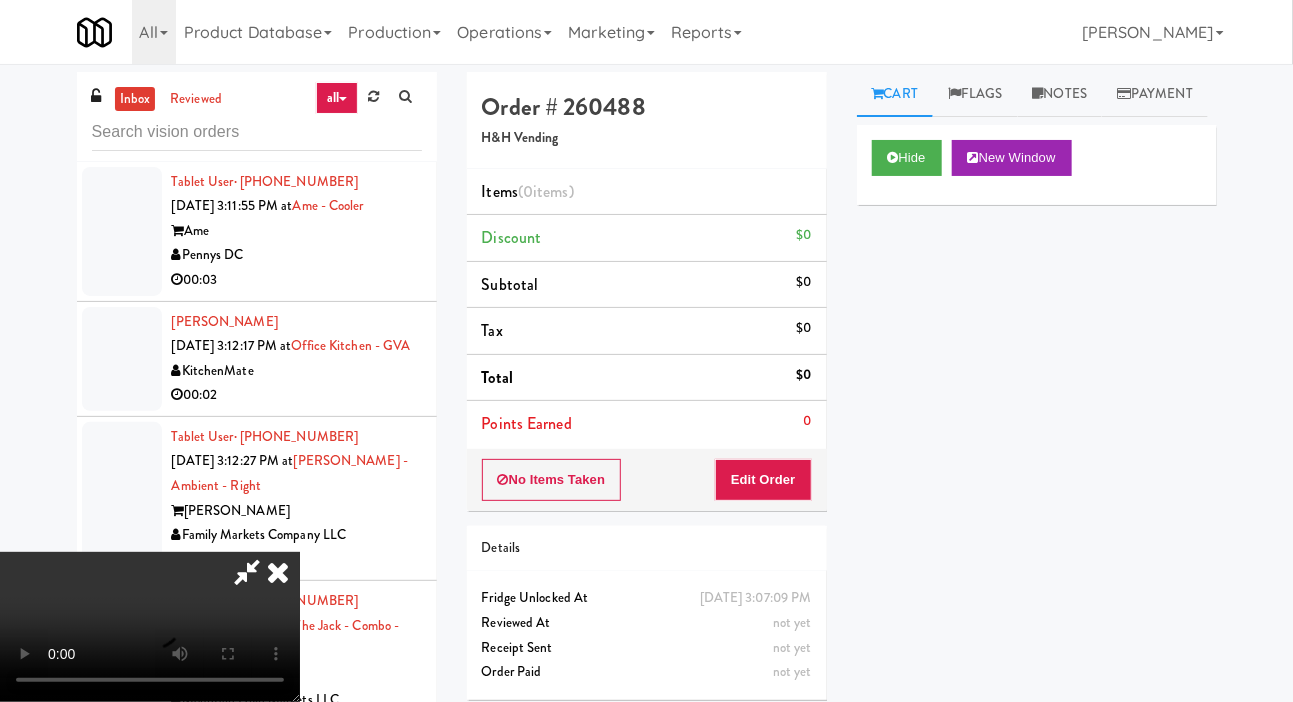 click on "Order # 260488 H&H Vending Items  (0  items ) Discount  $0 Subtotal $0 Tax $0 Total $0 Points Earned  0  No Items Taken Edit Order Details Monday, July 14th 2025 3:07:09 PM Fridge Unlocked At not yet Reviewed At not yet Receipt Sent not yet Order Paid" at bounding box center [647, 393] 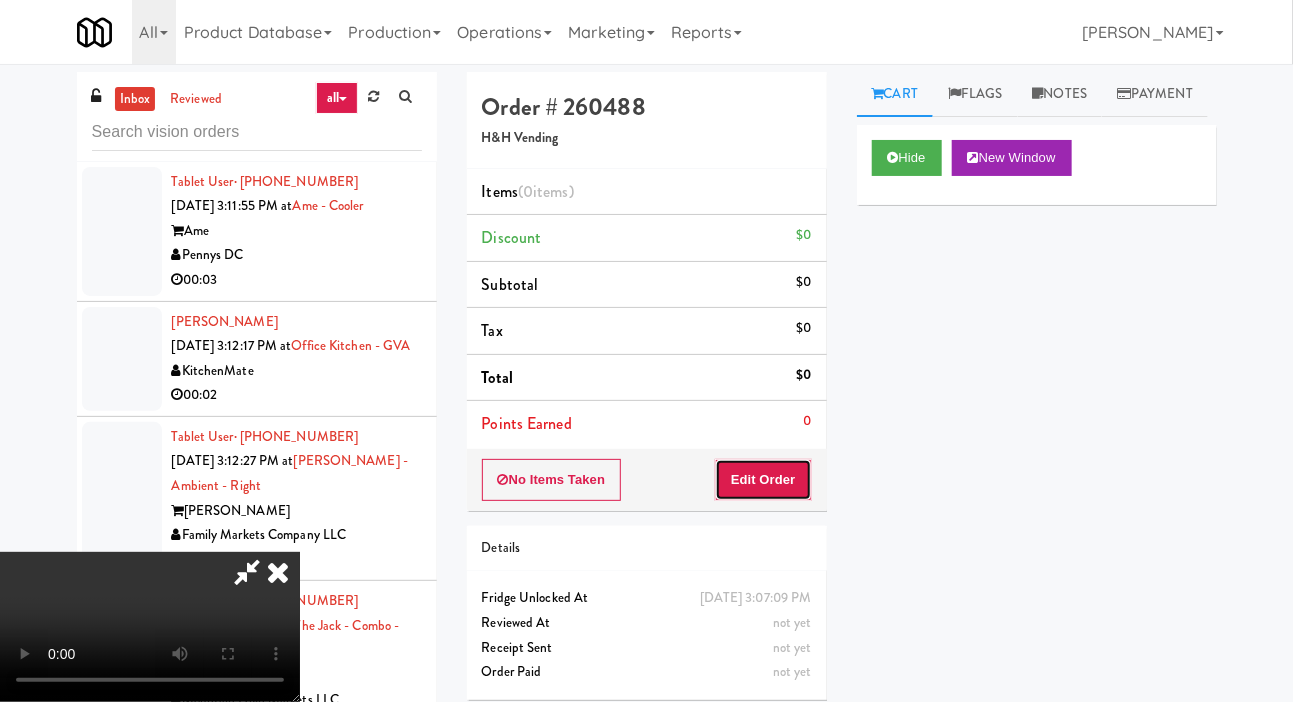 click on "Edit Order" at bounding box center (763, 480) 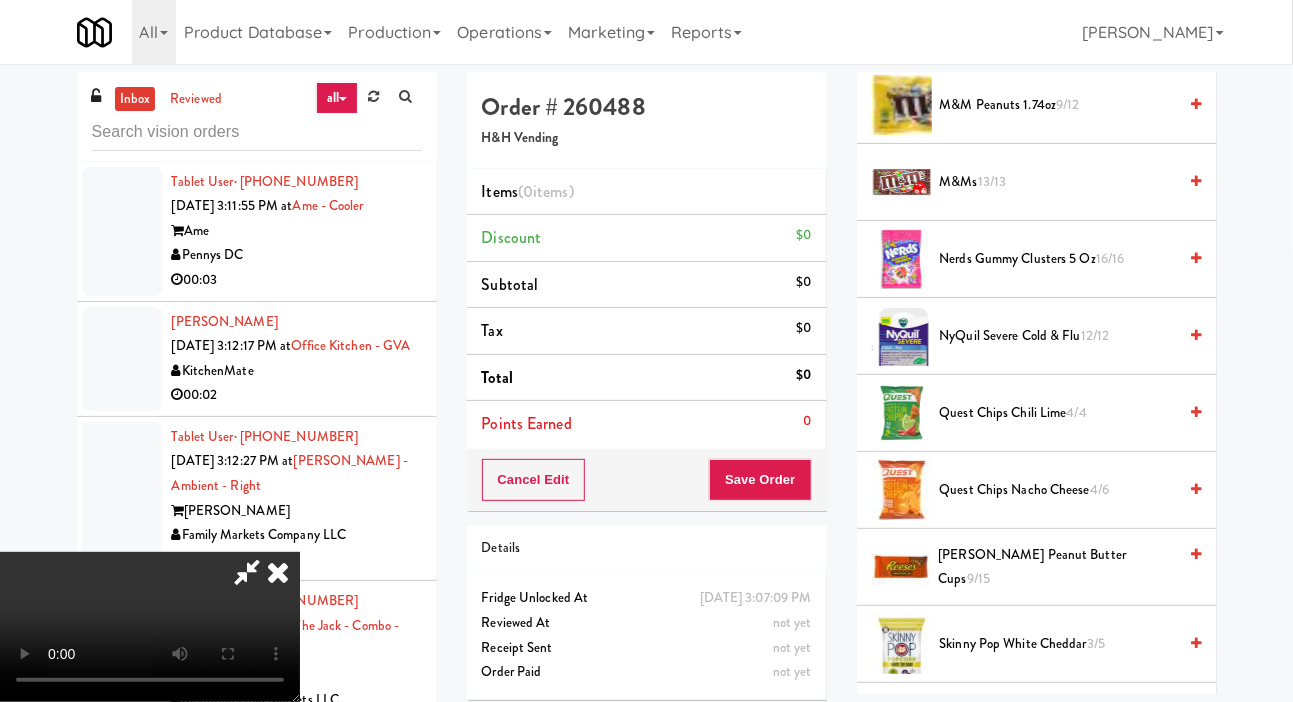 scroll, scrollTop: 1594, scrollLeft: 0, axis: vertical 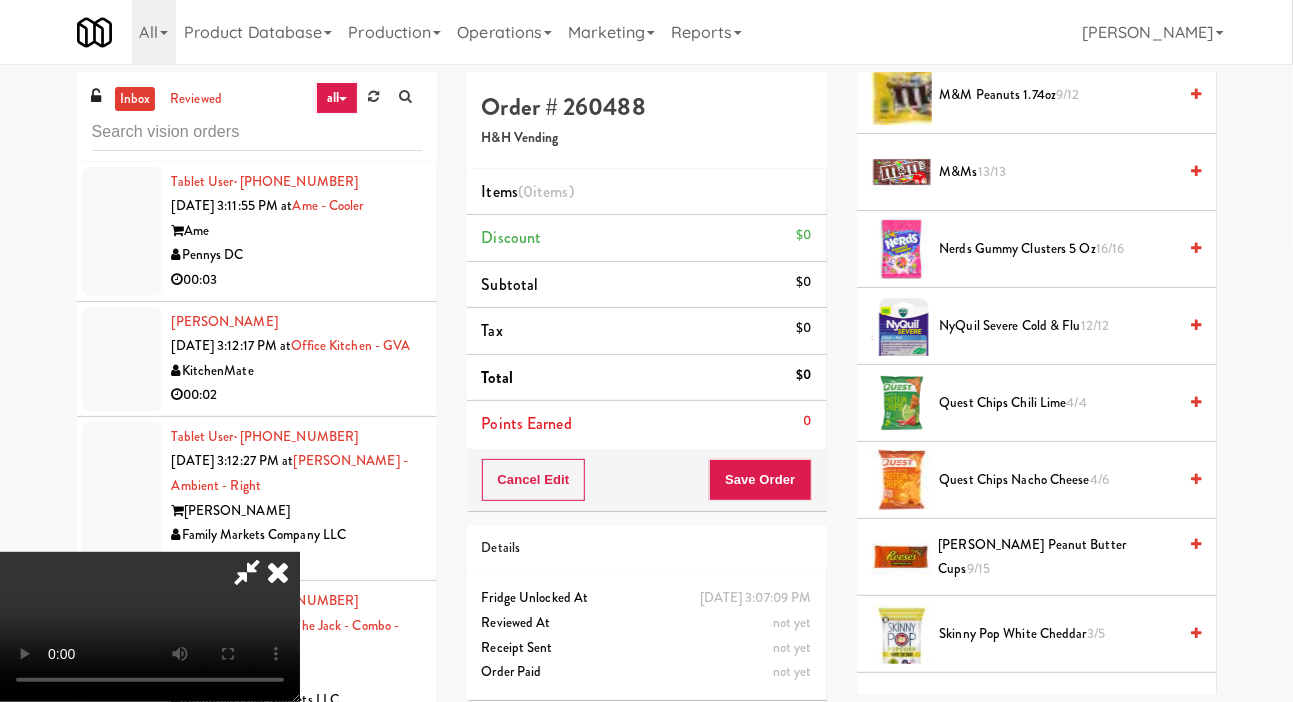 click on "Quest Chips Nacho Cheese  4/6" at bounding box center (1058, 480) 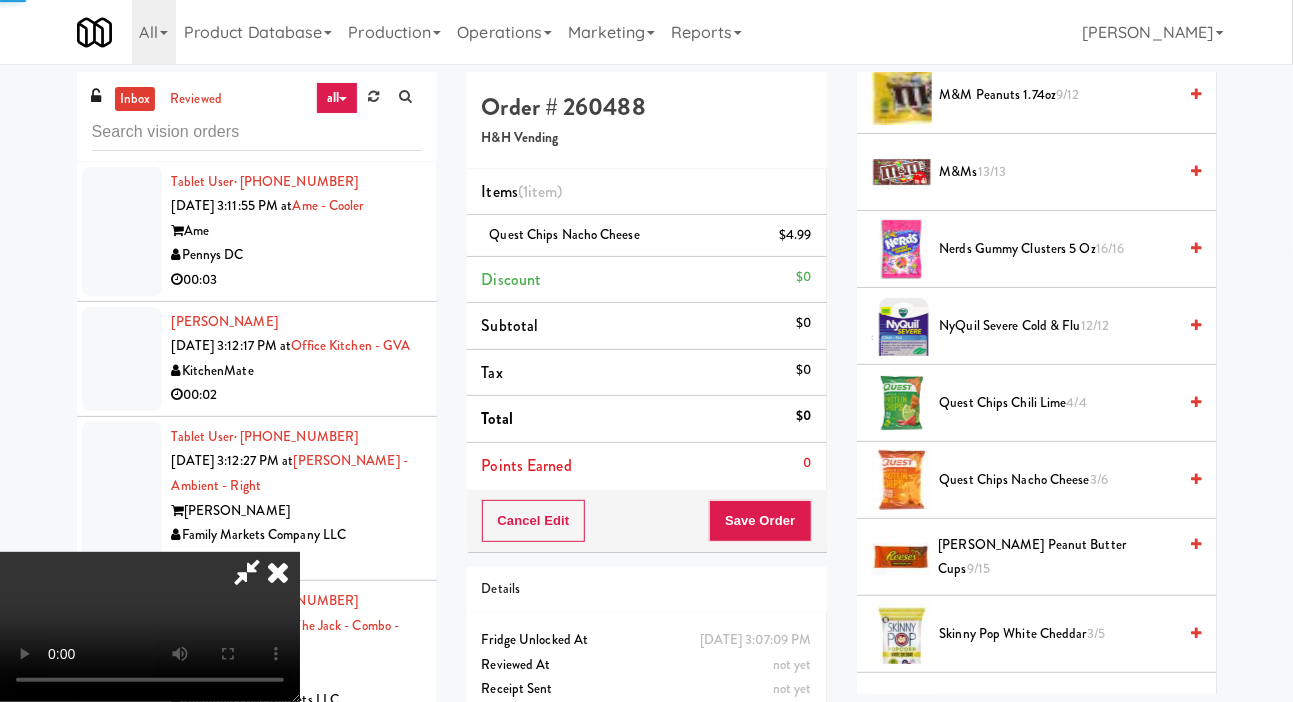 type 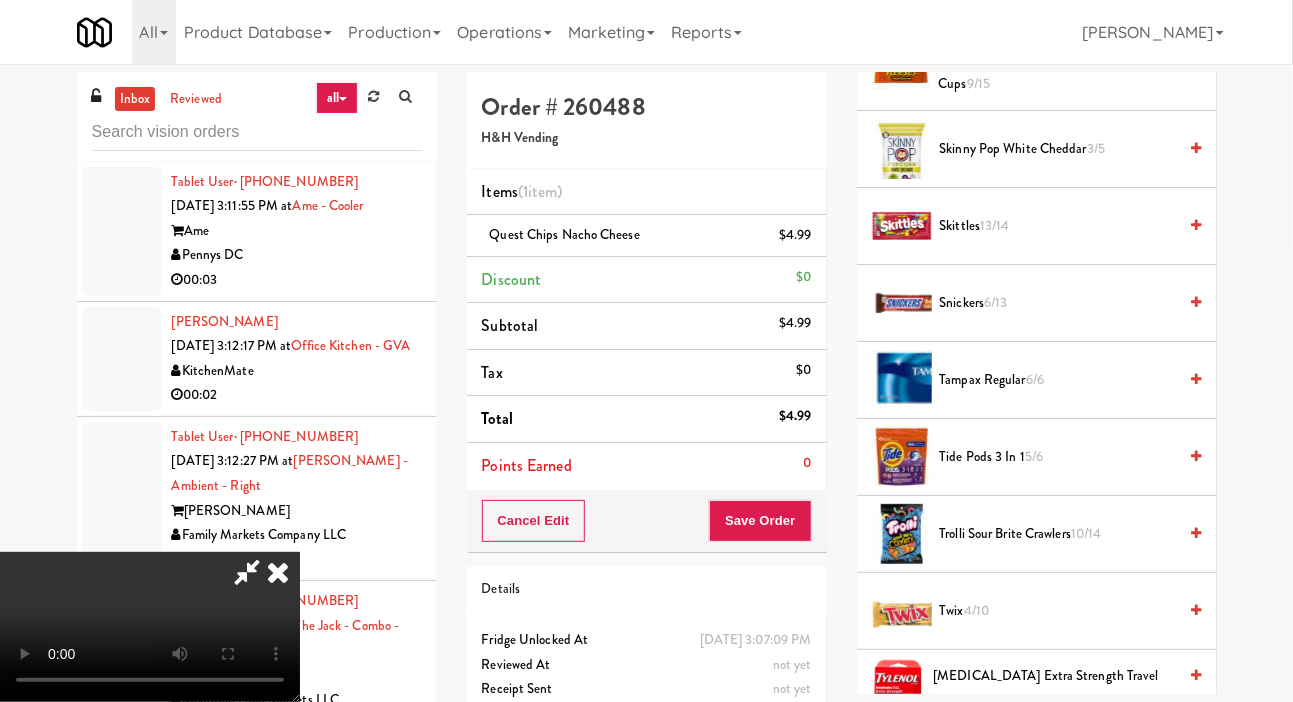 scroll, scrollTop: 2063, scrollLeft: 0, axis: vertical 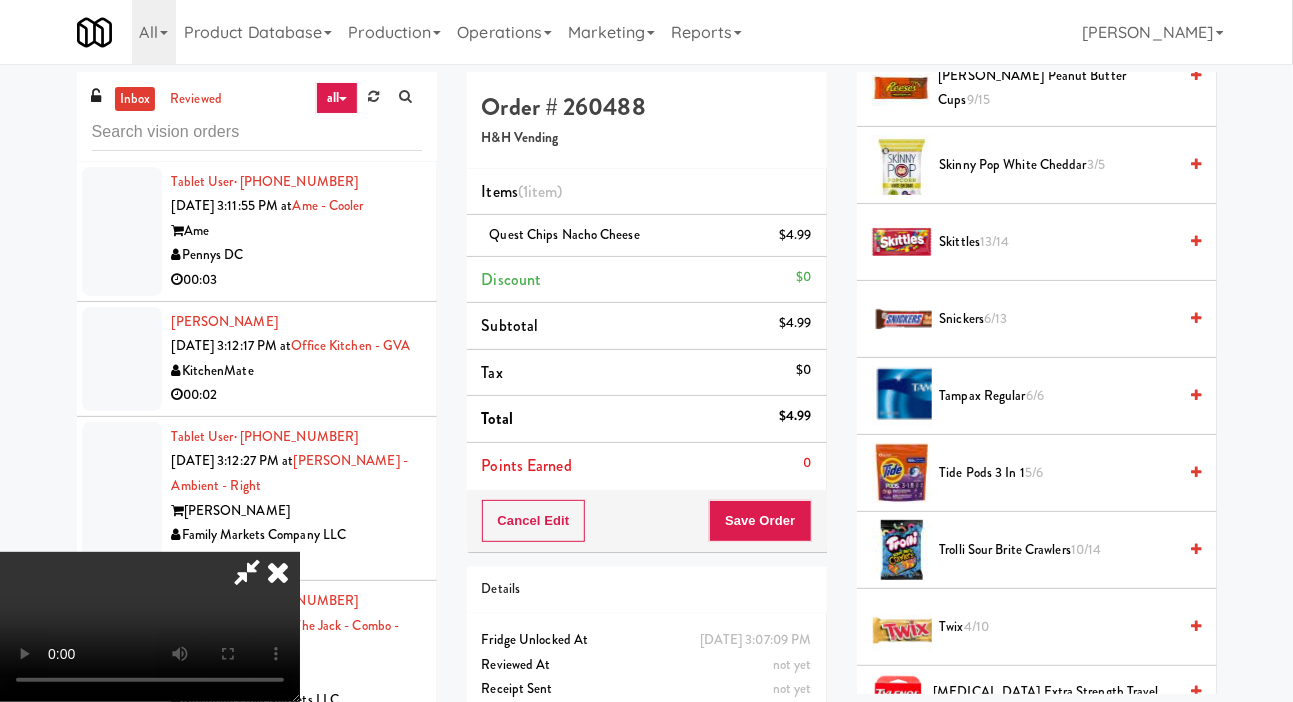 click on "Snickers   6/13" at bounding box center (1058, 319) 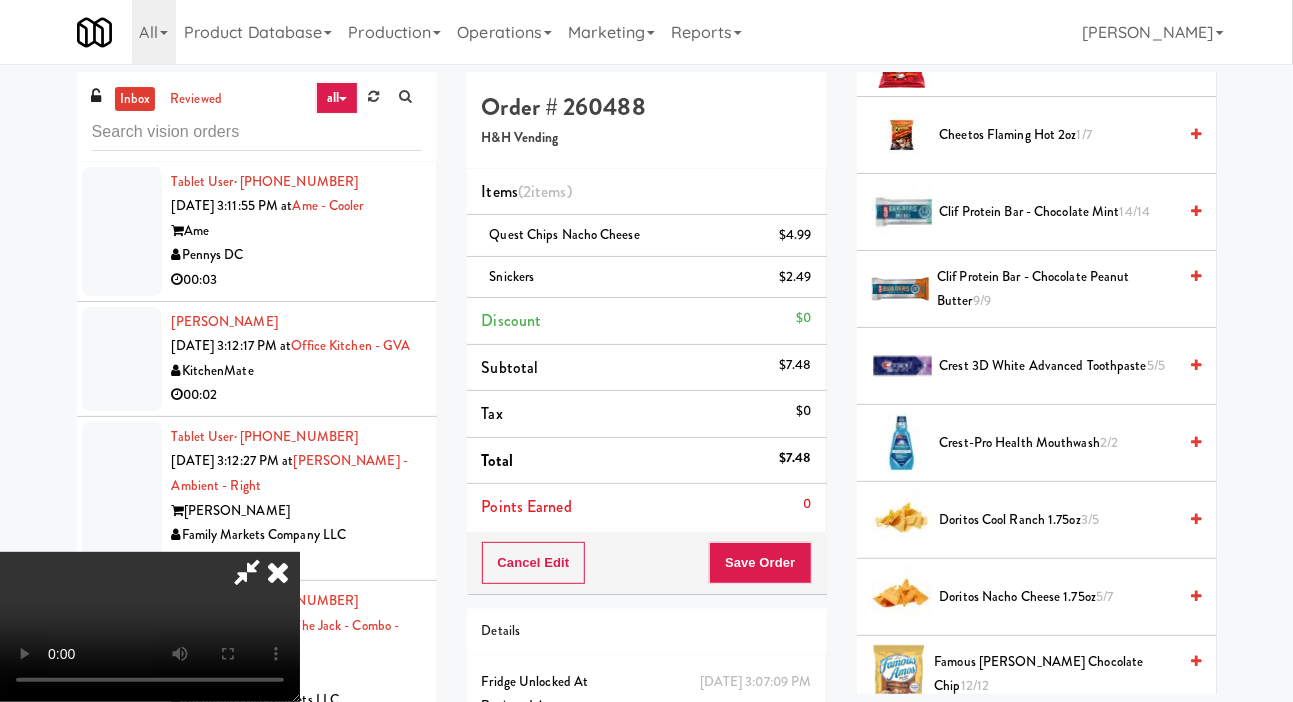scroll, scrollTop: 0, scrollLeft: 0, axis: both 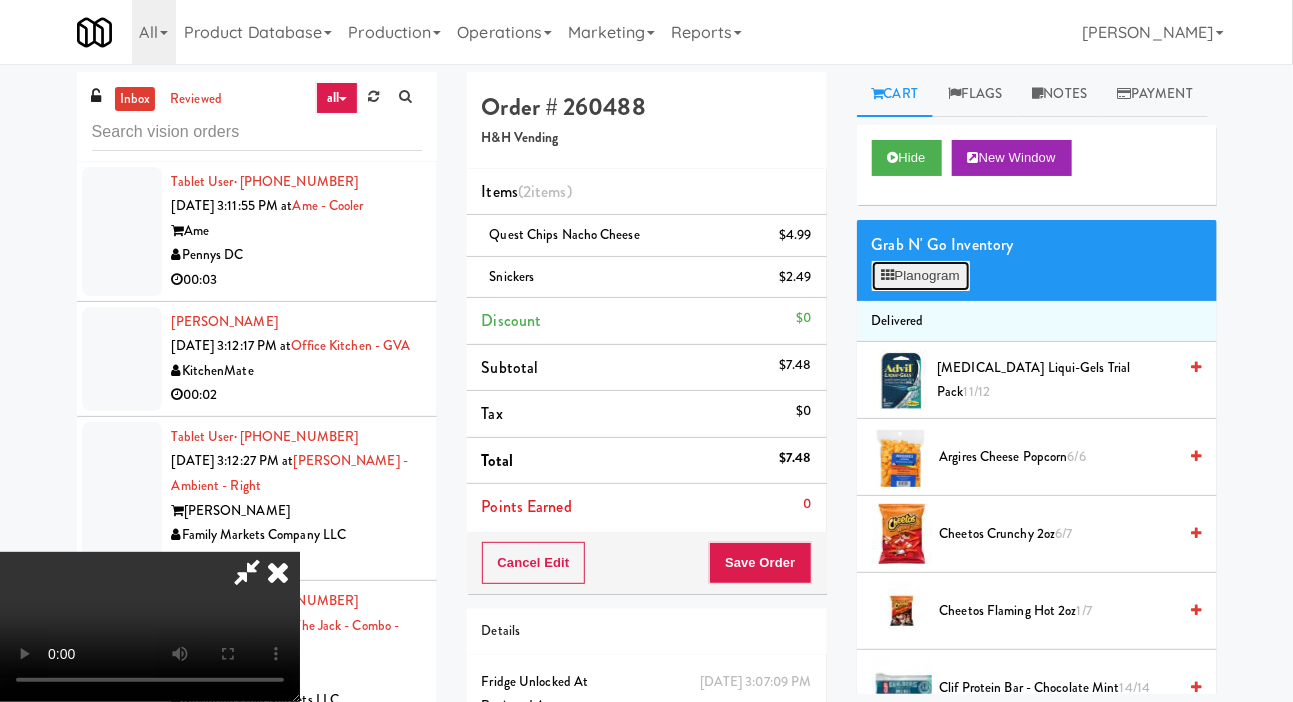 click on "Planogram" at bounding box center [921, 276] 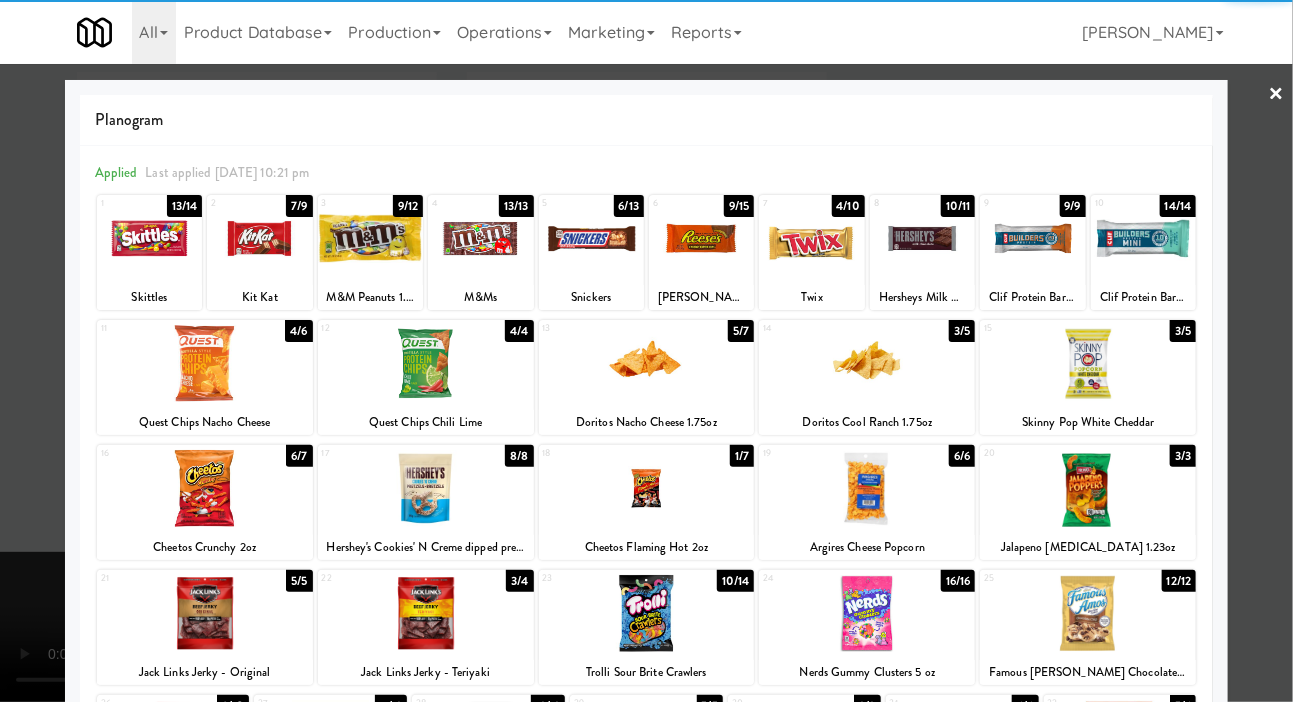 click at bounding box center [646, 351] 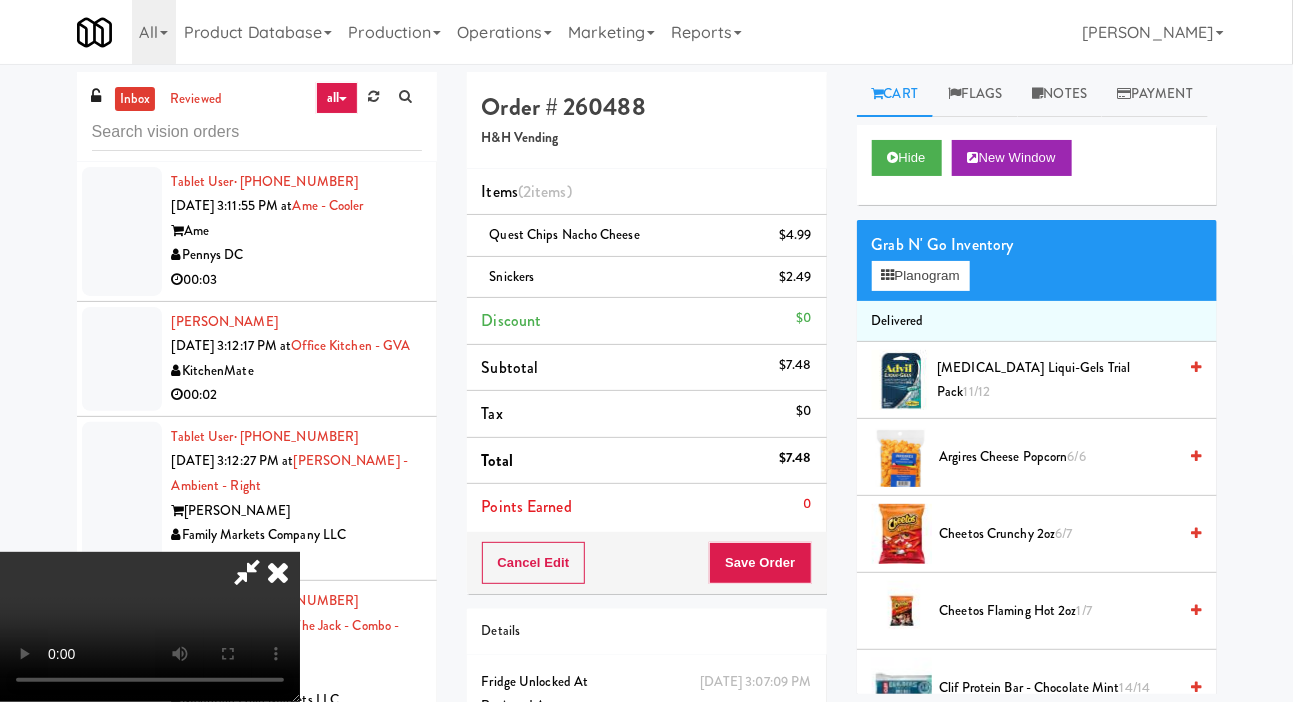 click at bounding box center [247, 572] 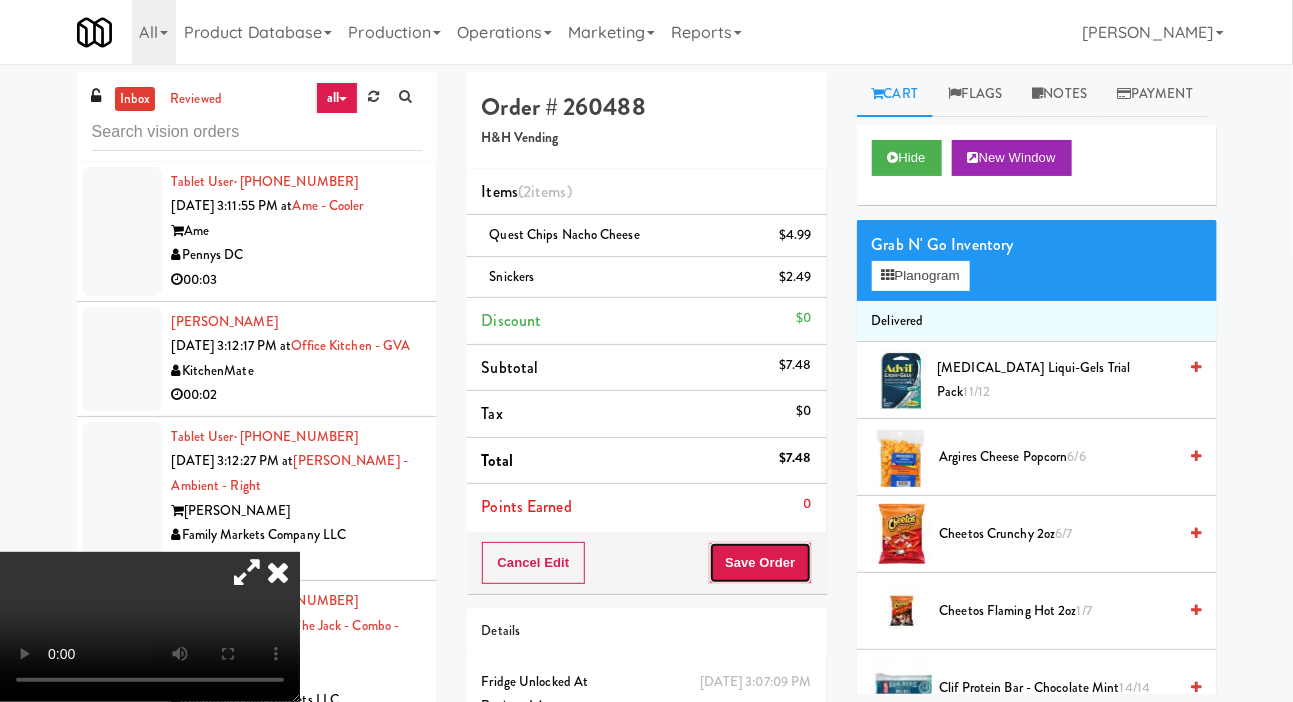 click on "Save Order" at bounding box center (760, 563) 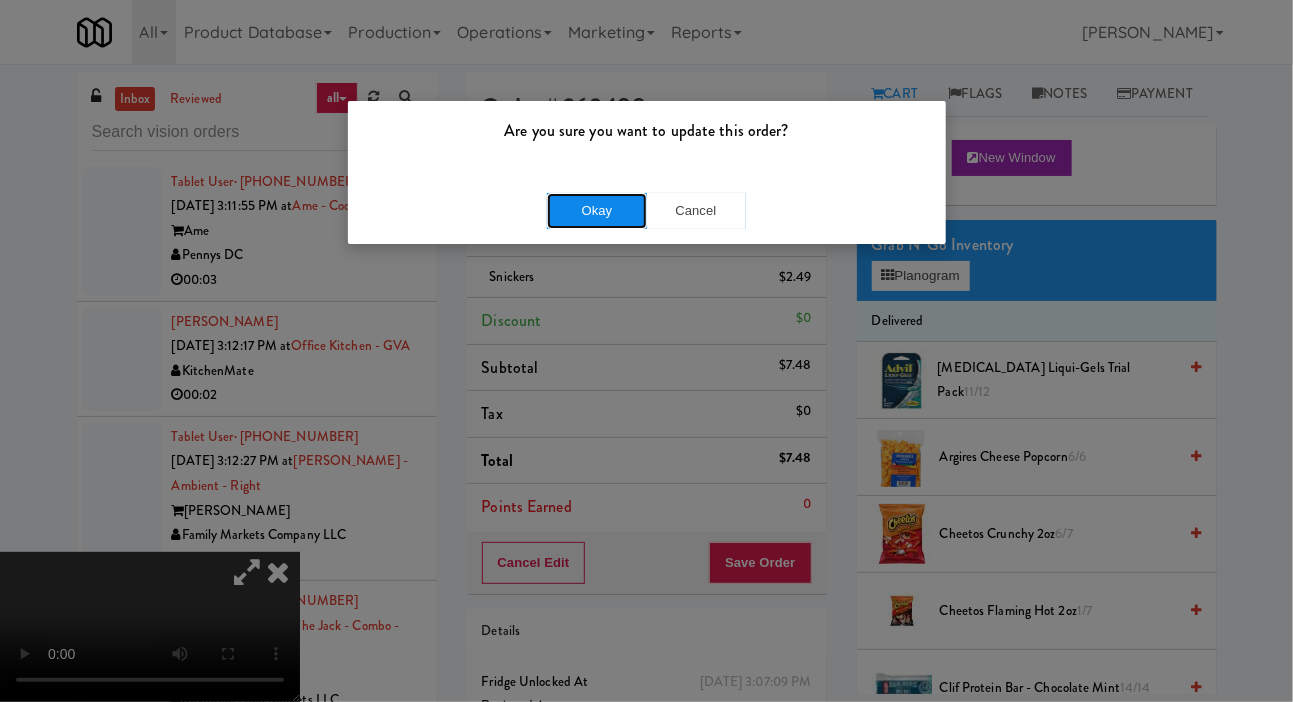 click on "Okay" at bounding box center [597, 211] 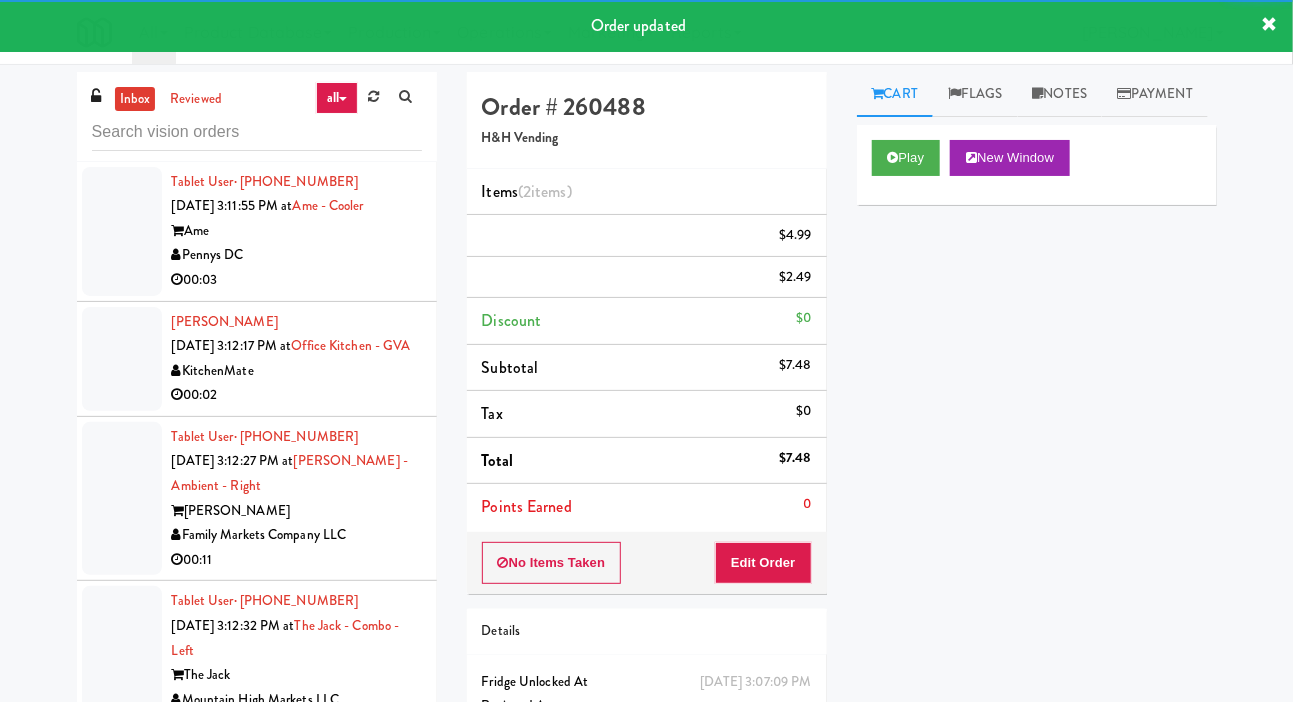 click at bounding box center [122, -403] 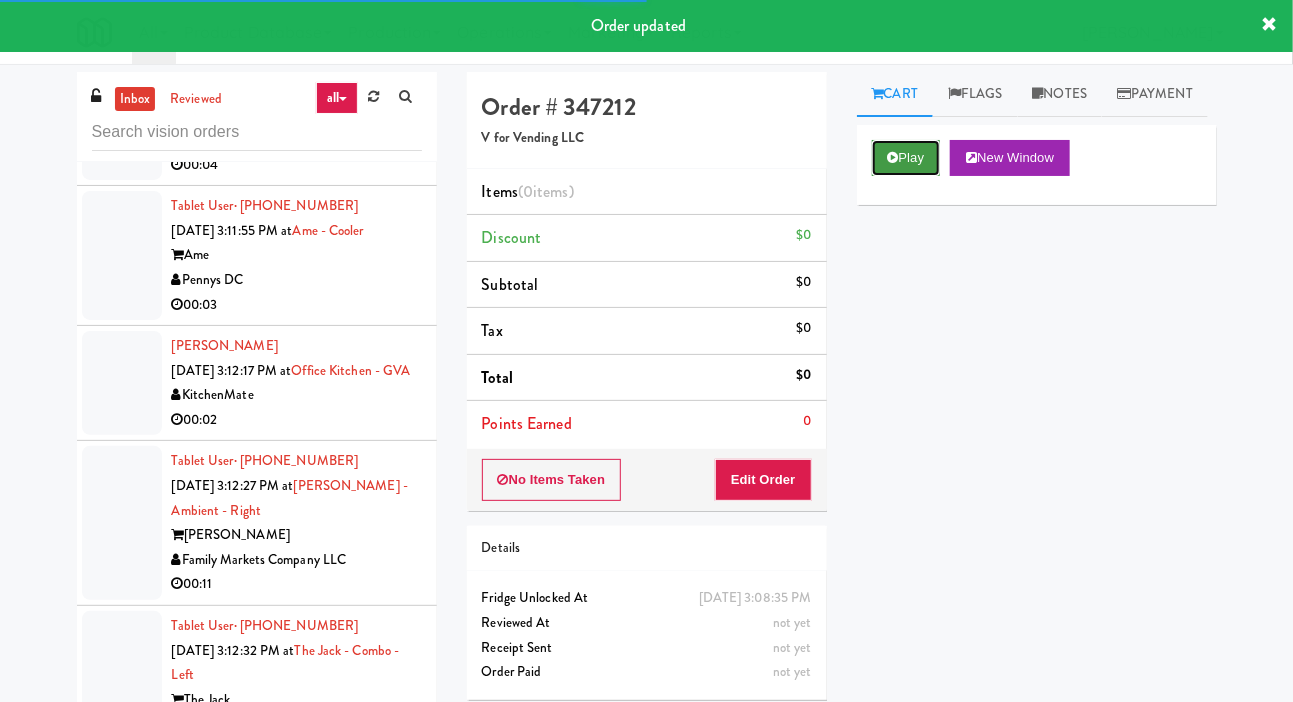 click on "Play" at bounding box center [906, 158] 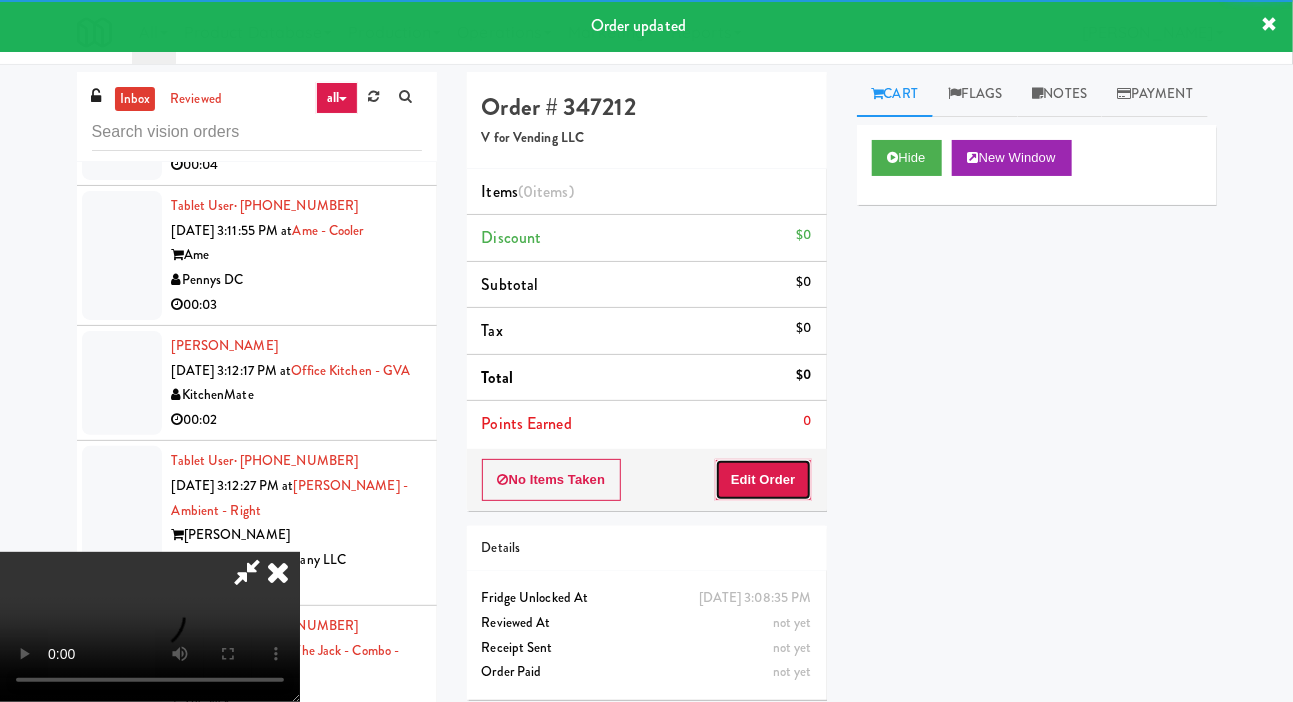 click on "Edit Order" at bounding box center (763, 480) 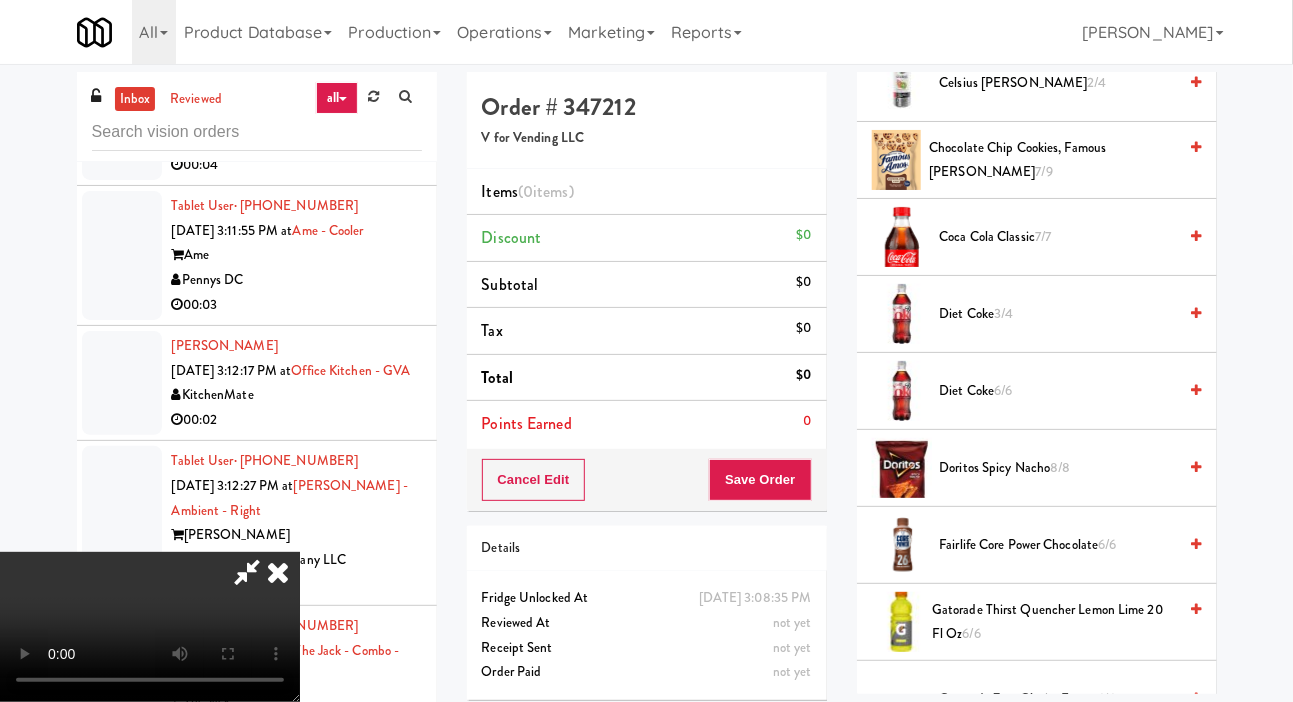 scroll, scrollTop: 530, scrollLeft: 0, axis: vertical 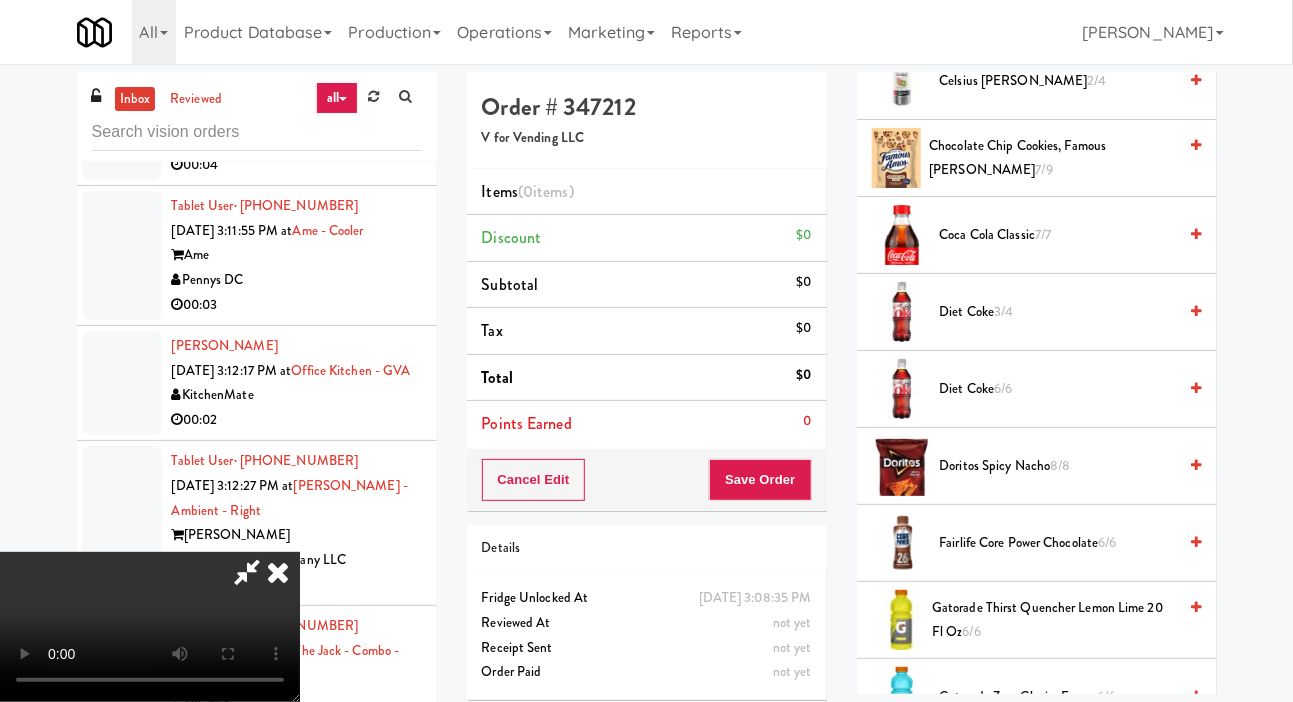 click on "Diet Coke  6/6" at bounding box center [1058, 389] 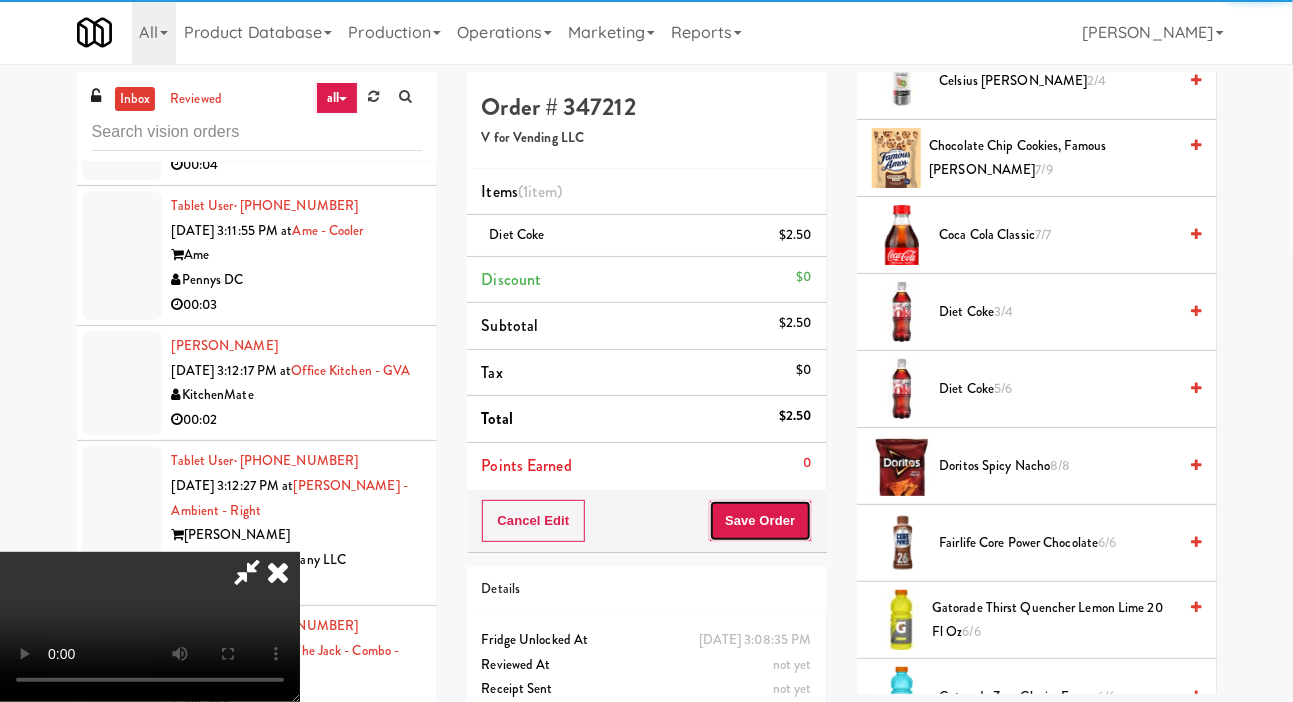 click on "Save Order" at bounding box center (760, 521) 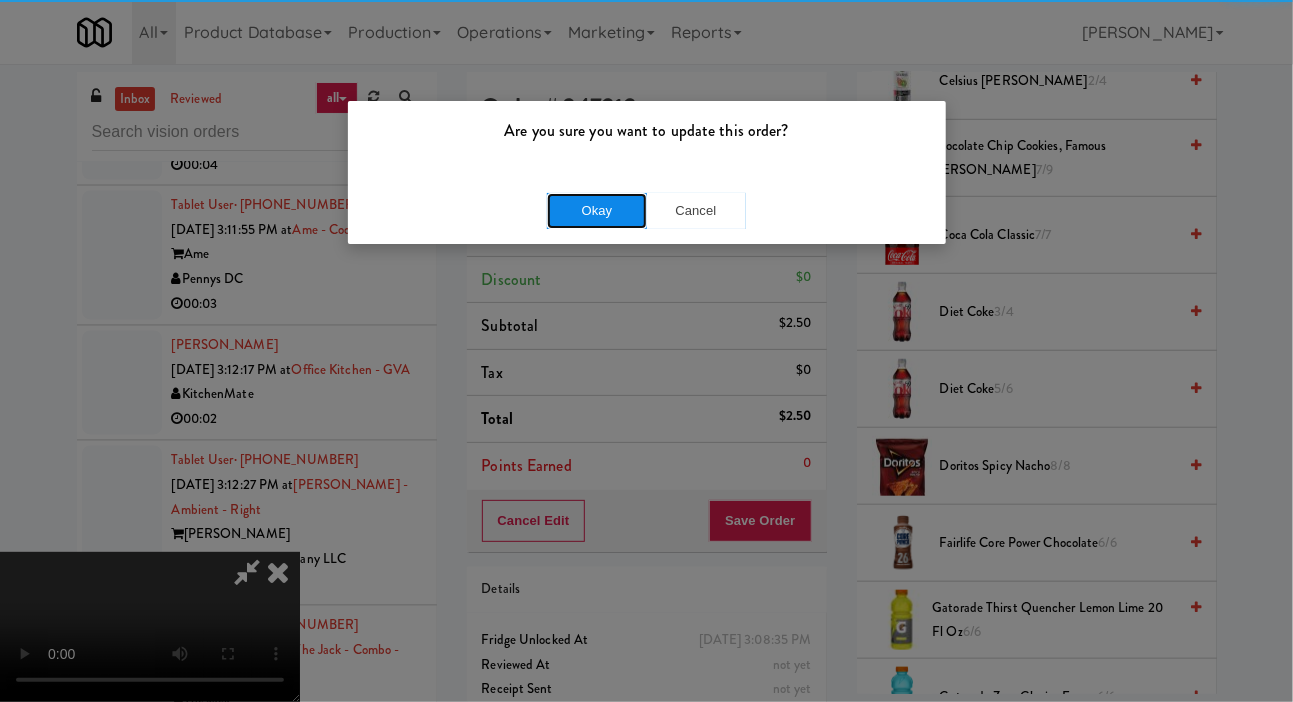 click on "Okay" at bounding box center [597, 211] 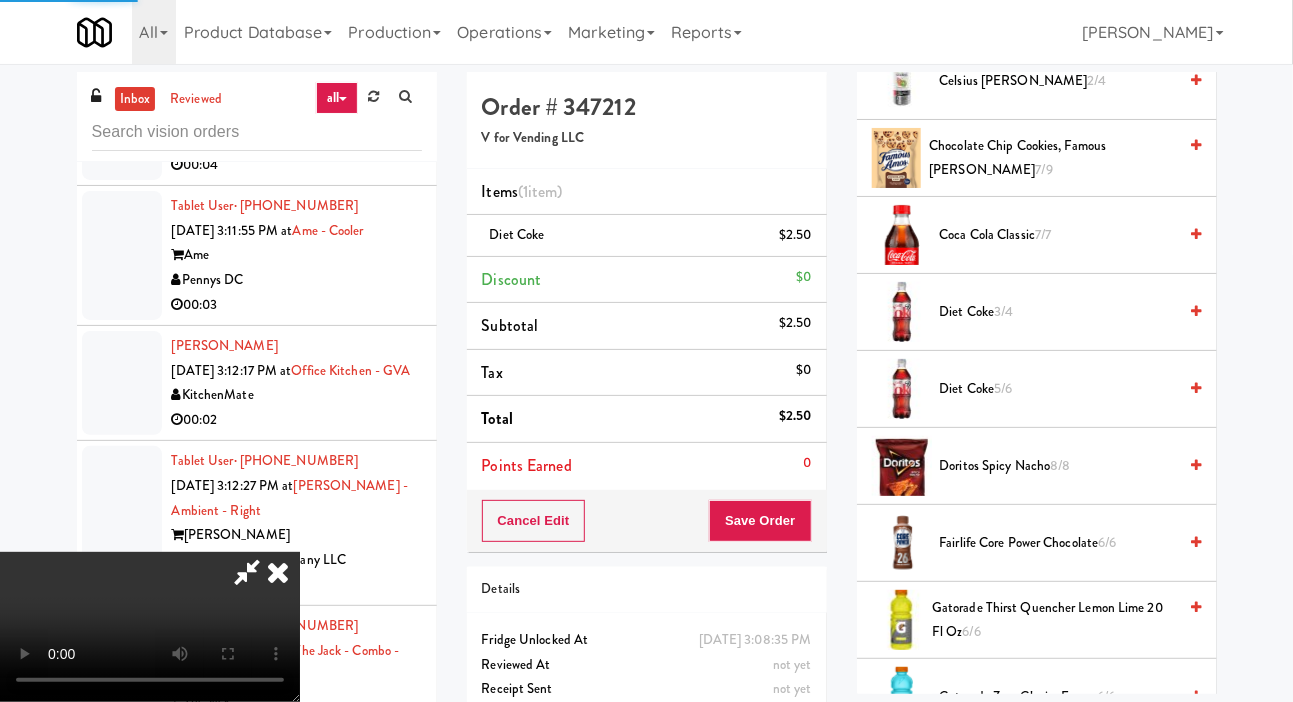 scroll, scrollTop: 116, scrollLeft: 0, axis: vertical 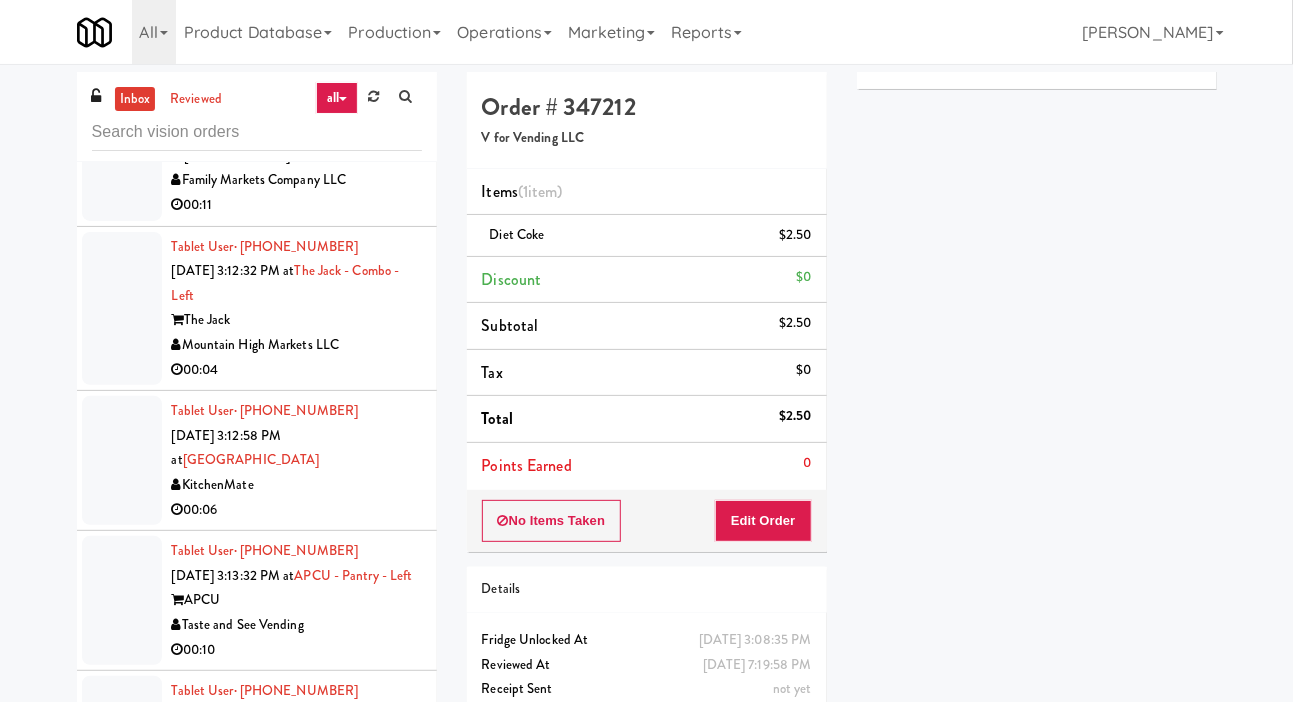 click on "Ventana Combo Machine" at bounding box center [279, -630] 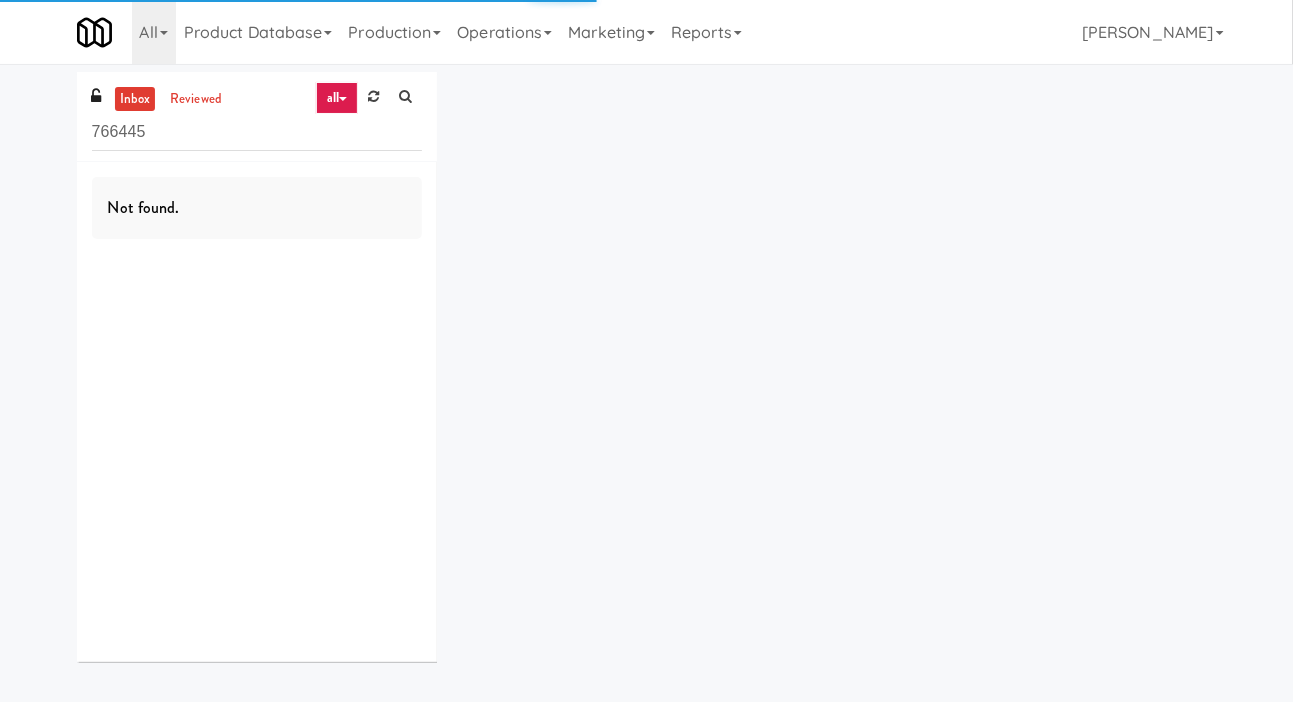 click on "766445" at bounding box center [257, 132] 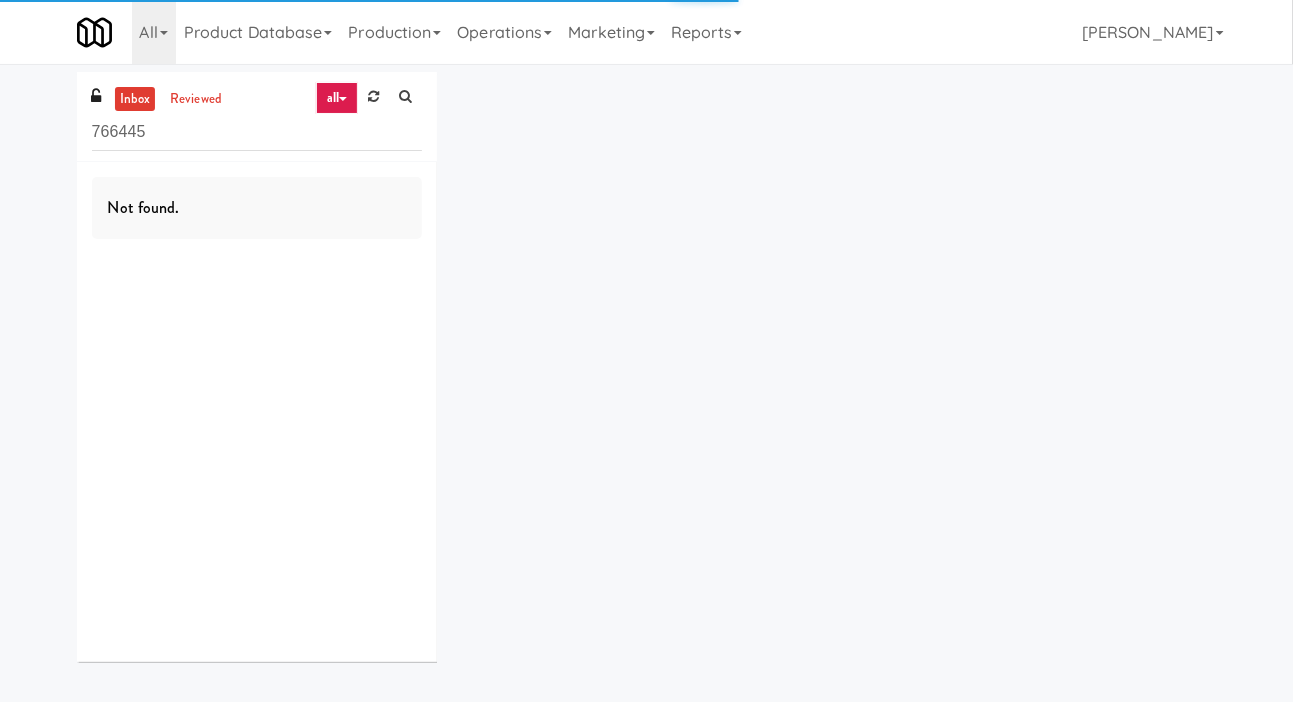 click on "766445" at bounding box center (257, 132) 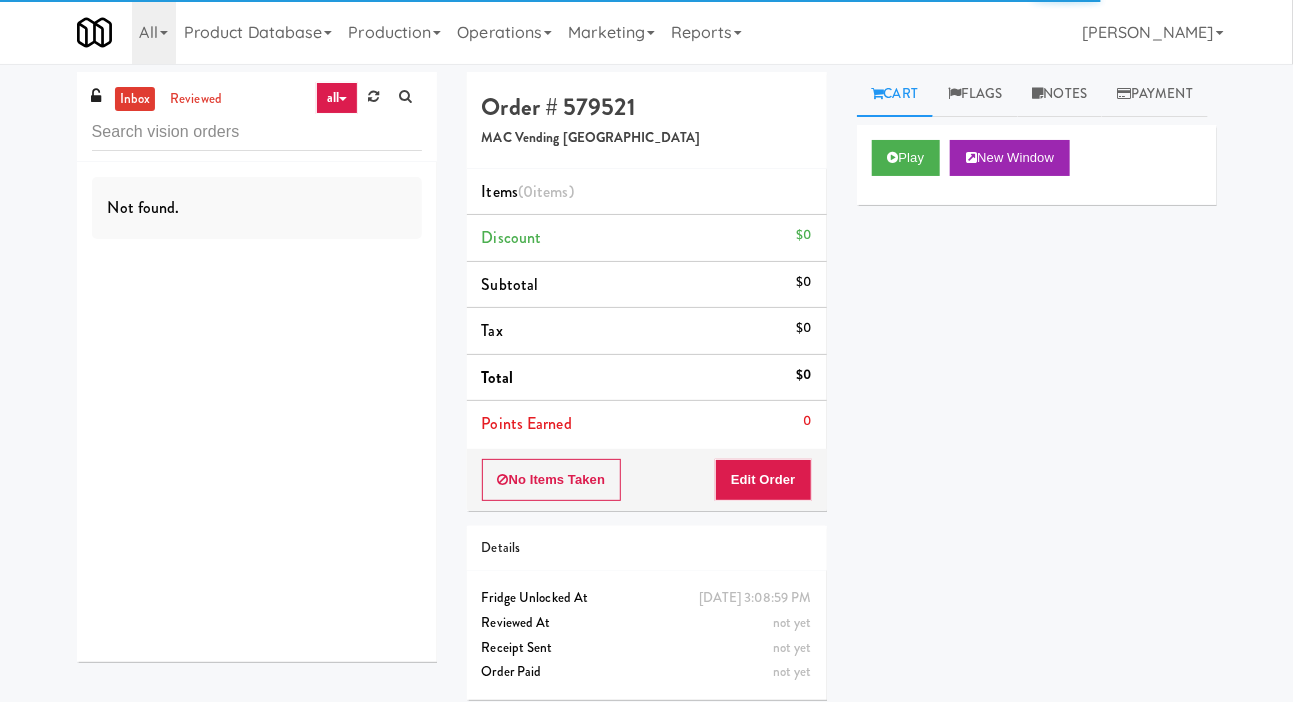 click on "inbox reviewed all    all     unclear take     inventory issue     suspicious     failed     Not found. Order # 579521 MAC Vending USA Items  (0  items ) Discount  $0 Subtotal $0 Tax $0 Total $0 Points Earned  0  No Items Taken Edit Order Details Monday, July 14th 2025 3:08:59 PM Fridge Unlocked At not yet Reviewed At not yet Receipt Sent not yet Order Paid  Cart  Flags  Notes  Payment  Play  New Window  Primary Flag  Clear     Flag if unable to determine what was taken or order not processable due to inventory issues Unclear Take - No Video Unclear Take - Short or Cut Off Unclear Take - Obstructed Inventory Issue - Product Not in Inventory Inventory Issue - Product prices as $0  Additional Concerns  Clear Flag as Suspicious Returned Product Place a foreign product in  Internal Notes                                                                                                                                                                Card  View Transaction Details  Card  5043 414879442 VISA" at bounding box center [646, 393] 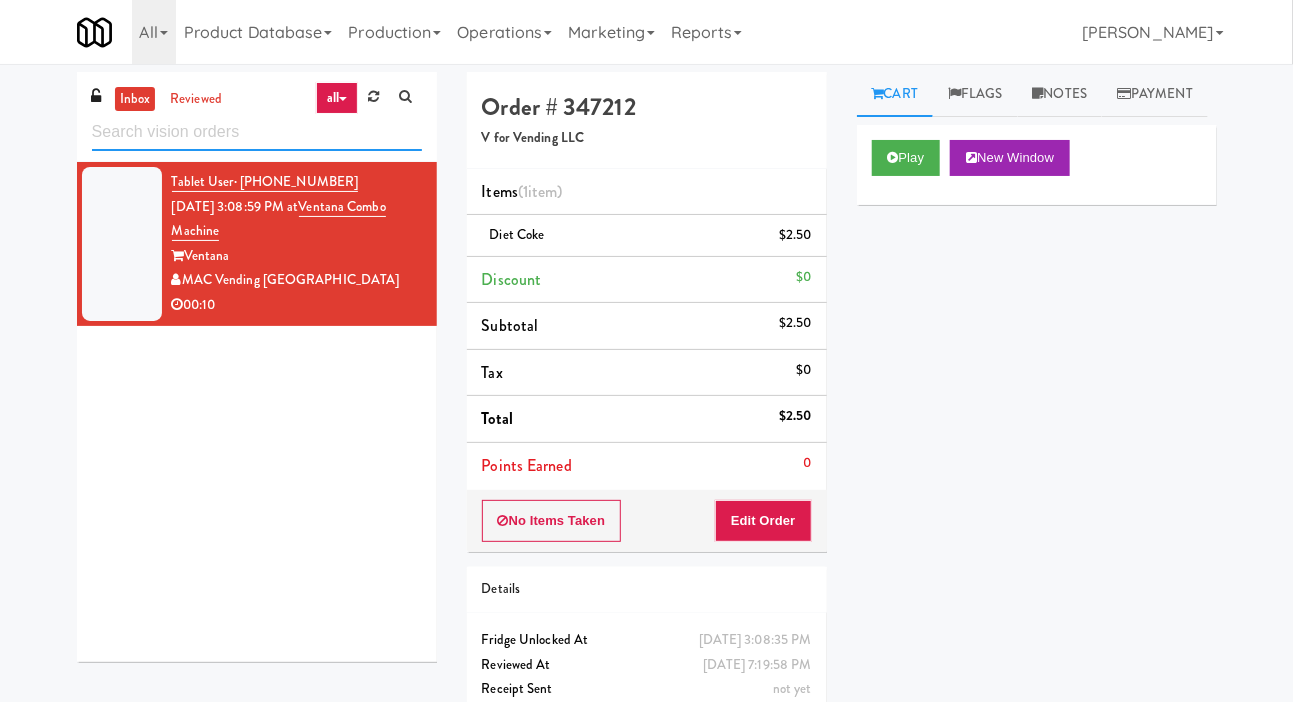 click at bounding box center [257, 132] 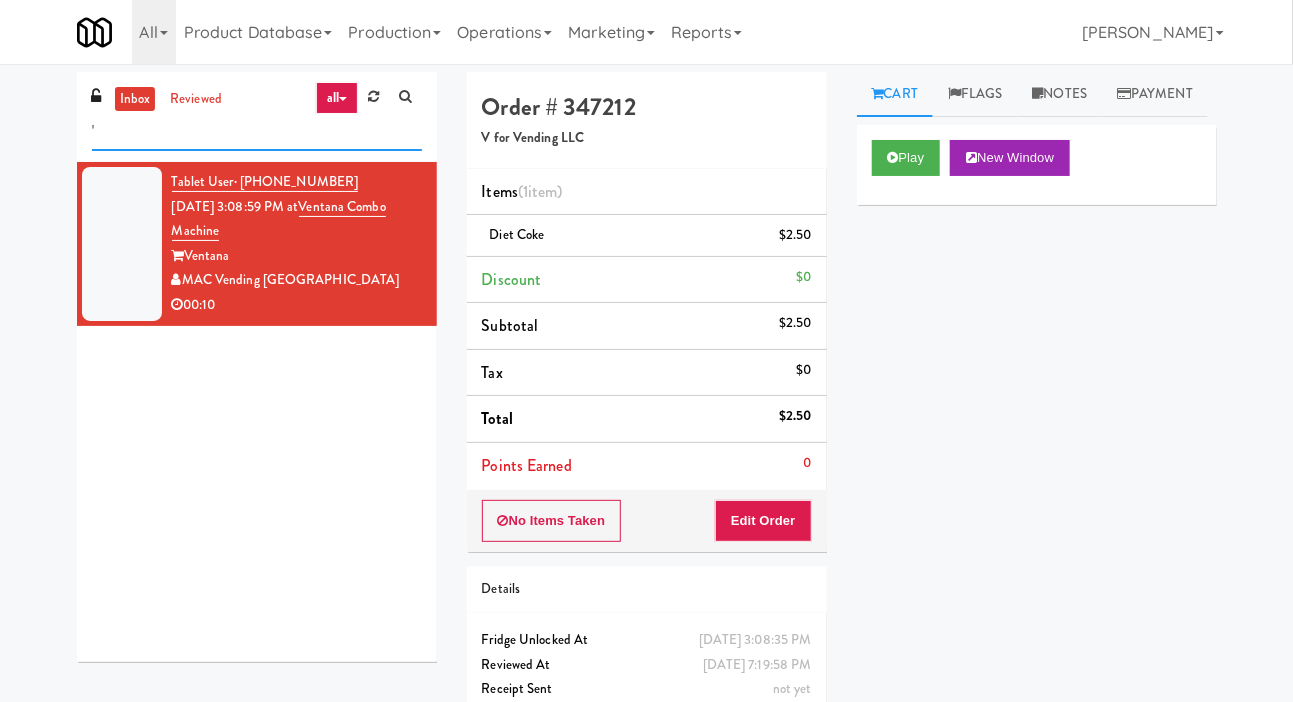 type on "'" 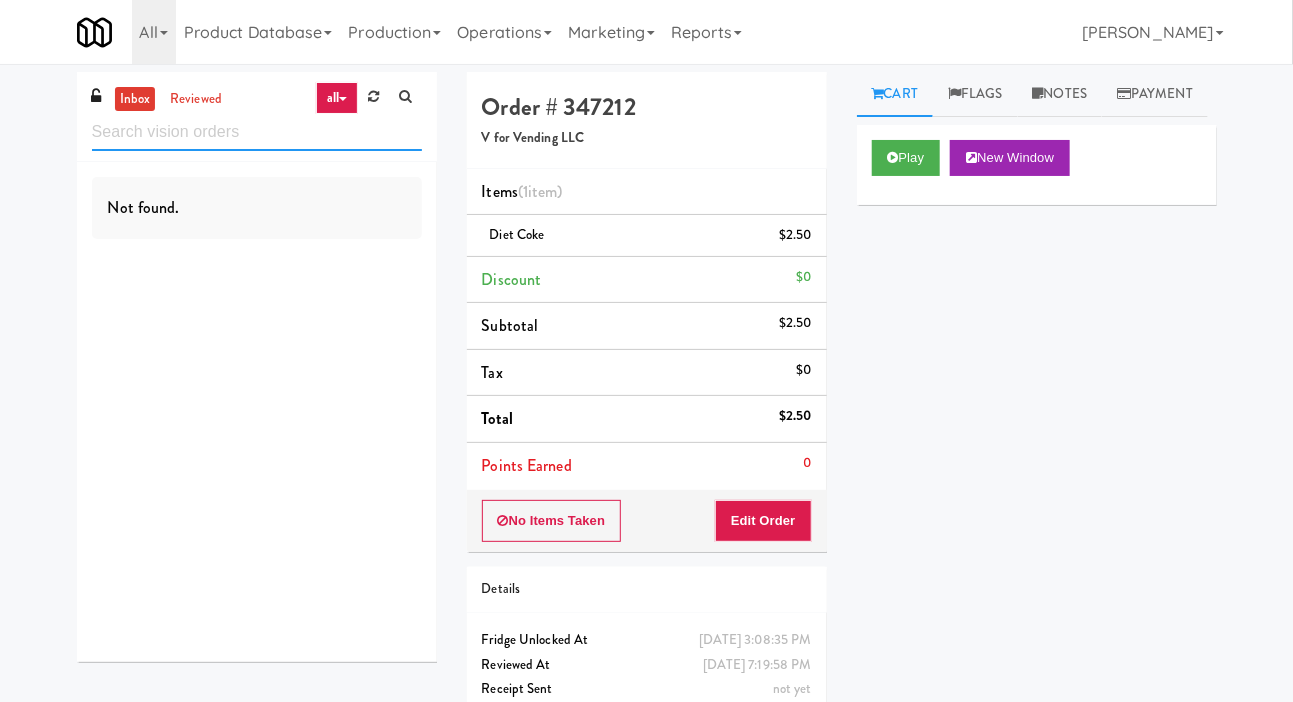 click at bounding box center [257, 132] 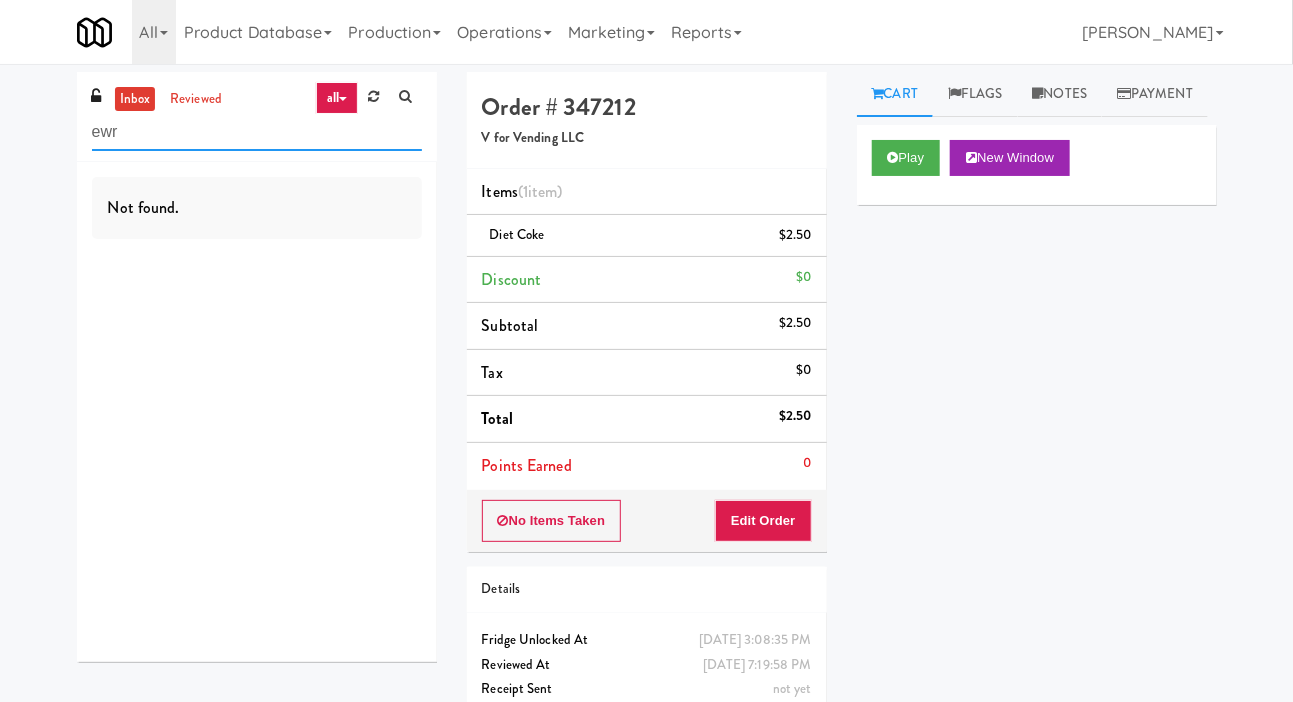 type on "ewr" 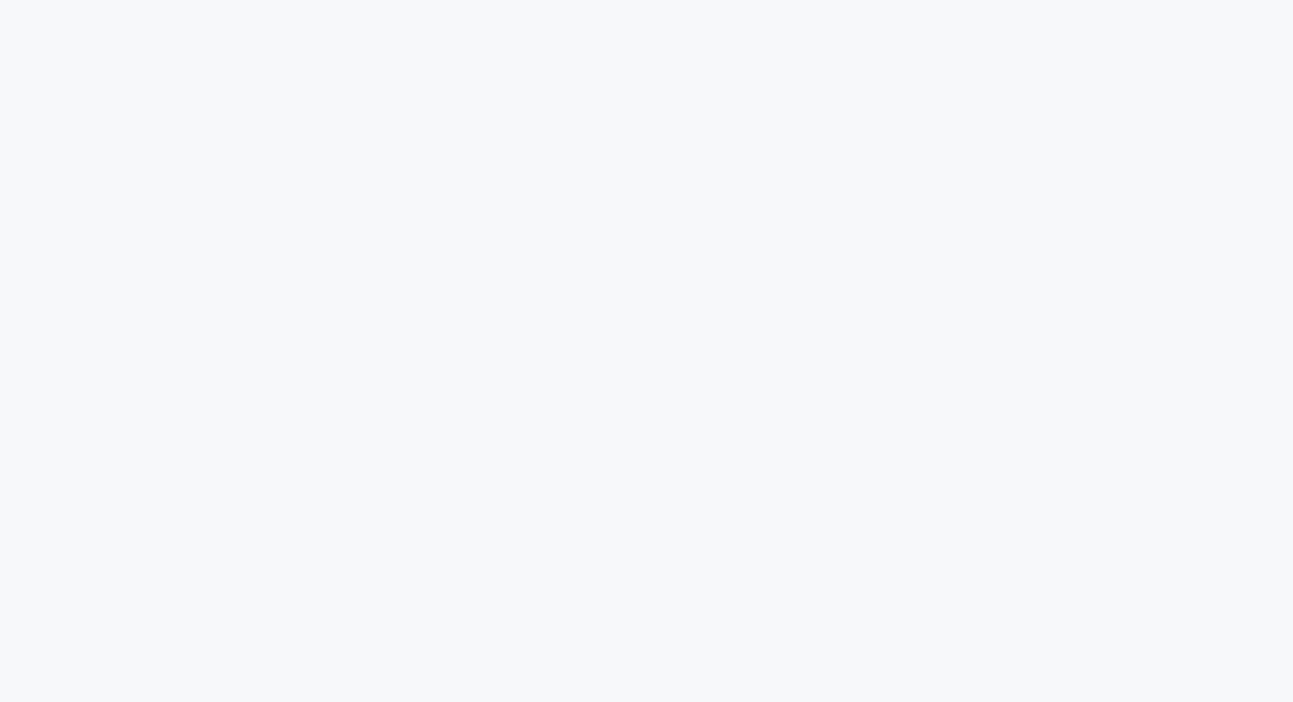 scroll, scrollTop: 0, scrollLeft: 0, axis: both 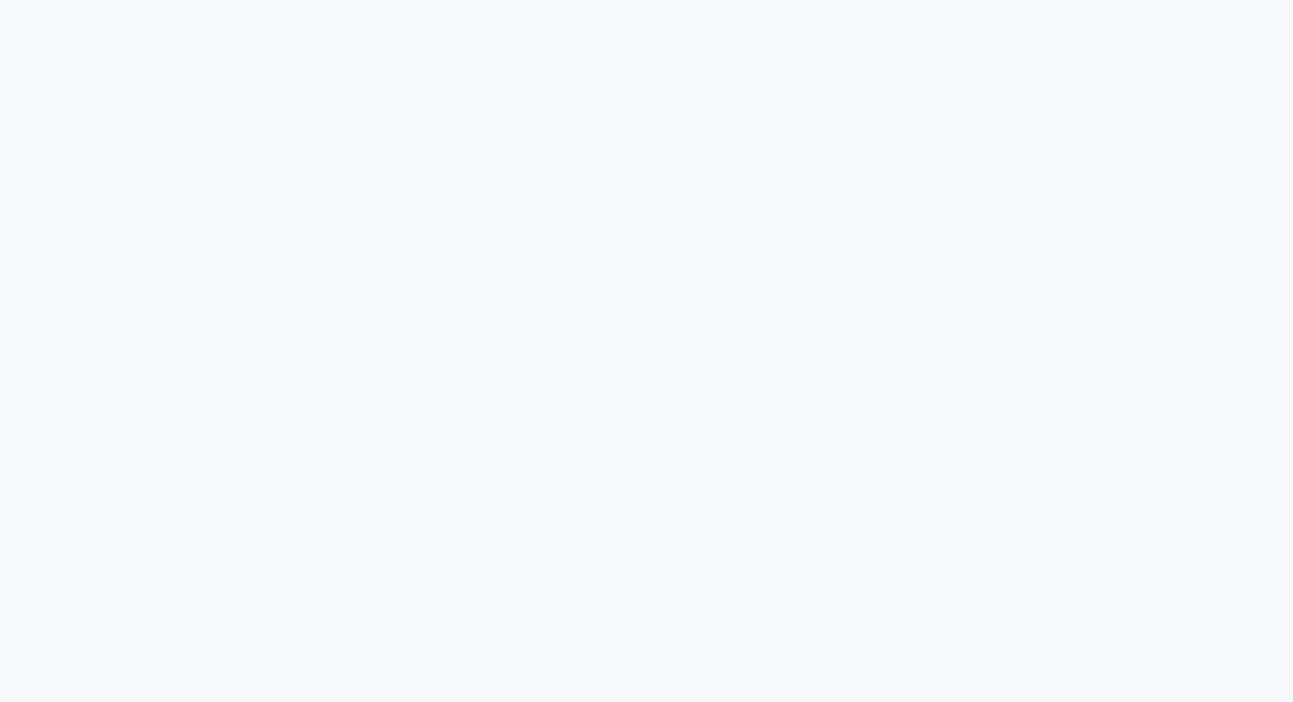 click at bounding box center [646, 0] 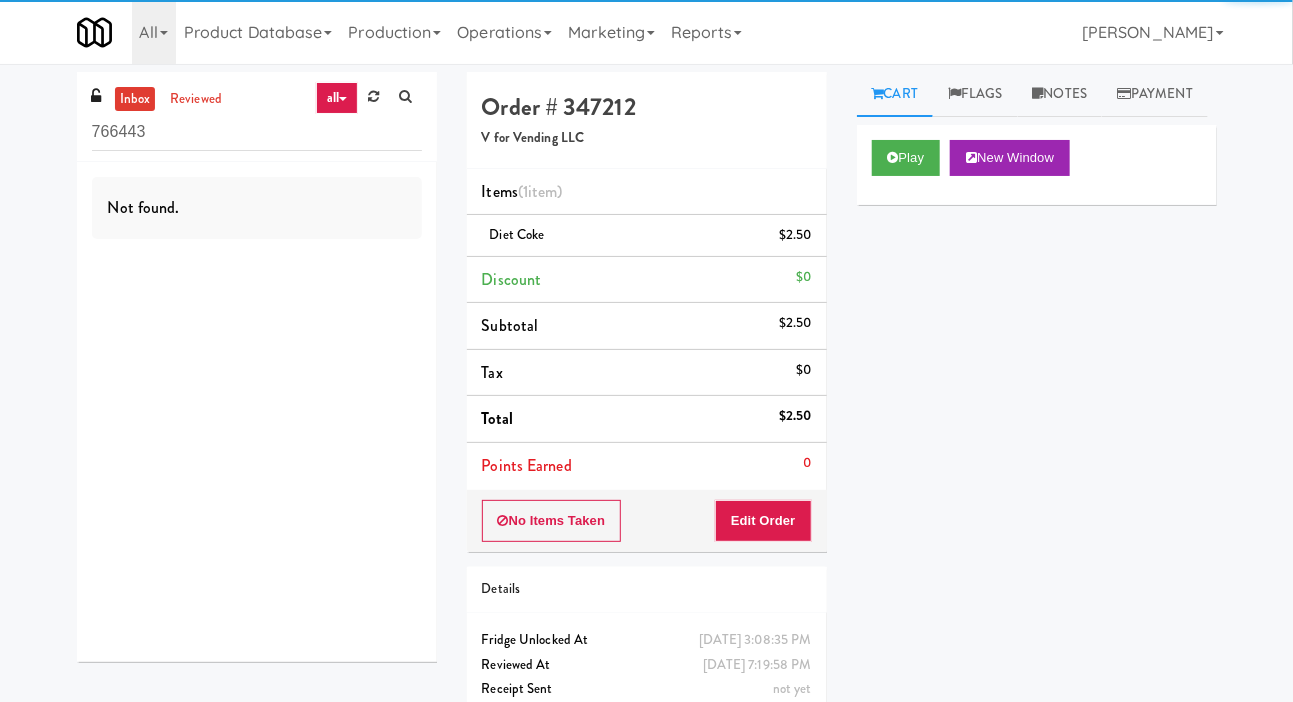 click on "766443" at bounding box center [257, 132] 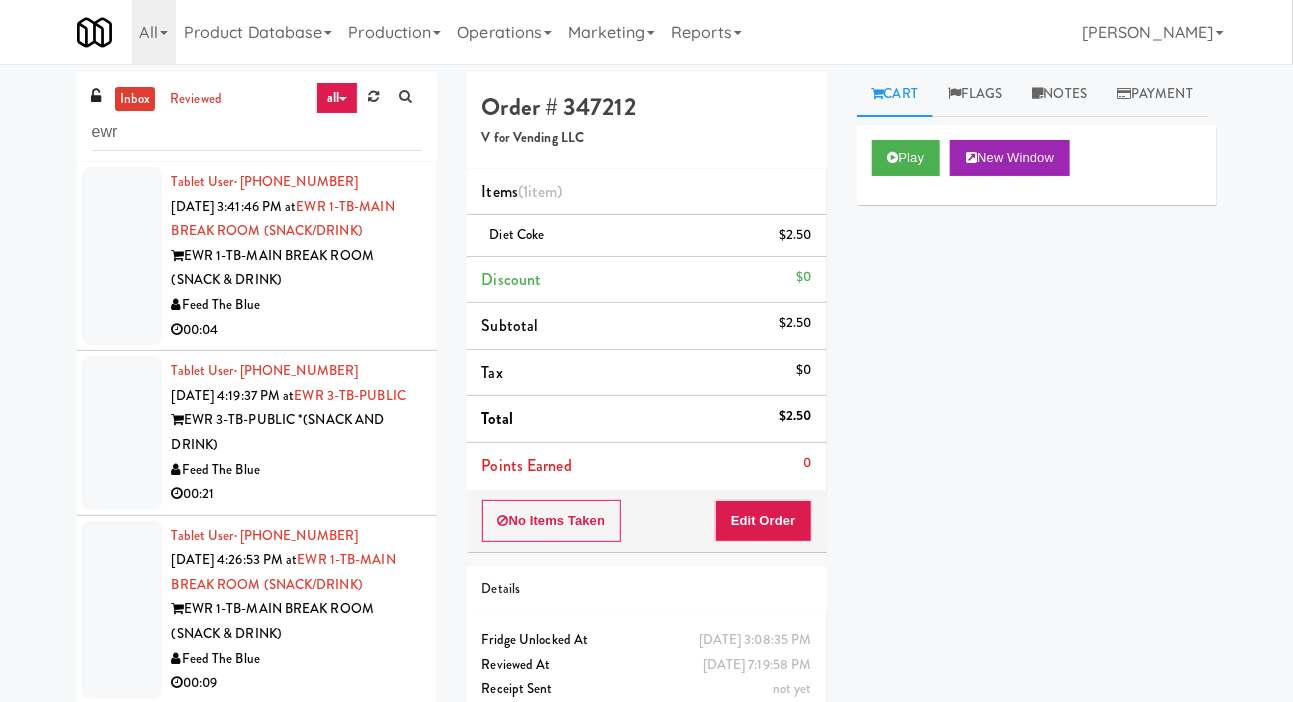 click on "inbox reviewed all    all     unclear take     inventory issue     suspicious     failed   ewr Tablet User  · (201) 486-1227 Jul 14, 2025 3:41:46 PM at  EWR 1-TB-MAIN BREAK ROOM (SNACK/DRINK)  EWR 1-TB-MAIN BREAK ROOM (SNACK & DRINK)  Feed The Blue  00:04     Tablet User  · (862) 232-9745 Jul 14, 2025 4:19:37 PM at  EWR 3-TB-PUBLIC  EWR 3-TB-PUBLIC *(SNACK AND DRINK)  Feed The Blue  00:21     Tablet User  · (646) 288-0807 Jul 14, 2025 4:26:53 PM at  EWR 1-TB-MAIN BREAK ROOM (SNACK/DRINK)  EWR 1-TB-MAIN BREAK ROOM (SNACK & DRINK)  Feed The Blue  00:09     Tablet User  · (929) 666-0059 Jul 14, 2025 4:42:01 PM at  EWR 3-TB-PUBLIC  EWR 3-TB-PUBLIC *(SNACK AND DRINK)  Feed The Blue  00:04     Tablet User  · (512) 917-2514 Jul 14, 2025 4:52:48 PM at  EWR 3-TB-PUBLIC  EWR 3-TB-PUBLIC *(SNACK AND DRINK)  Feed The Blue  00:13     Tablet User  · (305) 497-5234 Jul 14, 2025 5:12:44 PM at  EWR 3-TB-PUBLIC  EWR 3-TB-PUBLIC *(SNACK AND DRINK)  Feed The Blue  00:05     Tablet User  · (713) 398-3064" at bounding box center [646, 424] 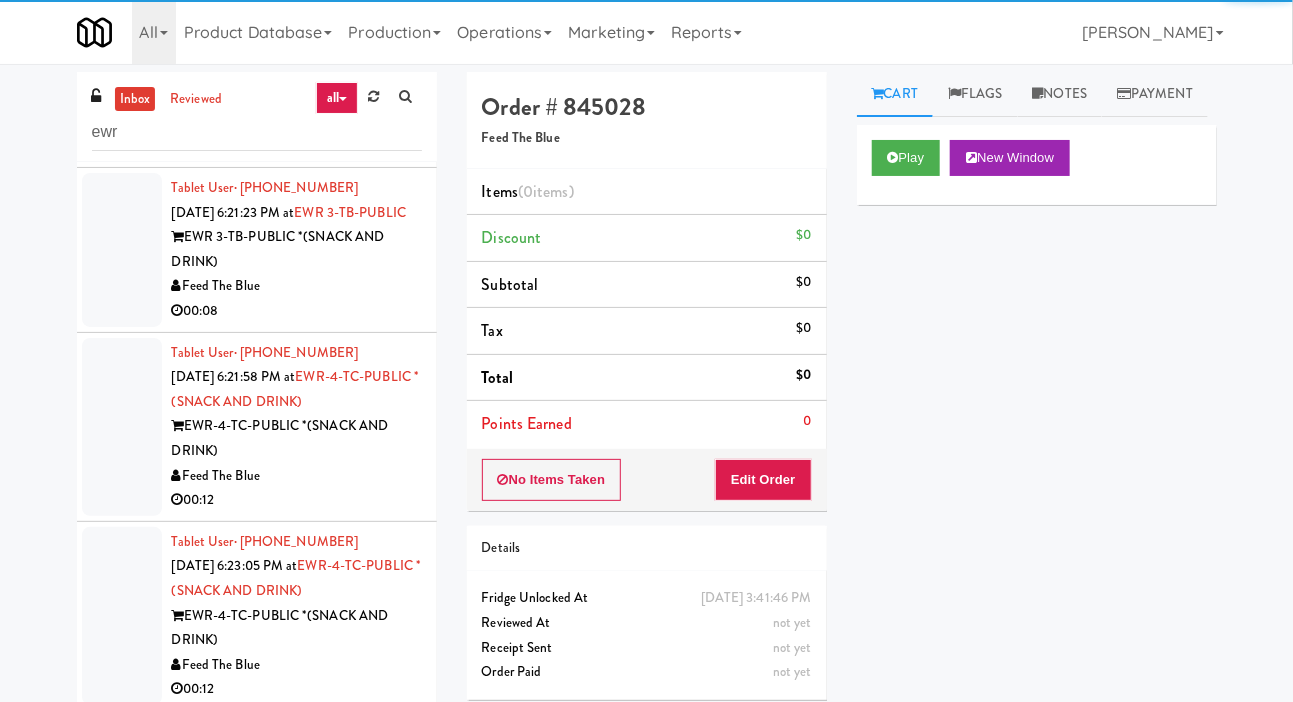 scroll, scrollTop: 6960, scrollLeft: 0, axis: vertical 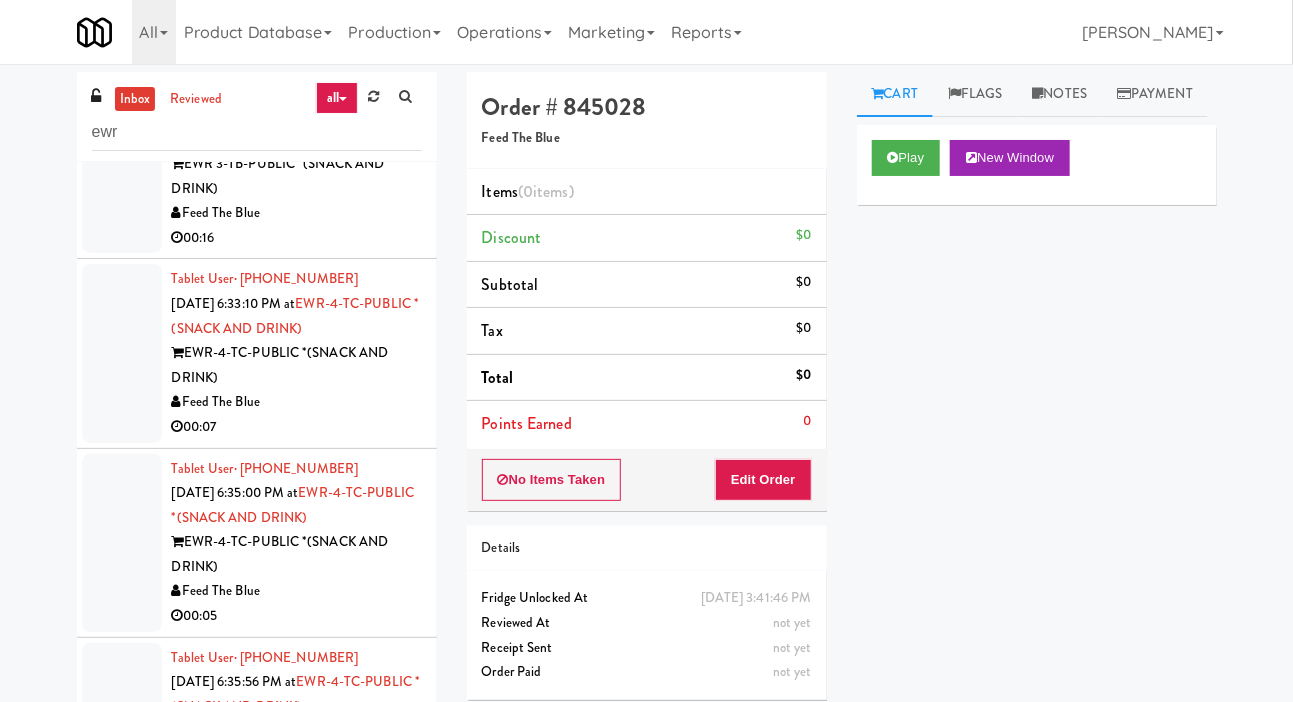 click at bounding box center [122, 177] 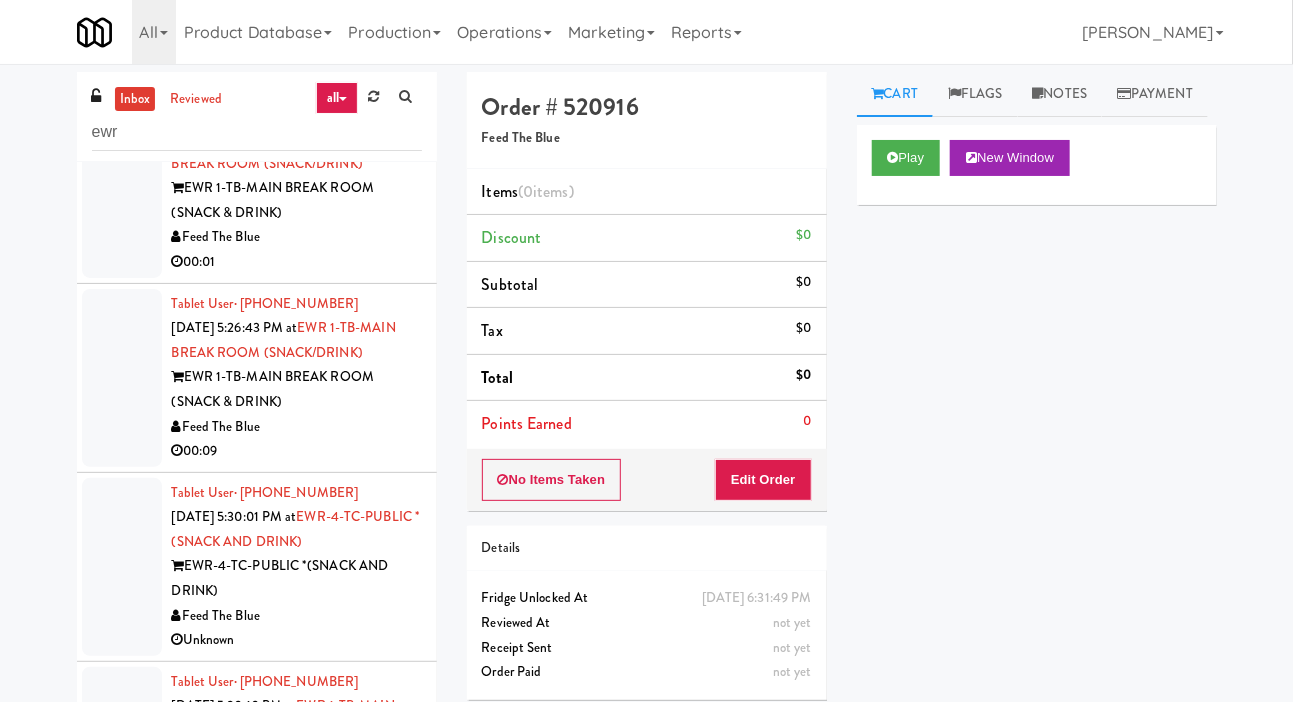 scroll, scrollTop: 1413, scrollLeft: 0, axis: vertical 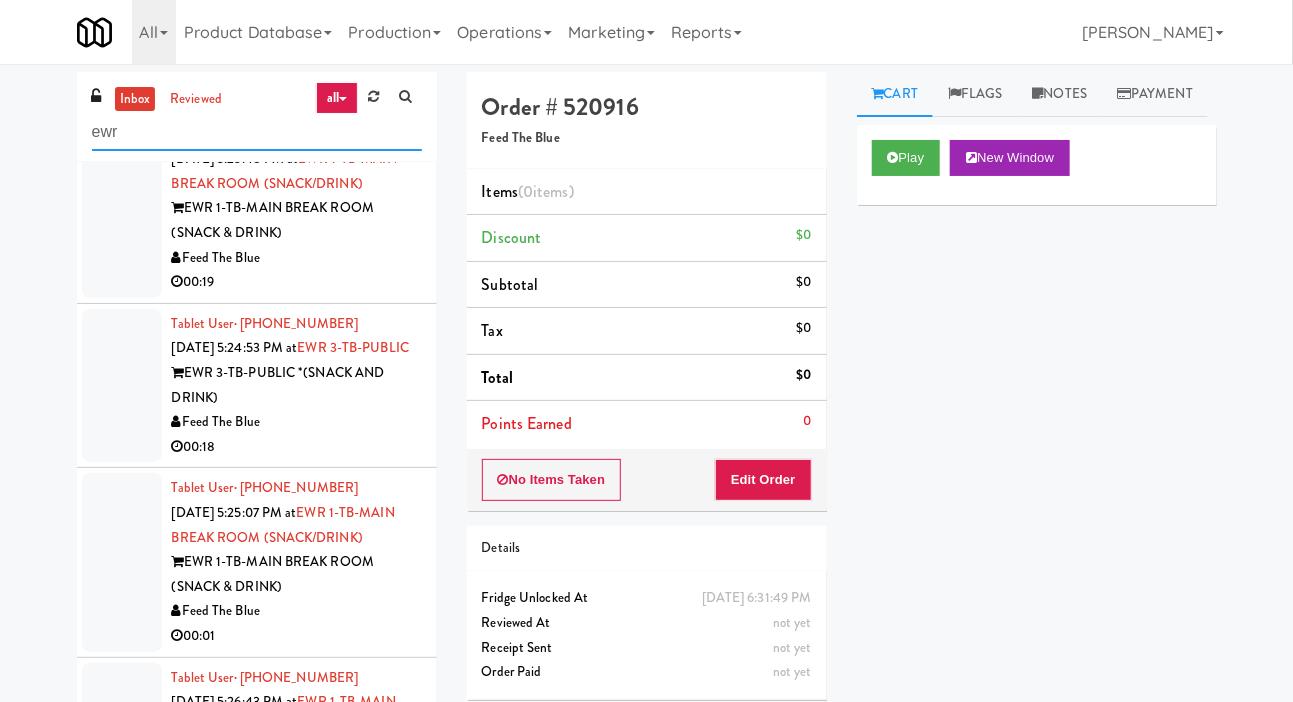 click on "ewr" at bounding box center [257, 132] 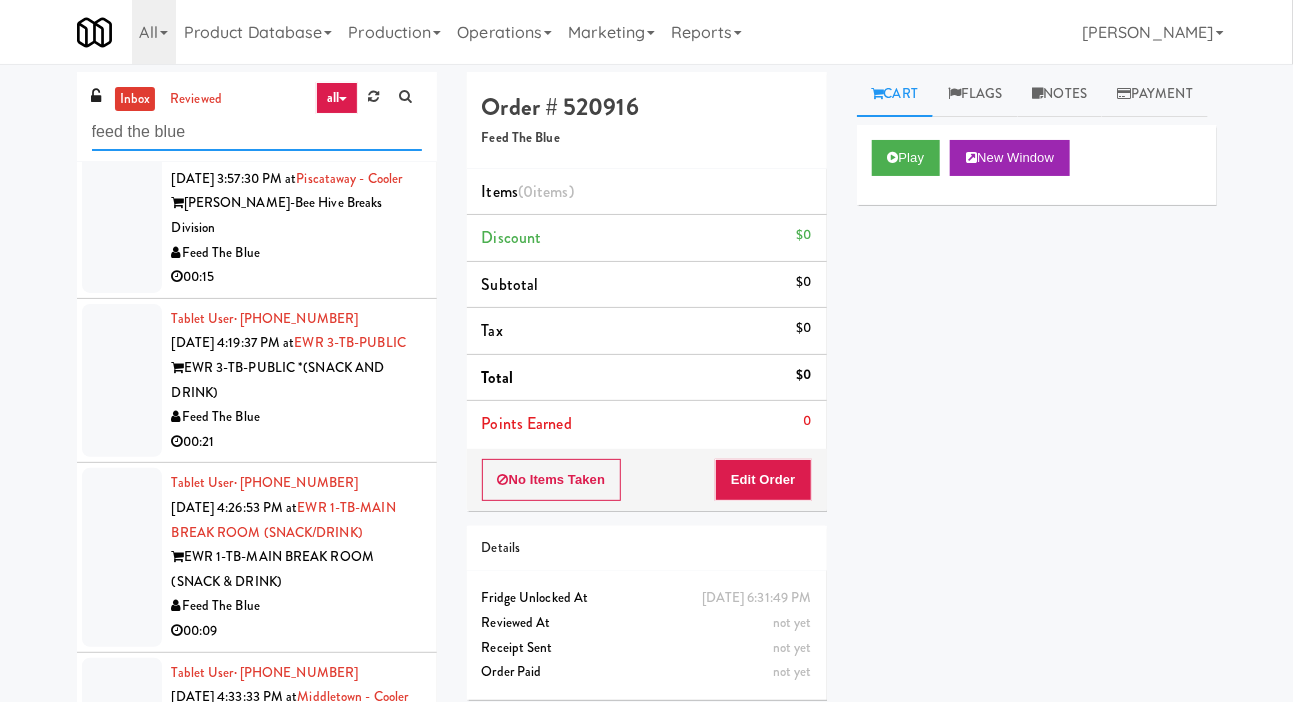 scroll, scrollTop: 0, scrollLeft: 0, axis: both 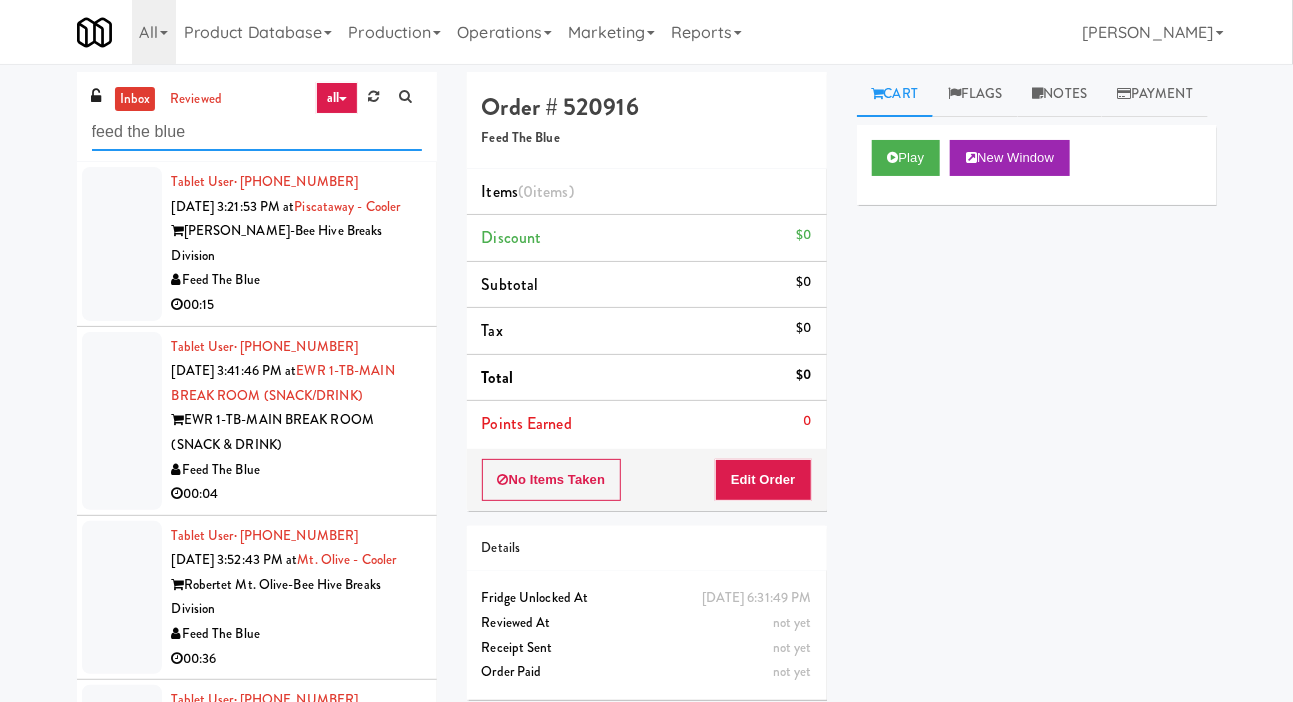 click on "feed the blue" at bounding box center (257, 132) 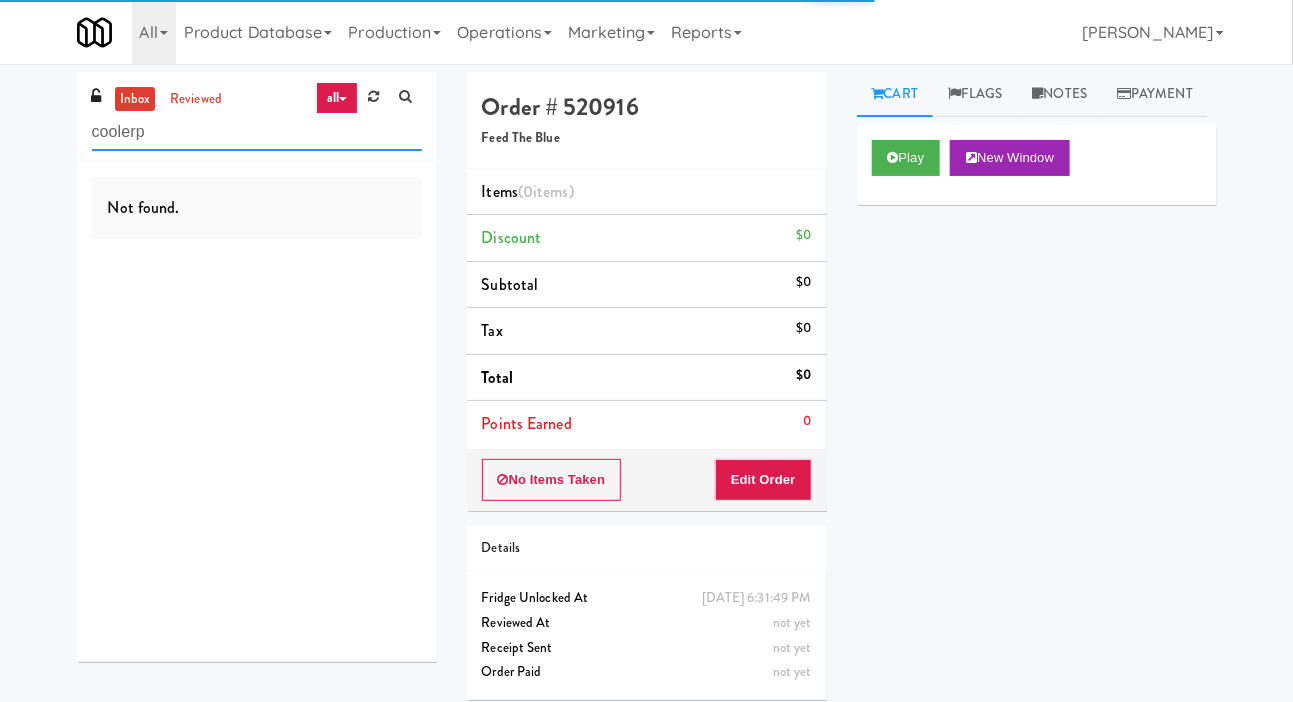 type on "cooler" 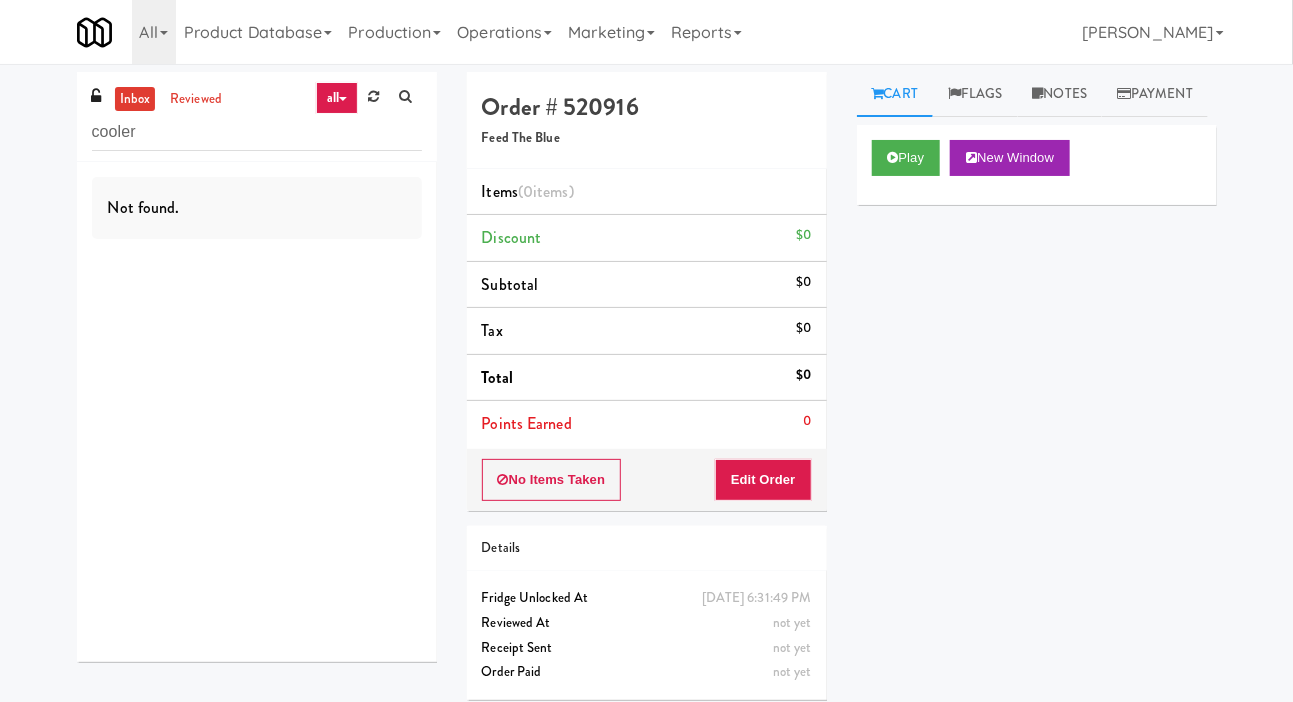 click on "inbox reviewed all    all     unclear take     inventory issue     suspicious     failed   cooler   Not found. Order # 520916 Feed The Blue Items  (0  items ) Discount  $0 Subtotal $0 Tax $0 Total $0 Points Earned  0  No Items Taken Edit Order Details Monday, July 14th 2025 6:31:49 PM Fridge Unlocked At not yet Reviewed At not yet Receipt Sent not yet Order Paid  Cart  Flags  Notes  Payment  Play  New Window  Primary Flag  Clear     Flag if unable to determine what was taken or order not processable due to inventory issues Unclear Take - No Video Unclear Take - Short or Cut Off Unclear Take - Obstructed Inventory Issue - Product Not in Inventory Inventory Issue - Product prices as $0  Additional Concerns  Clear Flag as Suspicious Returned Product Place a foreign product in  Internal Notes                                                                                                                                                                Card  View Transaction Details  Card  5042 417111868" at bounding box center (646, 393) 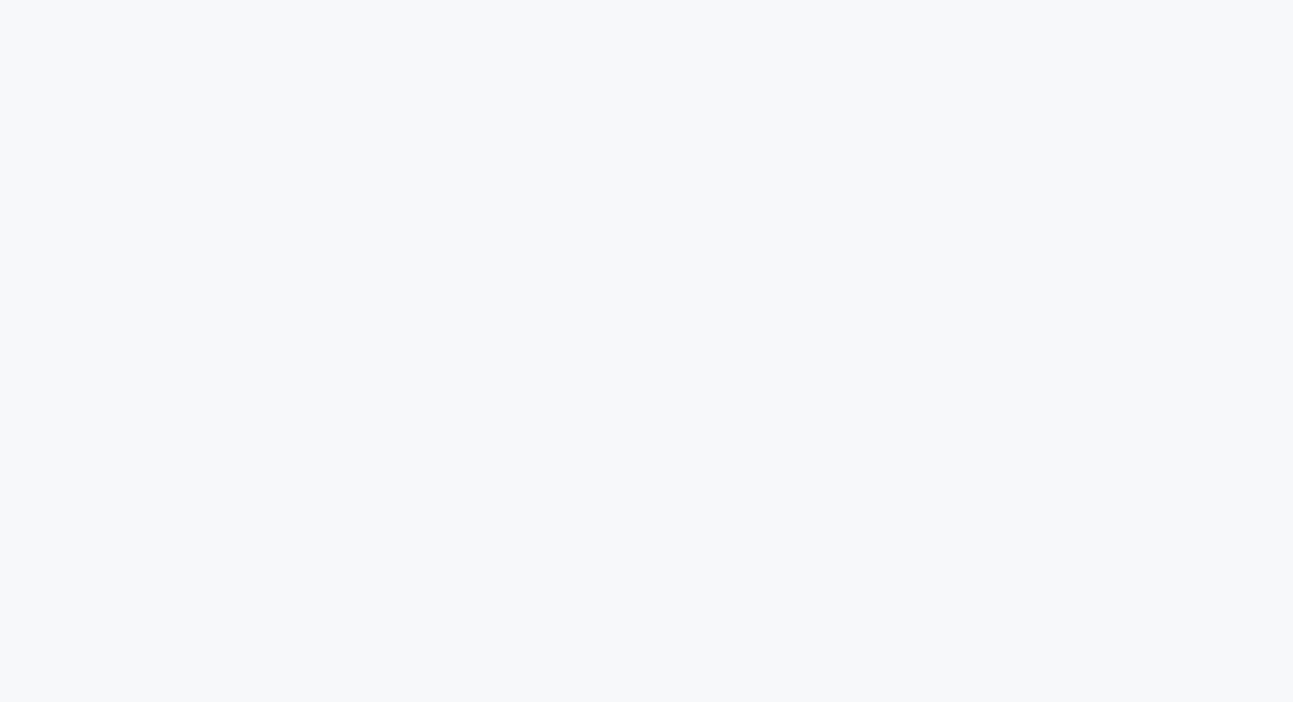 scroll, scrollTop: 0, scrollLeft: 0, axis: both 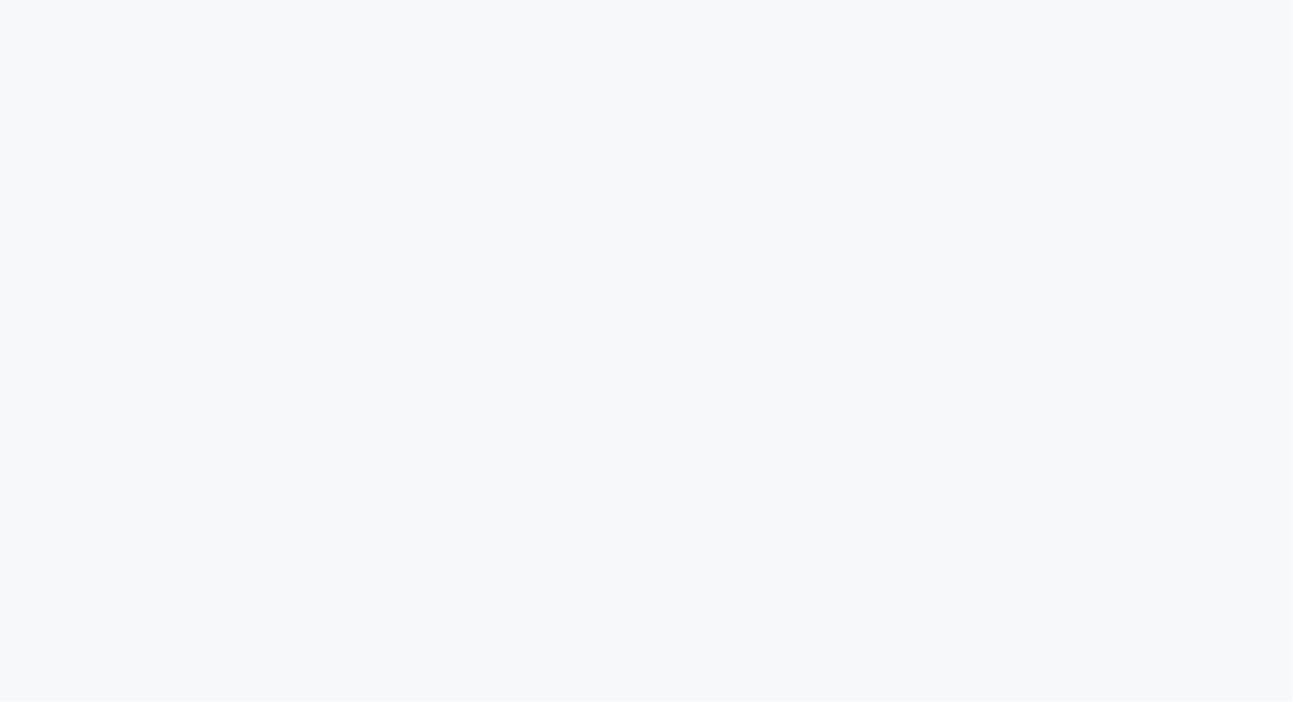 click at bounding box center [646, 0] 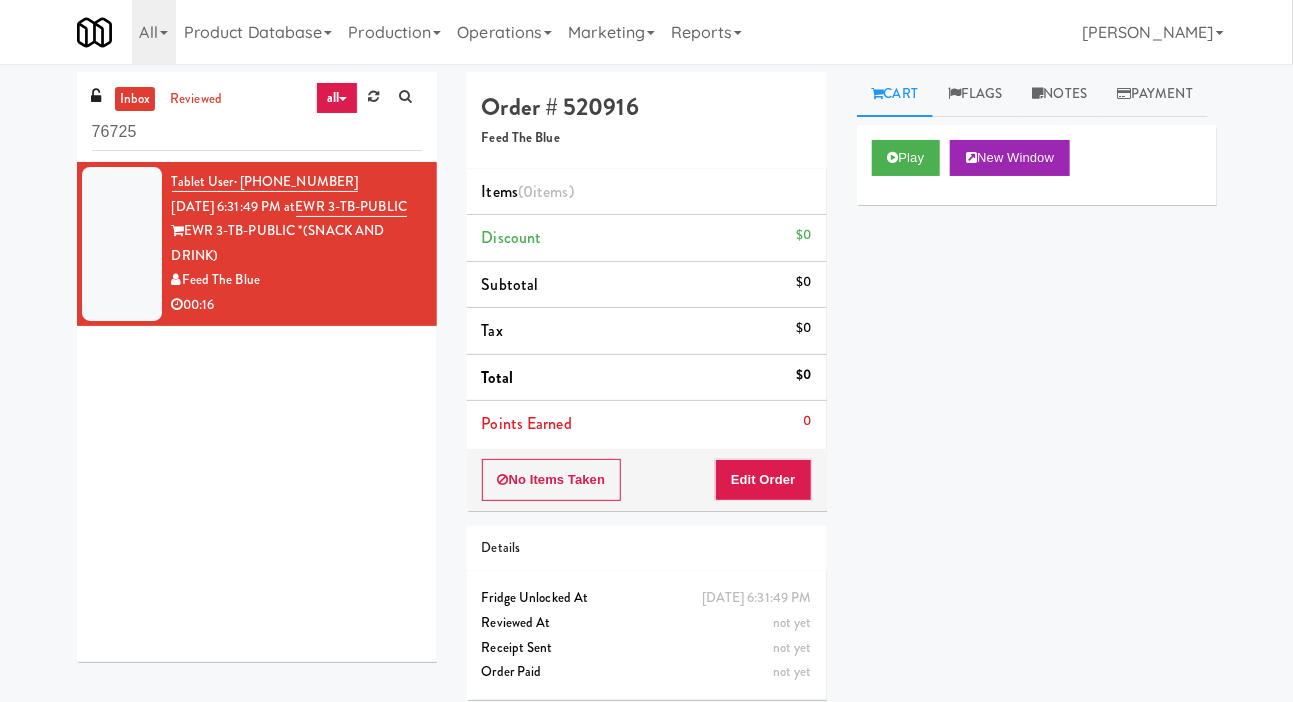 click on "76725" at bounding box center (257, 132) 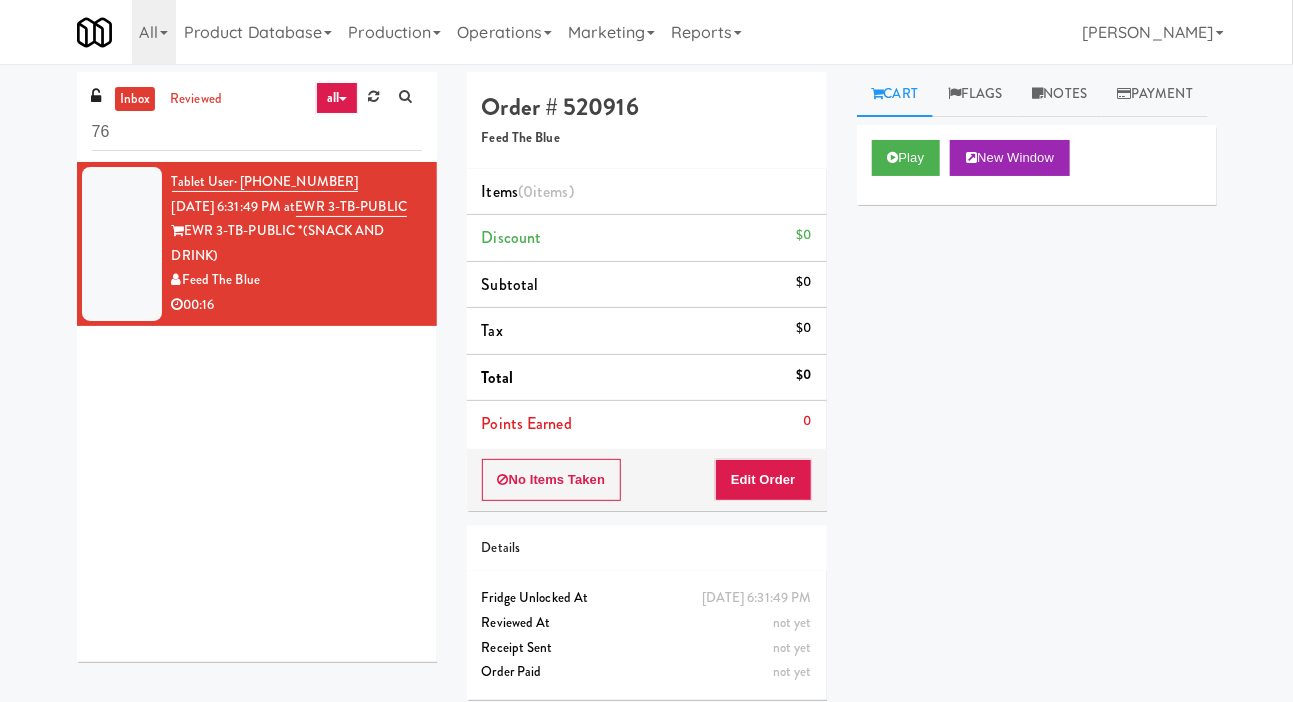 type on "7" 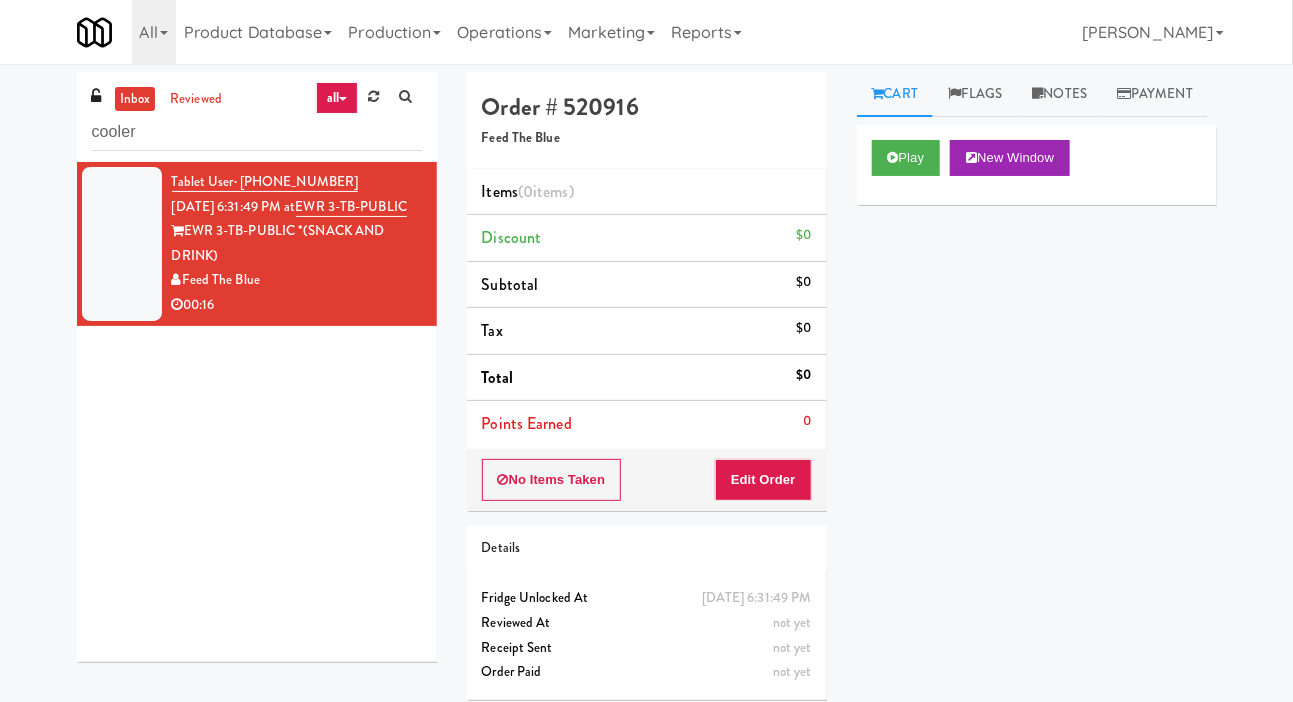 type on "cooler" 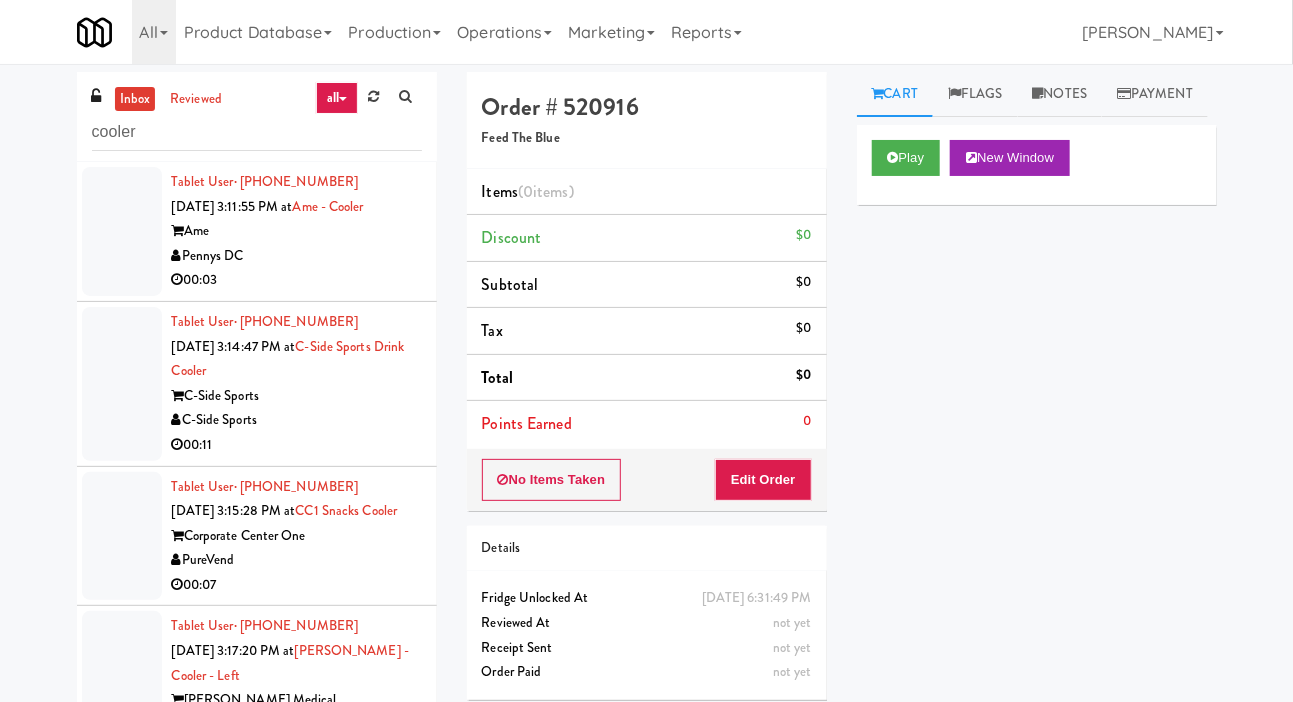 click at bounding box center [122, 231] 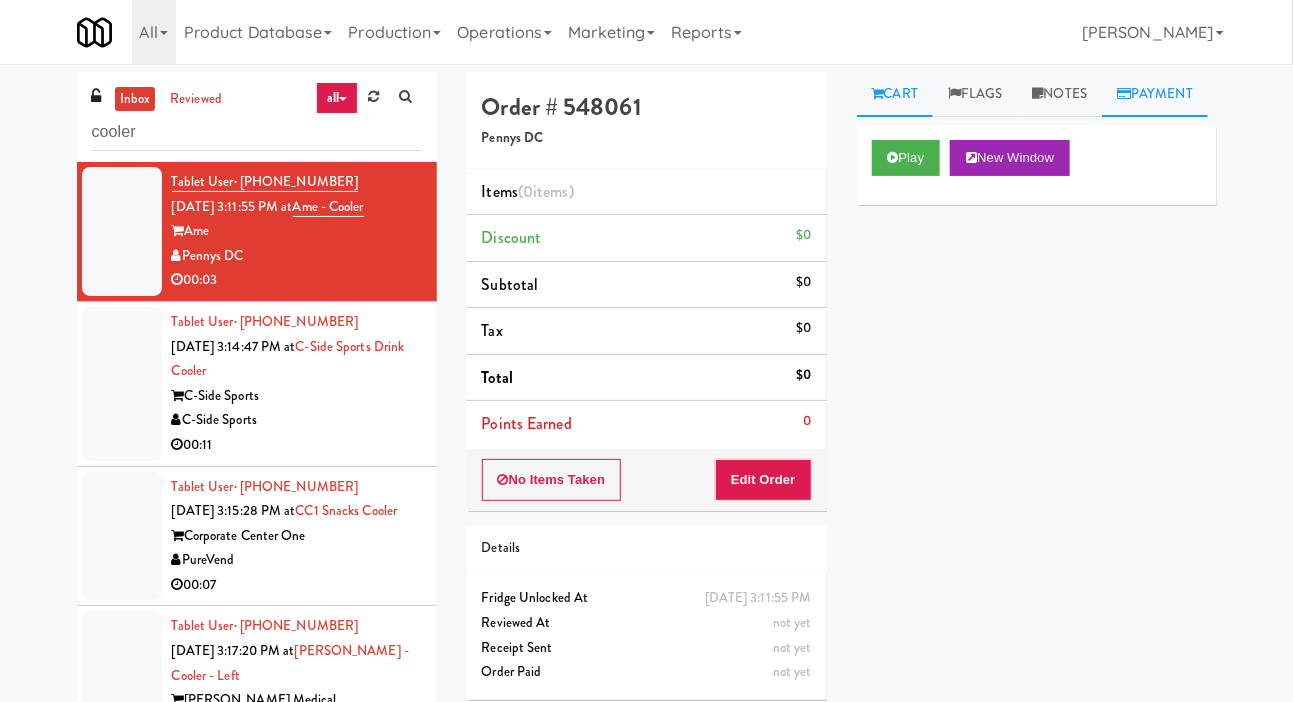 click on "Payment" at bounding box center (1155, 94) 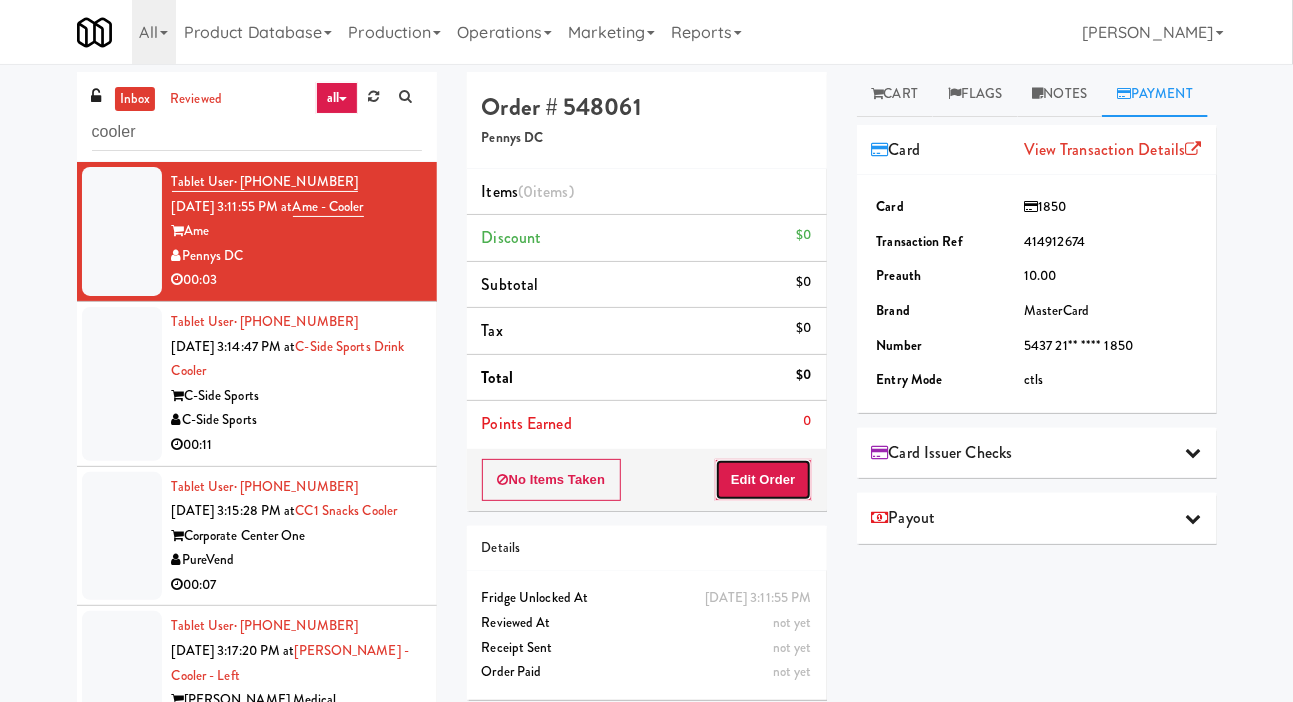 click on "Edit Order" at bounding box center [763, 480] 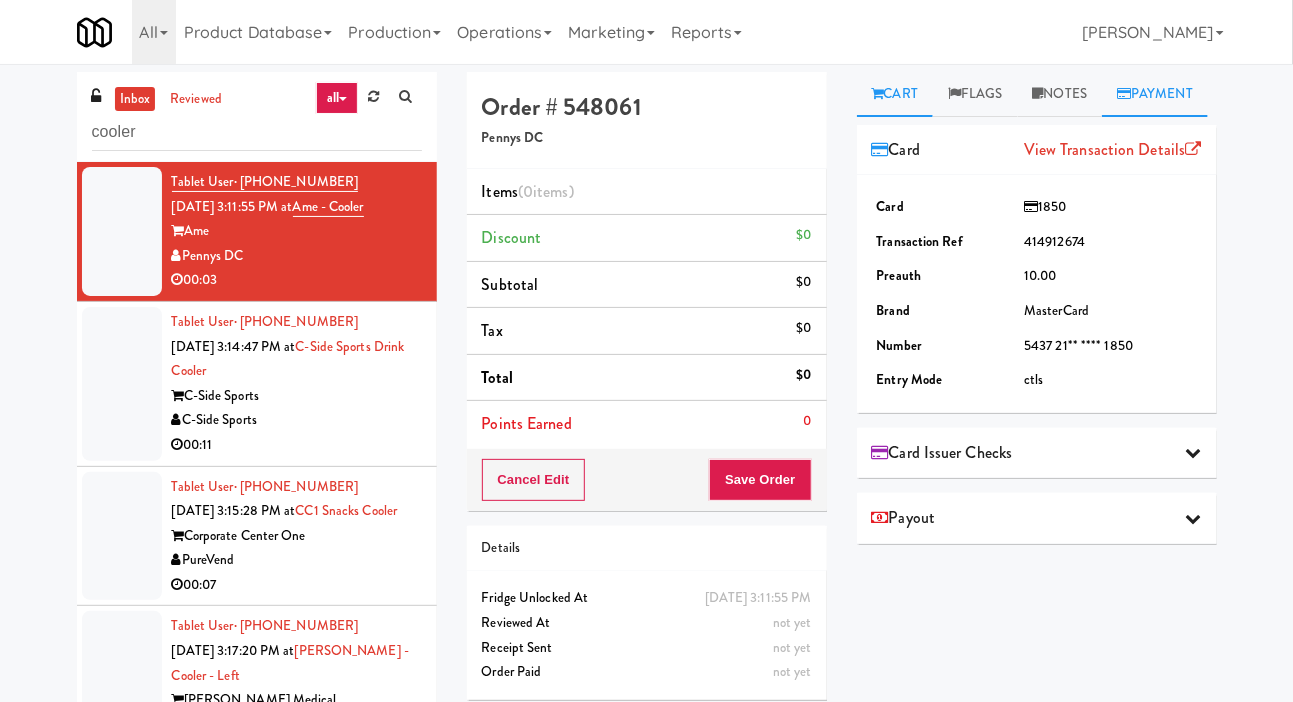 click on "Cart" at bounding box center (895, 94) 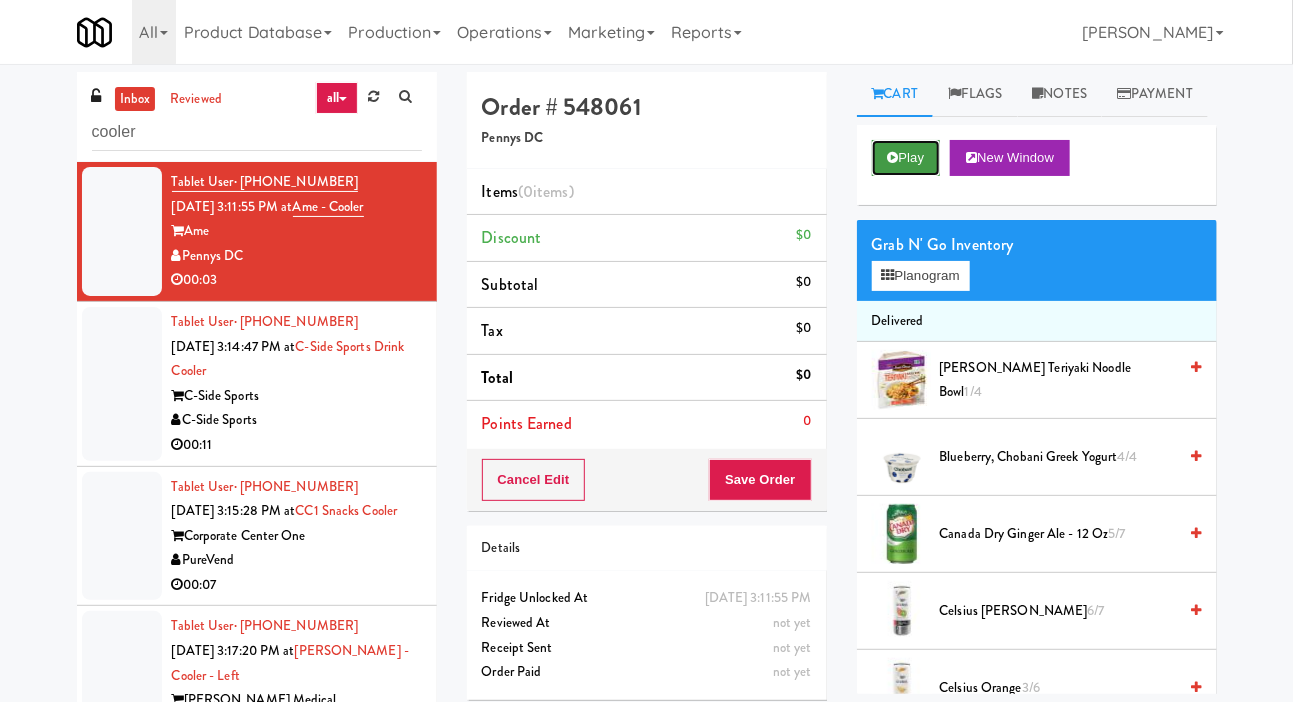 click on "Play" at bounding box center [906, 158] 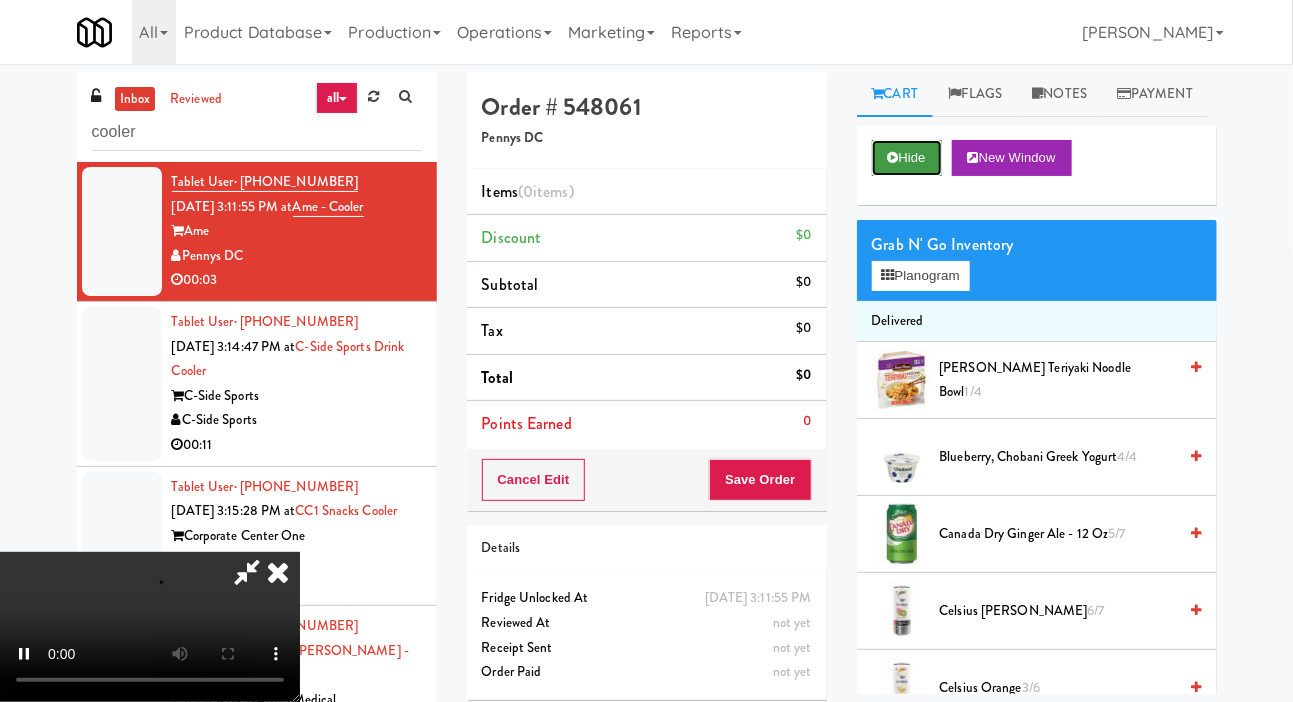 scroll, scrollTop: 73, scrollLeft: 0, axis: vertical 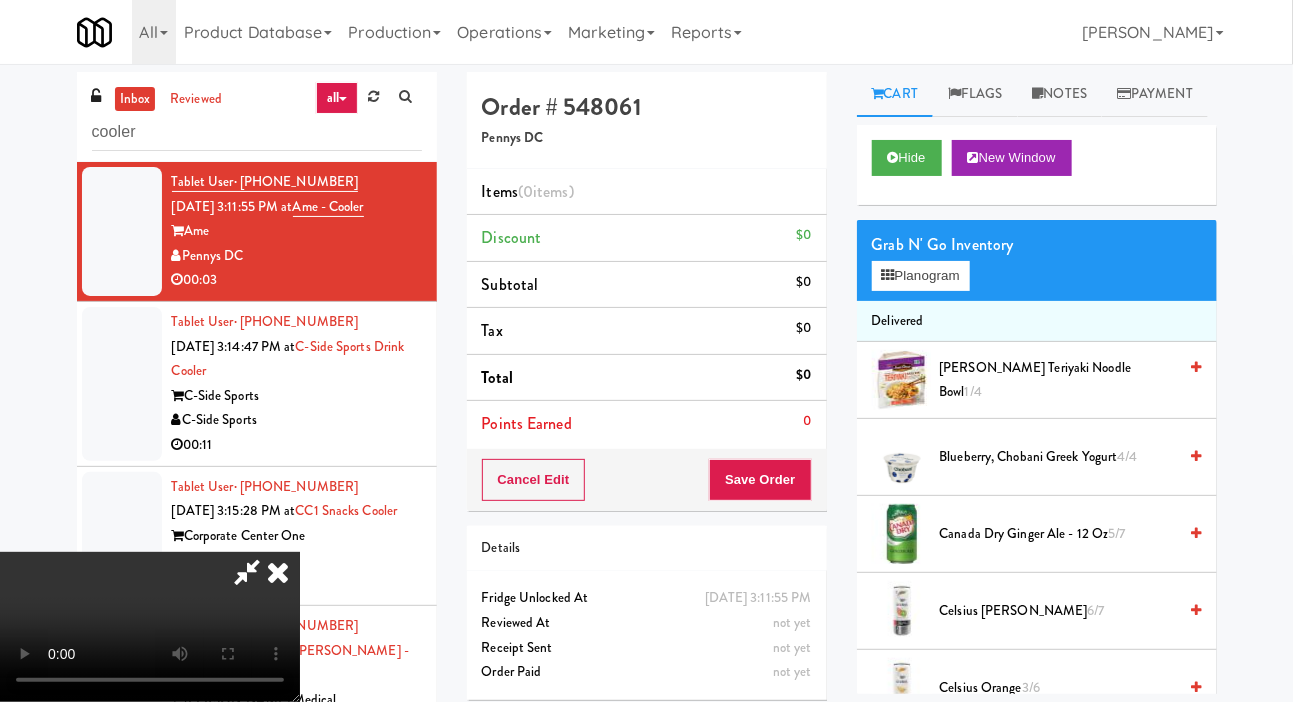 type 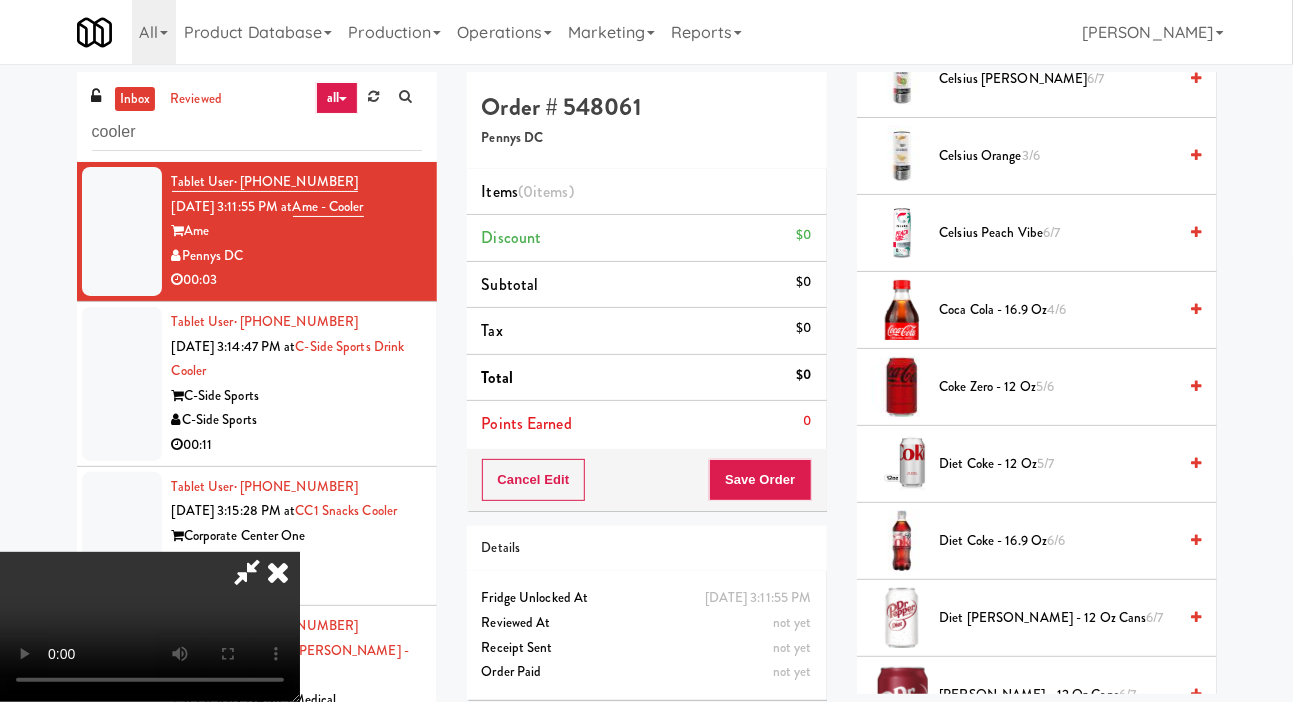 scroll, scrollTop: 556, scrollLeft: 0, axis: vertical 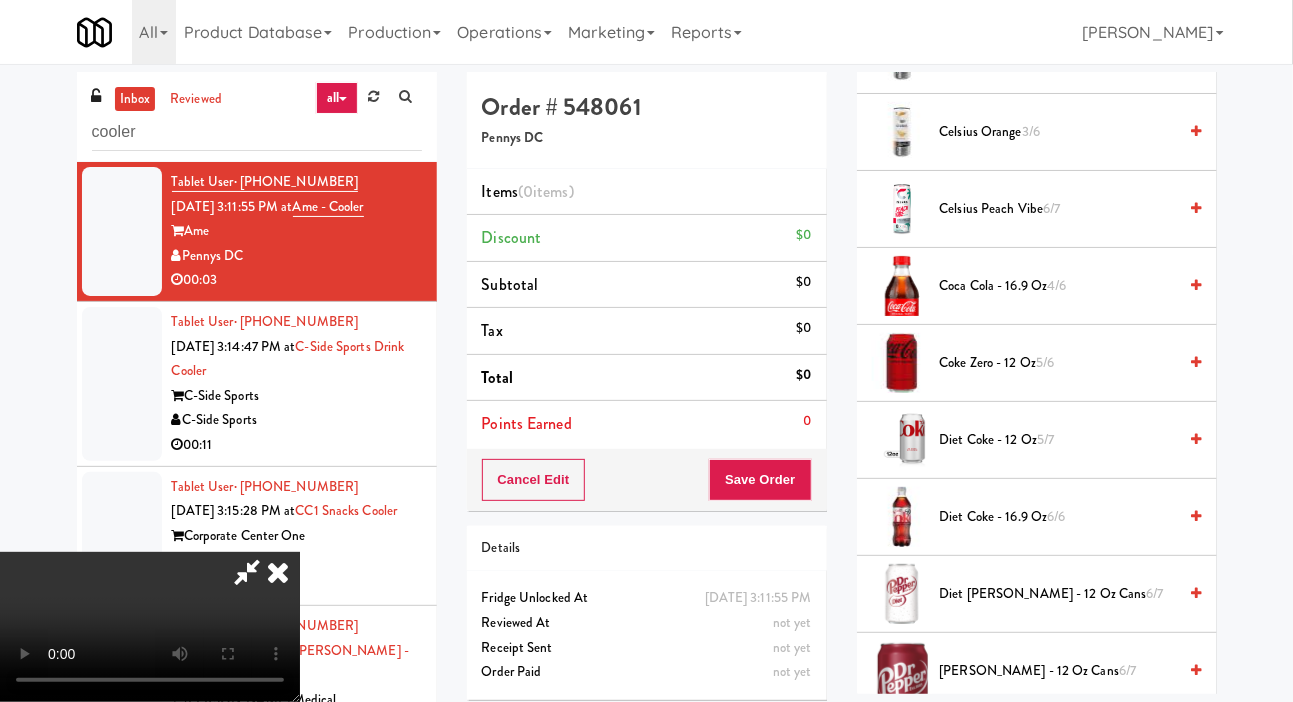 click on "Coke Zero - 12 oz   5/6" at bounding box center (1058, 363) 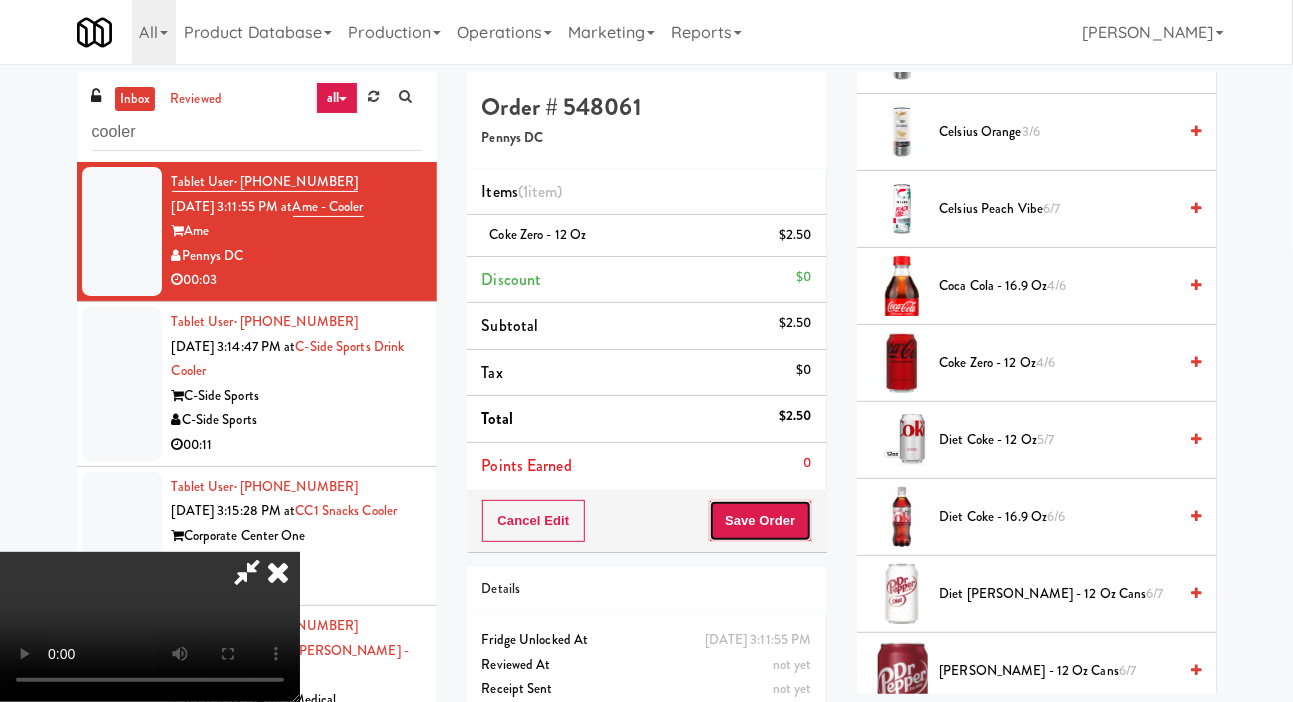 click on "Save Order" at bounding box center (760, 521) 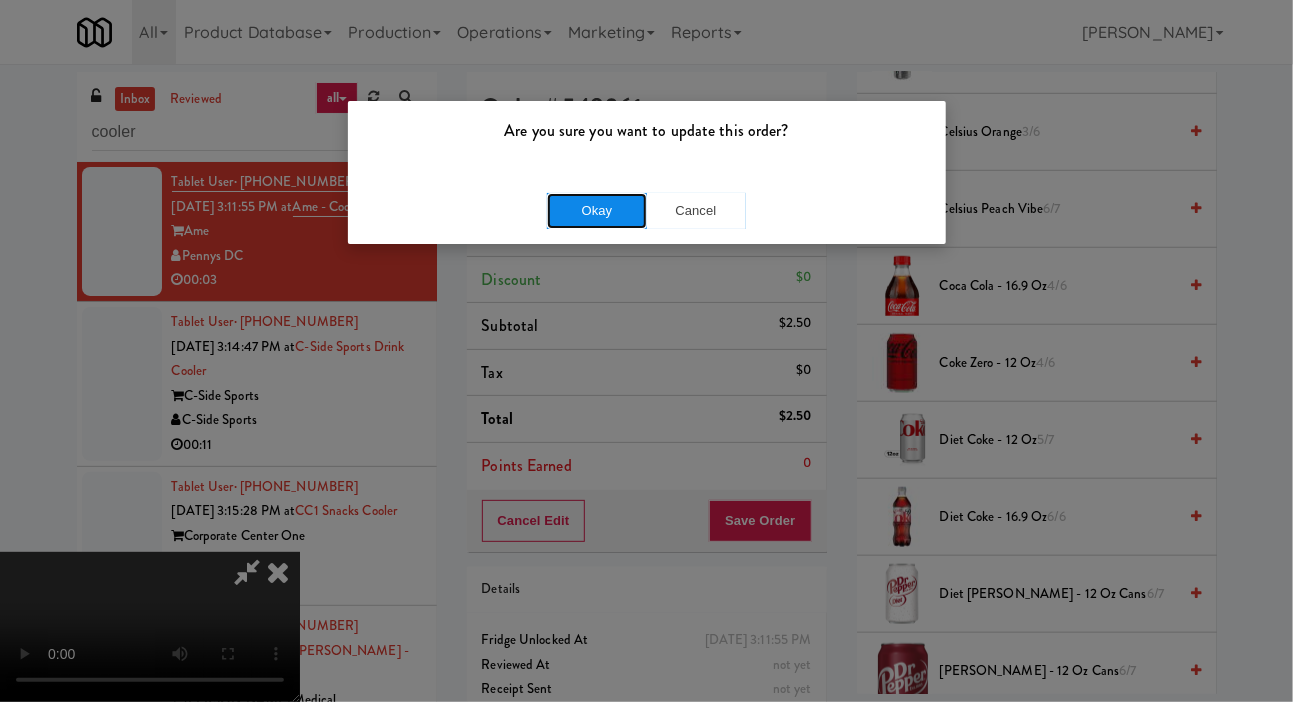click on "Okay" at bounding box center (597, 211) 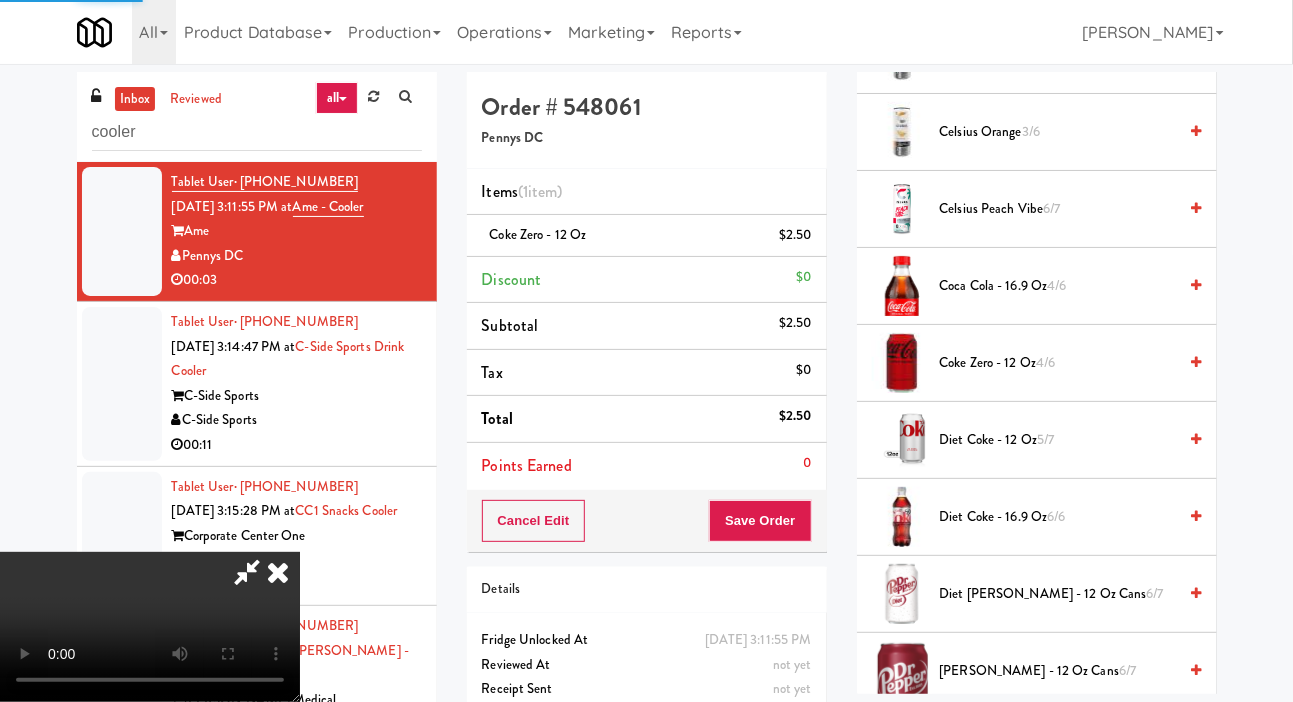 scroll, scrollTop: 116, scrollLeft: 0, axis: vertical 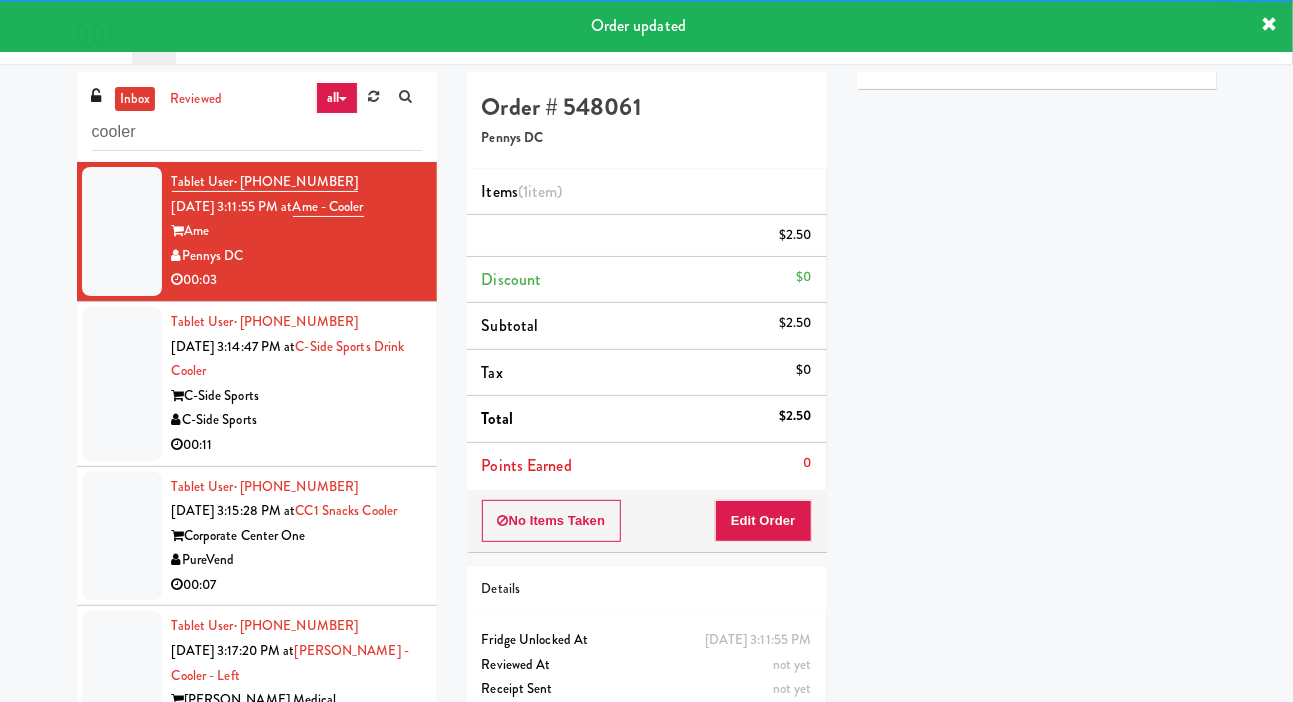 click at bounding box center [122, 384] 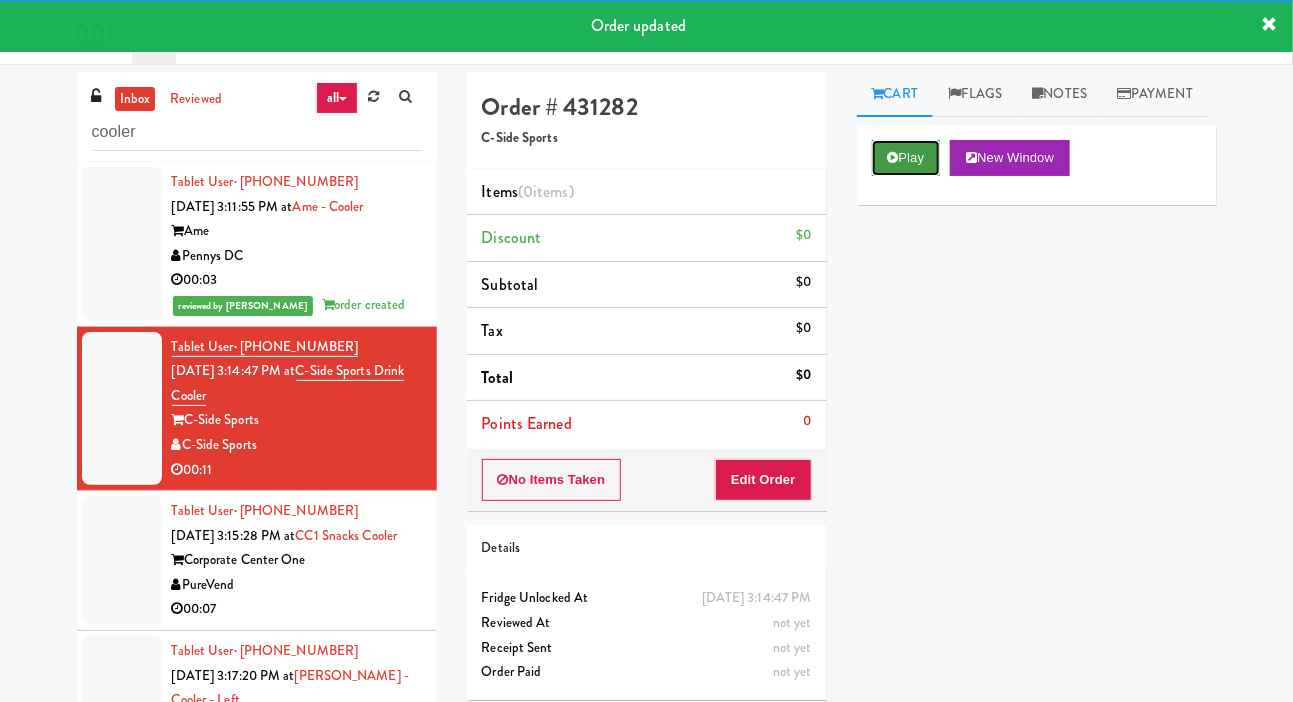 click on "Play" at bounding box center [906, 158] 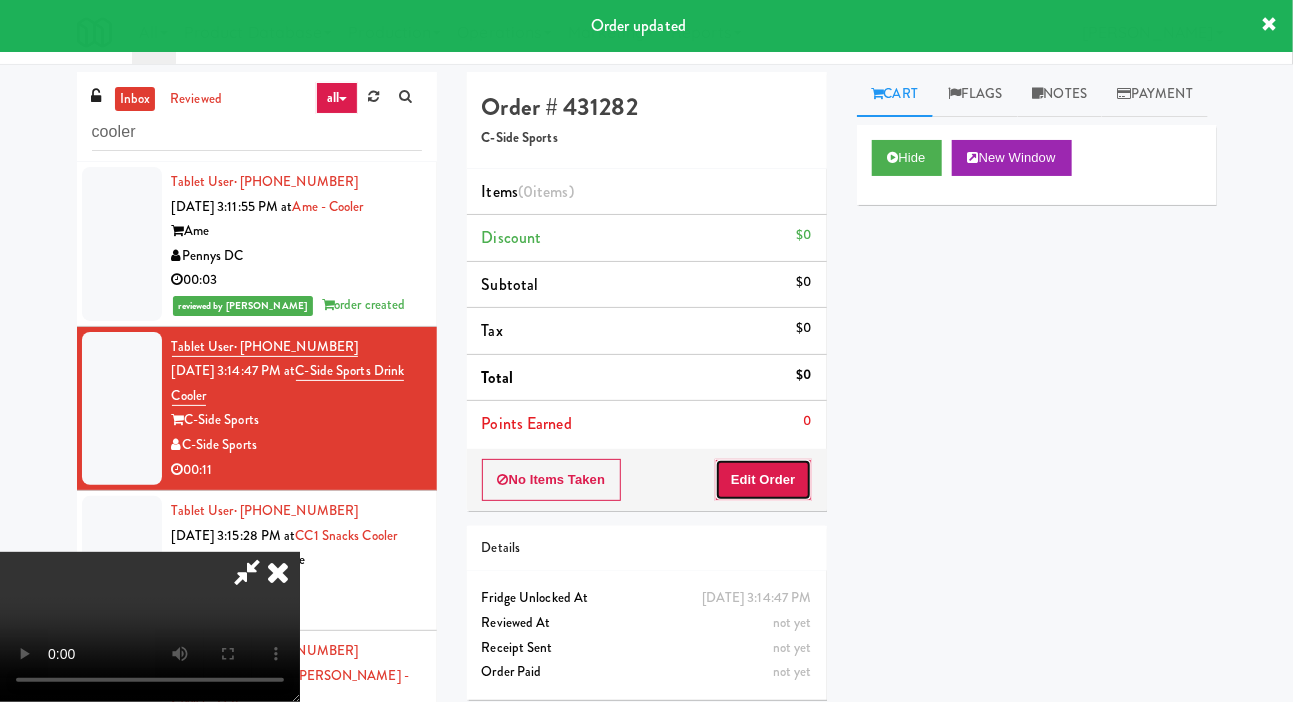 click on "Edit Order" at bounding box center [763, 480] 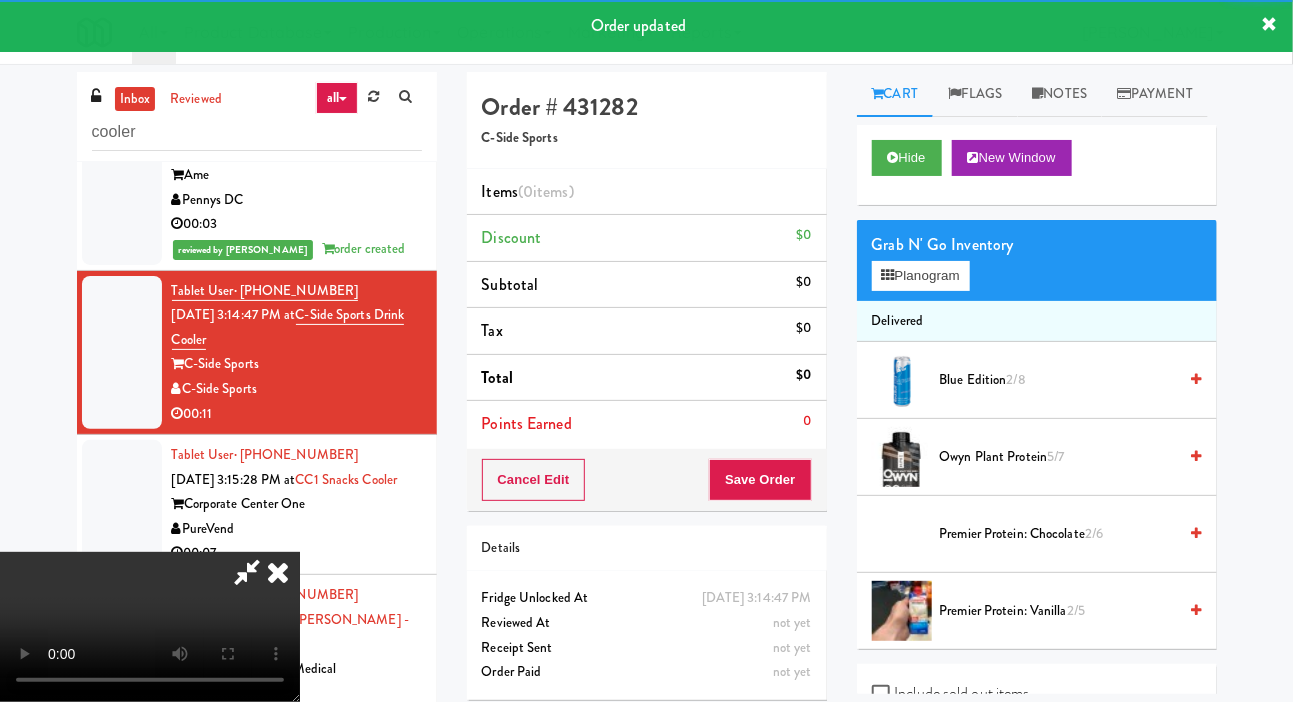 scroll, scrollTop: 89, scrollLeft: 0, axis: vertical 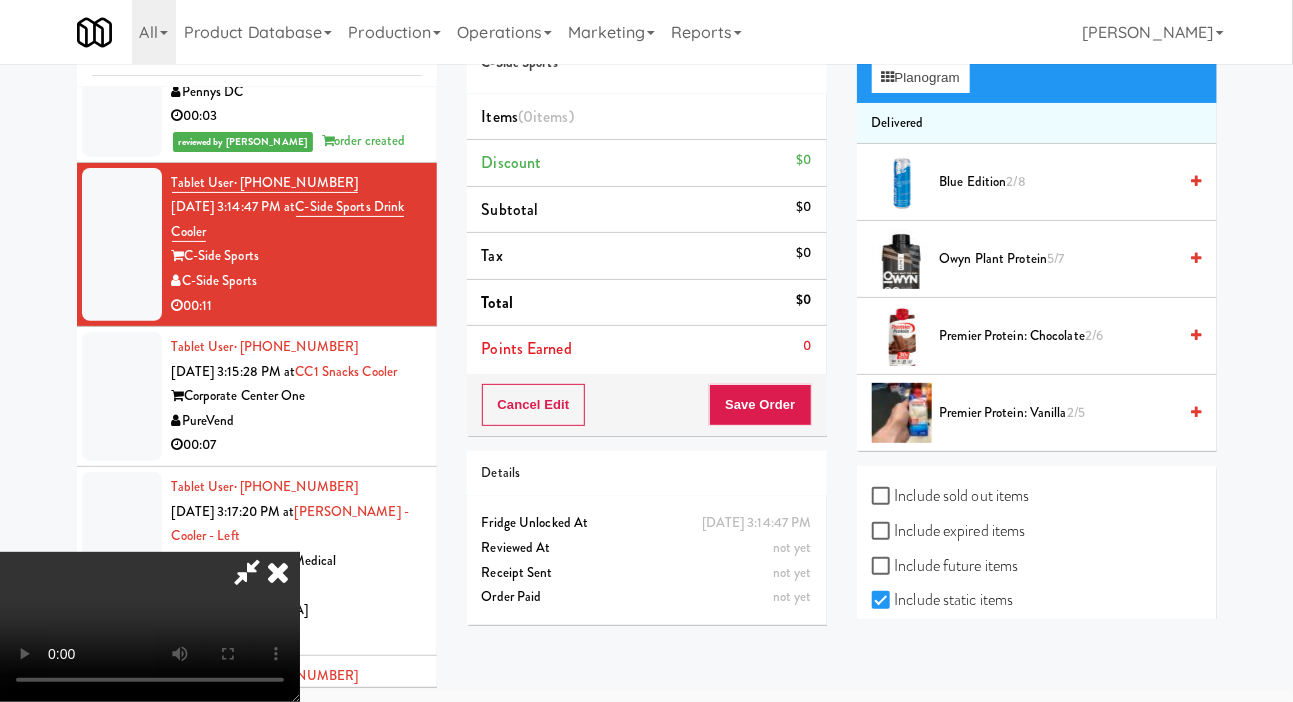 click on "Include sold out items" at bounding box center [951, 496] 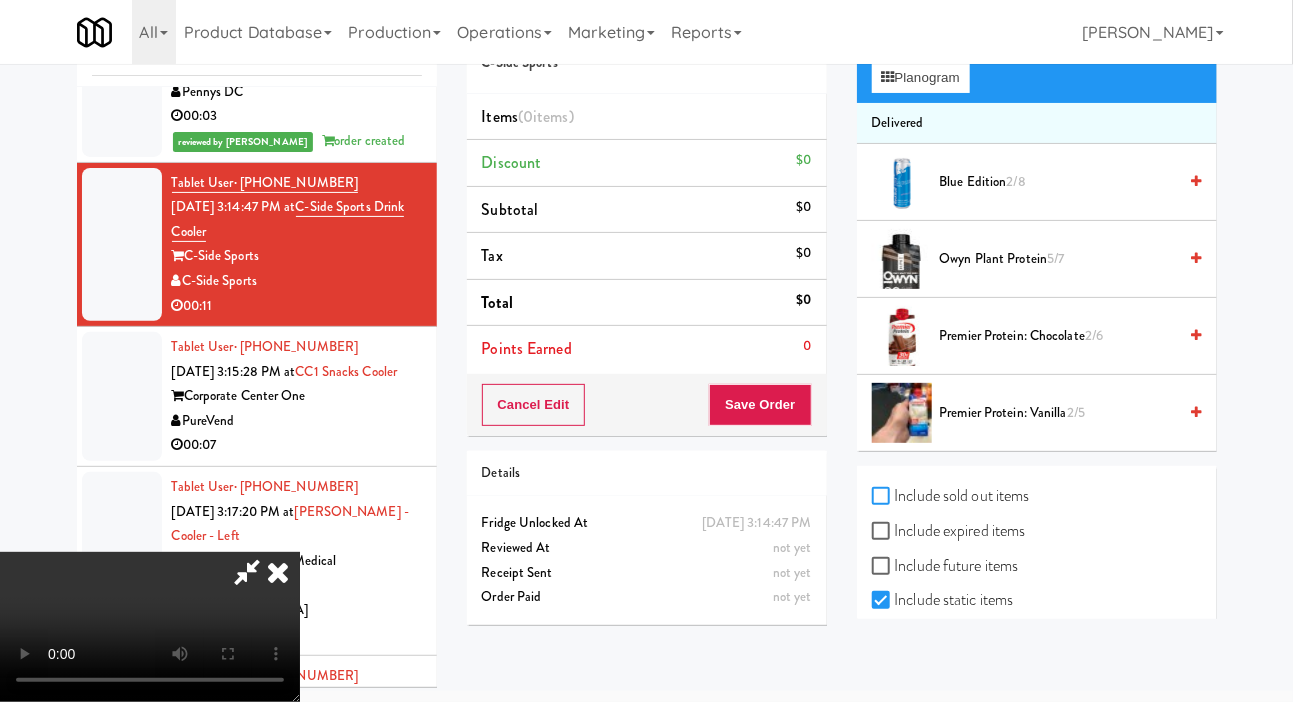 click on "Include sold out items" at bounding box center (883, 497) 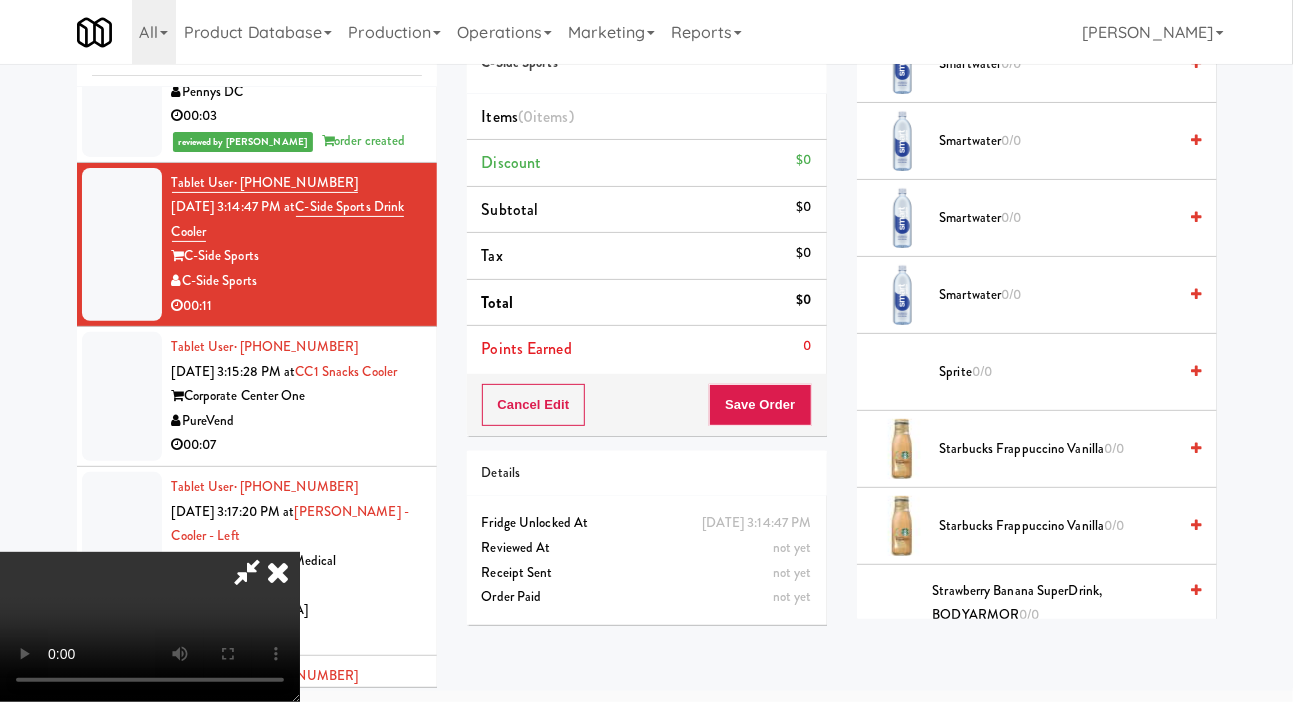 scroll, scrollTop: 2620, scrollLeft: 0, axis: vertical 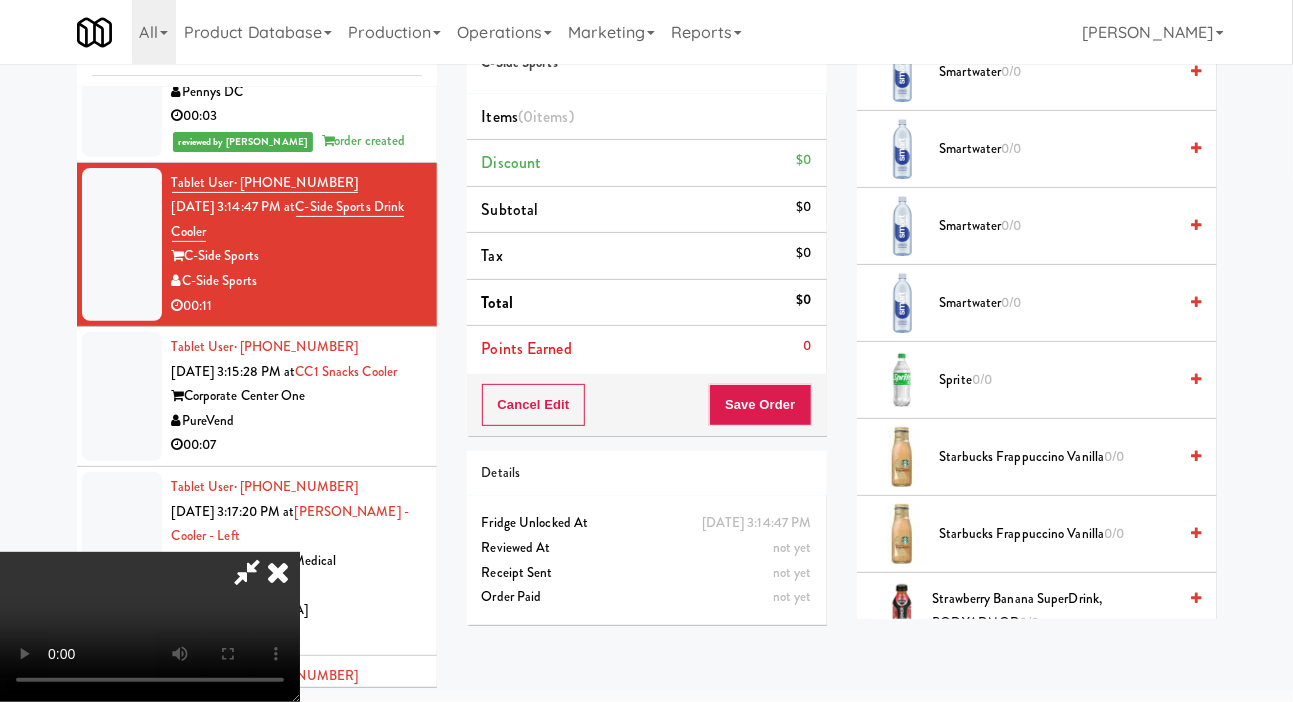 click on "Smartwater  0/0" at bounding box center (1058, 303) 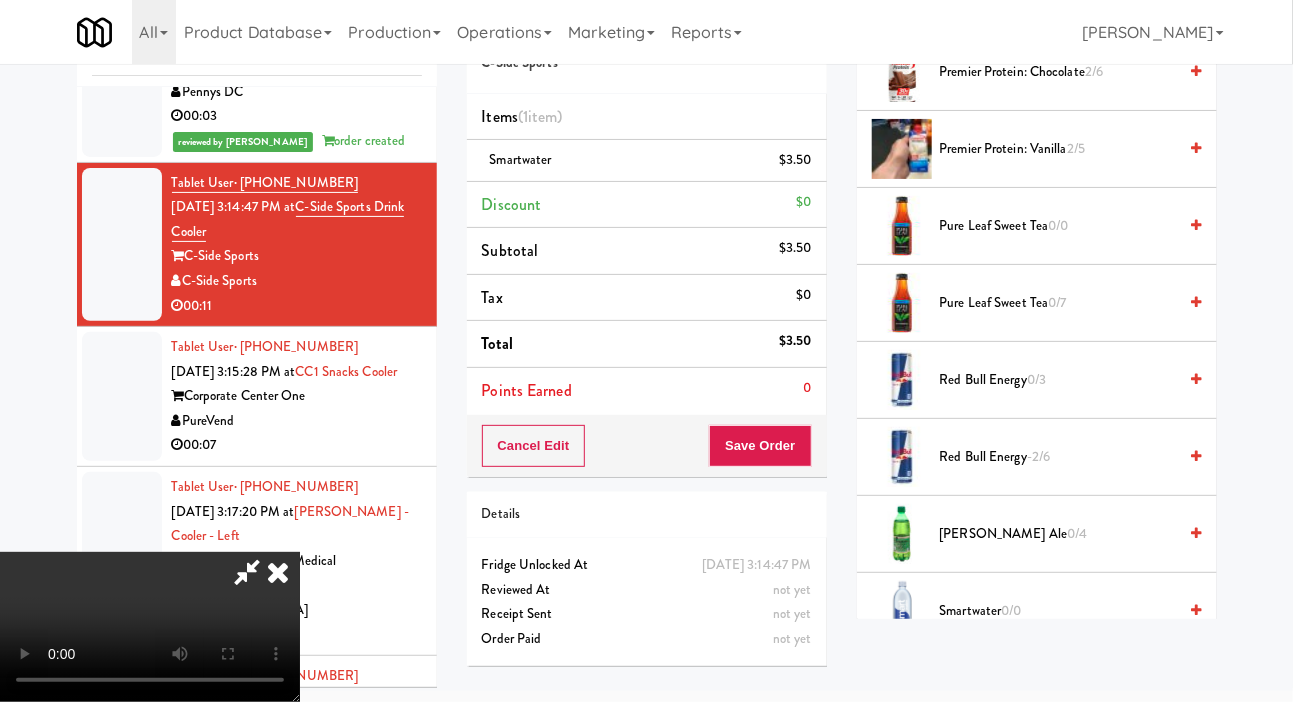 scroll, scrollTop: 1926, scrollLeft: 0, axis: vertical 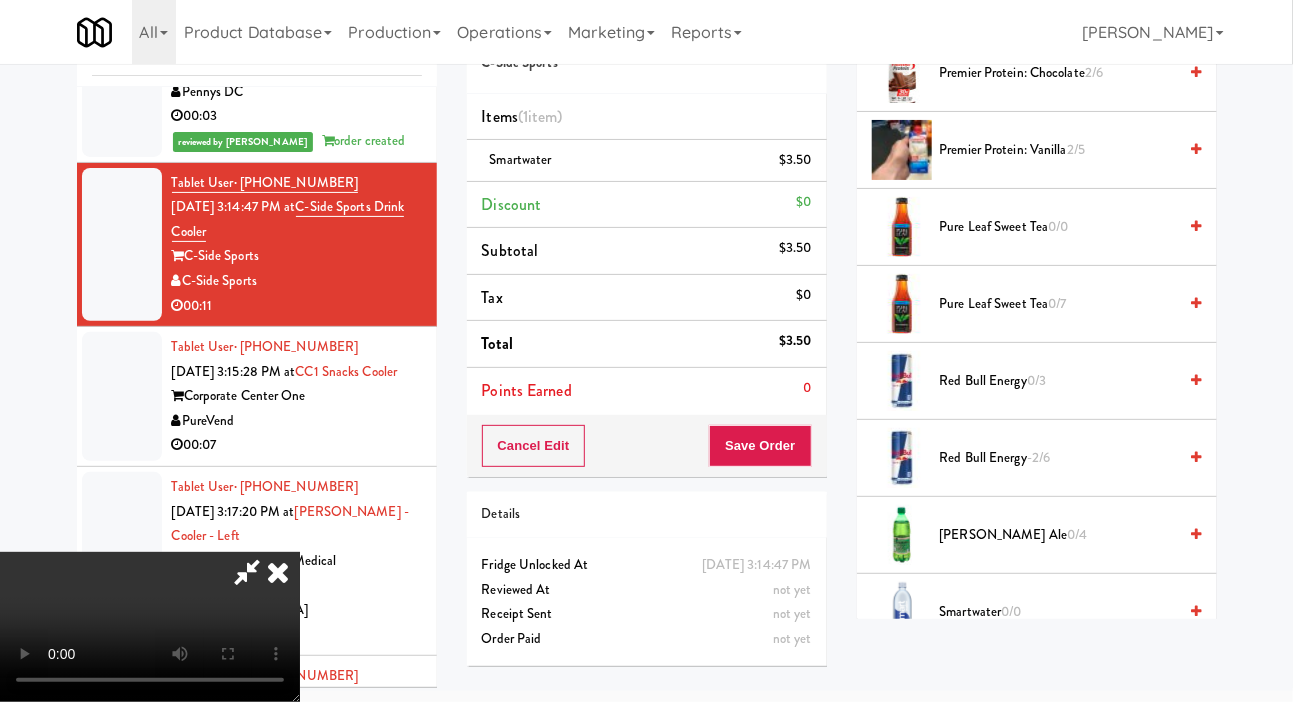 click on "Pure Leaf Sweet Tea  0/7" at bounding box center [1058, 304] 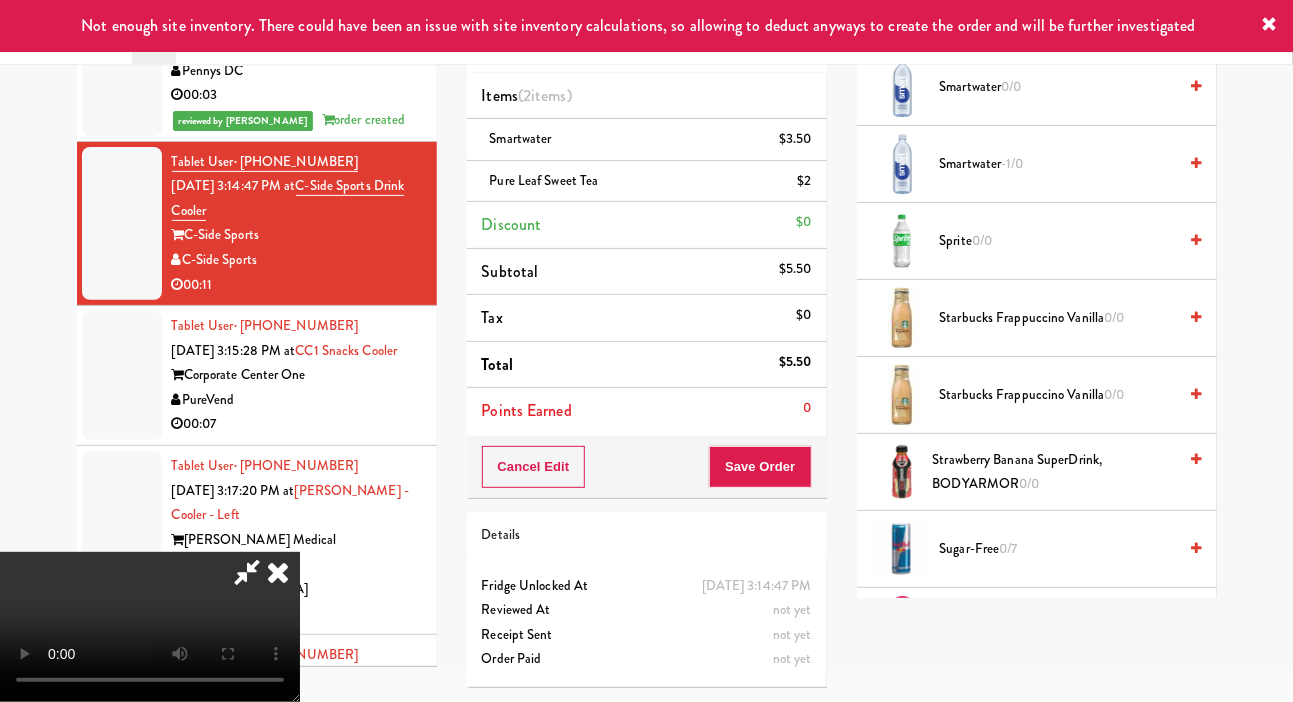 scroll, scrollTop: 2744, scrollLeft: 0, axis: vertical 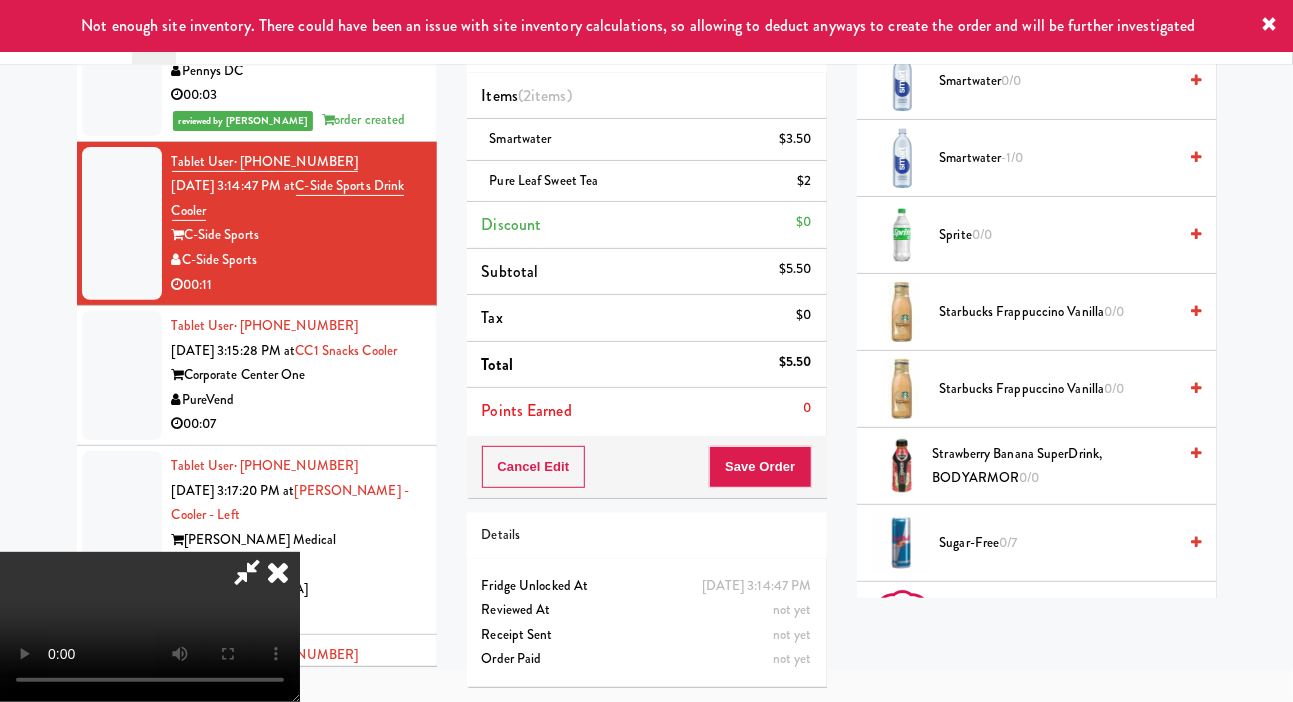 click on "Sprite  0/0" at bounding box center (1058, 235) 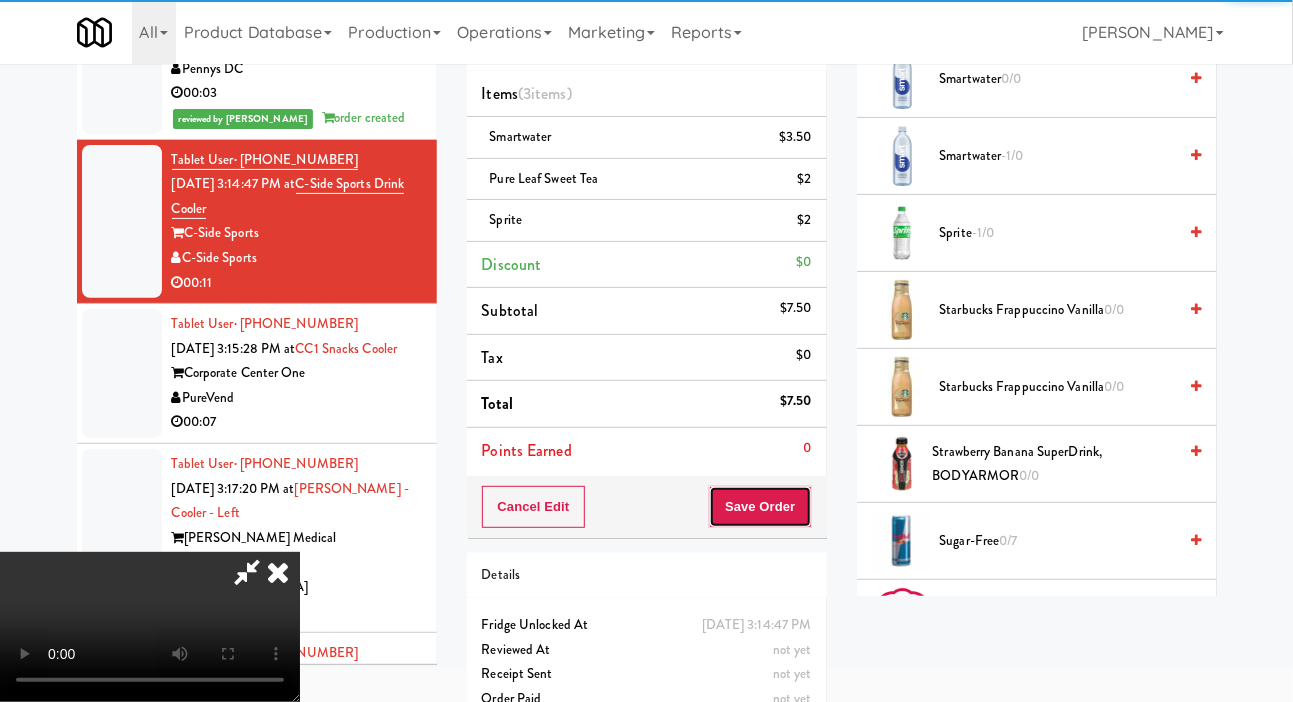 click on "Save Order" at bounding box center (760, 507) 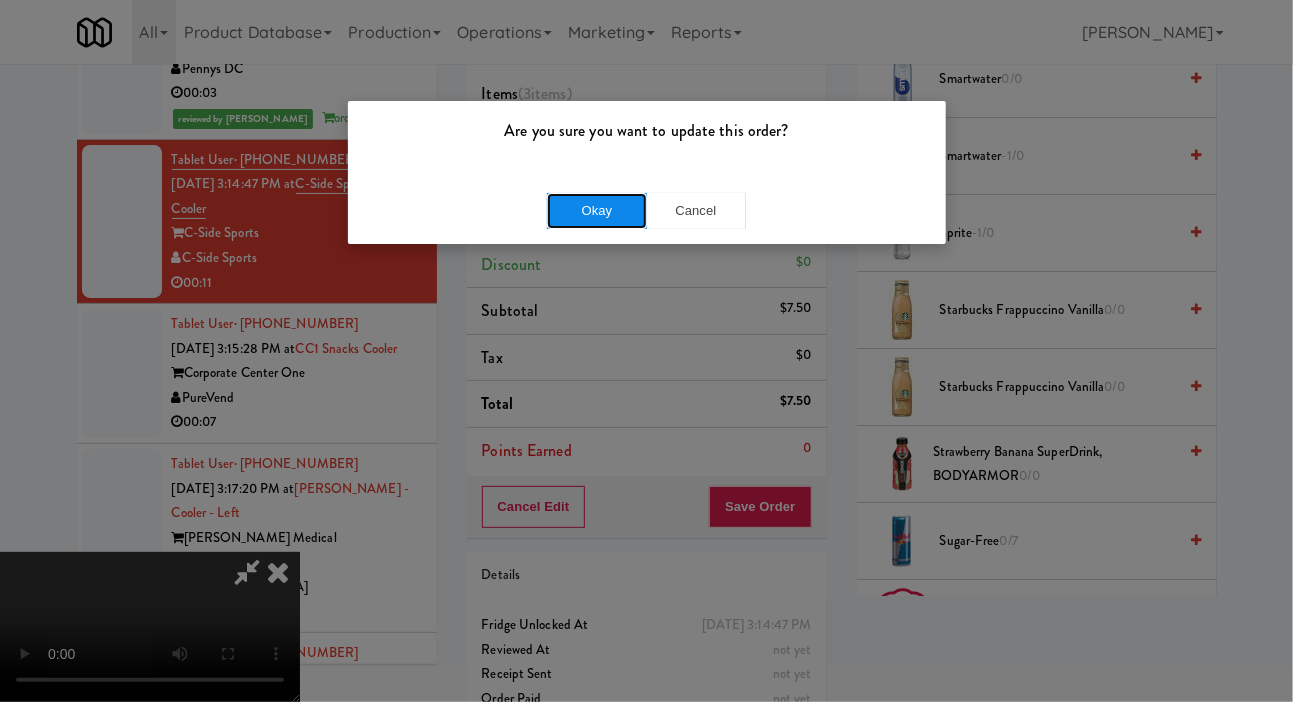 click on "Okay" at bounding box center (597, 211) 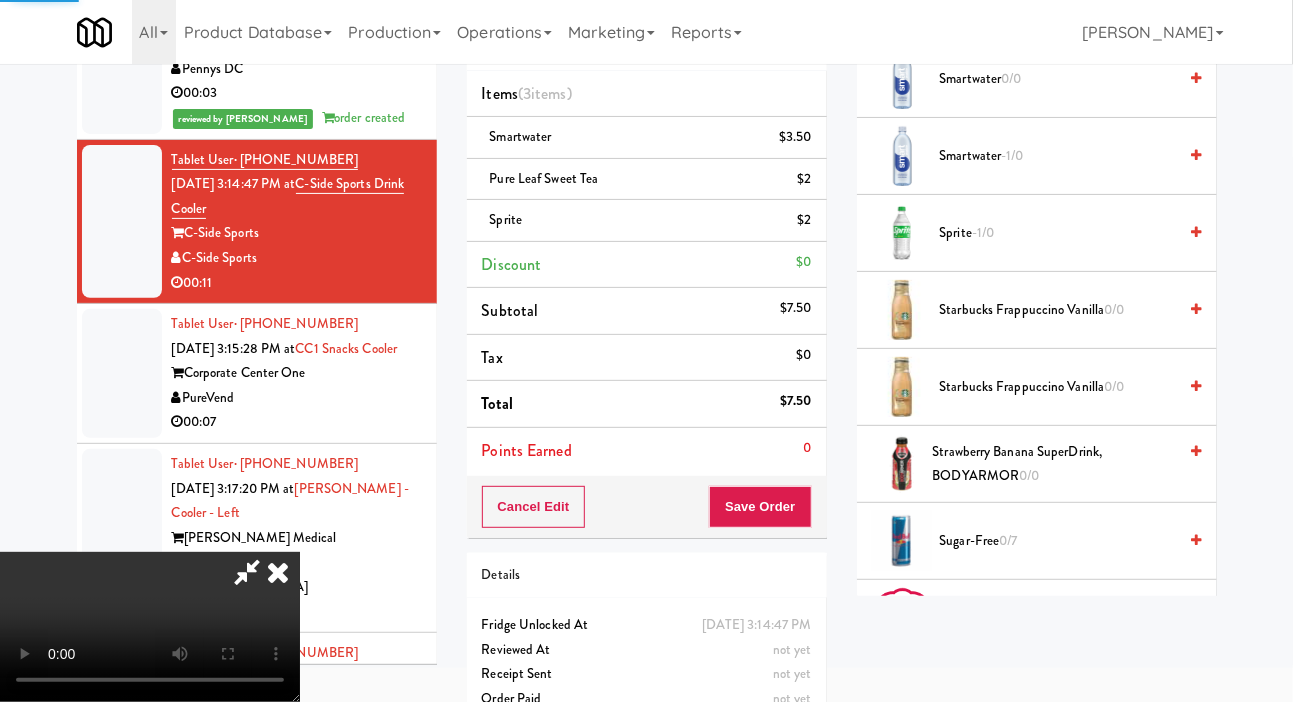 scroll, scrollTop: 116, scrollLeft: 0, axis: vertical 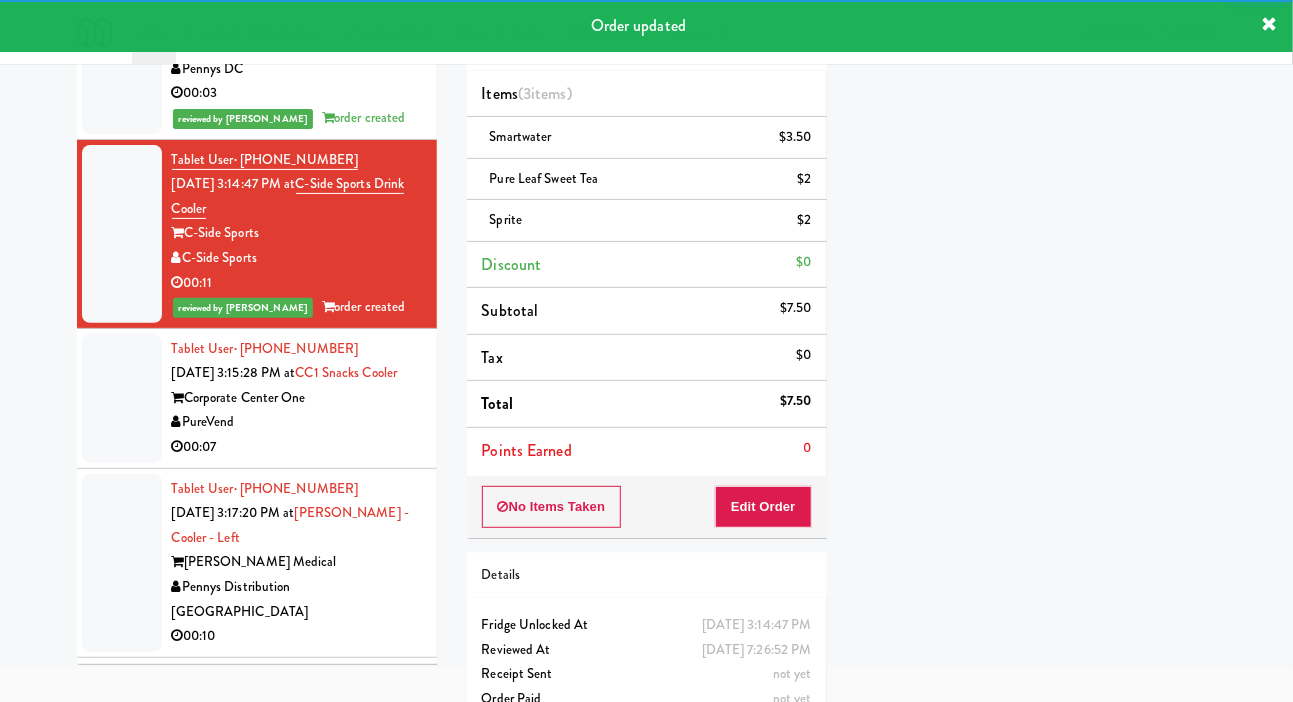 click at bounding box center (122, 398) 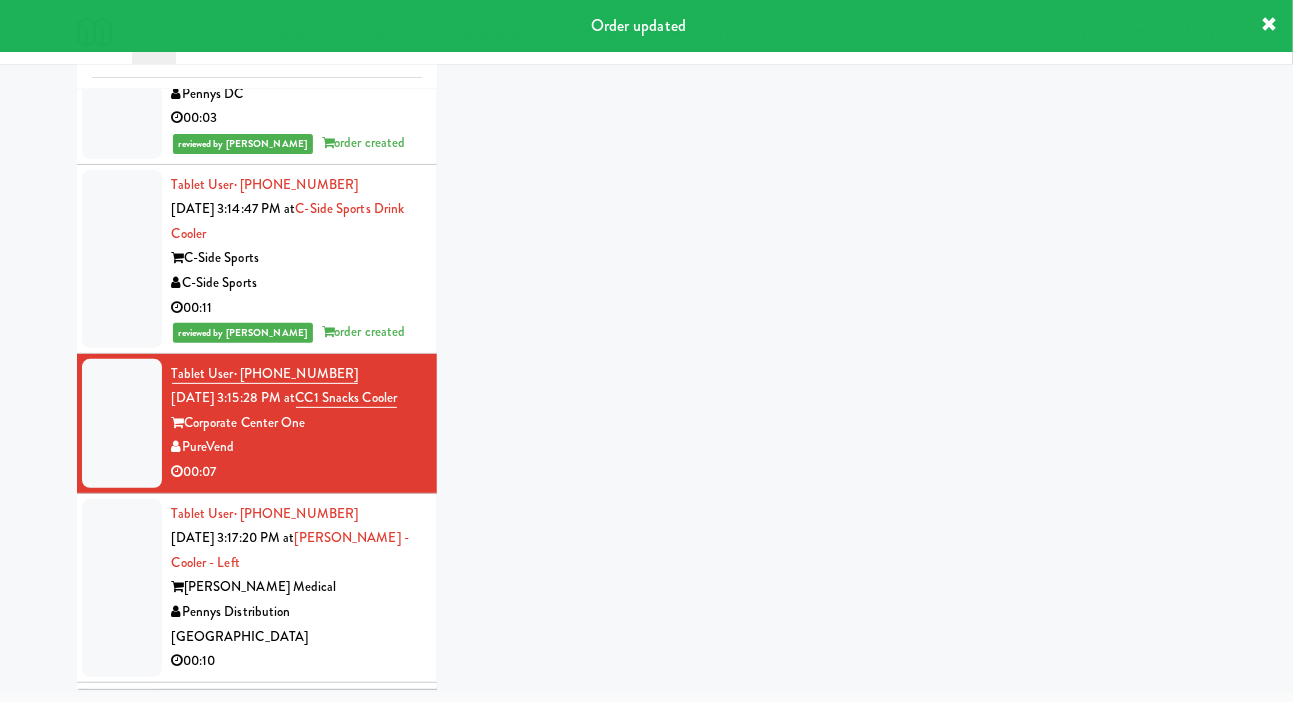 scroll, scrollTop: 98, scrollLeft: 0, axis: vertical 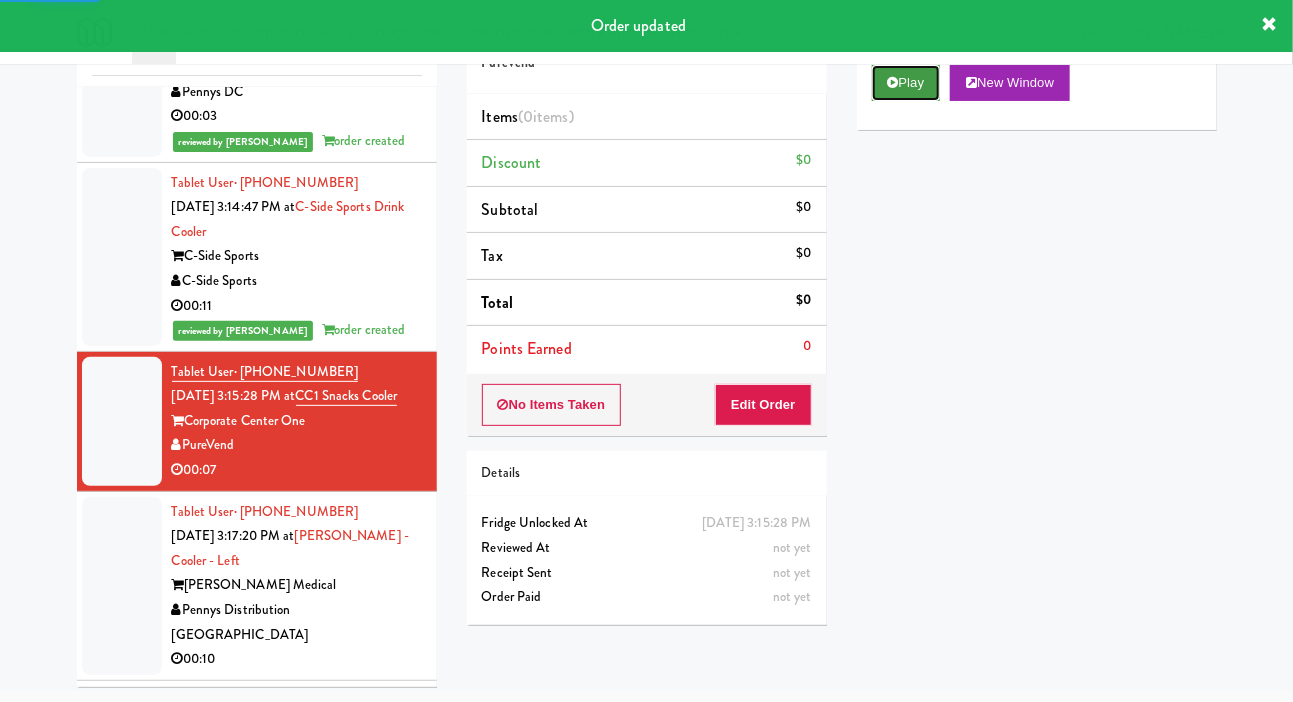 click on "Play" at bounding box center (906, 83) 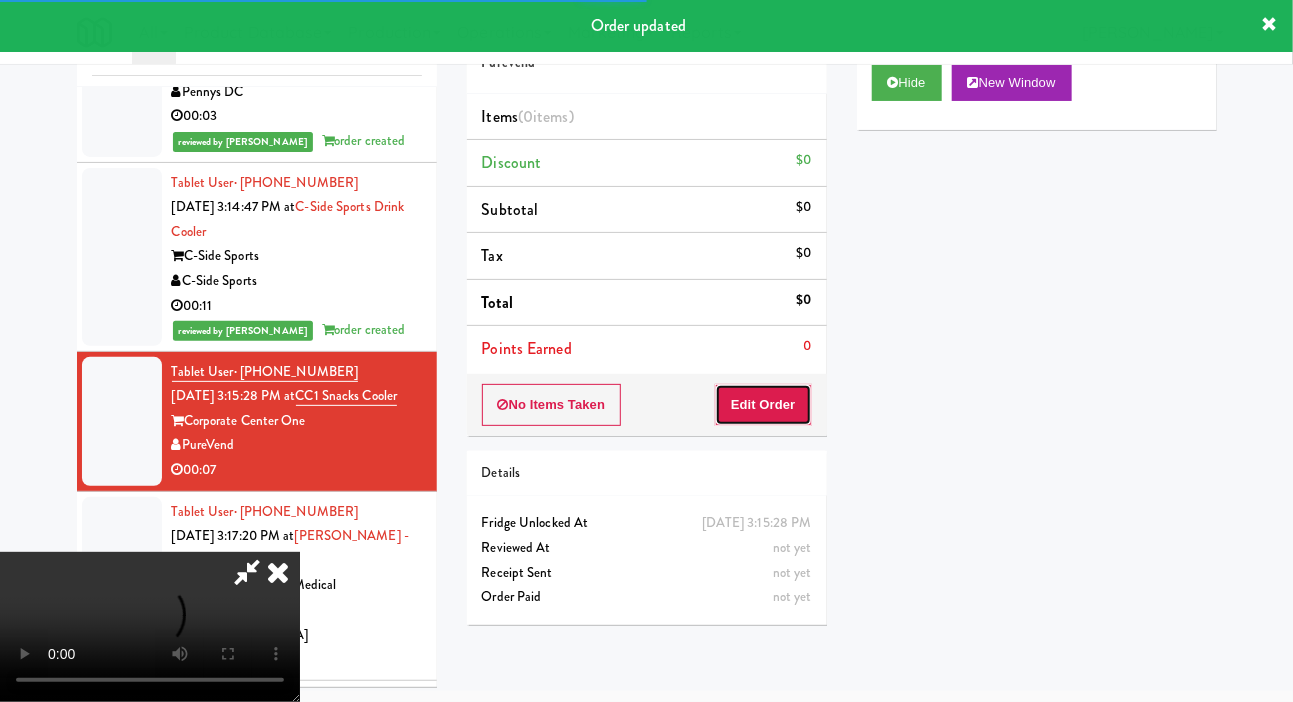 click on "Edit Order" at bounding box center [763, 405] 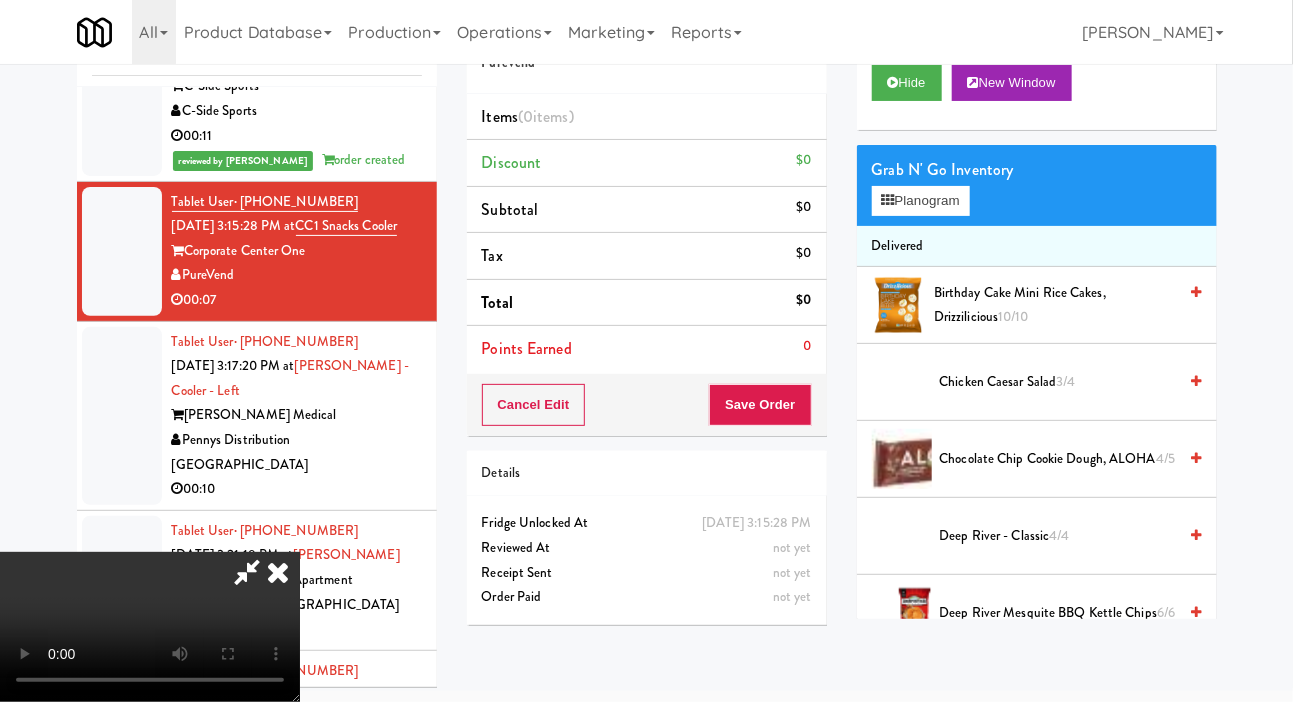 scroll, scrollTop: 303, scrollLeft: 0, axis: vertical 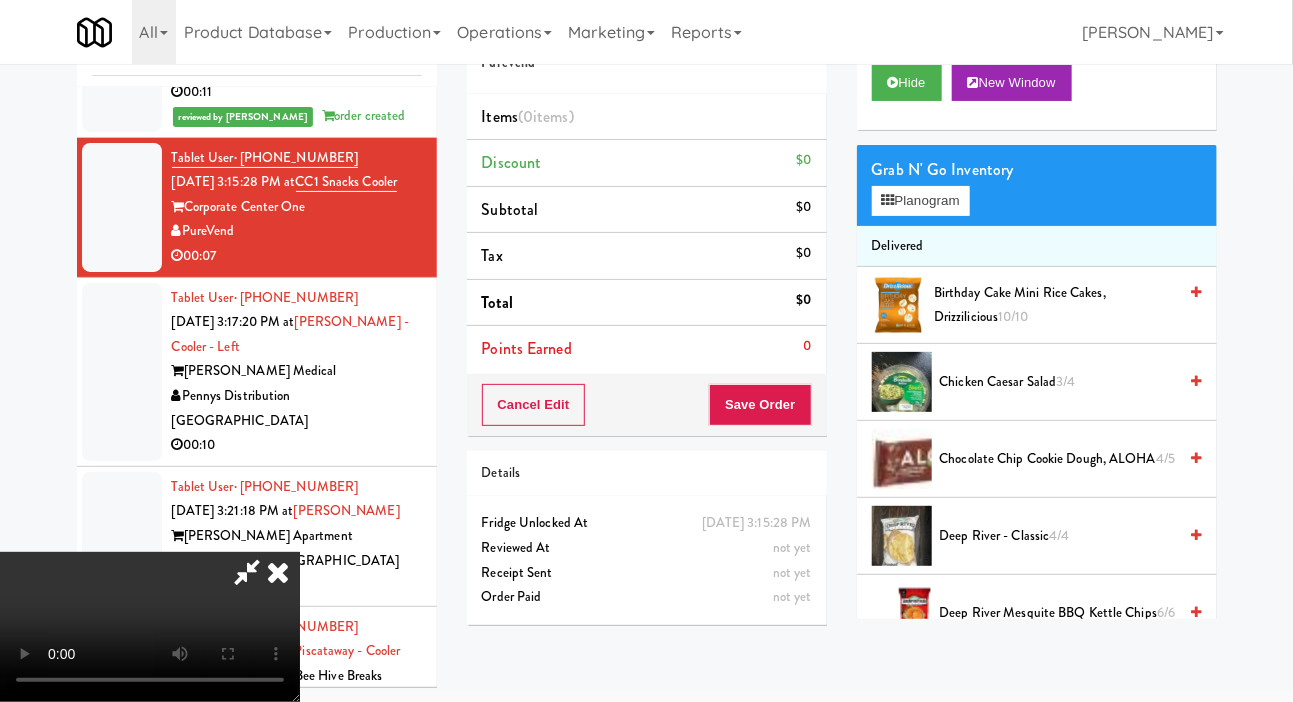 type 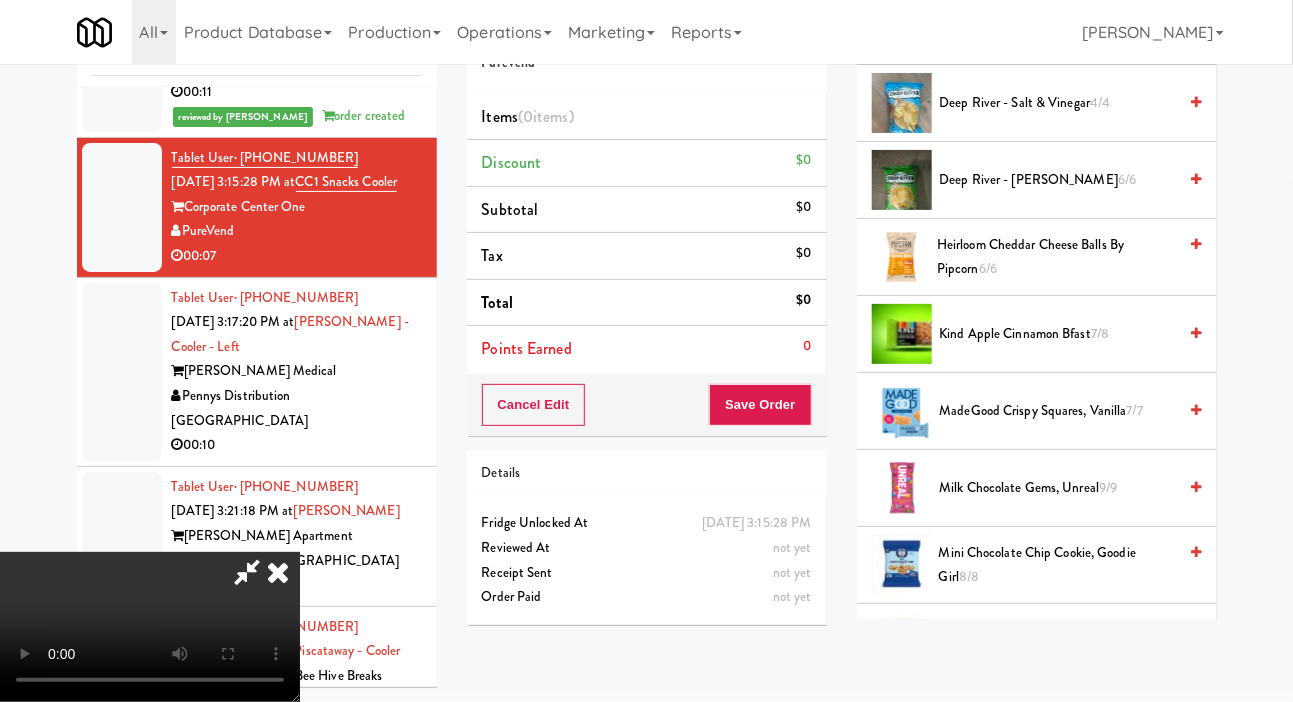 scroll, scrollTop: 586, scrollLeft: 0, axis: vertical 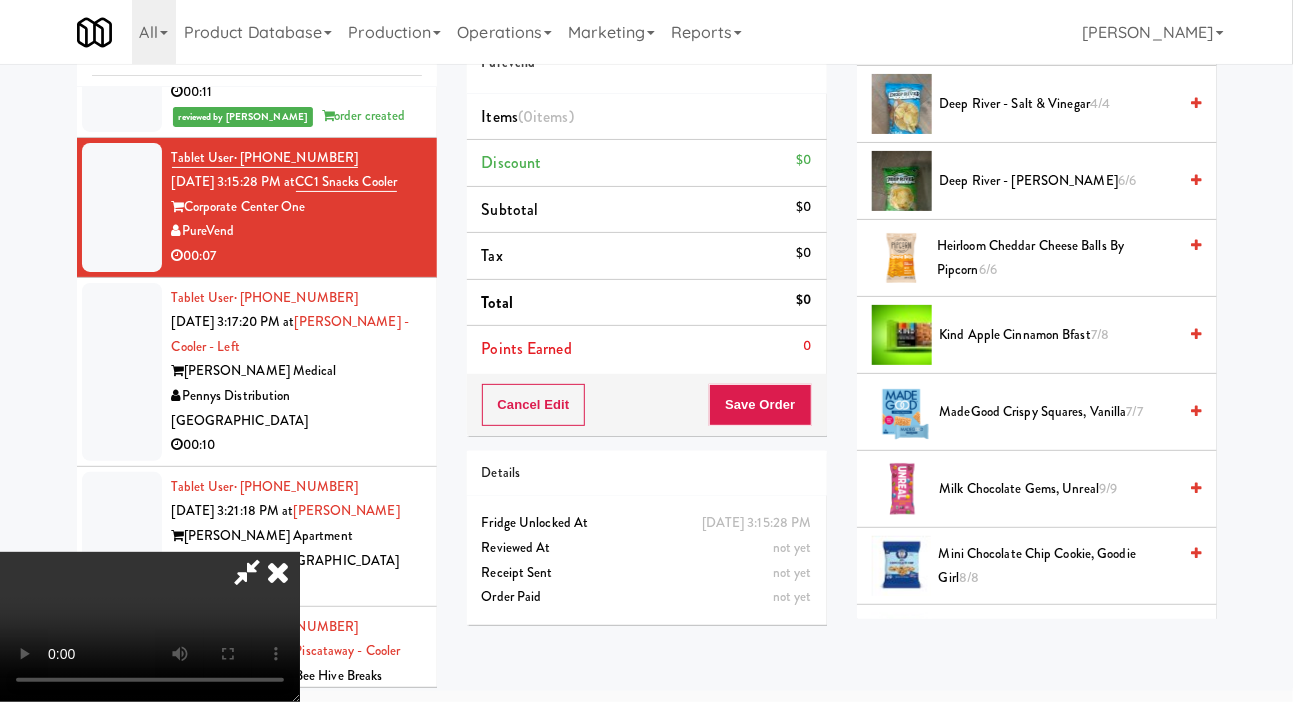 click on "Deep River - [PERSON_NAME]   6/6" at bounding box center (1058, 181) 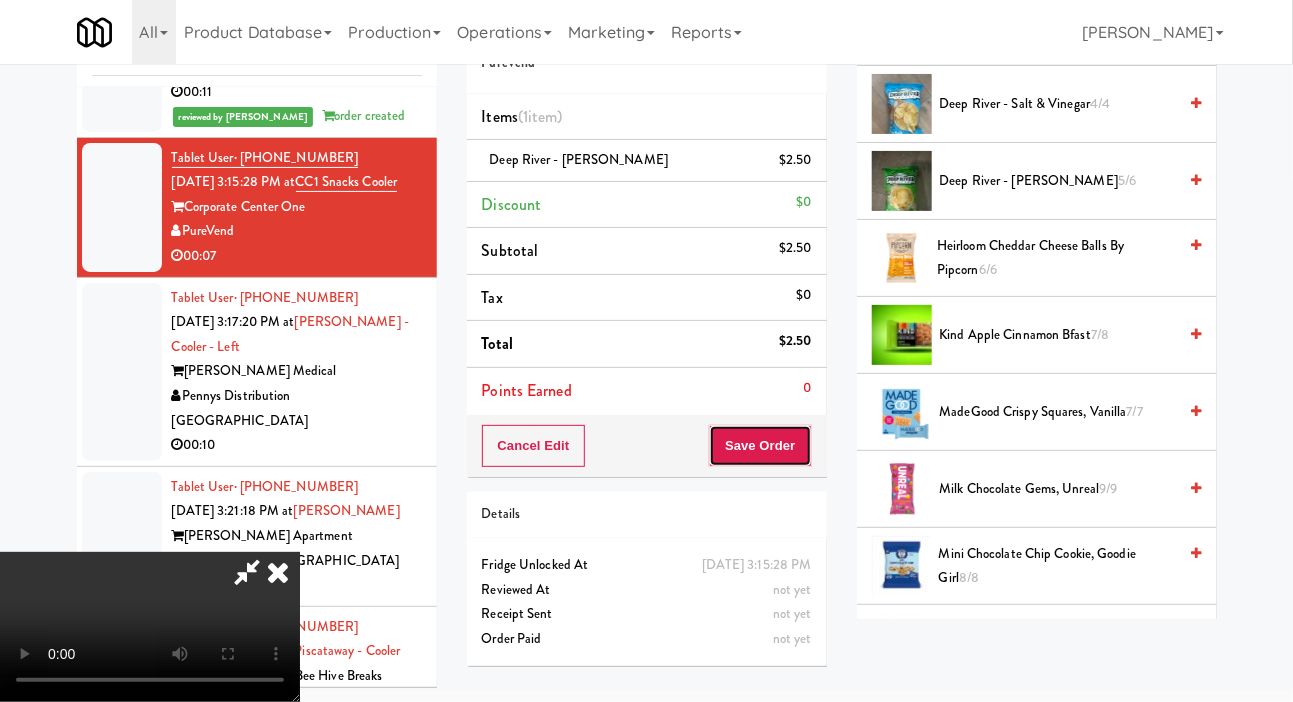 click on "Save Order" at bounding box center [760, 446] 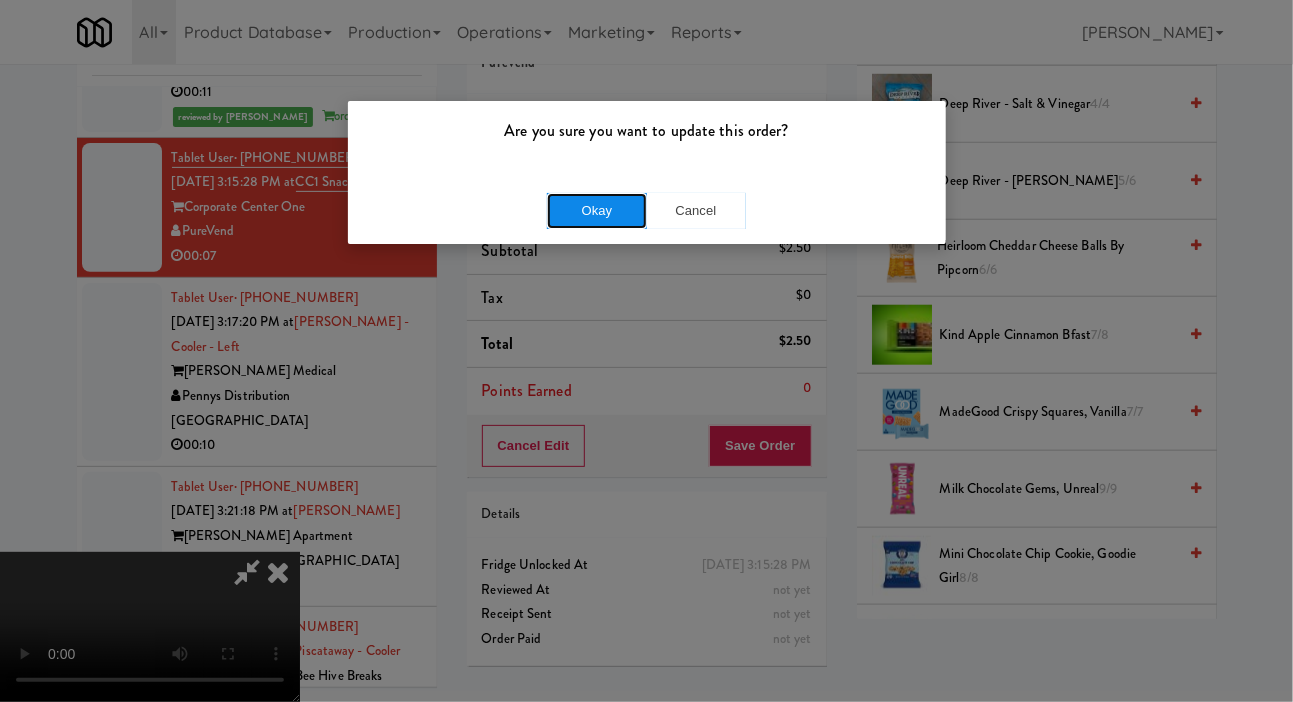 click on "Okay" at bounding box center (597, 211) 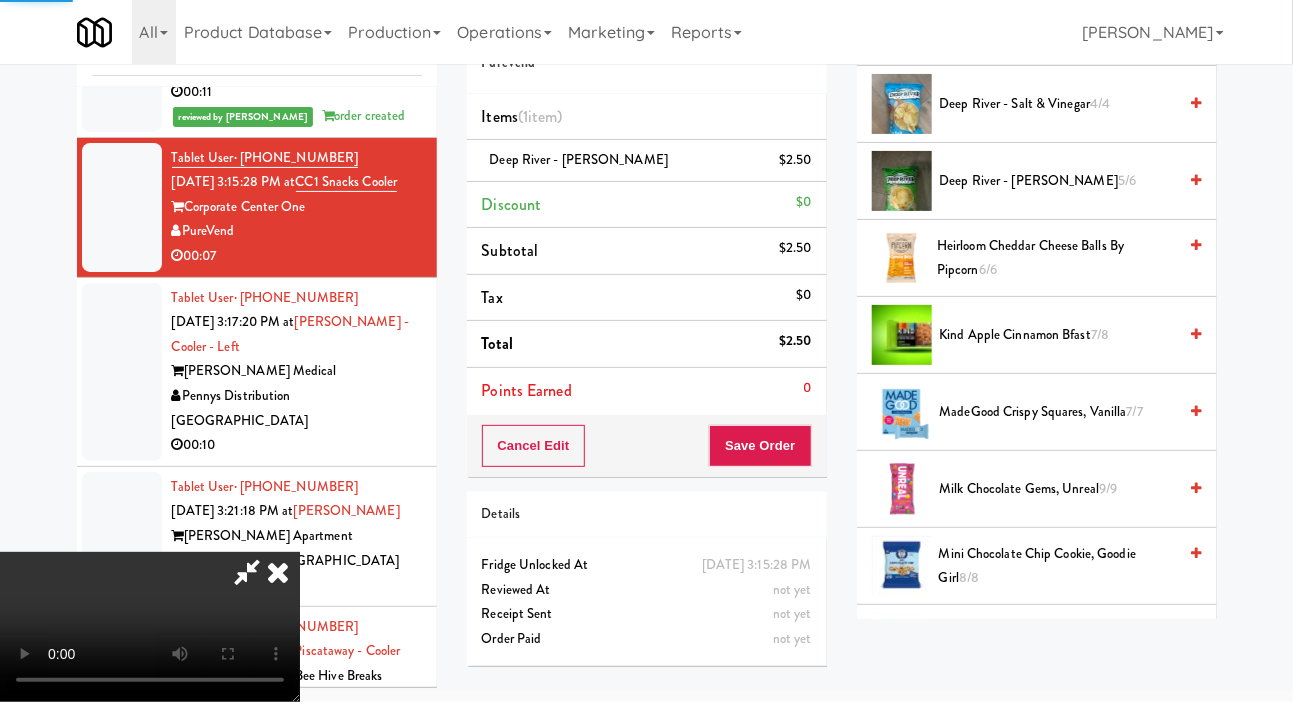 scroll, scrollTop: 116, scrollLeft: 0, axis: vertical 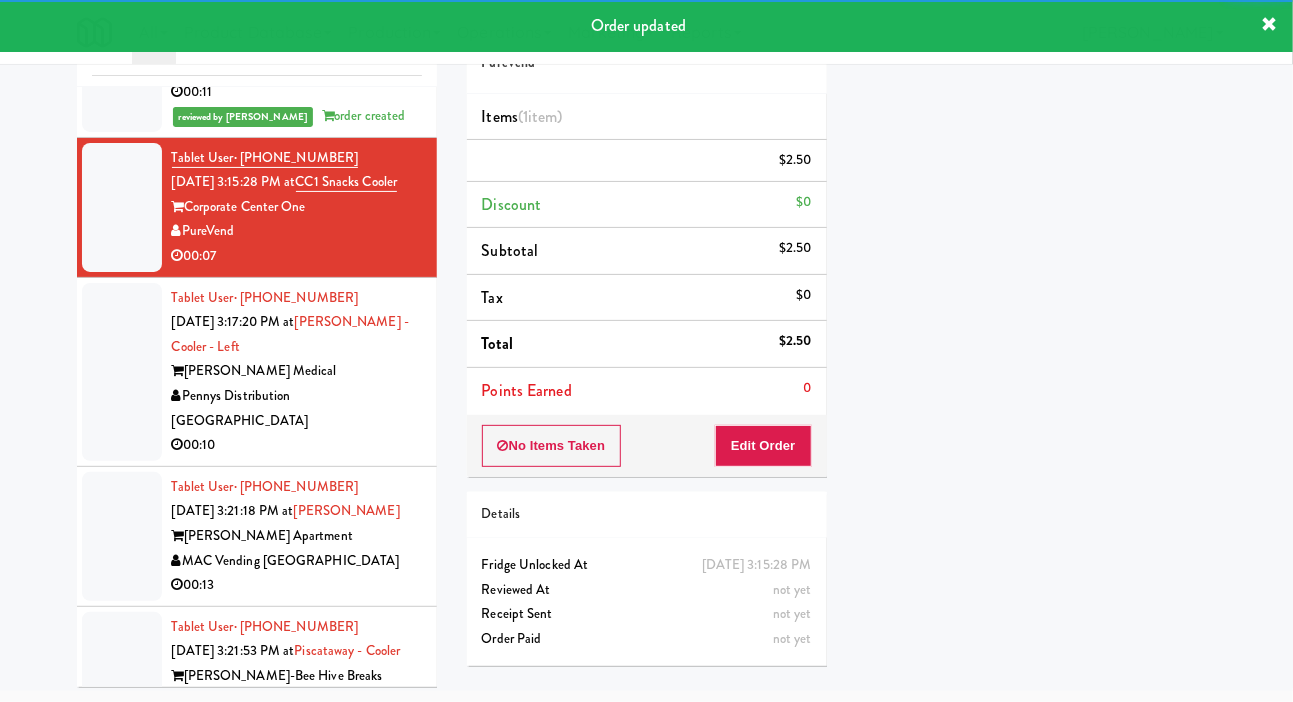 click at bounding box center (122, 372) 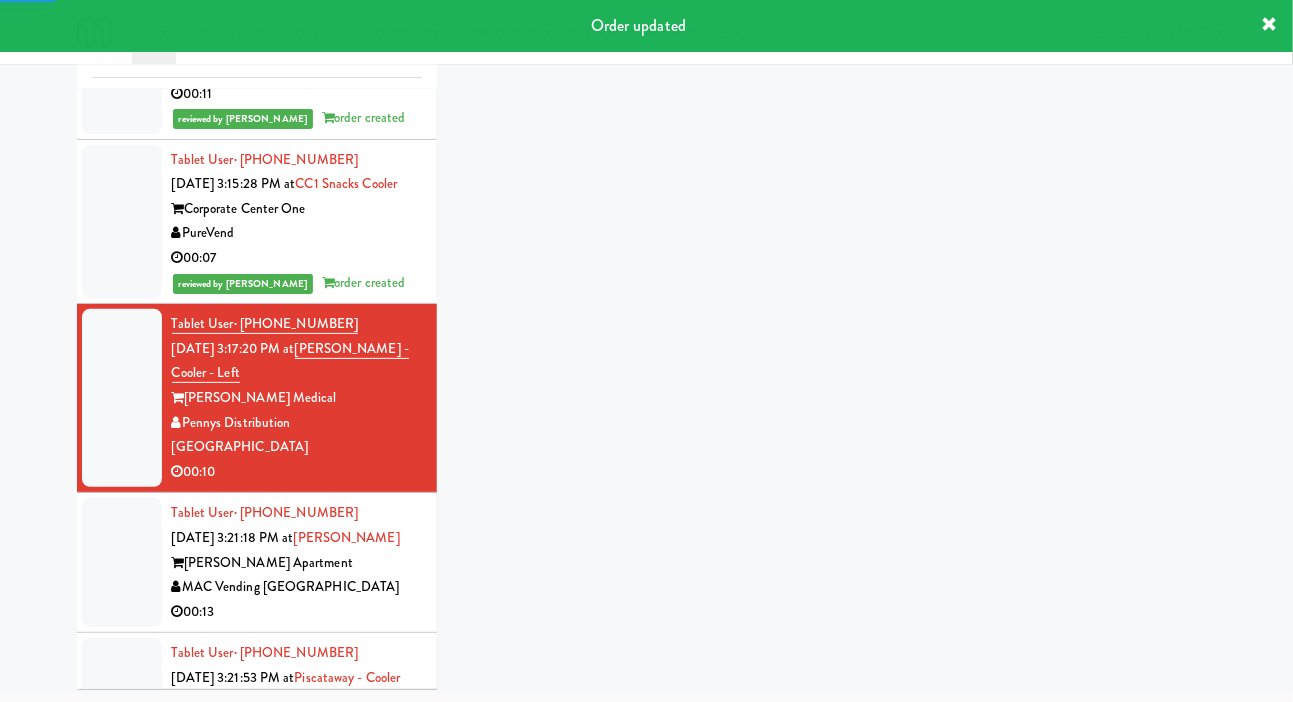 scroll, scrollTop: 98, scrollLeft: 0, axis: vertical 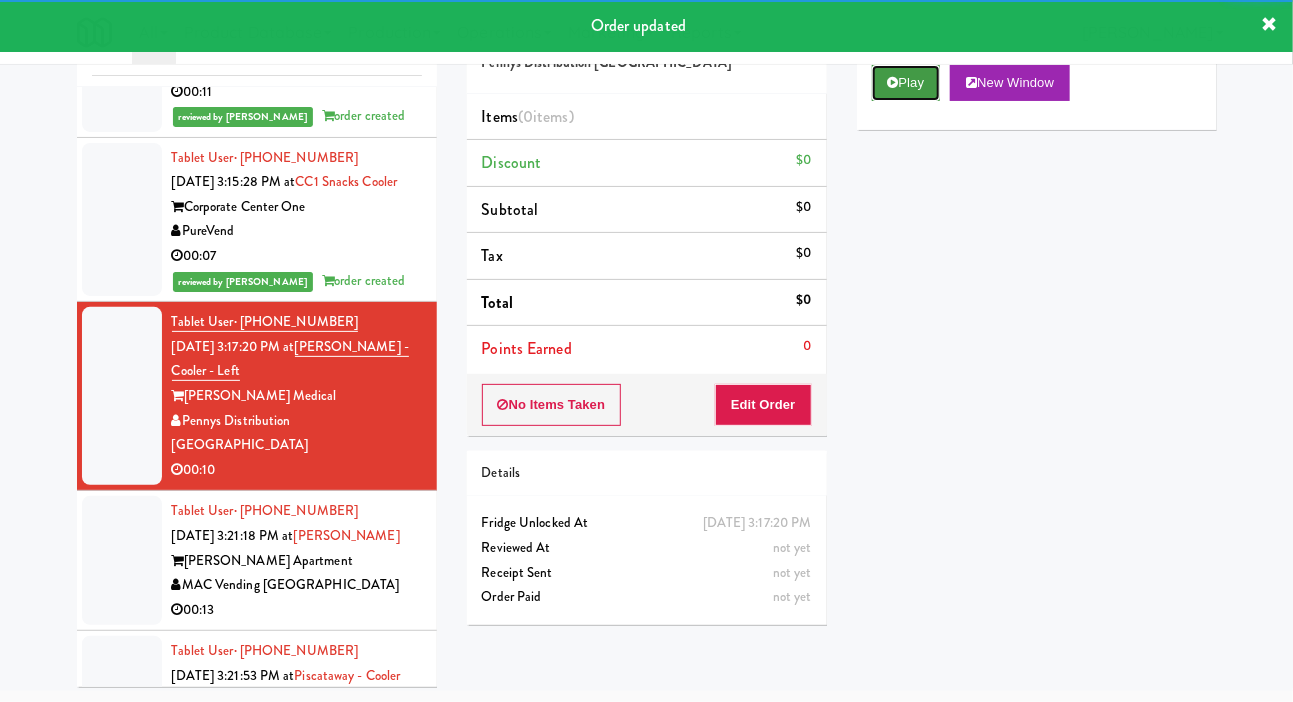 click on "Play" at bounding box center [906, 83] 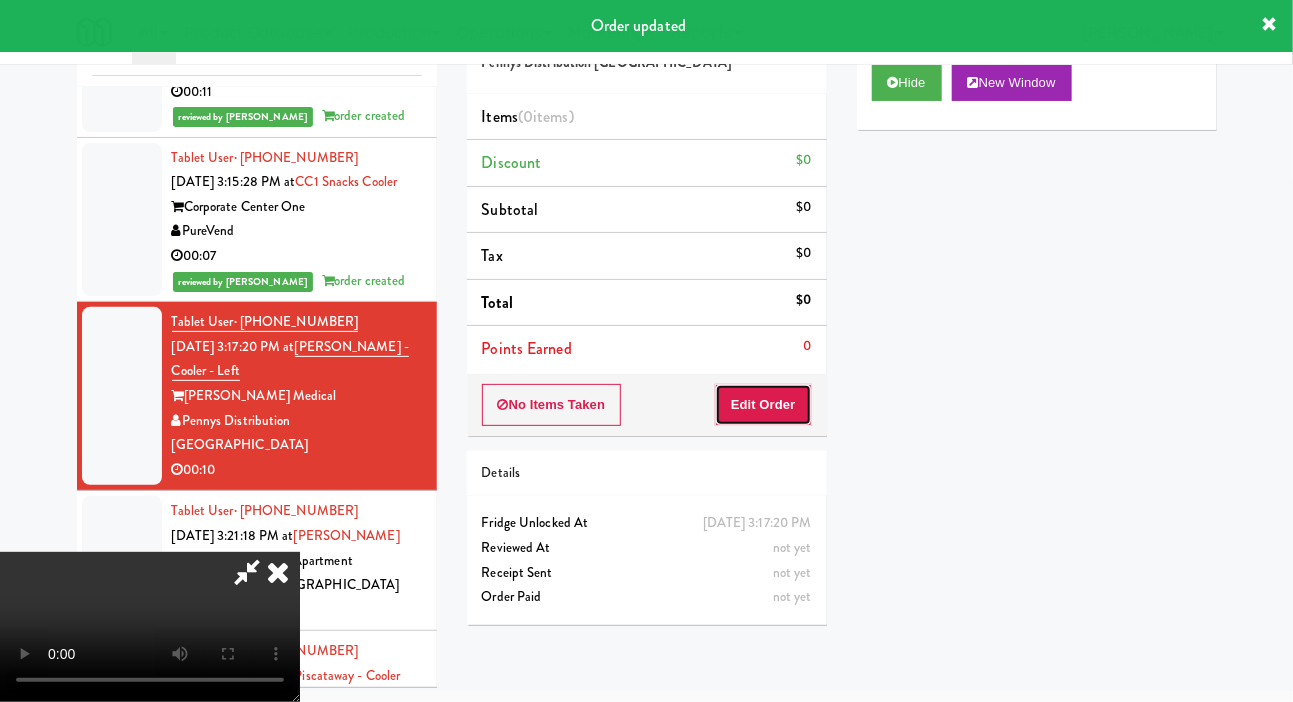 click on "Edit Order" at bounding box center (763, 405) 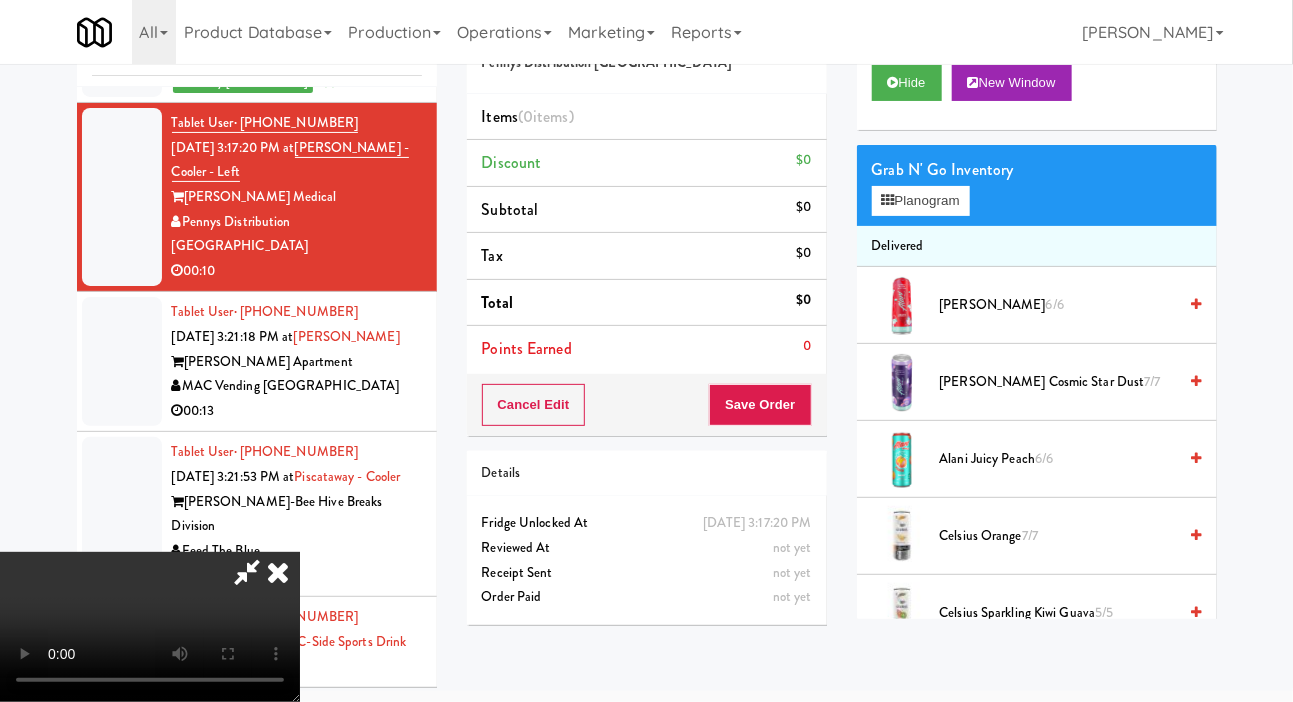 scroll, scrollTop: 506, scrollLeft: 0, axis: vertical 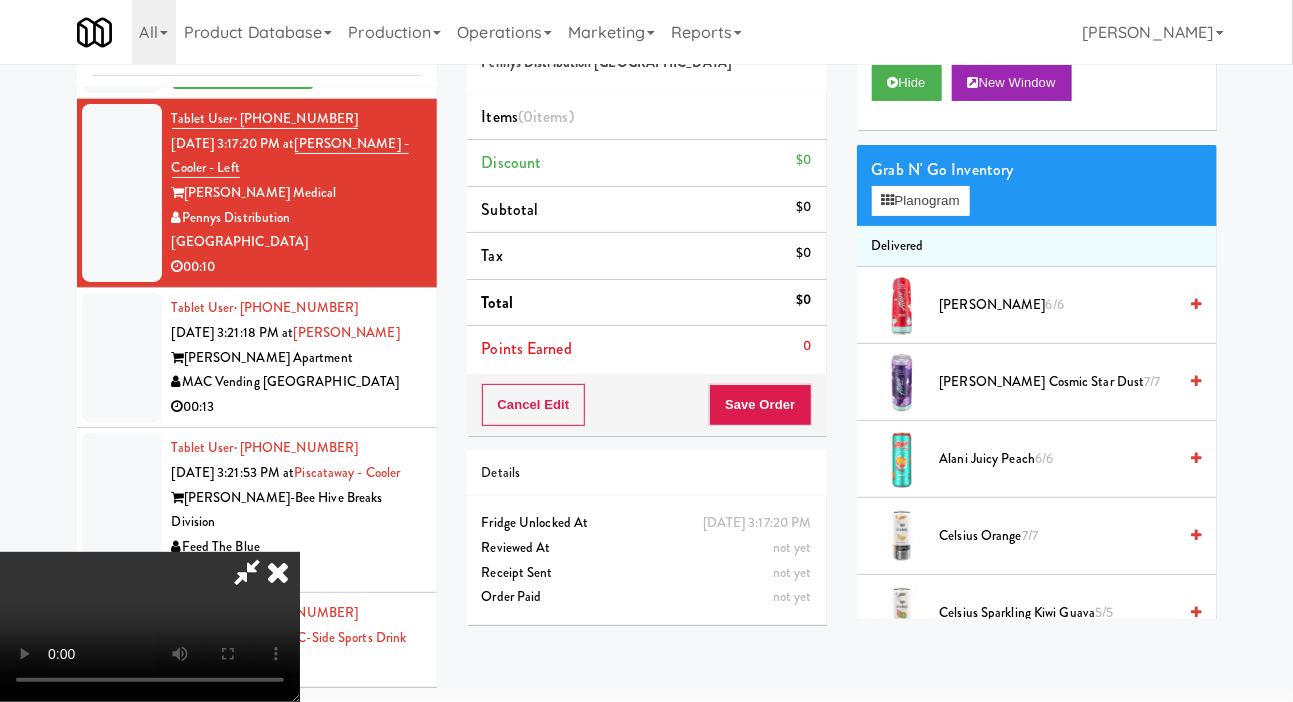 type 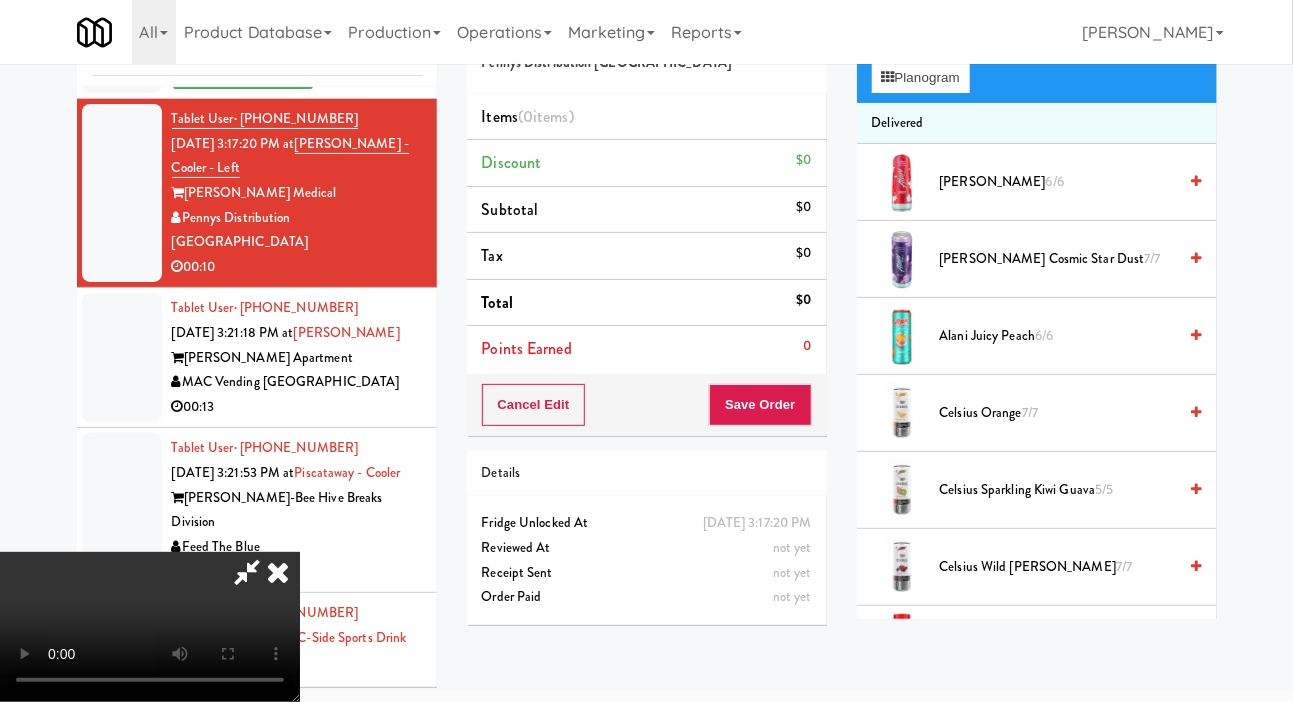 scroll, scrollTop: 125, scrollLeft: 0, axis: vertical 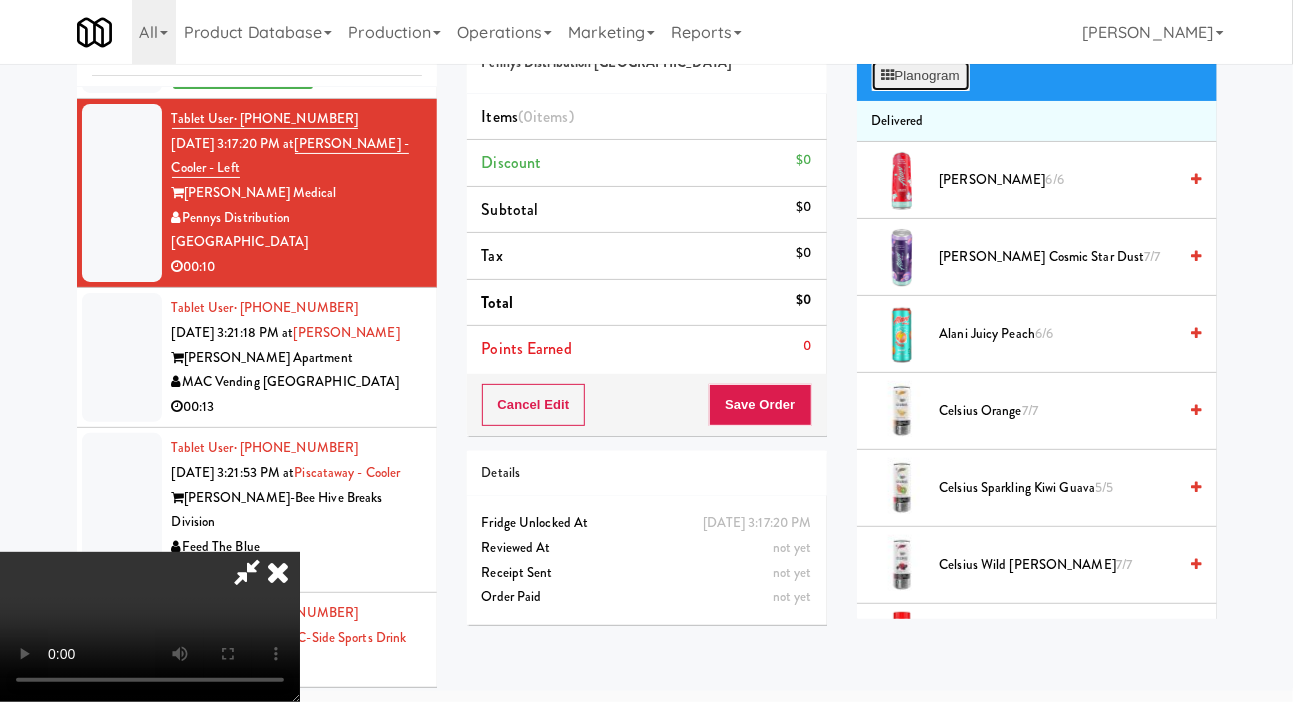 click on "Planogram" at bounding box center (921, 76) 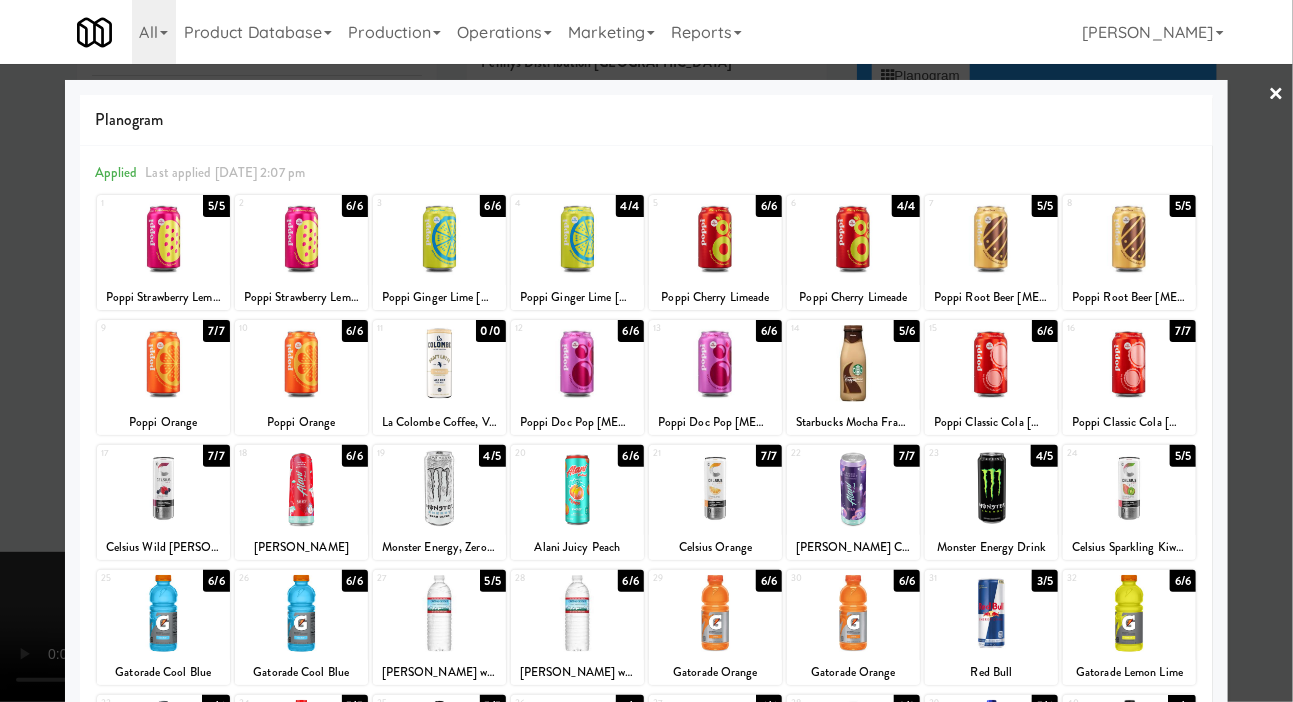 click at bounding box center [991, 488] 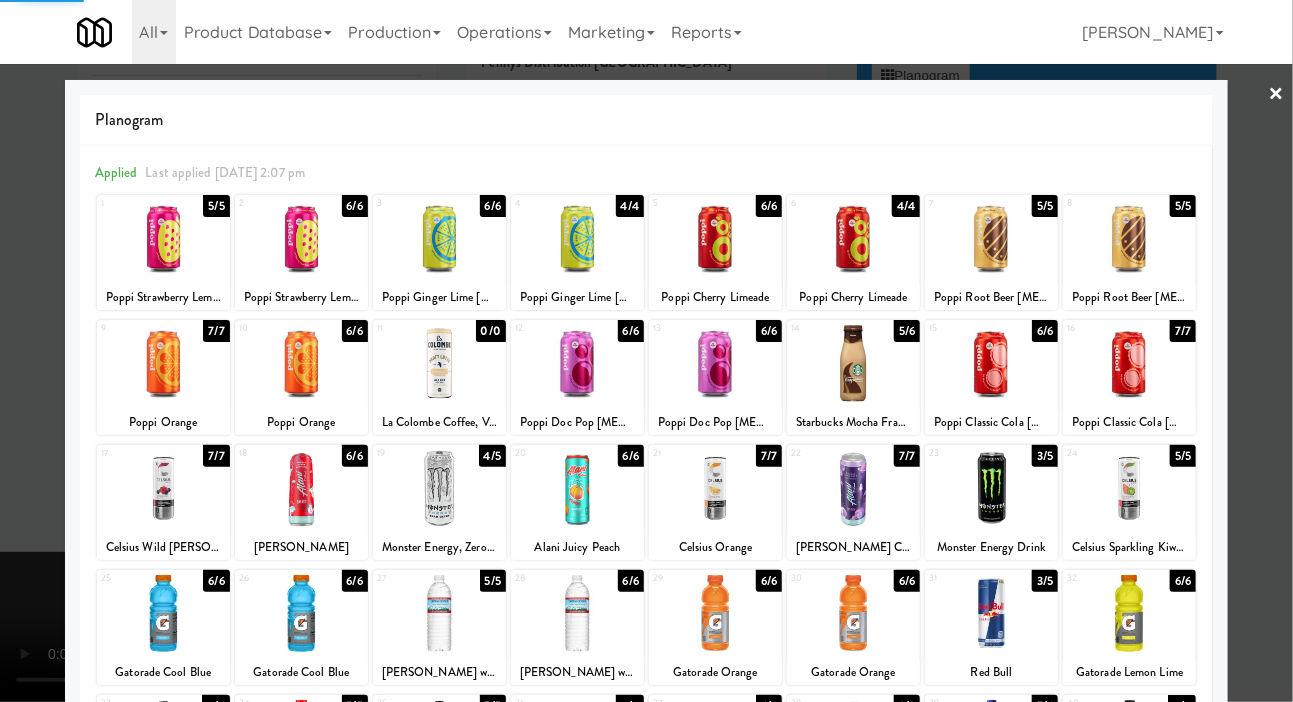 click at bounding box center (646, 351) 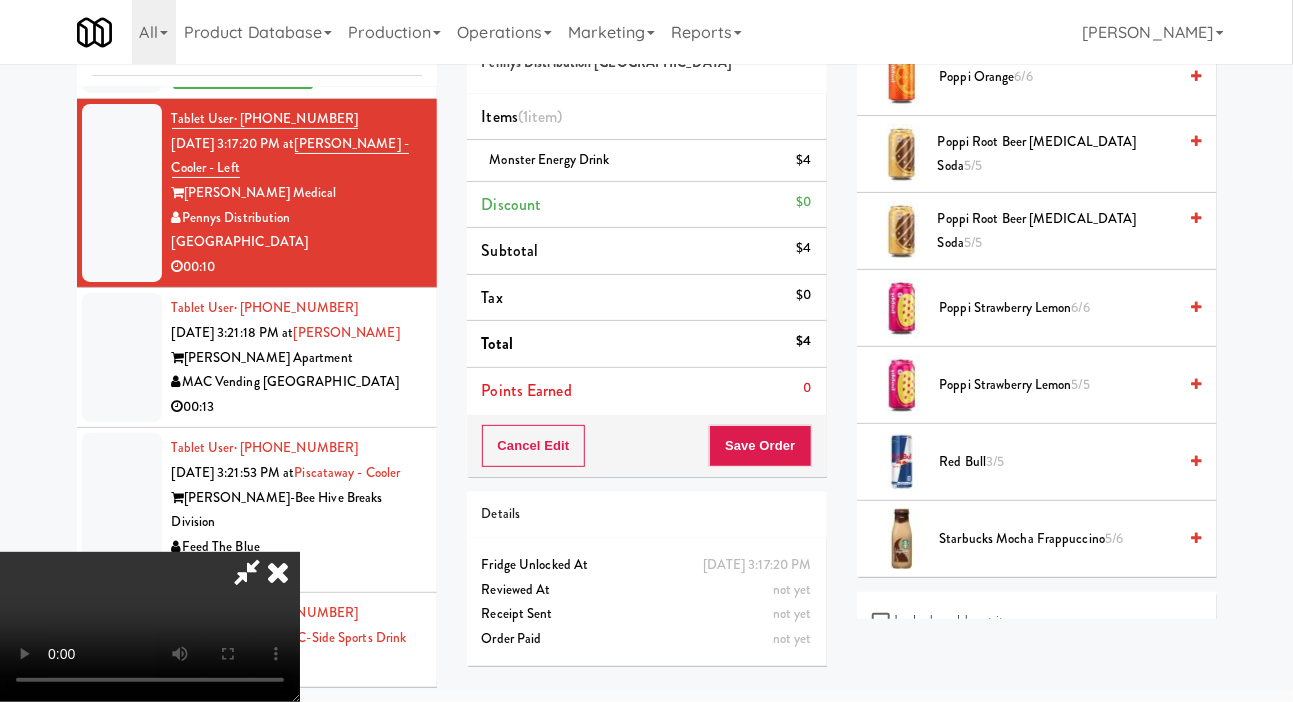 scroll, scrollTop: 2693, scrollLeft: 0, axis: vertical 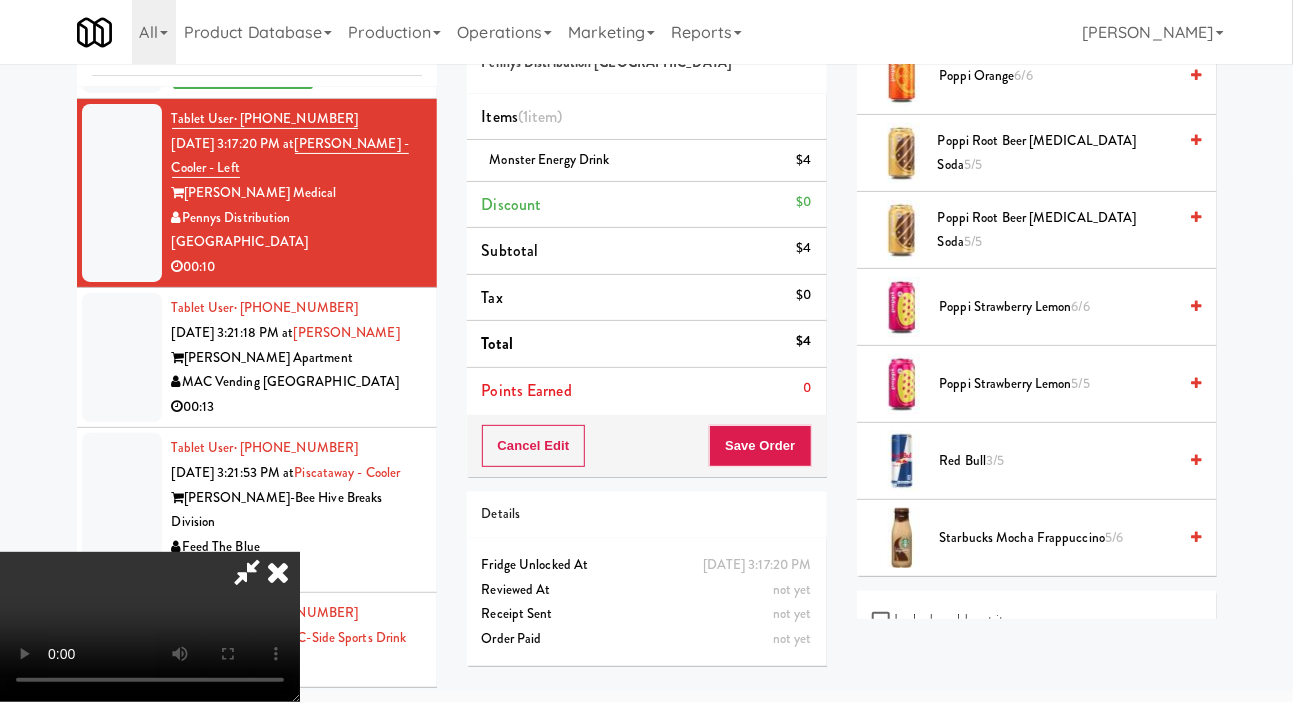 click on "Poppi Strawberry Lemon  6/6" at bounding box center (1058, 307) 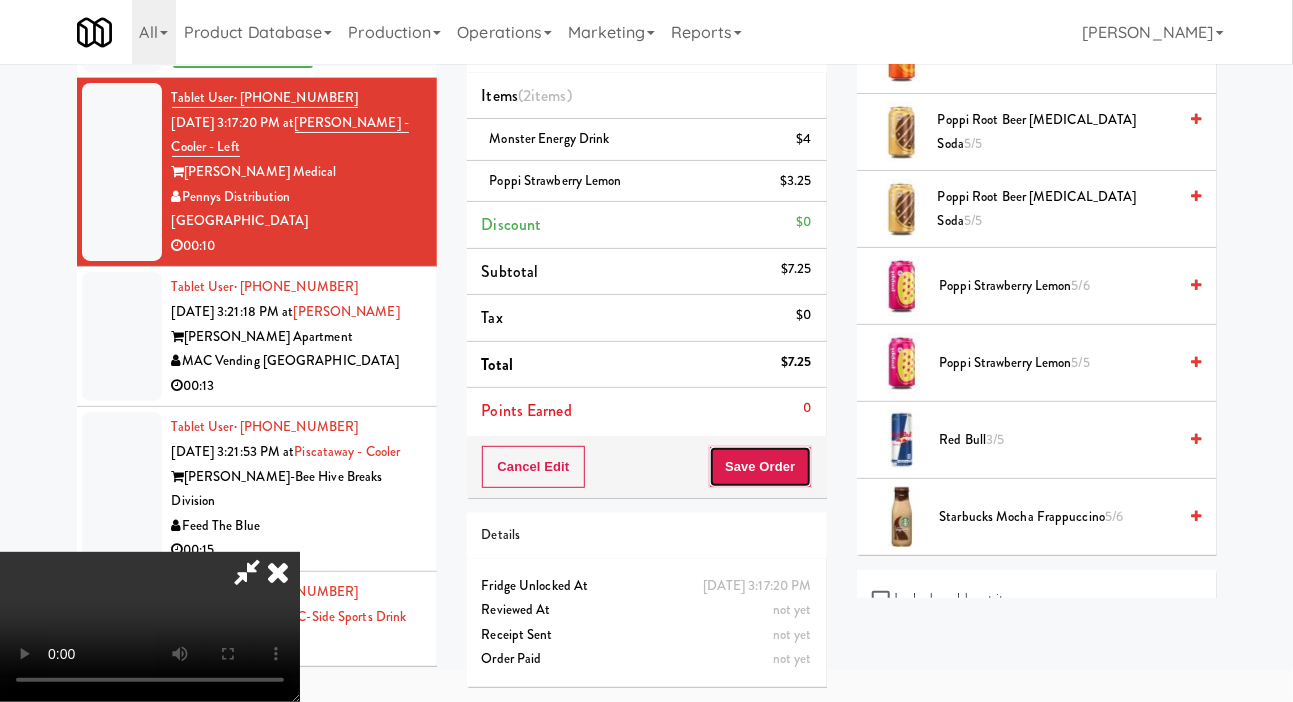 click on "Save Order" at bounding box center [760, 467] 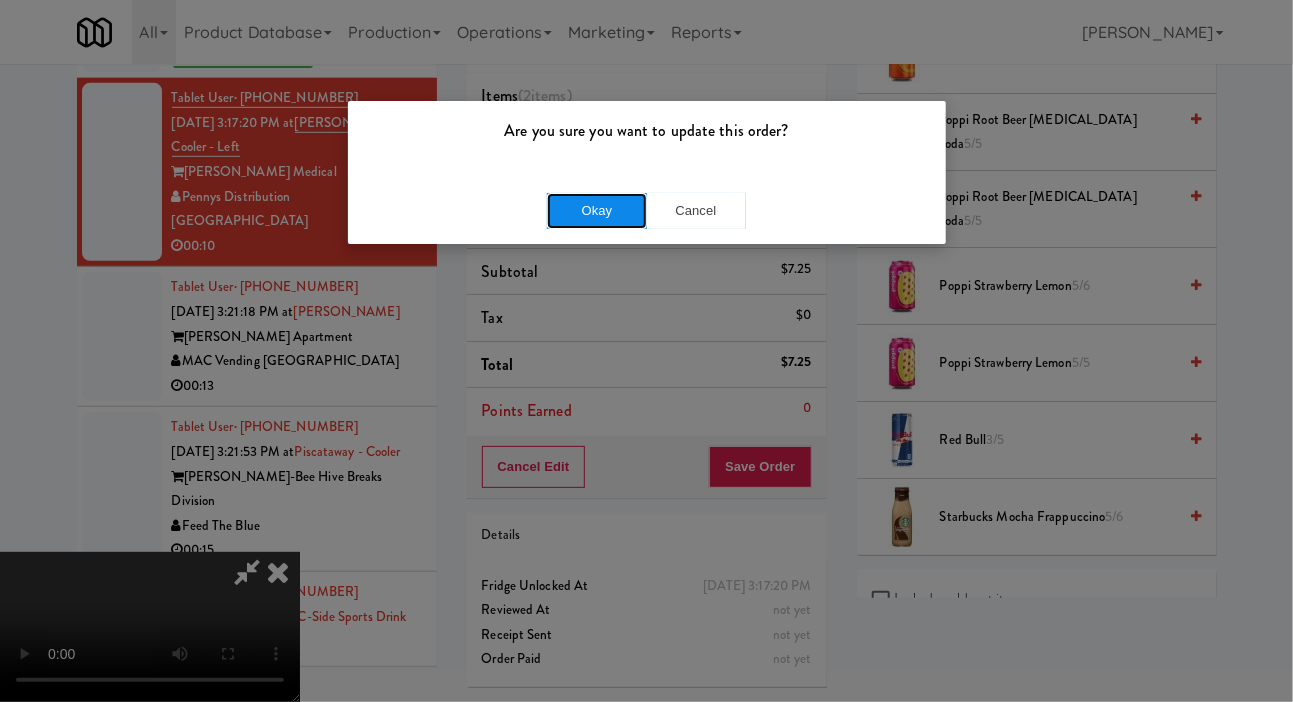 click on "Okay" at bounding box center [597, 211] 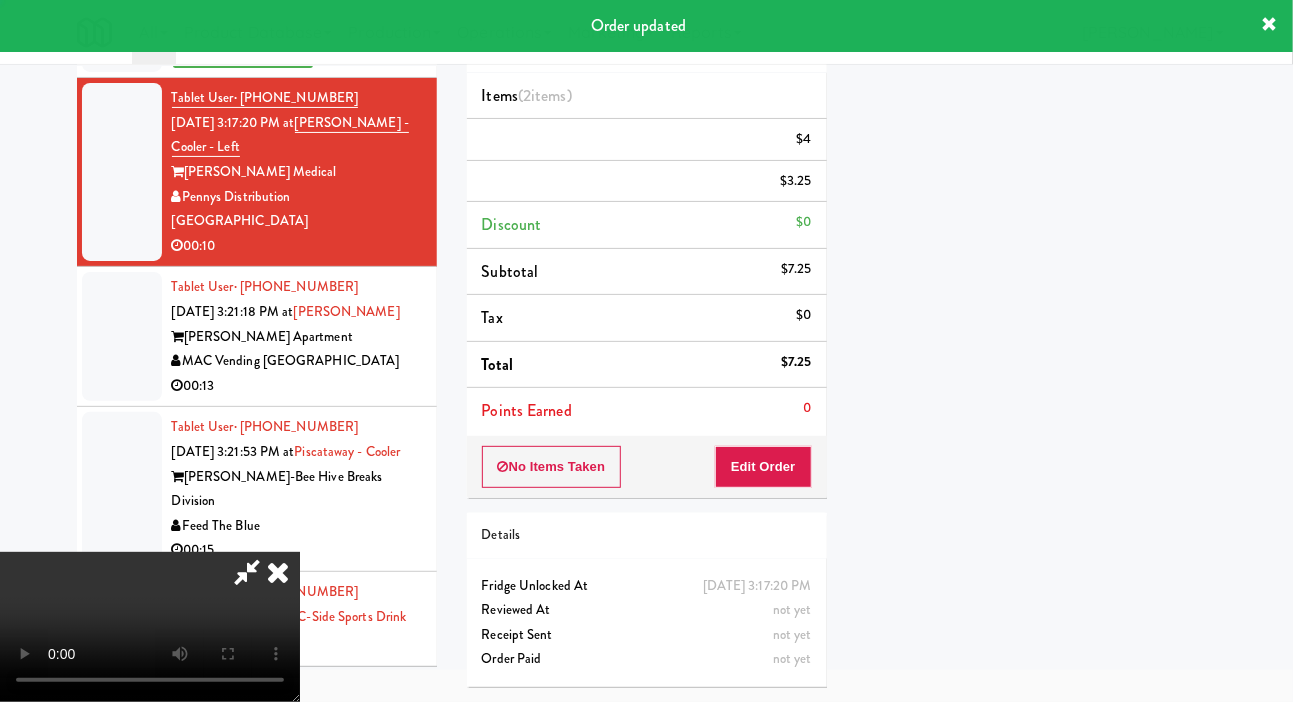 scroll, scrollTop: 116, scrollLeft: 0, axis: vertical 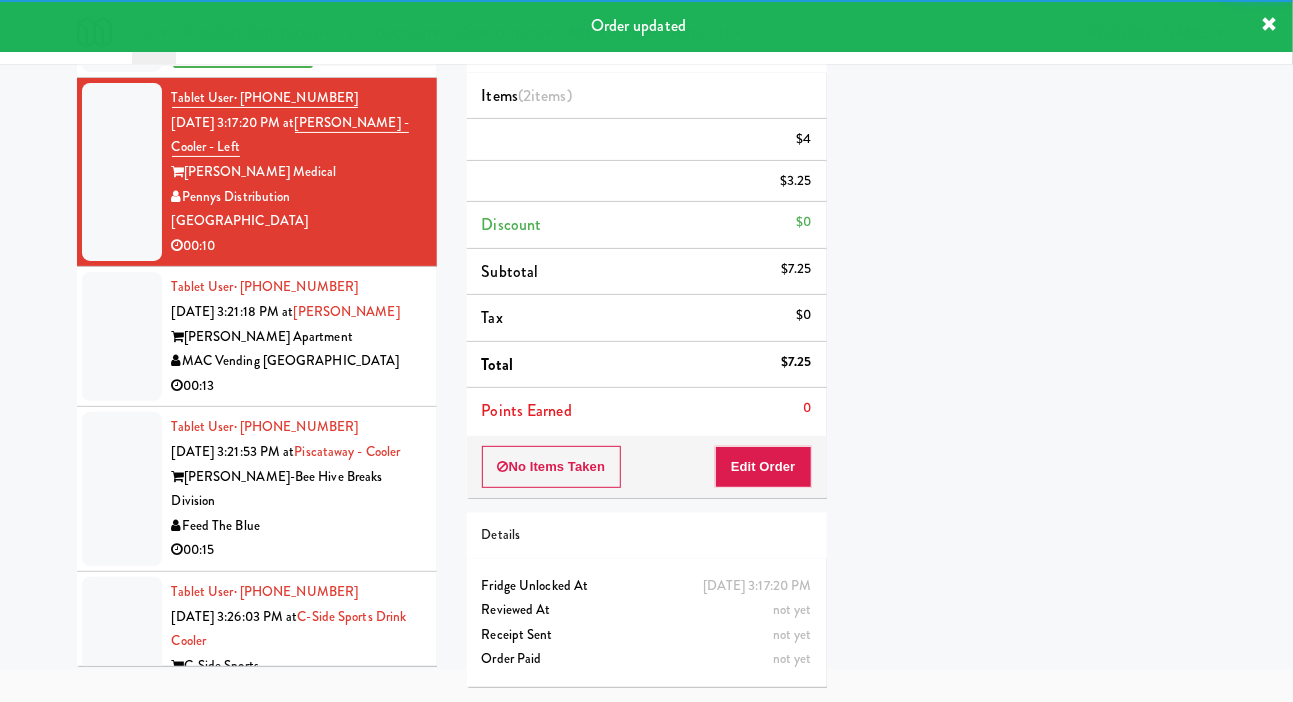 click at bounding box center (122, 336) 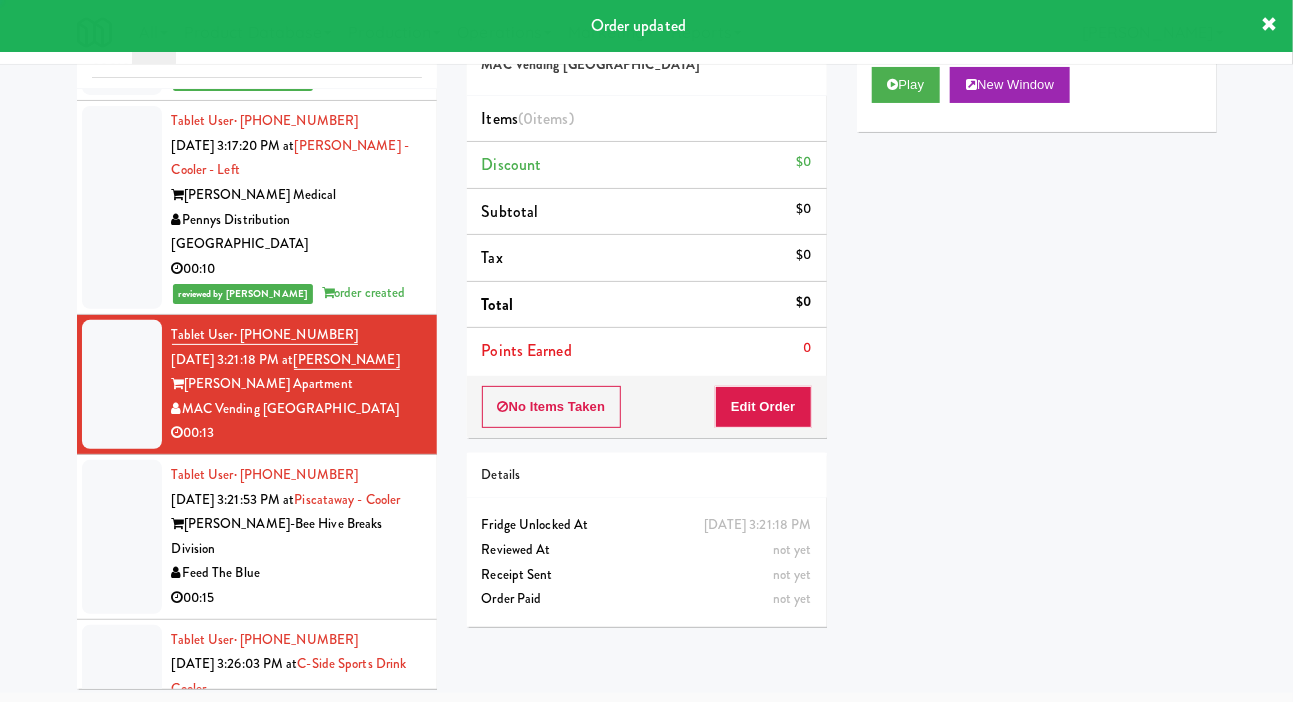 scroll, scrollTop: 98, scrollLeft: 0, axis: vertical 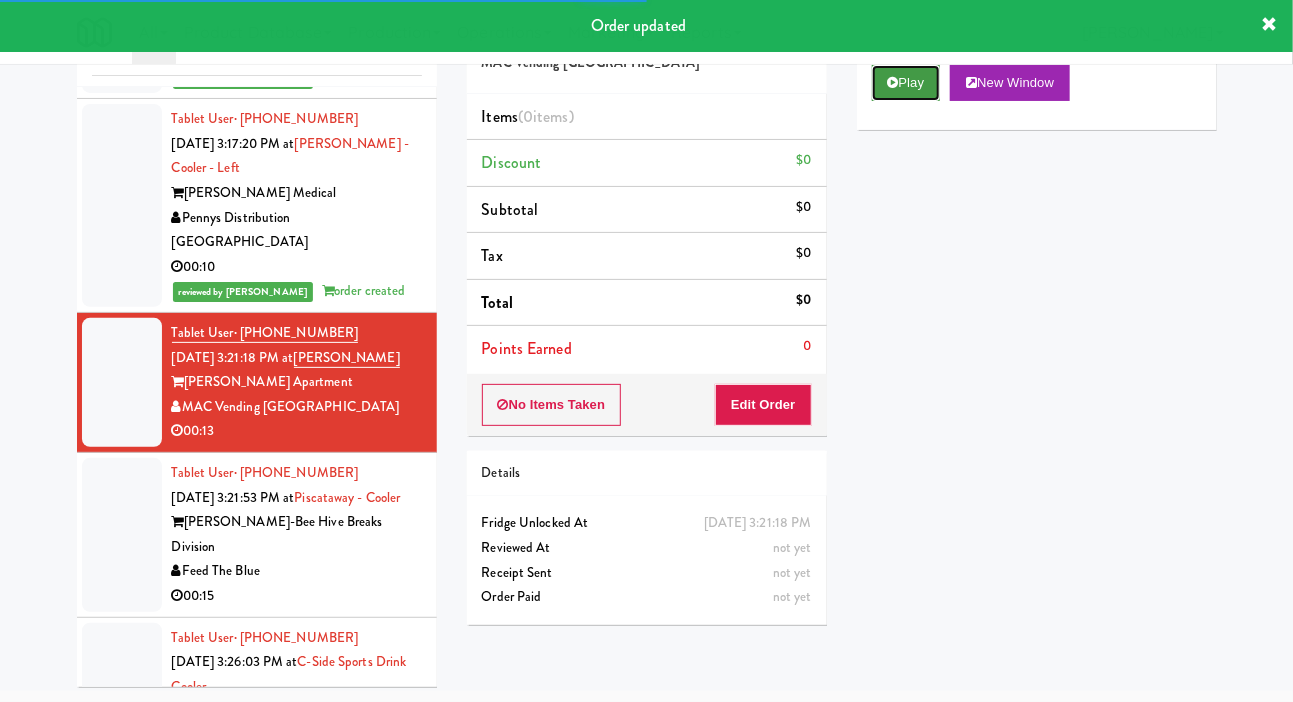 click on "Play" at bounding box center [906, 83] 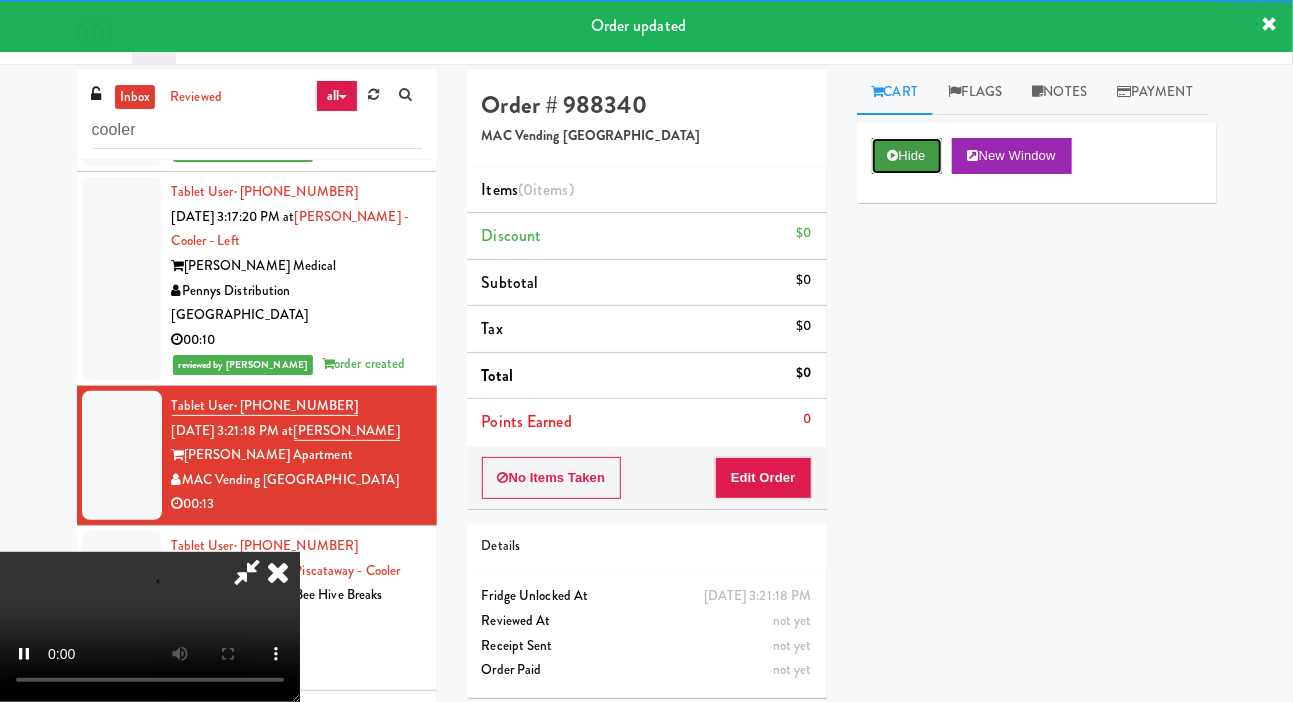 scroll, scrollTop: 0, scrollLeft: 0, axis: both 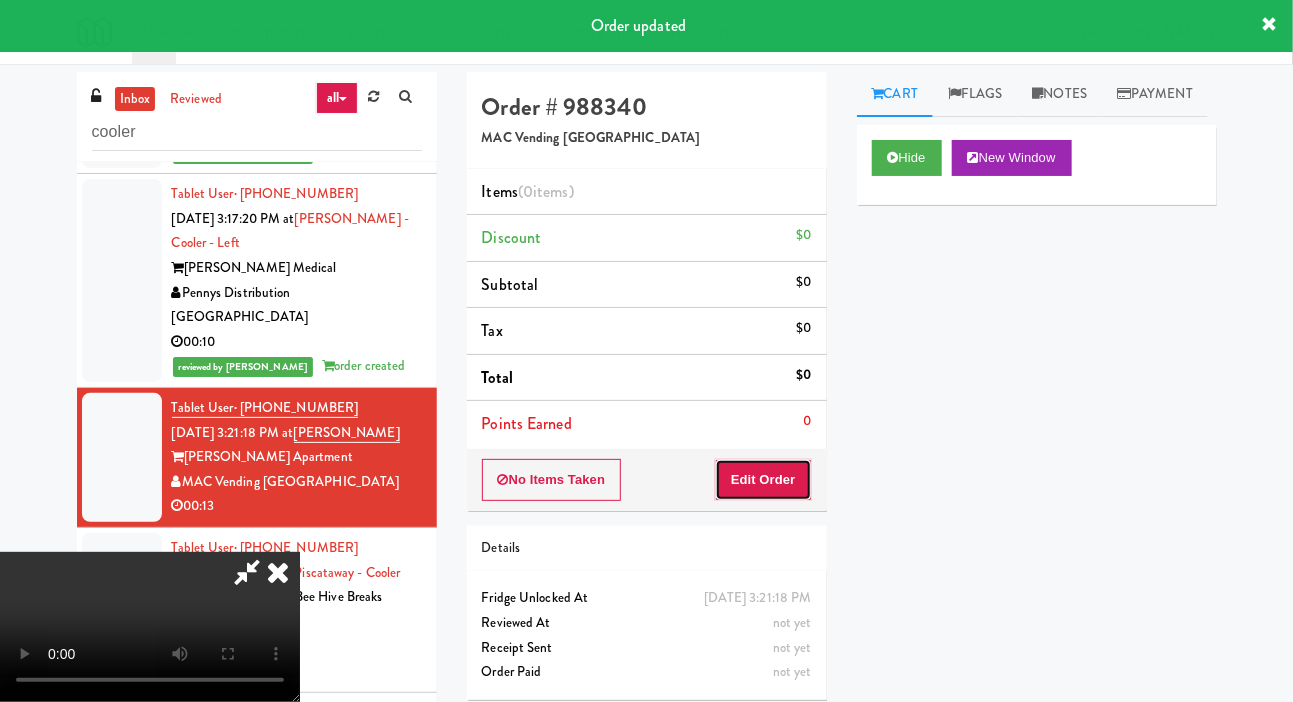 click on "Edit Order" at bounding box center (763, 480) 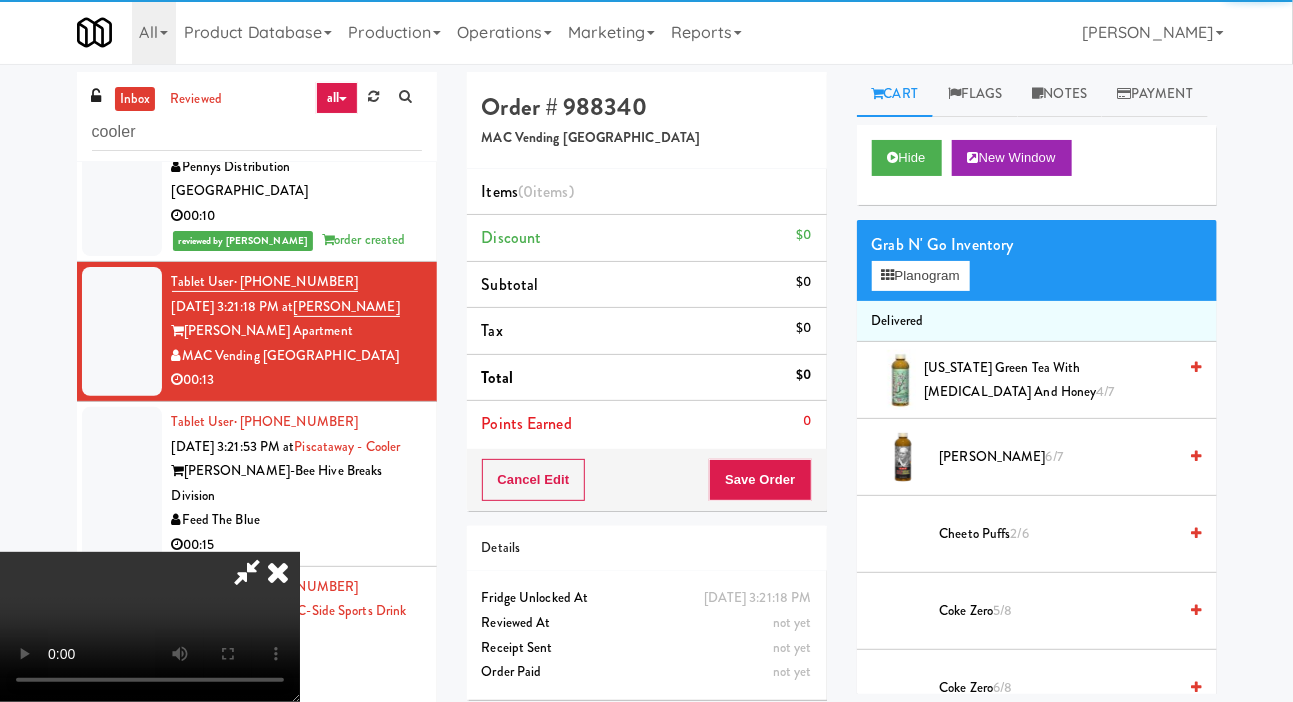 scroll, scrollTop: 632, scrollLeft: 0, axis: vertical 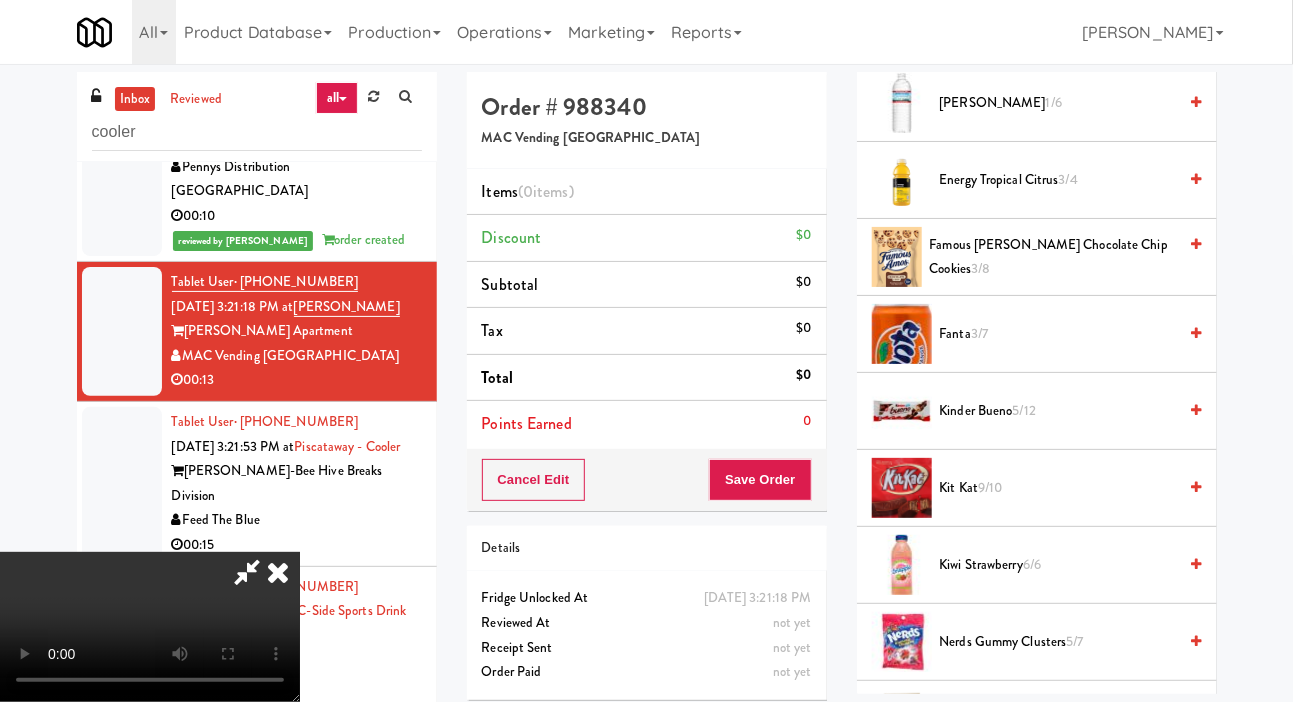 click on "Fanta  3/7" at bounding box center [1058, 334] 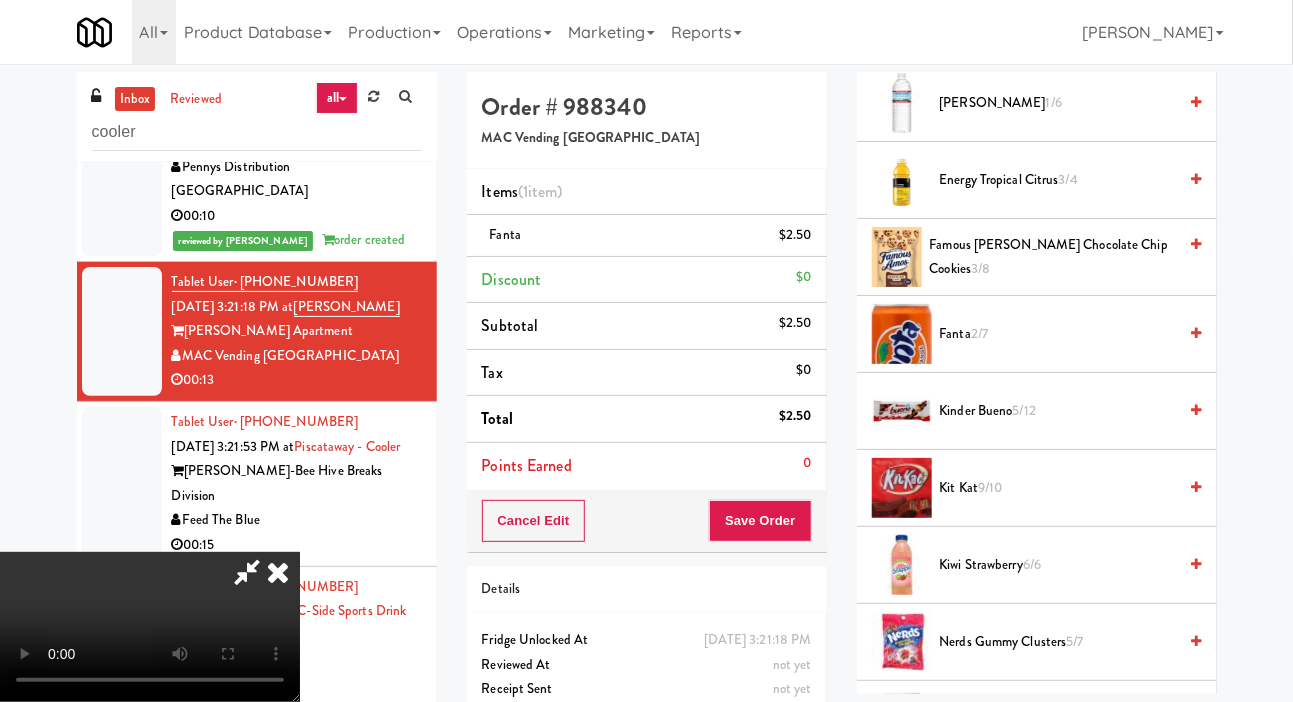 scroll, scrollTop: 73, scrollLeft: 0, axis: vertical 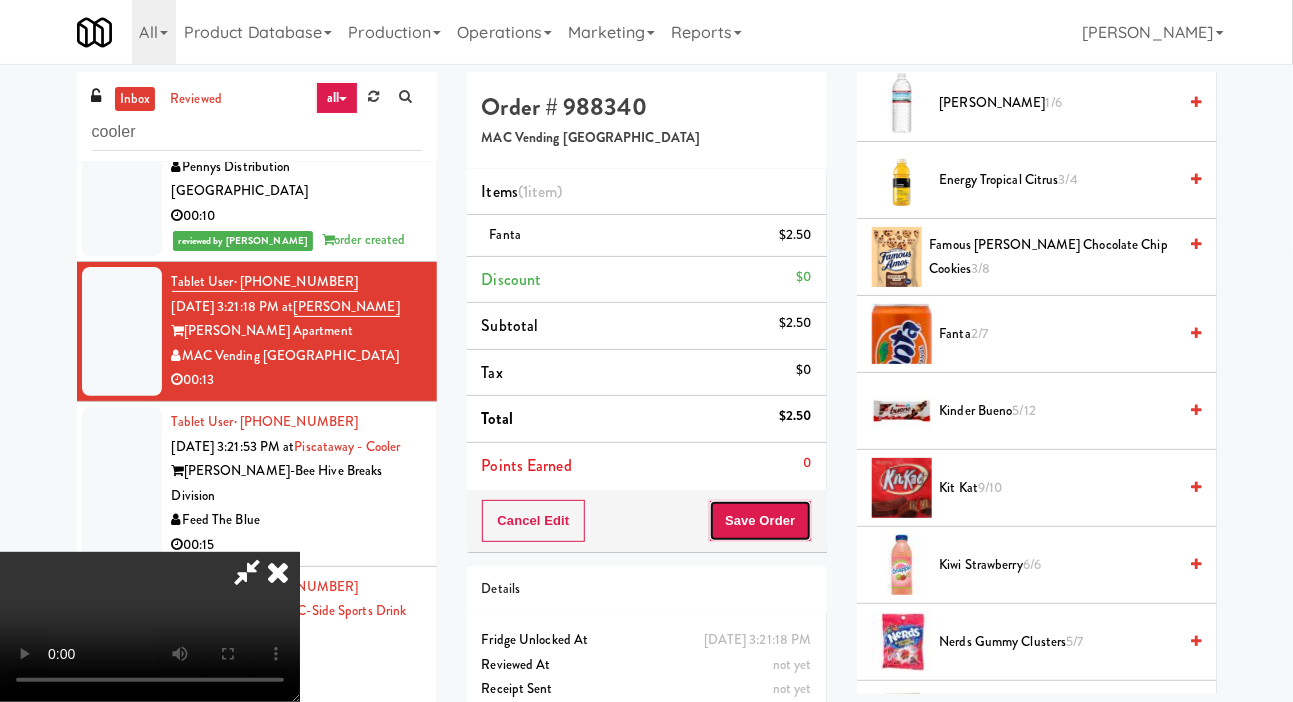 click on "Save Order" at bounding box center (760, 521) 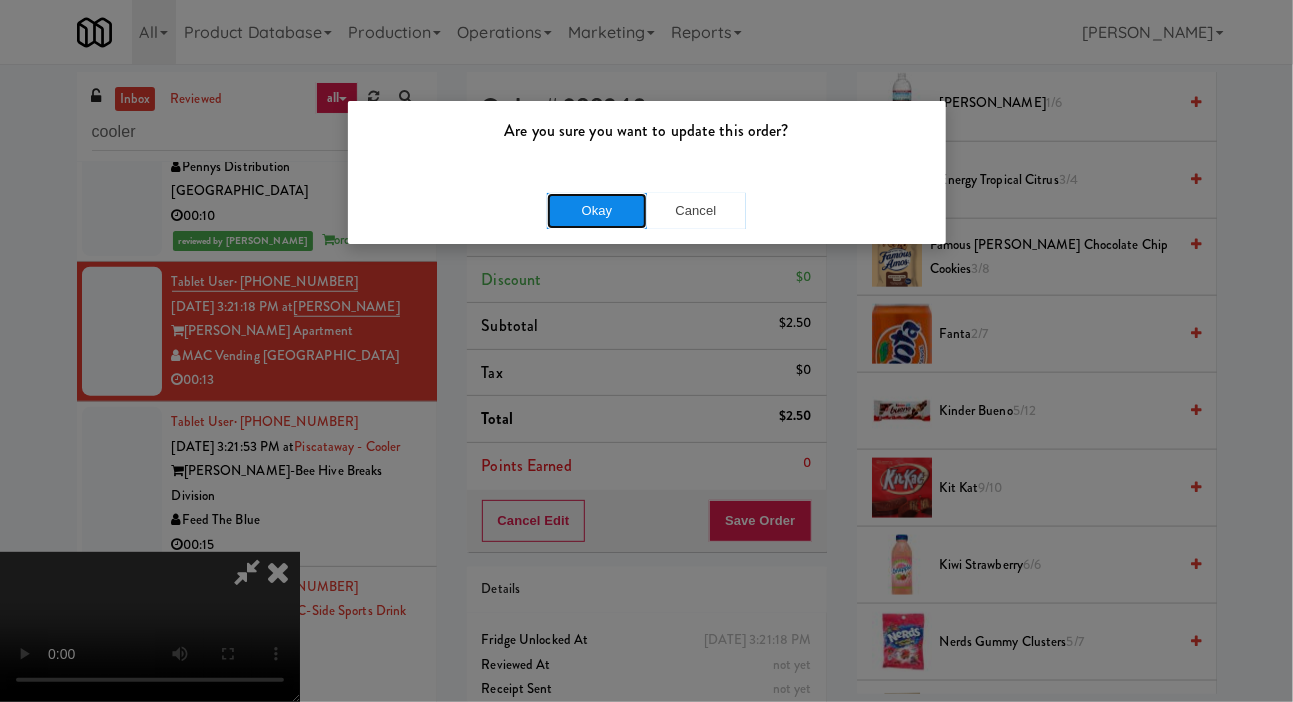 click on "Okay" at bounding box center [597, 211] 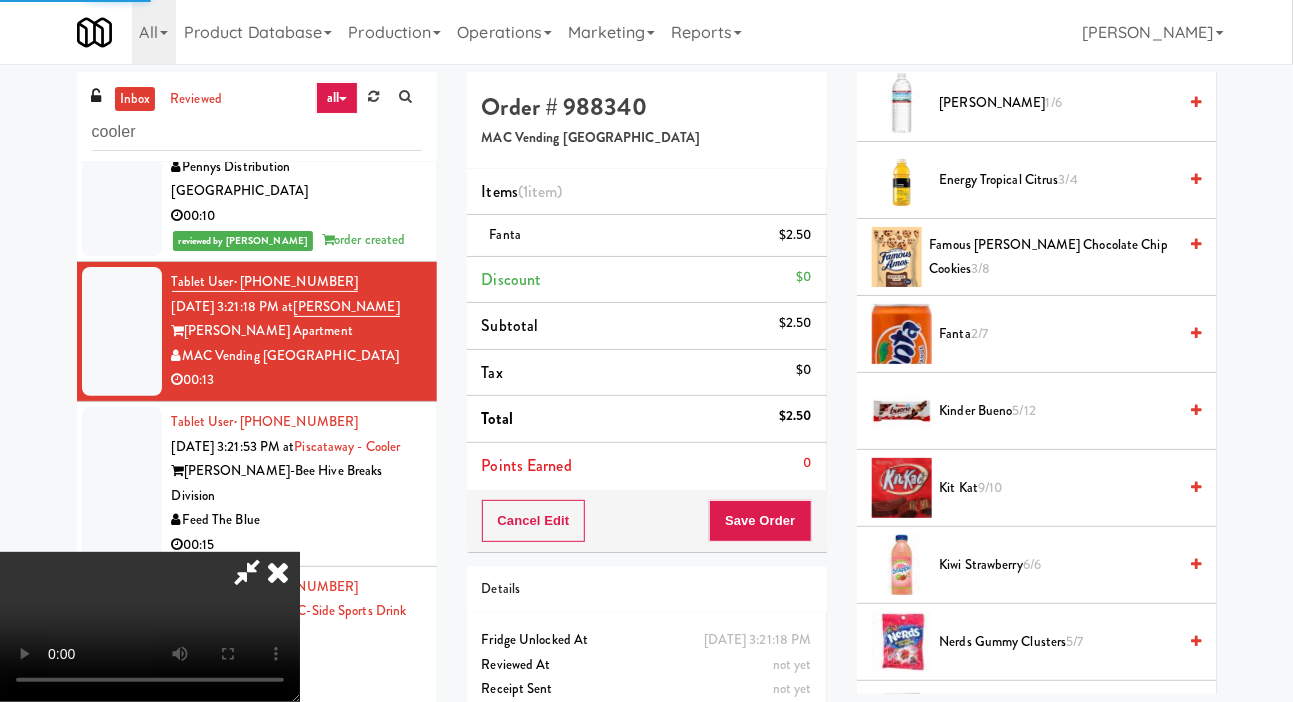 scroll, scrollTop: 116, scrollLeft: 0, axis: vertical 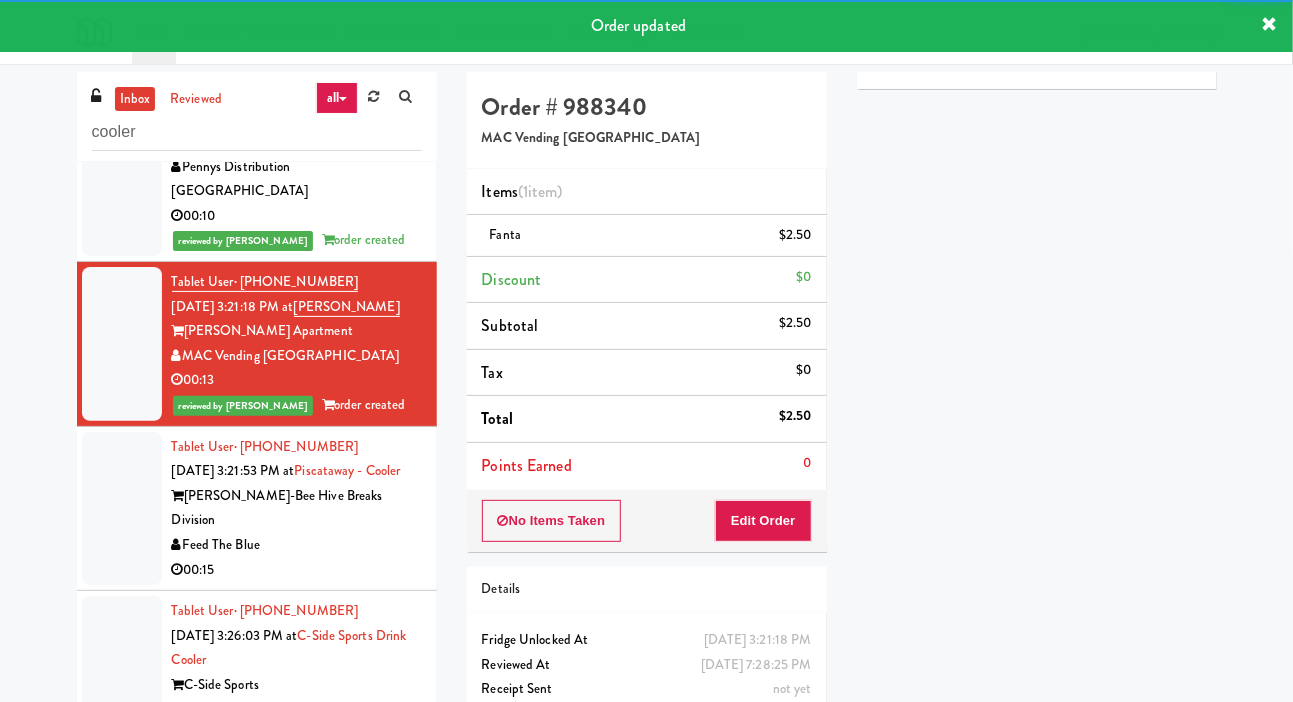 click at bounding box center [122, 509] 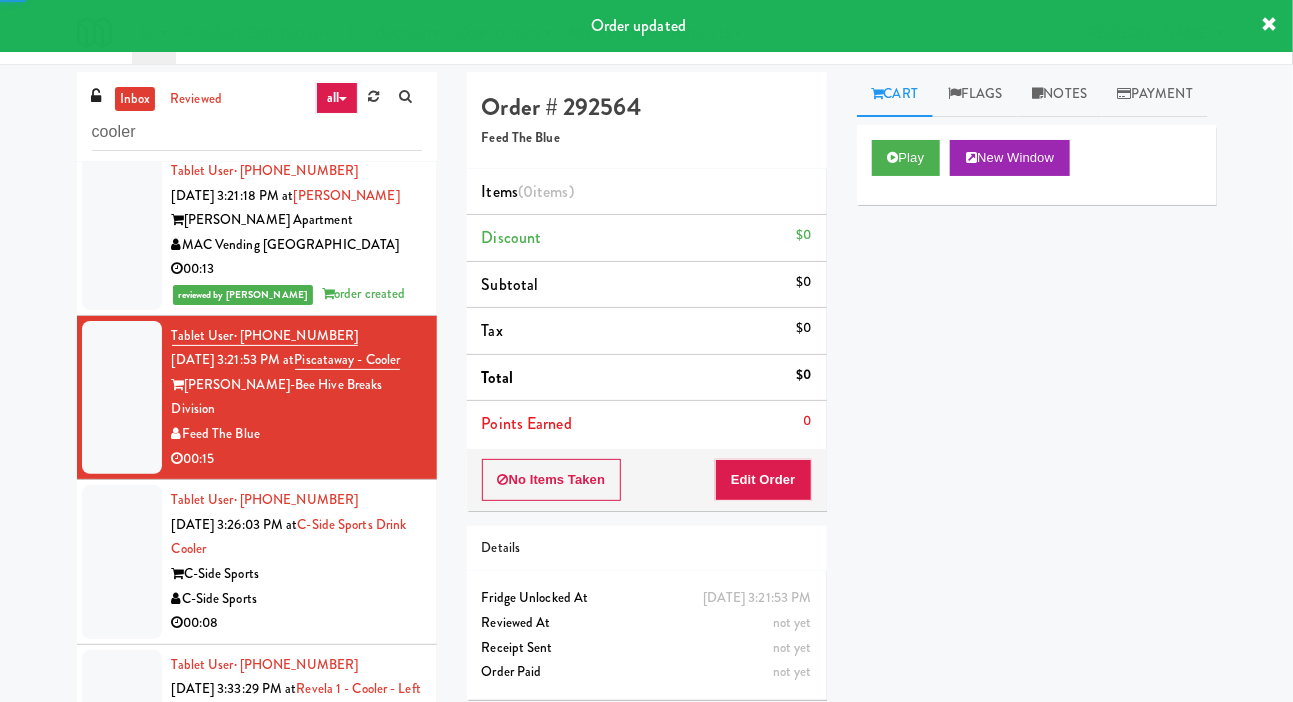 scroll, scrollTop: 744, scrollLeft: 0, axis: vertical 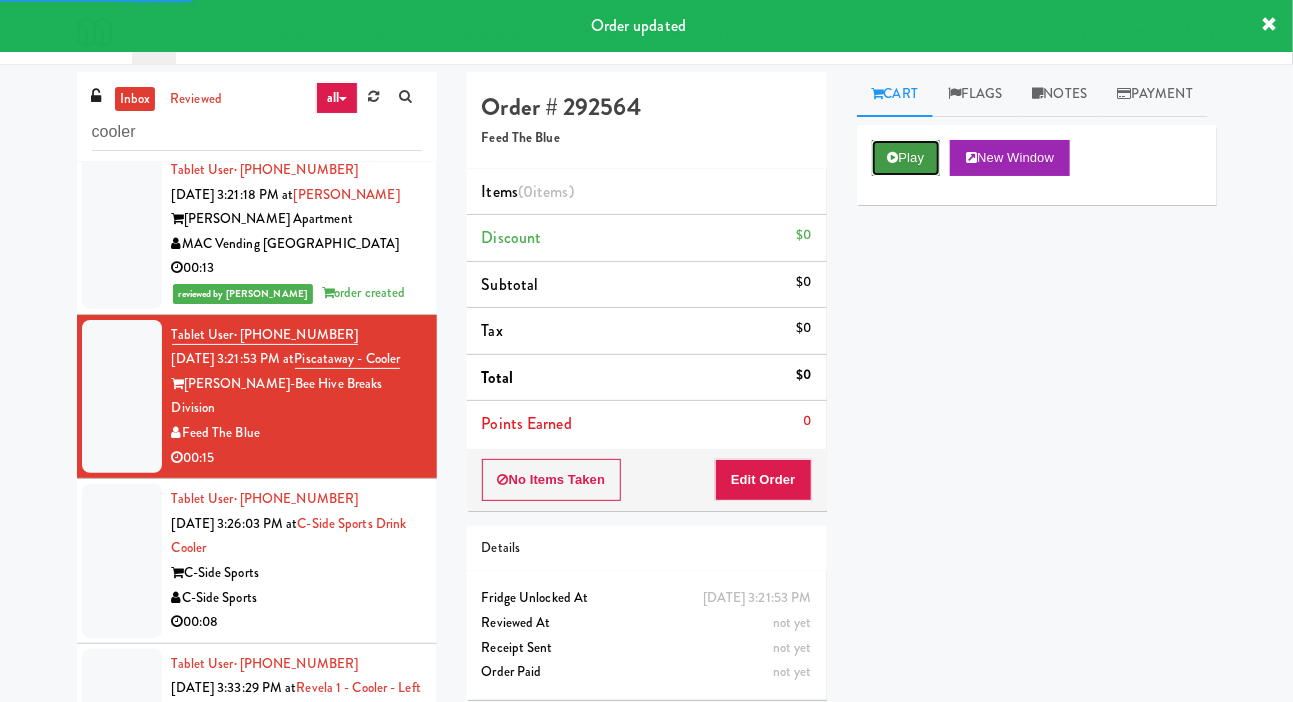 click on "Play" at bounding box center [906, 158] 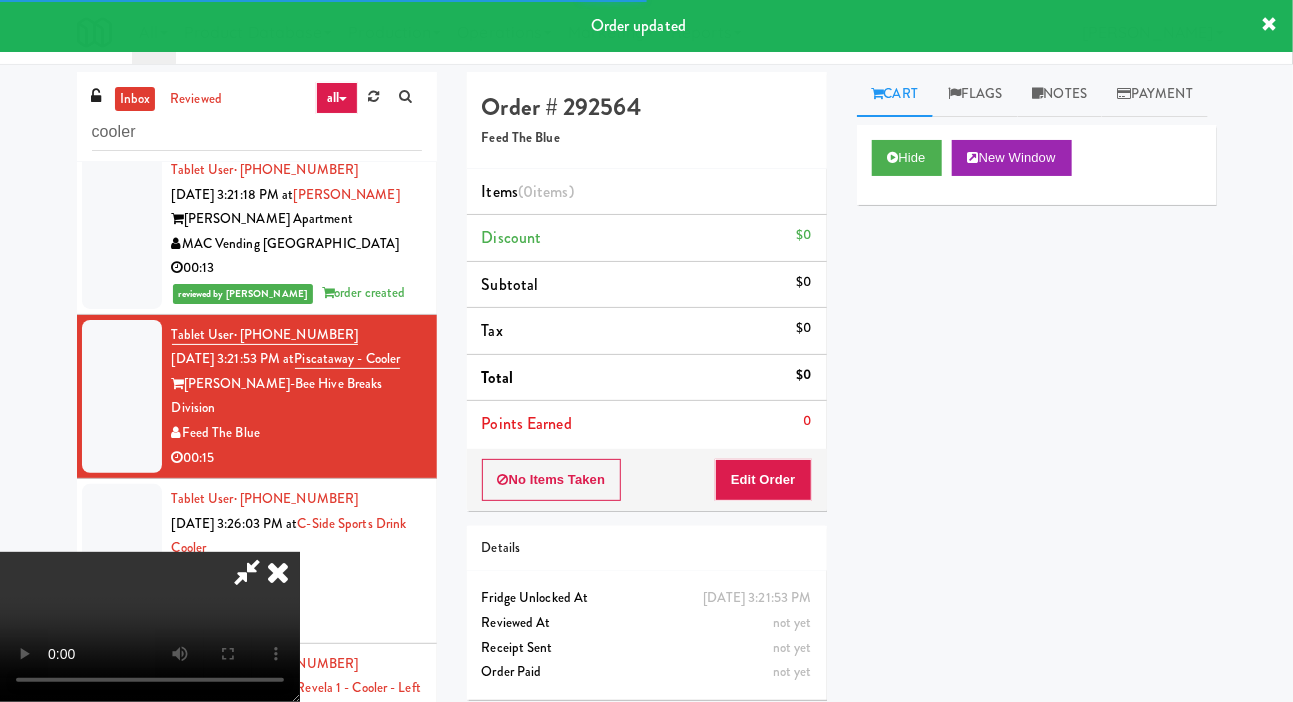 click on "Points Earned  0" at bounding box center [647, 424] 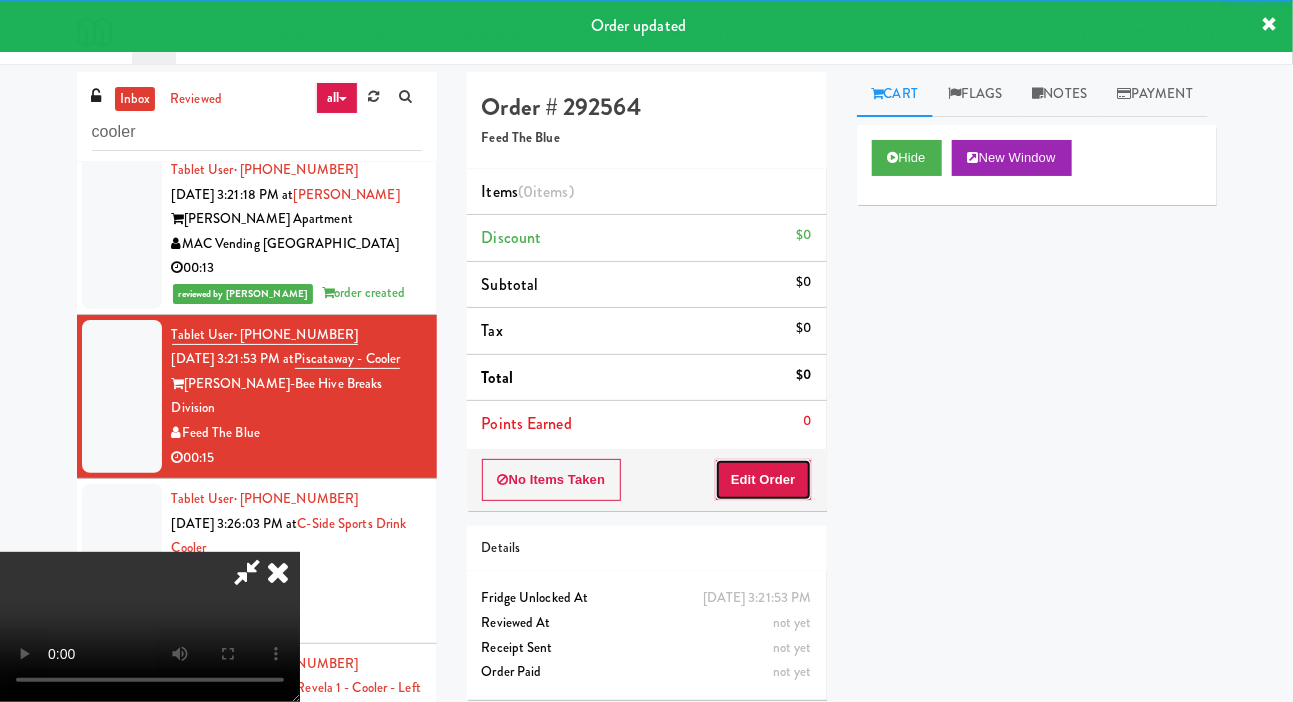 click on "Edit Order" at bounding box center (763, 480) 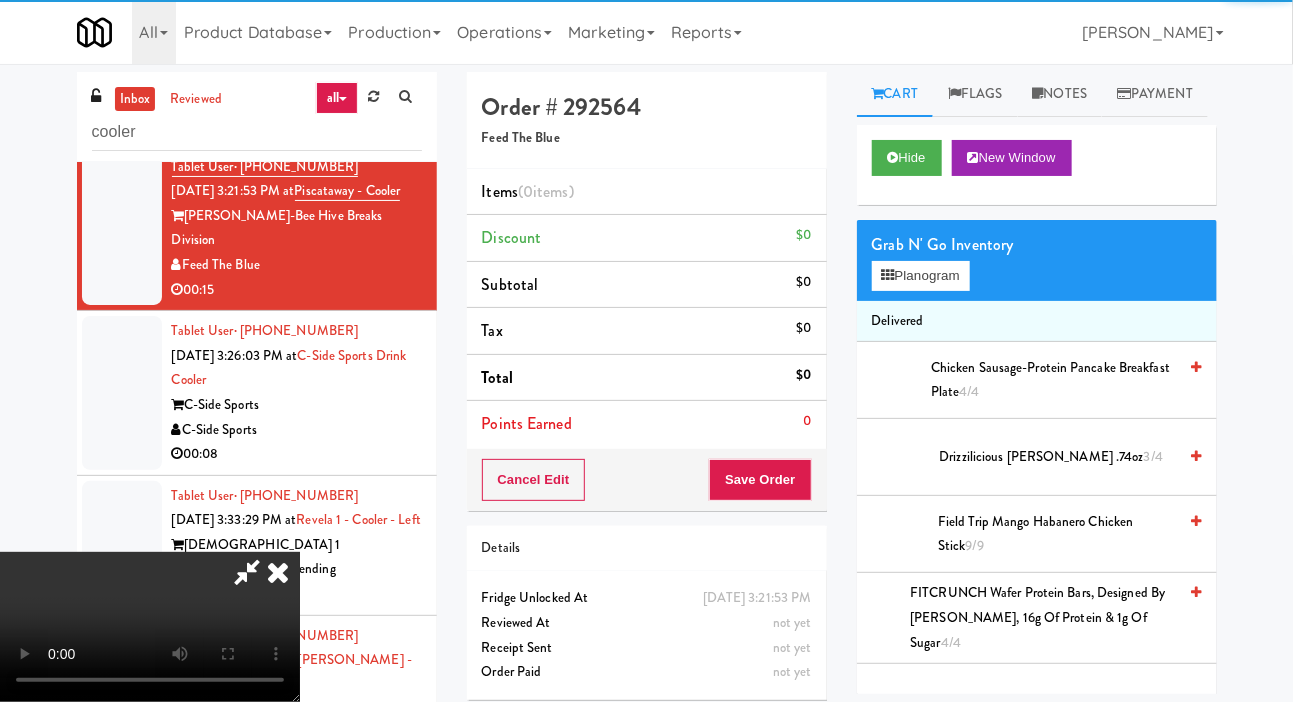 scroll, scrollTop: 915, scrollLeft: 0, axis: vertical 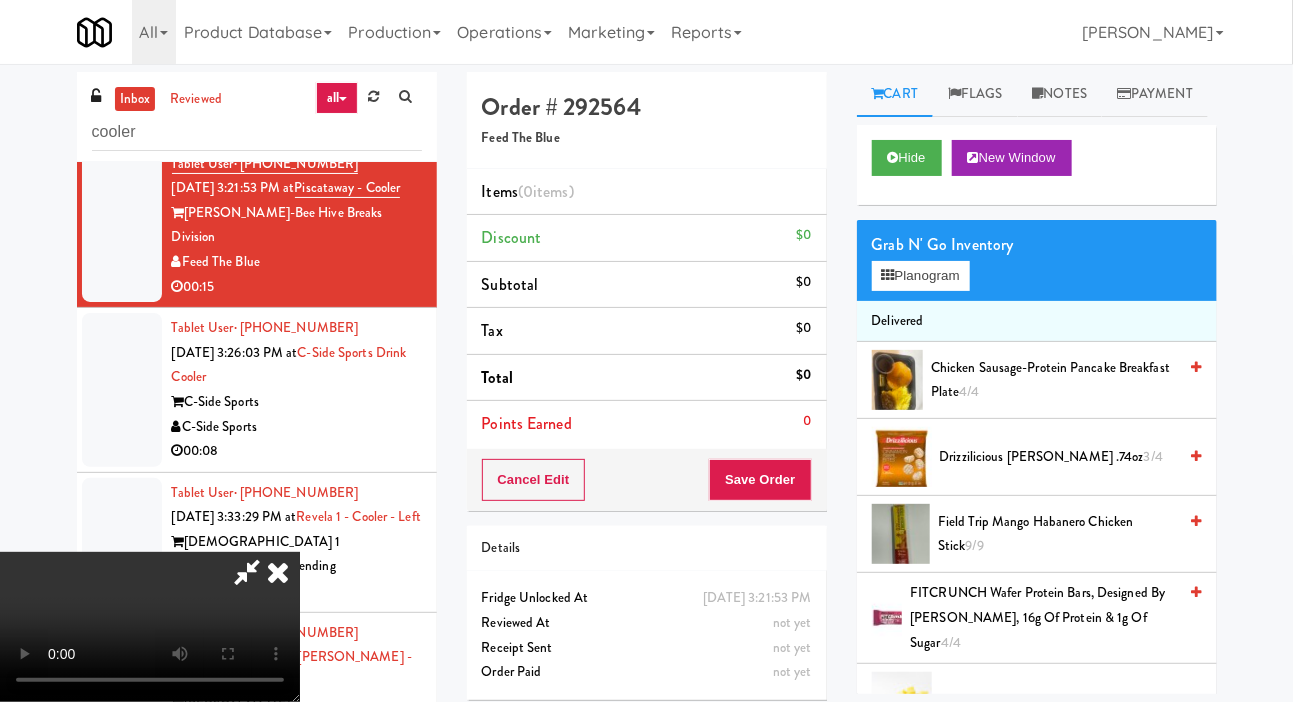 type 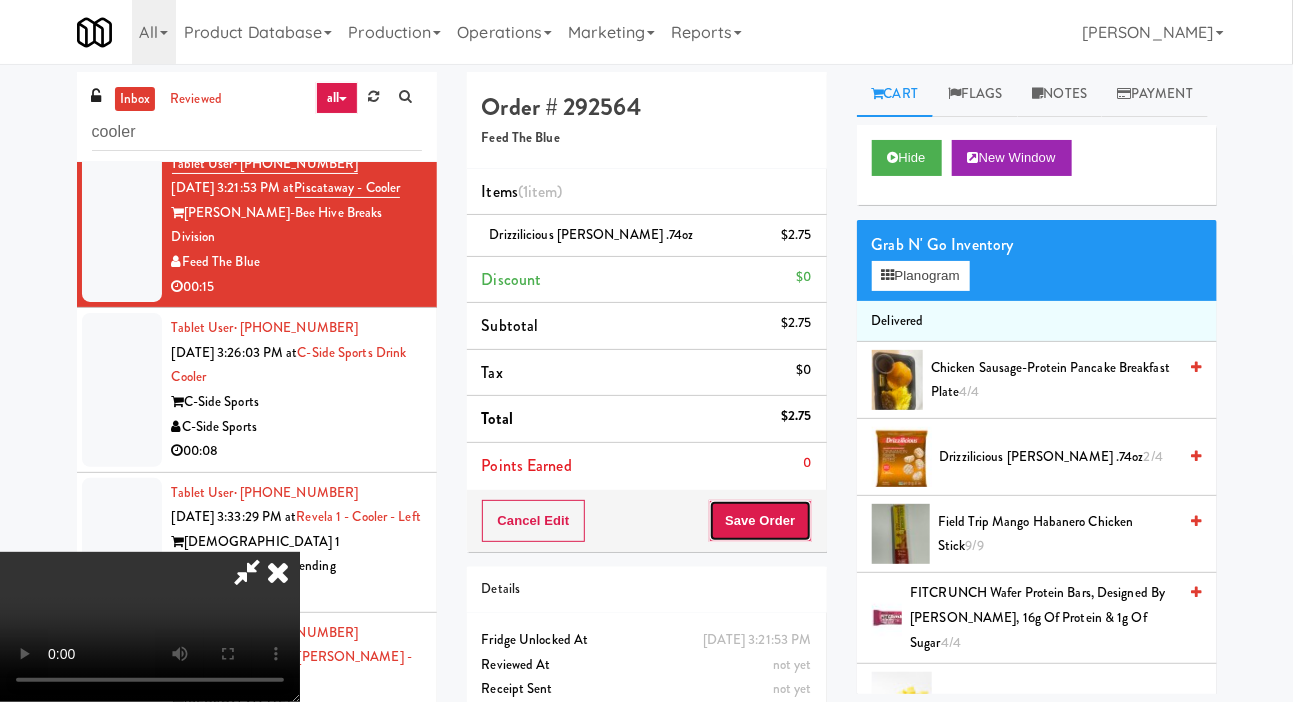 click on "Save Order" at bounding box center [760, 521] 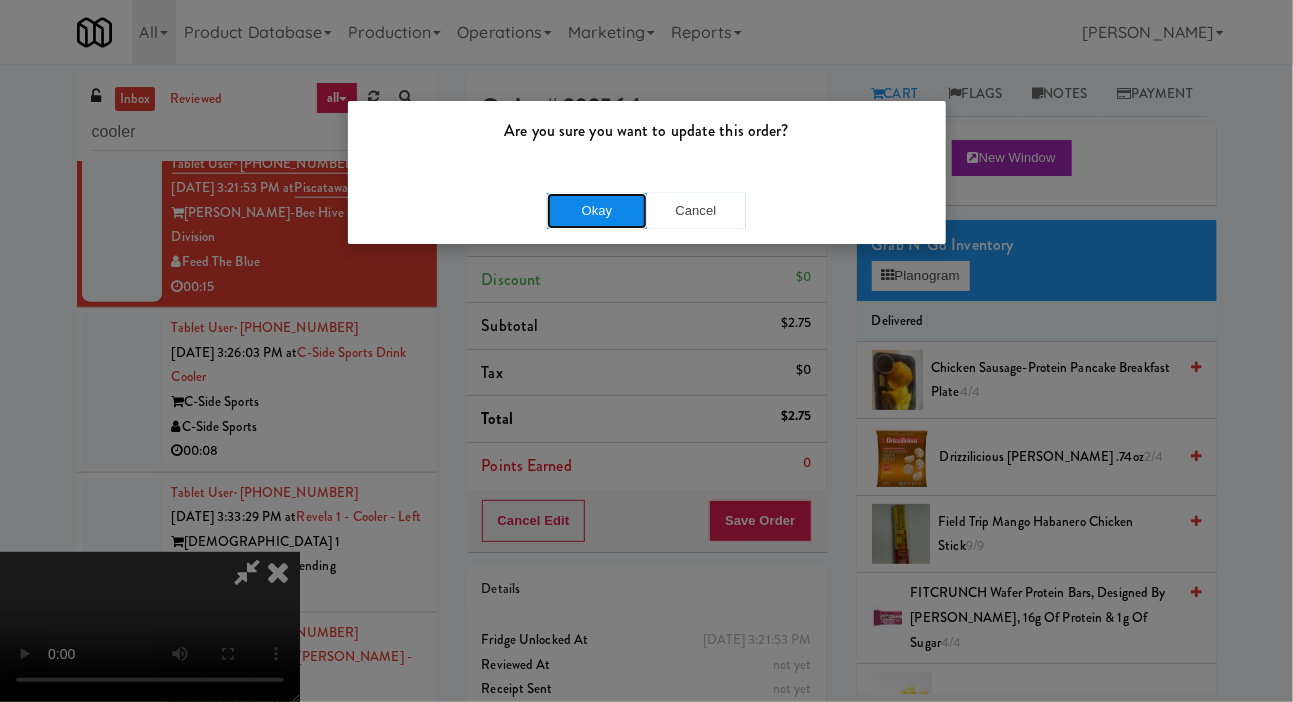 click on "Okay" at bounding box center (597, 211) 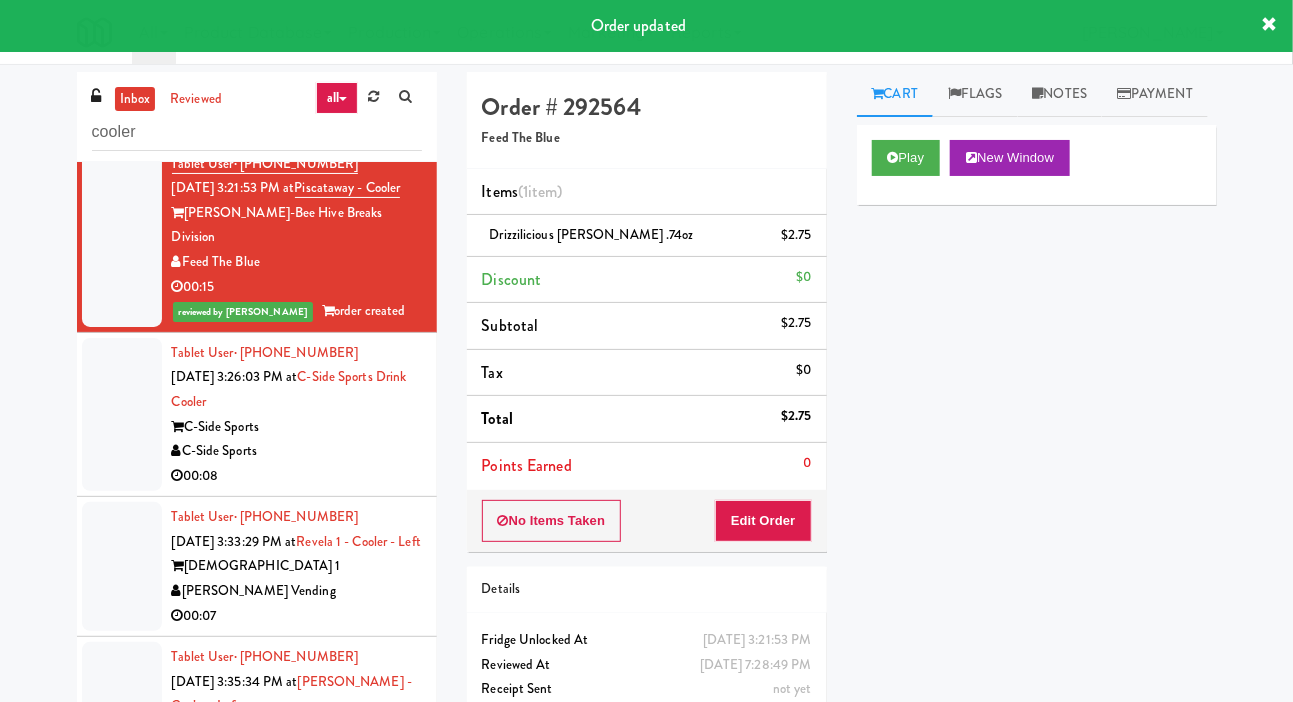 click at bounding box center [122, 415] 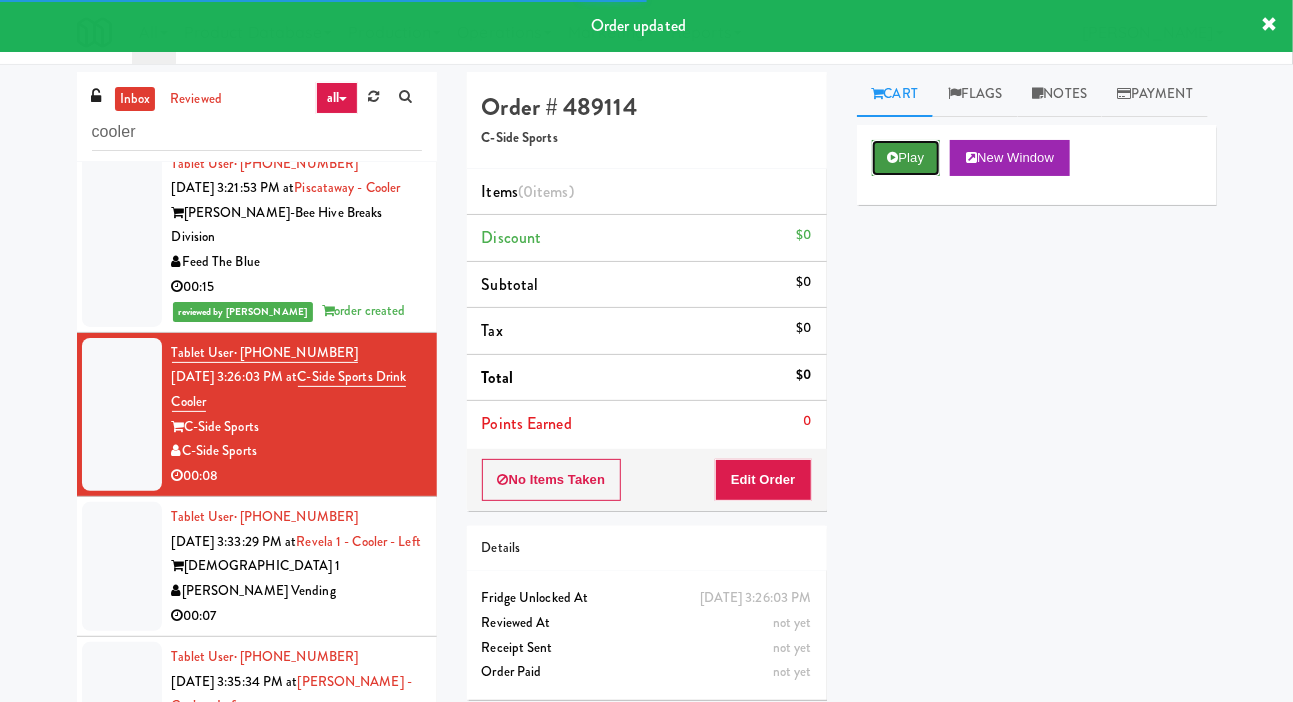 click on "Play" at bounding box center [906, 158] 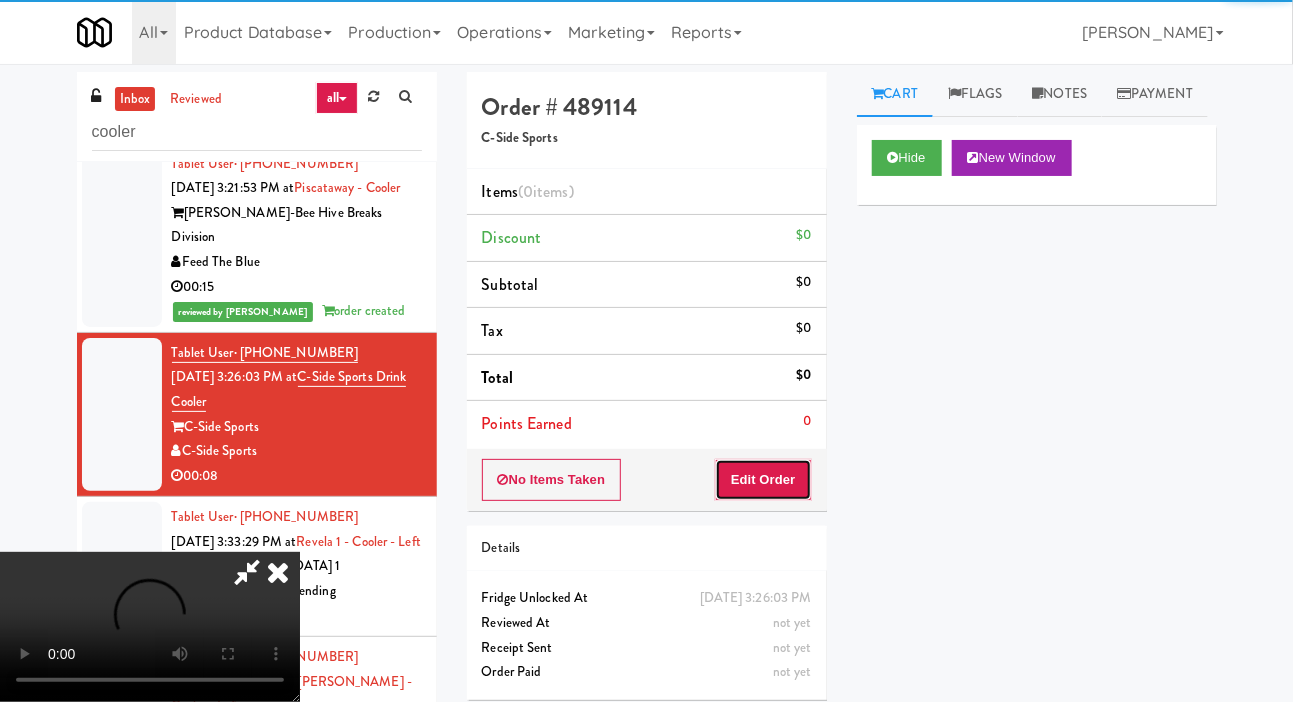 click on "Edit Order" at bounding box center [763, 480] 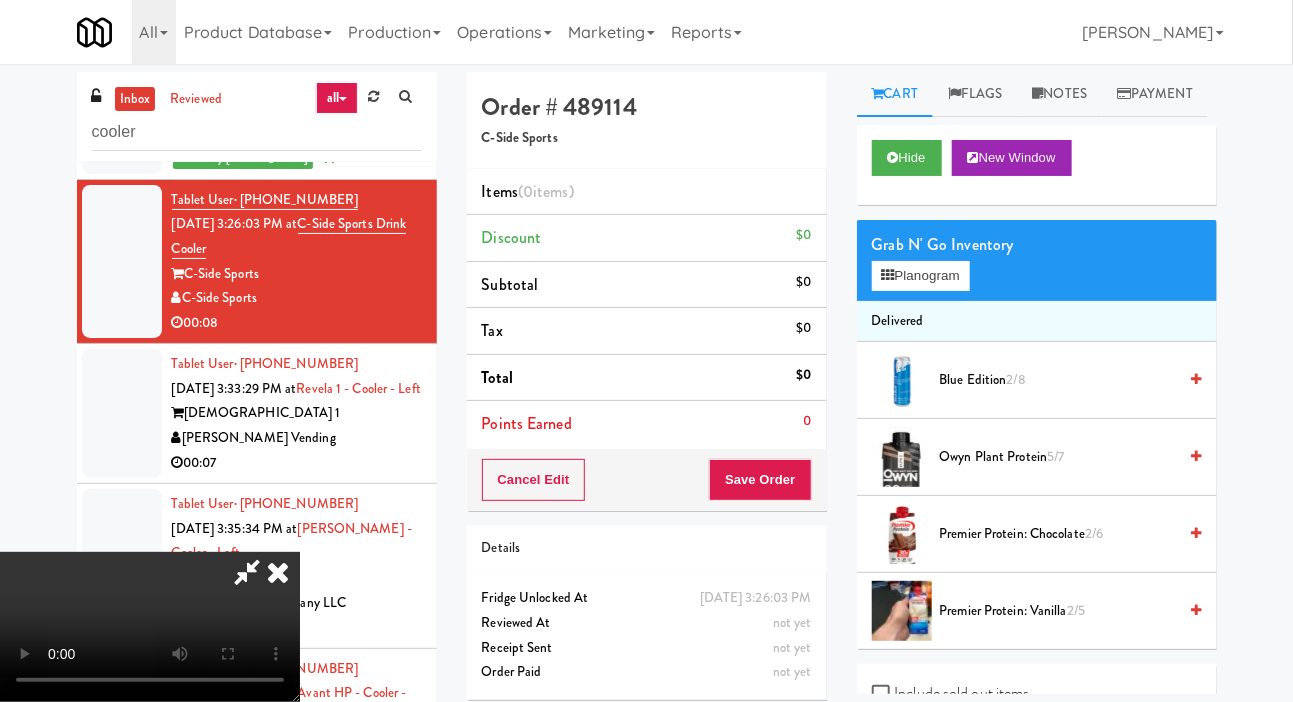 scroll, scrollTop: 1102, scrollLeft: 0, axis: vertical 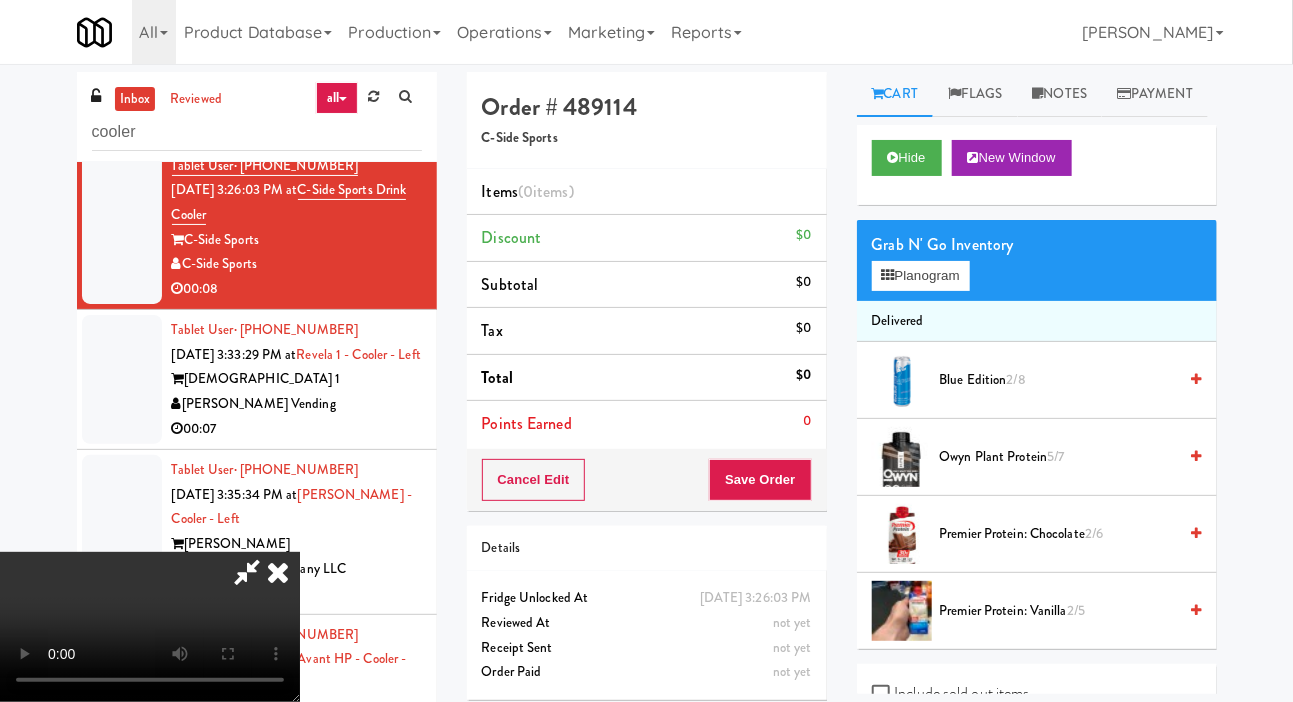 type 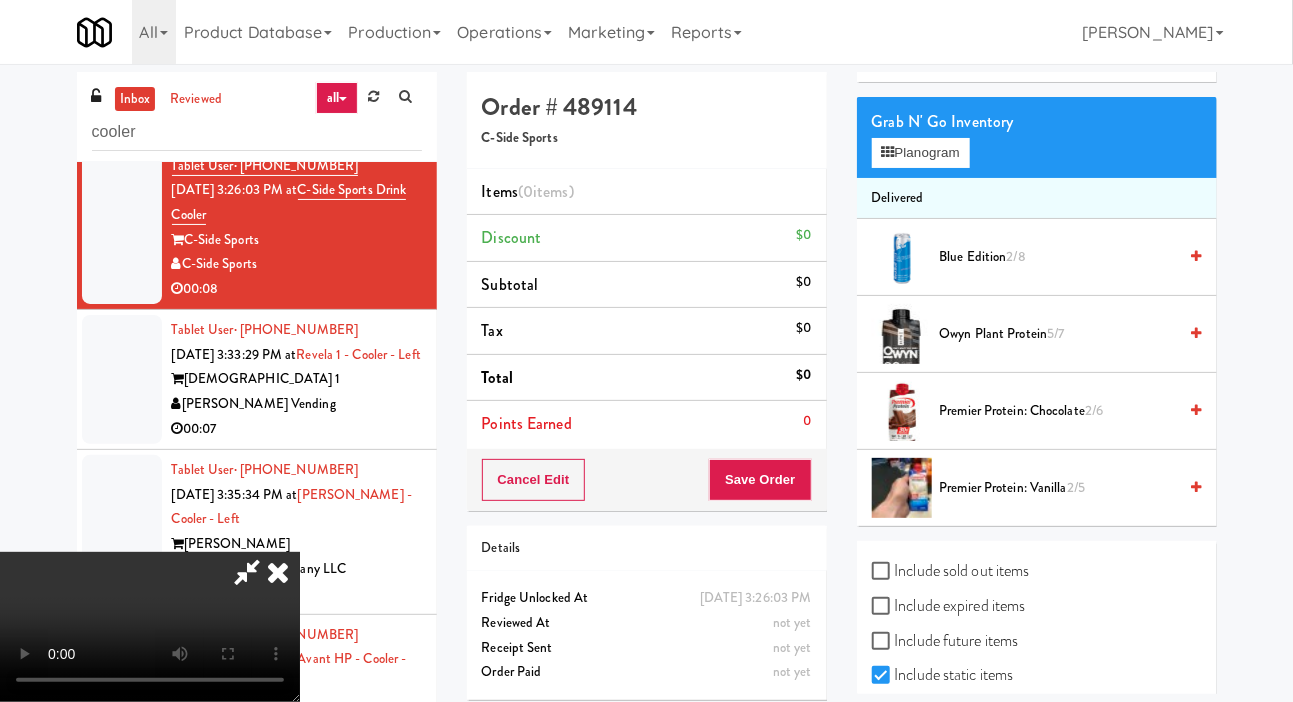 scroll, scrollTop: 98, scrollLeft: 0, axis: vertical 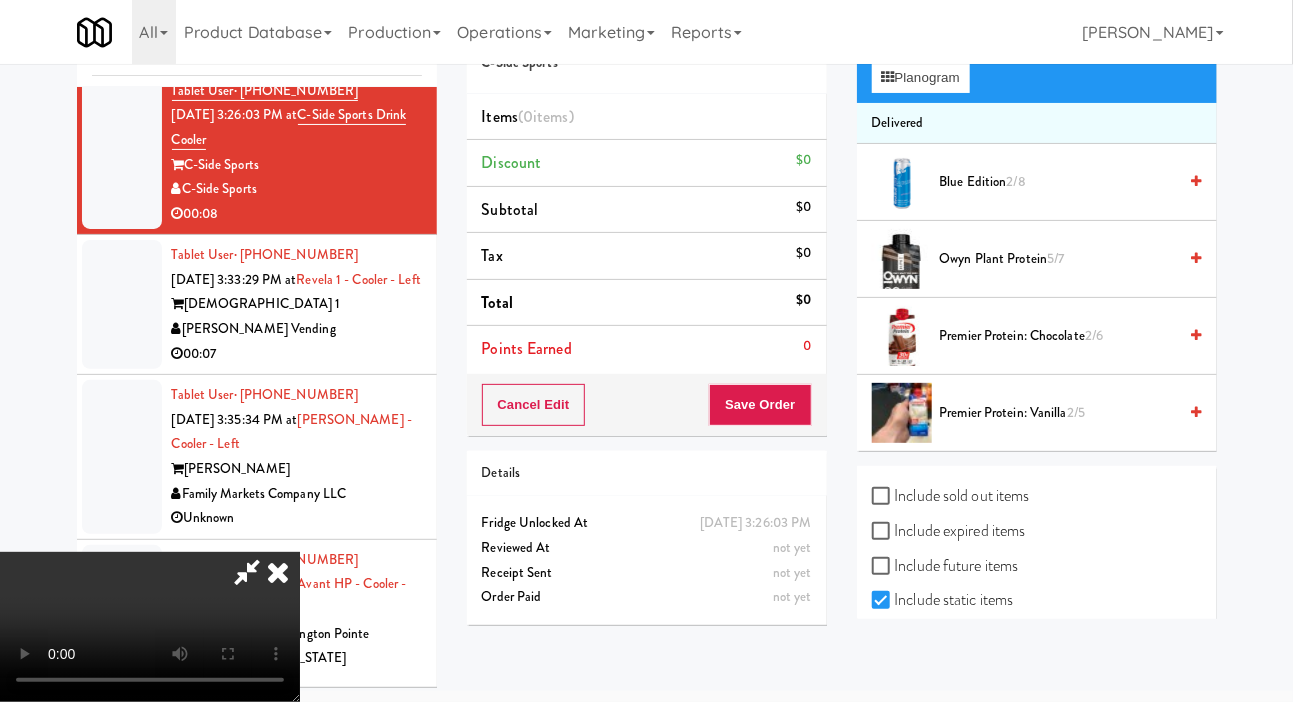 click on "Include sold out items" at bounding box center (951, 496) 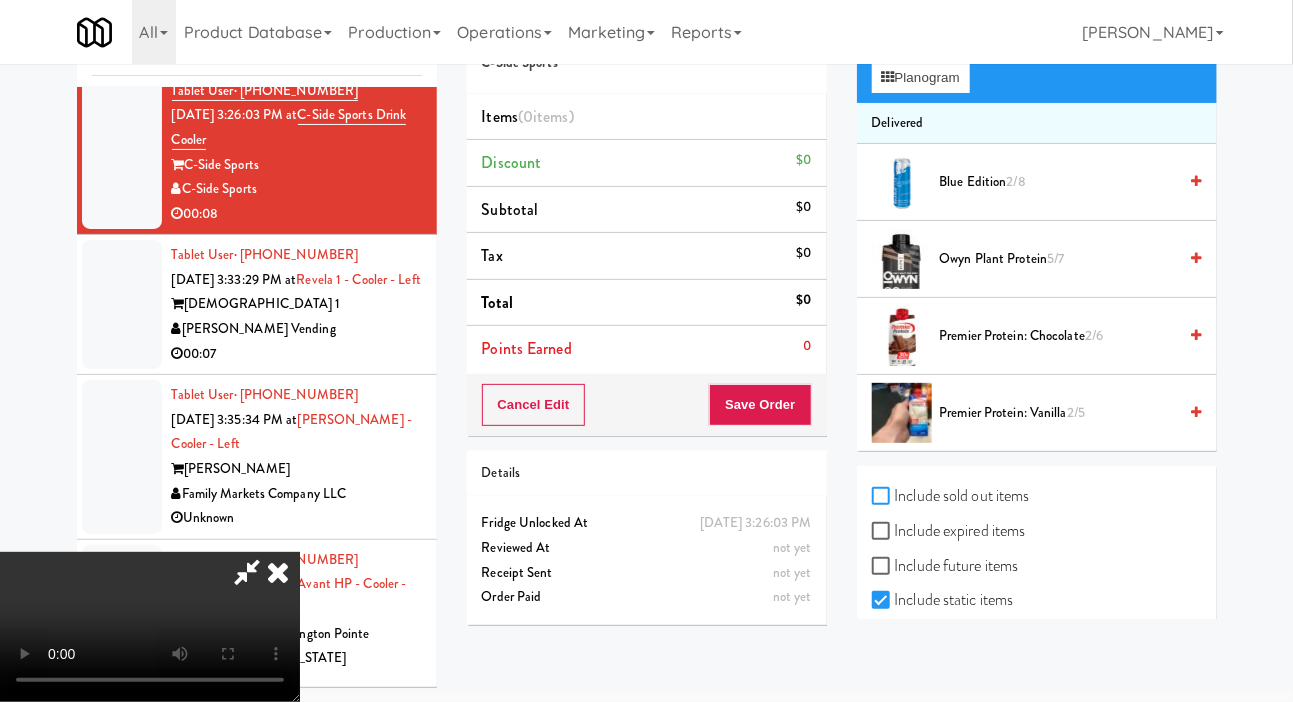 click on "Include sold out items" at bounding box center (883, 497) 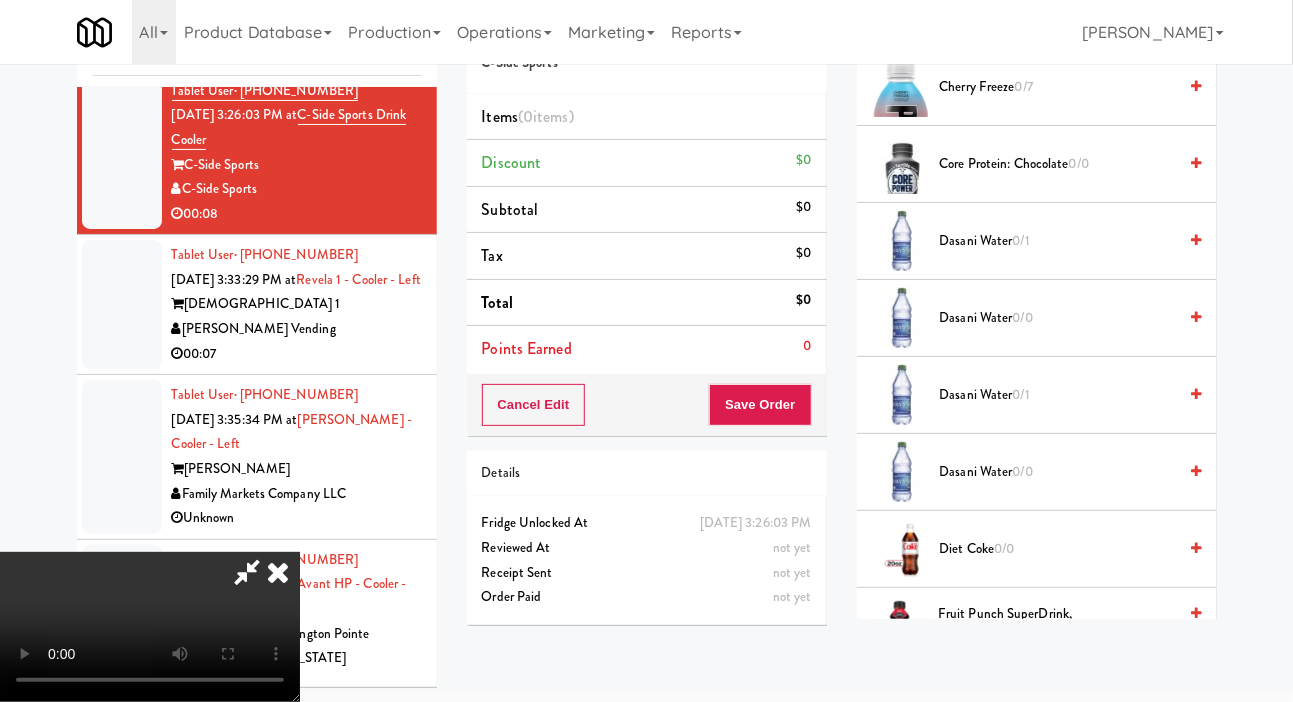scroll, scrollTop: 610, scrollLeft: 0, axis: vertical 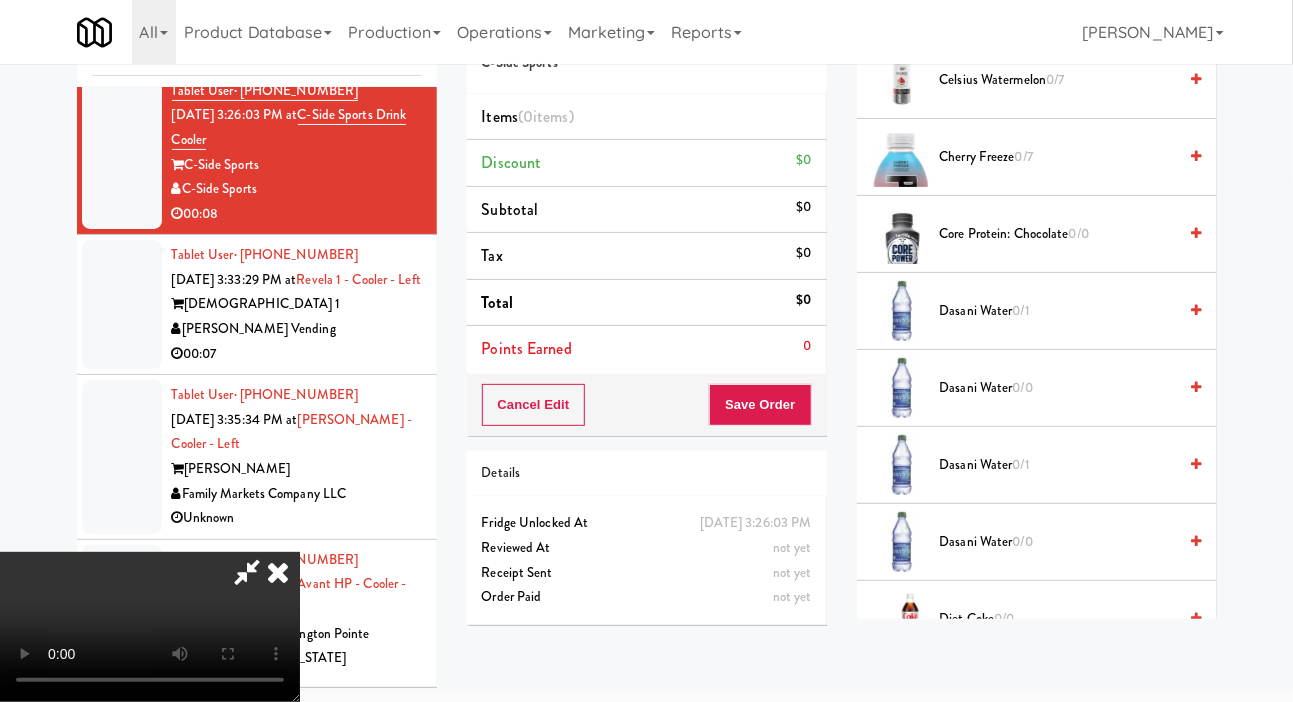 click on "Cherry Freeze  0/7" at bounding box center (1058, 157) 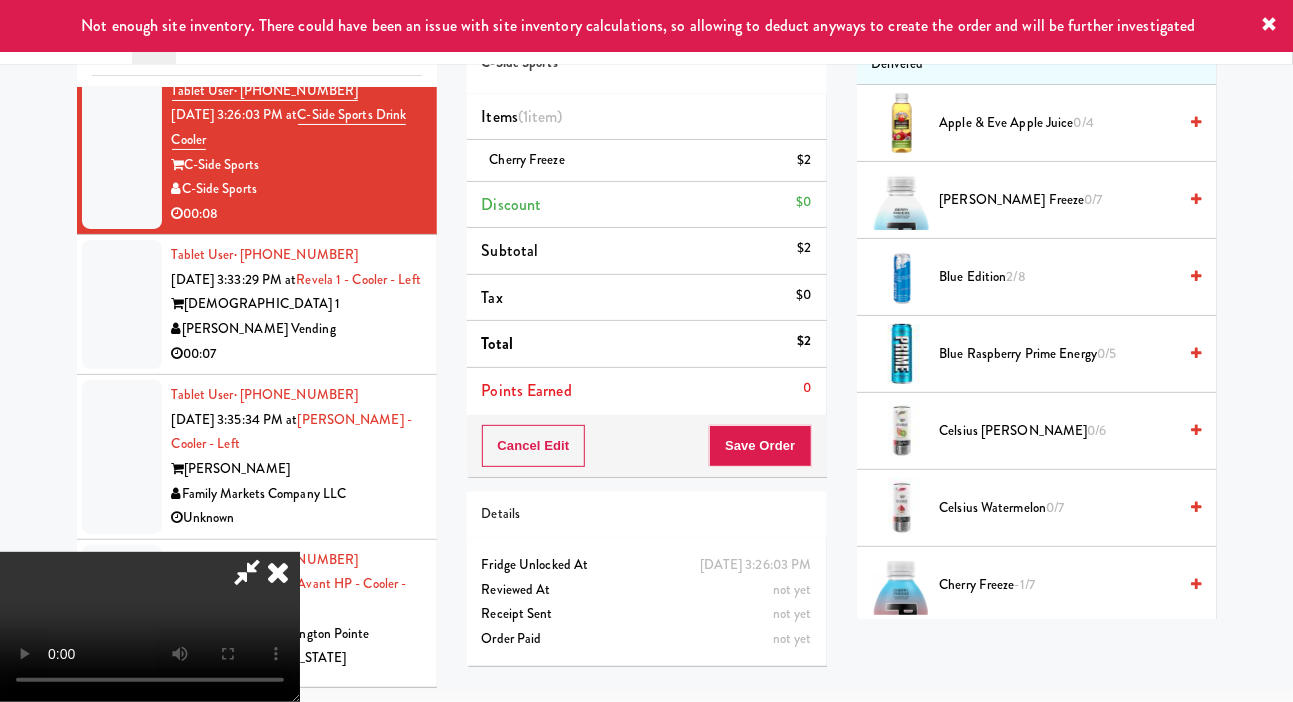 scroll, scrollTop: 181, scrollLeft: 0, axis: vertical 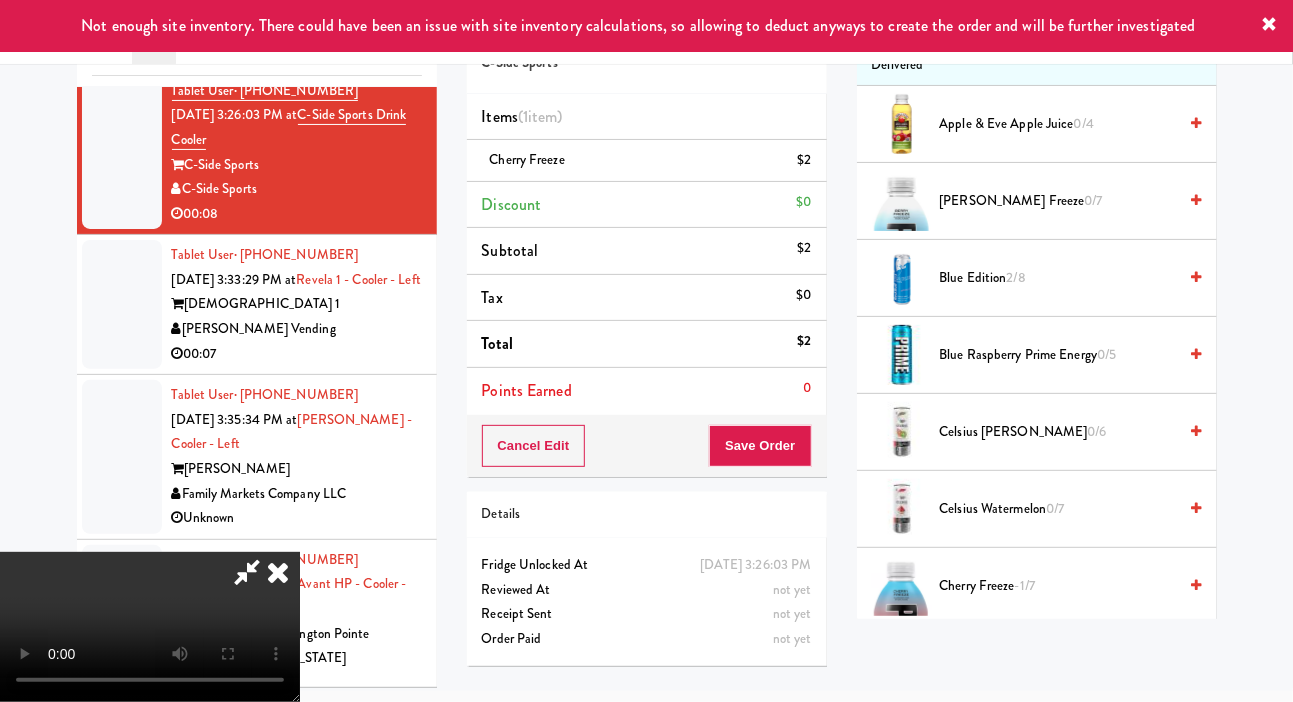 click on "[PERSON_NAME] Freeze  0/7" at bounding box center [1058, 201] 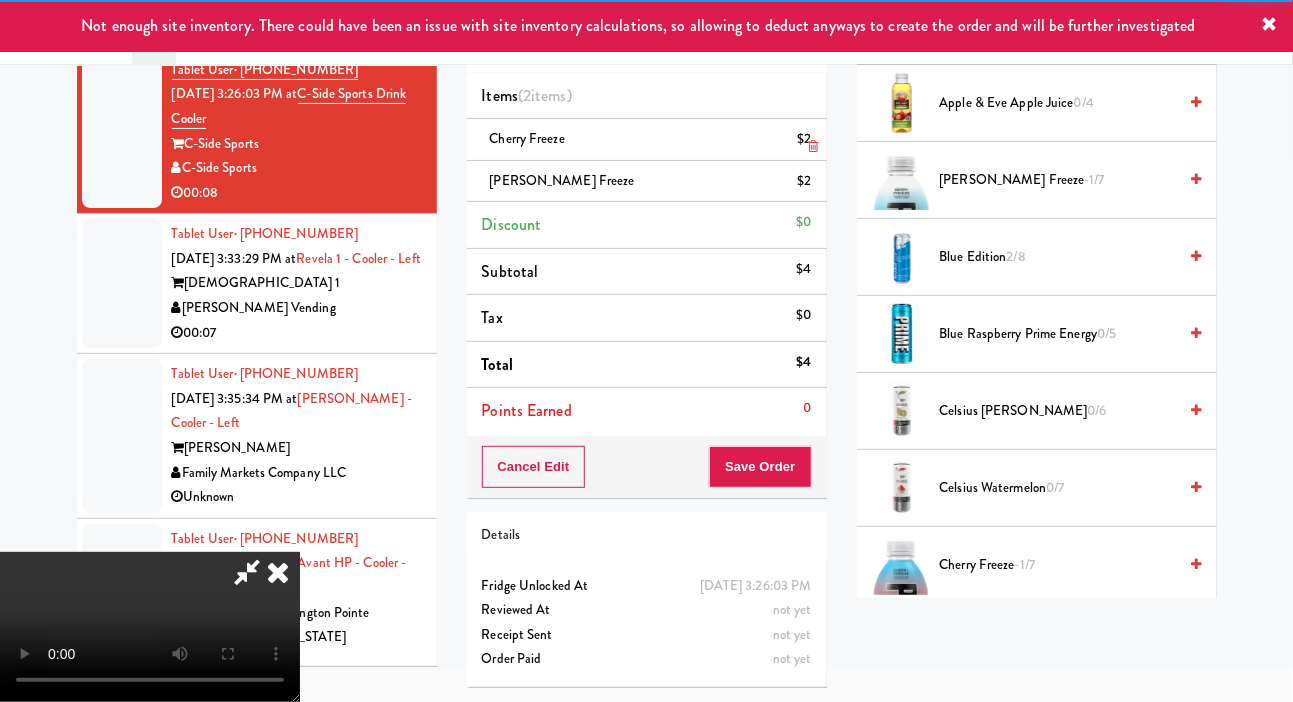 click on "Cherry Freeze  $2" at bounding box center [647, 140] 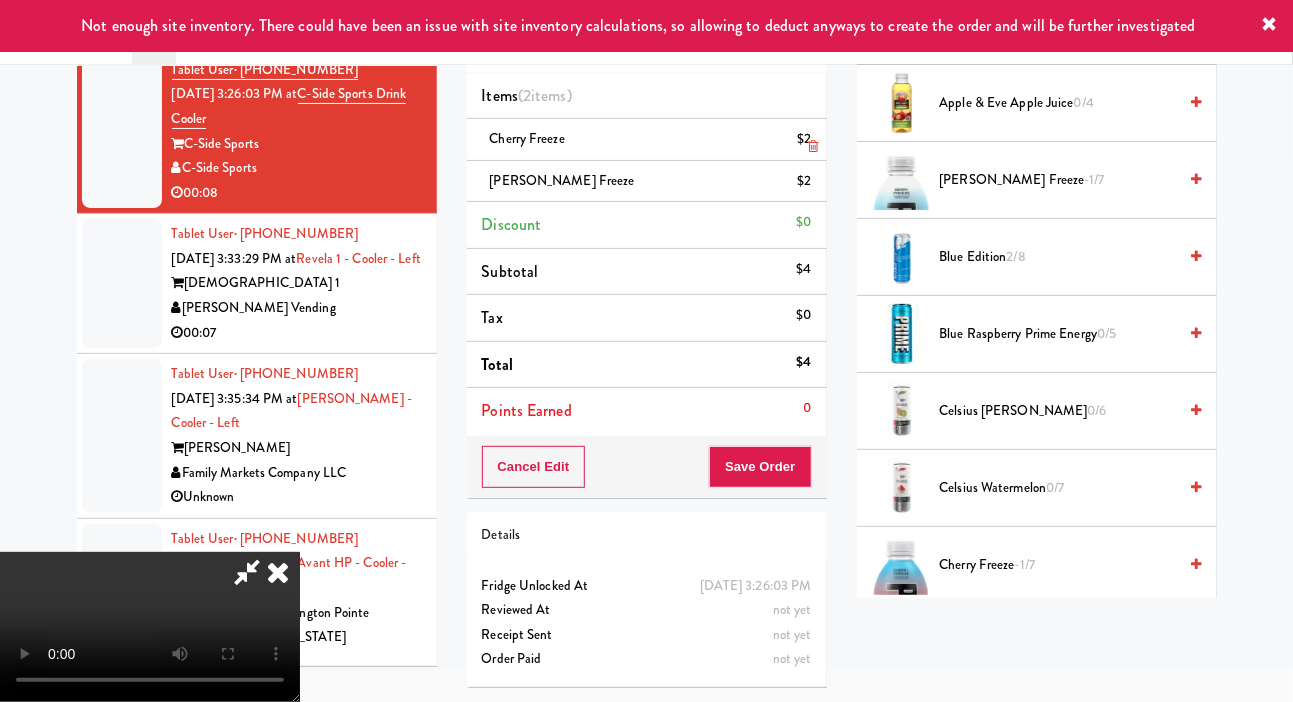 click at bounding box center (809, 147) 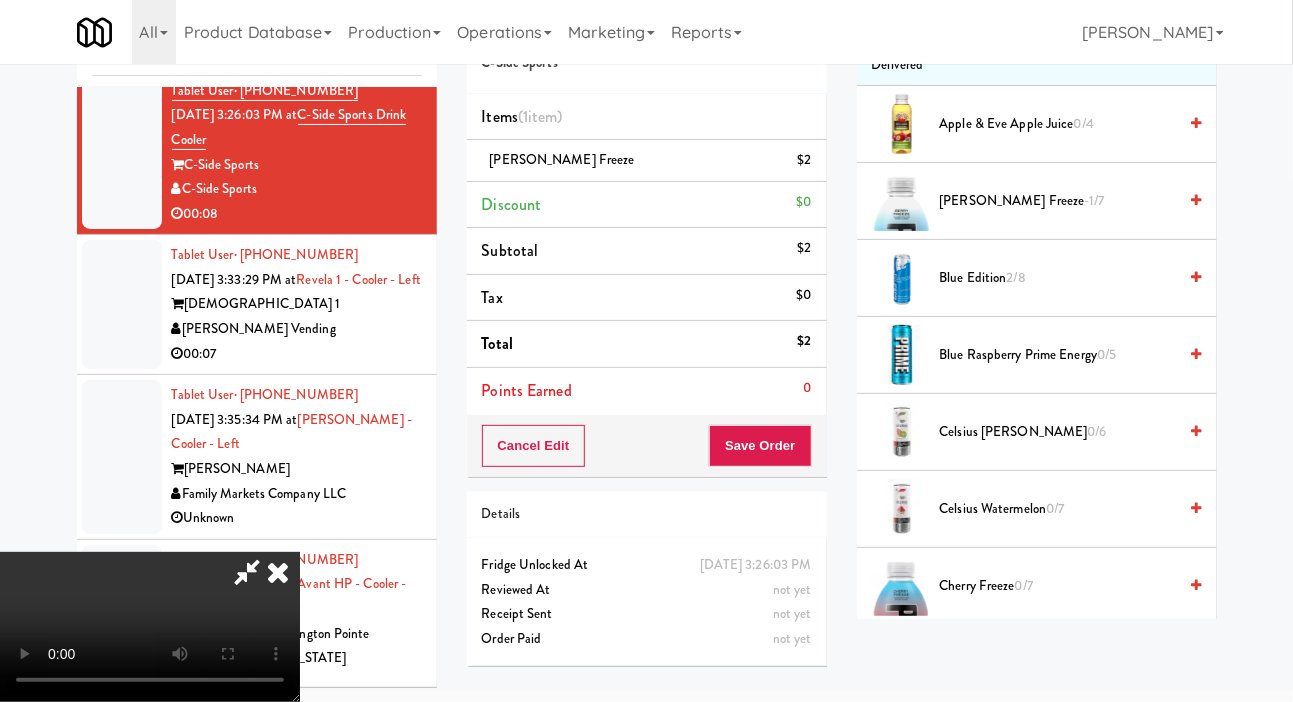 click on "[PERSON_NAME] Freeze  -1/7" at bounding box center [1058, 201] 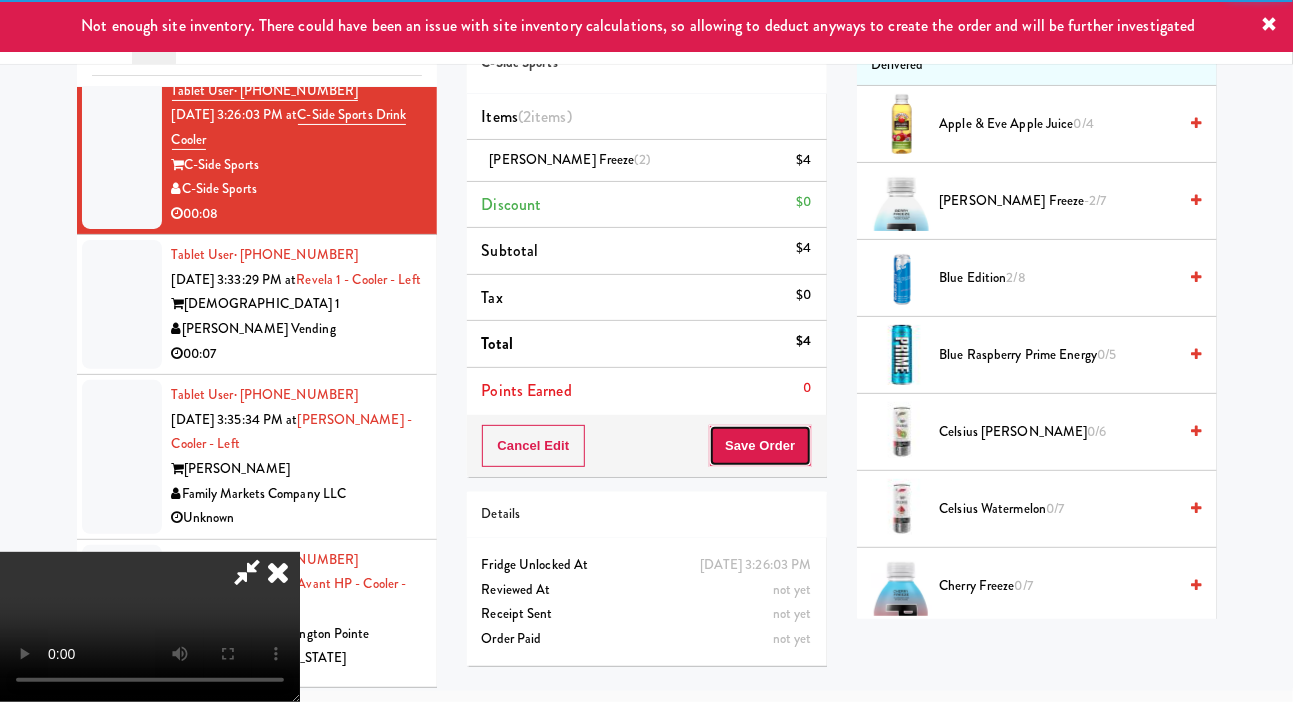 click on "Save Order" at bounding box center (760, 446) 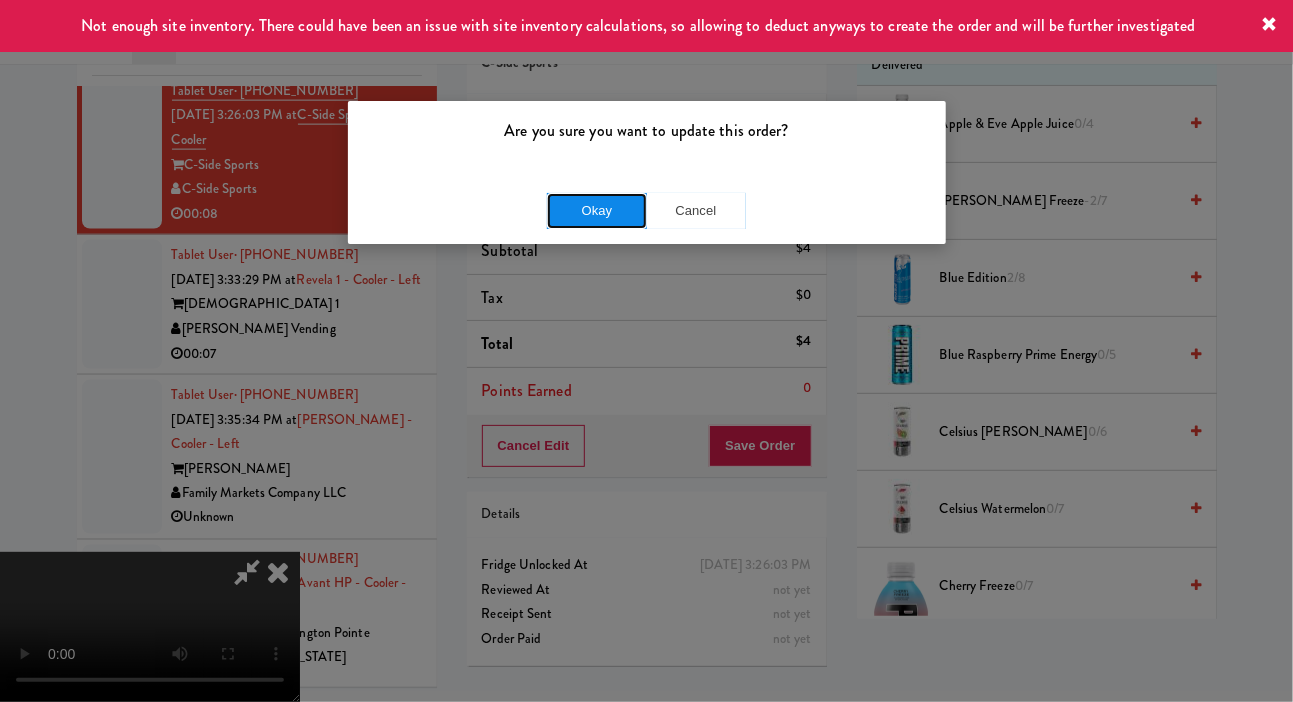 click on "Okay" at bounding box center (597, 211) 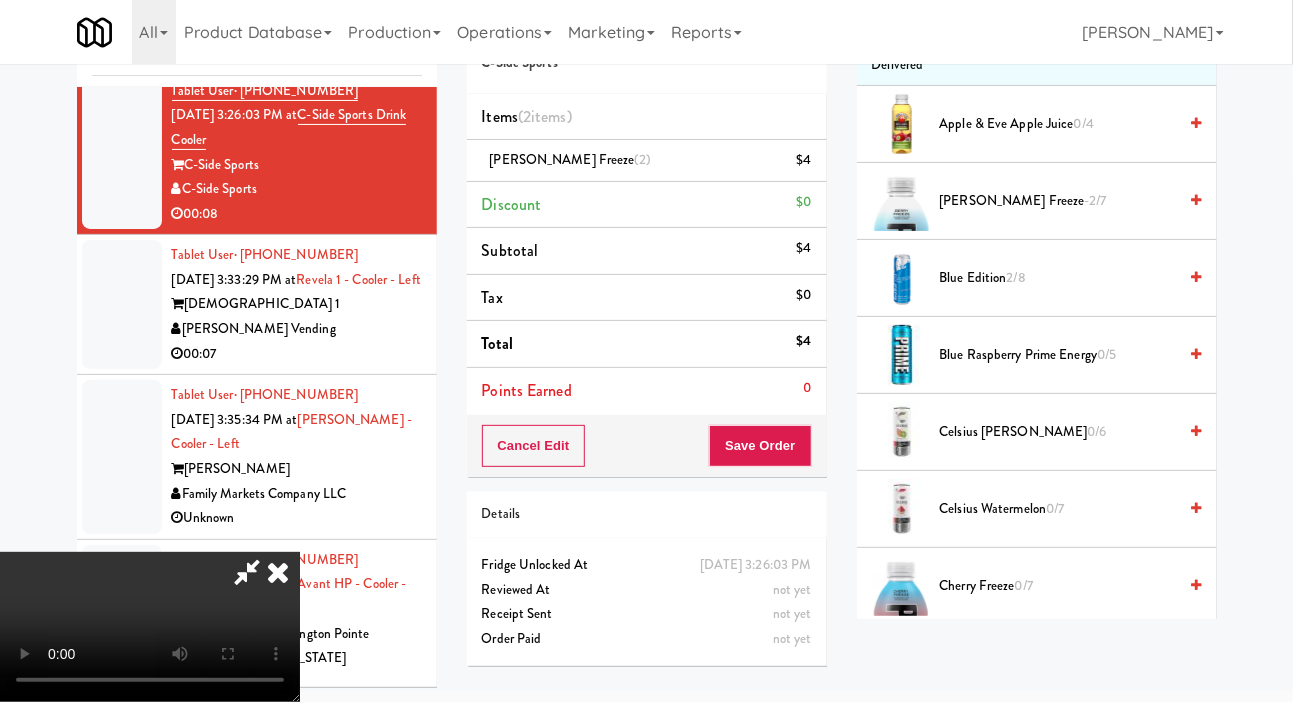 click on "Cart  Flags  Notes  Payment  Hide  New Window Grab N' Go Inventory  Planogram Delivered  Apple & Eve Apple Juice  0/4 [PERSON_NAME] Freeze  -2/7 Blue Edition  2/8 Blue Raspberry Prime Energy  0/5 Celsius Kiwi Guava  0/6 Celsius Watermelon  0/7 Cherry Freeze  0/7 Core Protein: Chocolate  0/0 Dasani Water  0/1 Dasani Water  0/0 Dasani Water  0/1 Dasani Water  0/0 Diet Coke  0/0  Fruit Punch SuperDrink, BODYARMOR  0/0 Iced Coffee French Vanilla, Dunkin' Donuts  0/0 Ice Pop  0/8 Owyn Plant Protein  5/7 Powerade Fruit Punch  0/0 Powerade Fruit Punch  0/0 Powerade ION4 Grape  0/2 Powerade Mountain [PERSON_NAME] Blast  0/0 Powerade Orange  0/0 Premier Protein: Chocolate  2/6 Premier Protein: Vanilla  2/5 Pure Leaf Sweet Tea  0/0 Pure Leaf Sweet Tea  0/7 Red Bull Energy  0/3 Red Bull Energy  -2/6 [PERSON_NAME] Ale  0/4 Smartwater  0/0 Smartwater  0/0 Smartwater  0/0 Smartwater  0/0 Smartwater  0/0 Smartwater  0/0 Sprite  0/0 Starbucks Frappuccino Vanilla  0/0 Starbucks Frappuccino Vanilla  0/0 0/0 Sugar-Free  0/7   0/0   0/0" at bounding box center [1037, 308] 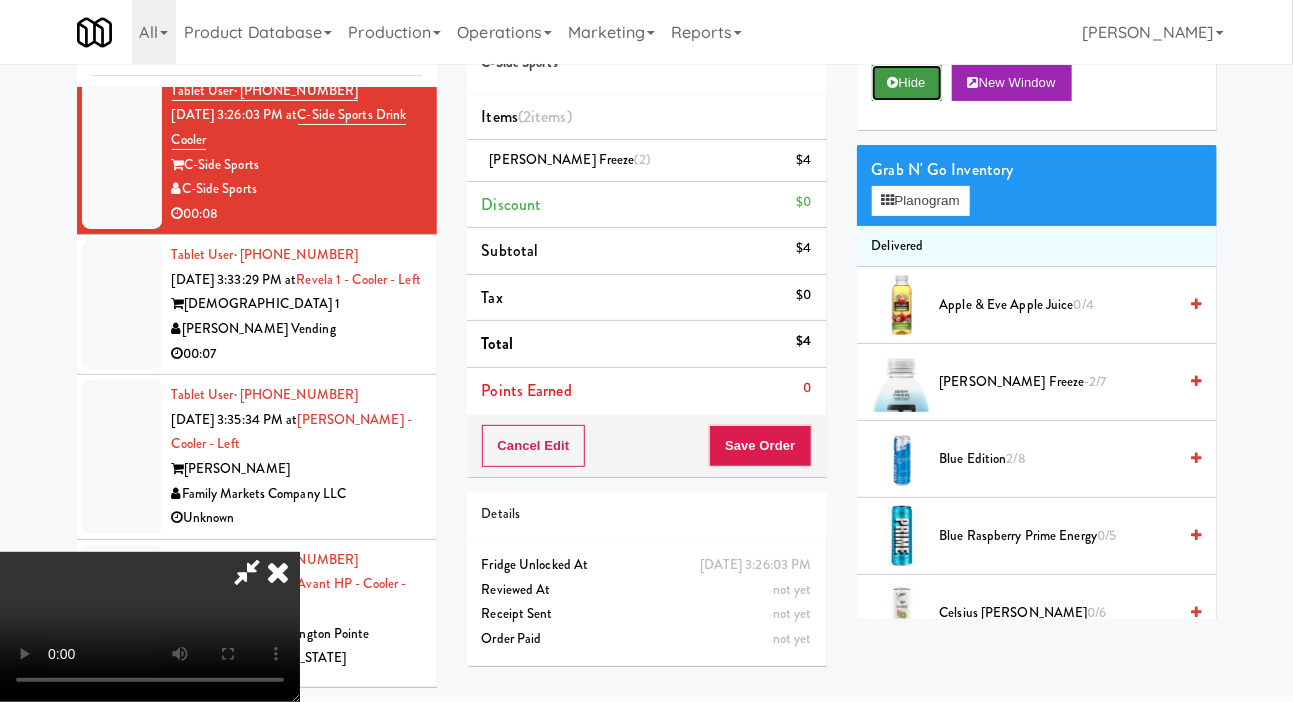 click on "Hide" at bounding box center (907, 83) 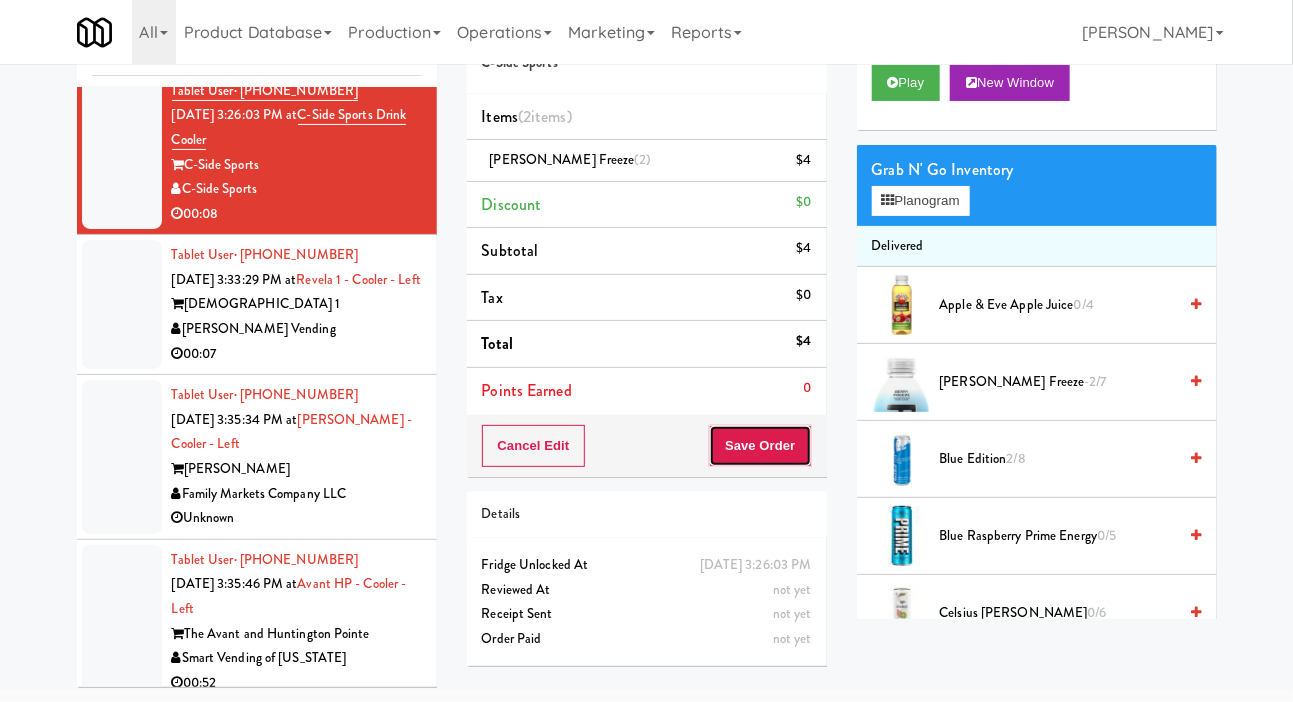 click on "Save Order" at bounding box center (760, 446) 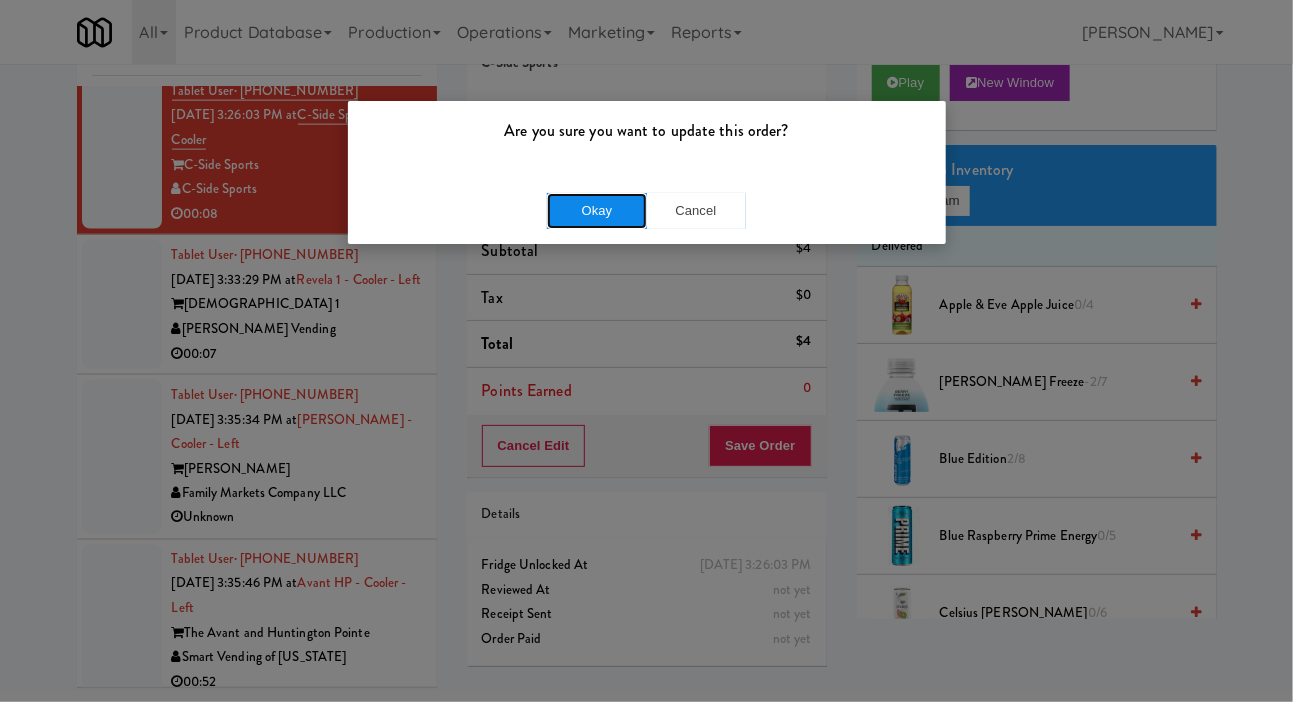click on "Okay" at bounding box center (597, 211) 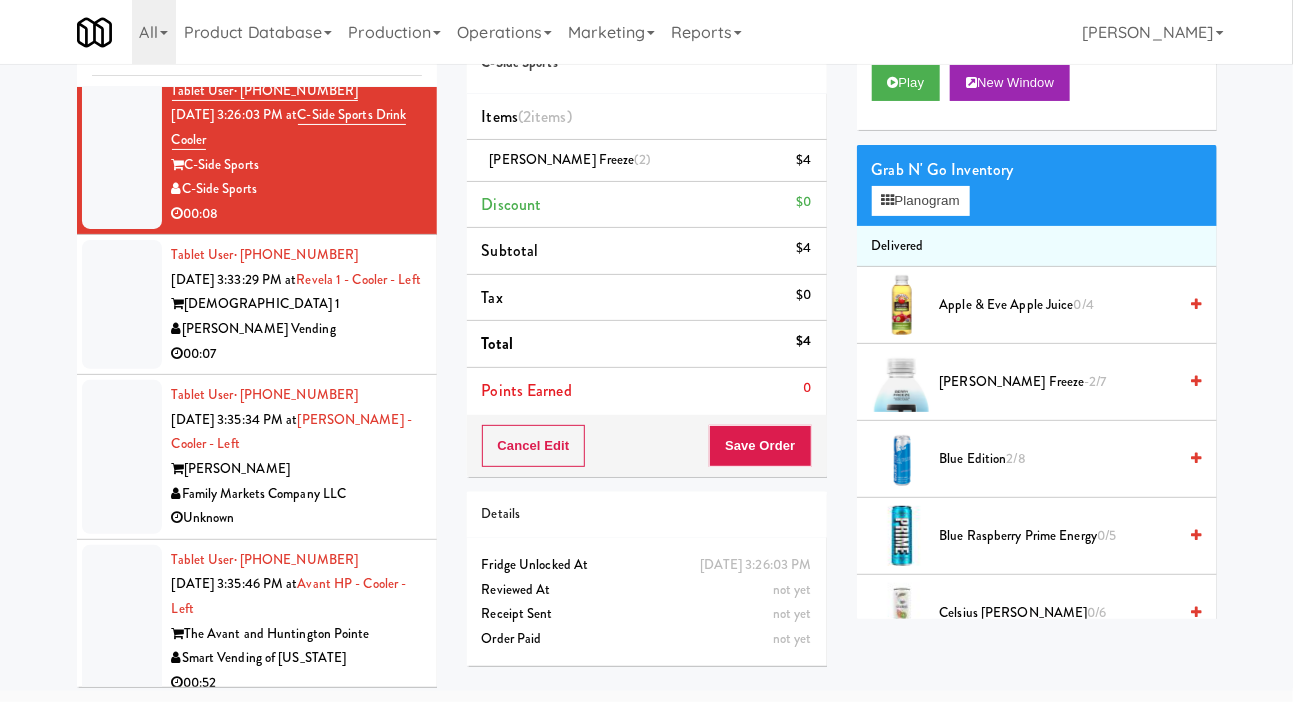 click at bounding box center [122, 304] 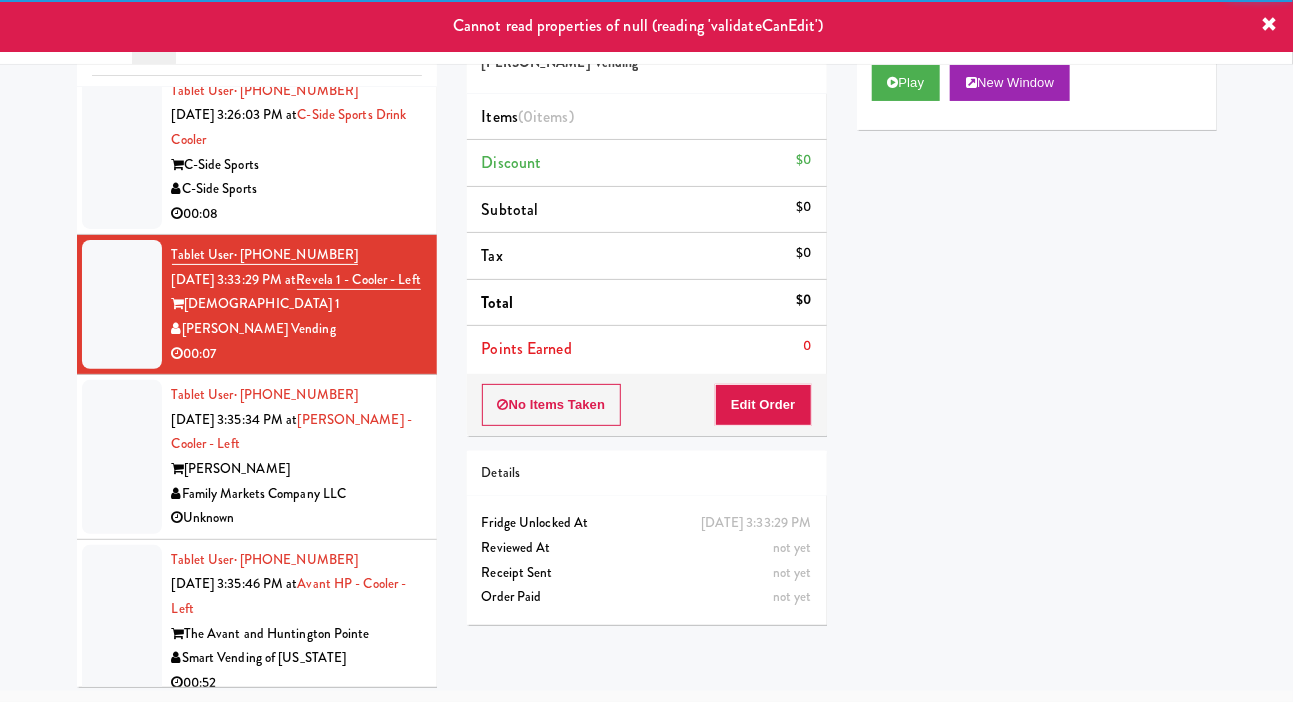 click at bounding box center [122, 153] 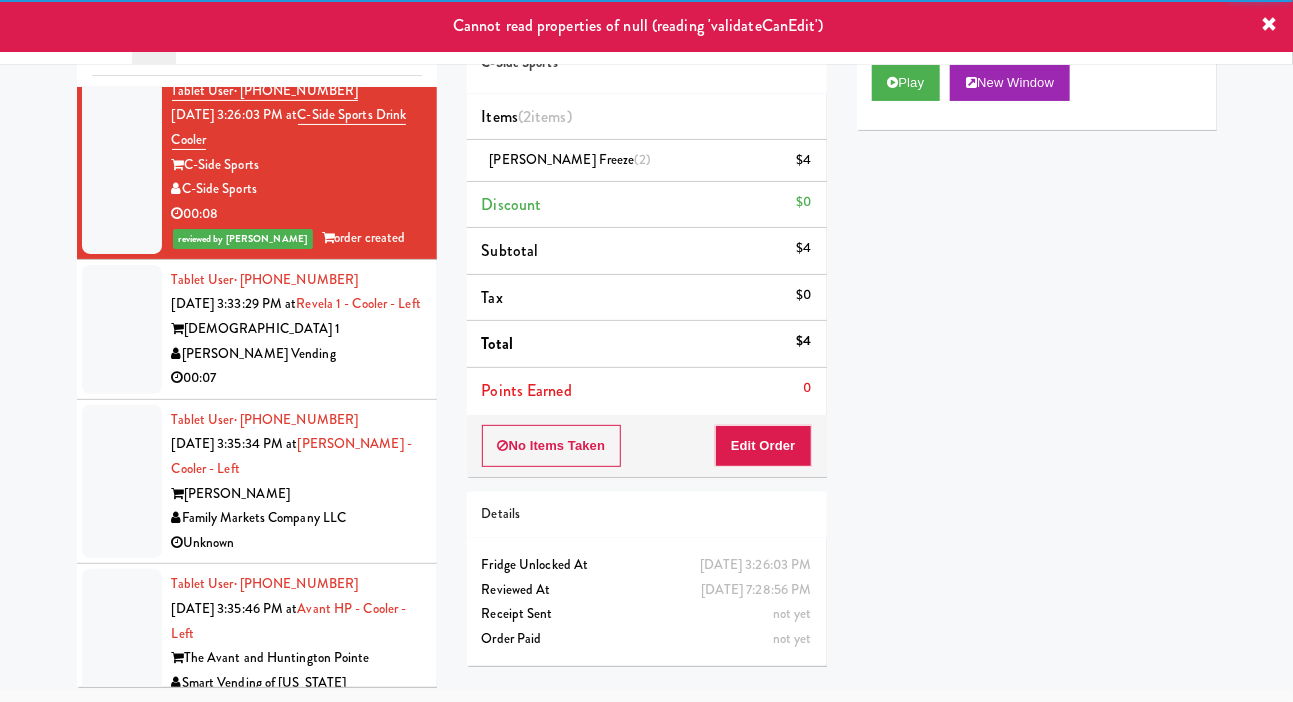 click at bounding box center [122, 329] 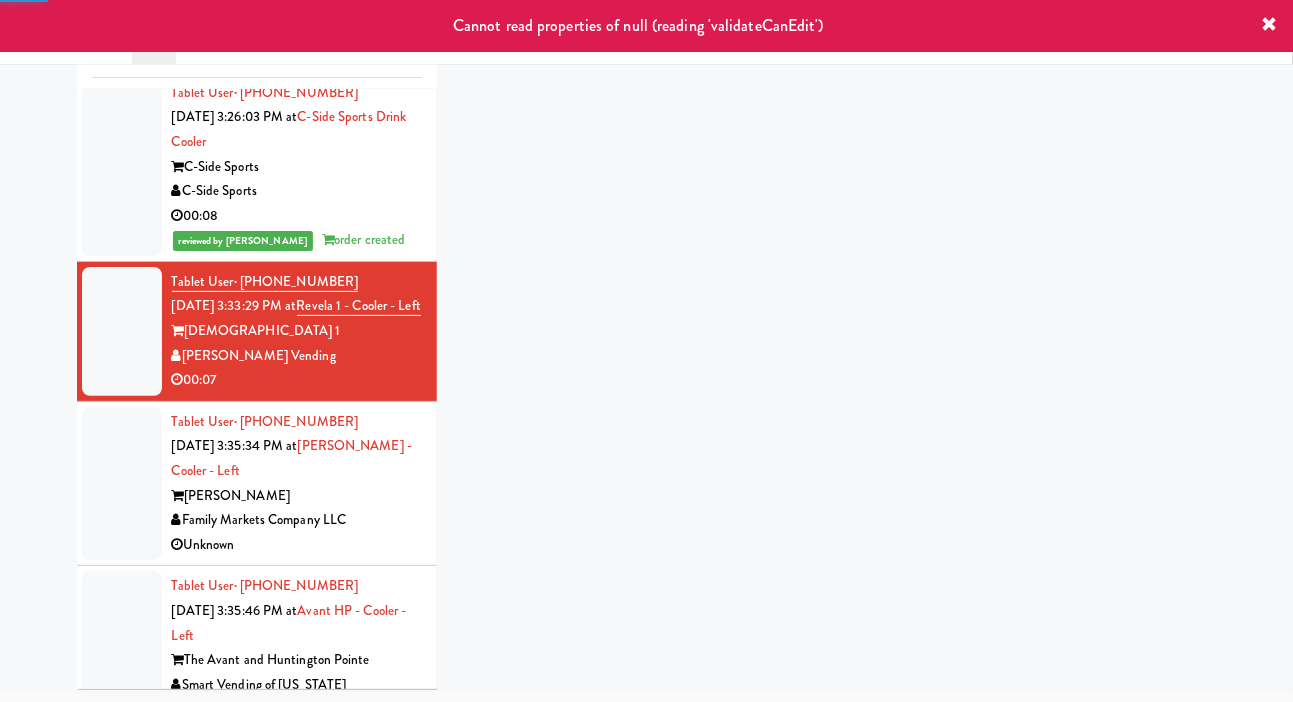 scroll, scrollTop: 98, scrollLeft: 0, axis: vertical 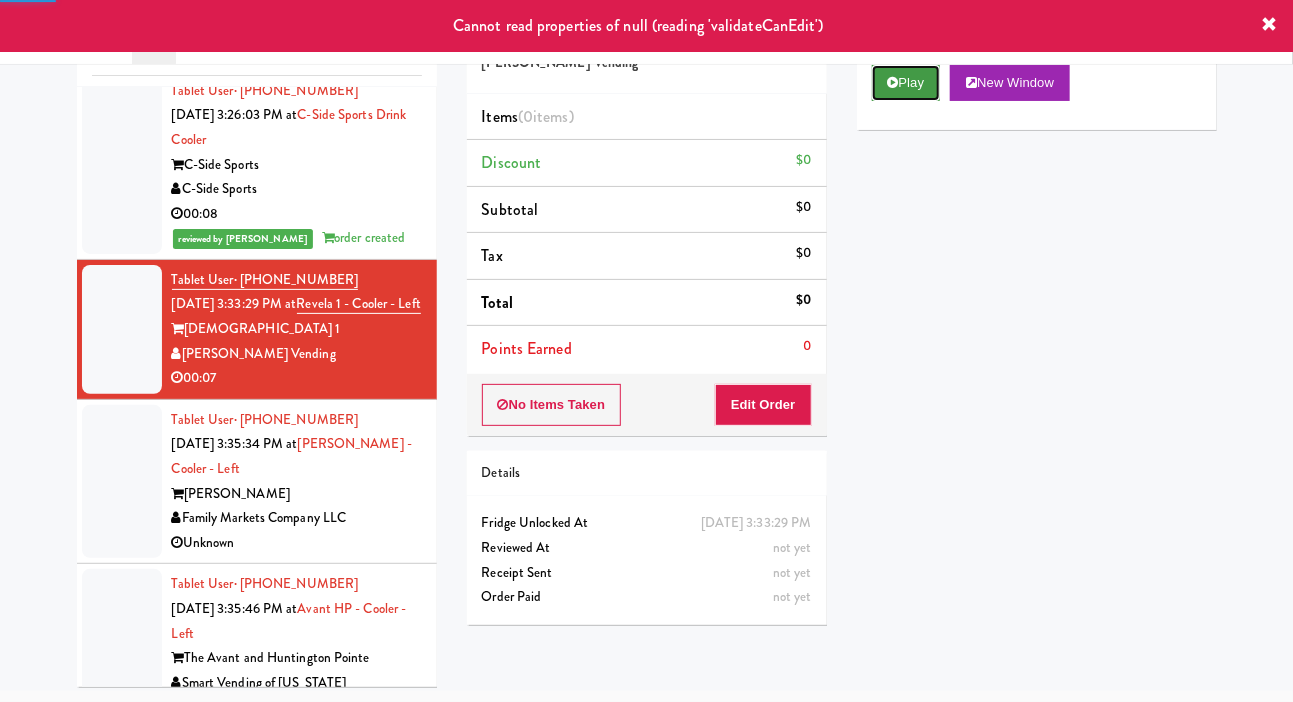 click on "Play" at bounding box center (906, 83) 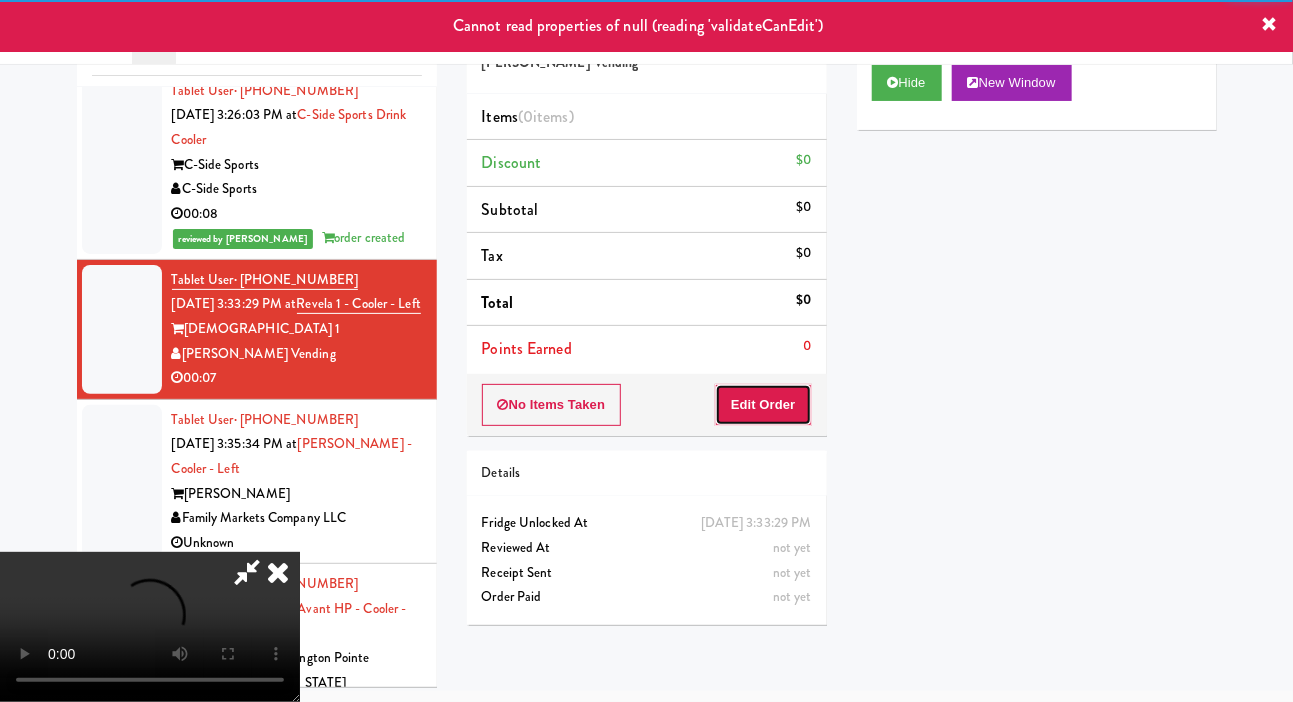 click on "Edit Order" at bounding box center [763, 405] 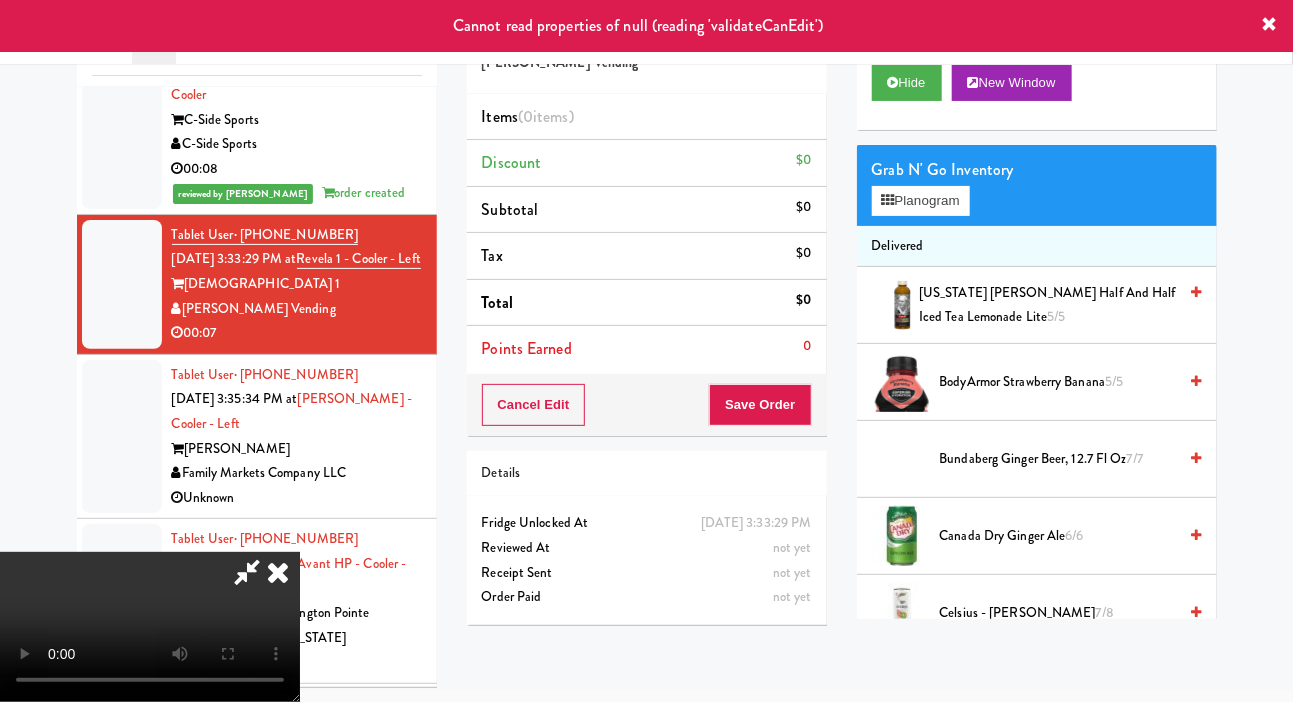 scroll, scrollTop: 1166, scrollLeft: 0, axis: vertical 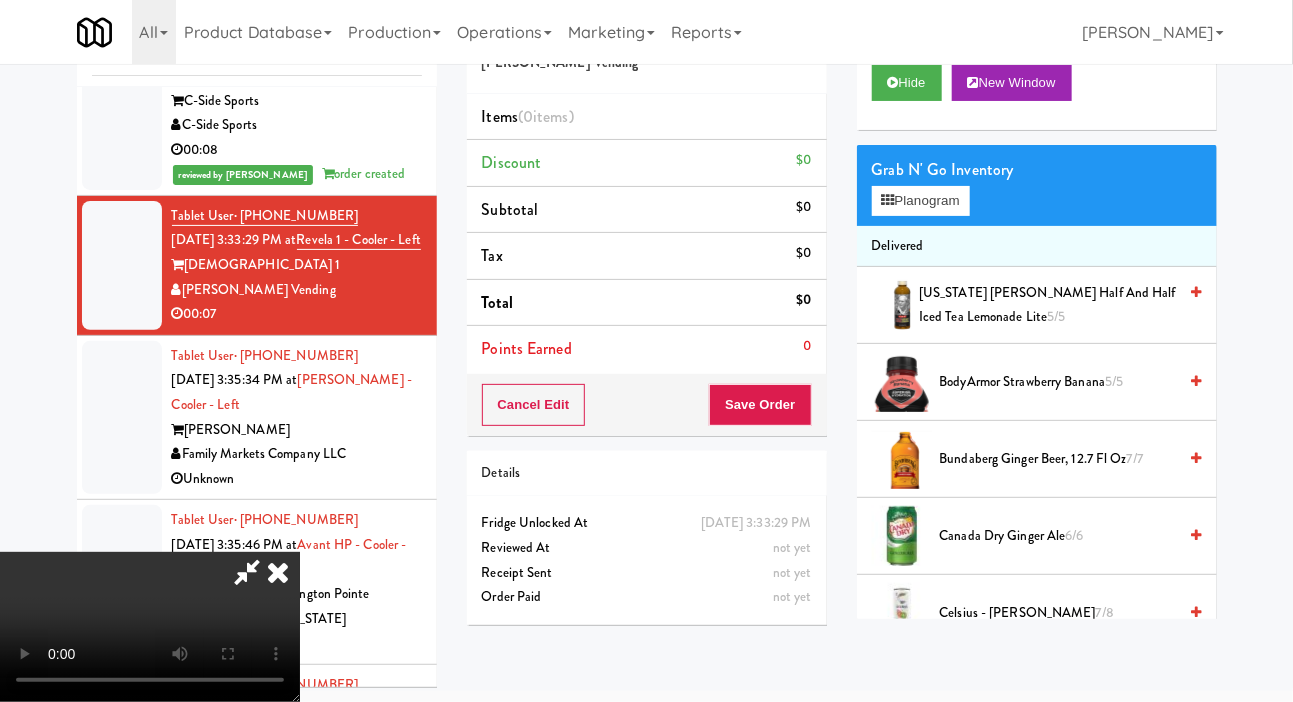 type 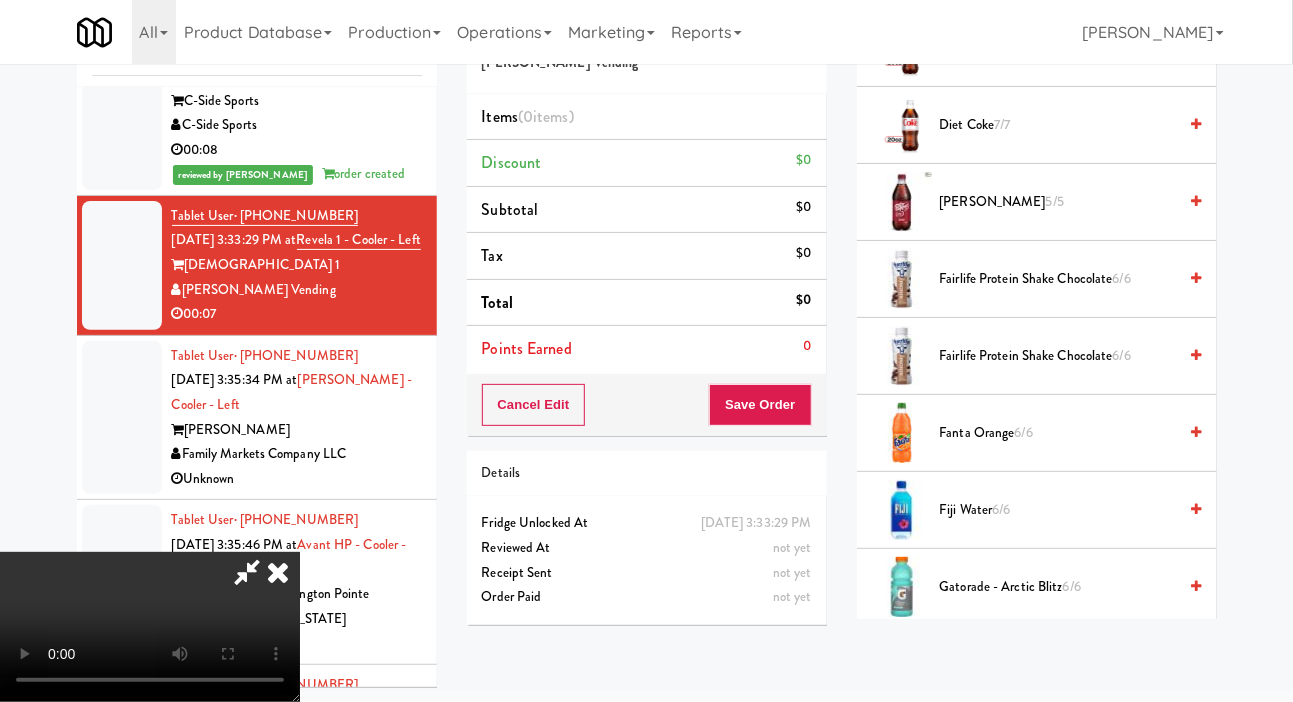 scroll, scrollTop: 1259, scrollLeft: 0, axis: vertical 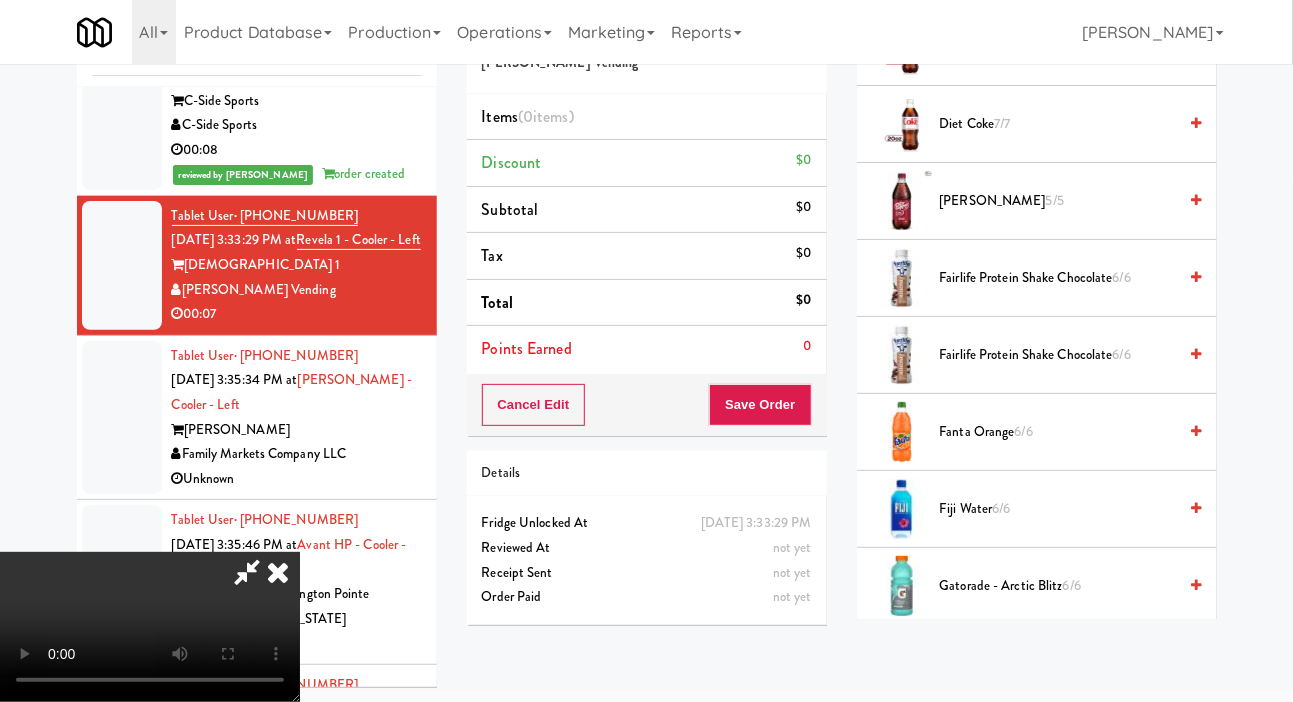 click on "Fairlife Protein Shake Chocolate  6/6" at bounding box center (1058, 355) 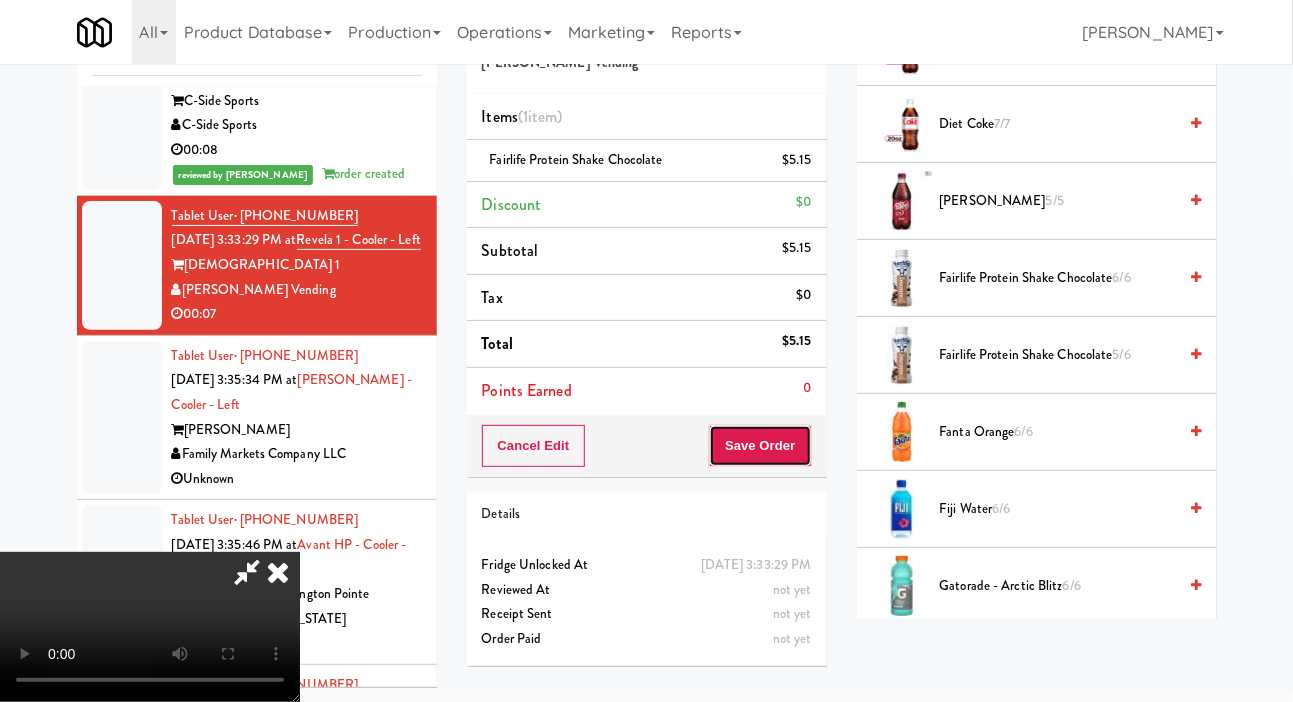 click on "Save Order" at bounding box center (760, 446) 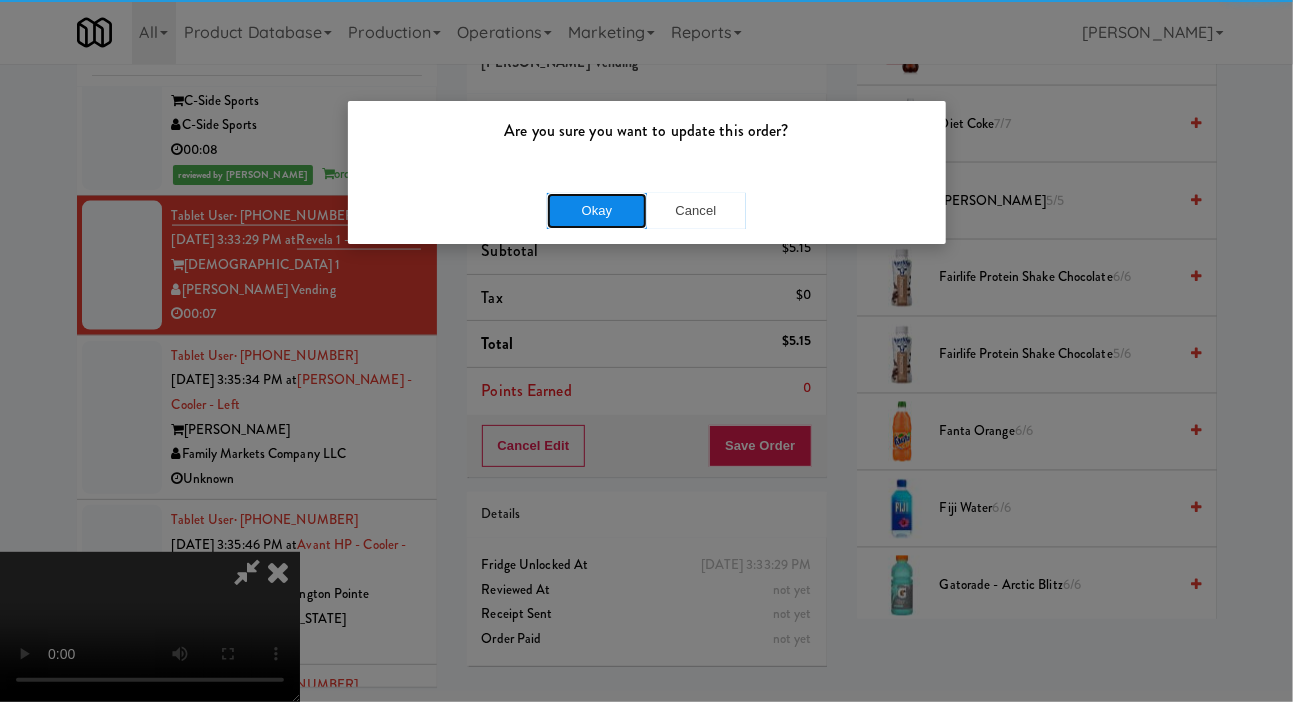 click on "Okay" at bounding box center [597, 211] 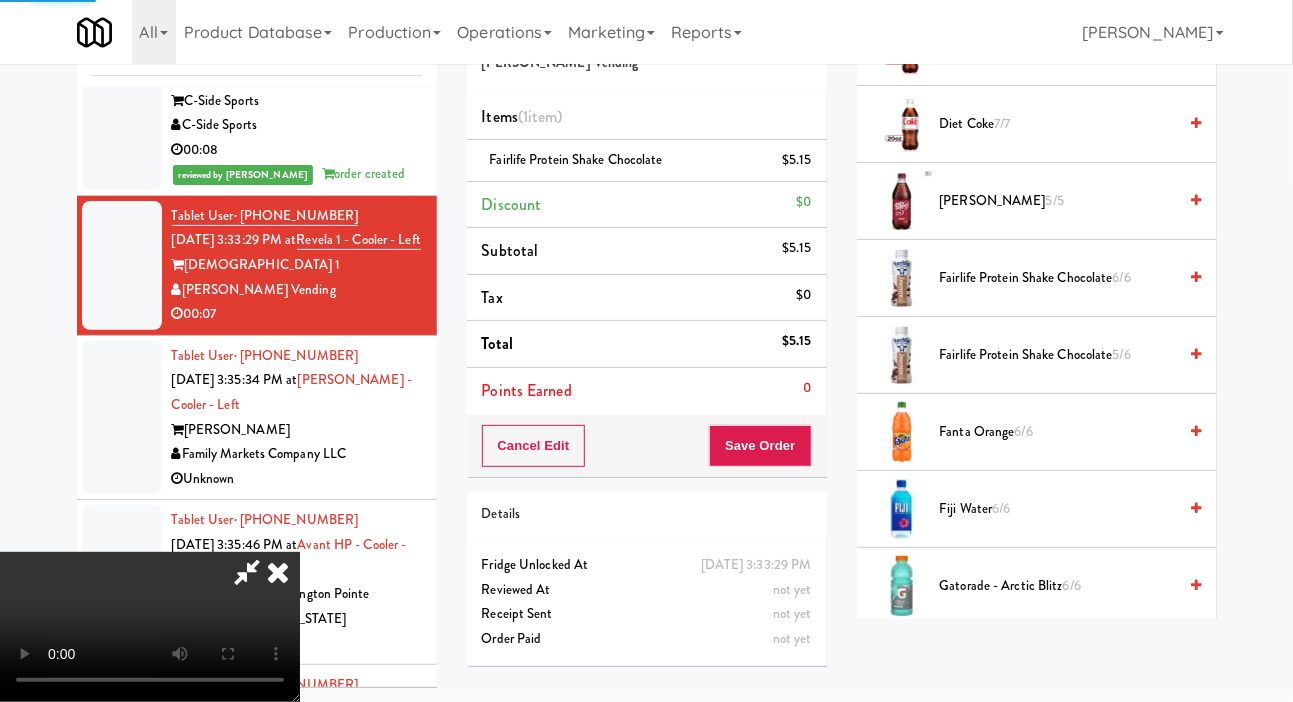 scroll, scrollTop: 116, scrollLeft: 0, axis: vertical 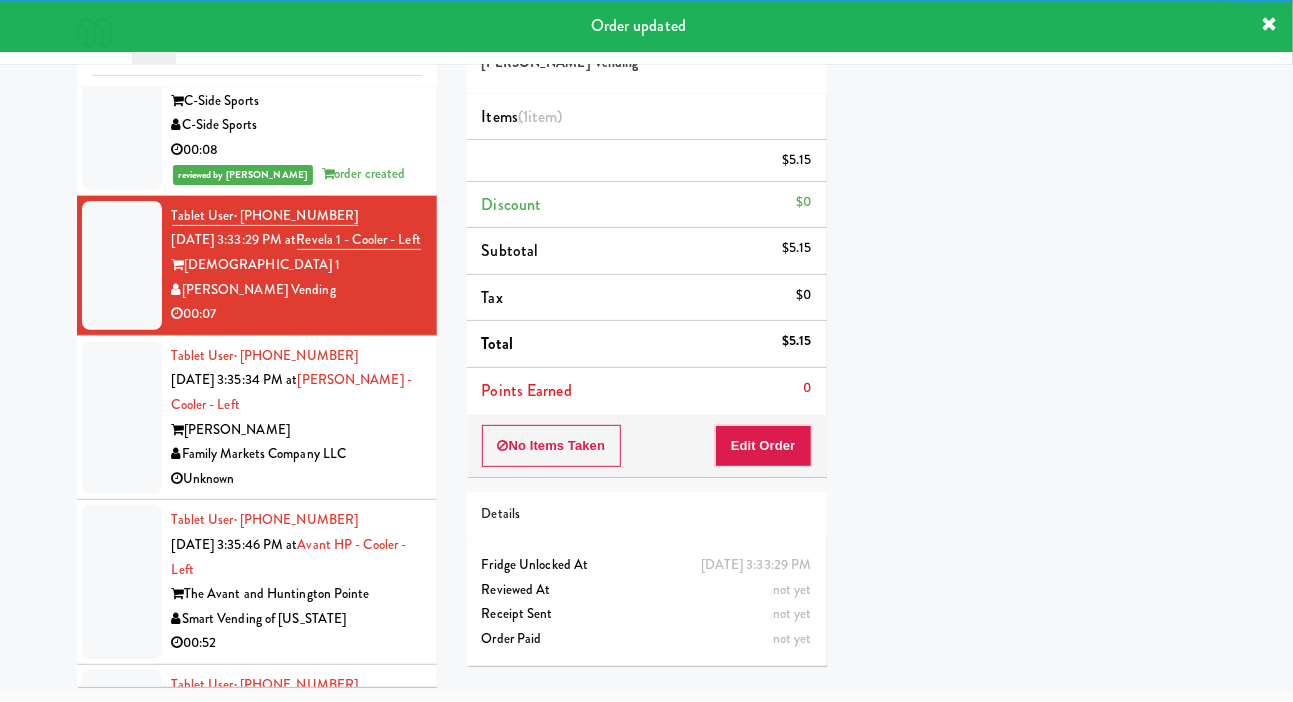 click at bounding box center (122, 418) 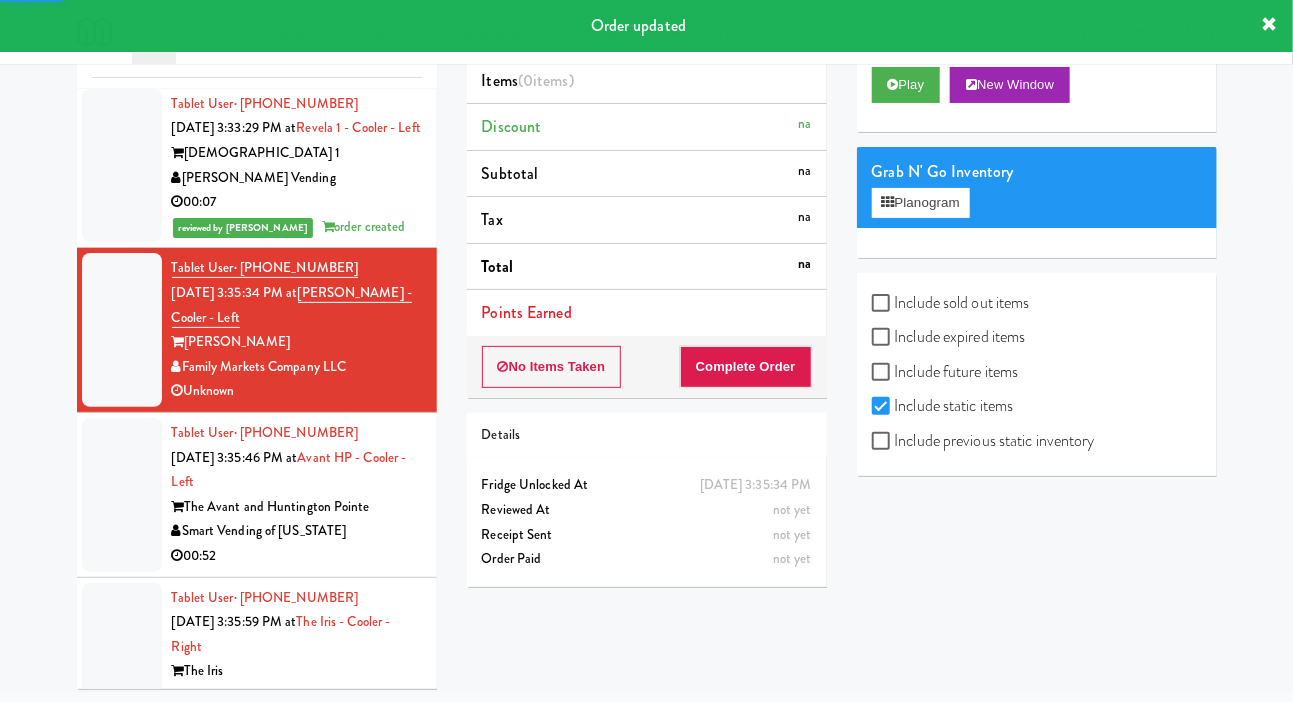 scroll, scrollTop: 1281, scrollLeft: 0, axis: vertical 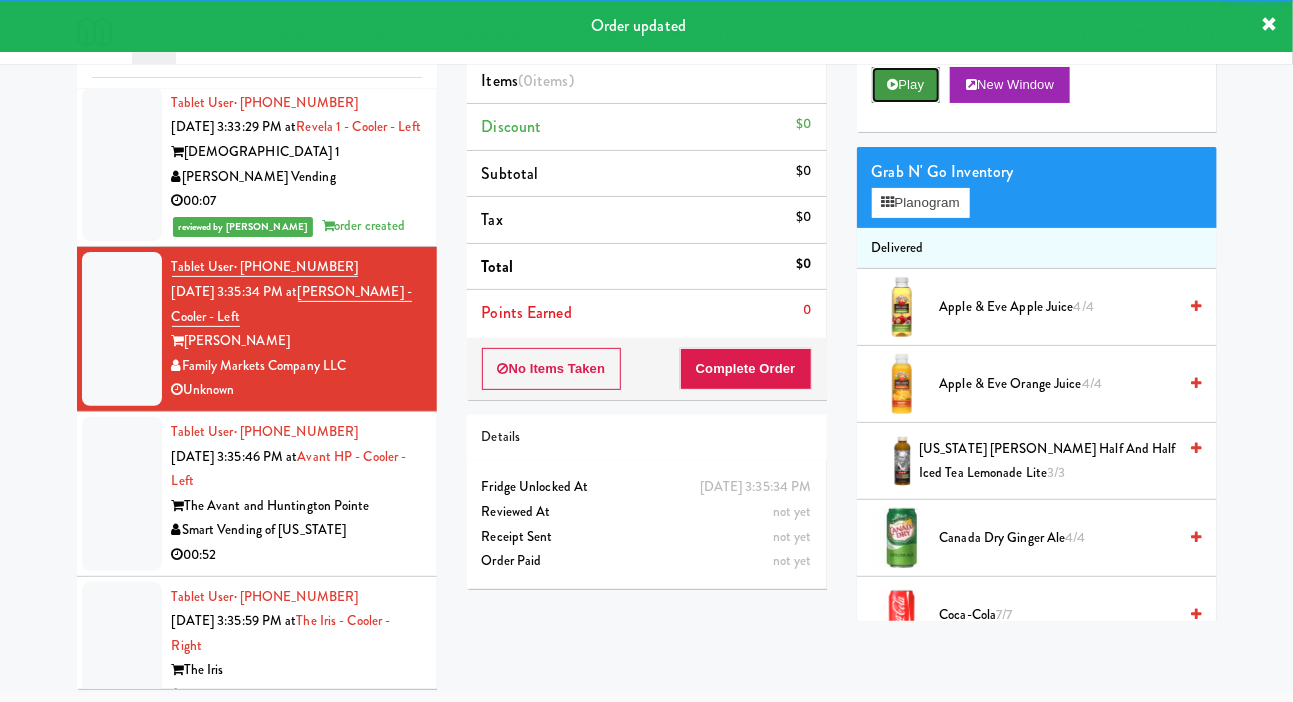 click on "Play" at bounding box center [906, 85] 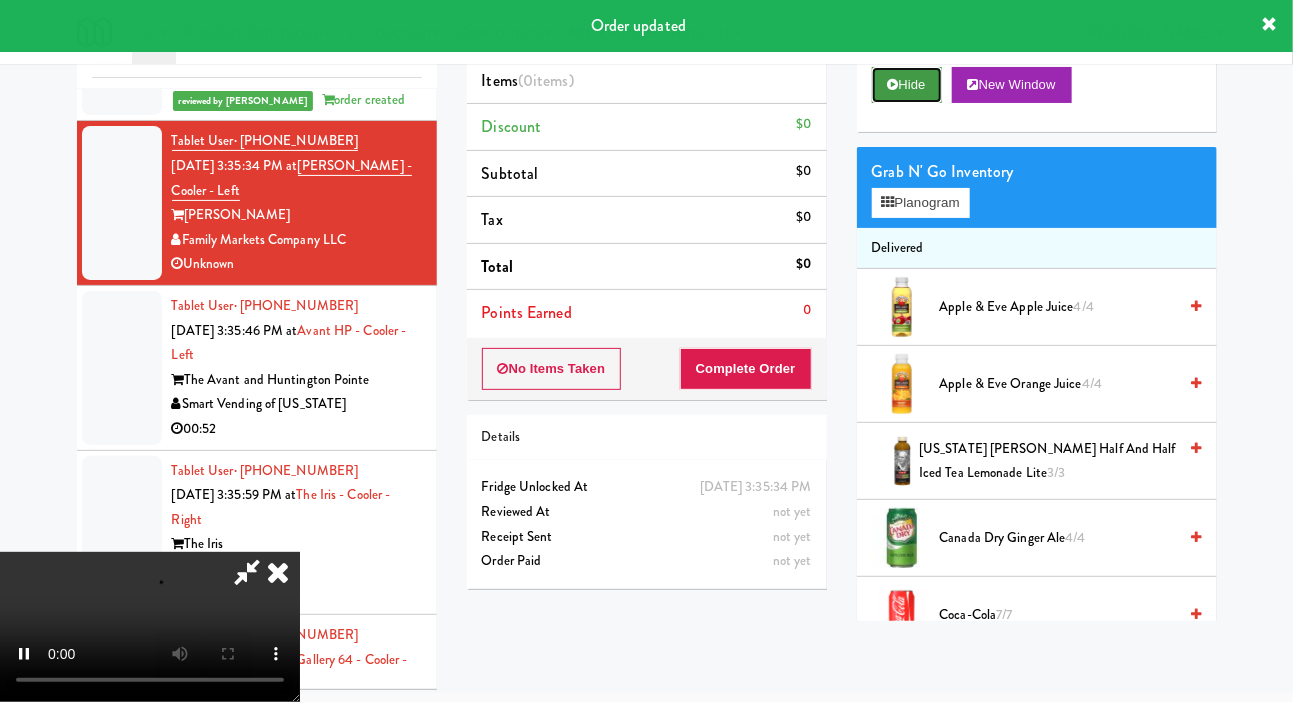 scroll, scrollTop: 1410, scrollLeft: 0, axis: vertical 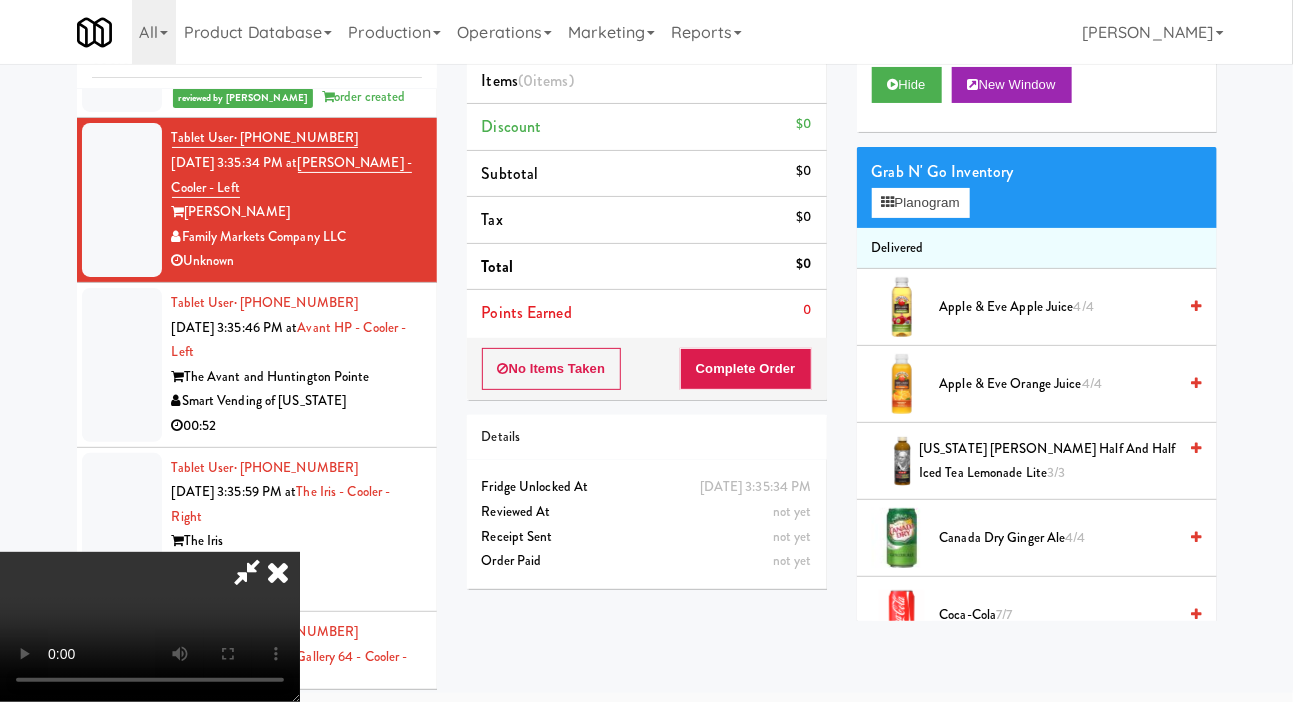 type 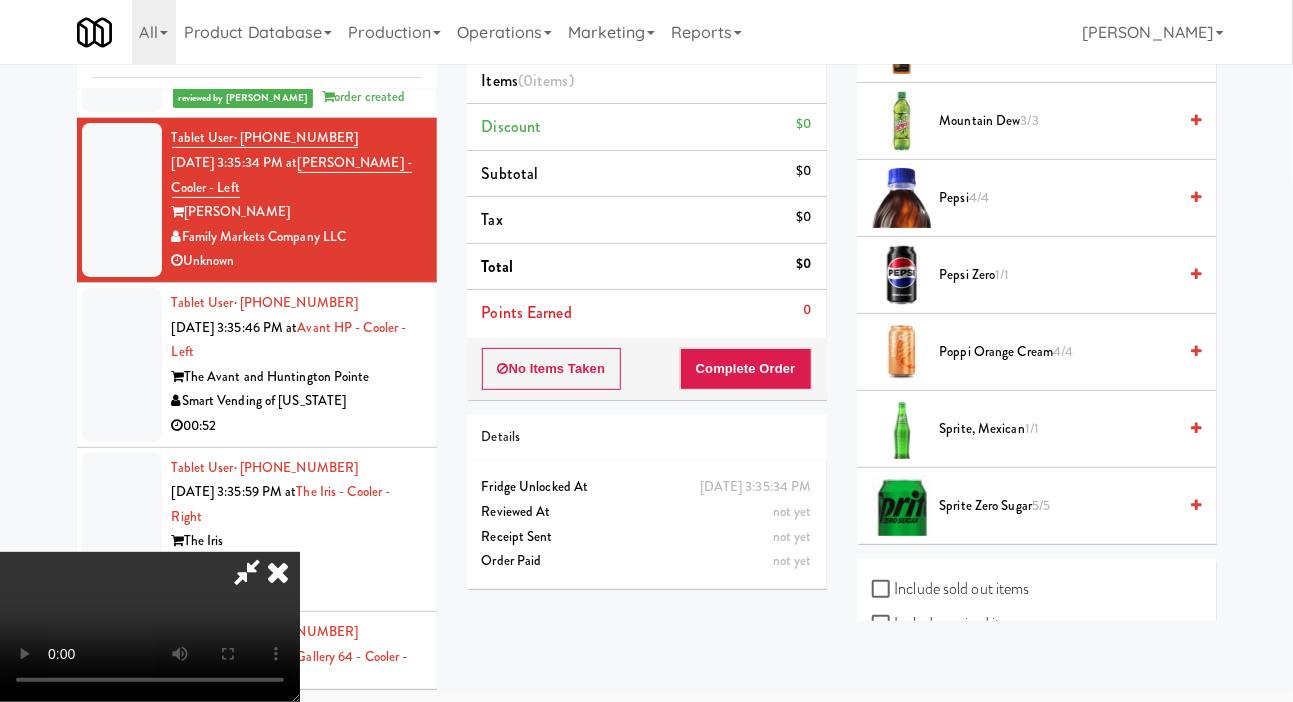 scroll, scrollTop: 2188, scrollLeft: 0, axis: vertical 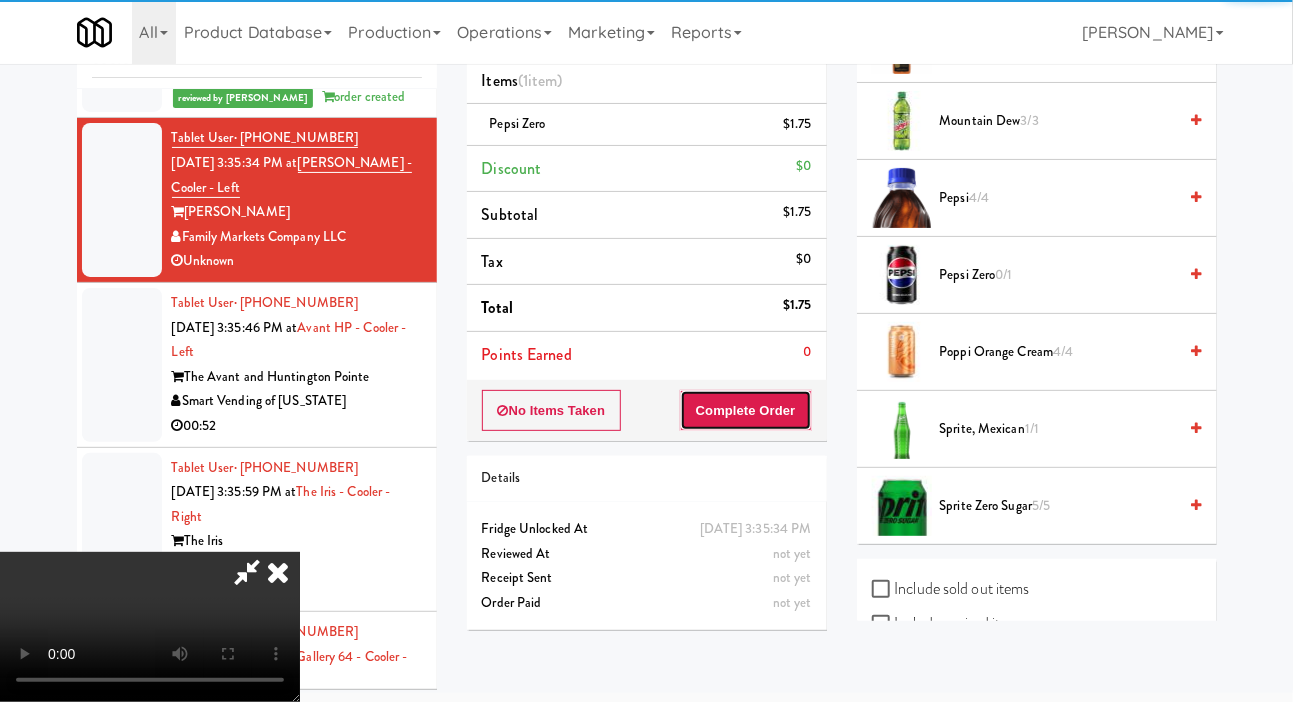 click on "Complete Order" at bounding box center [746, 411] 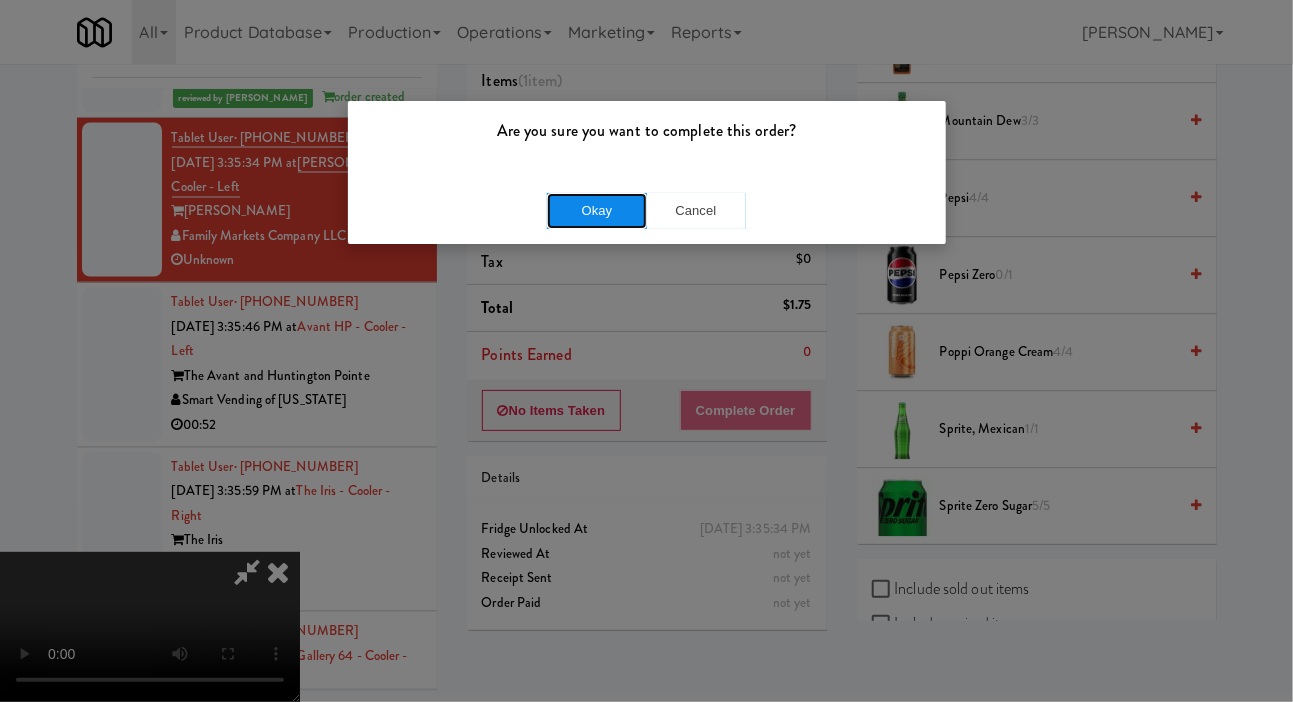 click on "Okay" at bounding box center (597, 211) 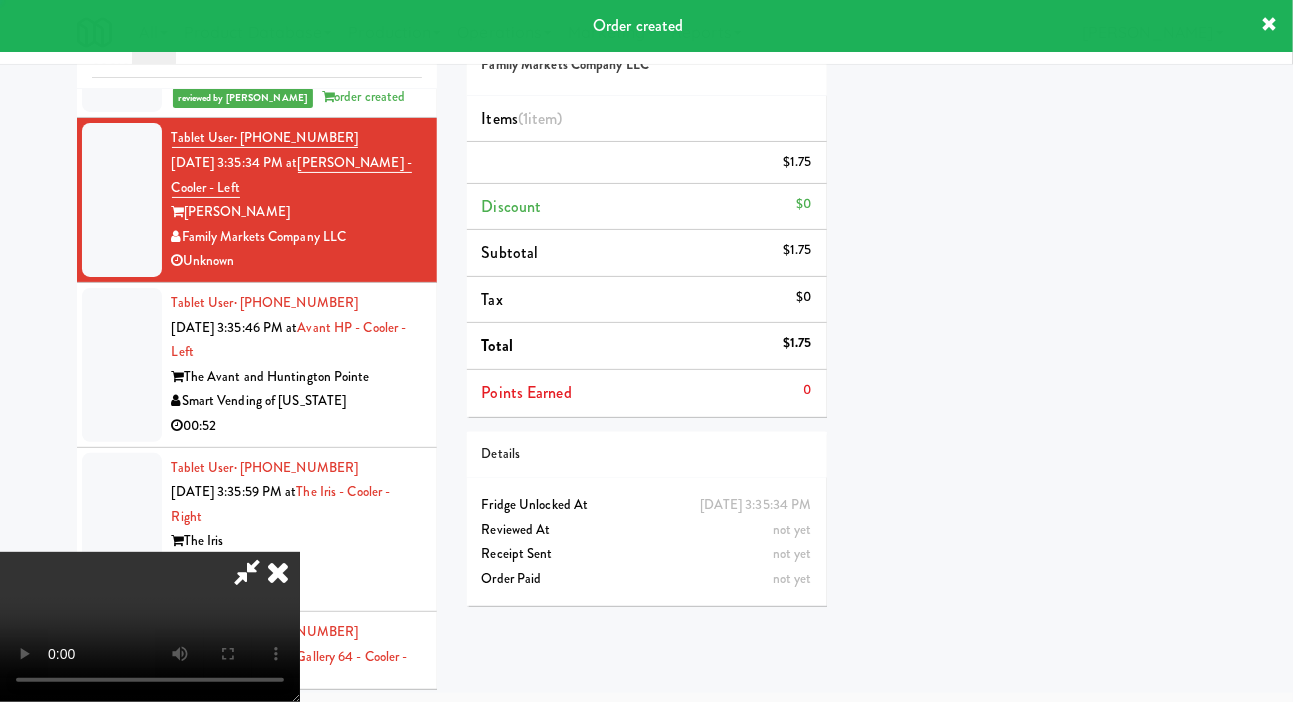 scroll, scrollTop: 116, scrollLeft: 0, axis: vertical 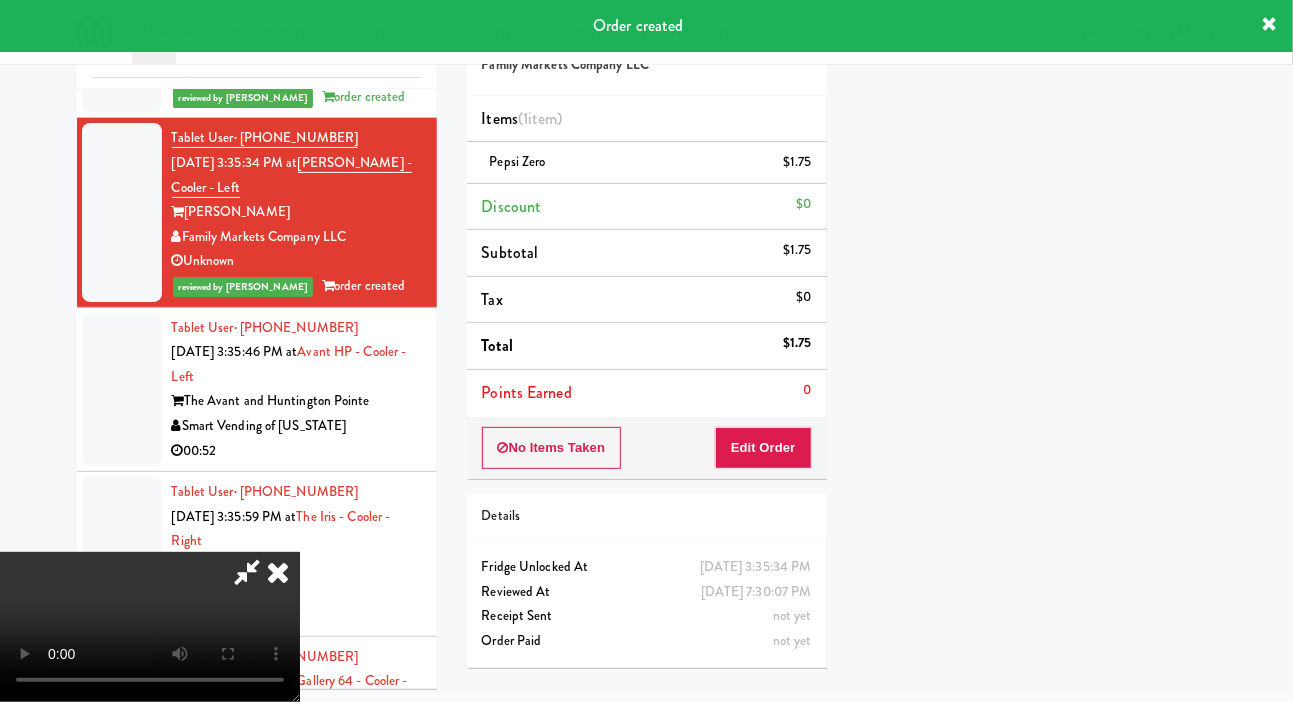 click at bounding box center [278, 572] 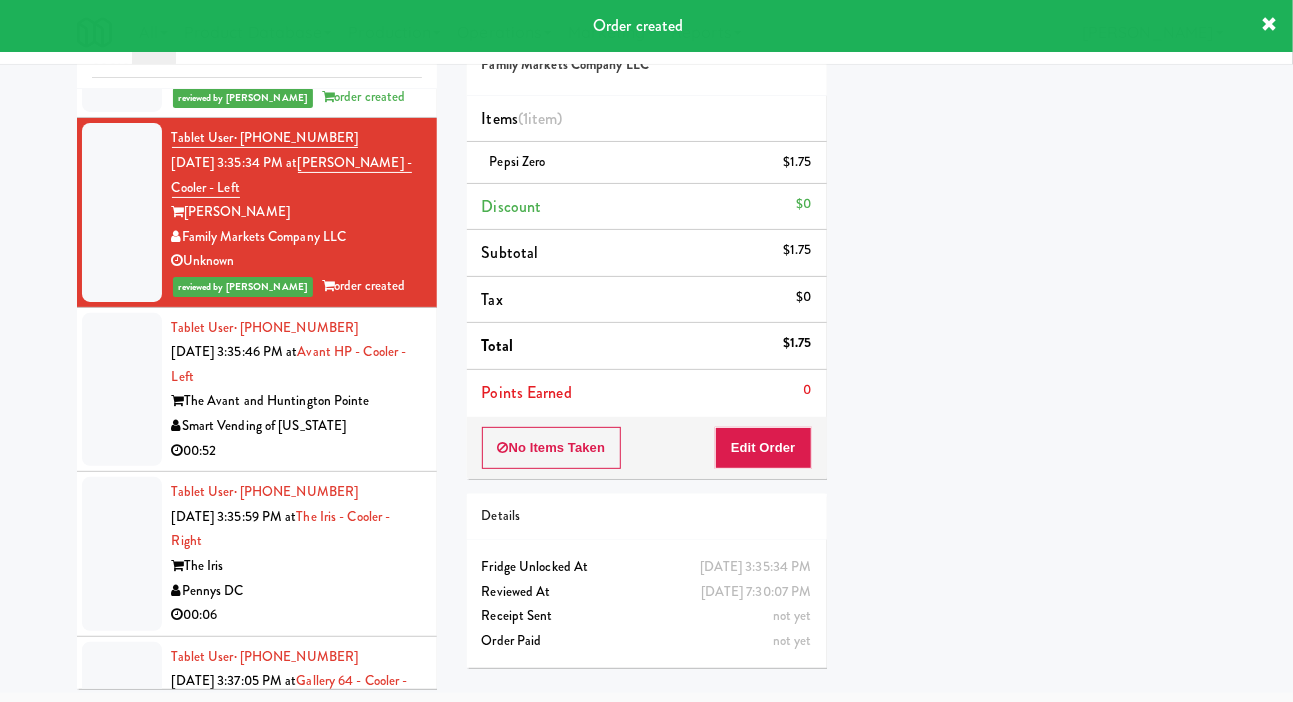 click at bounding box center (122, 390) 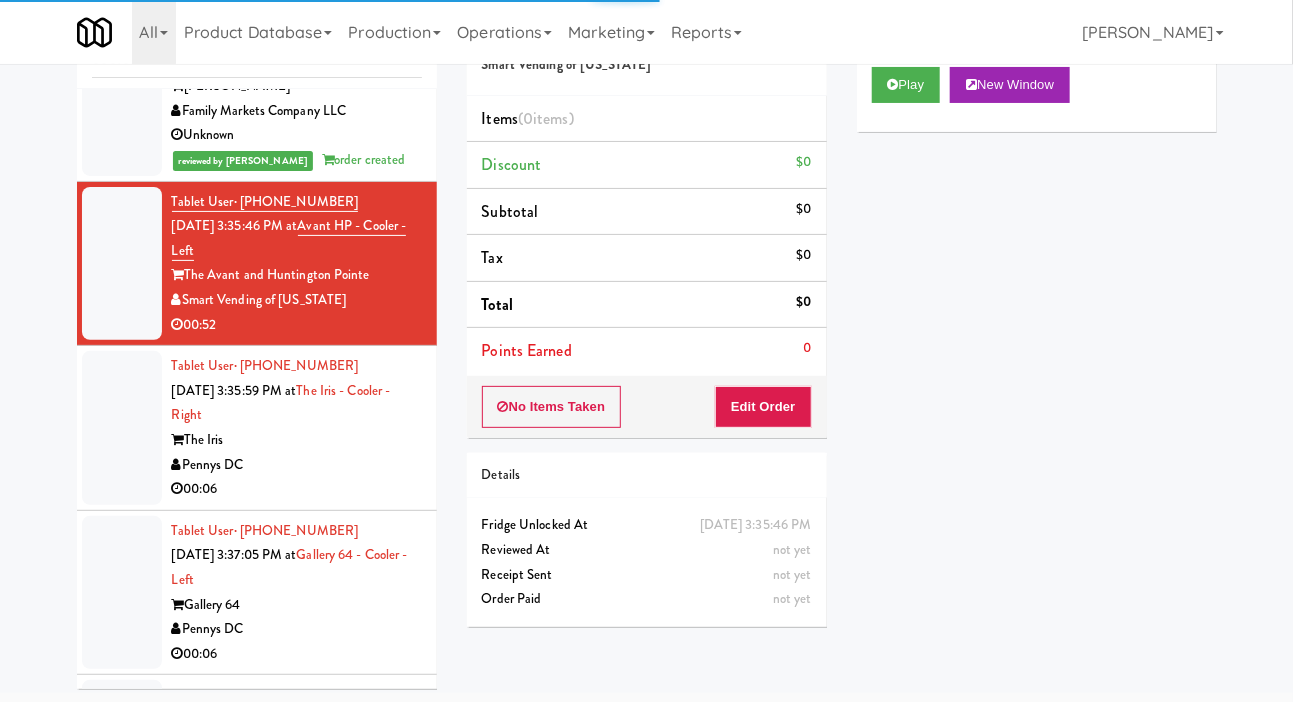 scroll, scrollTop: 1537, scrollLeft: 0, axis: vertical 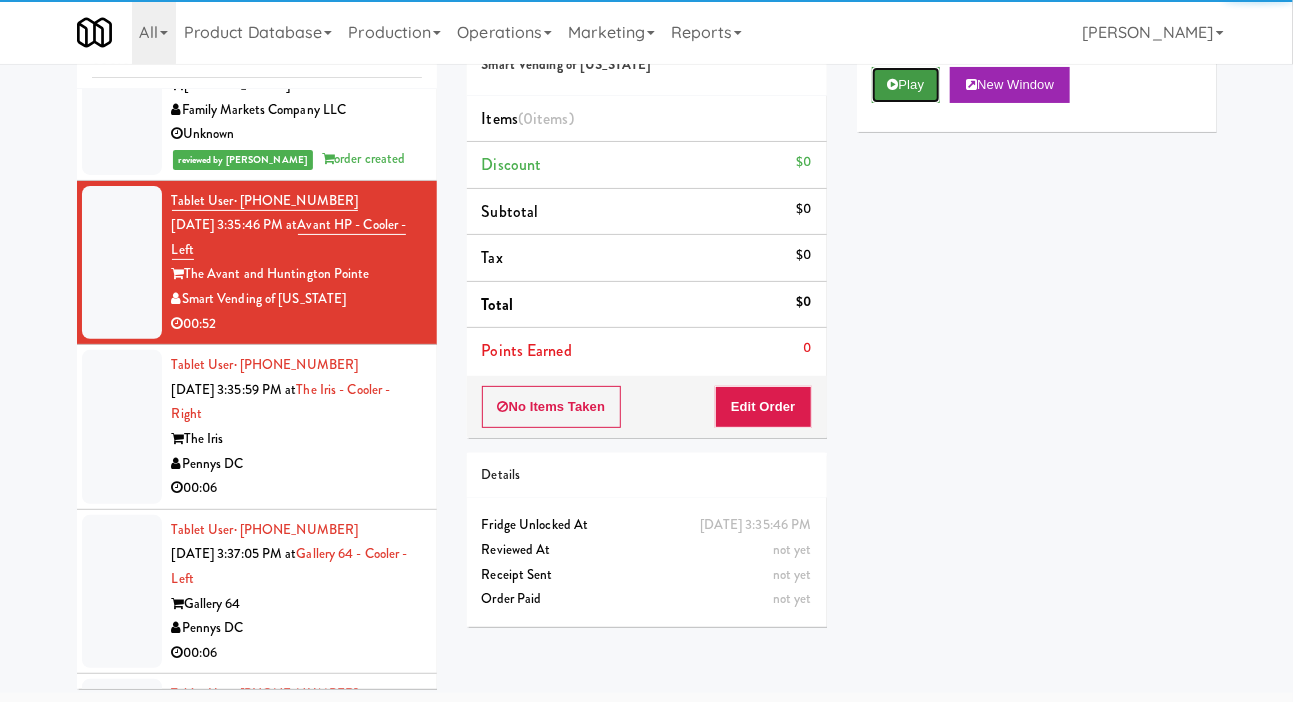click on "Play" at bounding box center (906, 85) 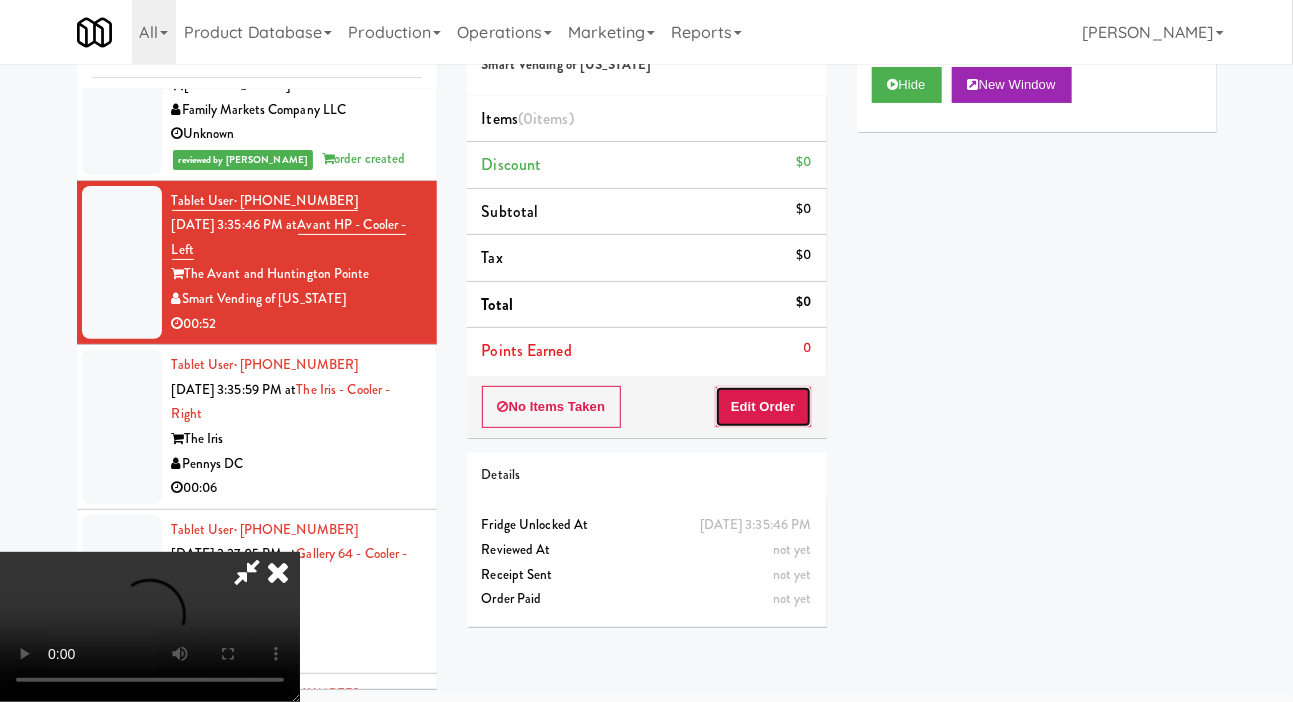 click on "Edit Order" at bounding box center [763, 407] 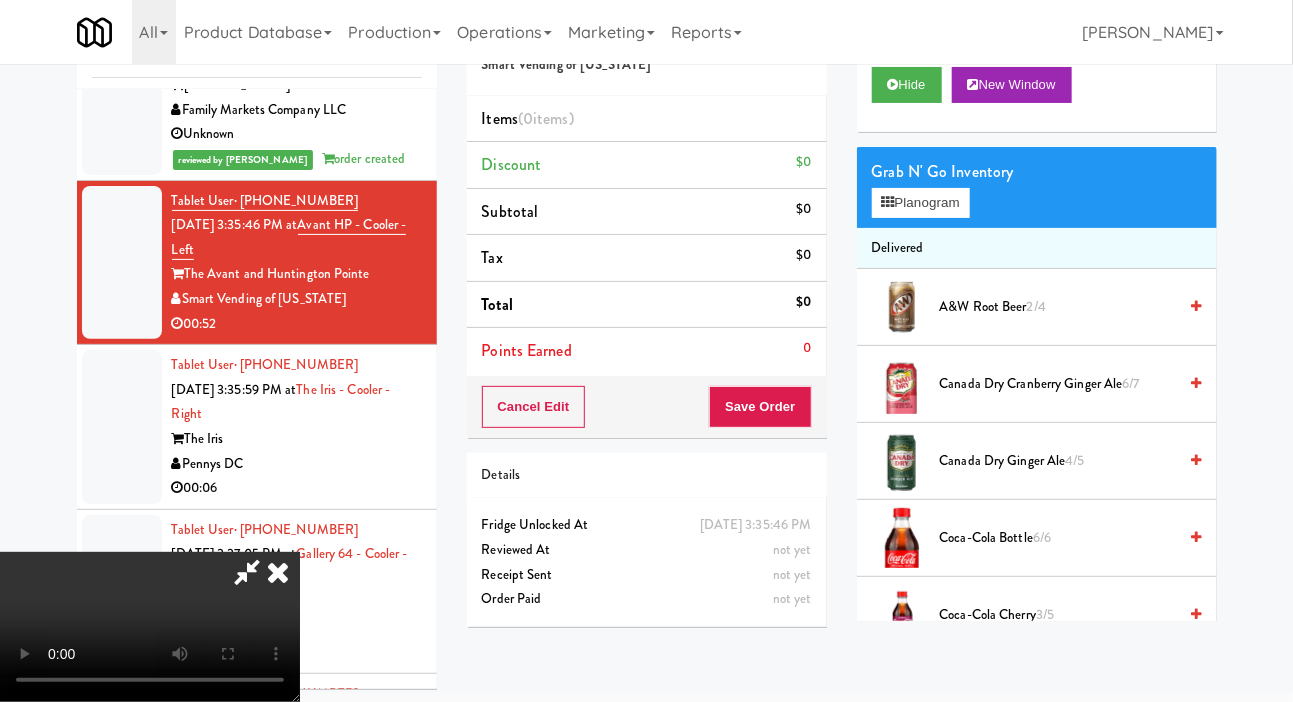 type 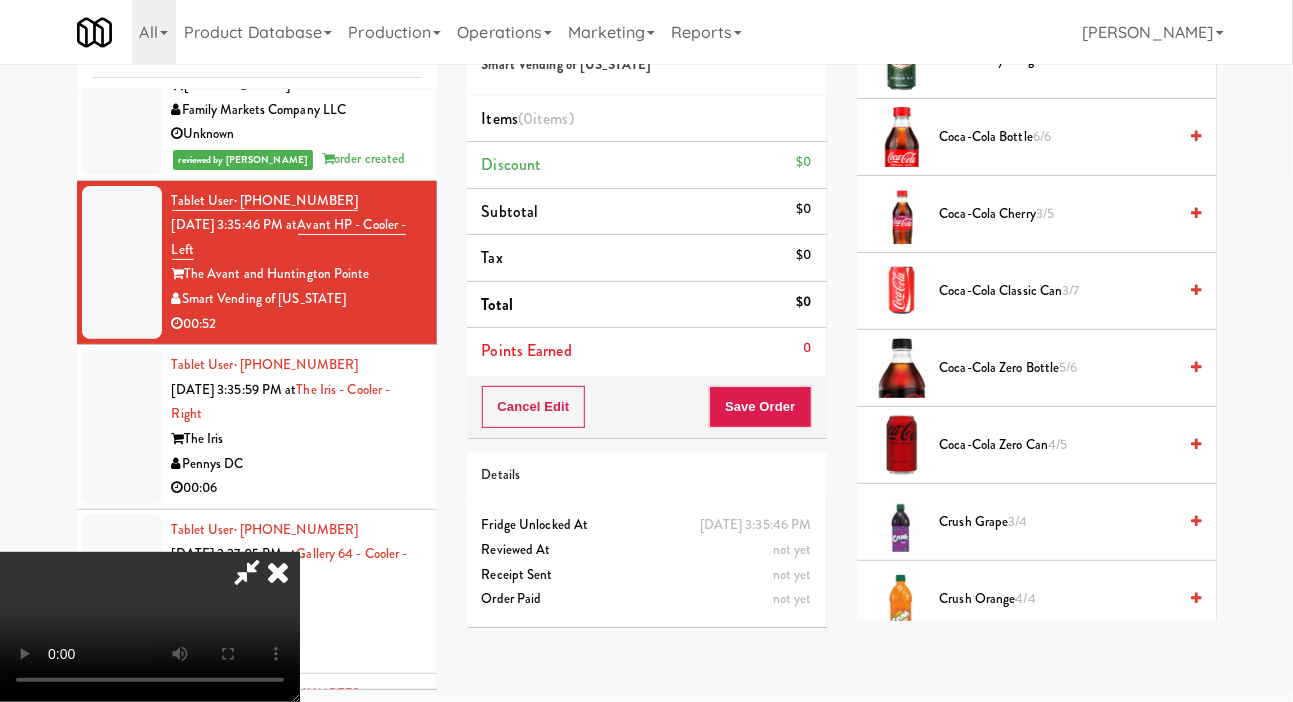 scroll, scrollTop: 402, scrollLeft: 0, axis: vertical 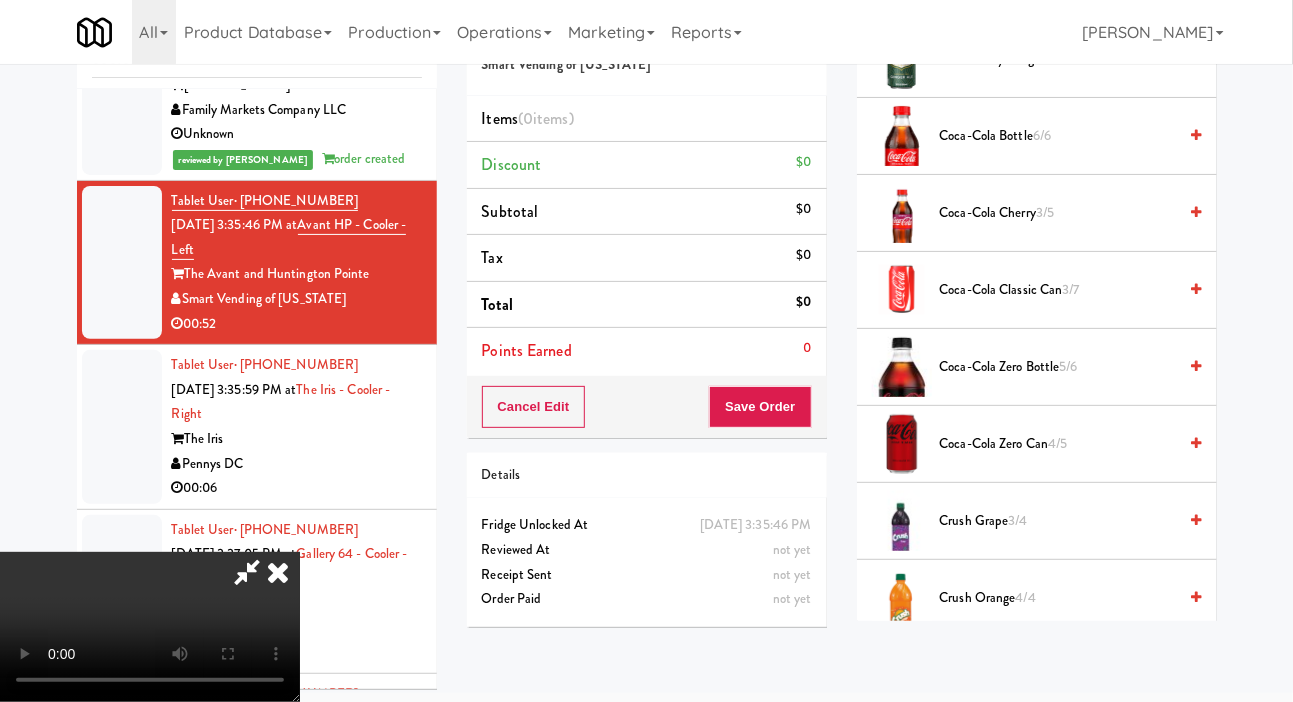 click on "Coca-Cola Zero Bottle  5/6" at bounding box center [1058, 367] 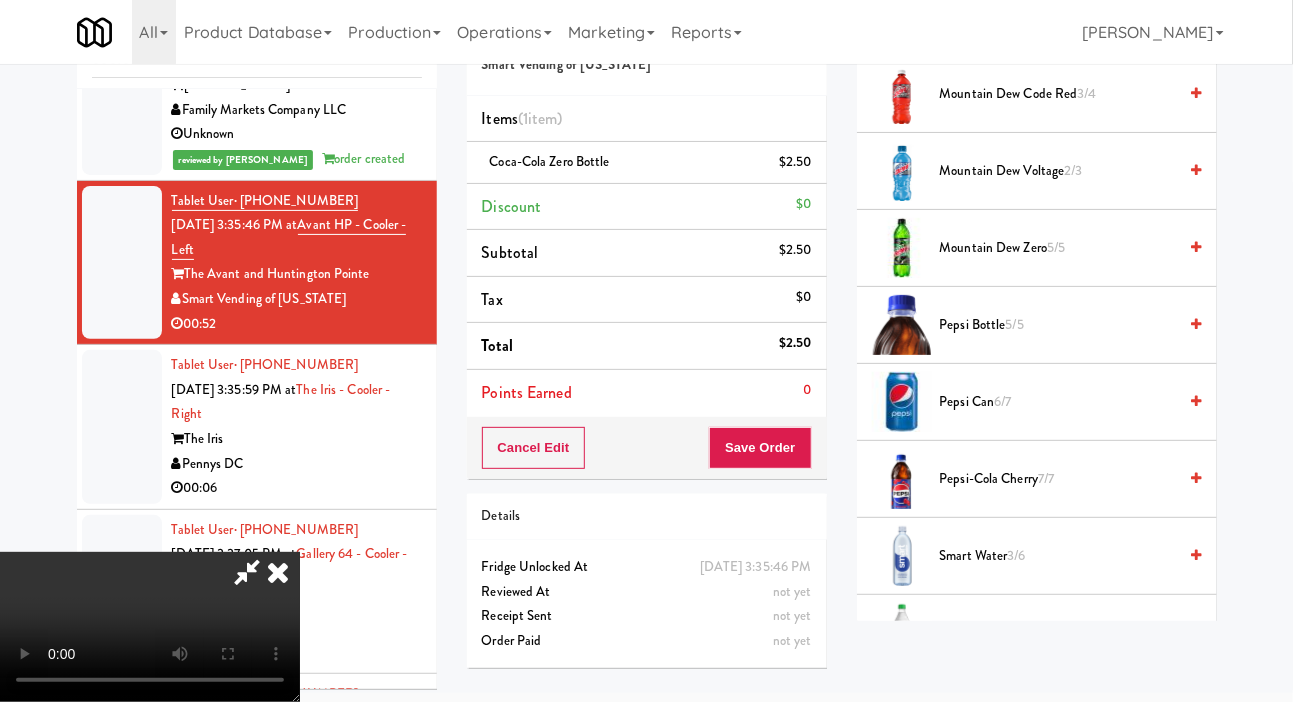 scroll, scrollTop: 1988, scrollLeft: 0, axis: vertical 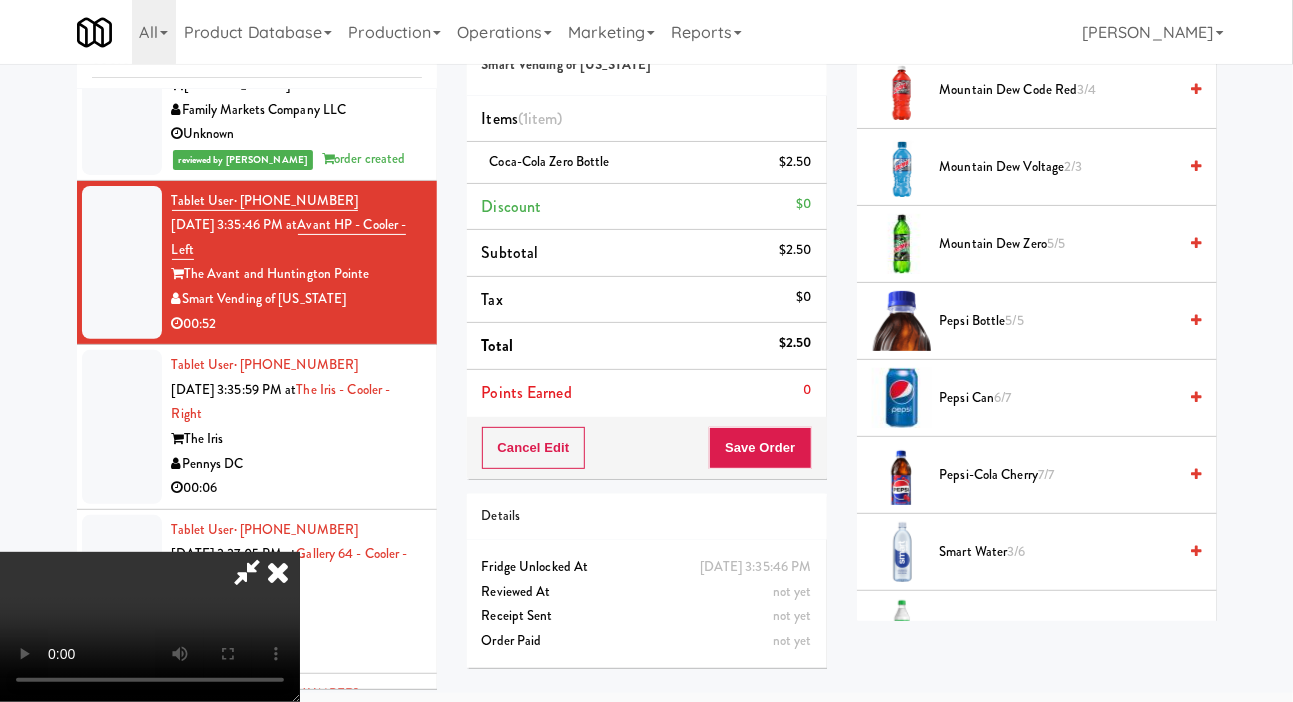 click on "7/7" at bounding box center (1046, 474) 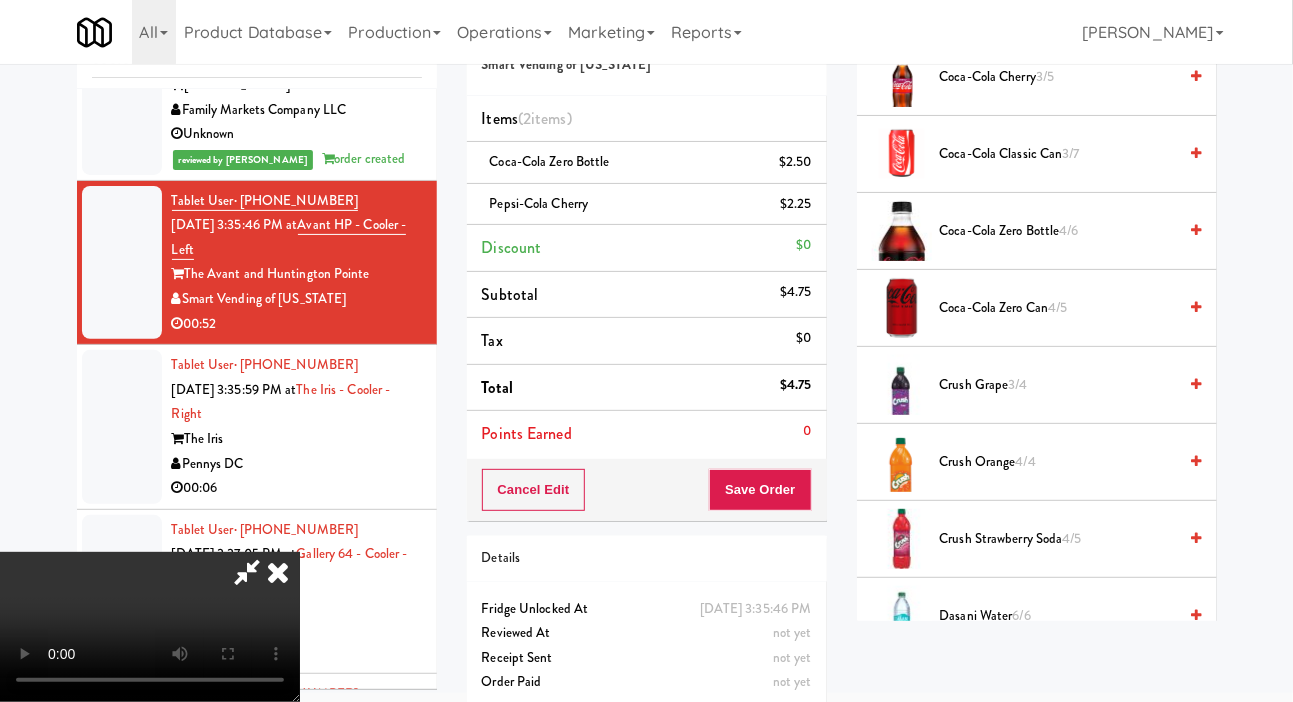 scroll, scrollTop: 528, scrollLeft: 0, axis: vertical 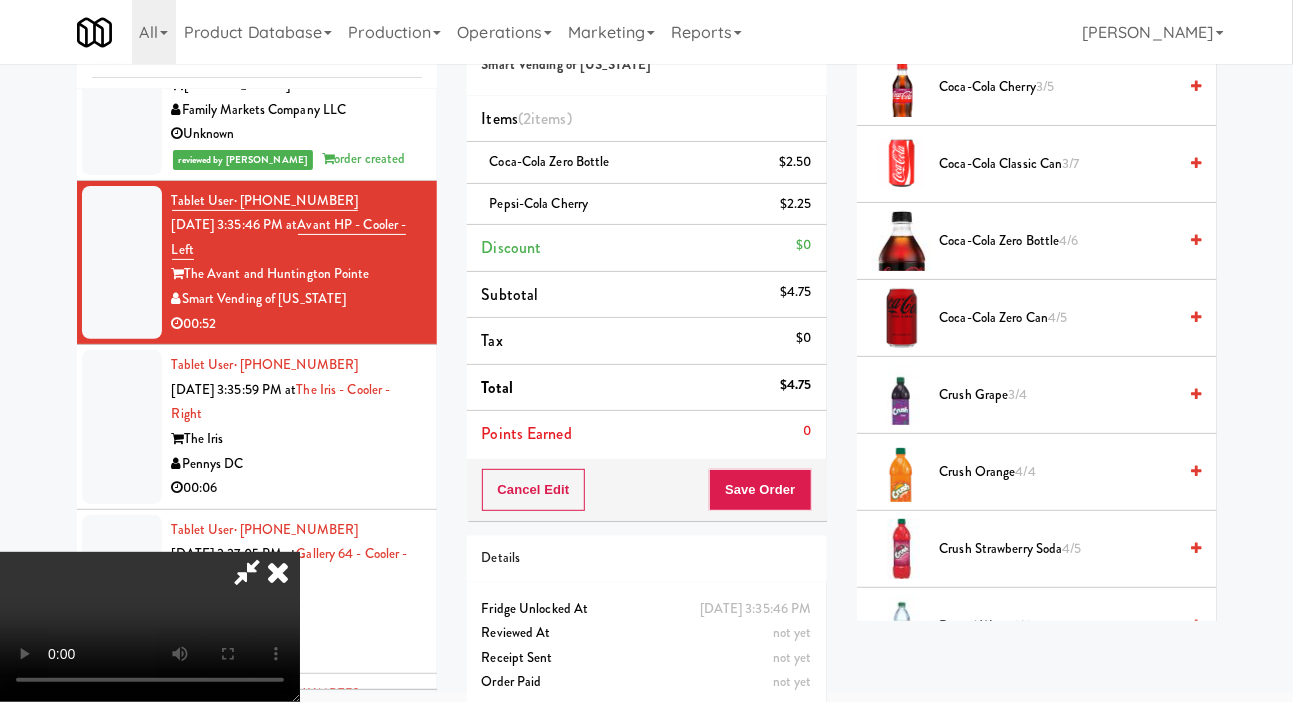click on "Coca-Cola Zero Bottle  4/6" at bounding box center [1058, 241] 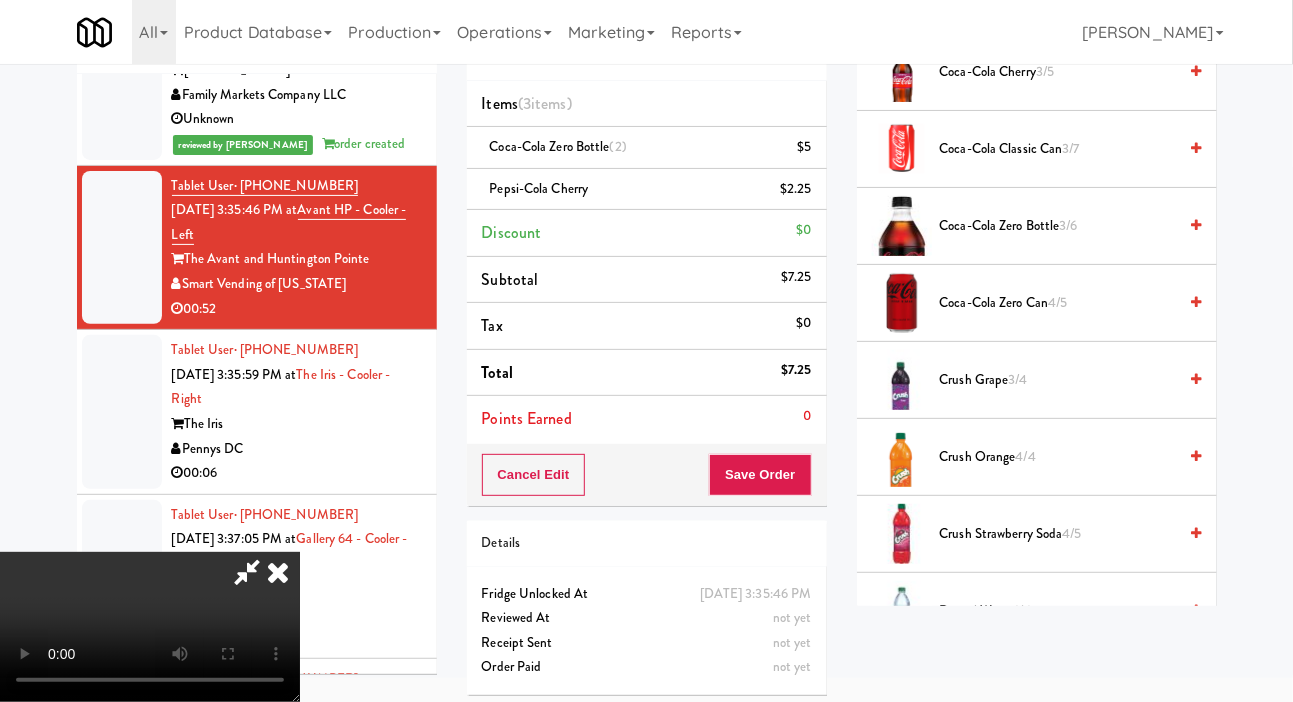 scroll, scrollTop: 96, scrollLeft: 0, axis: vertical 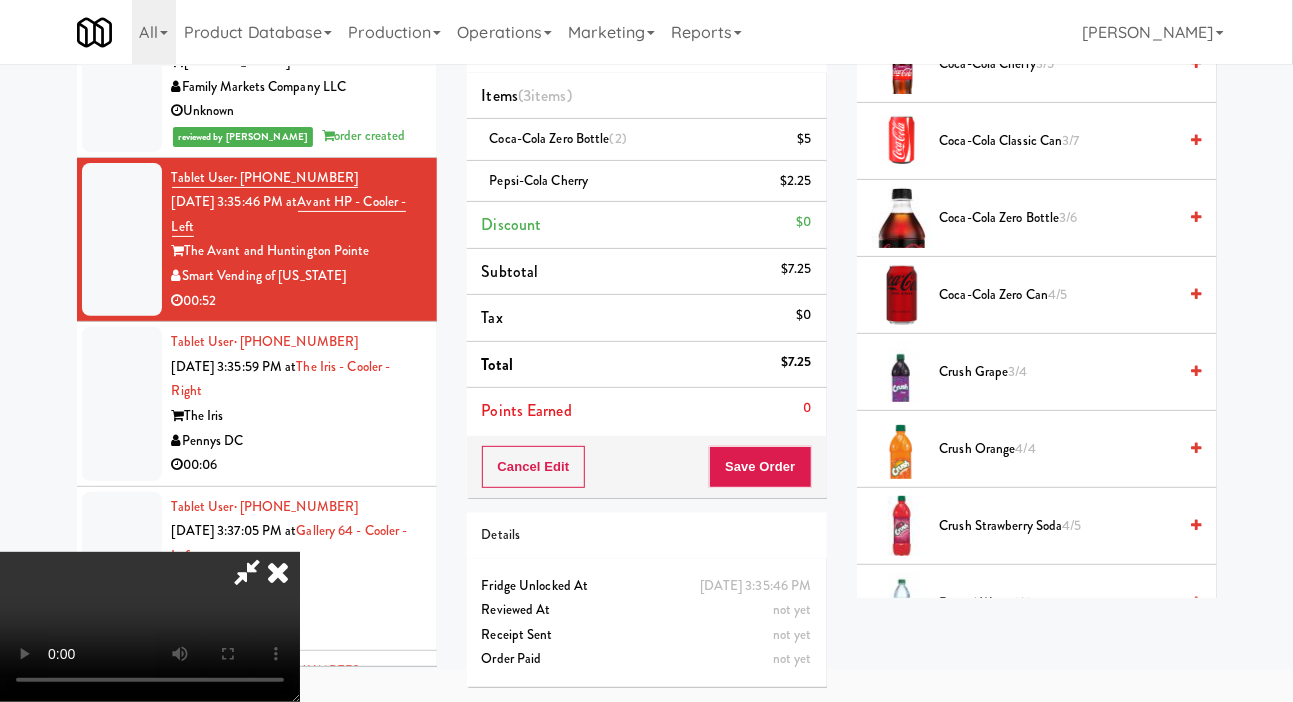 click on "Coca-Cola Zero Bottle  3/6" at bounding box center [1058, 218] 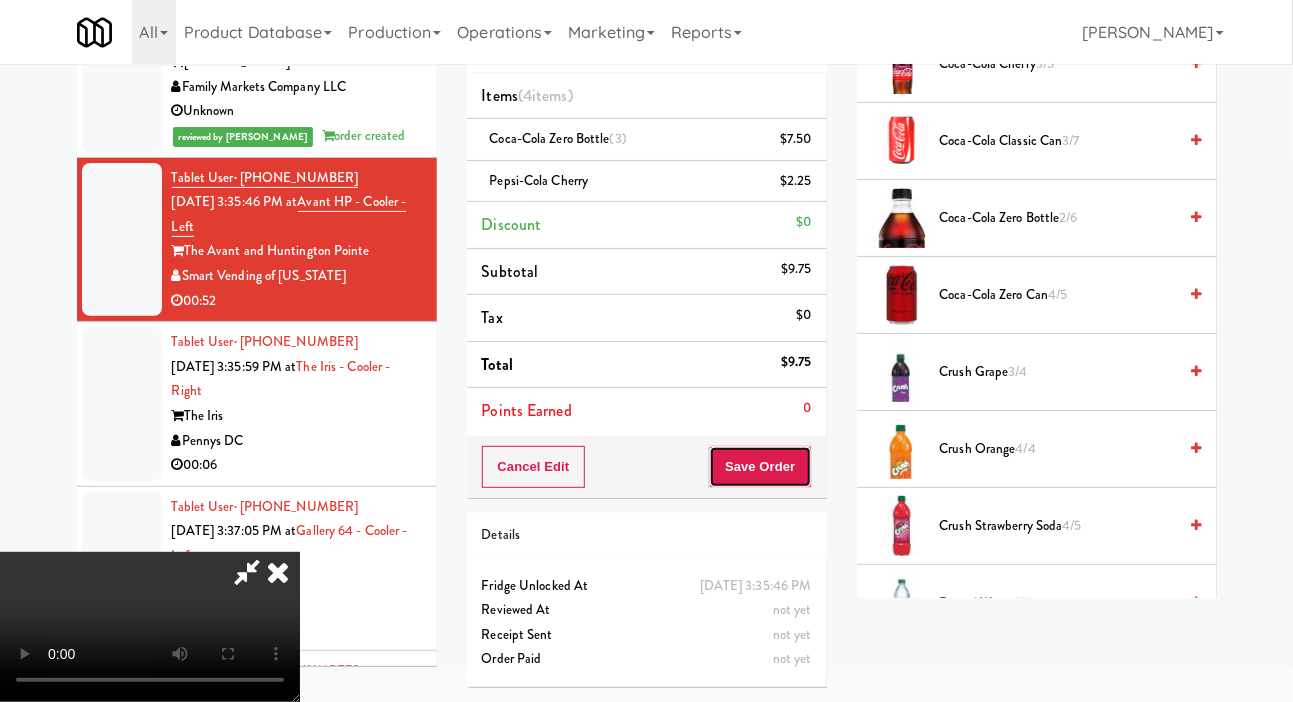 click on "Save Order" at bounding box center (760, 467) 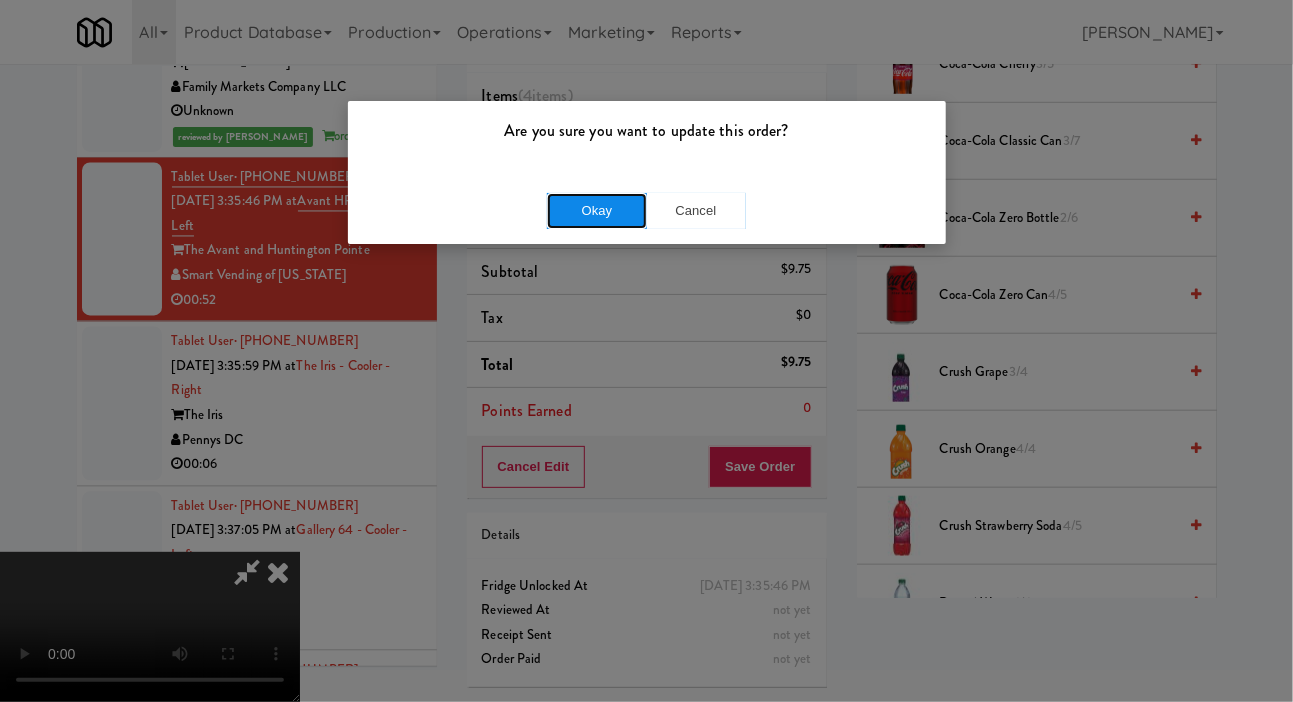 click on "Okay" at bounding box center (597, 211) 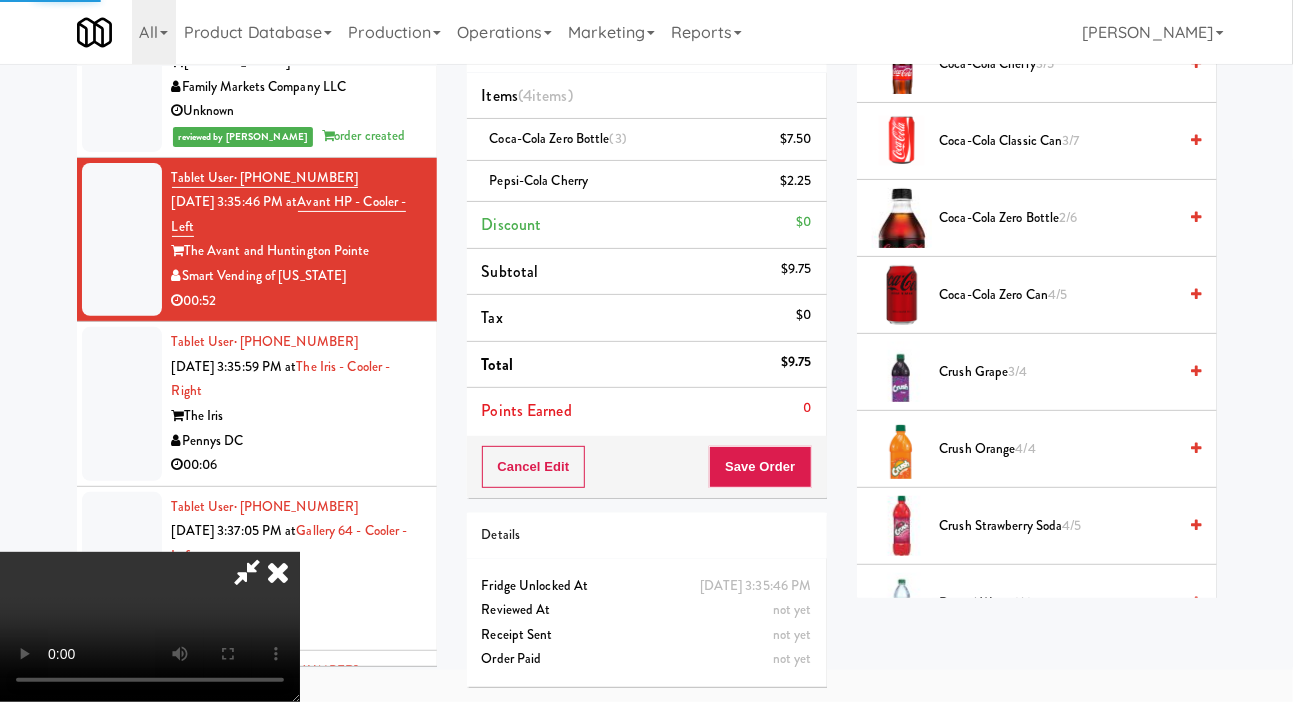 scroll, scrollTop: 116, scrollLeft: 0, axis: vertical 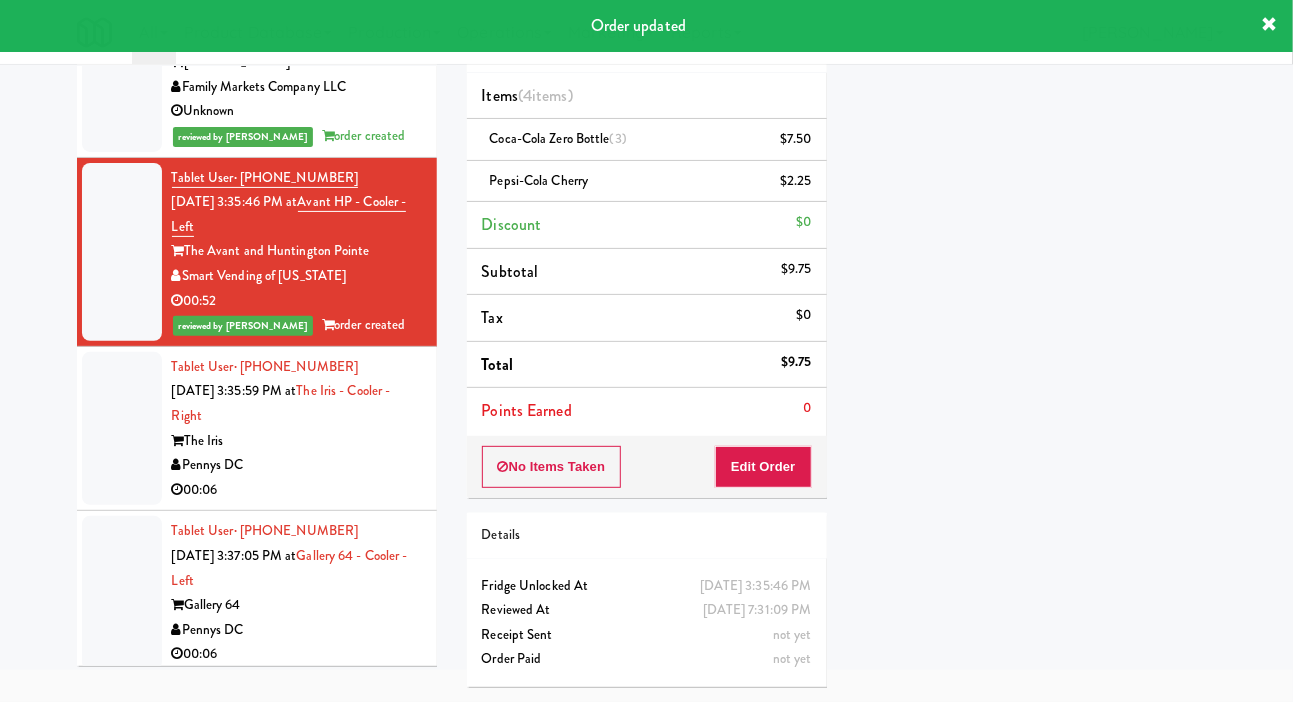 click at bounding box center (122, 429) 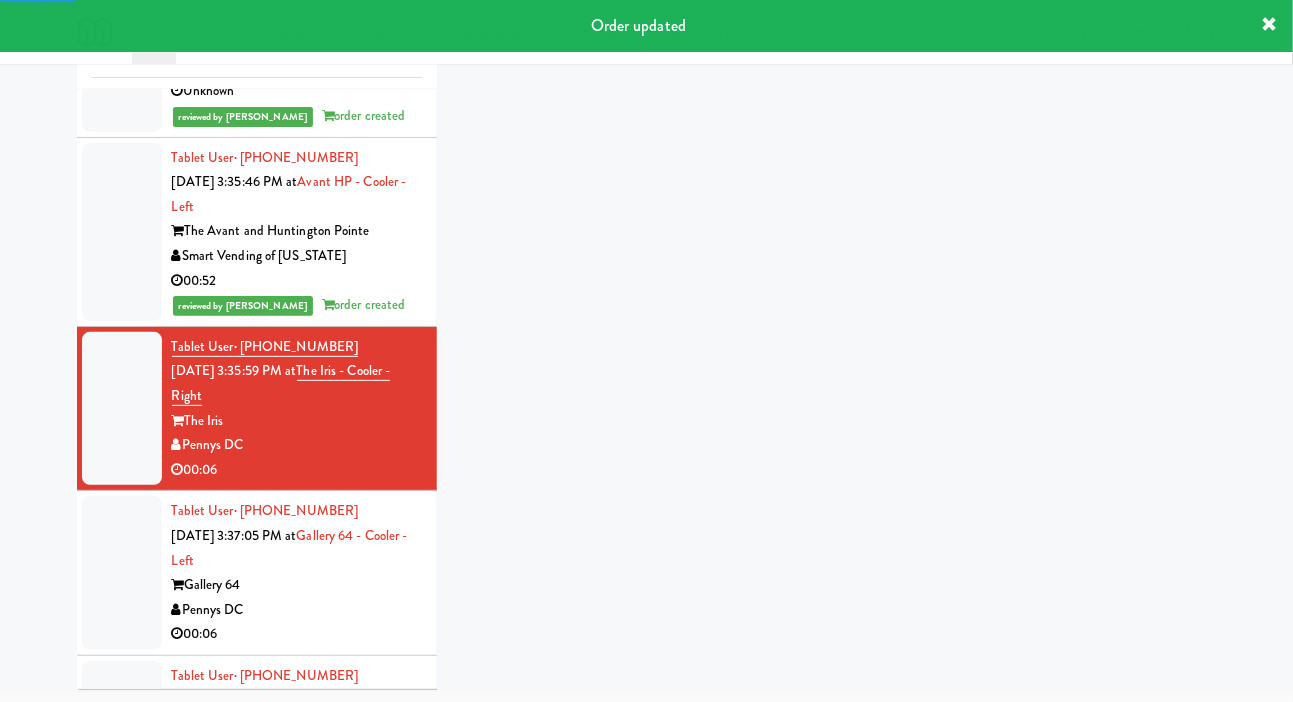 scroll, scrollTop: 1693, scrollLeft: 0, axis: vertical 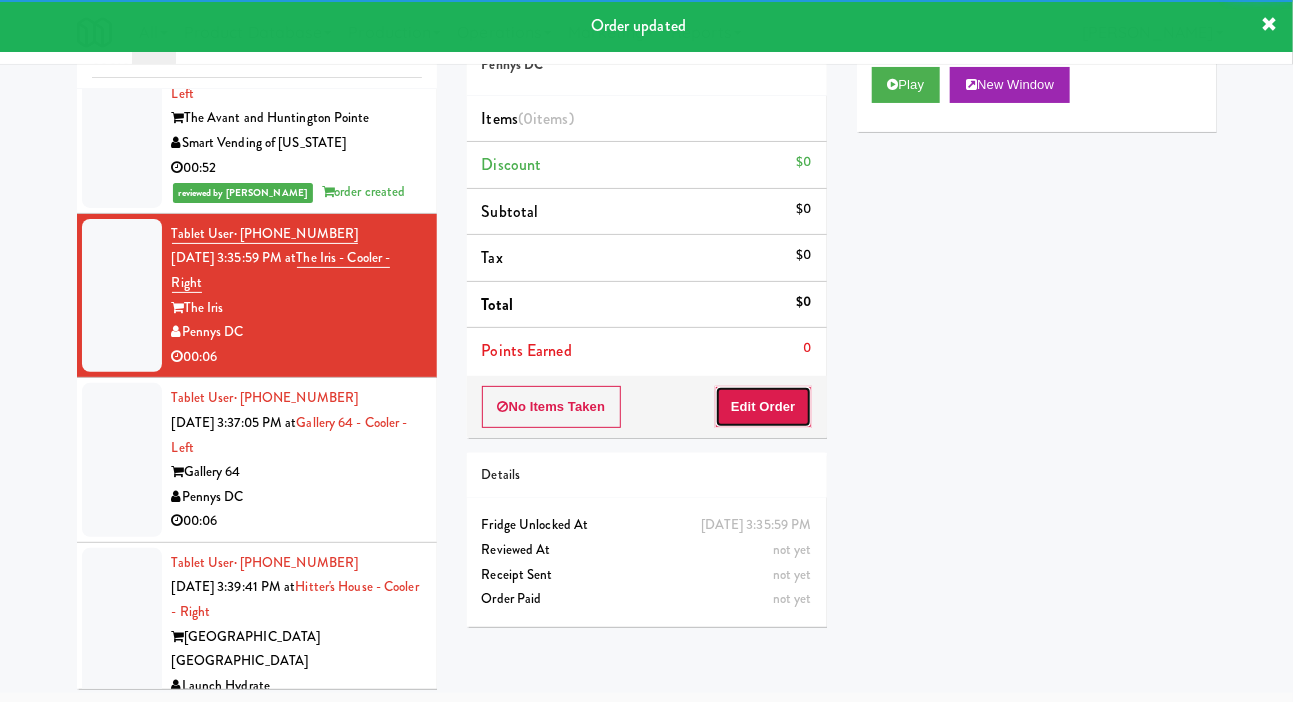 click on "Edit Order" at bounding box center (763, 407) 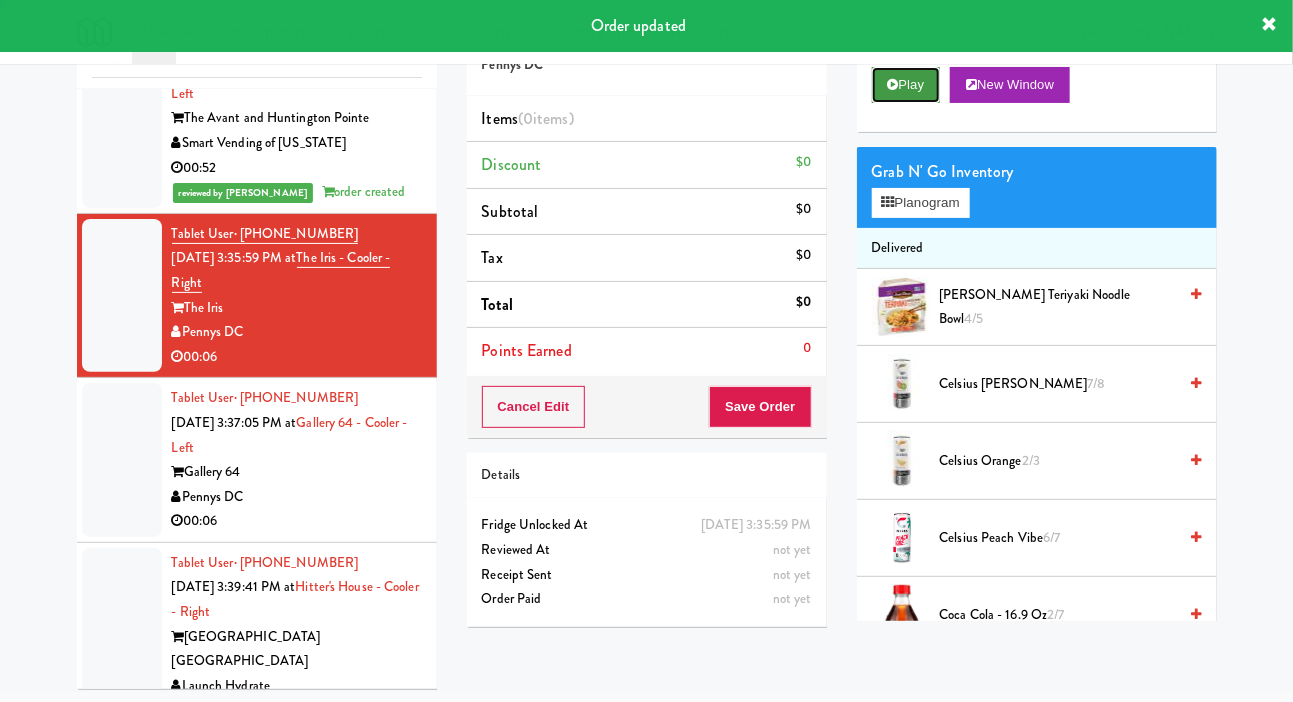 click on "Play" at bounding box center (906, 85) 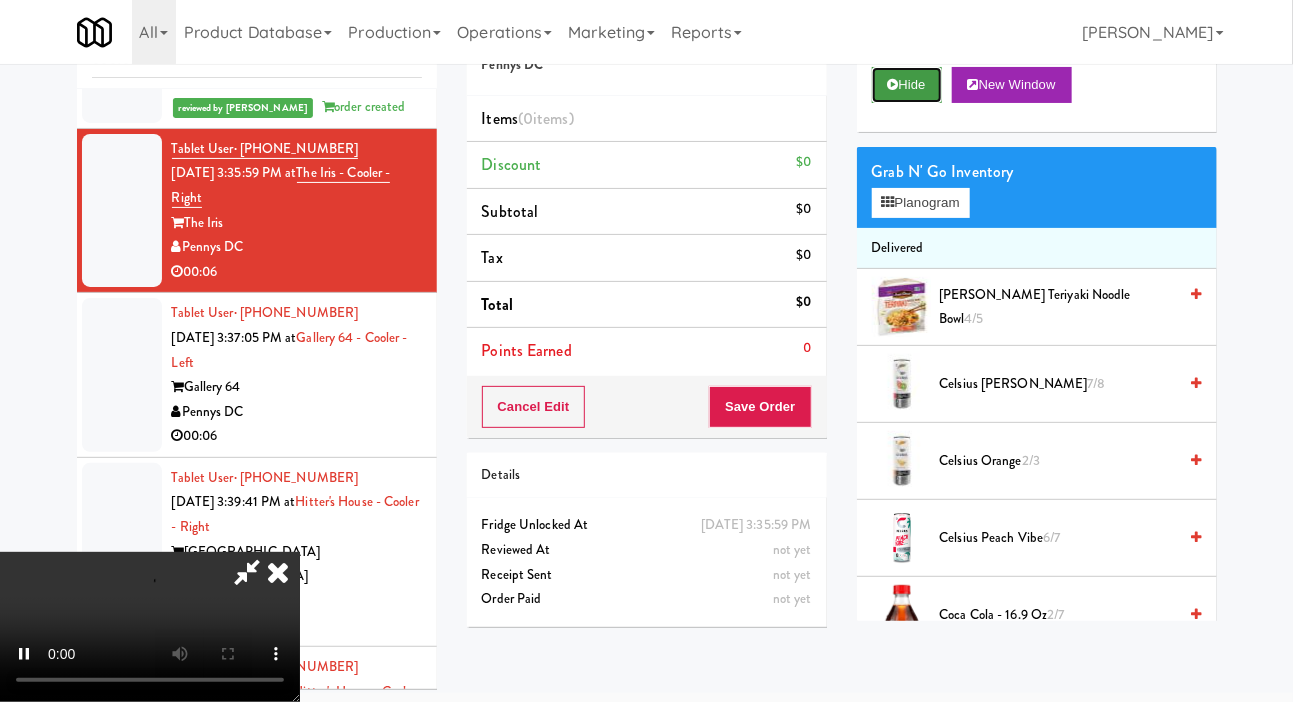 scroll, scrollTop: 1778, scrollLeft: 0, axis: vertical 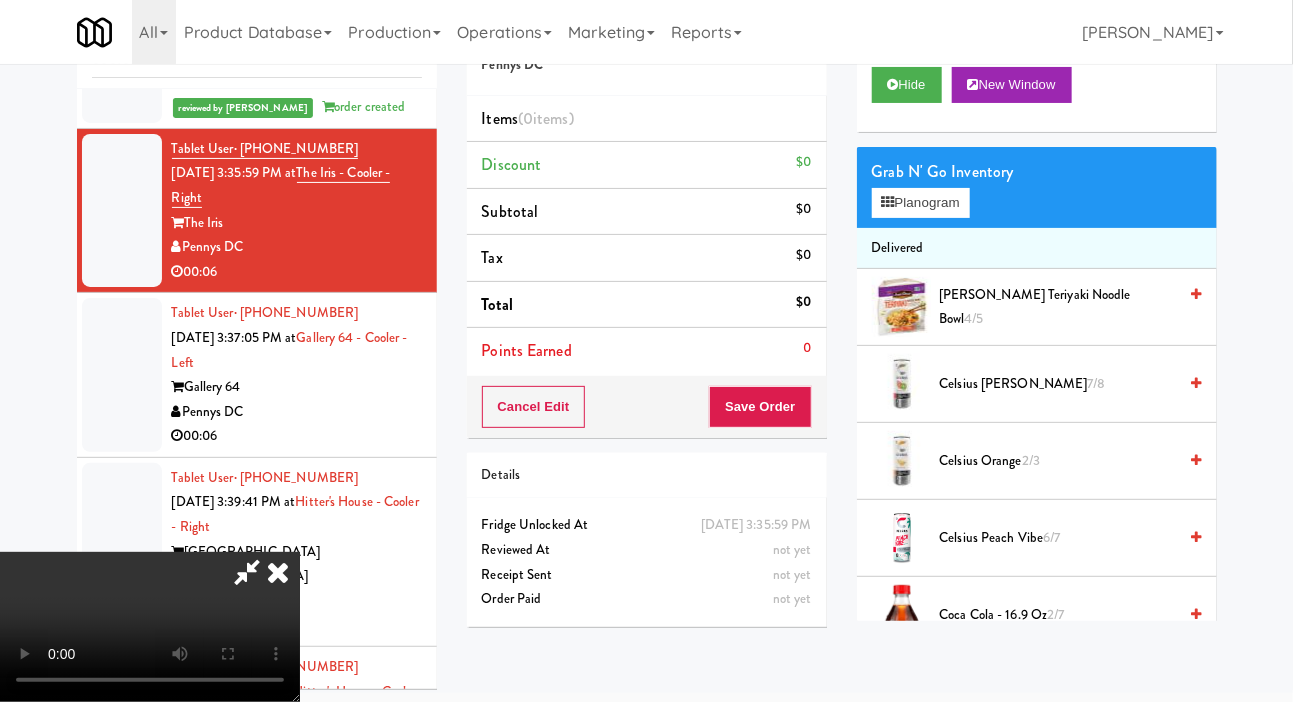 click on "Toggle navigation All   901 Smrt Mrkt [URL][DOMAIN_NAME]   9518002 [GEOGRAPHIC_DATA] [URL][DOMAIN_NAME]   [PERSON_NAME] Vending [URL][DOMAIN_NAME]   Access Amenities [URL][DOMAIN_NAME]   Ace Plus Vending [URL][DOMAIN_NAME]   AetherTek, Inc. [URL][DOMAIN_NAME]   AI Vending [URL][DOMAIN_NAME]   [PERSON_NAME] Provisions [URL][DOMAIN_NAME]   Alligator Arms Vending [URL][DOMAIN_NAME]   All Things Vending [URL][DOMAIN_NAME]   Alpine Modern Vending [URL][DOMAIN_NAME]   Amenity Advocates   AsRight Ventures   AVI Foodsystems" at bounding box center [646, 32] 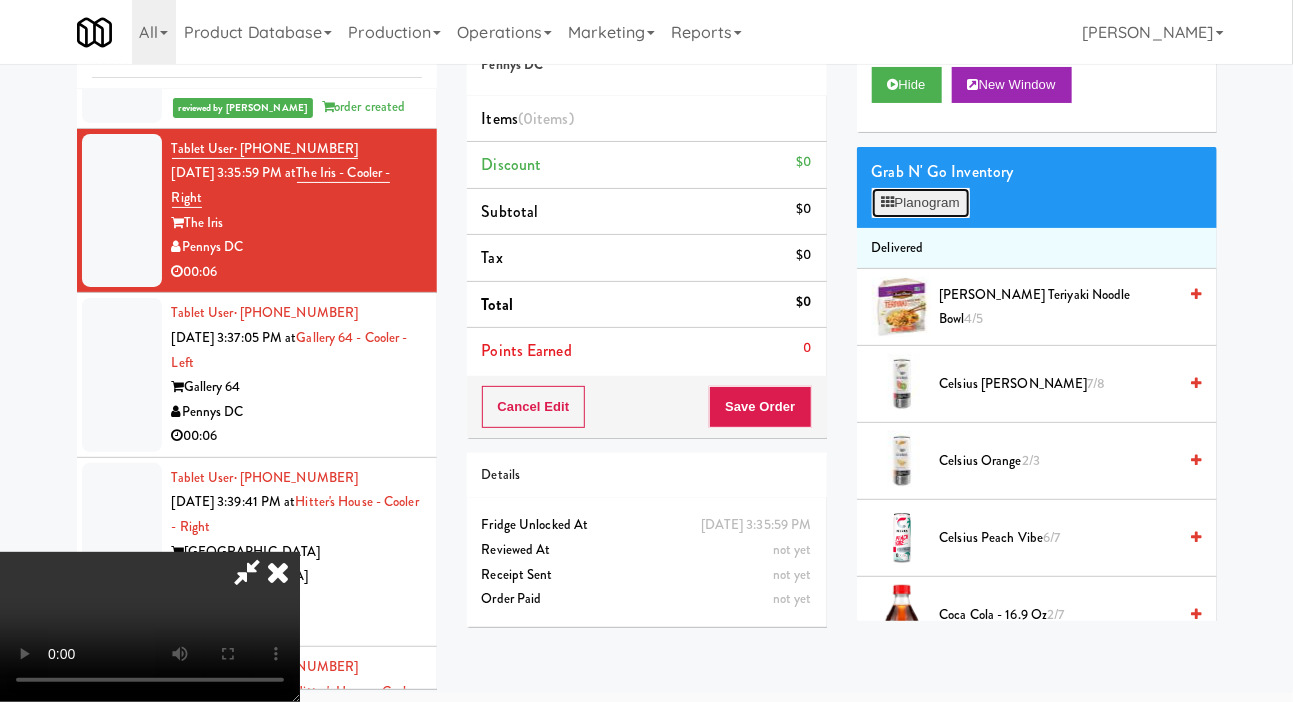click on "Planogram" at bounding box center [921, 203] 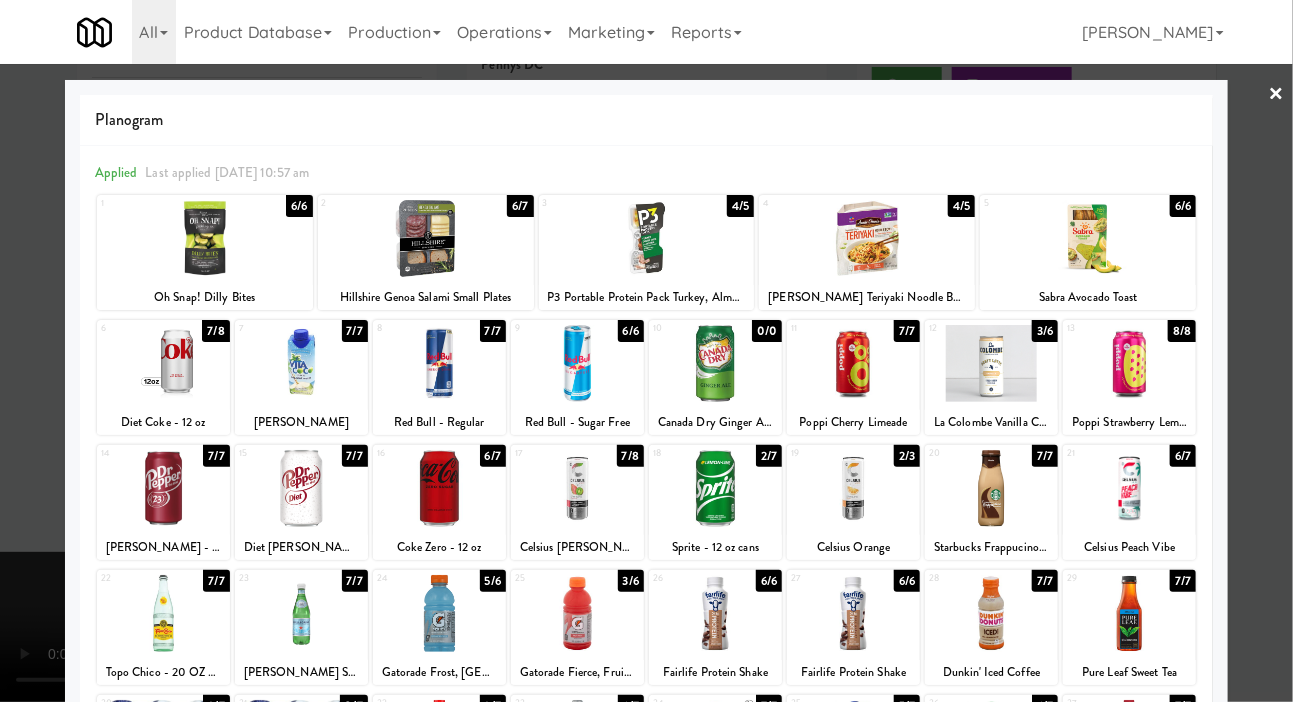 click at bounding box center (439, 363) 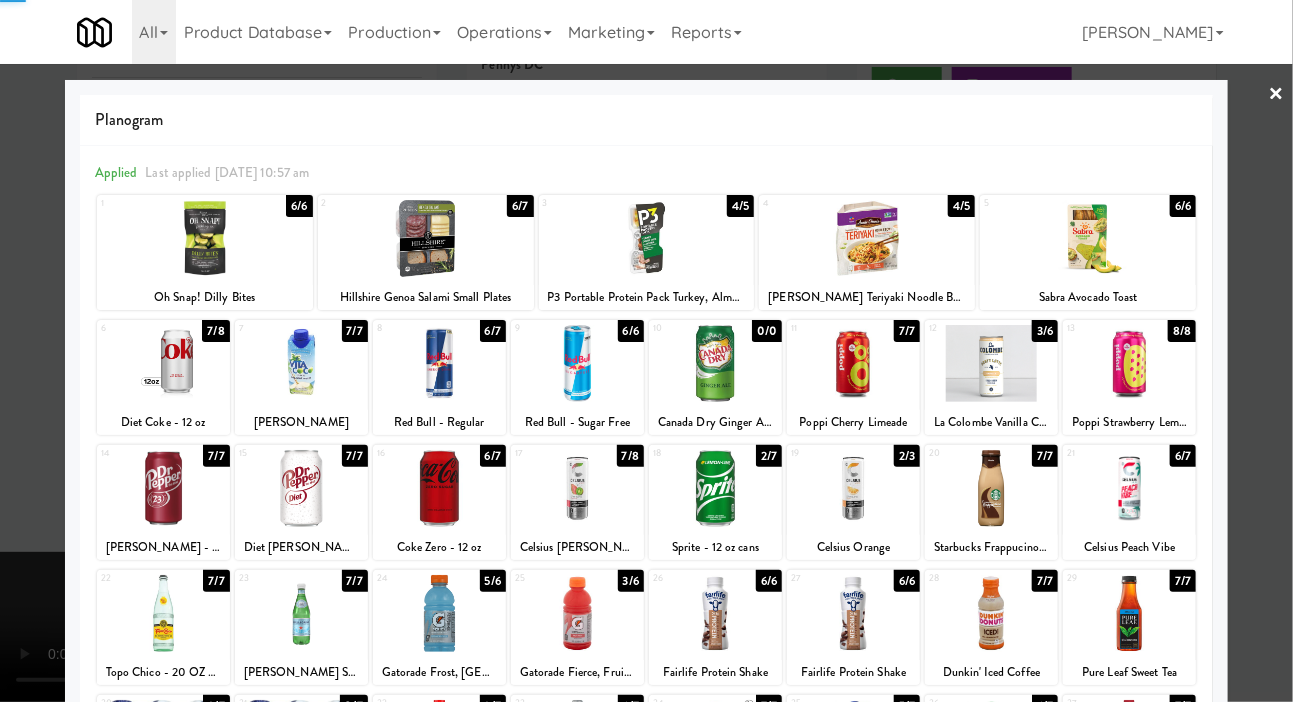 click at bounding box center (646, 351) 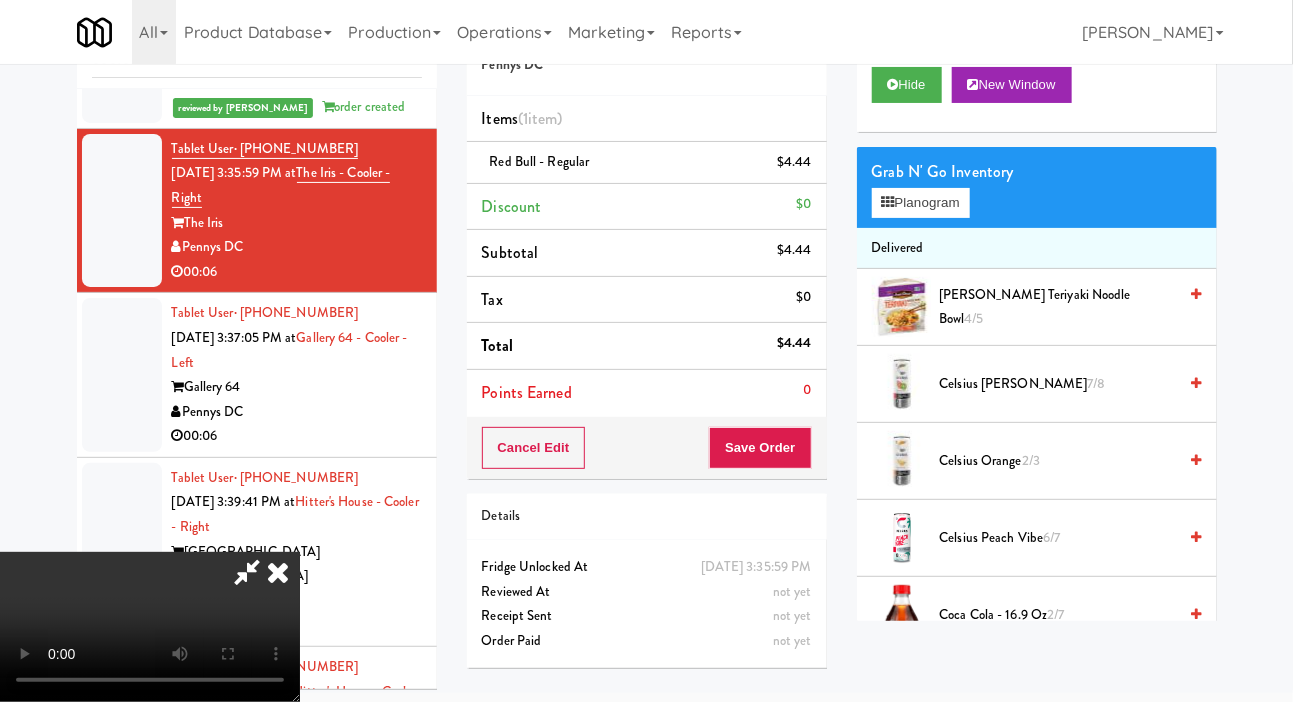click on "Points Earned  0" at bounding box center (647, 393) 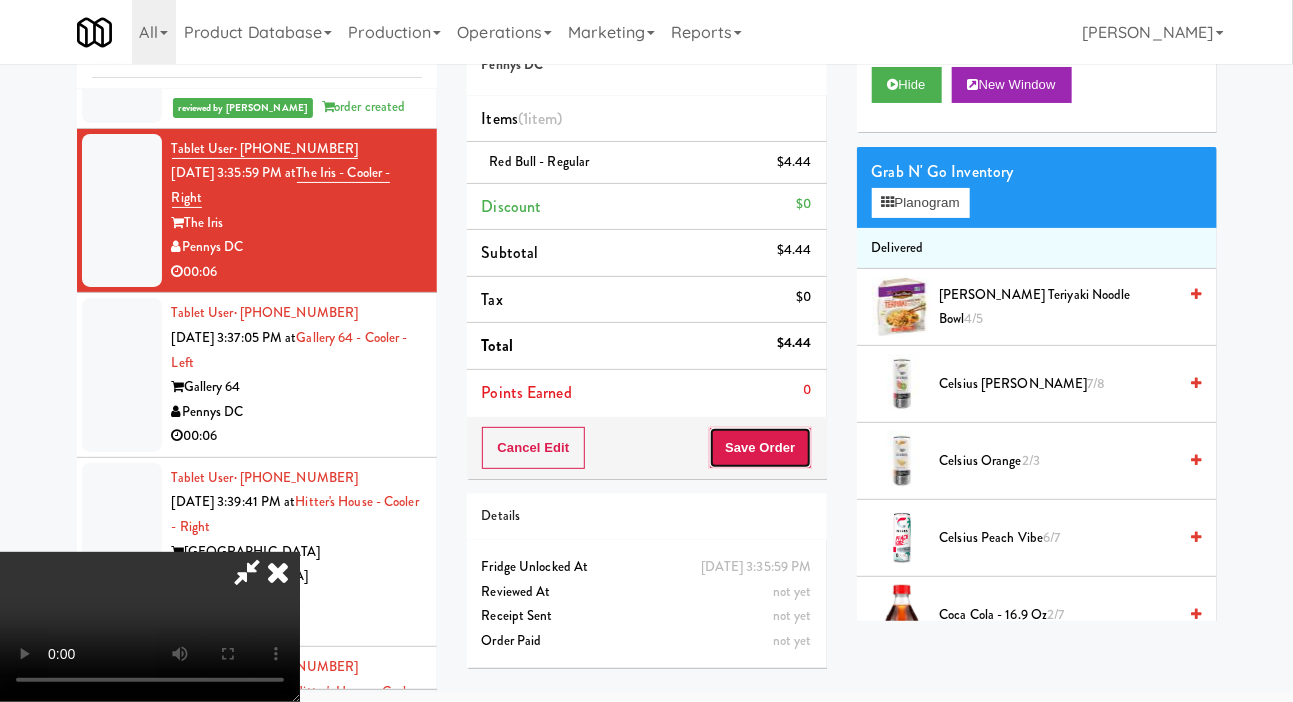 click on "Save Order" at bounding box center [760, 448] 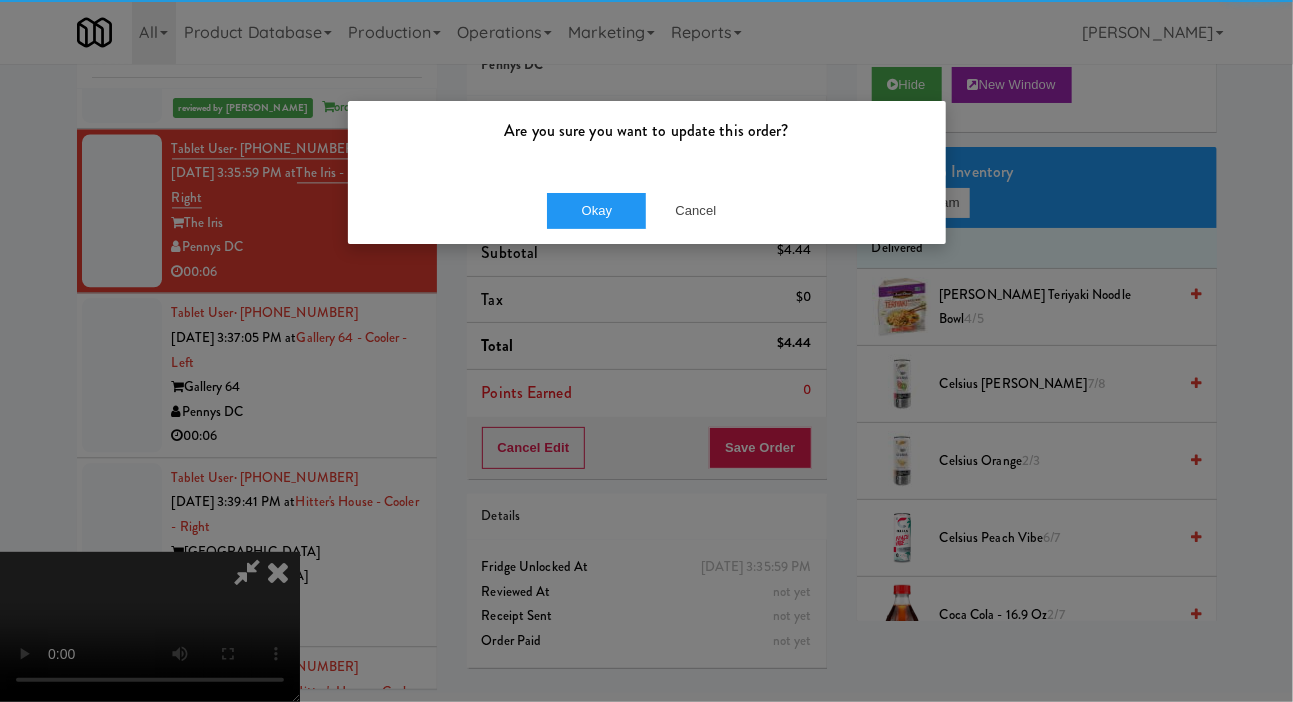 click on "Okay Cancel" at bounding box center [647, 210] 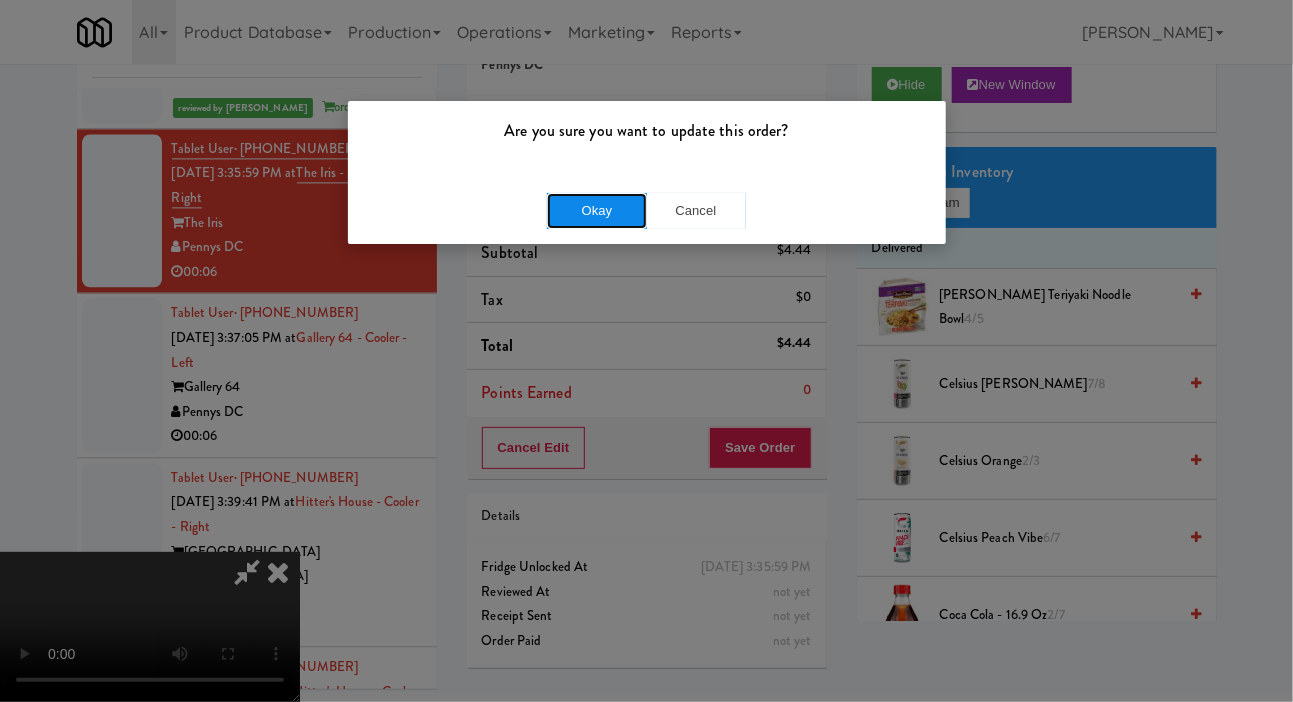 click on "Okay" at bounding box center [597, 211] 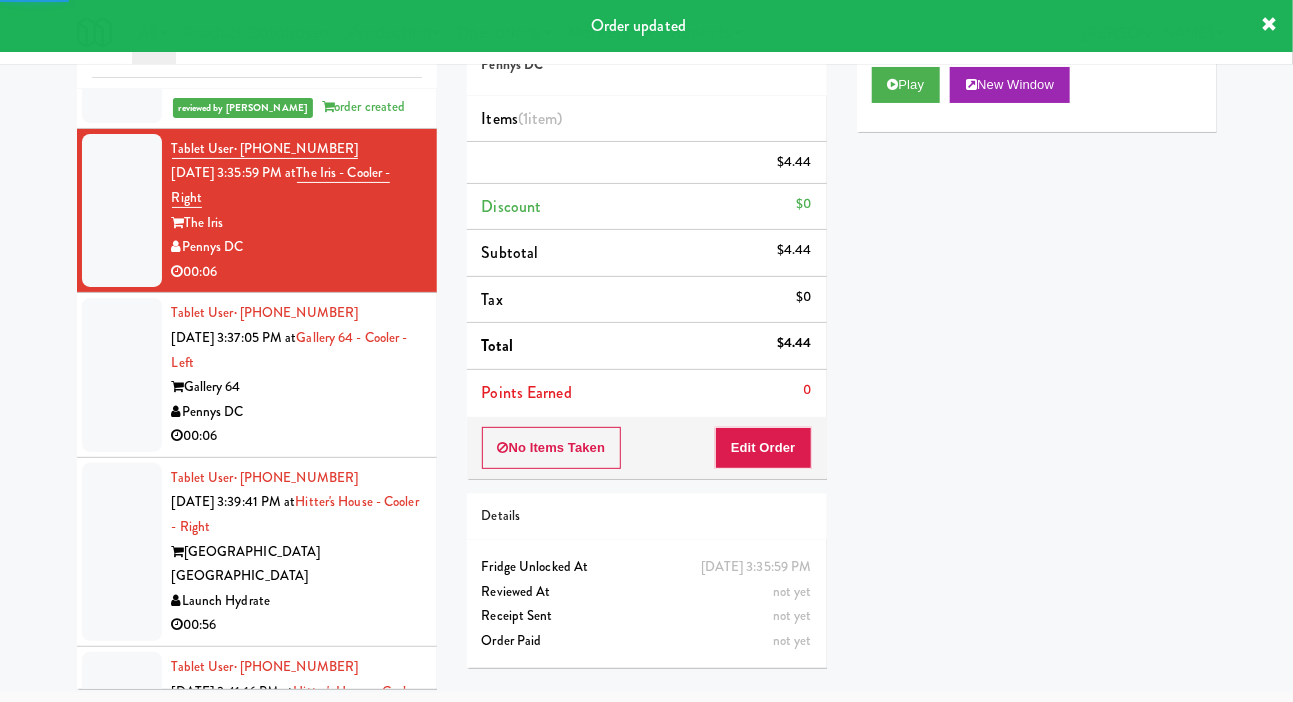 click at bounding box center [122, 375] 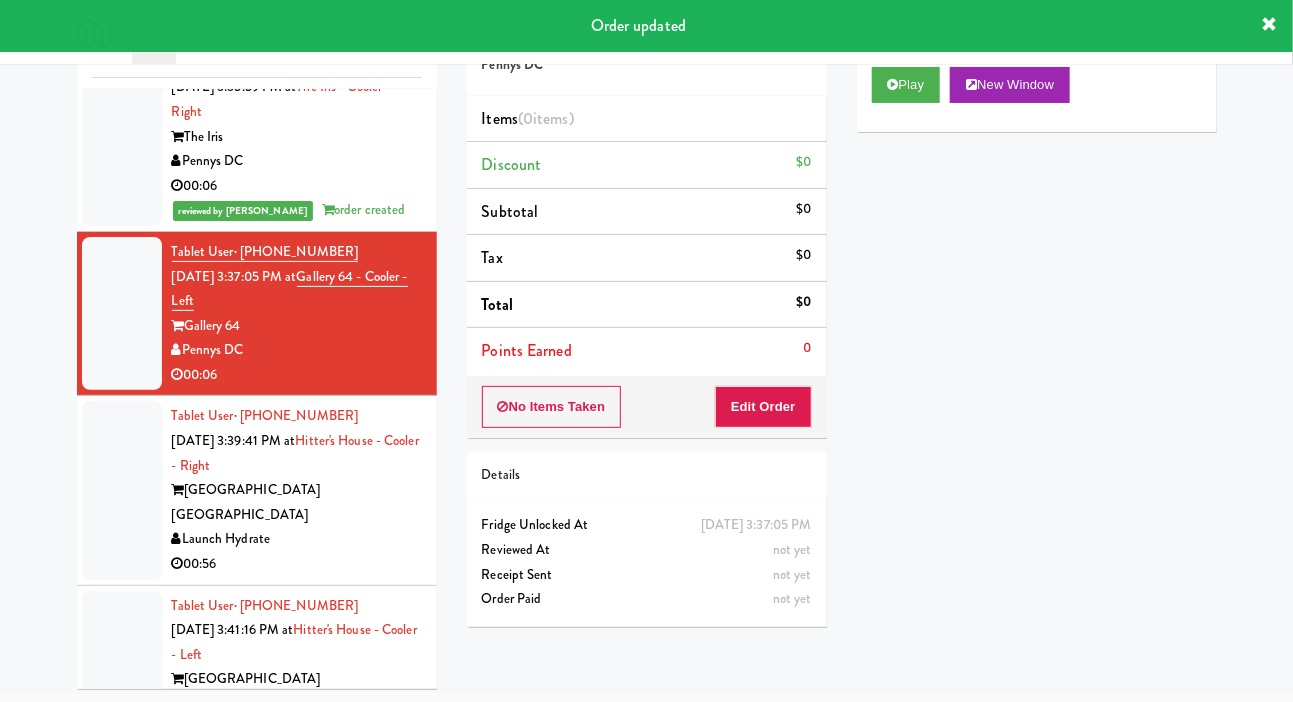 scroll, scrollTop: 1866, scrollLeft: 0, axis: vertical 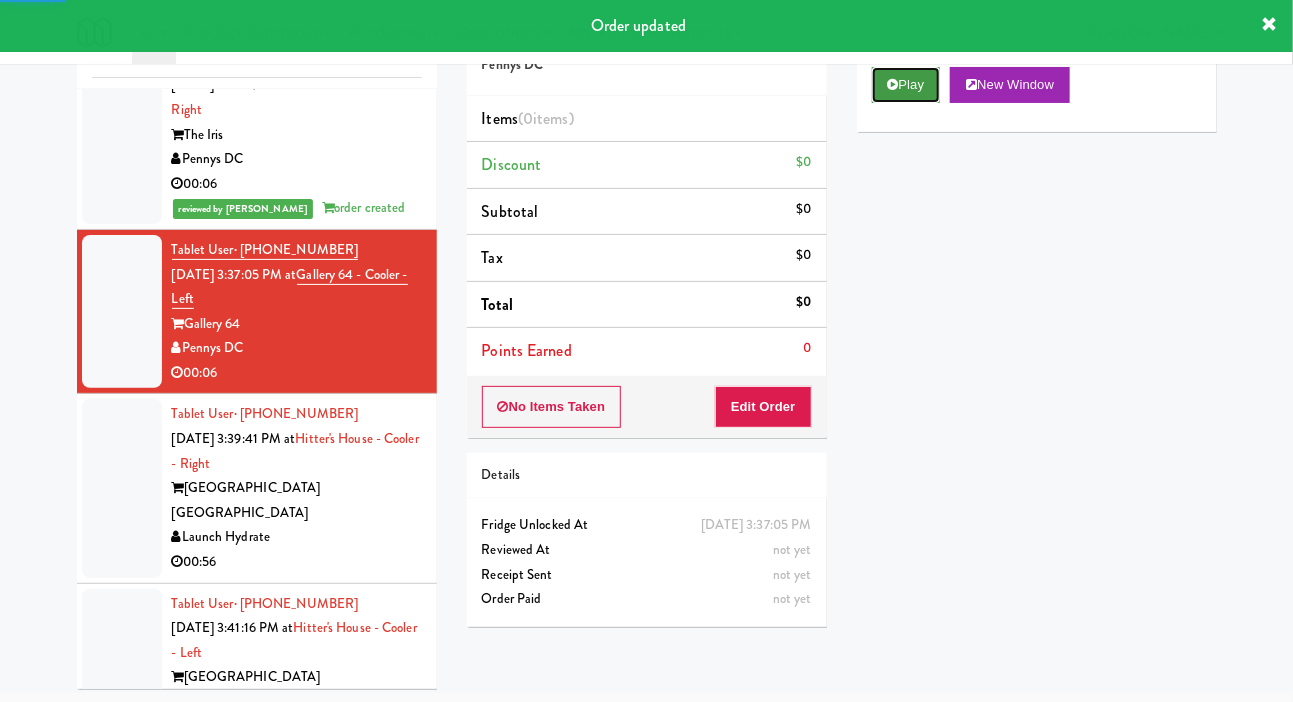 click on "Play" at bounding box center [906, 85] 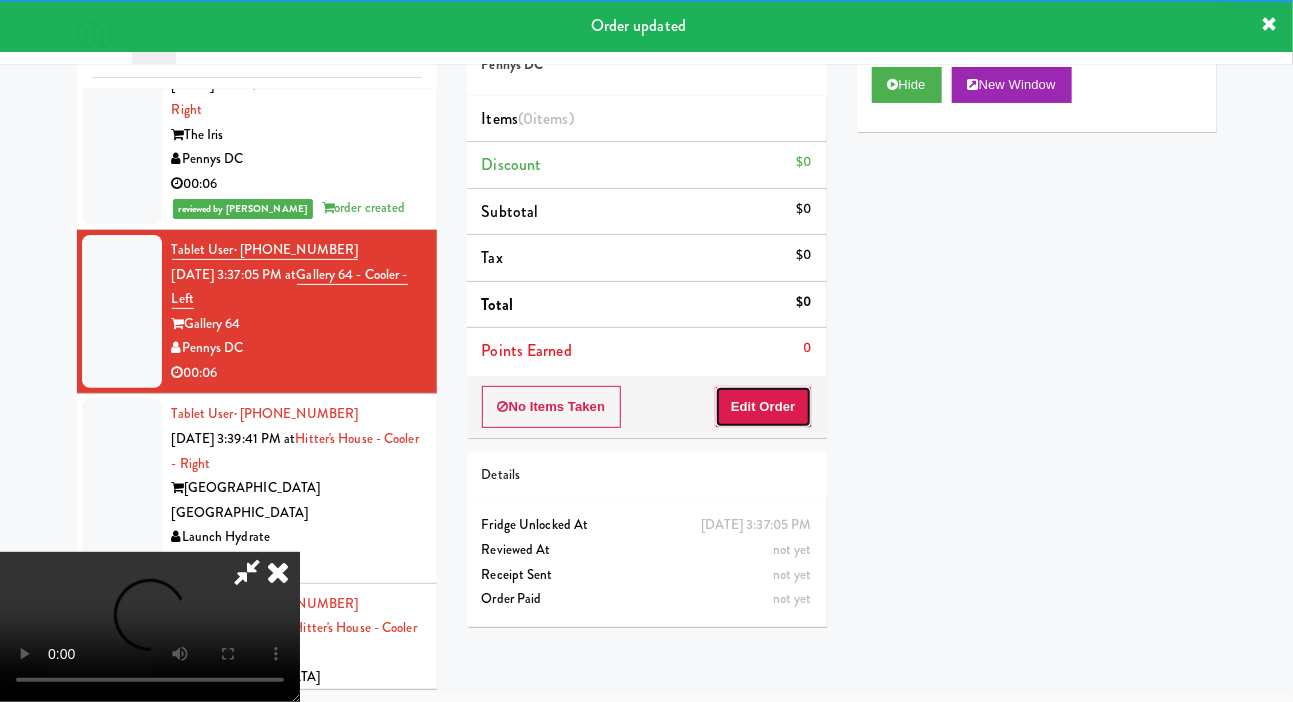 click on "Edit Order" at bounding box center (763, 407) 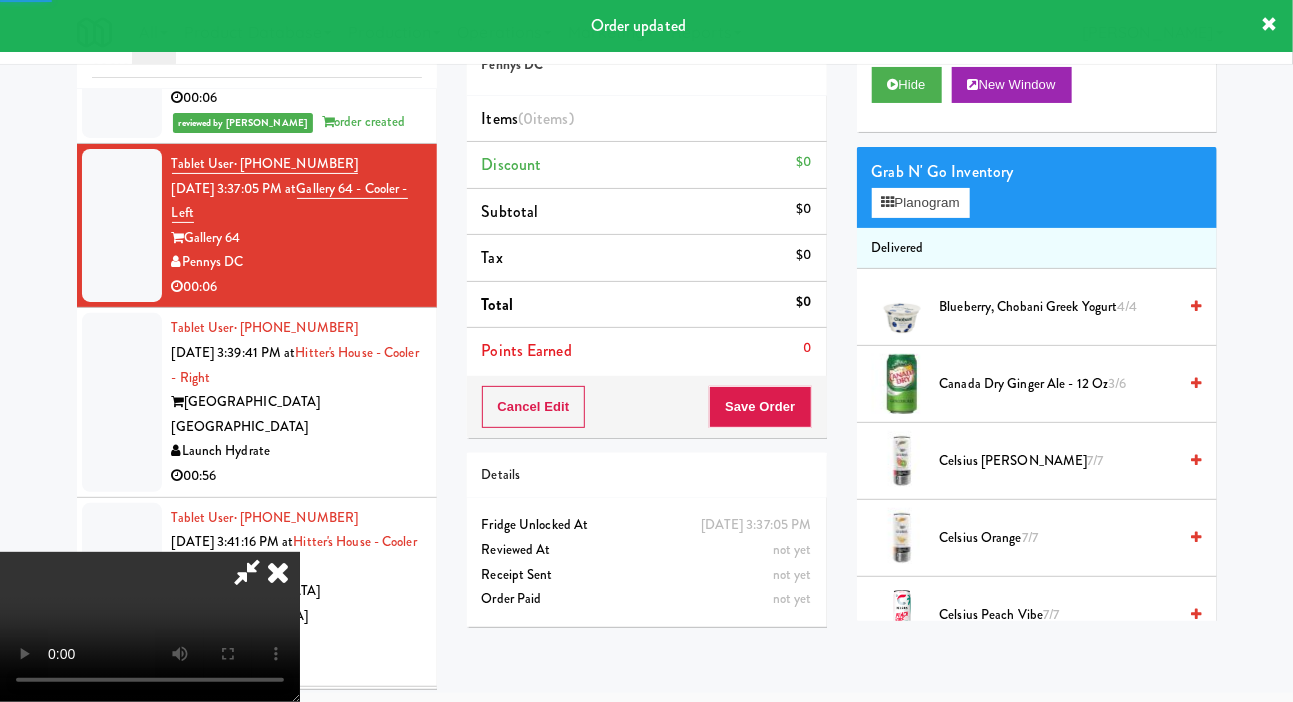 scroll, scrollTop: 1955, scrollLeft: 0, axis: vertical 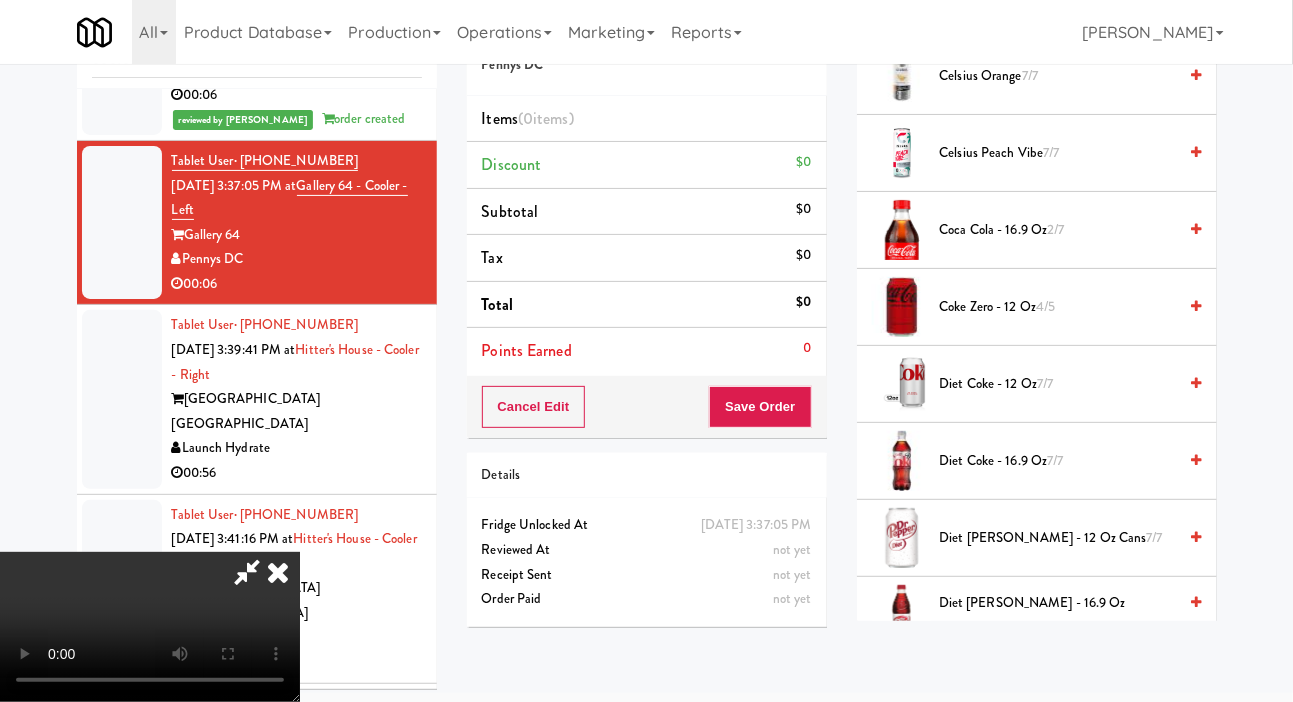 click on "2/7" at bounding box center (1055, 229) 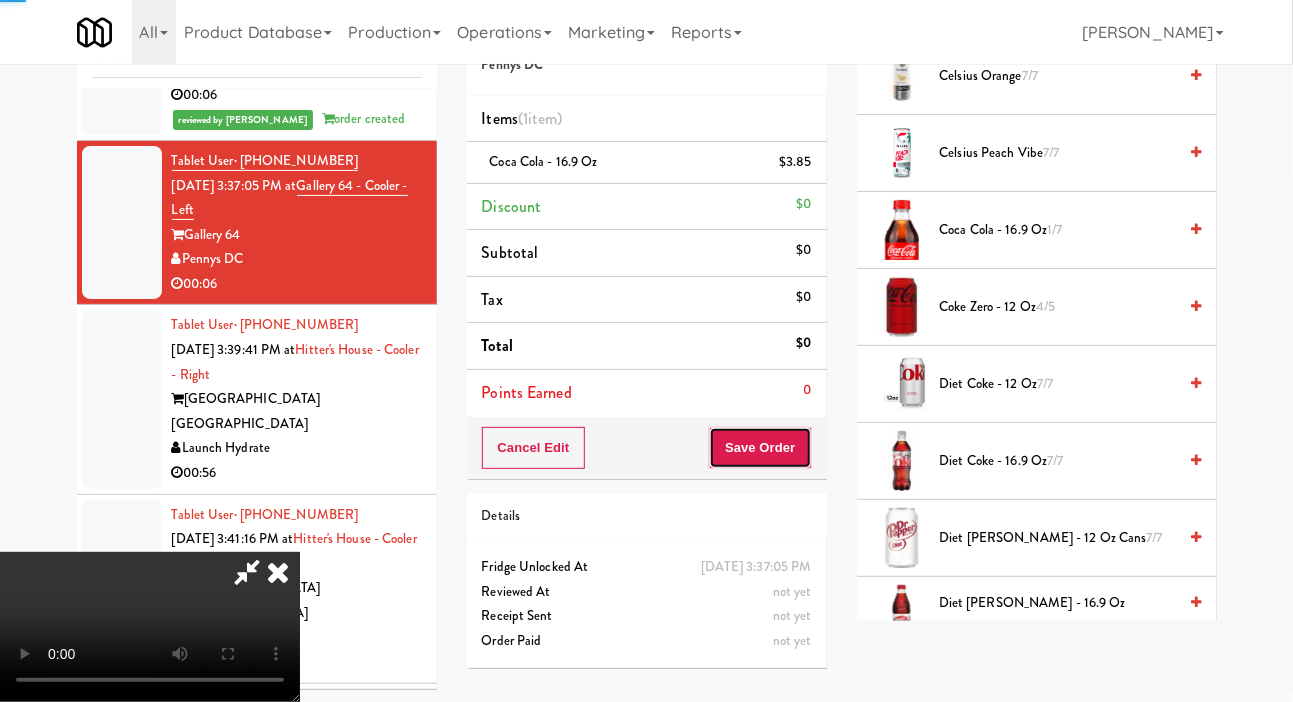 click on "Save Order" at bounding box center [760, 448] 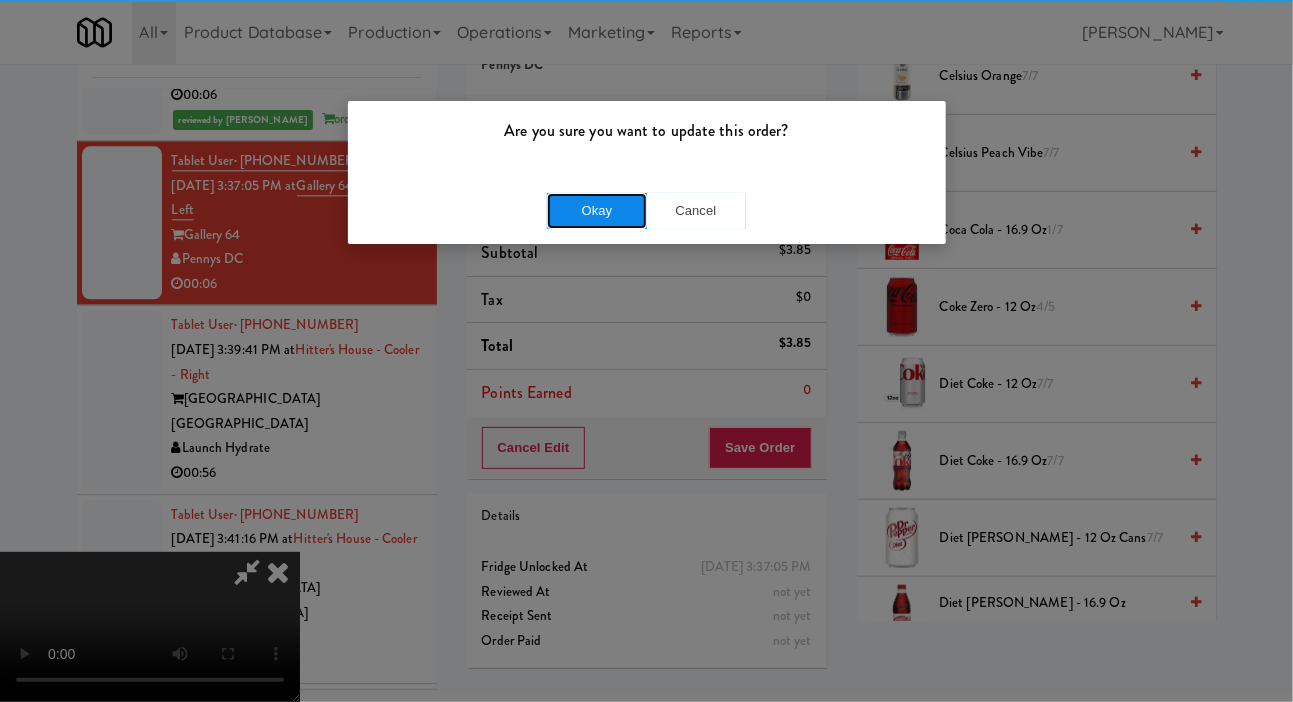 click on "Okay" at bounding box center [597, 211] 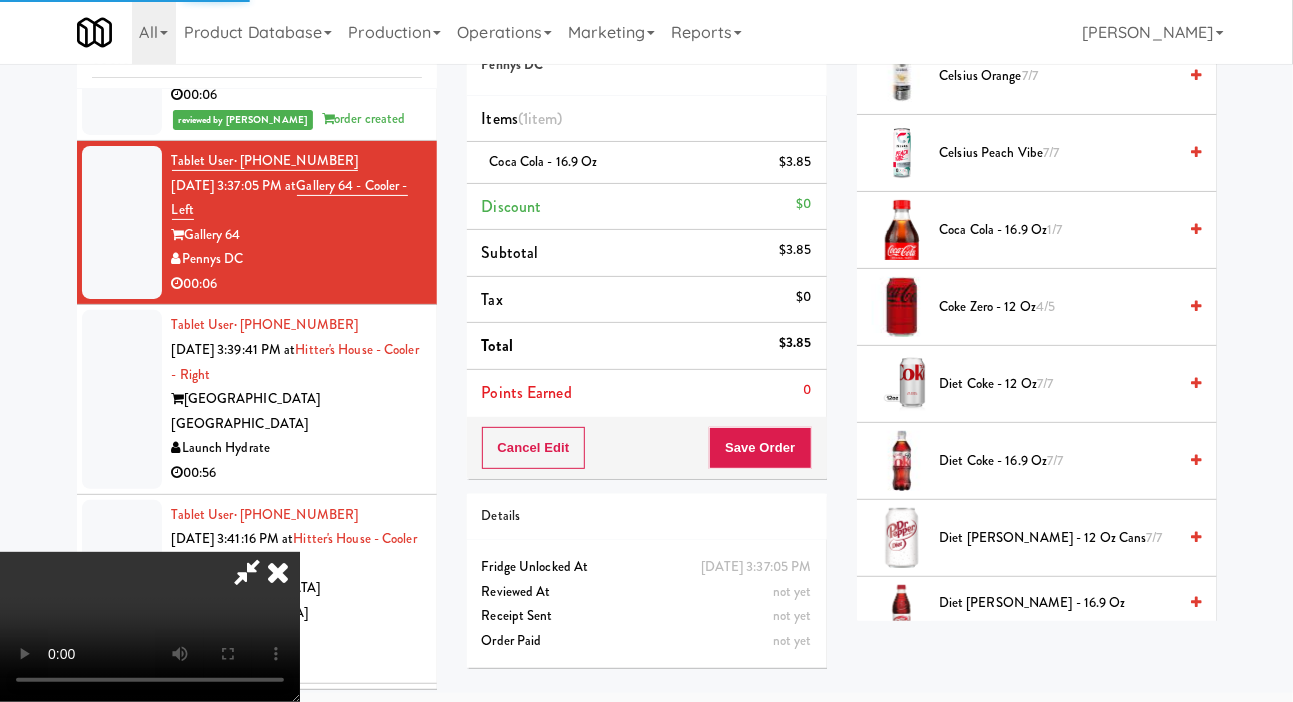 scroll, scrollTop: 116, scrollLeft: 0, axis: vertical 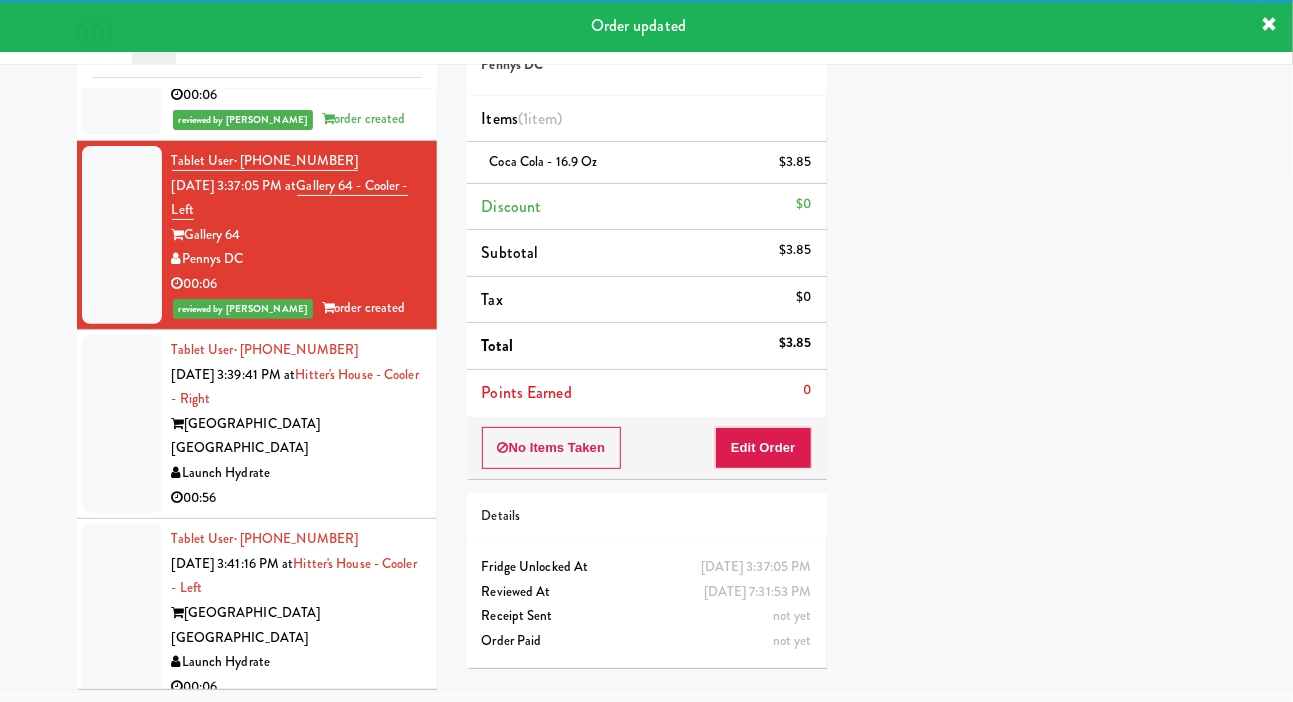 click at bounding box center (122, 424) 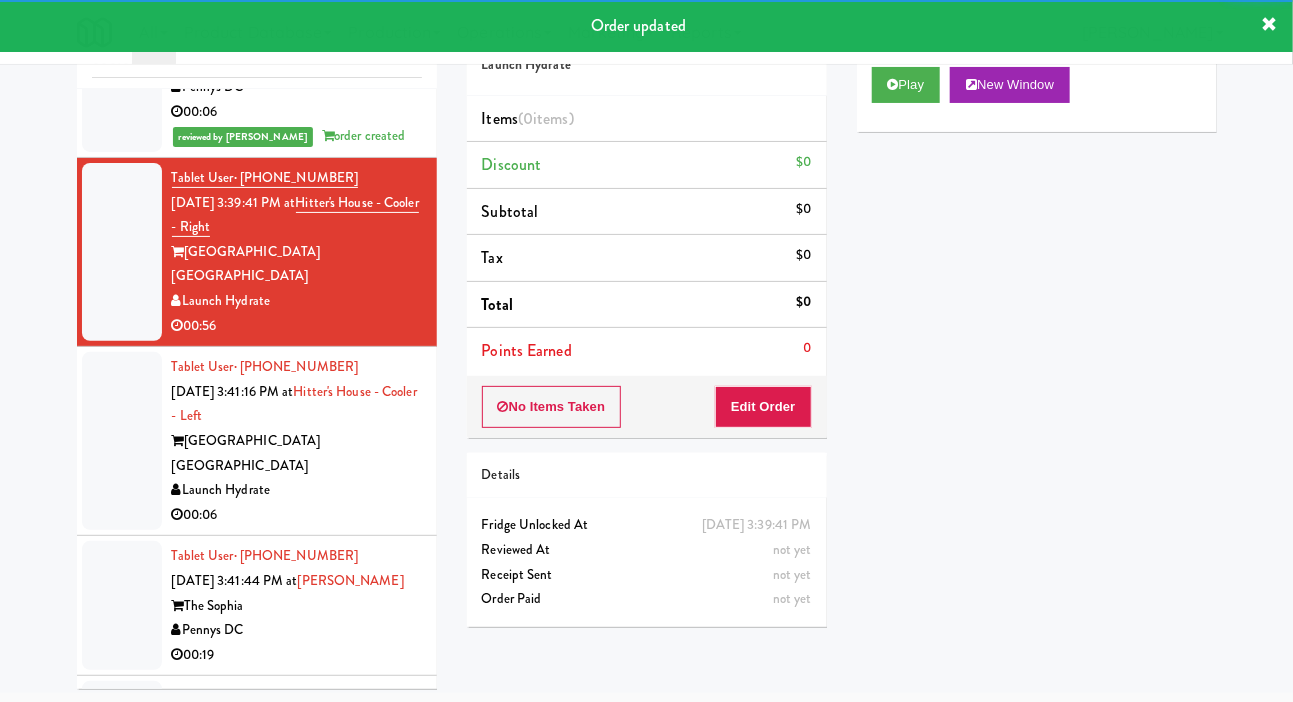 scroll, scrollTop: 2133, scrollLeft: 0, axis: vertical 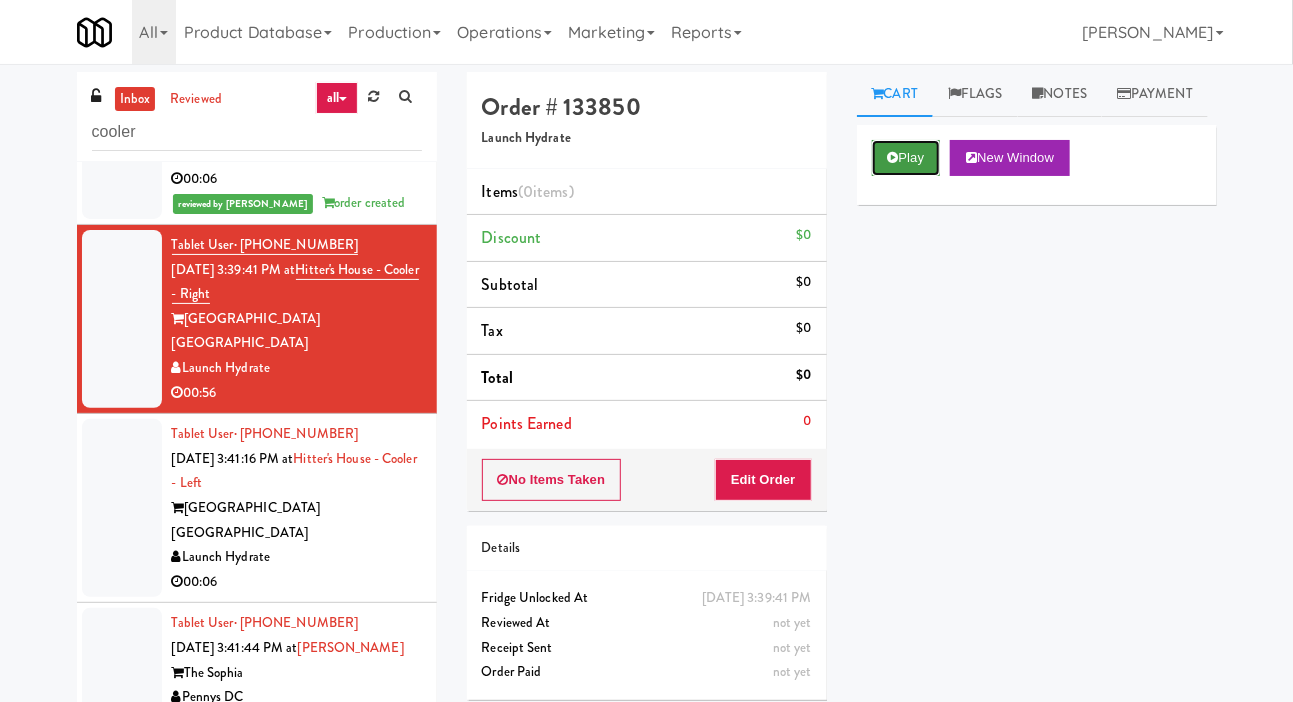 click on "Play" at bounding box center (906, 158) 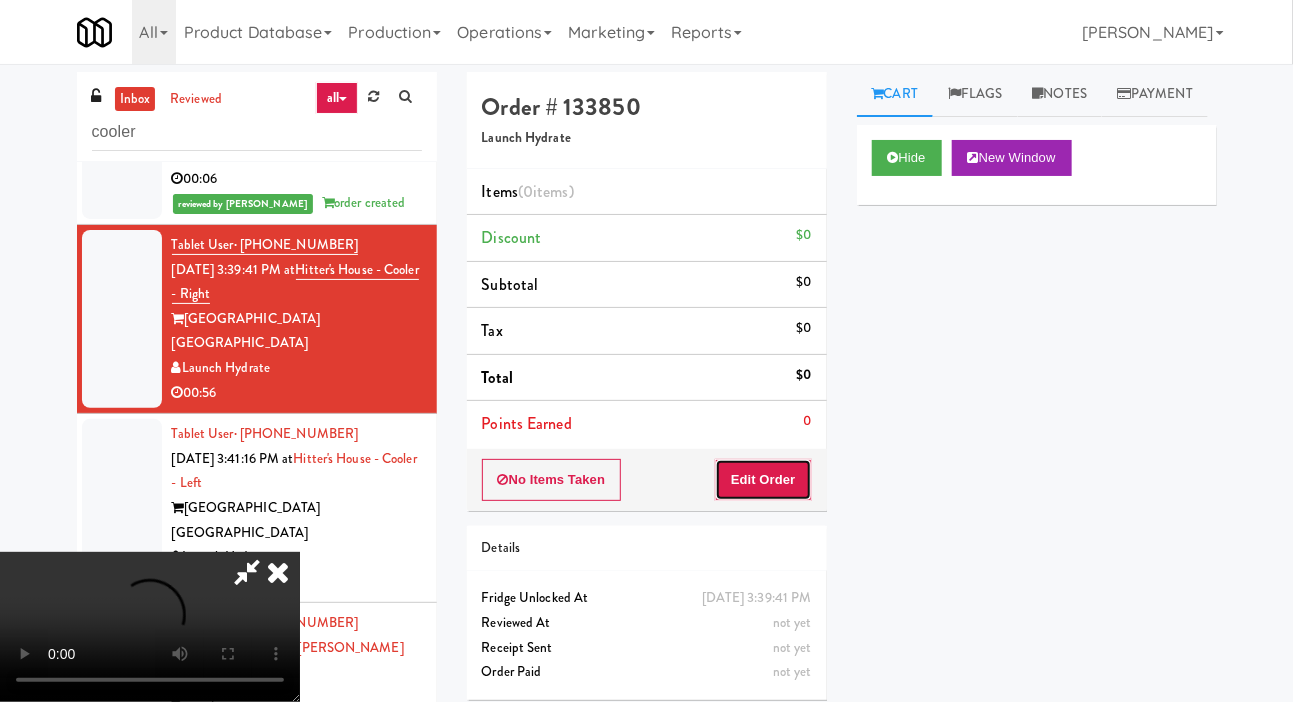 click on "Edit Order" at bounding box center (763, 480) 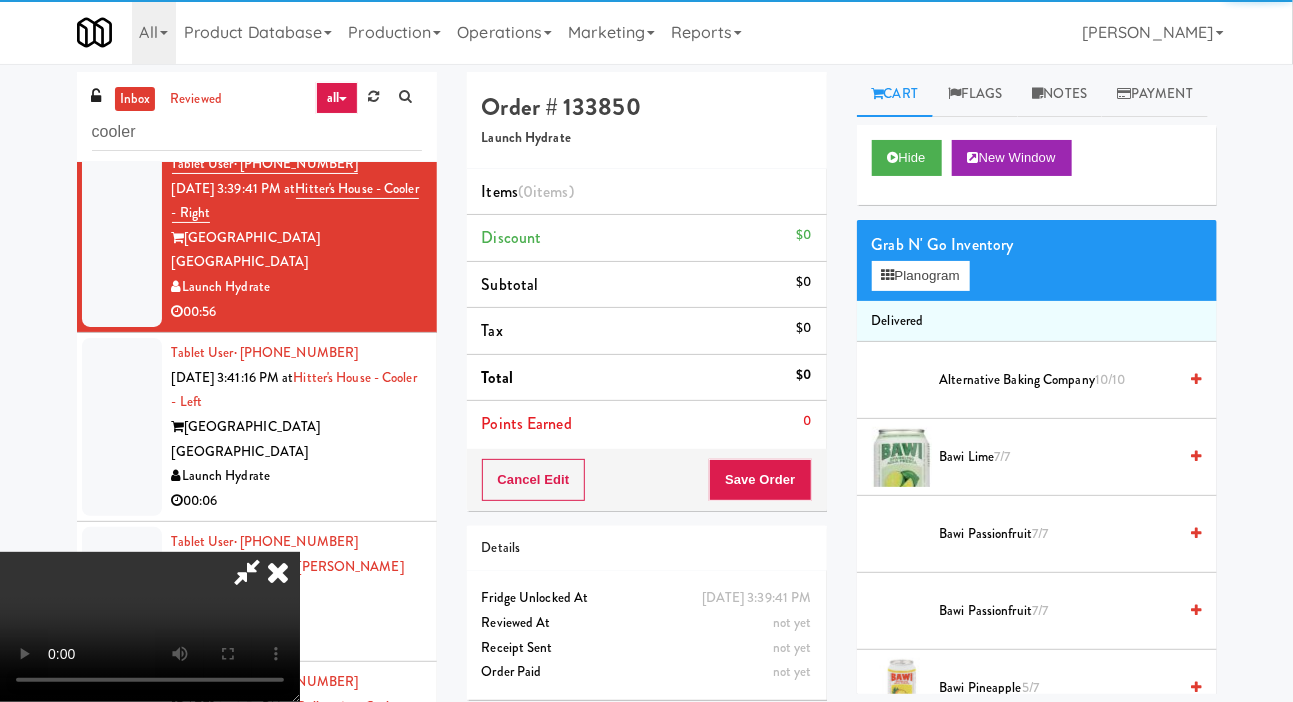 scroll, scrollTop: 2219, scrollLeft: 0, axis: vertical 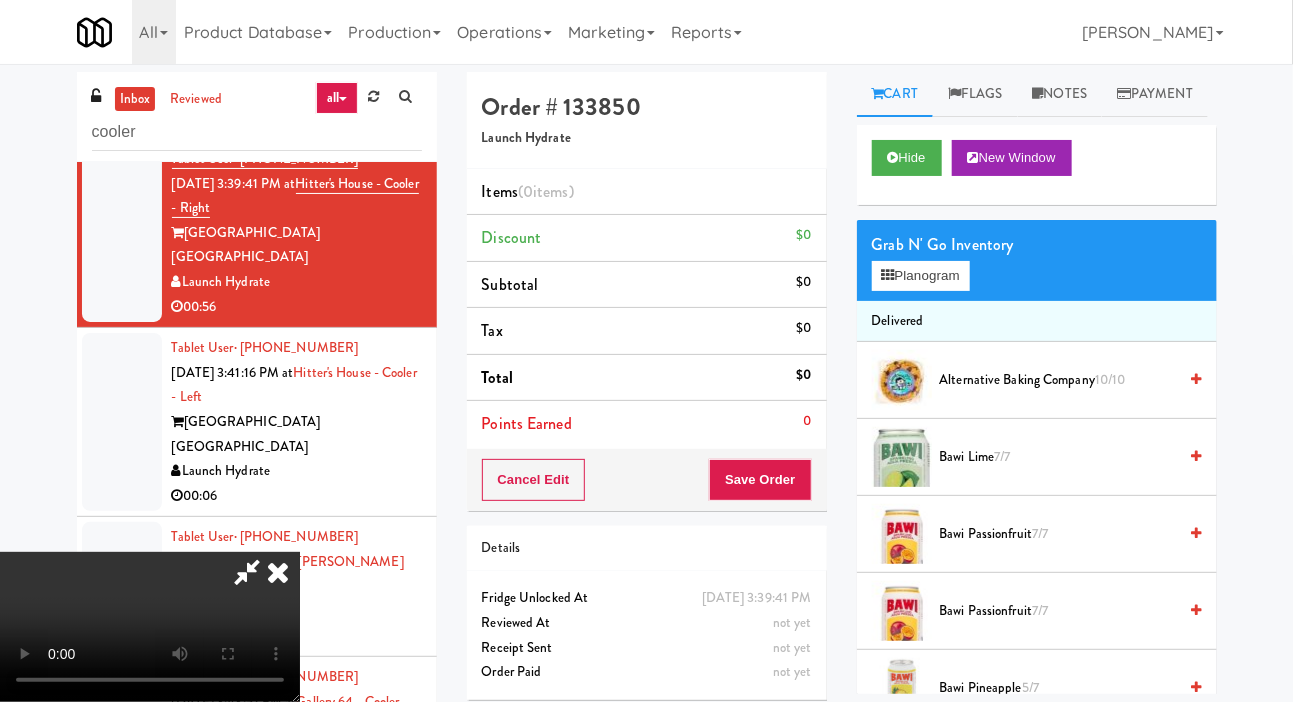 type 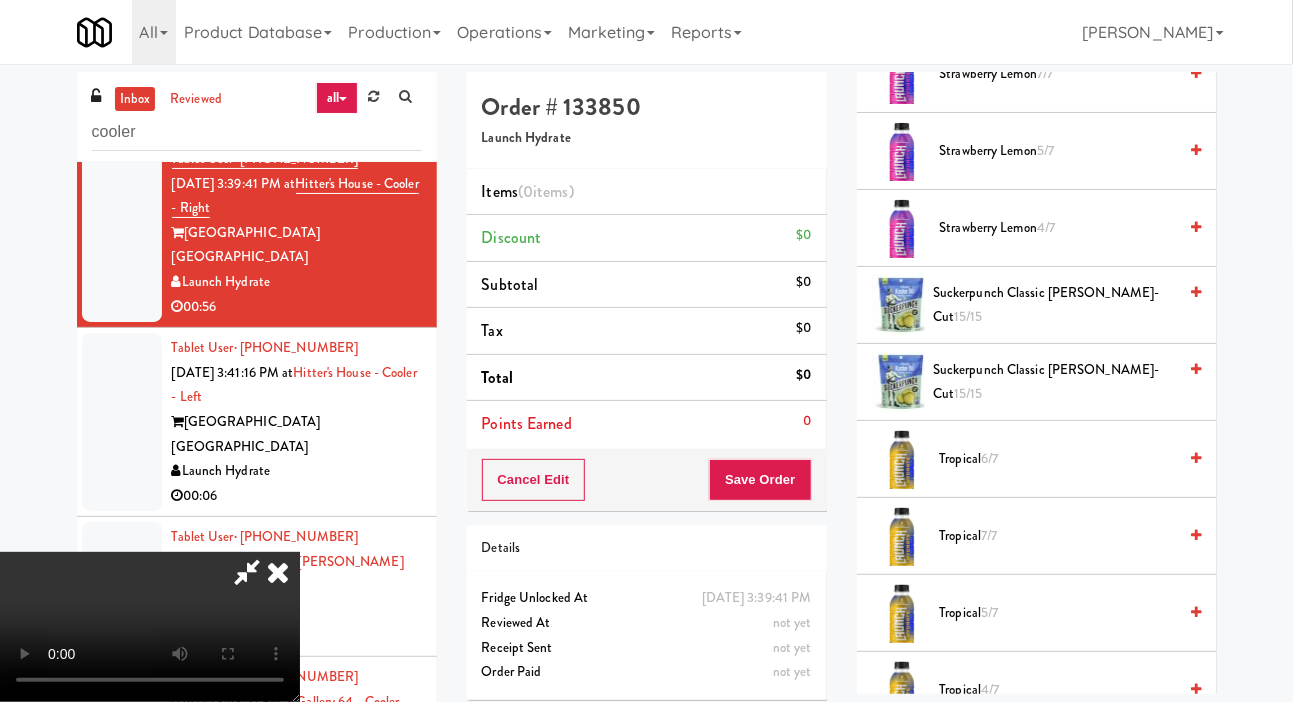 scroll, scrollTop: 2120, scrollLeft: 0, axis: vertical 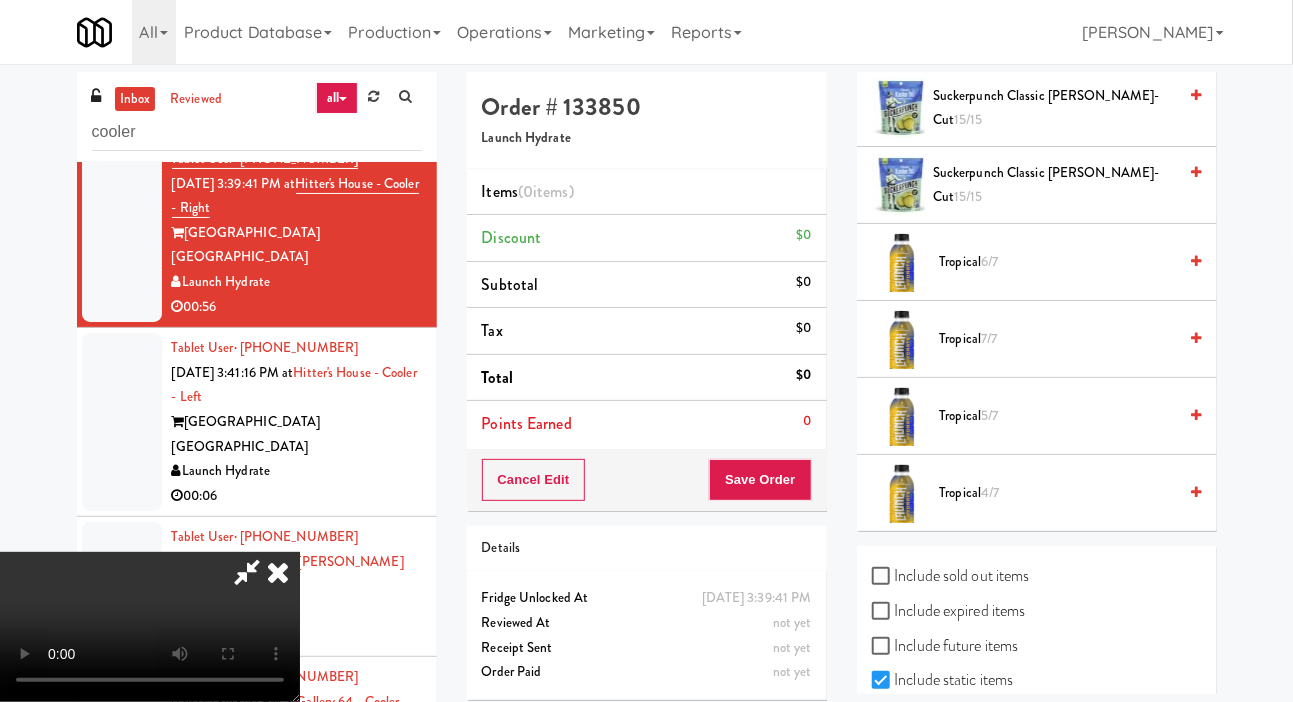 click on "Include sold out items" at bounding box center [951, 576] 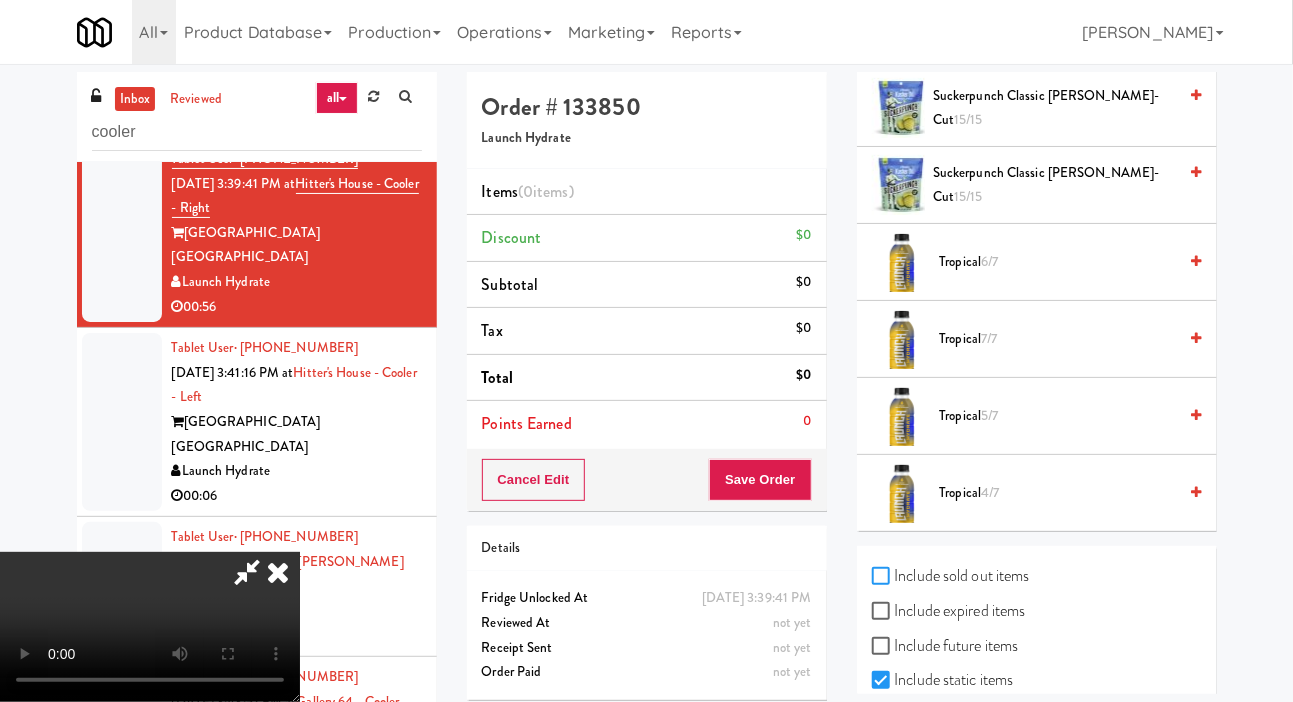 click on "Include sold out items" at bounding box center (883, 577) 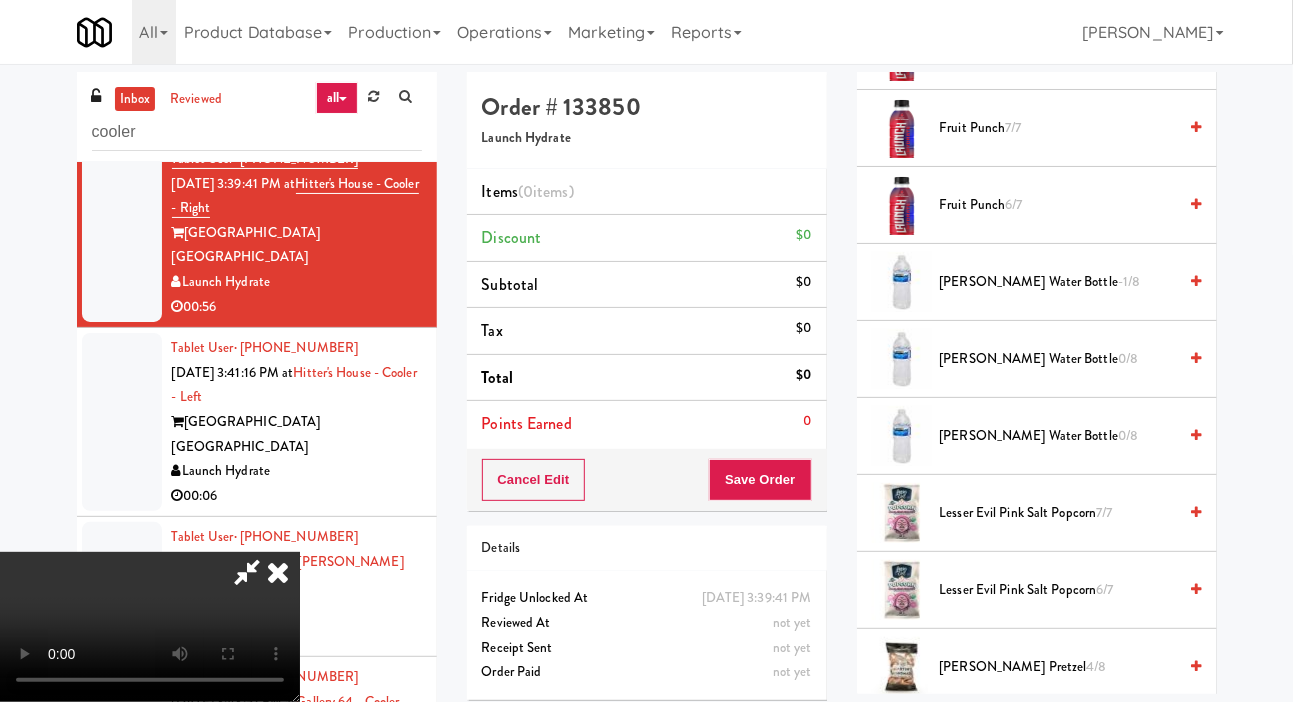 scroll, scrollTop: 1406, scrollLeft: 0, axis: vertical 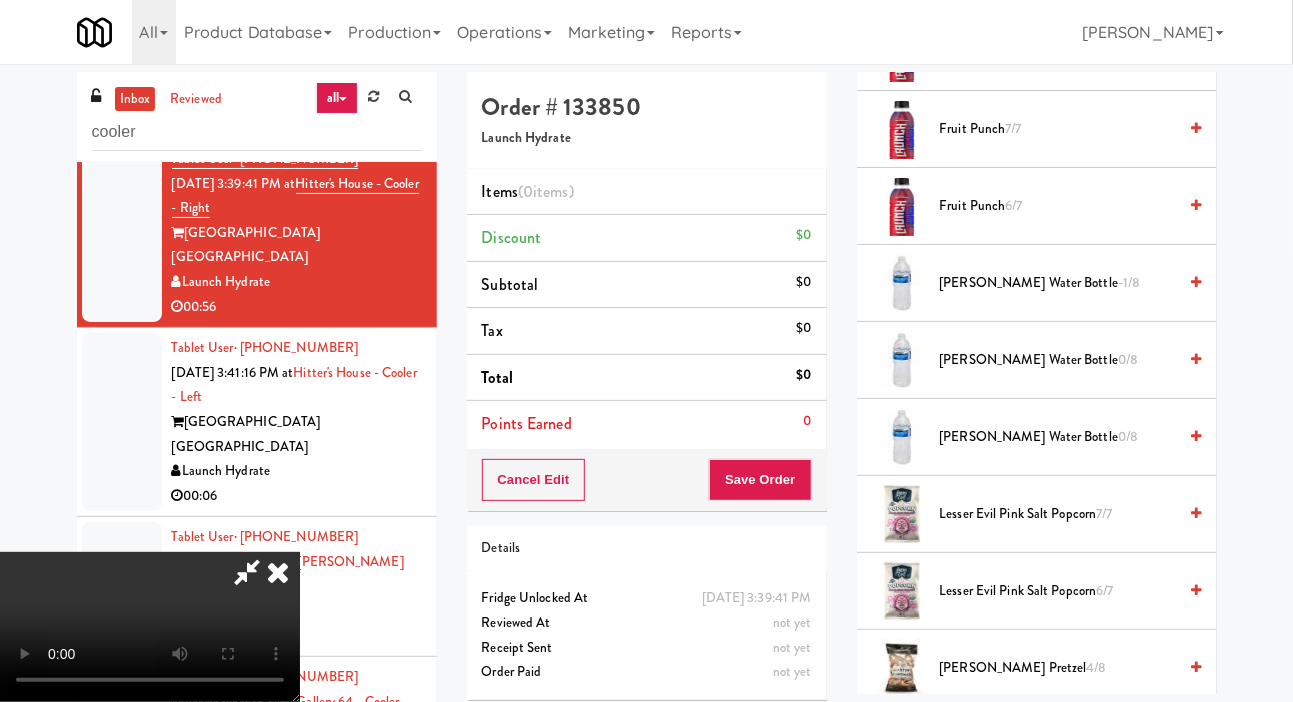 click on "-1/8" at bounding box center [1129, 282] 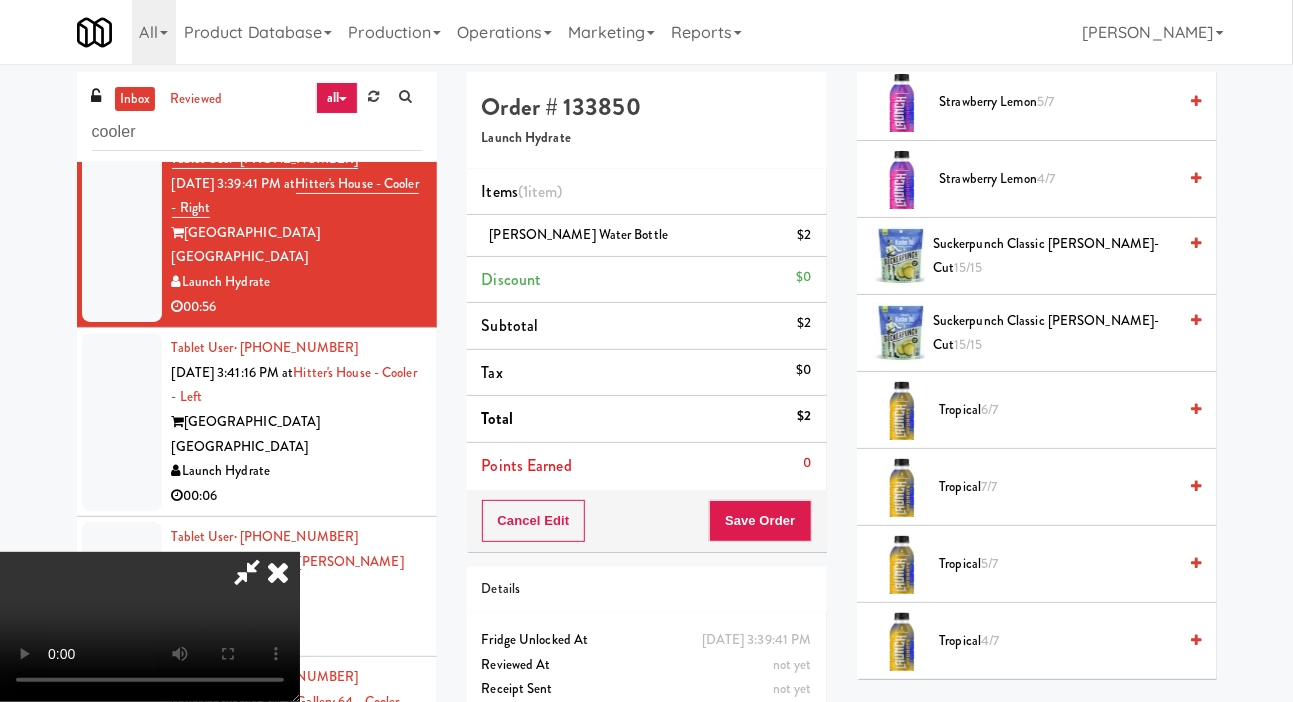 scroll, scrollTop: 2427, scrollLeft: 0, axis: vertical 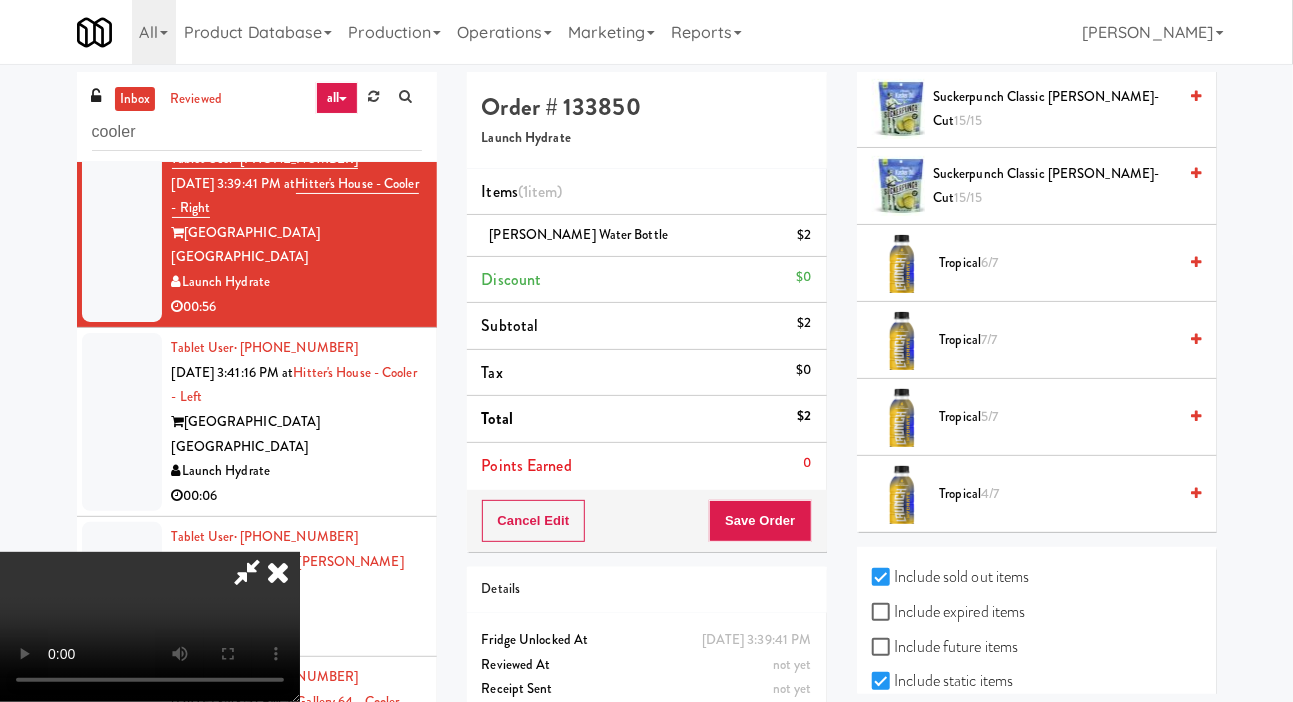 click on "Include expired items" at bounding box center [949, 612] 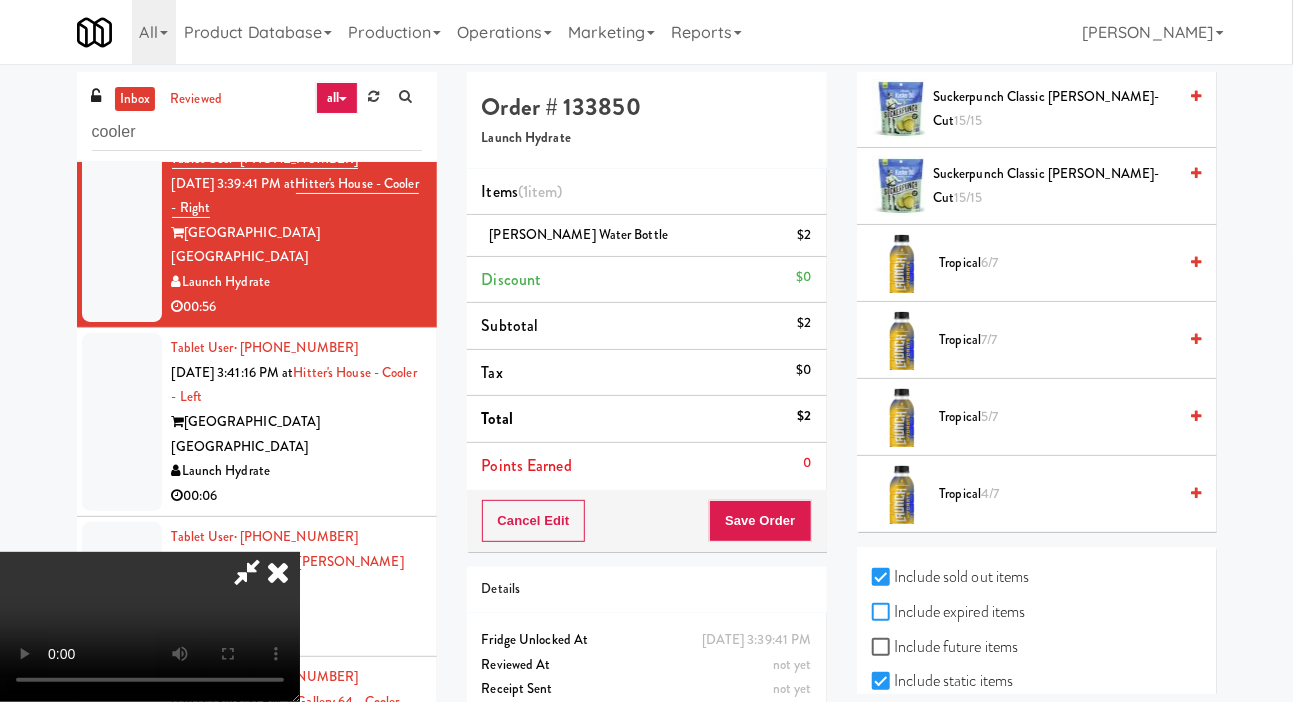 click on "Include expired items" at bounding box center (883, 613) 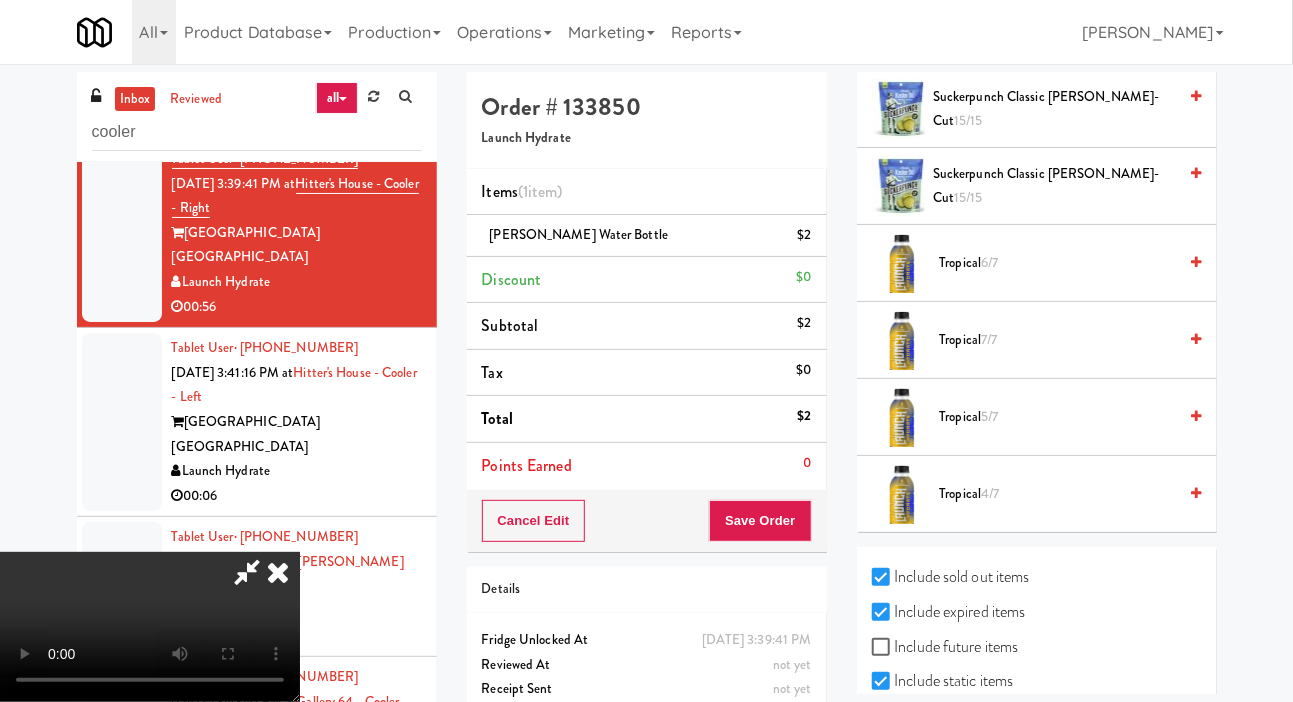scroll, scrollTop: 98, scrollLeft: 0, axis: vertical 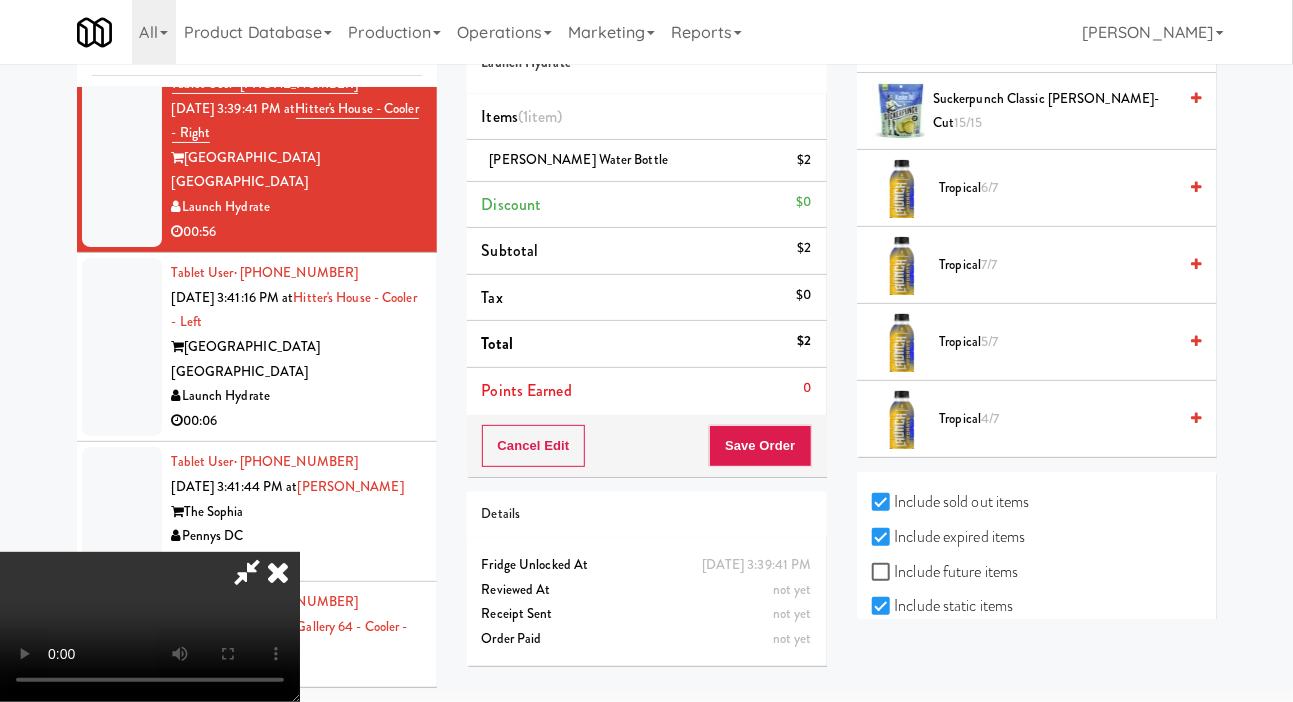 click on "Include previous static inventory" at bounding box center [983, 641] 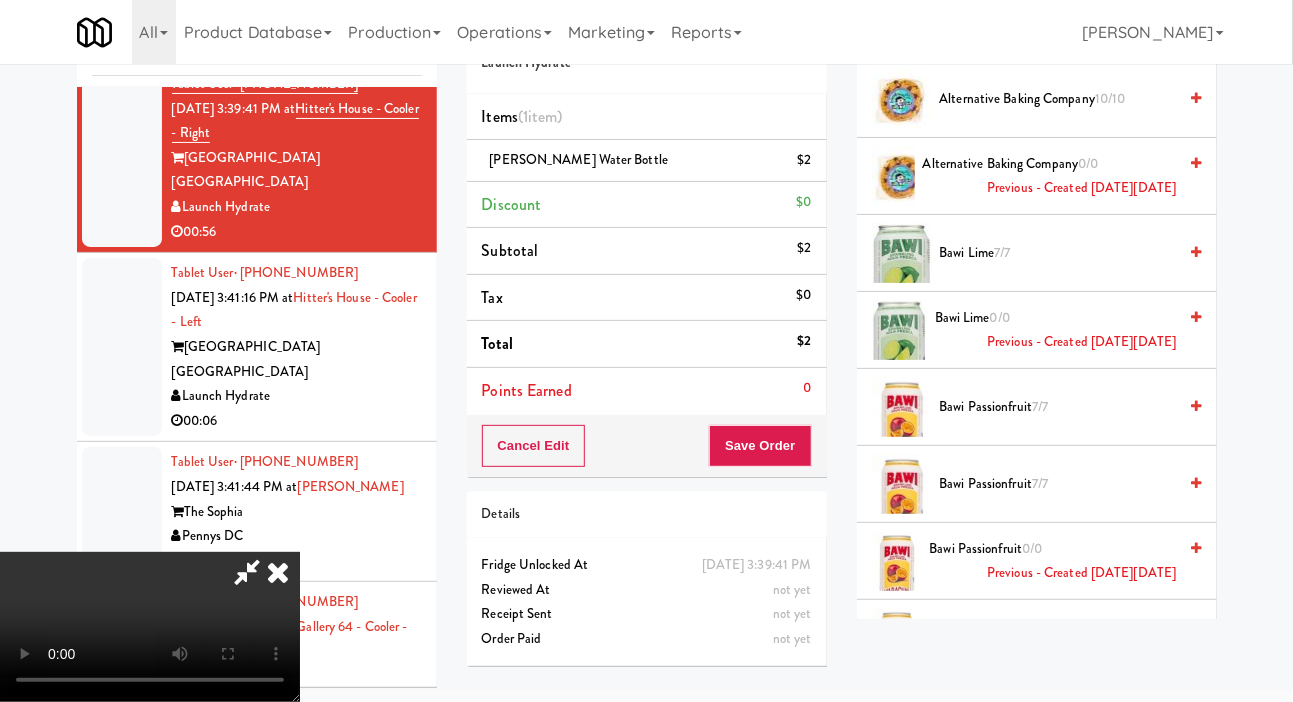 scroll, scrollTop: 0, scrollLeft: 0, axis: both 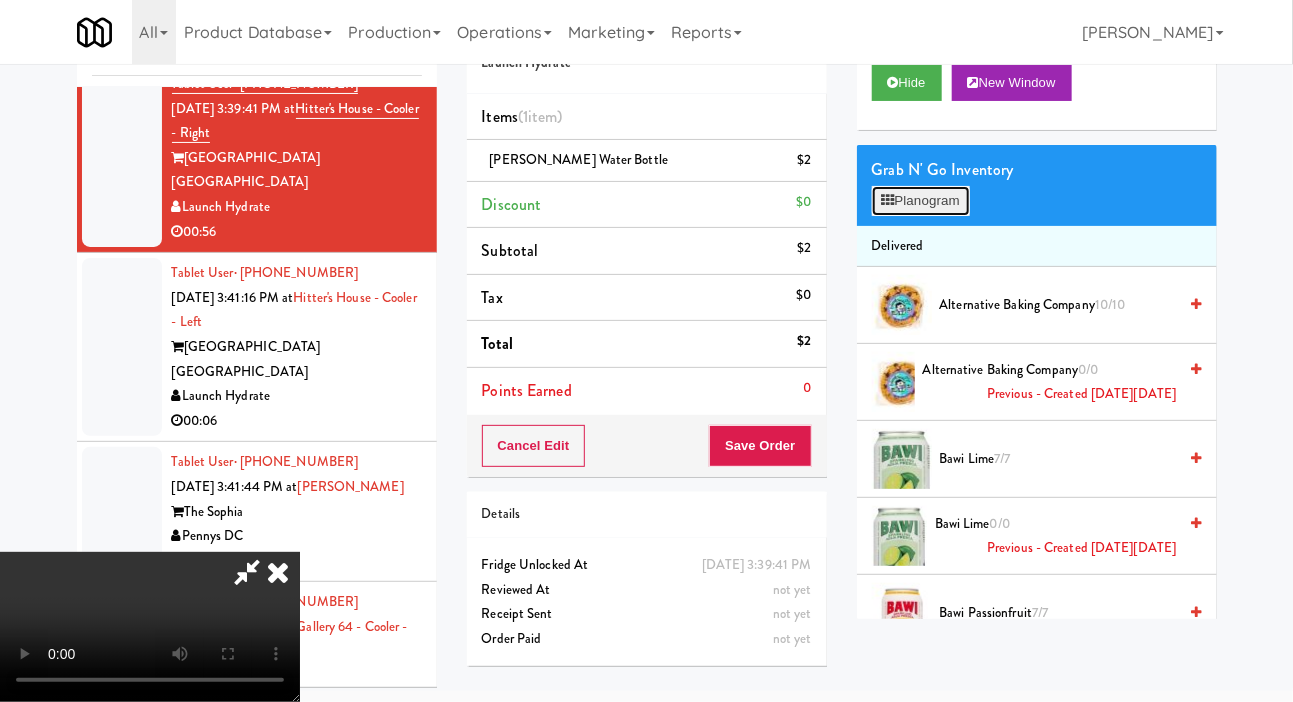 click on "Planogram" at bounding box center (921, 201) 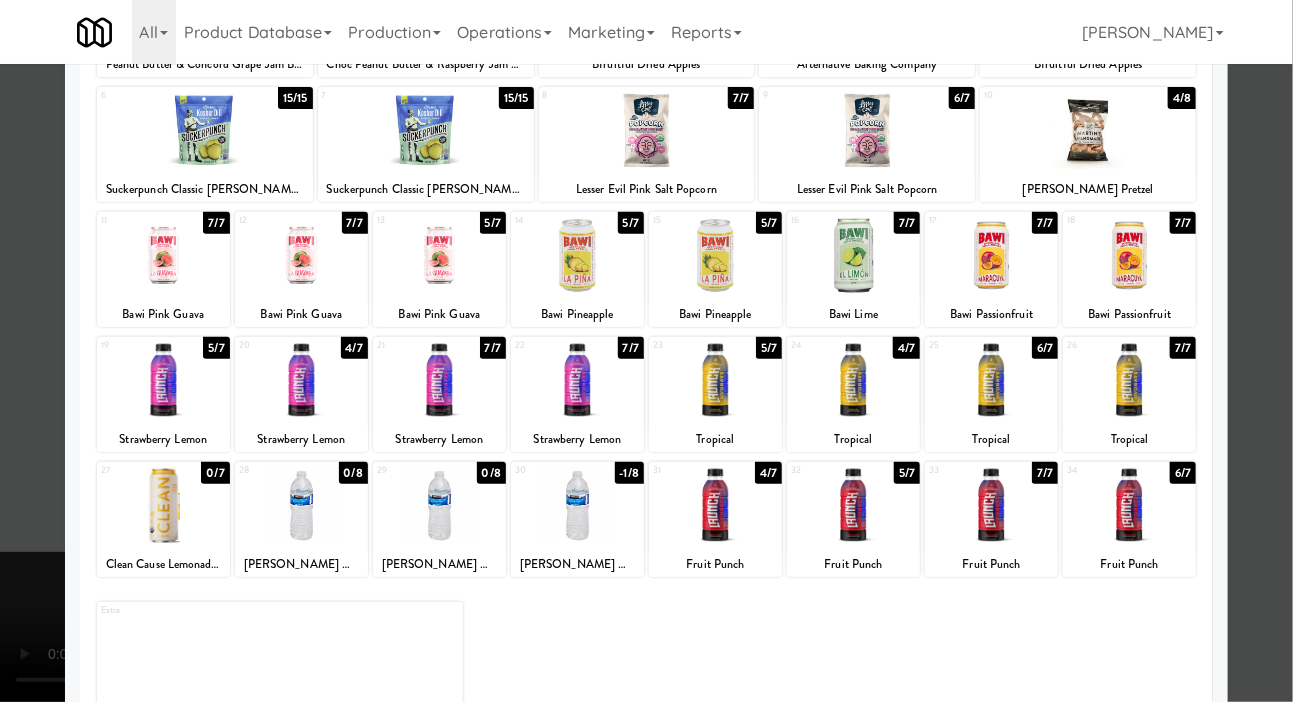 scroll, scrollTop: 243, scrollLeft: 0, axis: vertical 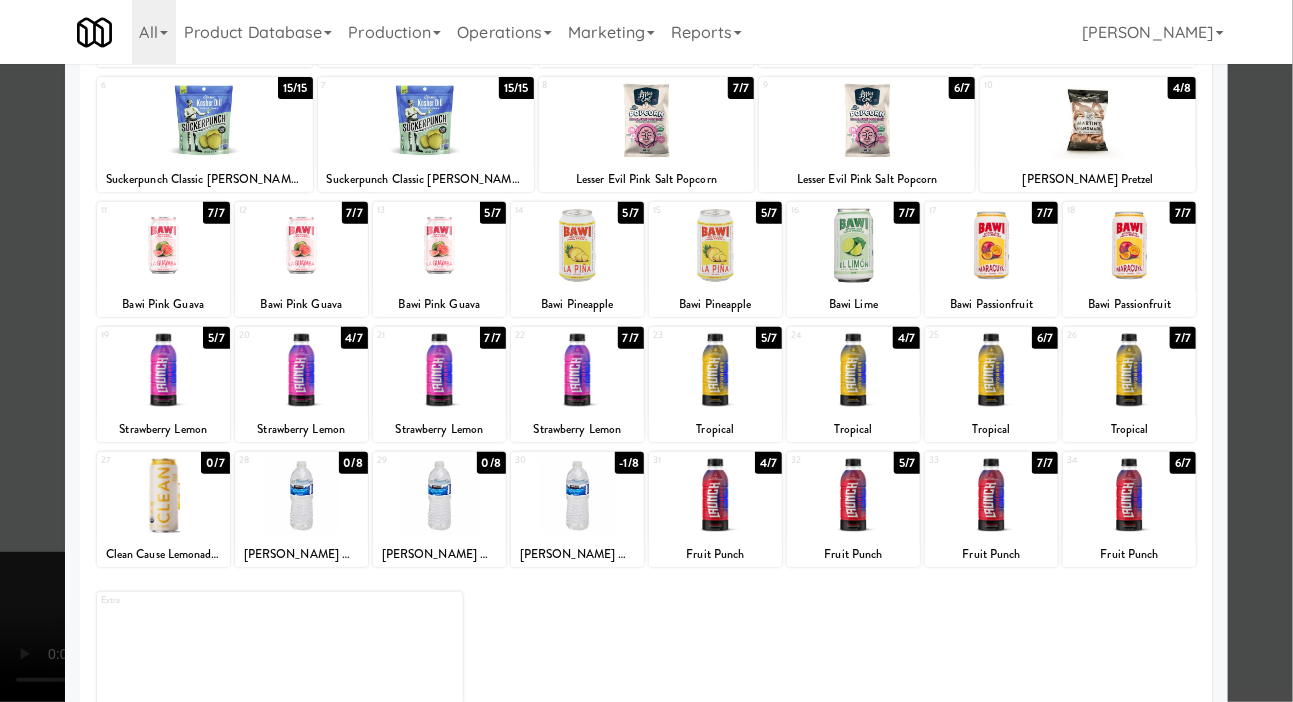 click at bounding box center [646, 351] 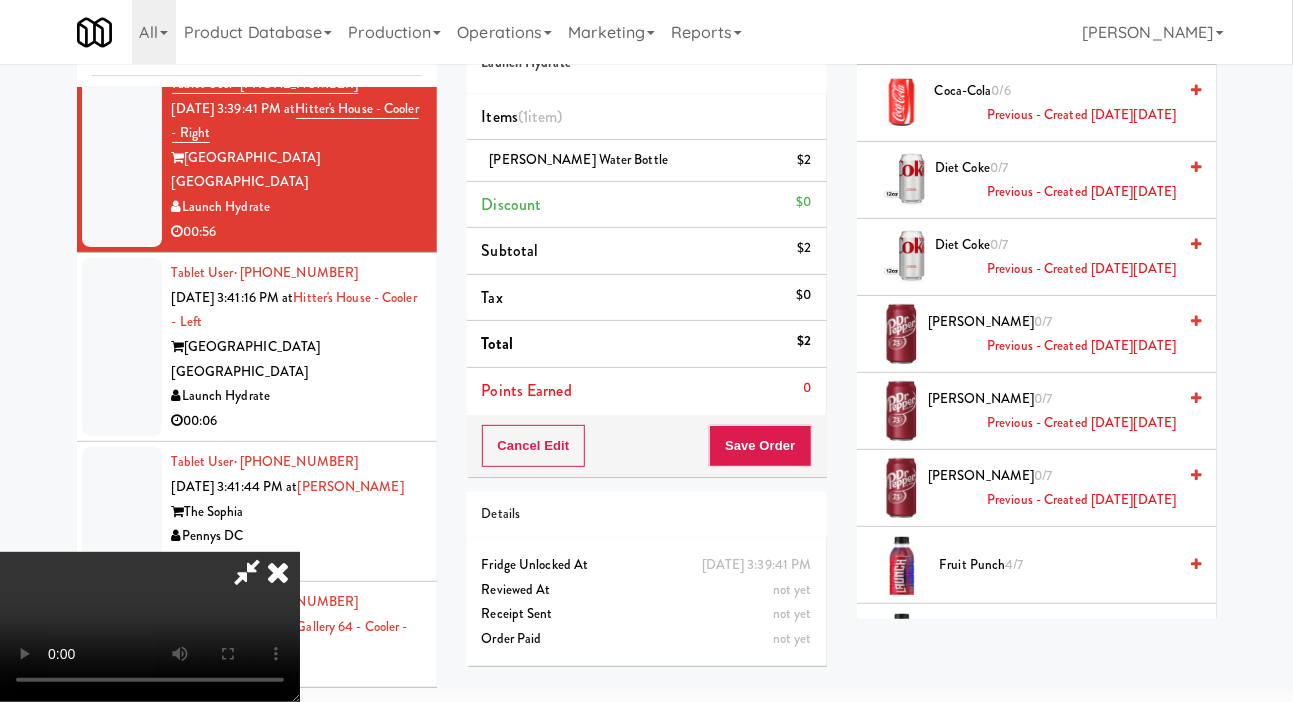 scroll, scrollTop: 2754, scrollLeft: 0, axis: vertical 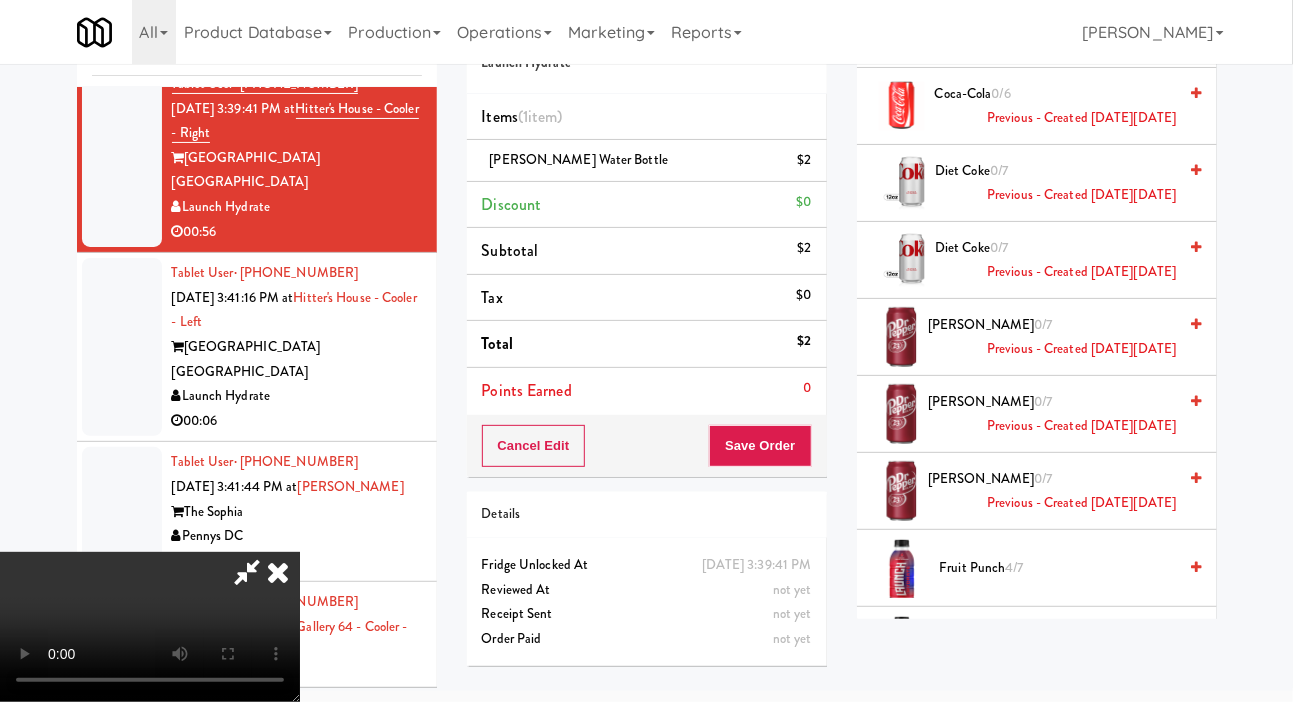 click on "Previous - Created [DATE][DATE]" at bounding box center [1081, 195] 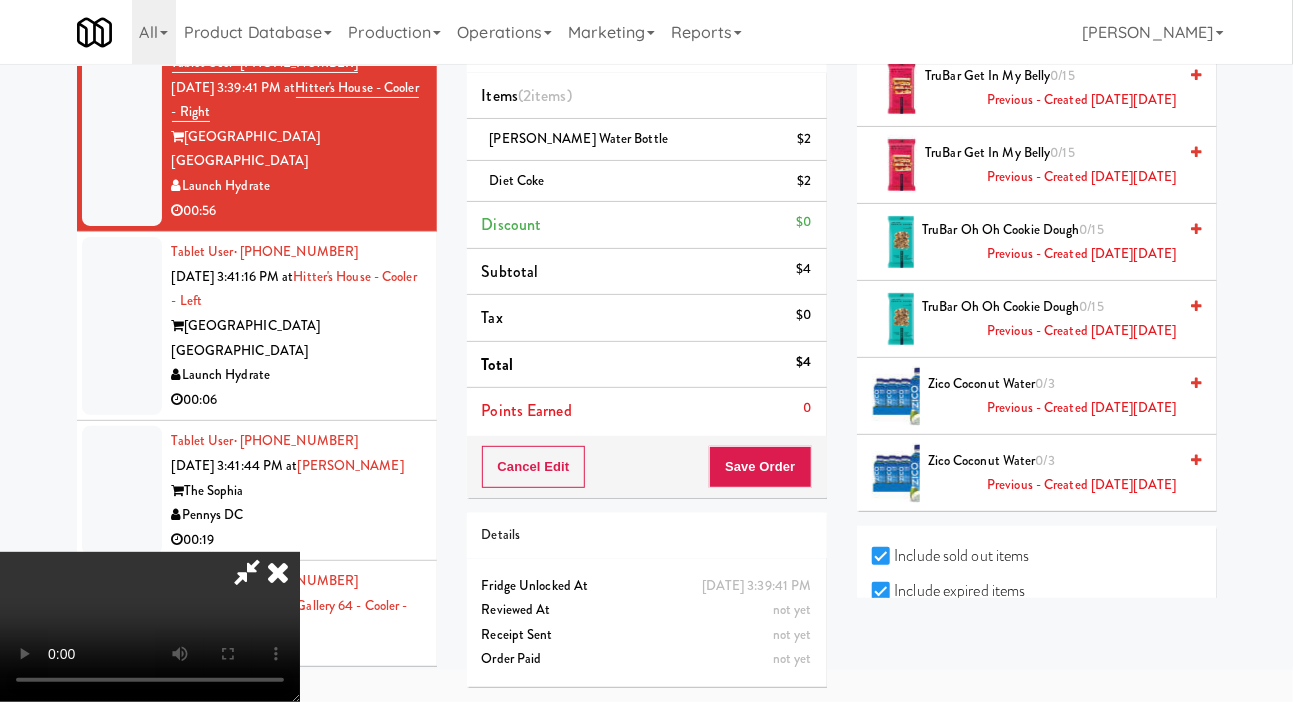 scroll, scrollTop: 6064, scrollLeft: 0, axis: vertical 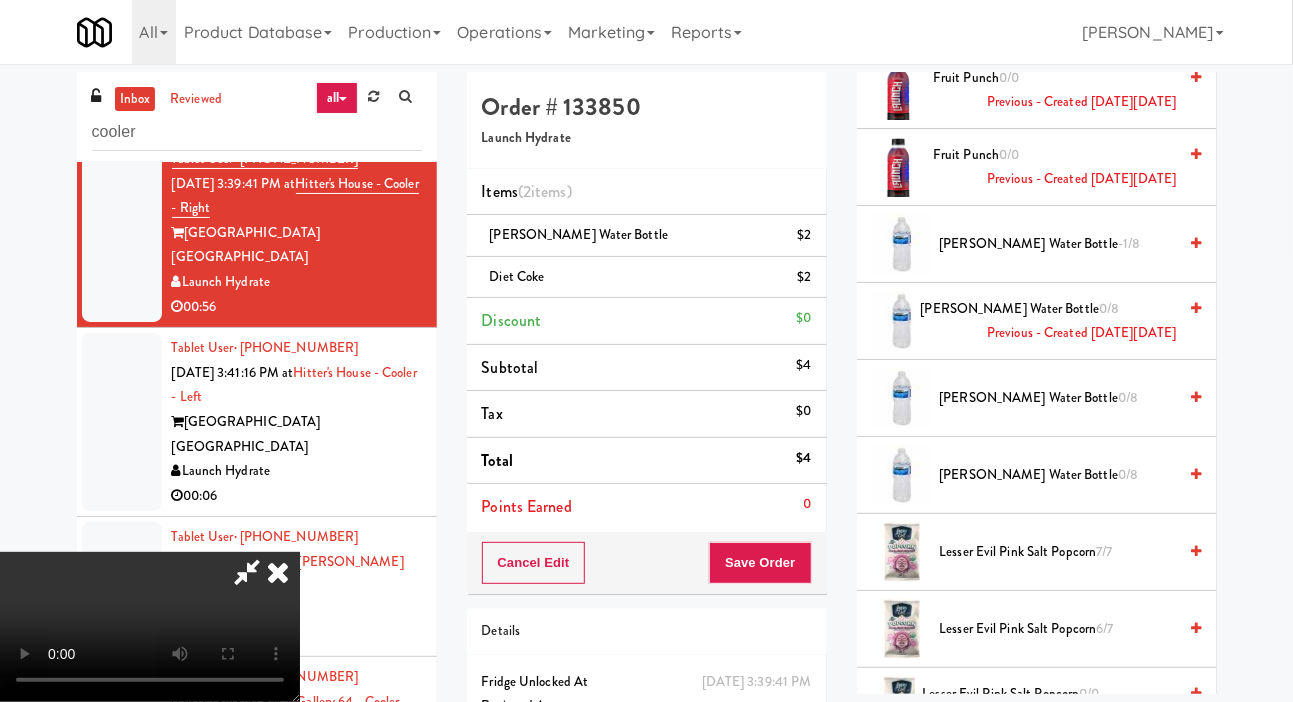 click on "-1/8" at bounding box center [1129, 243] 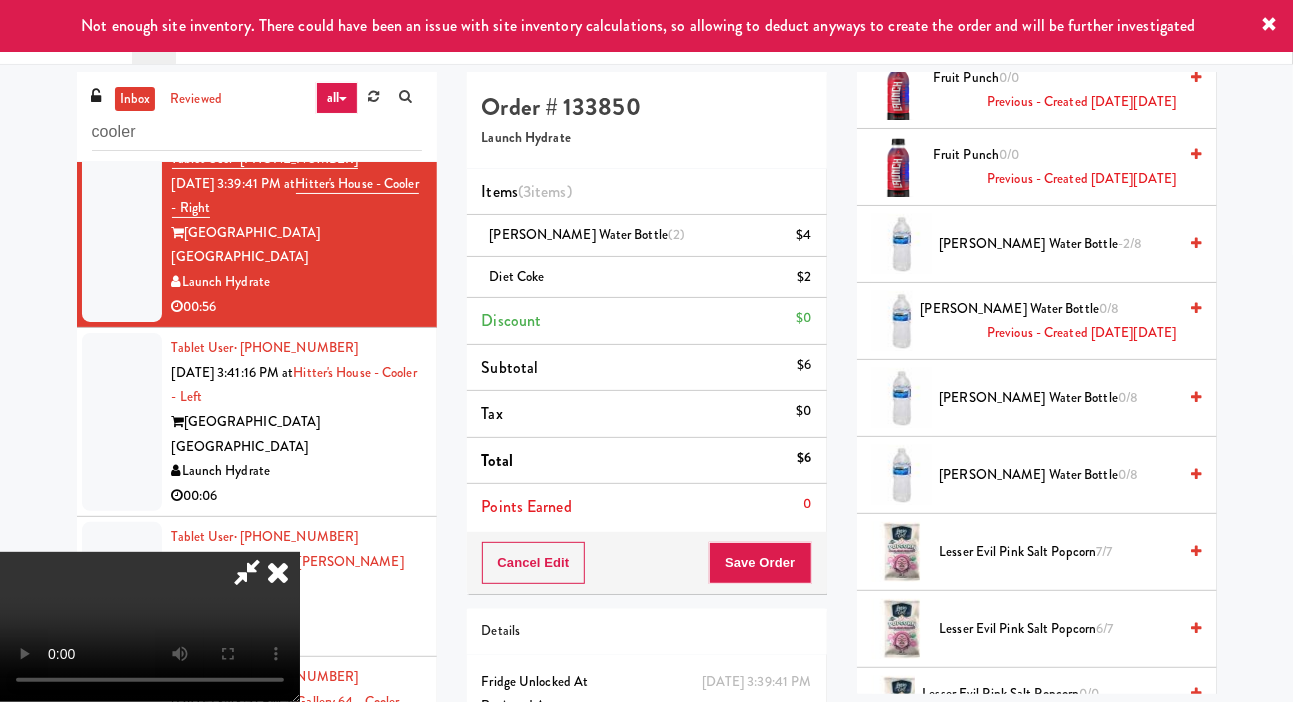 scroll, scrollTop: 0, scrollLeft: 0, axis: both 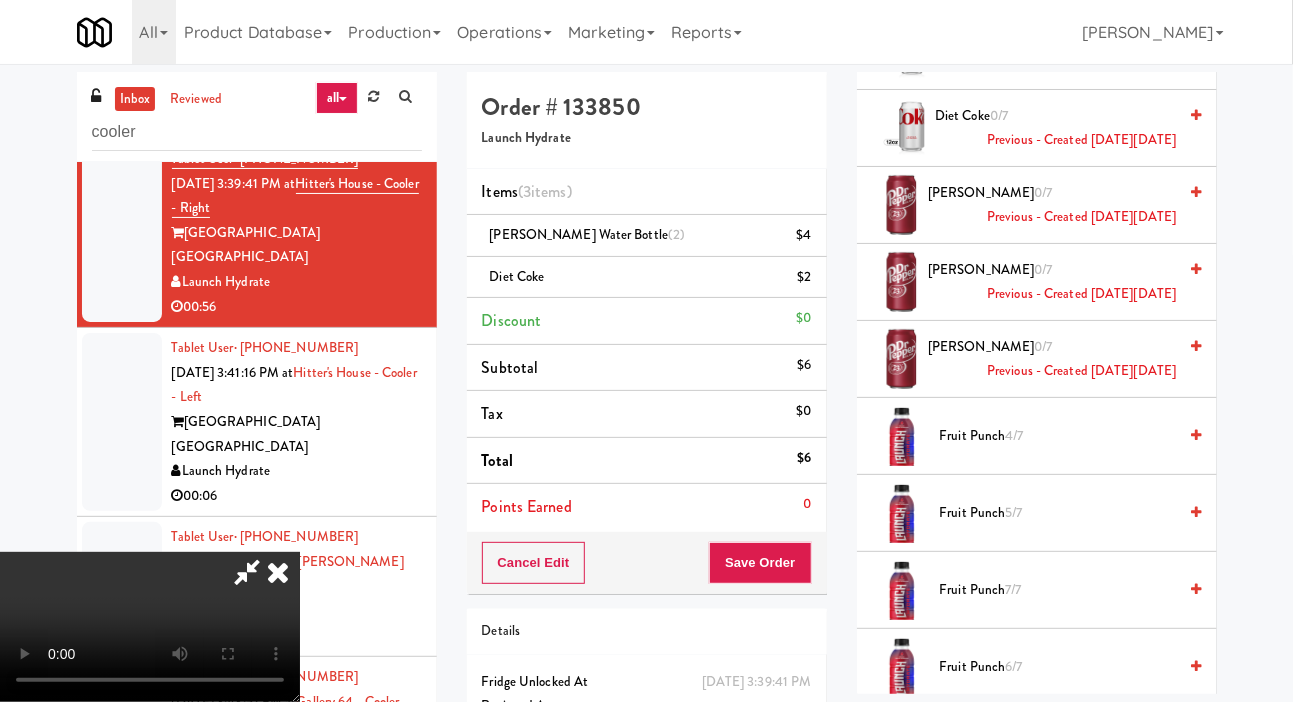 click on "[PERSON_NAME]  0/7 Previous - Created [DATE][DATE]" at bounding box center [1052, 205] 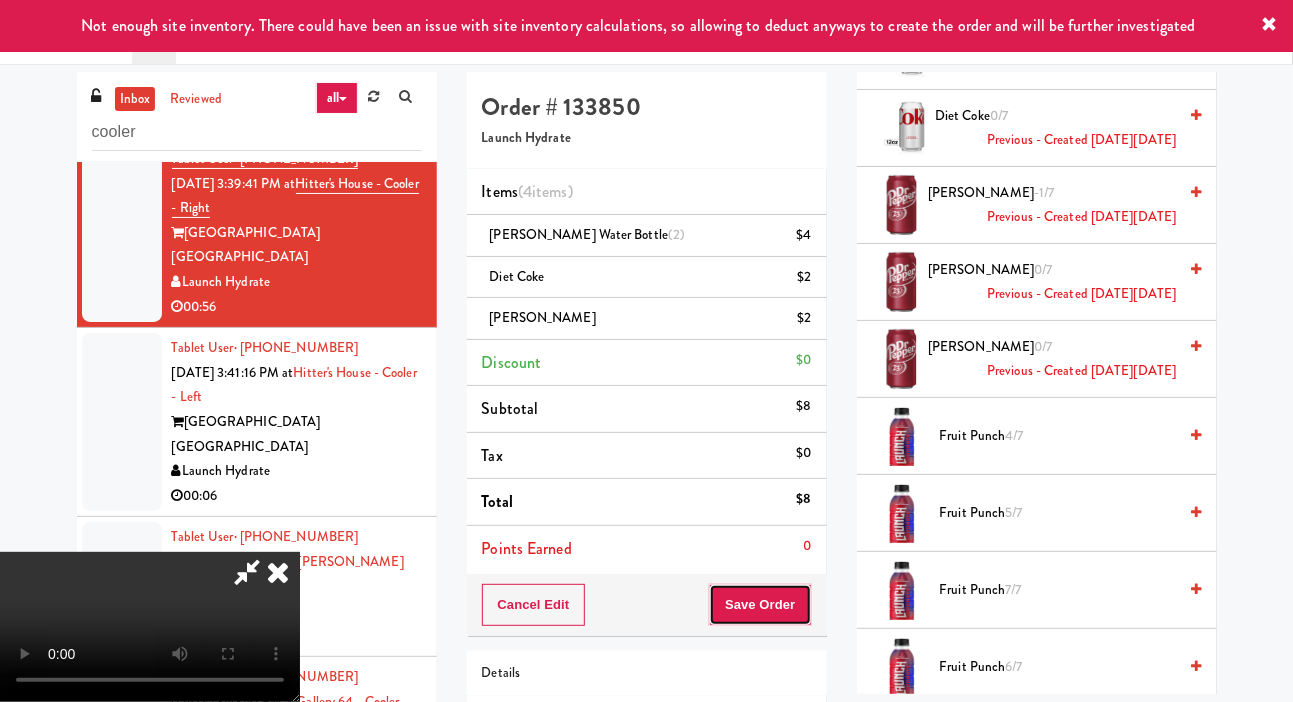 click on "Save Order" at bounding box center (760, 605) 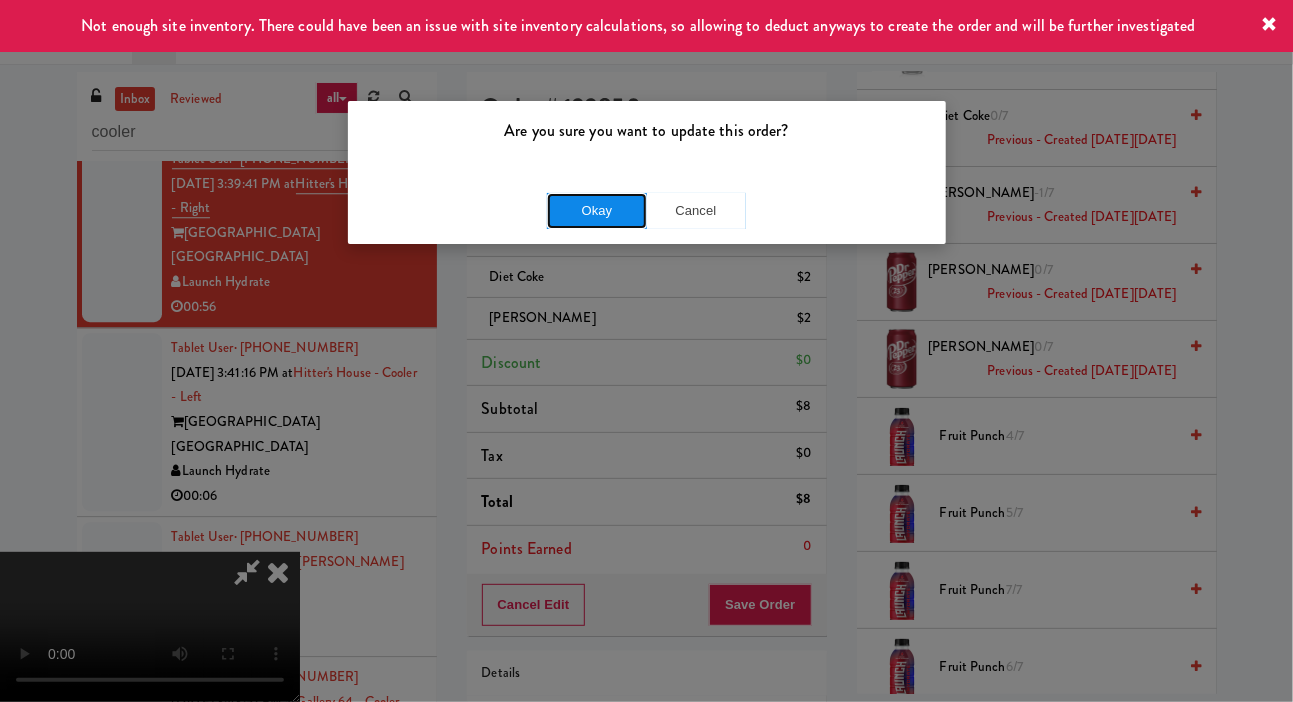 click on "Okay" at bounding box center (597, 211) 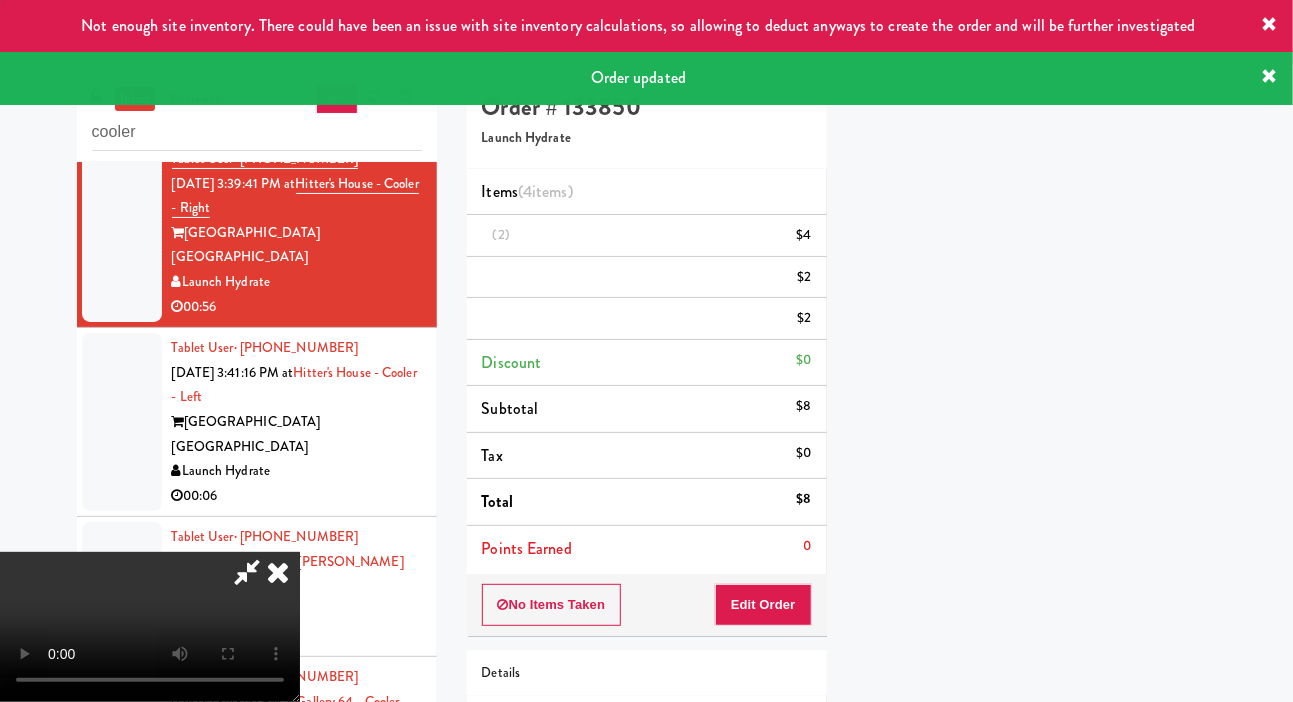 scroll, scrollTop: 116, scrollLeft: 0, axis: vertical 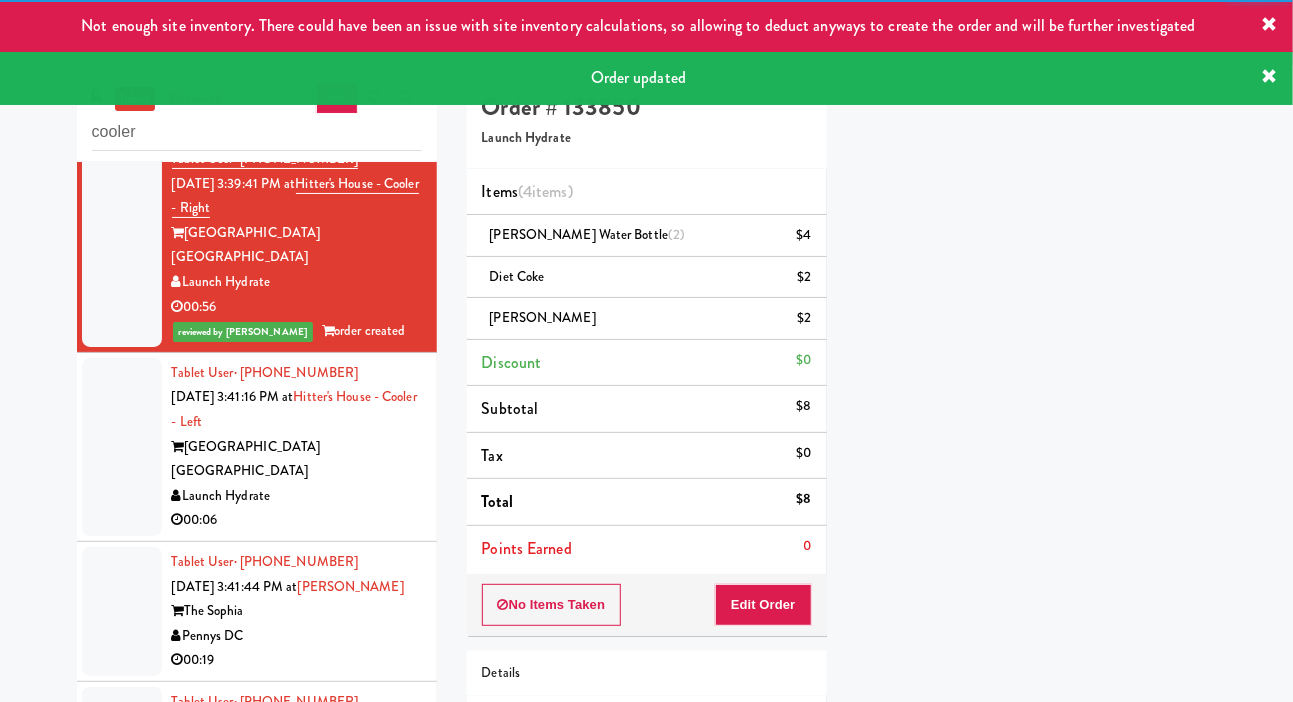 click on "Launch Hydrate" at bounding box center [297, 496] 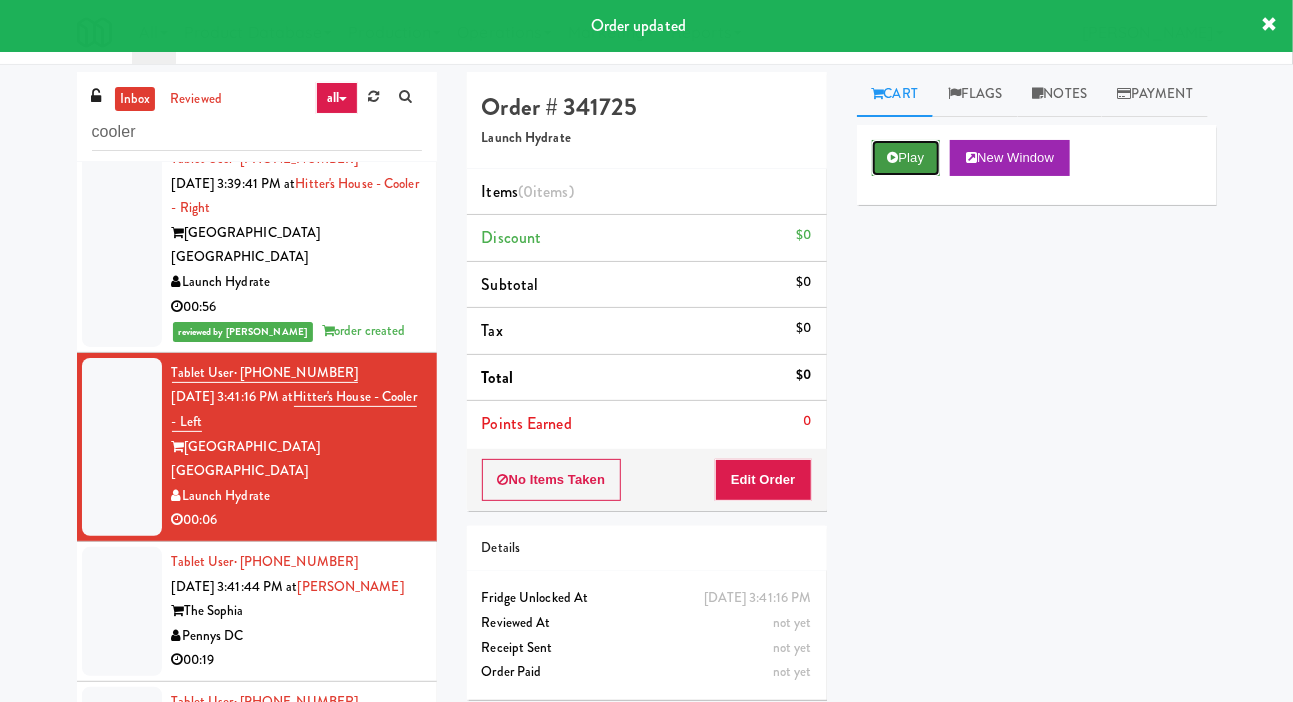 click on "Play" at bounding box center [906, 158] 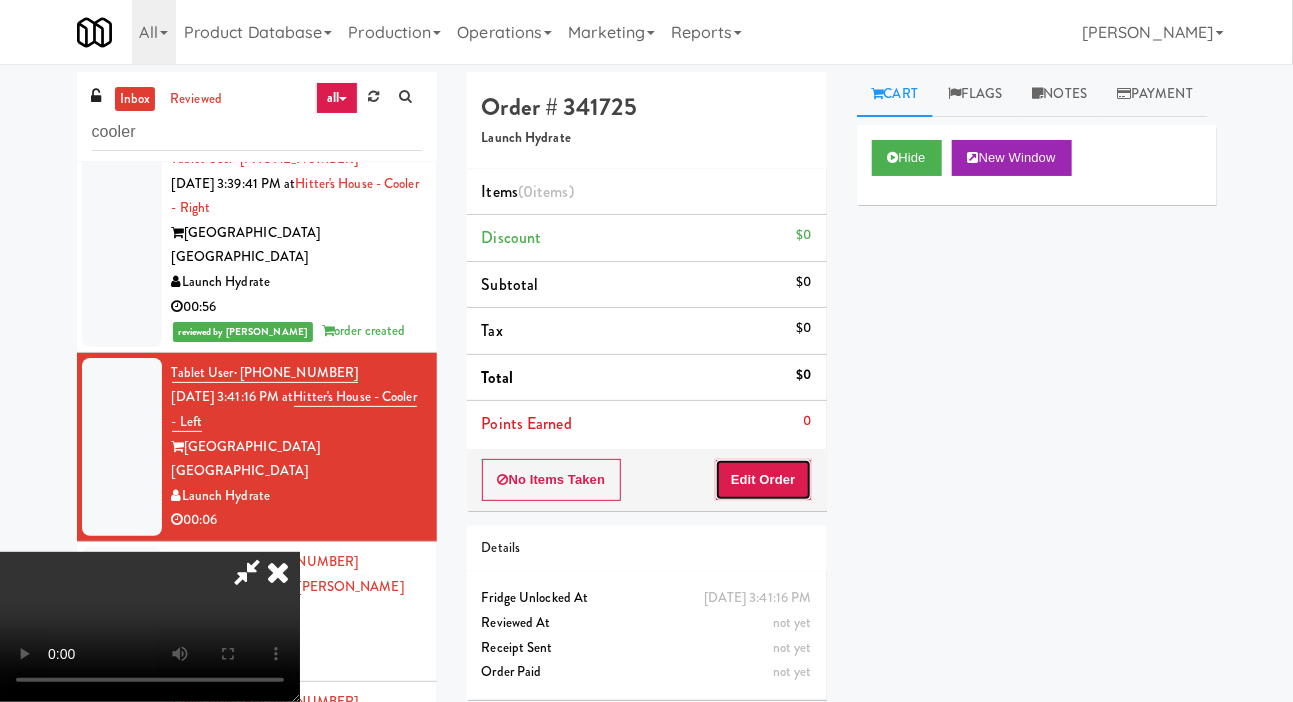 click on "Edit Order" at bounding box center (763, 480) 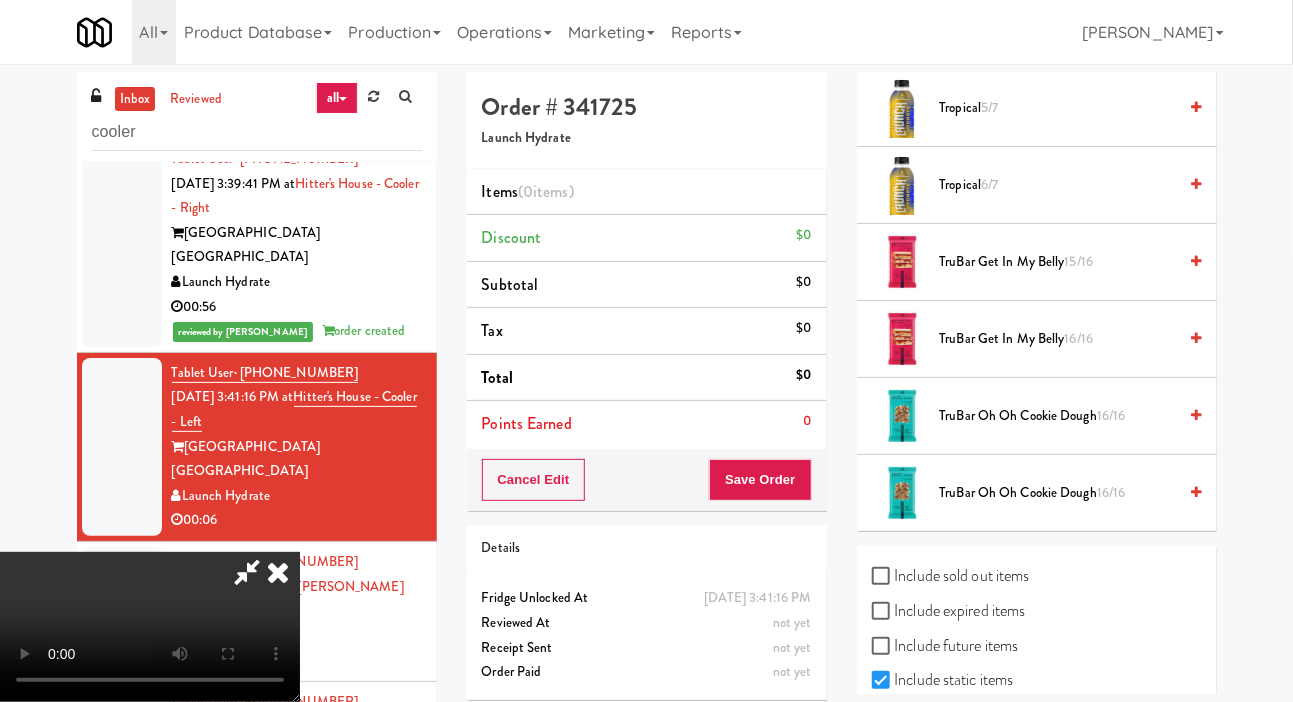 scroll, scrollTop: 2041, scrollLeft: 0, axis: vertical 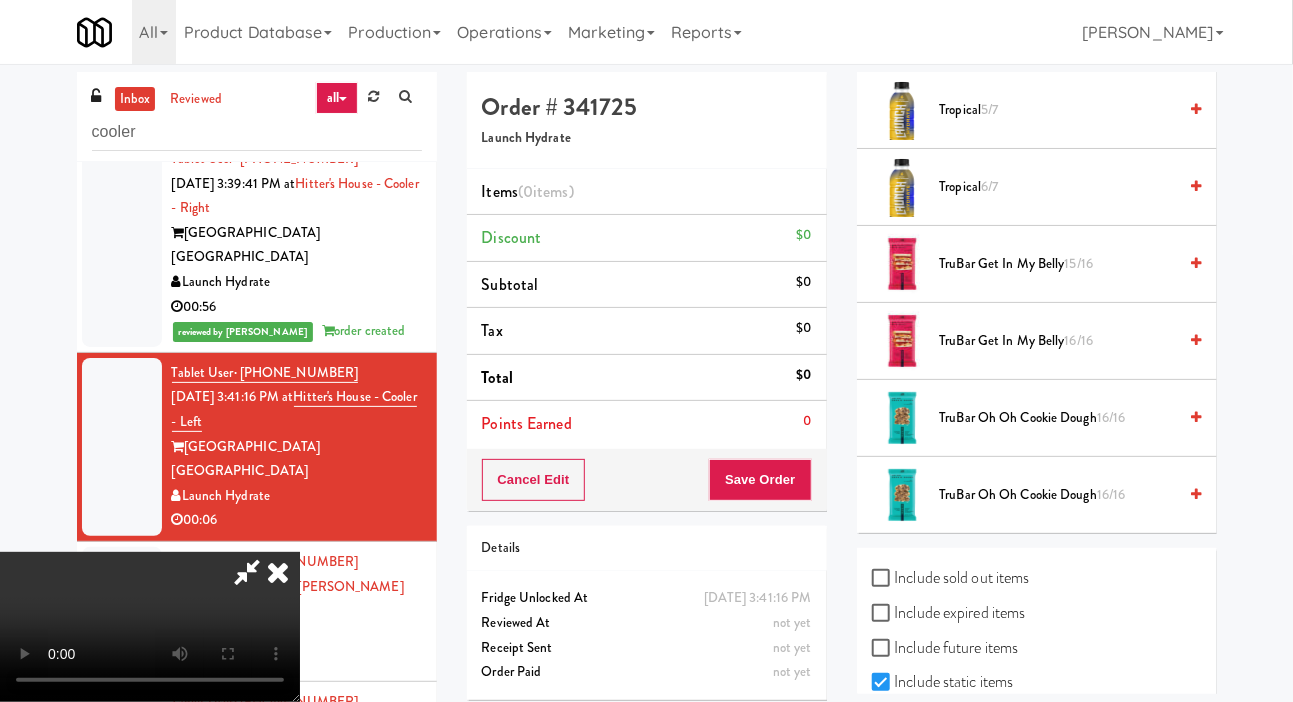 click on "Include sold out items" at bounding box center (951, 578) 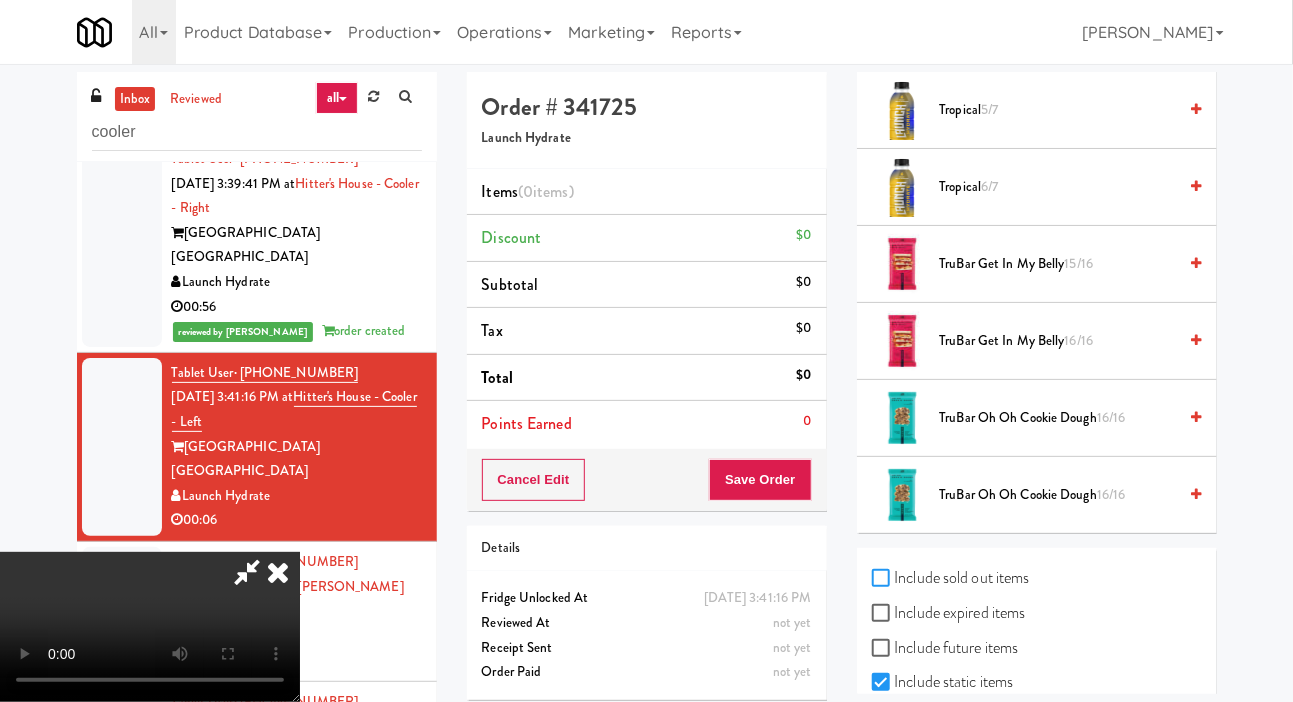 click on "Include sold out items" at bounding box center [883, 579] 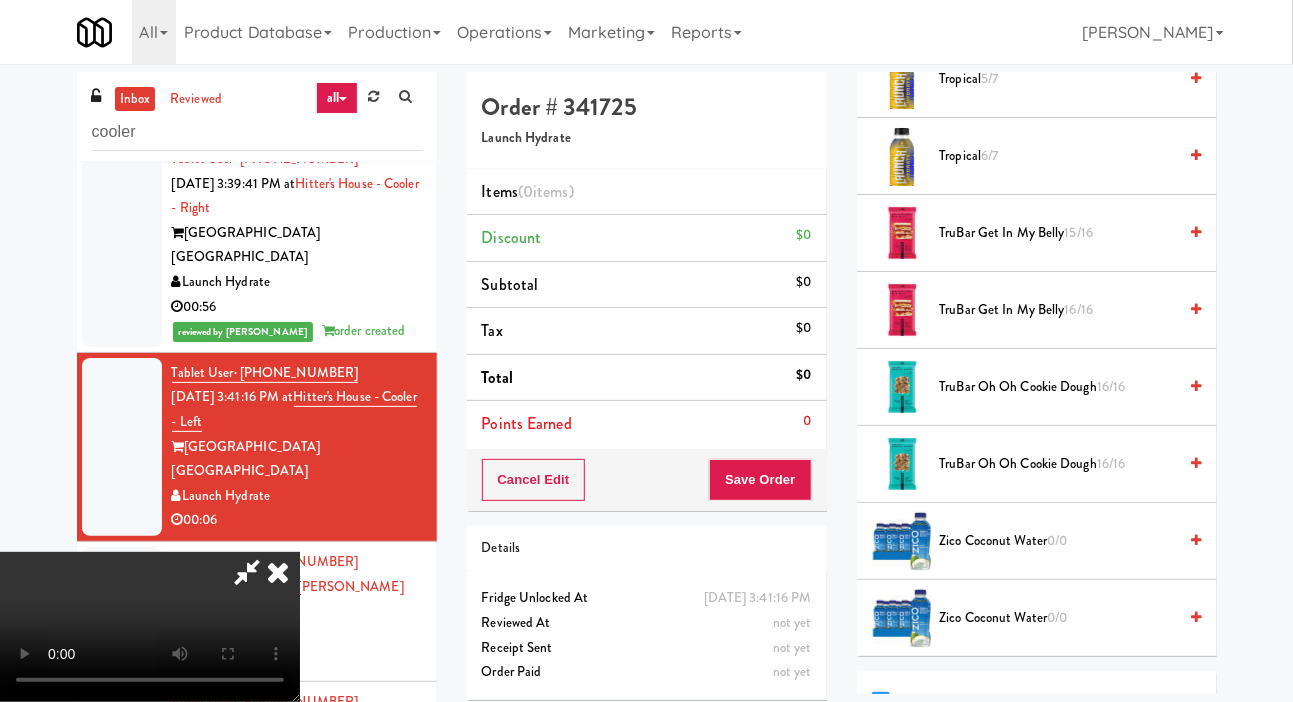 scroll, scrollTop: 2427, scrollLeft: 0, axis: vertical 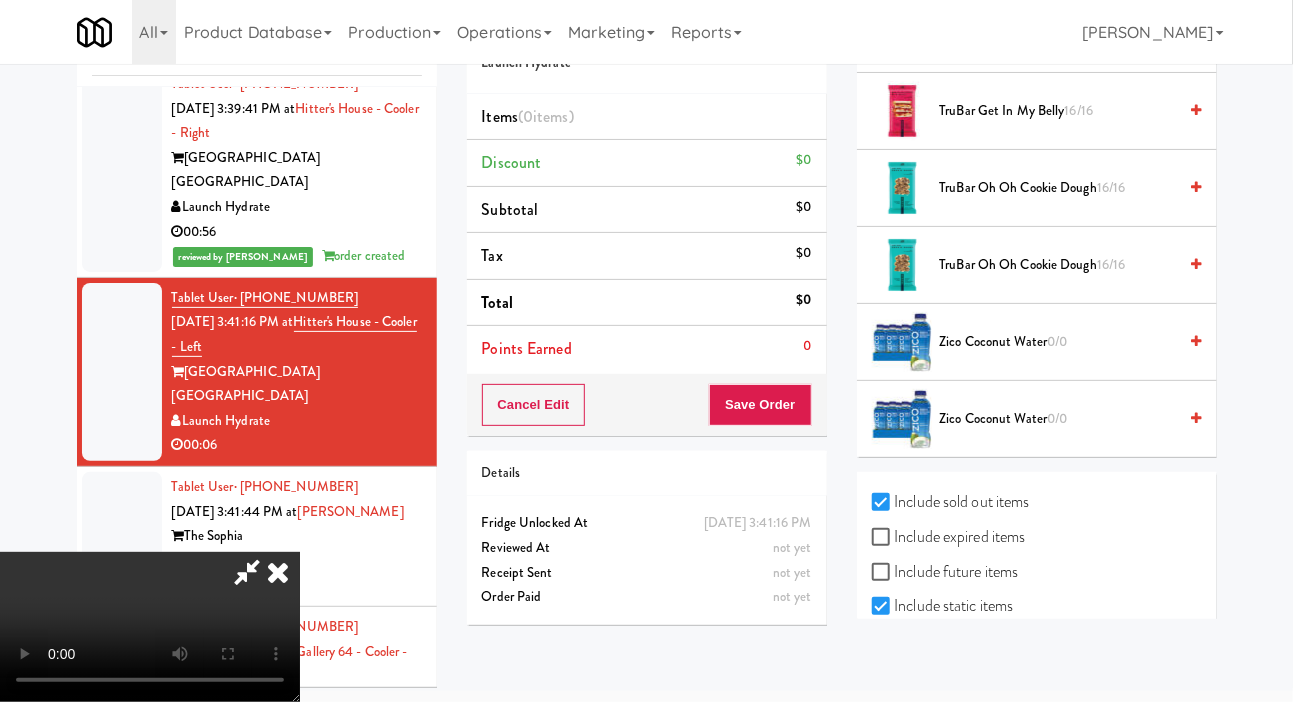 click on "Include previous static inventory" at bounding box center [983, 641] 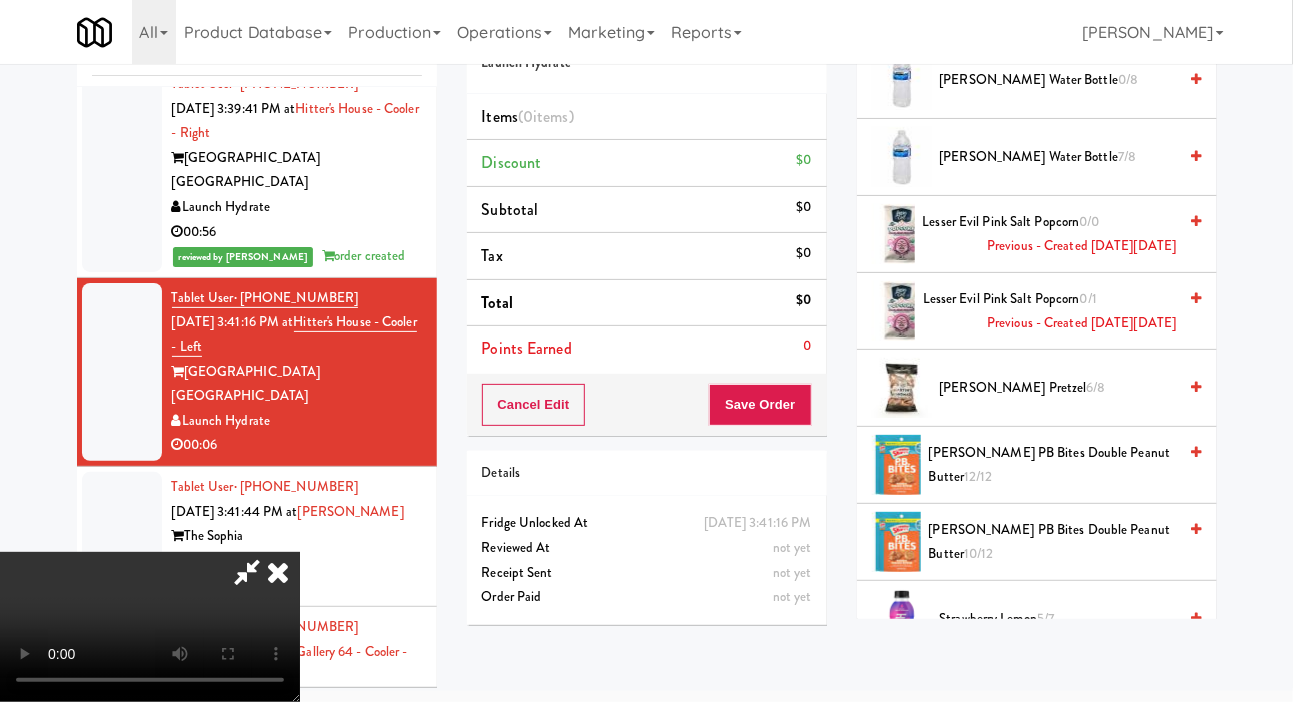 scroll, scrollTop: 2683, scrollLeft: 0, axis: vertical 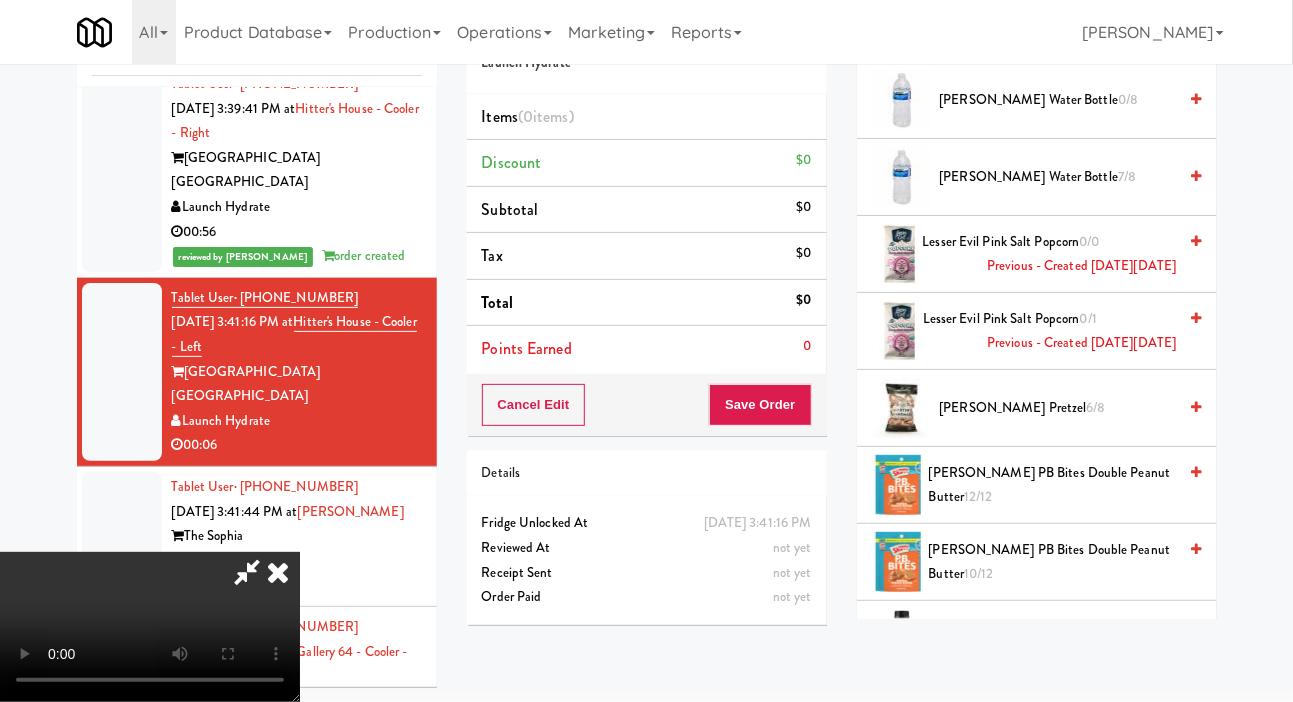 click on "Lesser Evil Pink Salt Popcorn  0/0 Previous - Created [DATE][DATE]" at bounding box center [1050, 254] 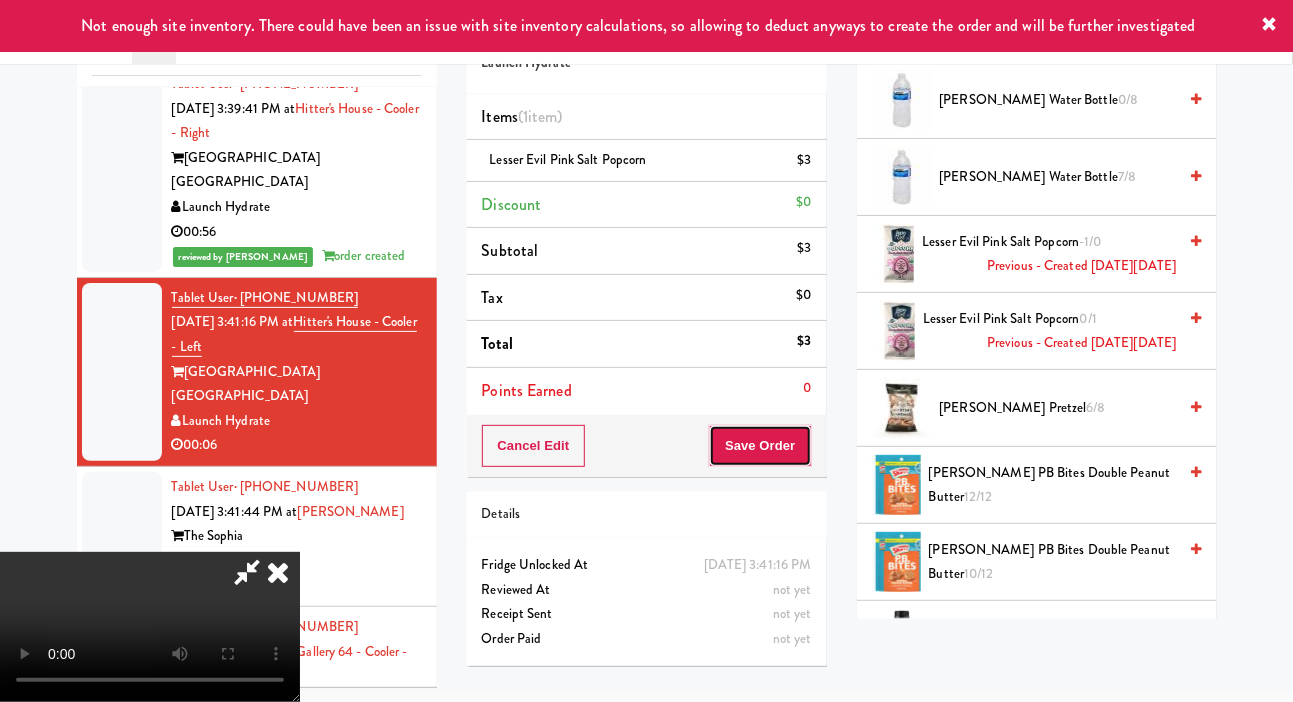 click on "Save Order" at bounding box center [760, 446] 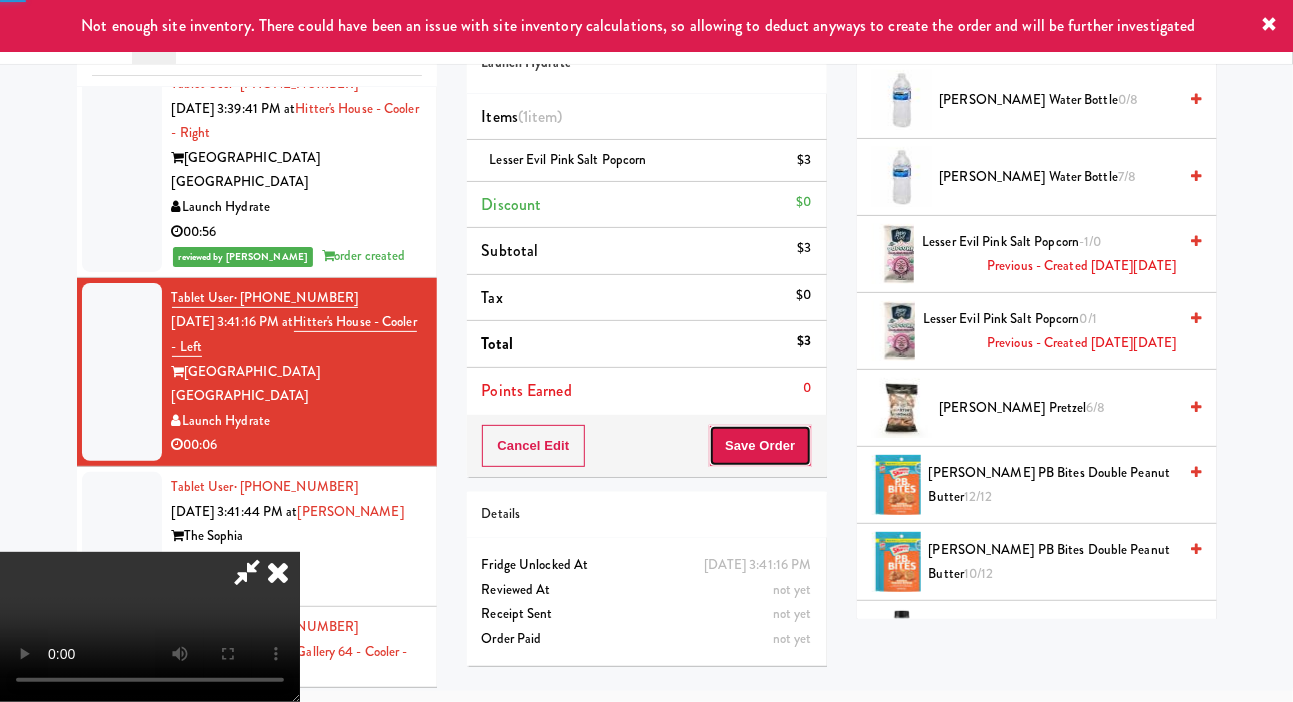 click on "Save Order" at bounding box center [760, 446] 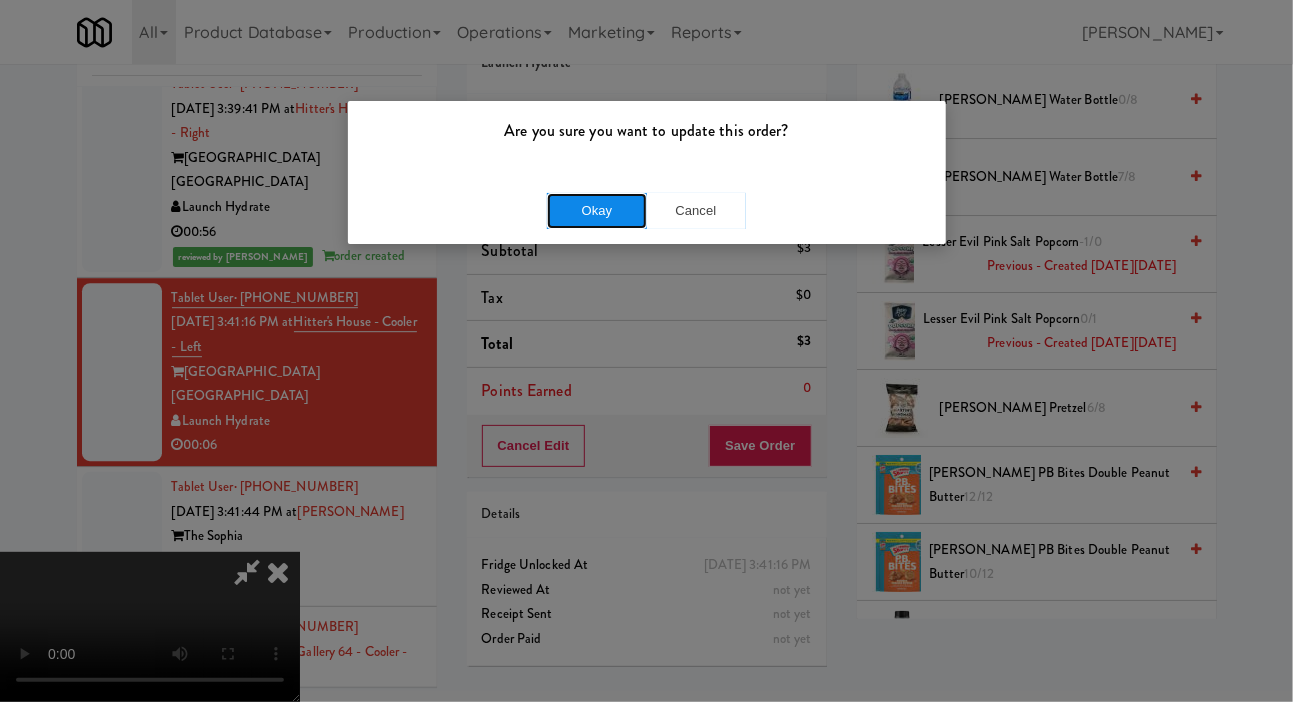 click on "Okay" at bounding box center (597, 211) 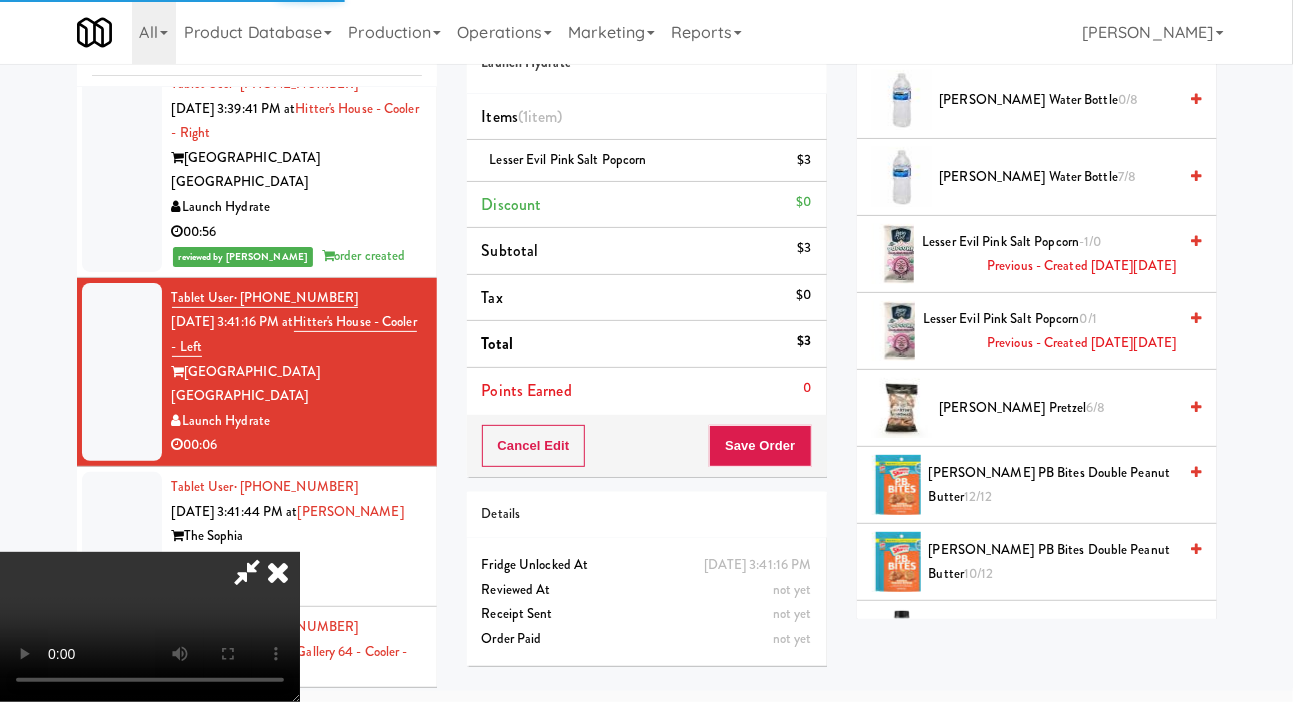 scroll, scrollTop: 116, scrollLeft: 0, axis: vertical 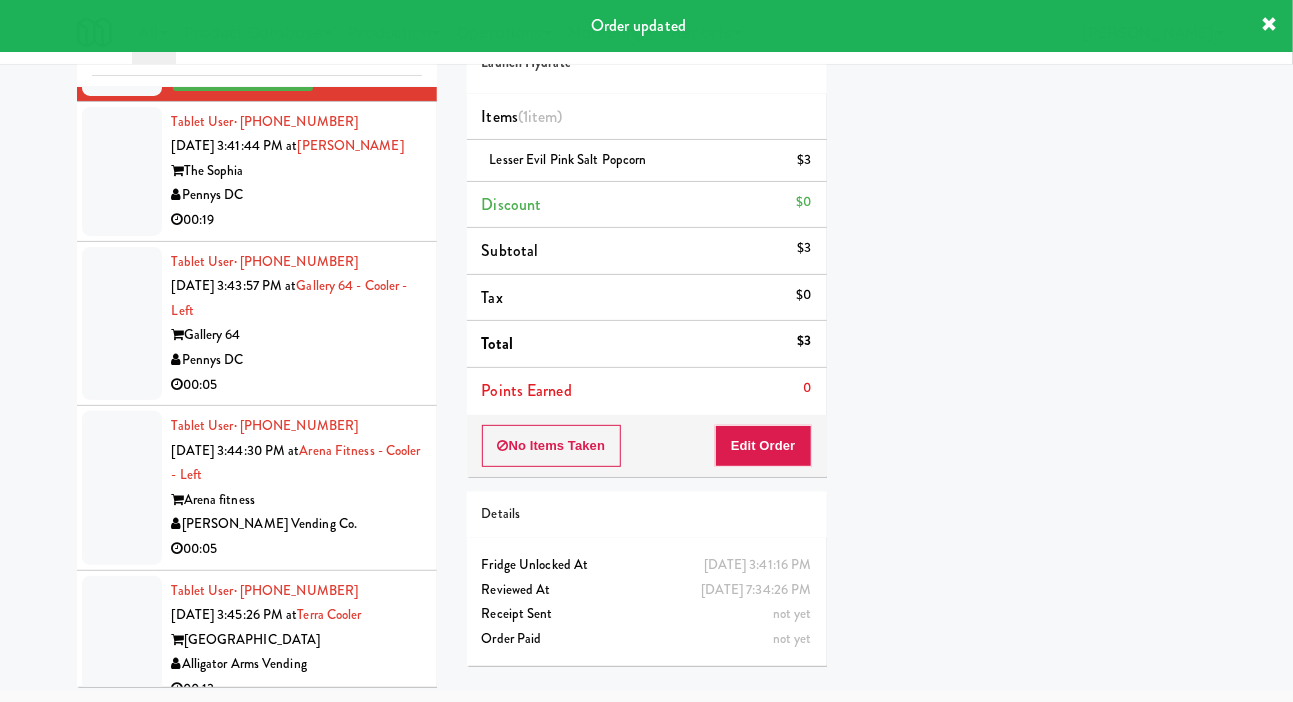 click at bounding box center [122, 171] 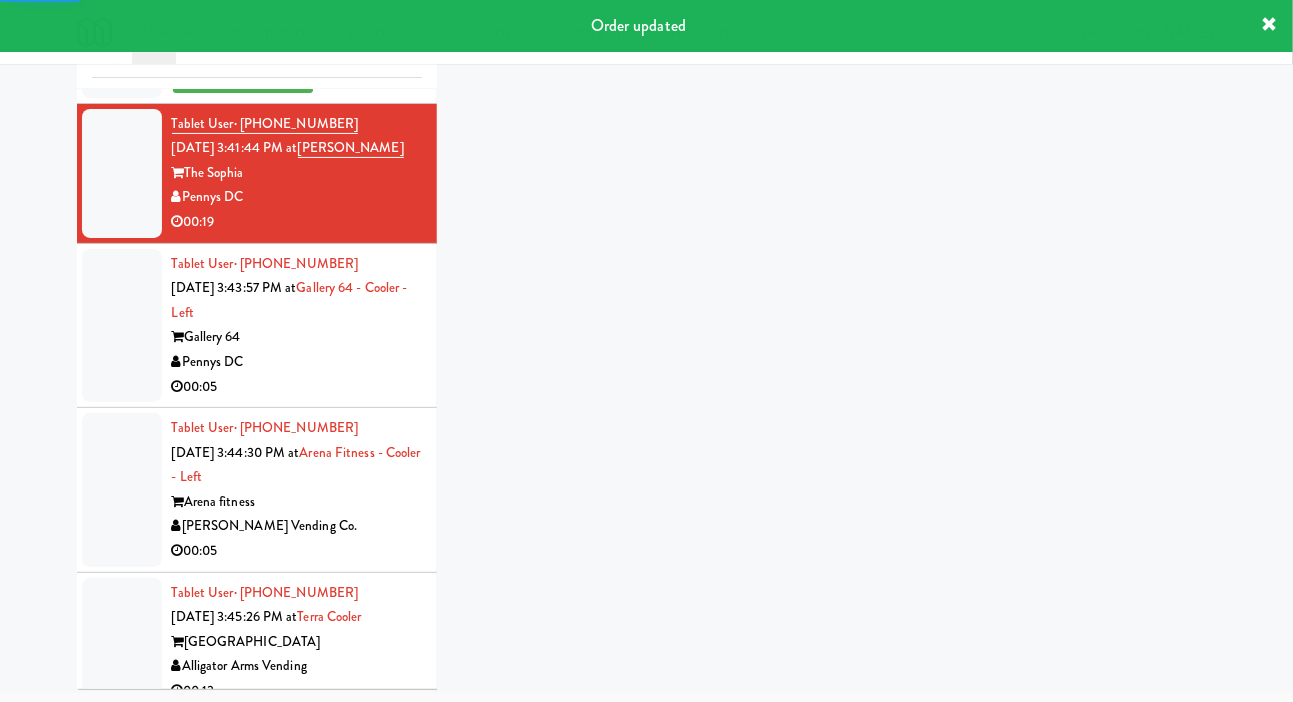 scroll, scrollTop: 98, scrollLeft: 0, axis: vertical 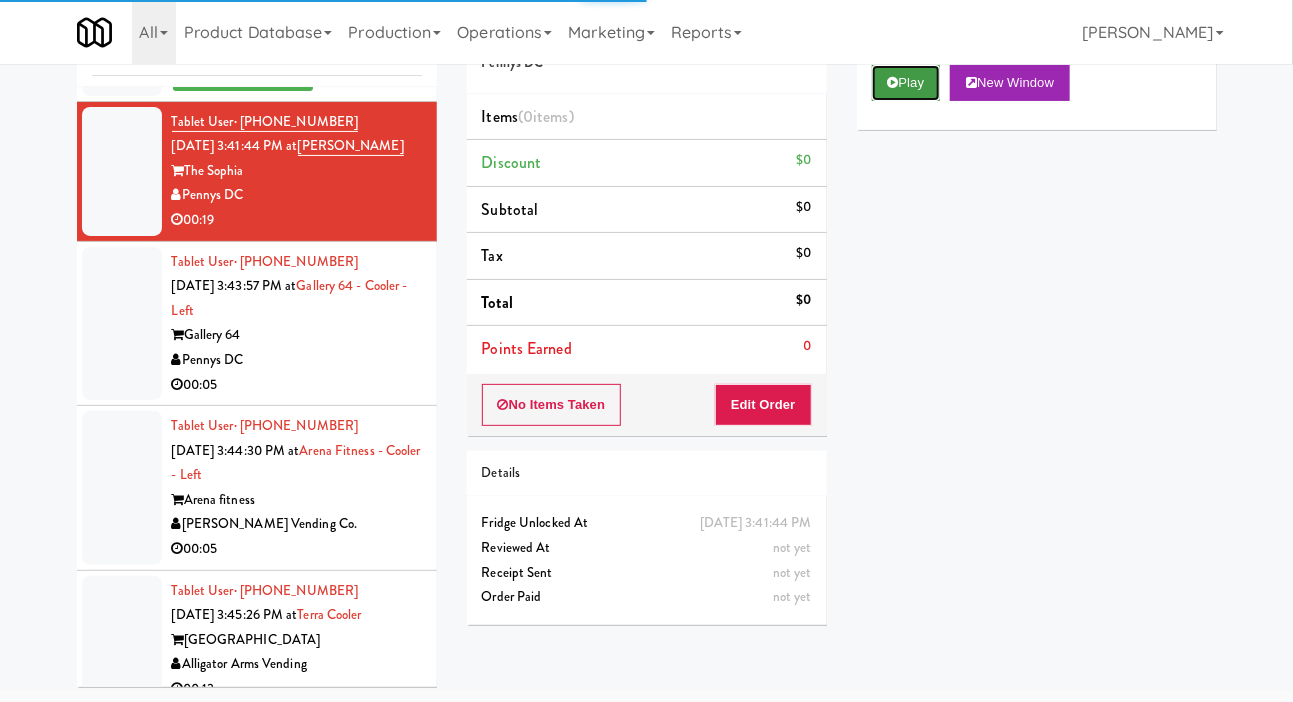 click on "Play" at bounding box center (906, 83) 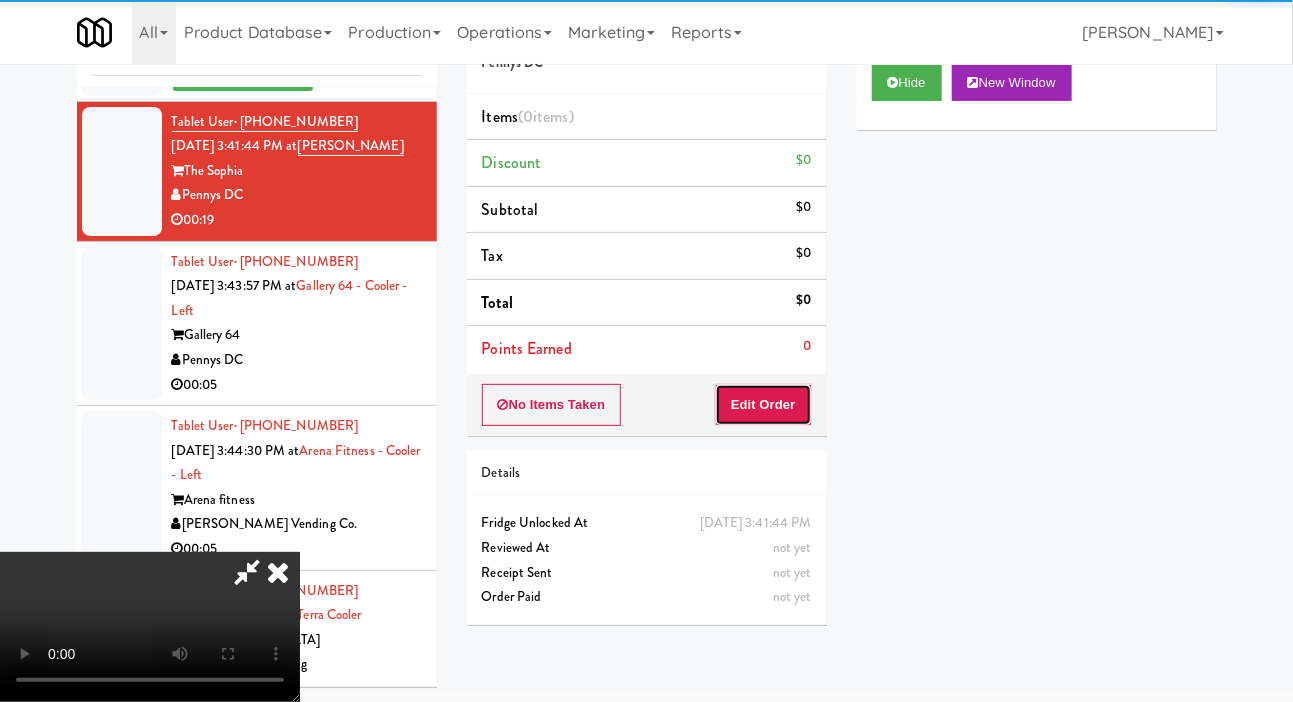 click on "Edit Order" at bounding box center (763, 405) 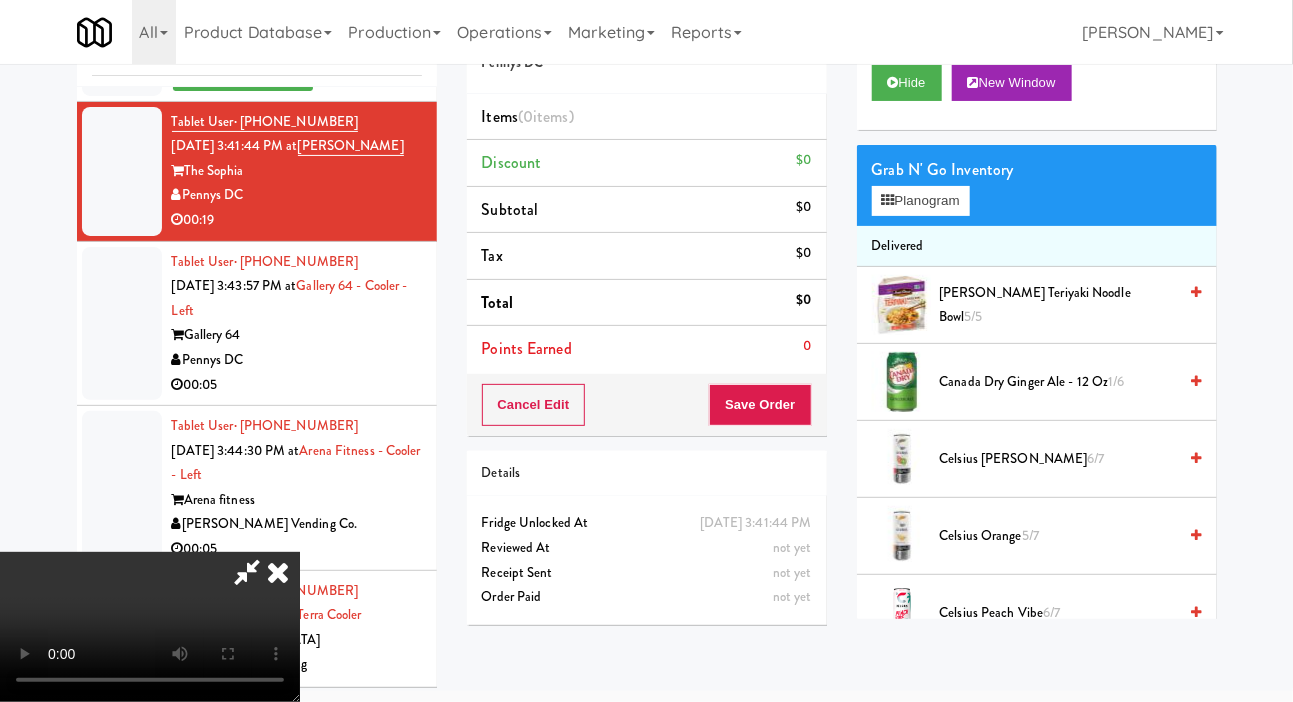 scroll, scrollTop: 73, scrollLeft: 0, axis: vertical 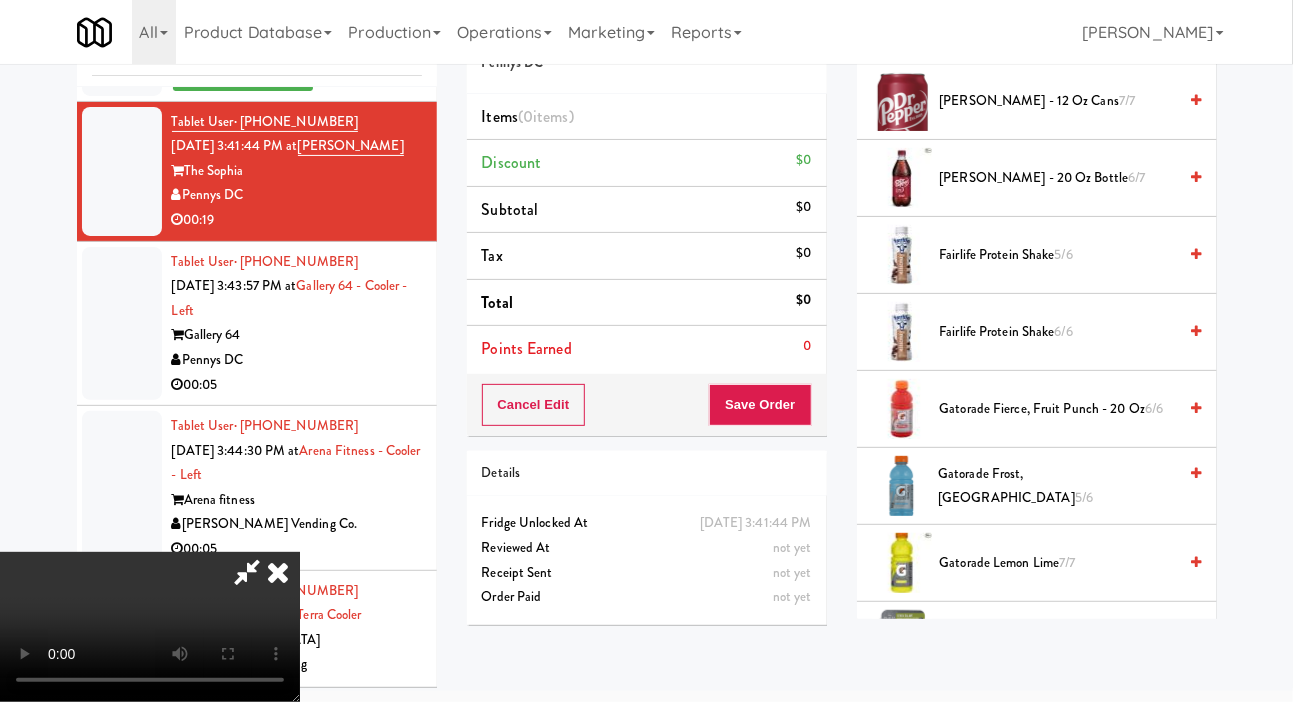click on "Gatorade Fierce, Fruit Punch - 20 oz   6/6" at bounding box center [1058, 409] 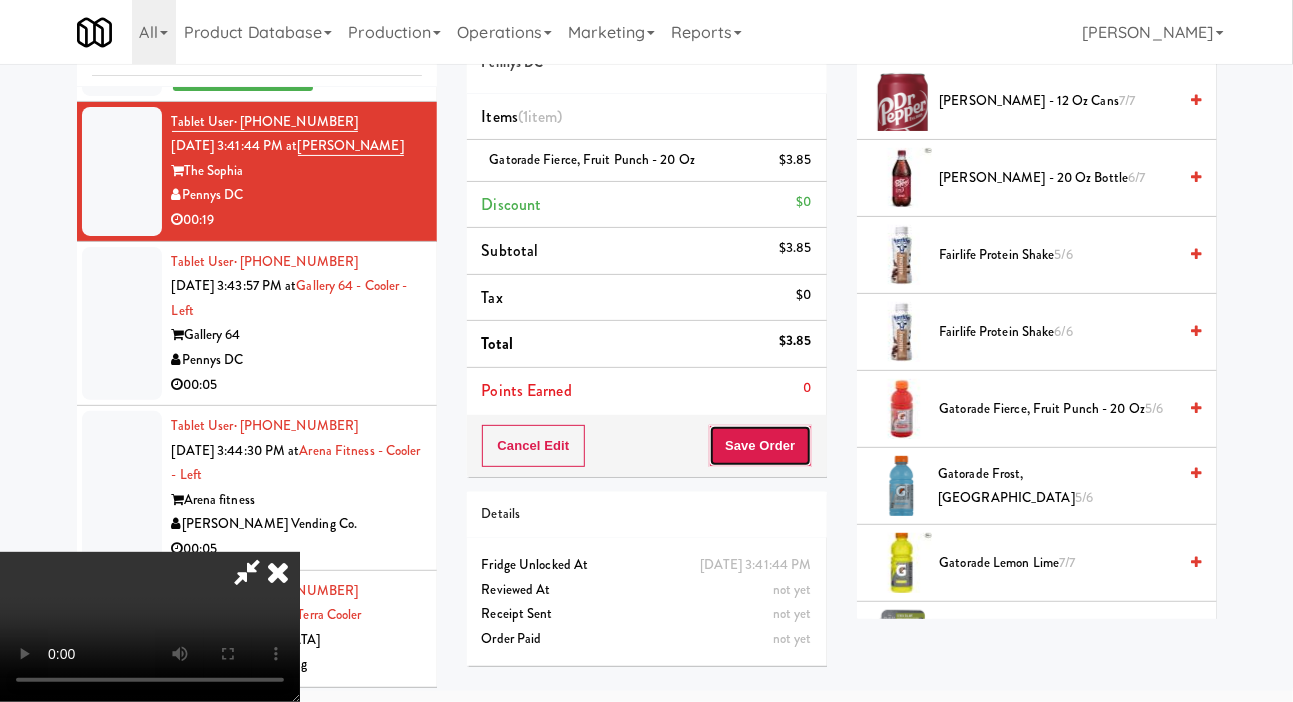 click on "Save Order" at bounding box center (760, 446) 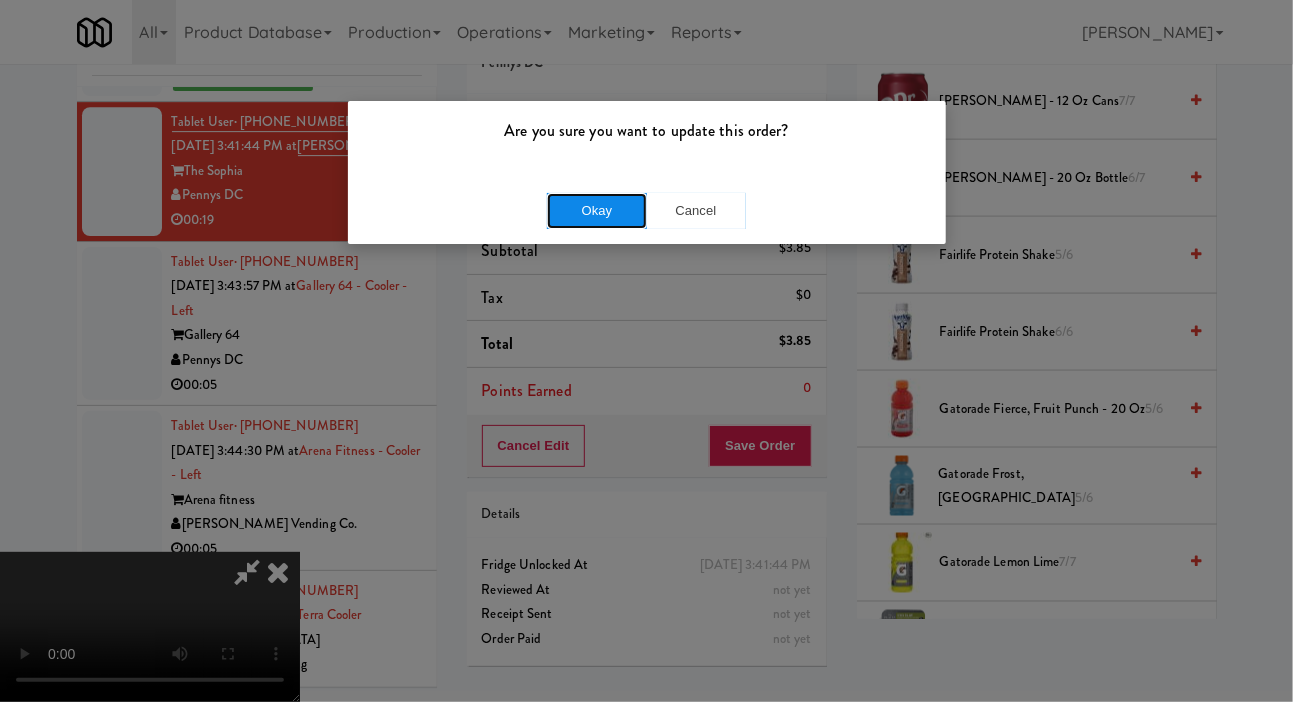 click on "Okay" at bounding box center [597, 211] 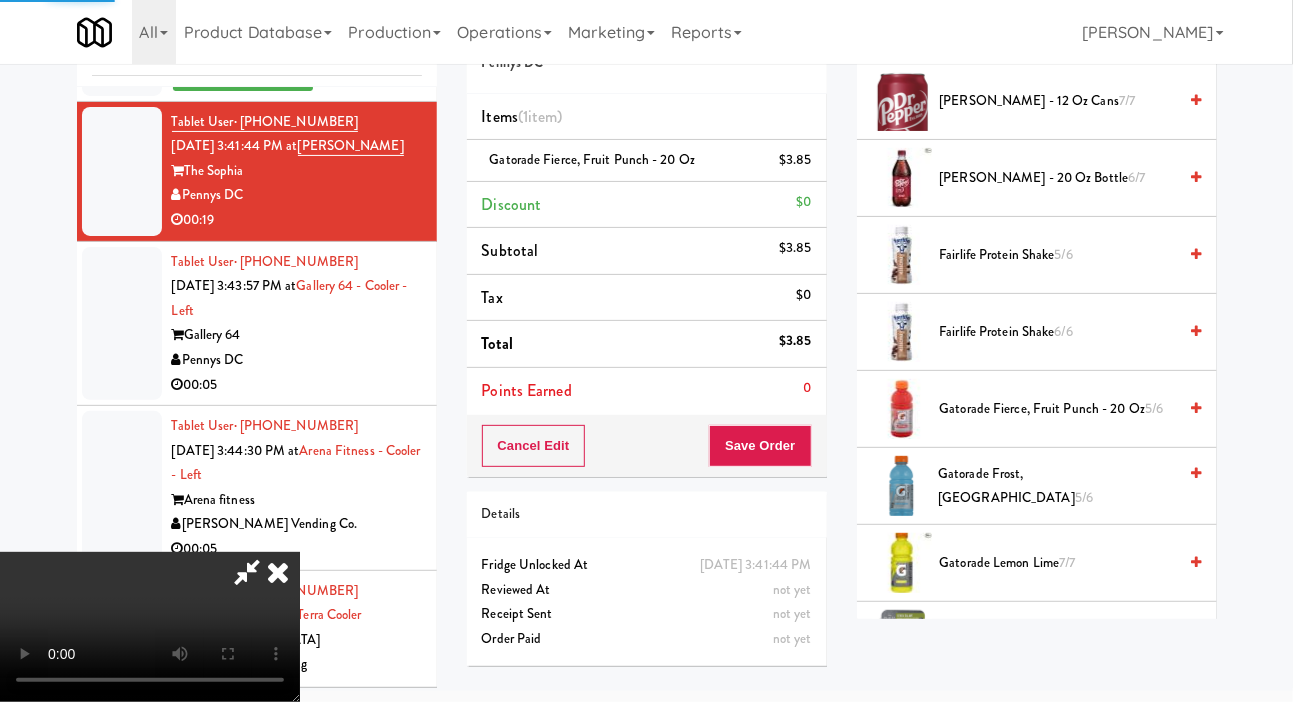 scroll, scrollTop: 116, scrollLeft: 0, axis: vertical 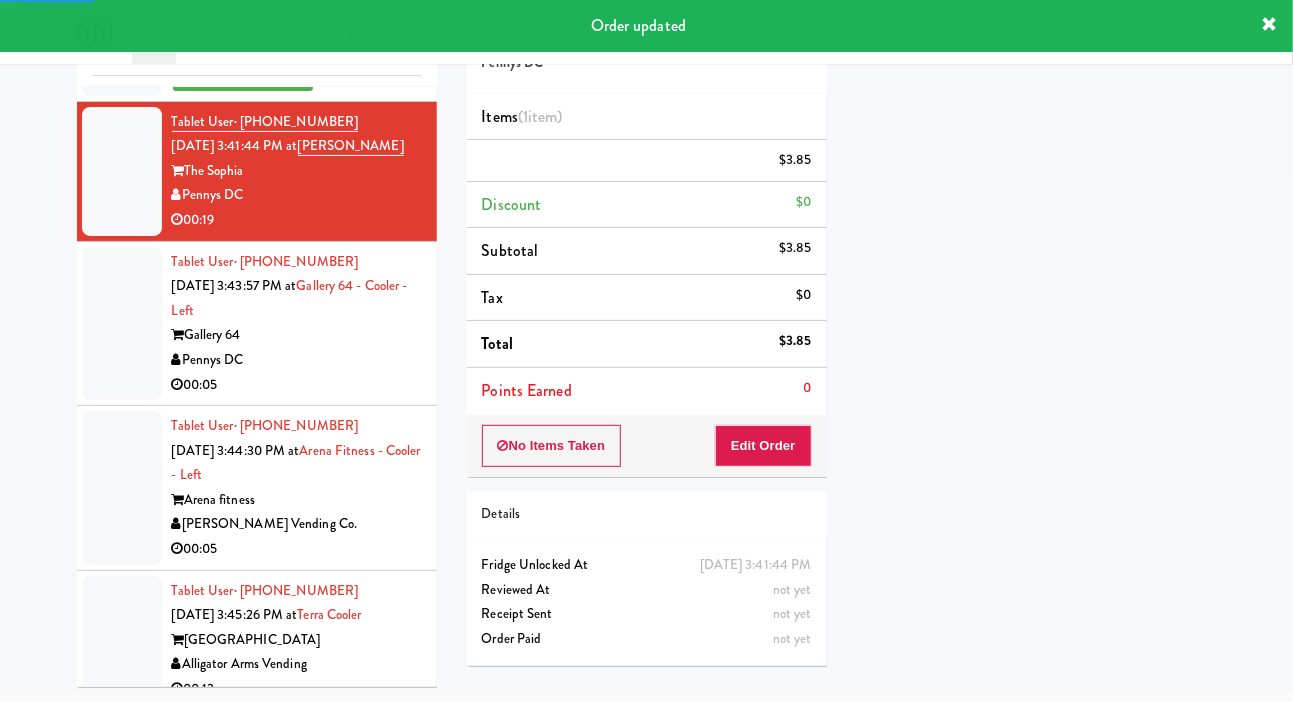 click on "00:05" at bounding box center [297, 385] 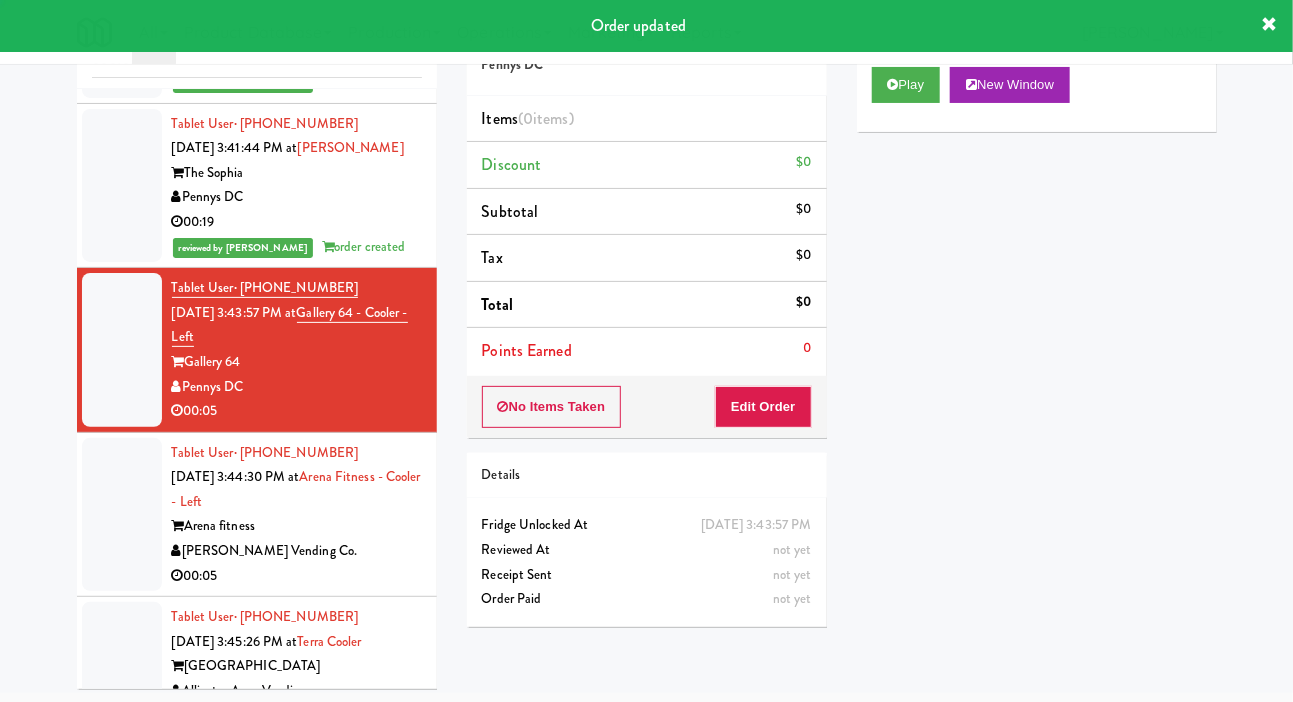 scroll, scrollTop: 98, scrollLeft: 0, axis: vertical 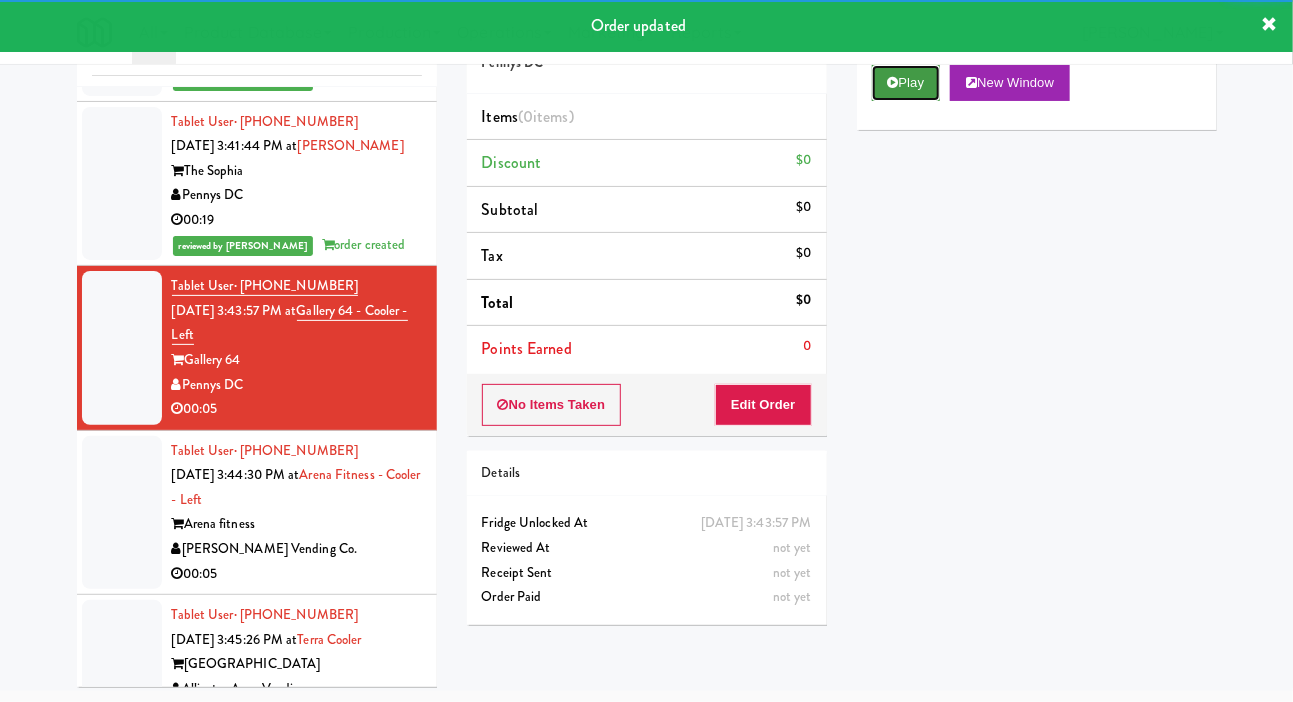 click on "Play" at bounding box center [906, 83] 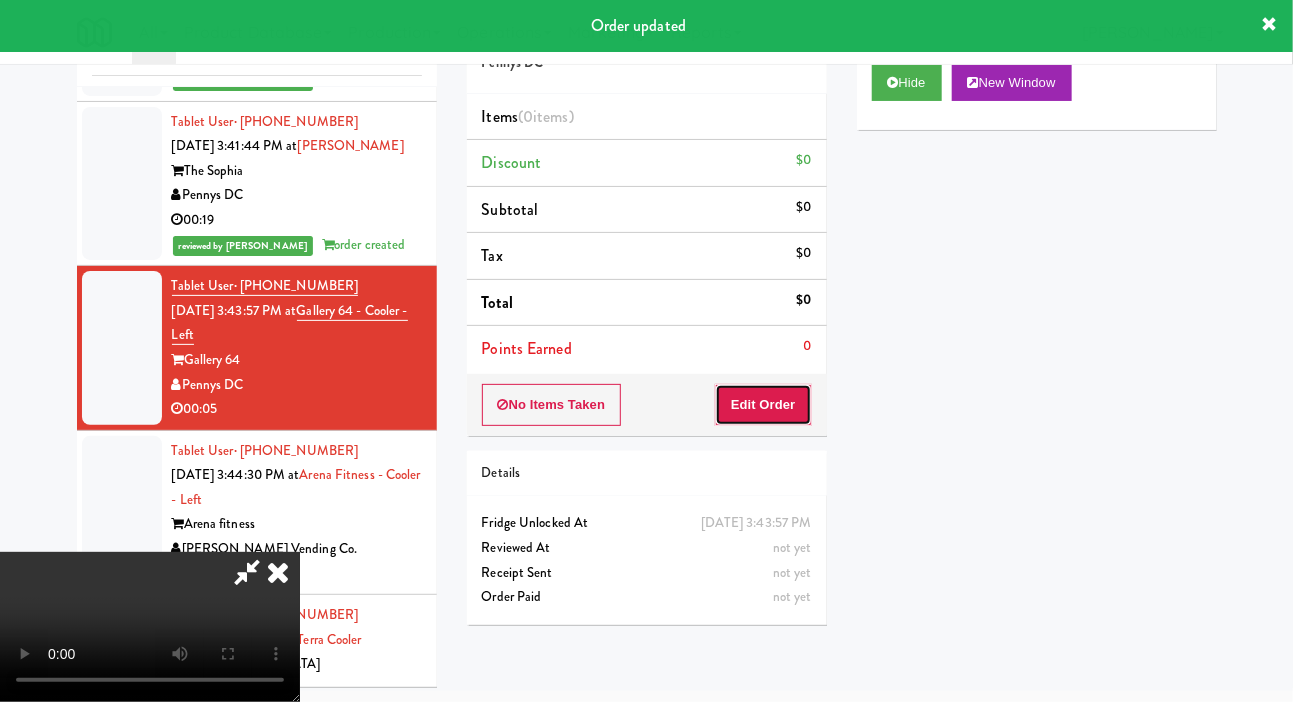 click on "Edit Order" at bounding box center [763, 405] 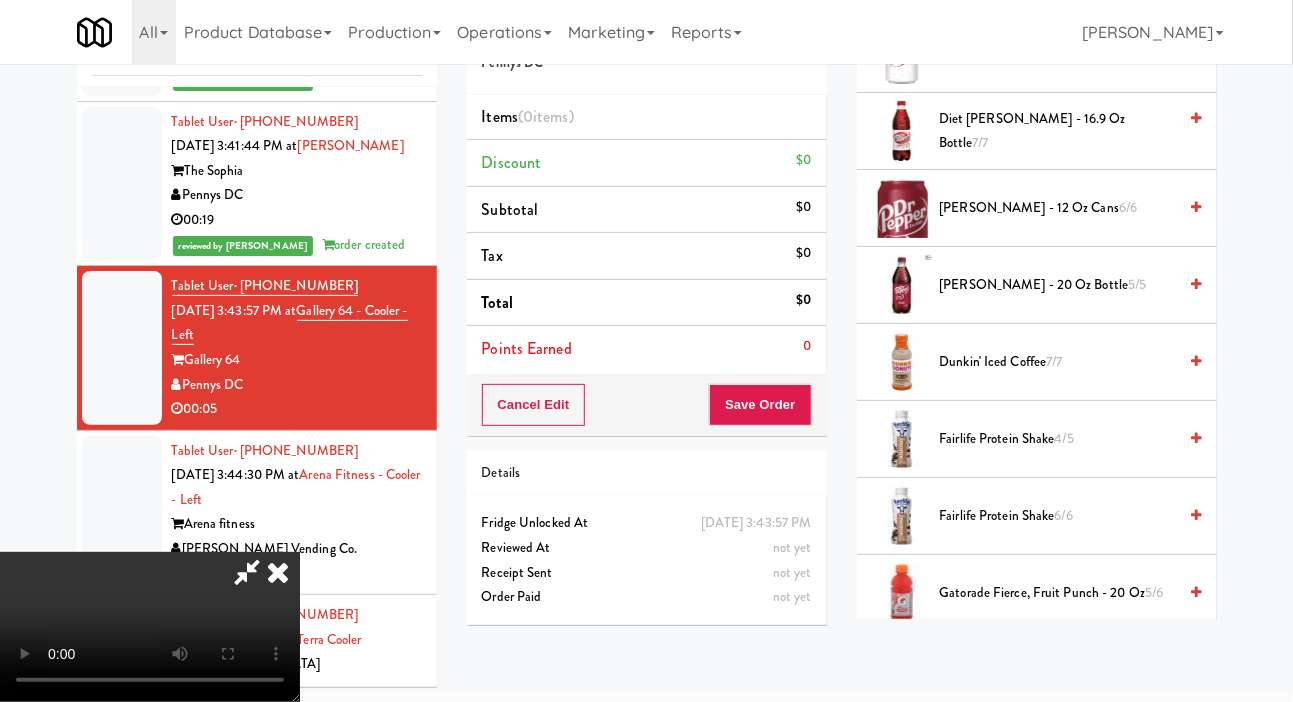 scroll, scrollTop: 945, scrollLeft: 0, axis: vertical 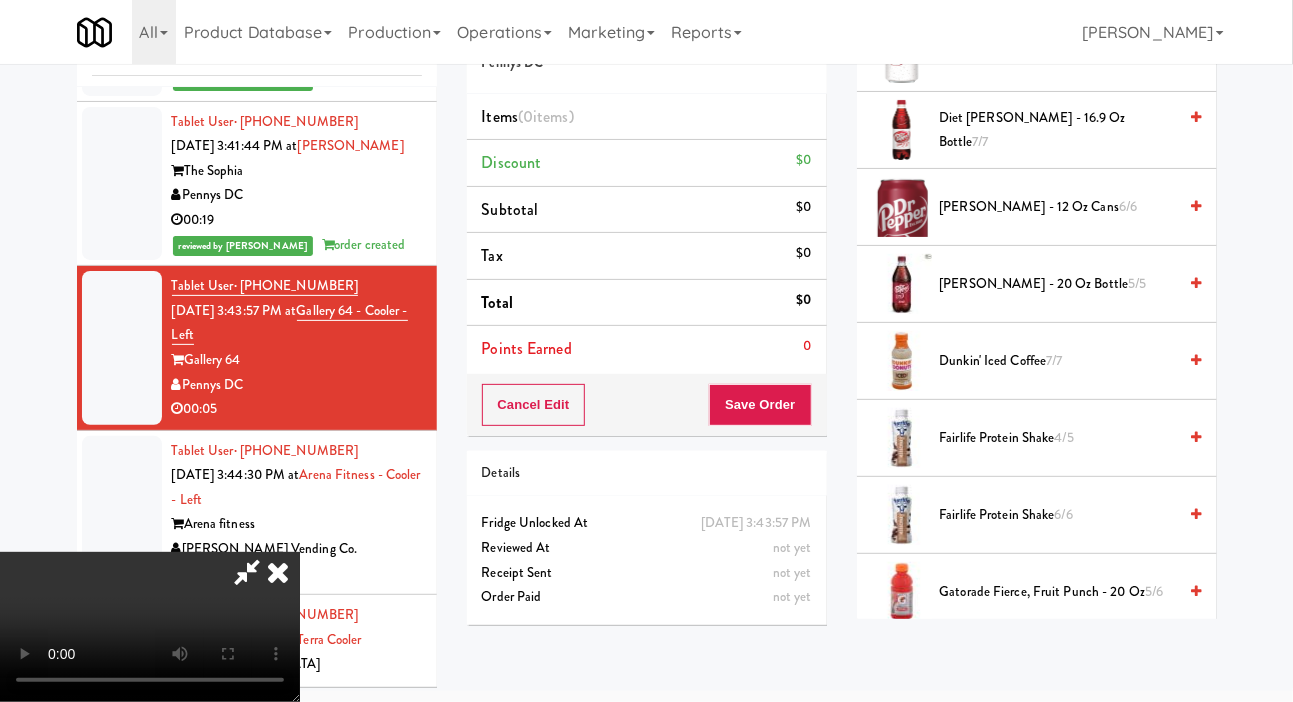click on "Fairlife Protein Shake  4/5" at bounding box center (1058, 438) 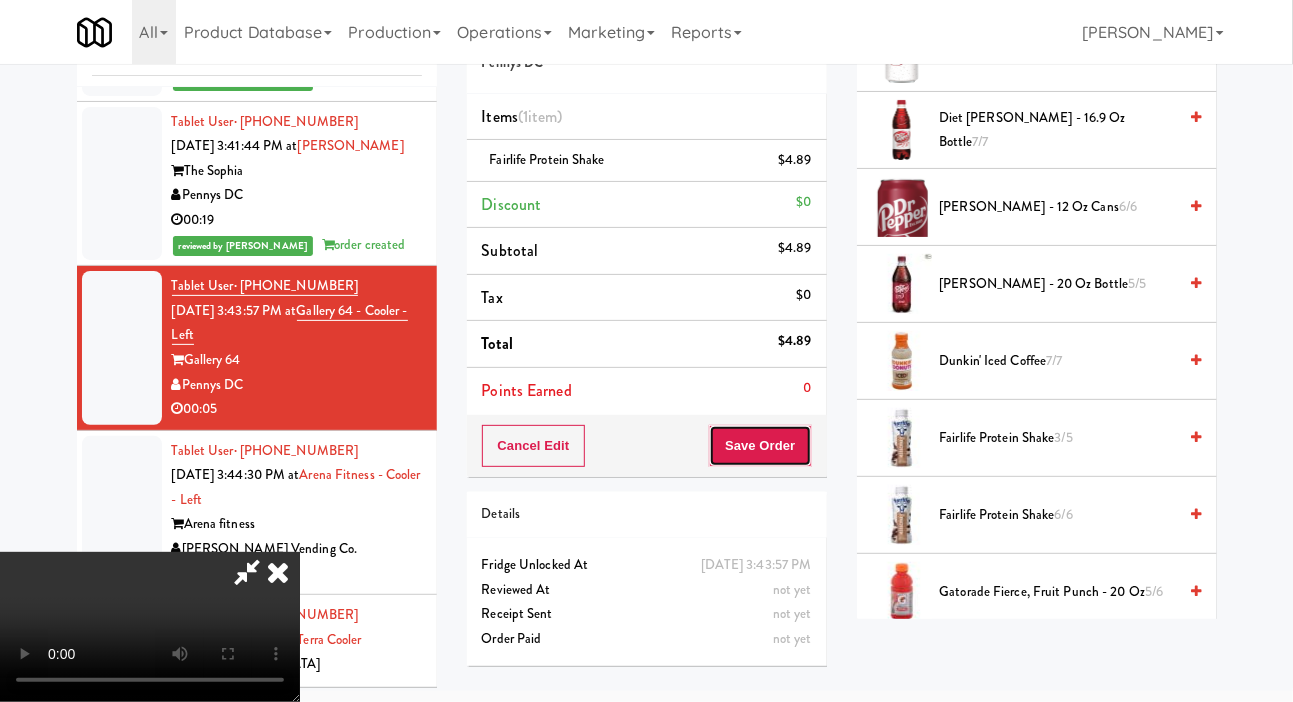 click on "Save Order" at bounding box center (760, 446) 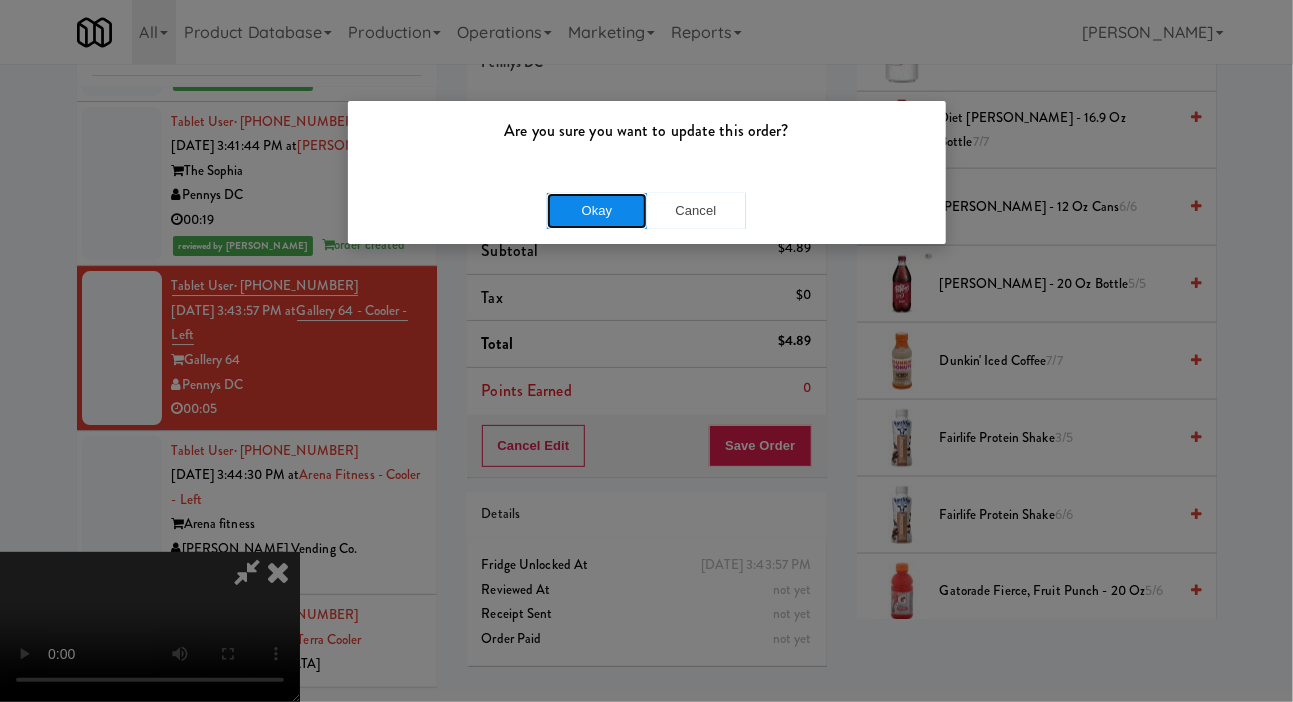 click on "Okay" at bounding box center [597, 211] 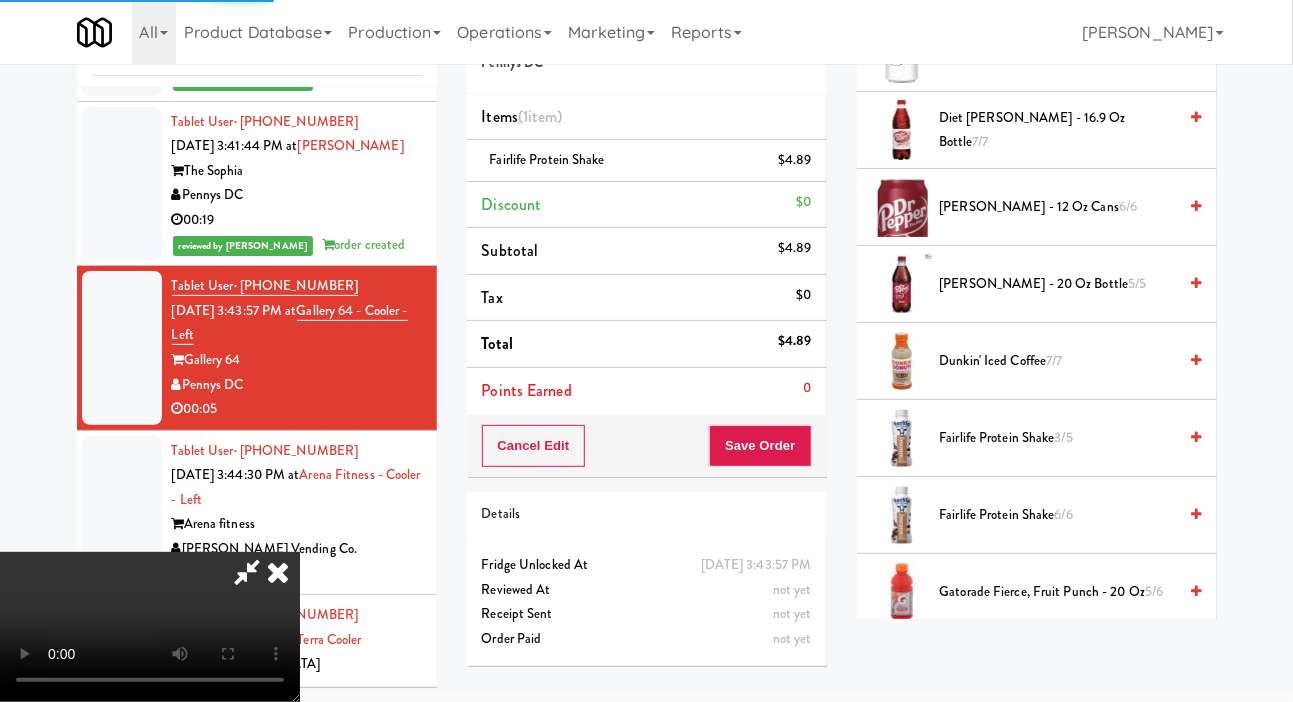 scroll, scrollTop: 116, scrollLeft: 0, axis: vertical 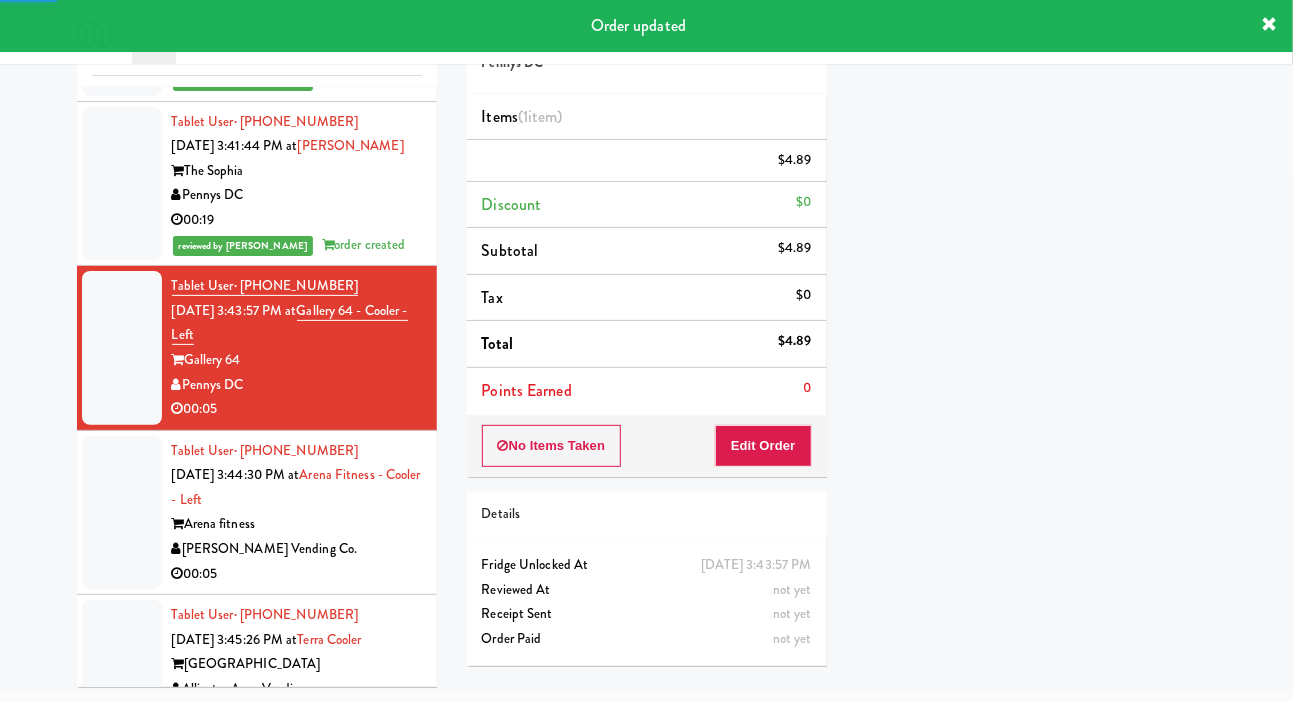 click on "[PERSON_NAME] Vending Co." at bounding box center (297, 549) 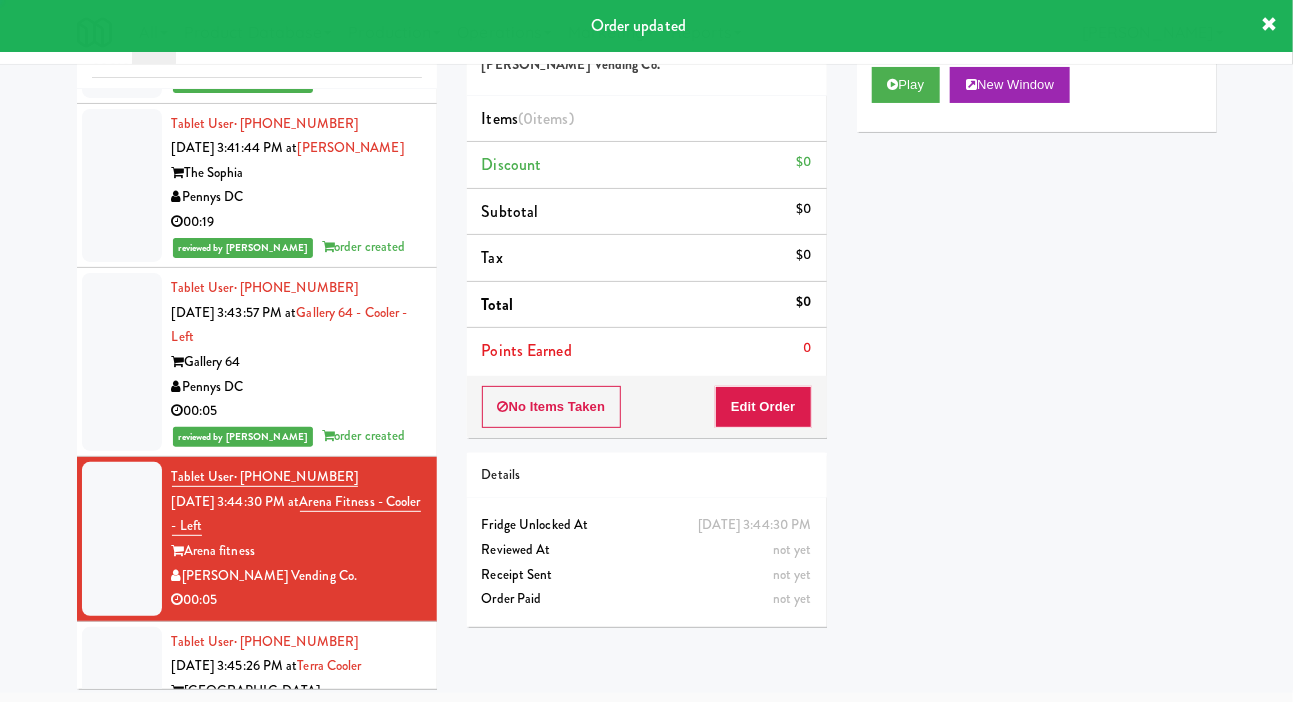 scroll, scrollTop: 98, scrollLeft: 0, axis: vertical 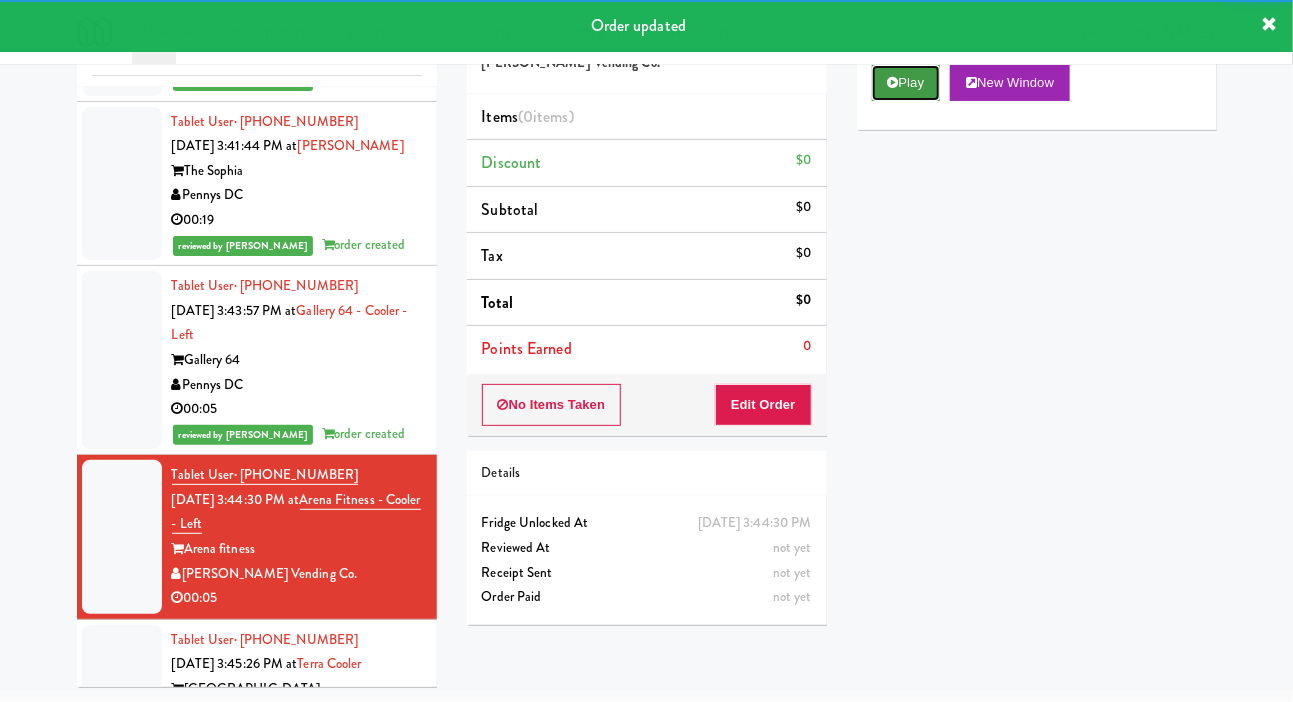 click on "Play" at bounding box center [906, 83] 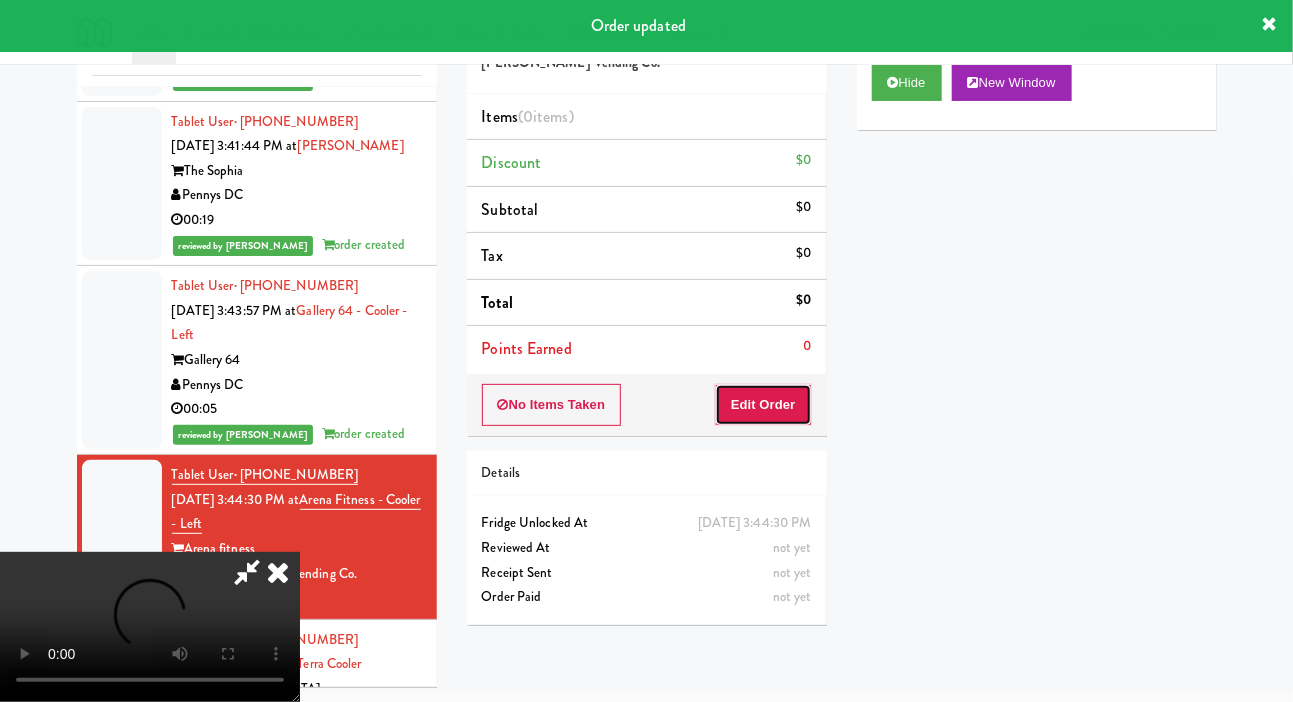 click on "Edit Order" at bounding box center (763, 405) 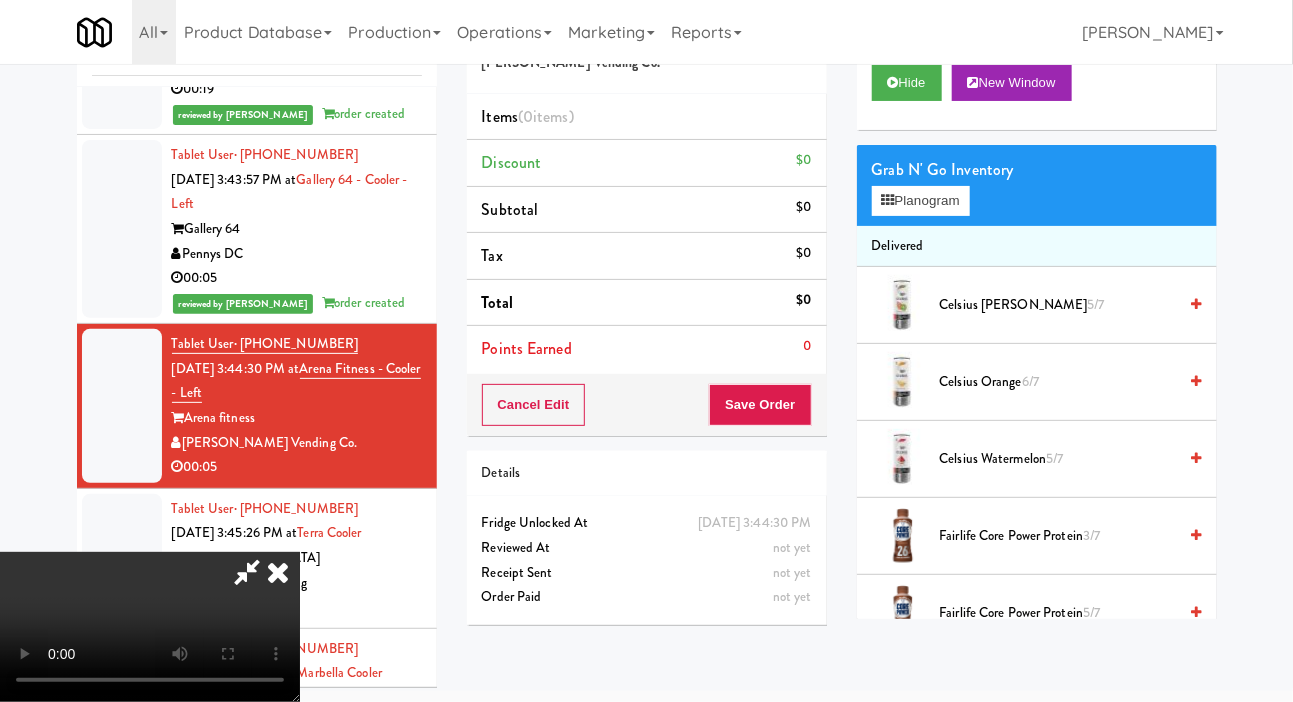 scroll, scrollTop: 2741, scrollLeft: 0, axis: vertical 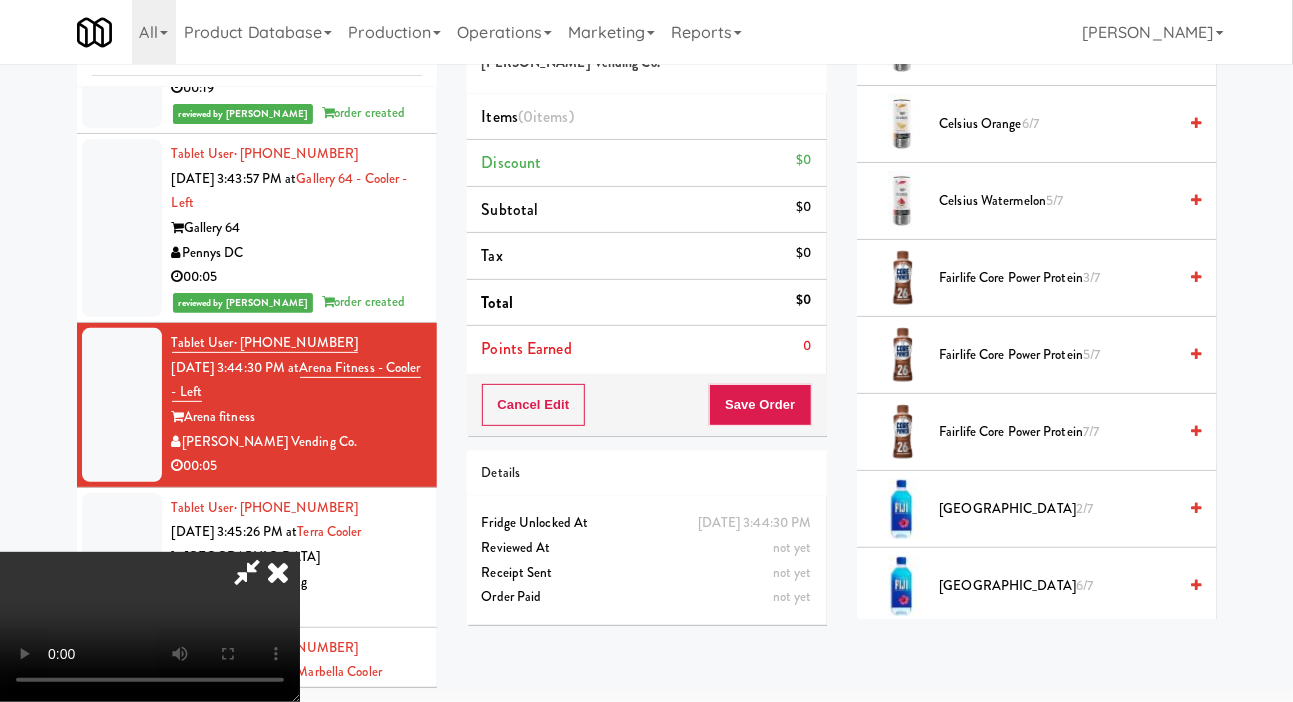 click on "Fairlife Core Power Protein  3/7" at bounding box center [1058, 278] 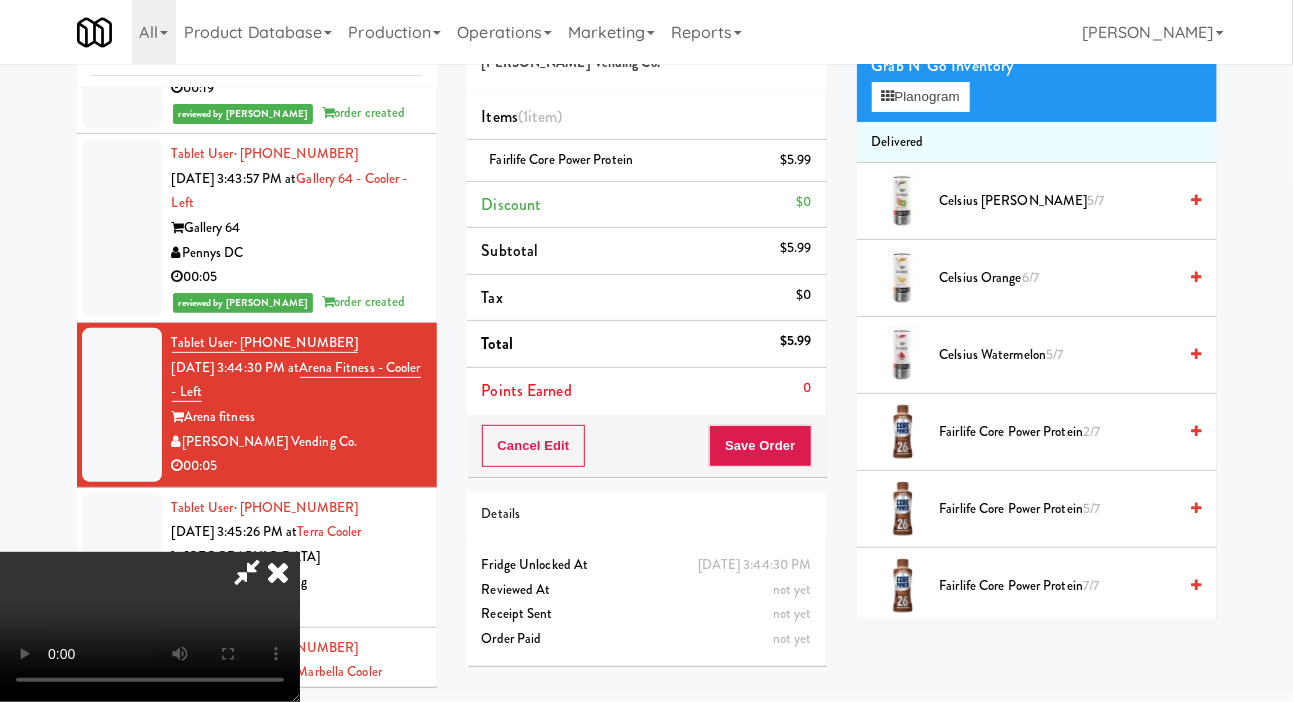 scroll, scrollTop: 0, scrollLeft: 0, axis: both 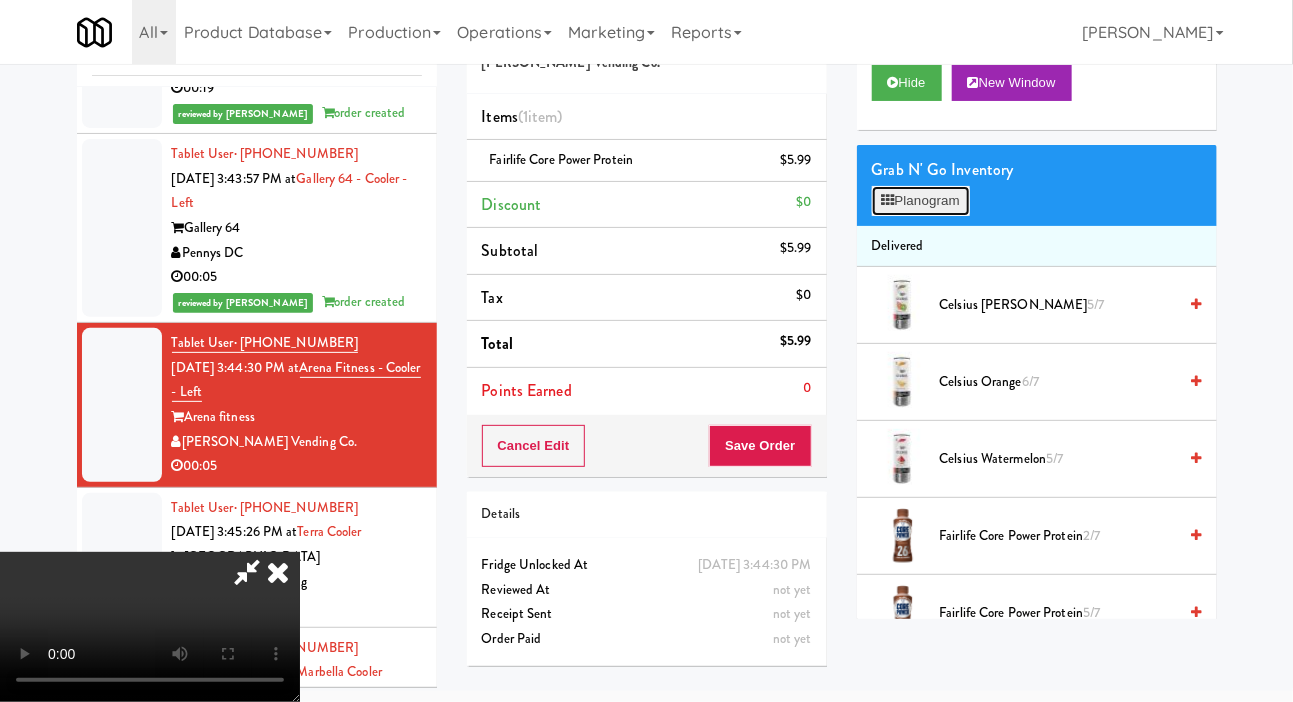 click on "Planogram" at bounding box center [921, 201] 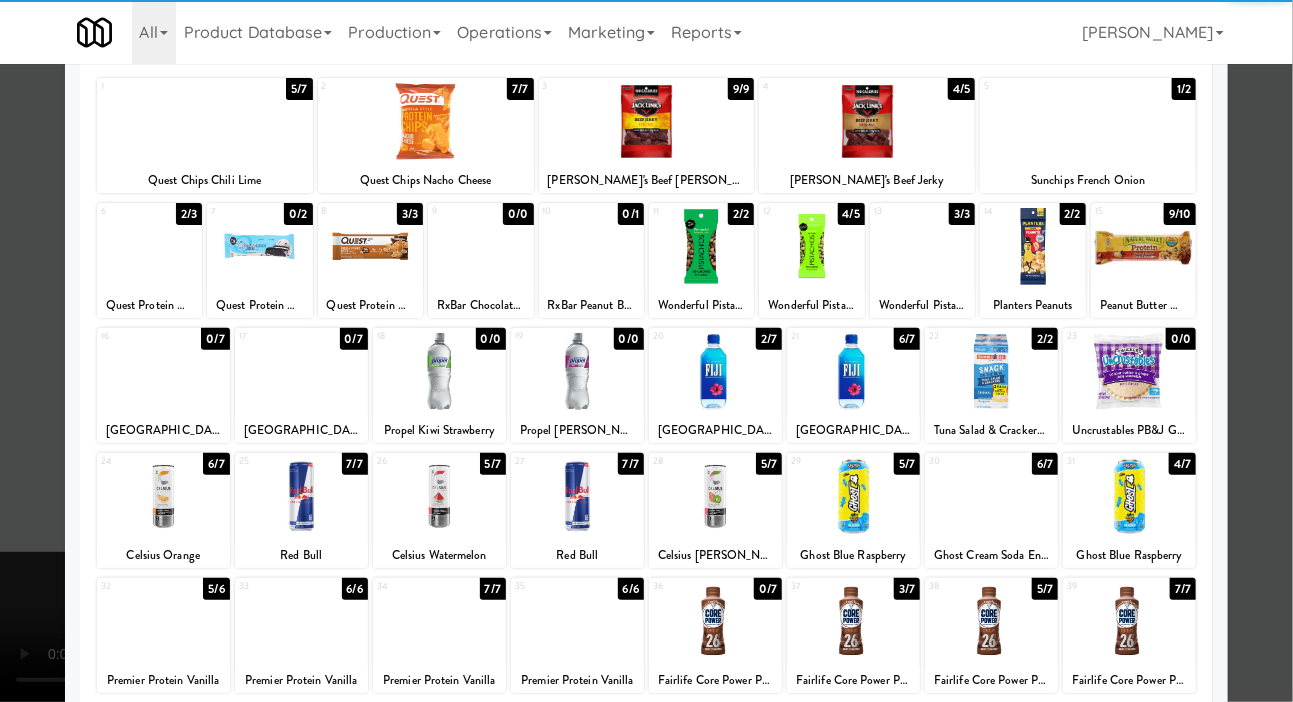 scroll, scrollTop: 279, scrollLeft: 0, axis: vertical 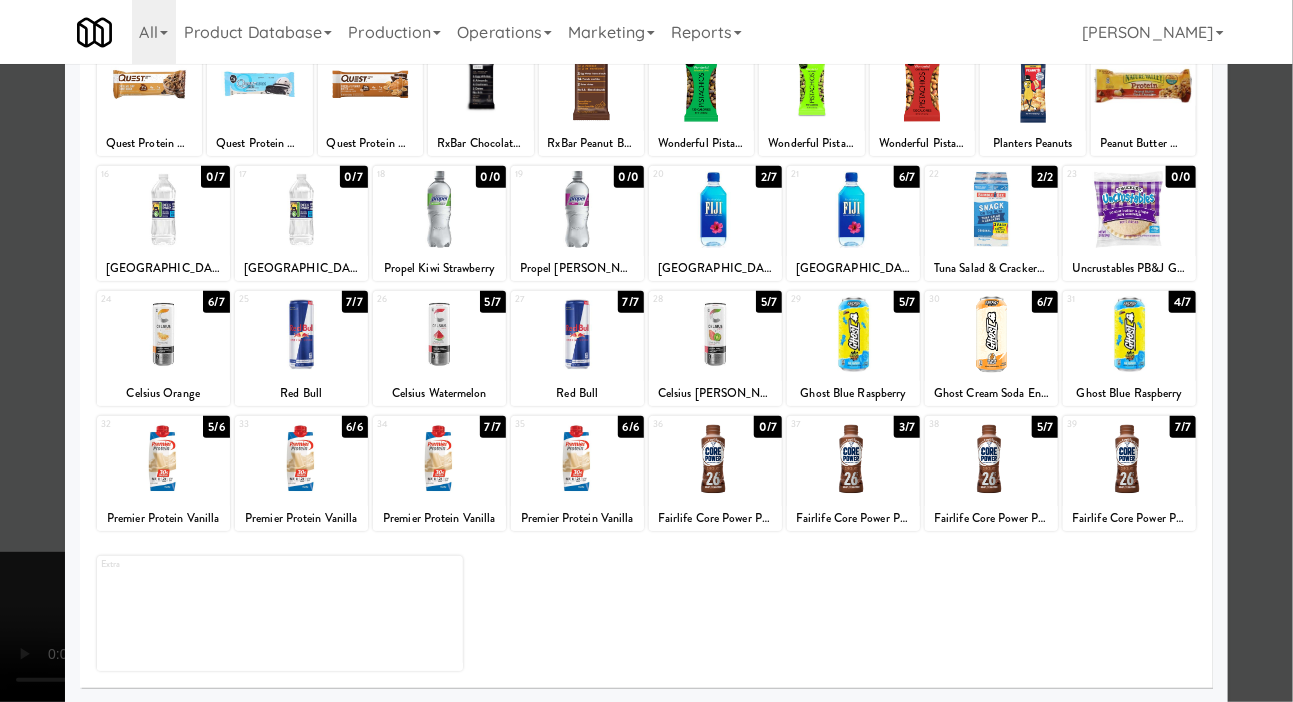 click at bounding box center (646, 351) 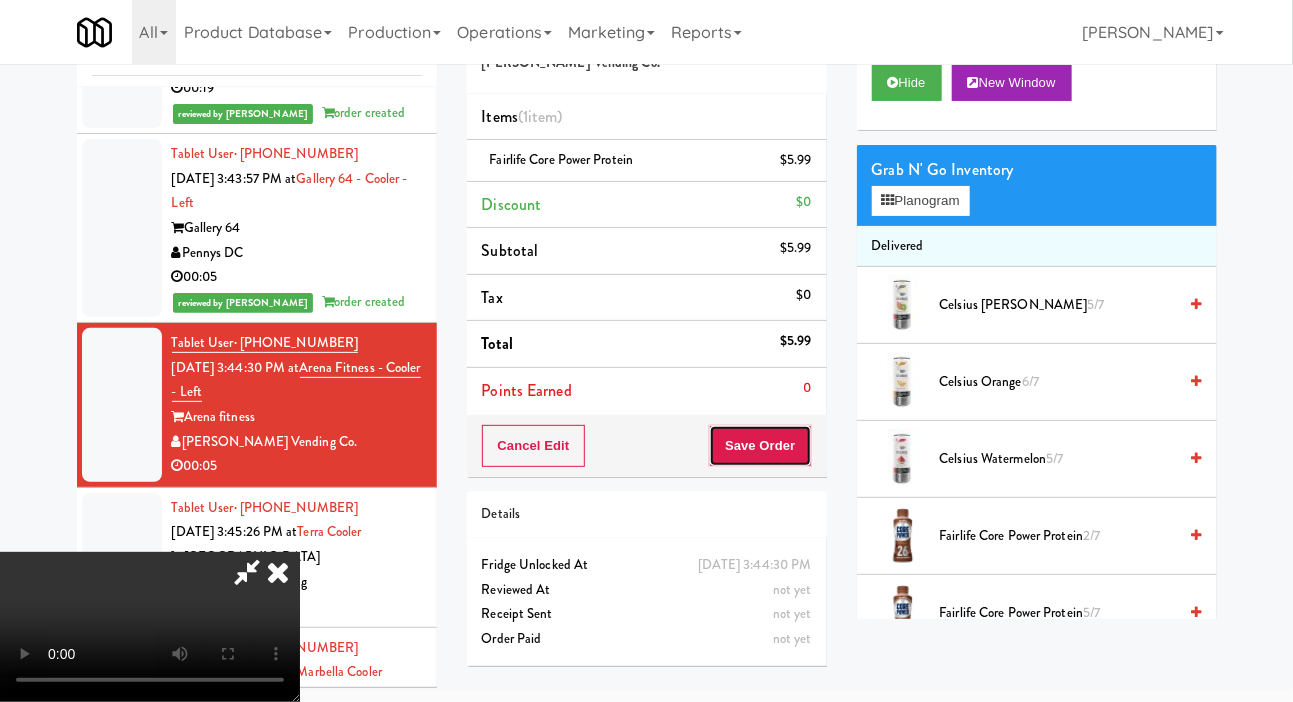 click on "Save Order" at bounding box center (760, 446) 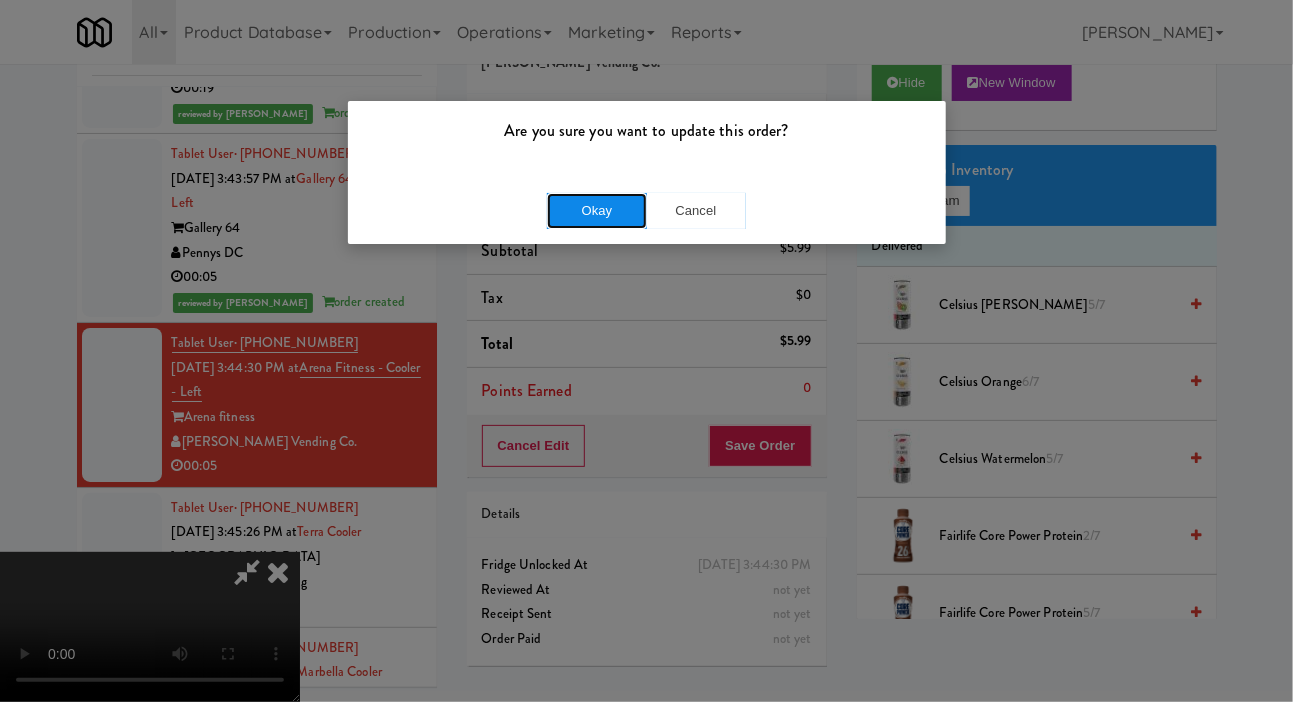 click on "Okay" at bounding box center (597, 211) 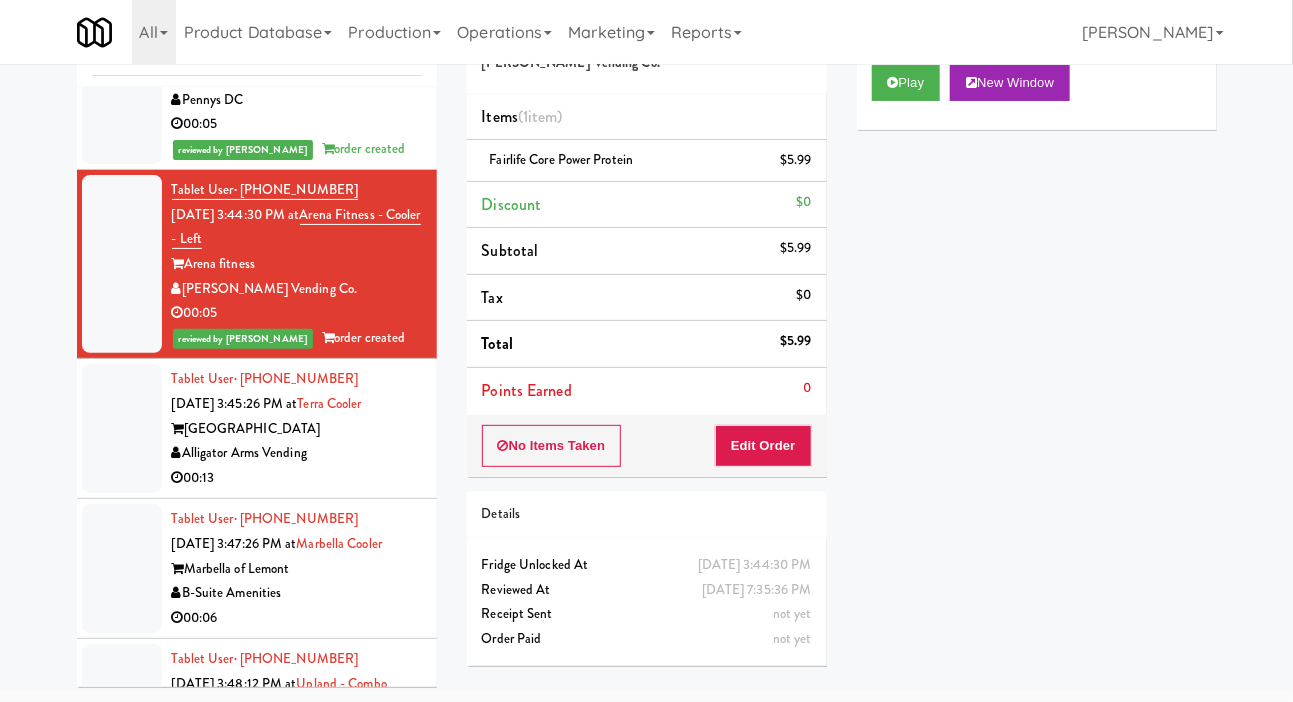 scroll, scrollTop: 2896, scrollLeft: 0, axis: vertical 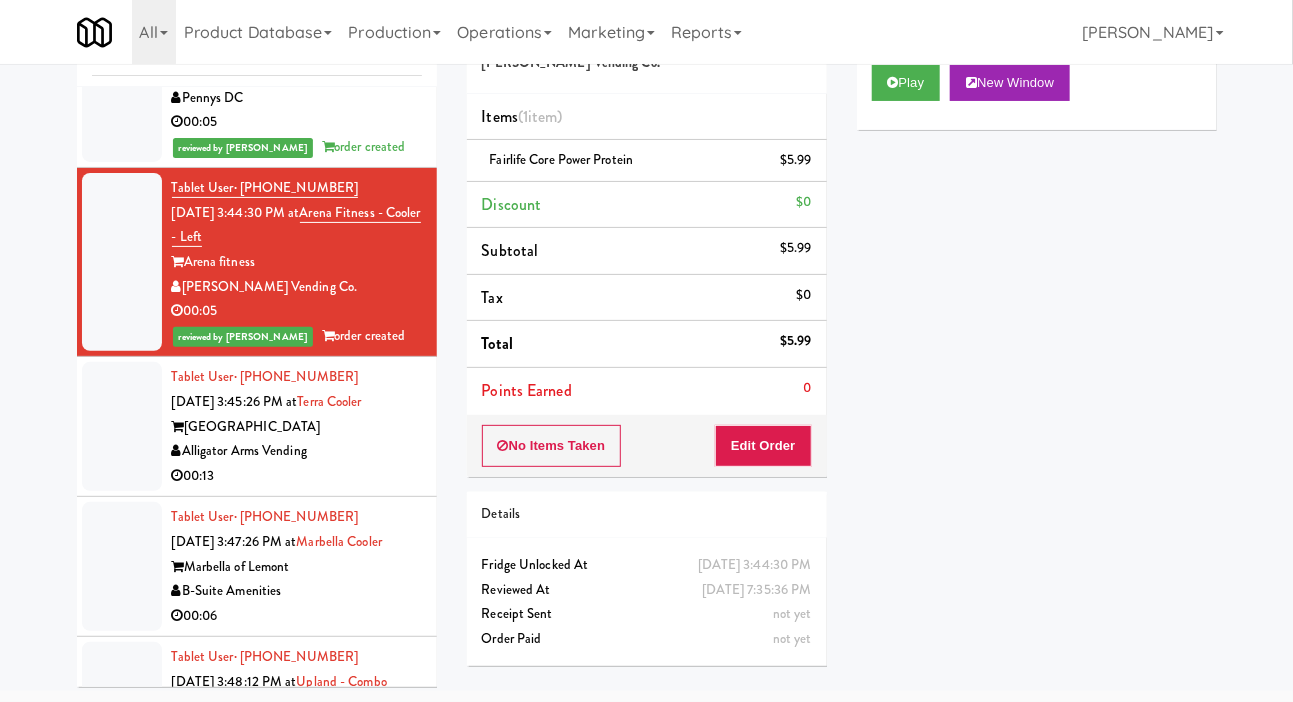 click on "00:13" at bounding box center [297, 476] 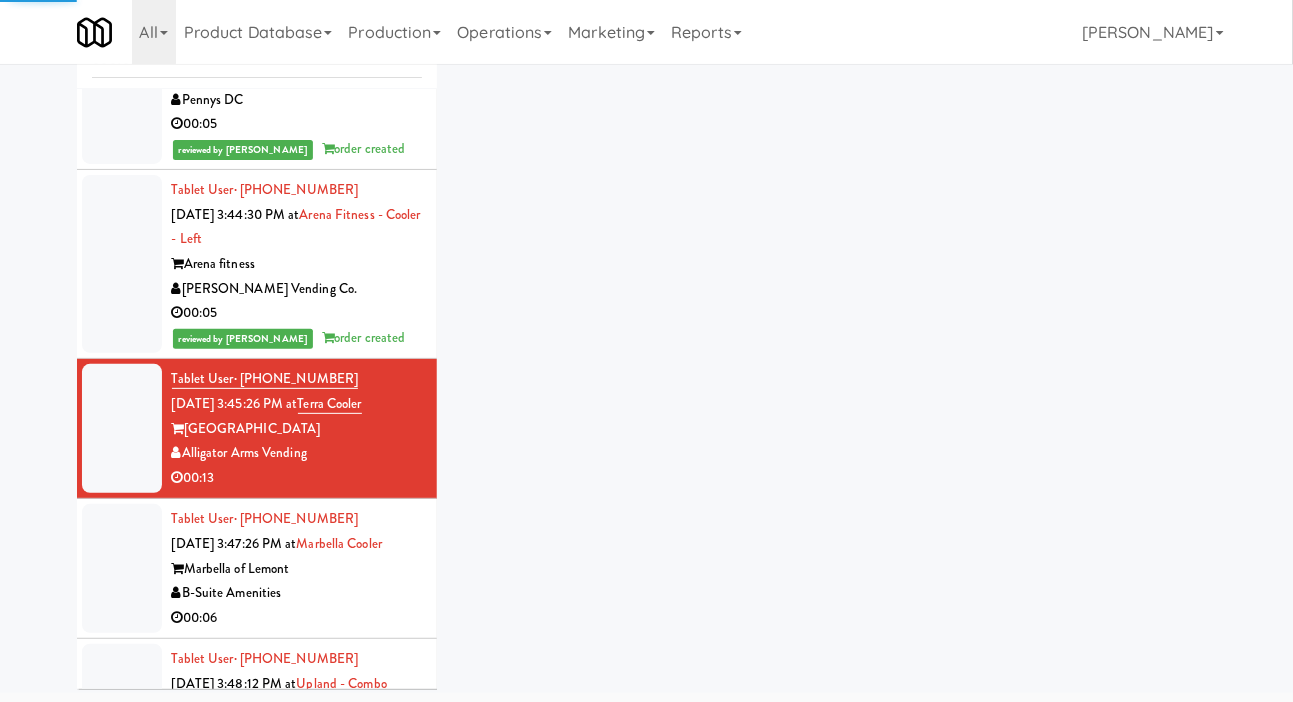 scroll, scrollTop: 98, scrollLeft: 0, axis: vertical 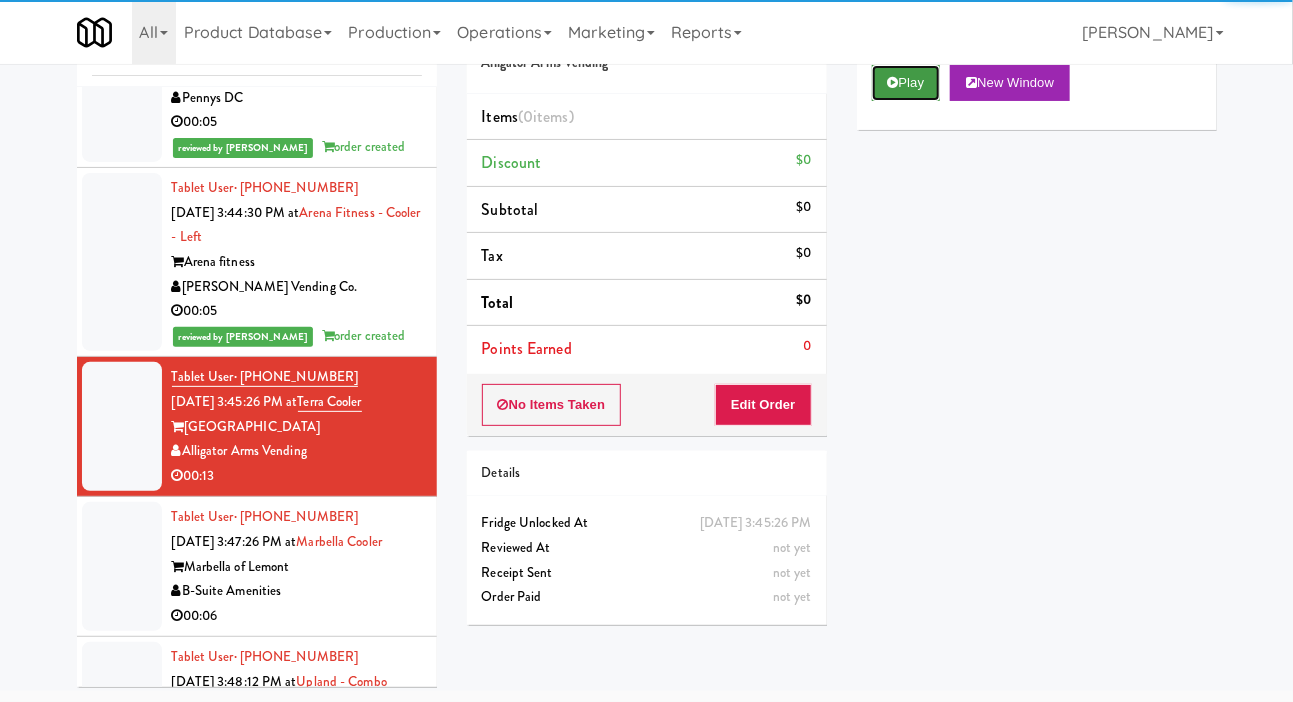 click on "Play" at bounding box center (906, 83) 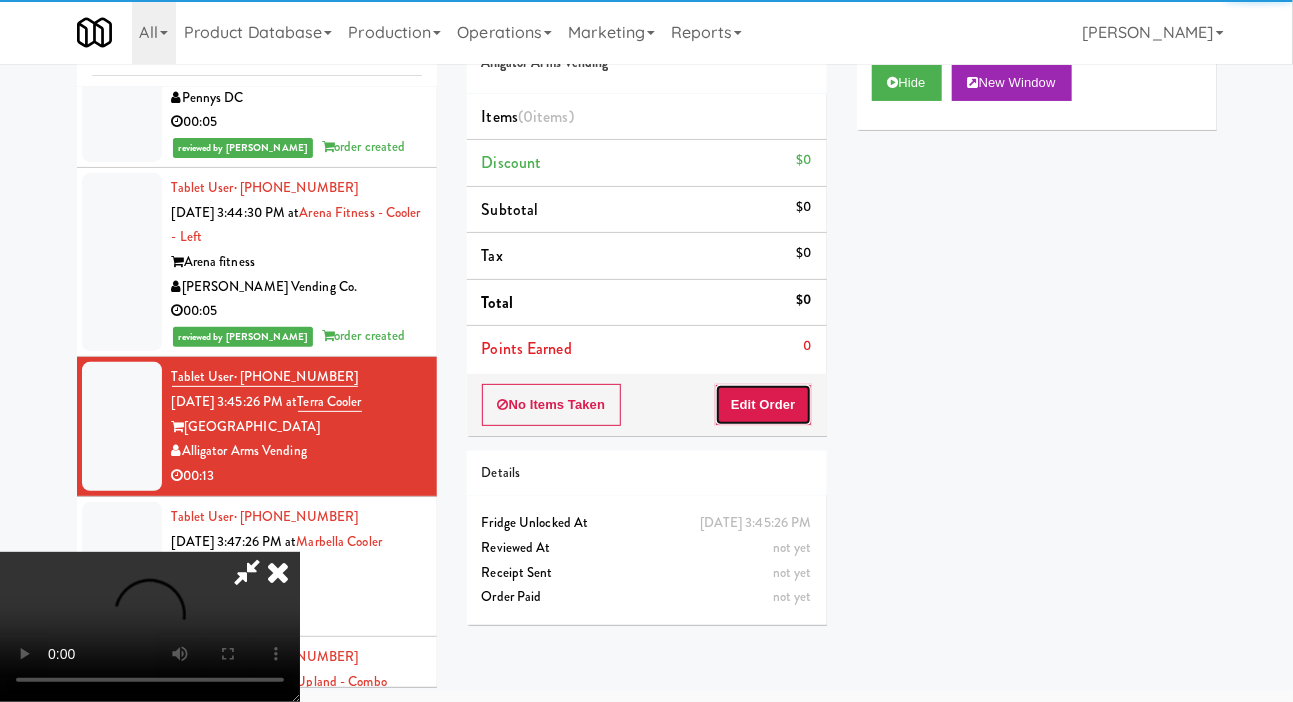 click on "Edit Order" at bounding box center (763, 405) 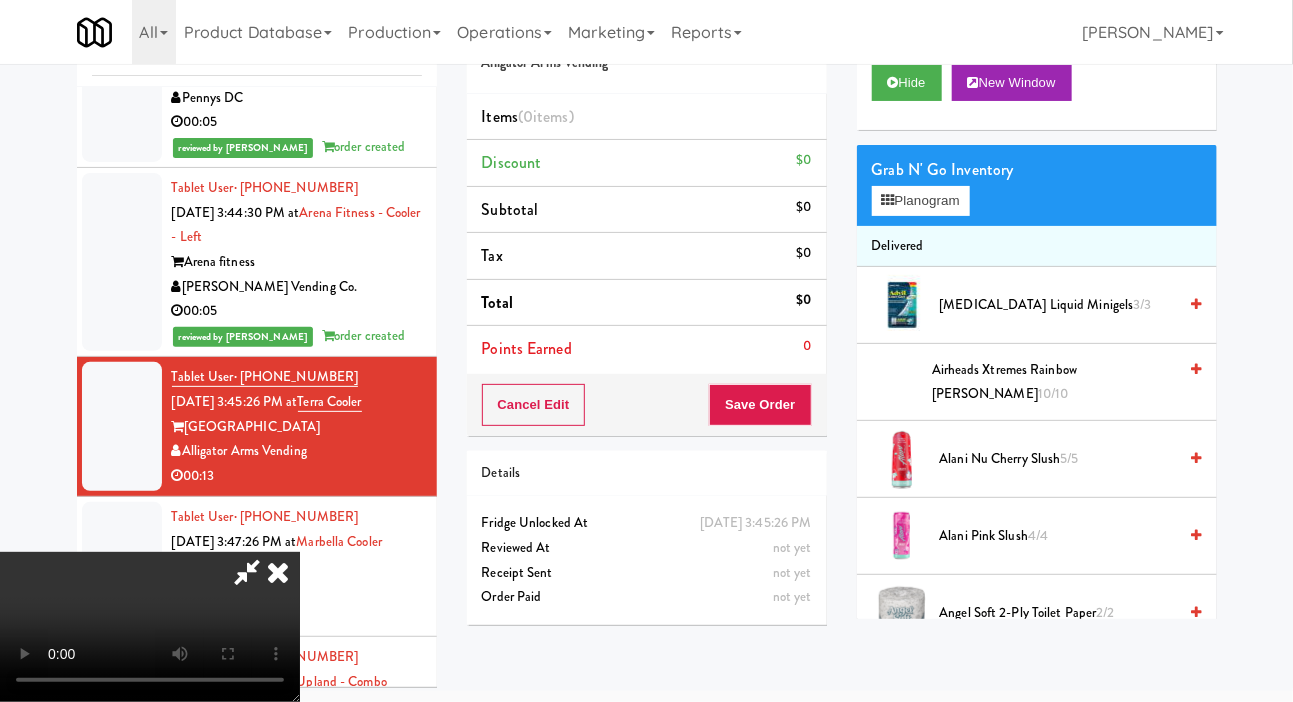 scroll, scrollTop: 73, scrollLeft: 0, axis: vertical 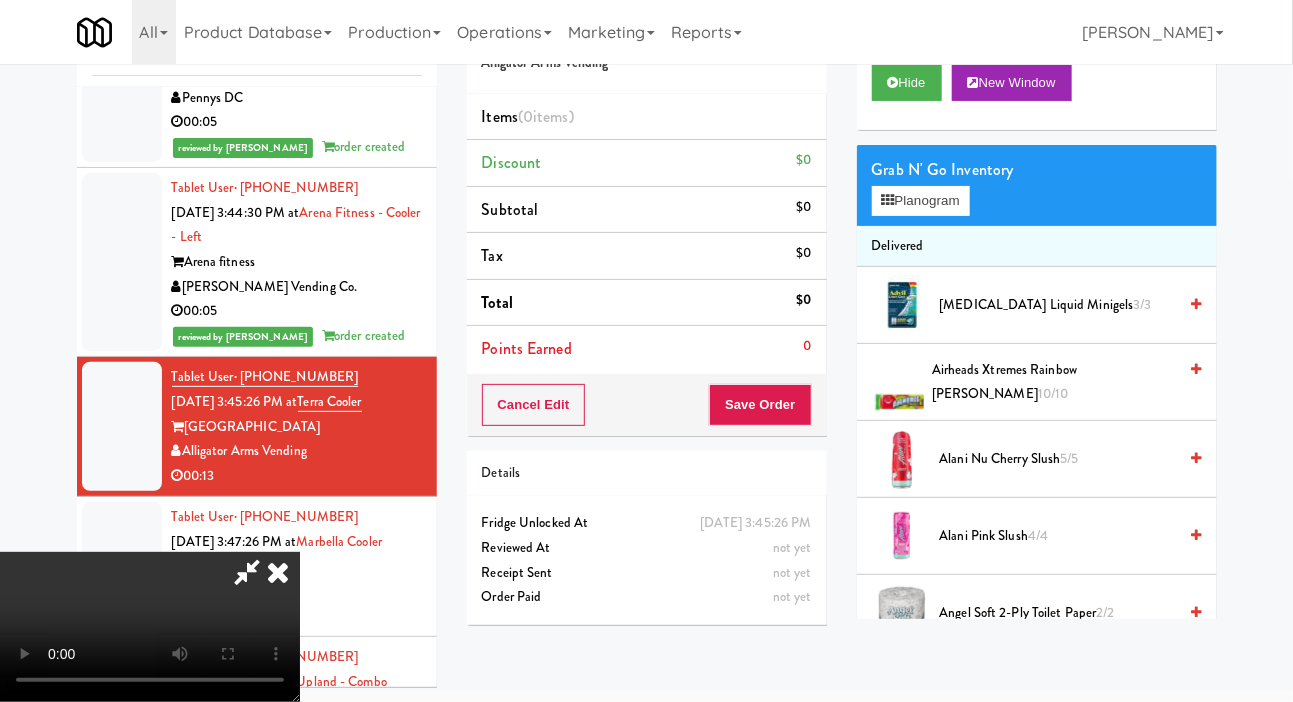 type 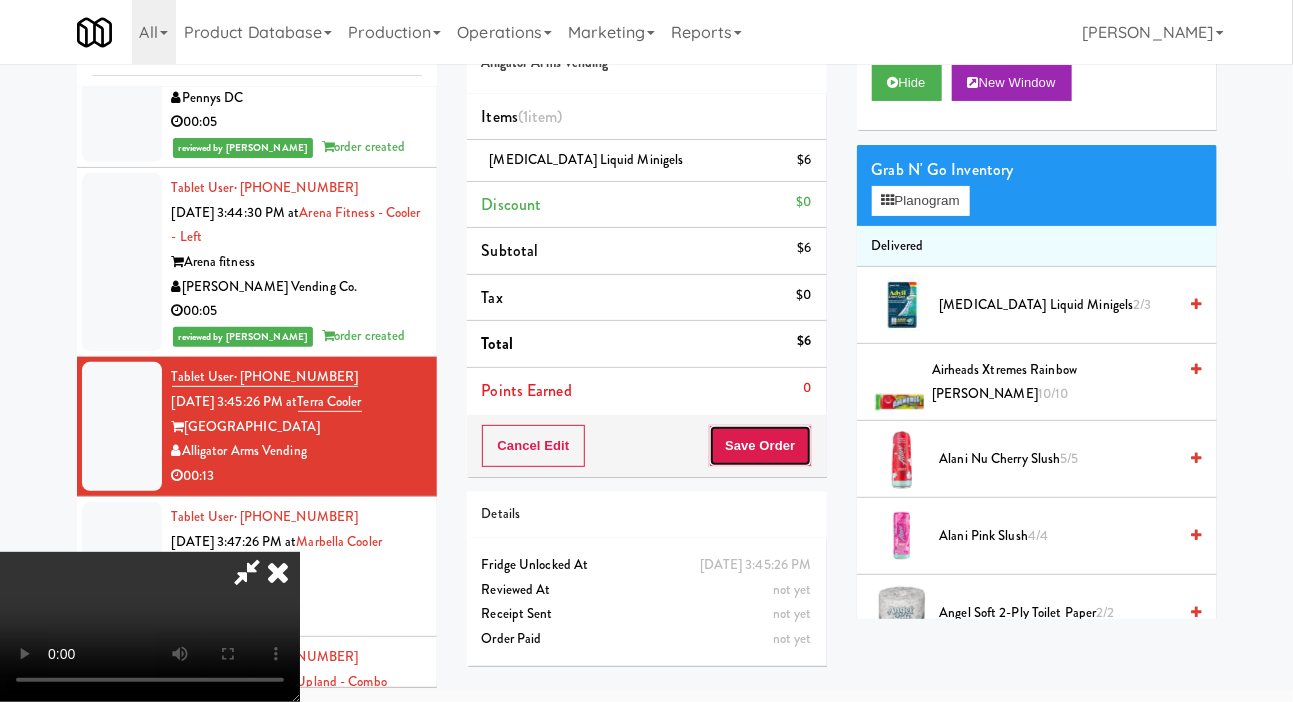 click on "Save Order" at bounding box center (760, 446) 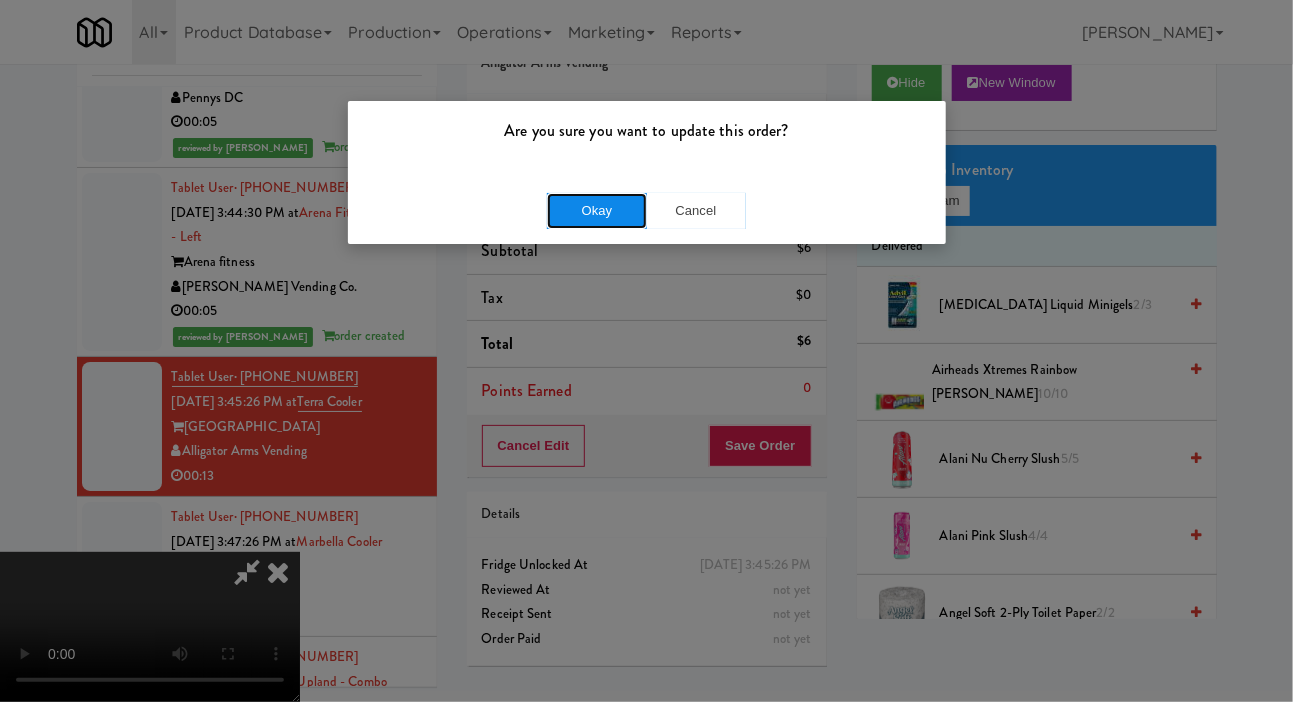 click on "Okay" at bounding box center (597, 211) 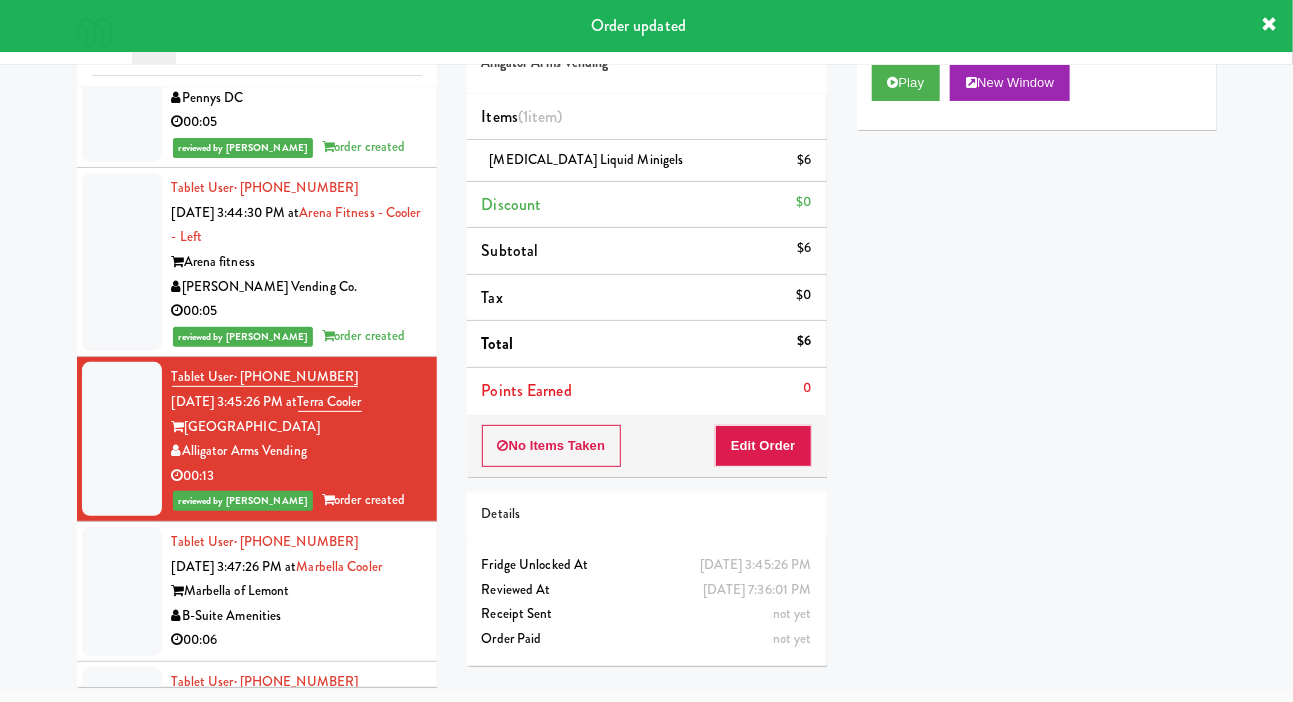 click on "B-Suite Amenities" at bounding box center [297, 616] 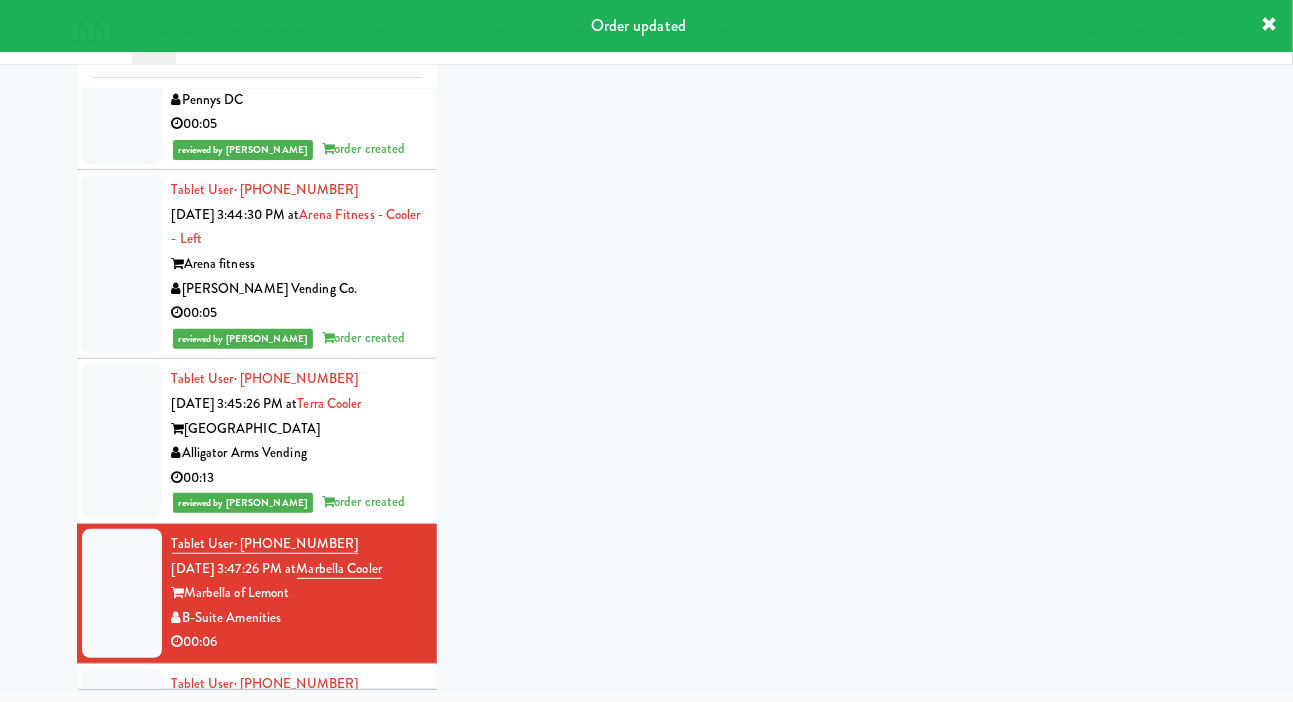 scroll, scrollTop: 98, scrollLeft: 0, axis: vertical 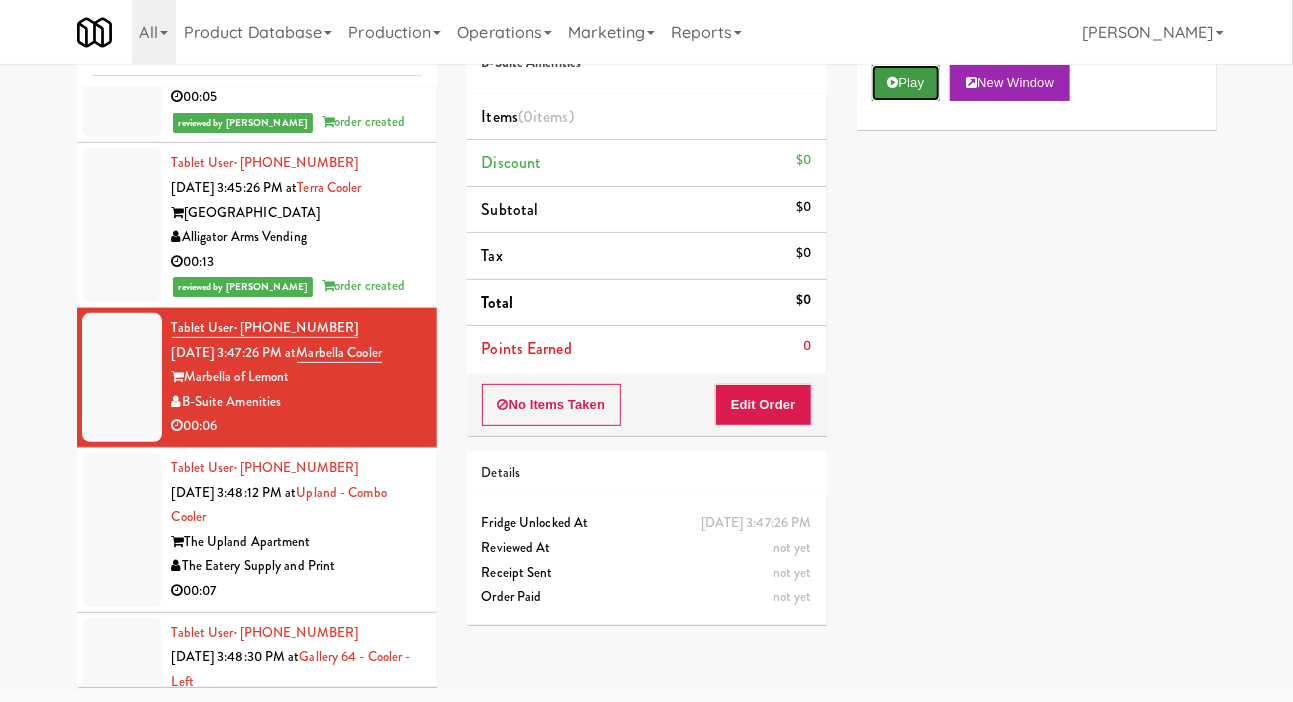 click on "Play" at bounding box center [906, 83] 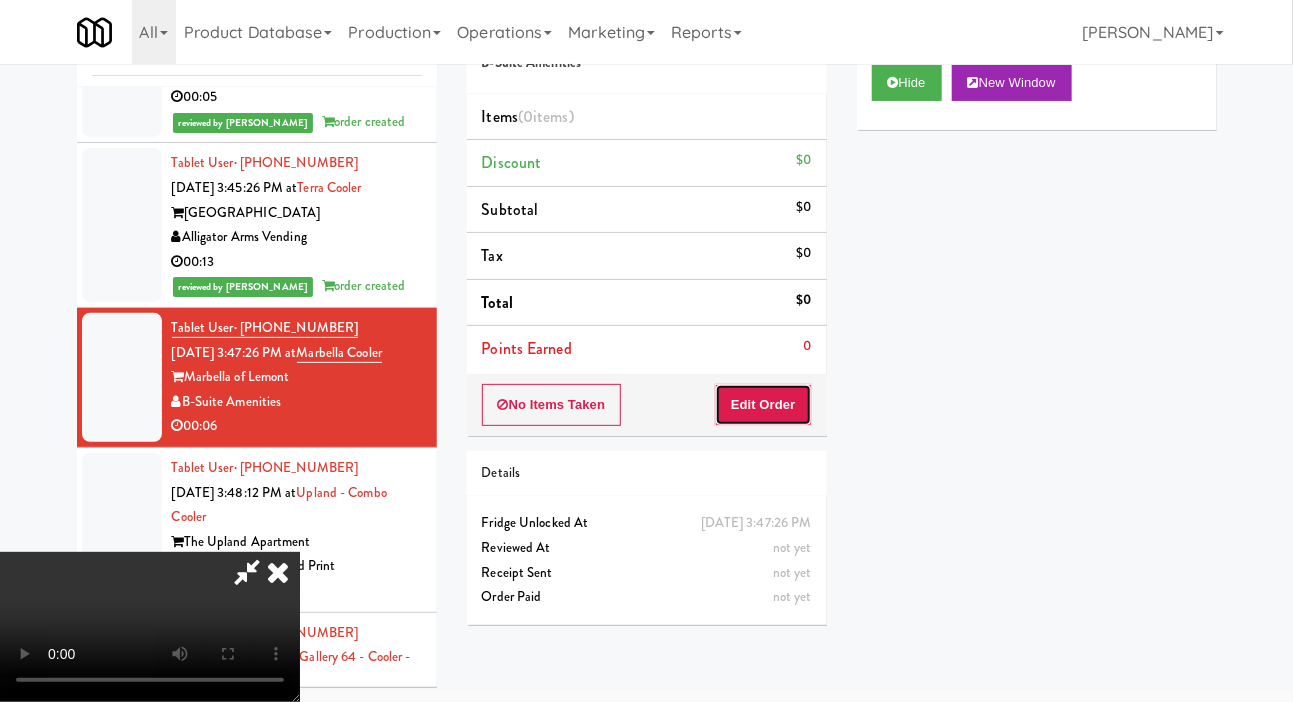 click on "Edit Order" at bounding box center (763, 405) 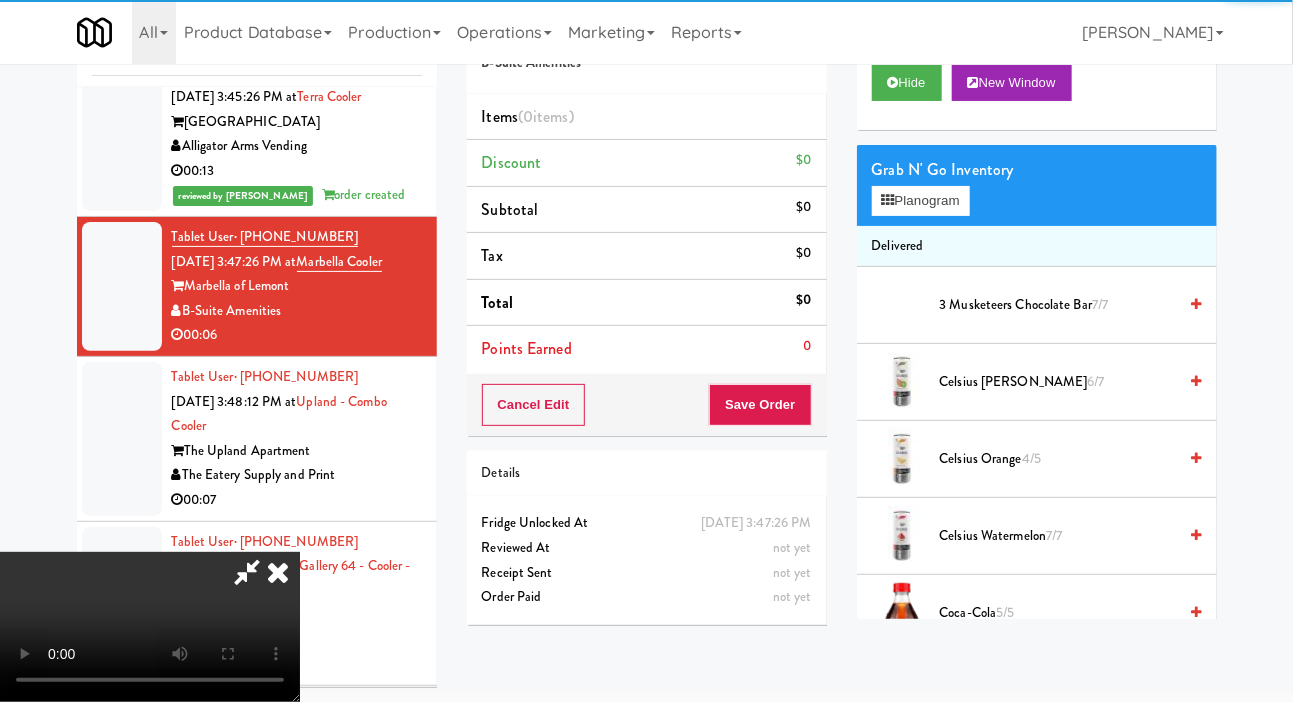 scroll, scrollTop: 3202, scrollLeft: 0, axis: vertical 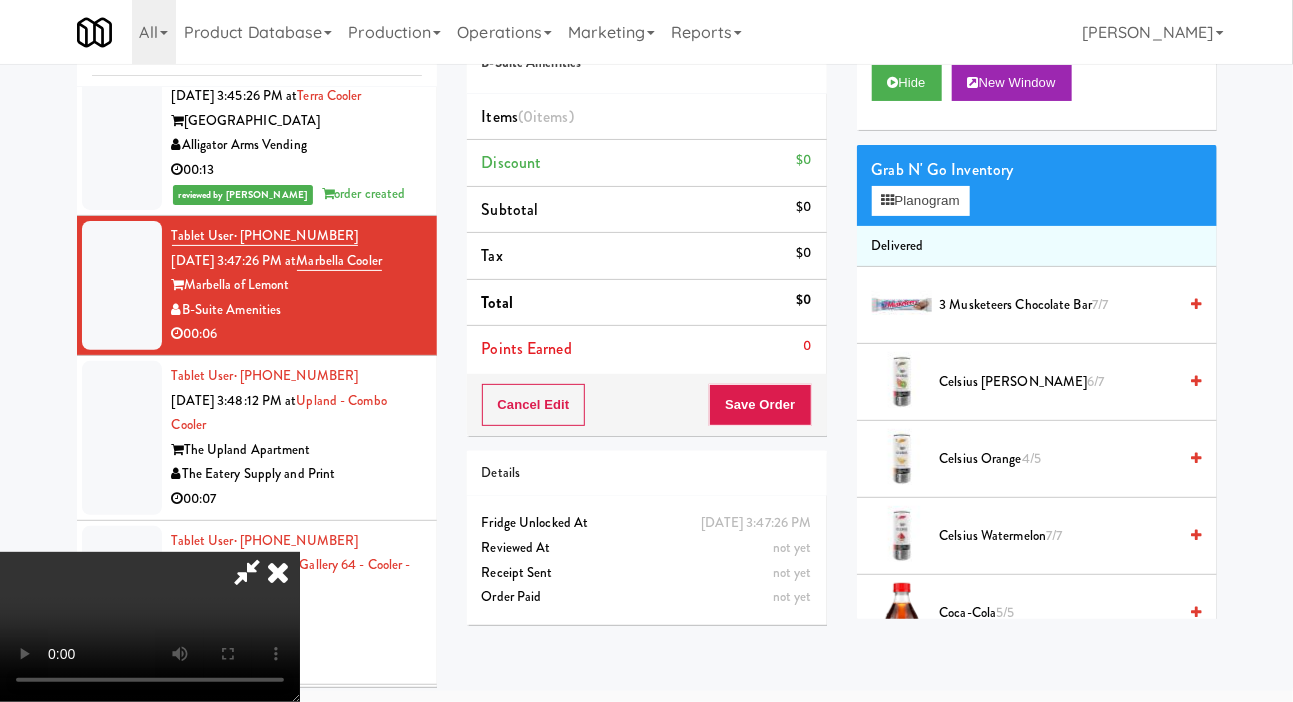type 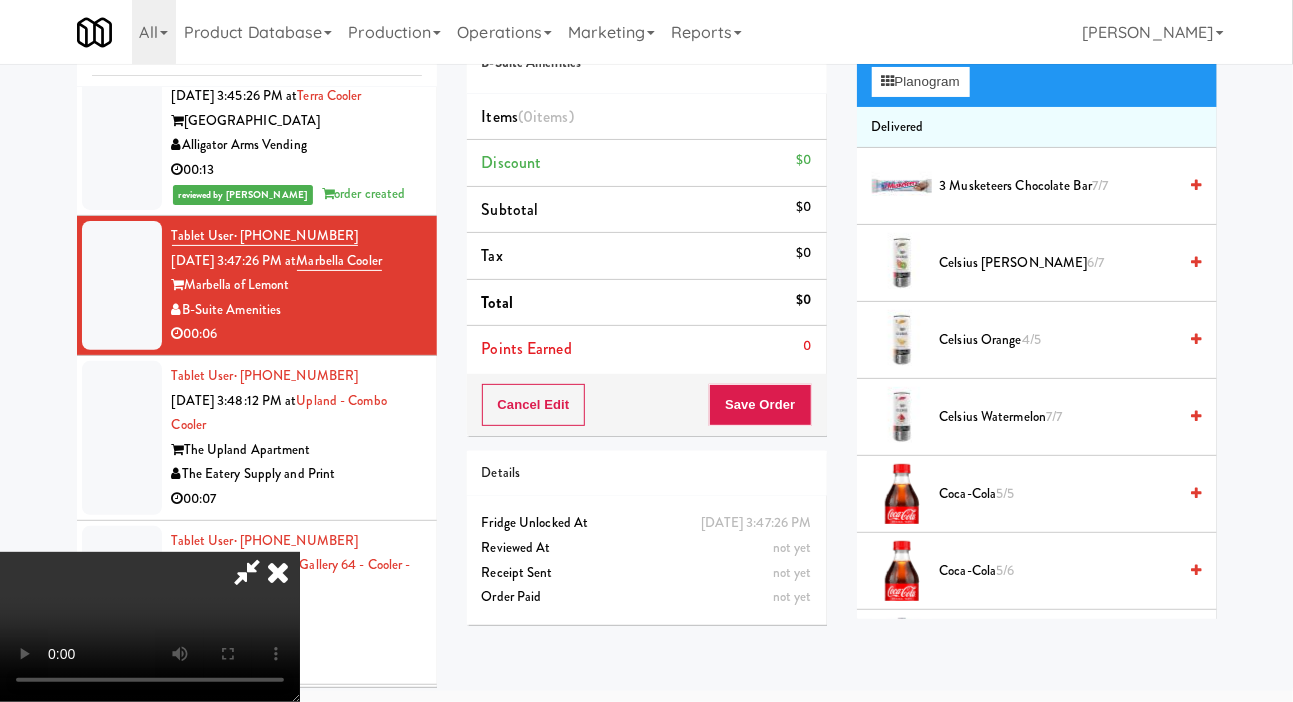 scroll, scrollTop: 127, scrollLeft: 0, axis: vertical 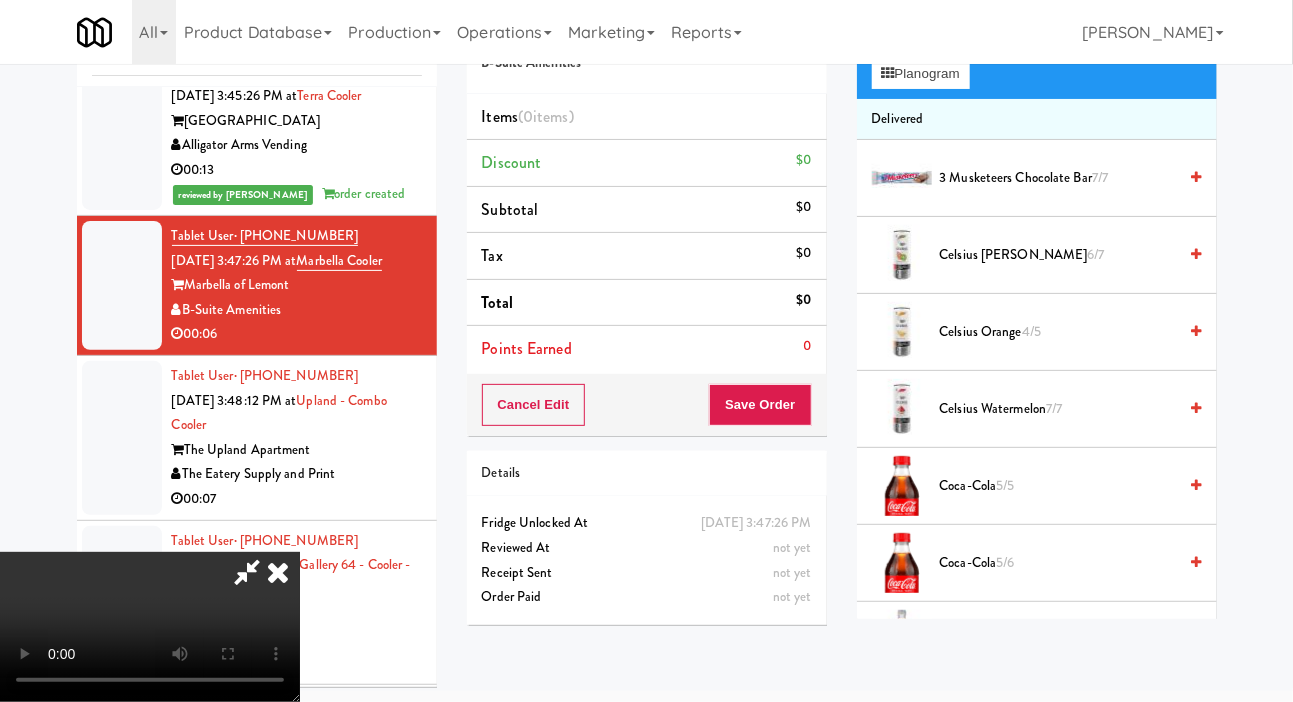 click on "Celsius Kiwi Guava  6/7" at bounding box center (1058, 255) 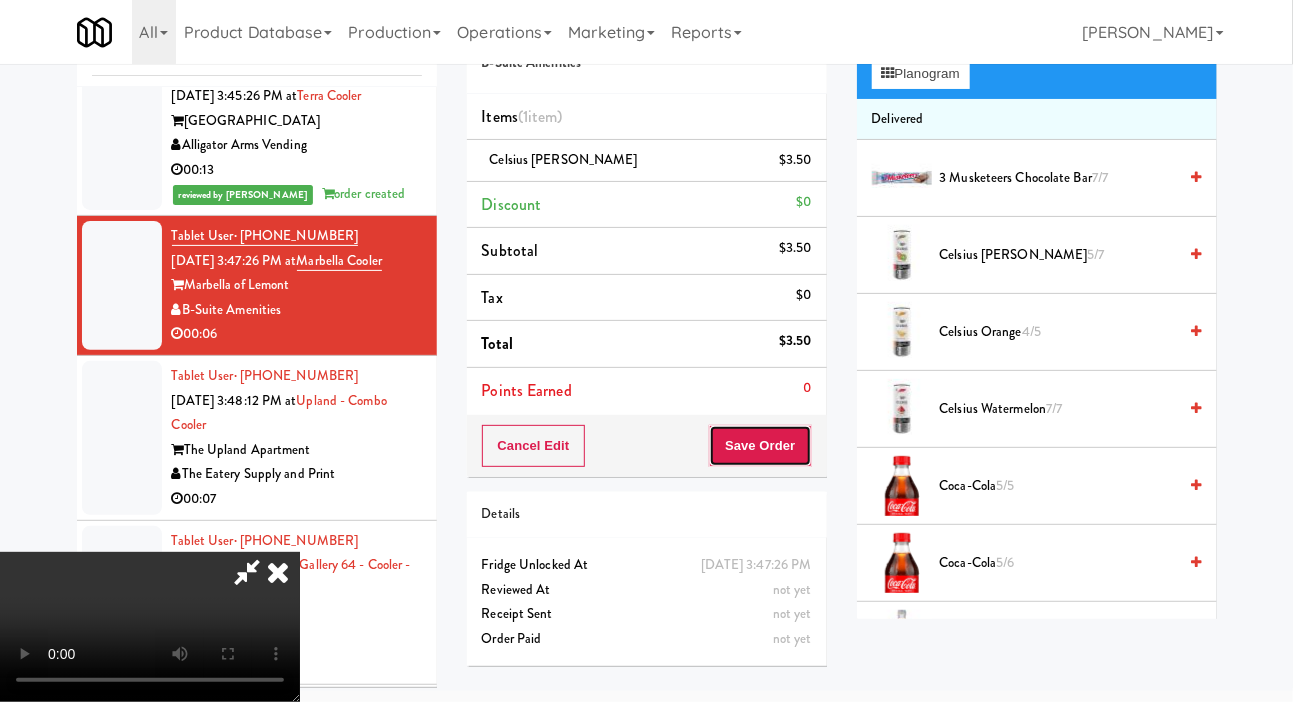 click on "Save Order" at bounding box center [760, 446] 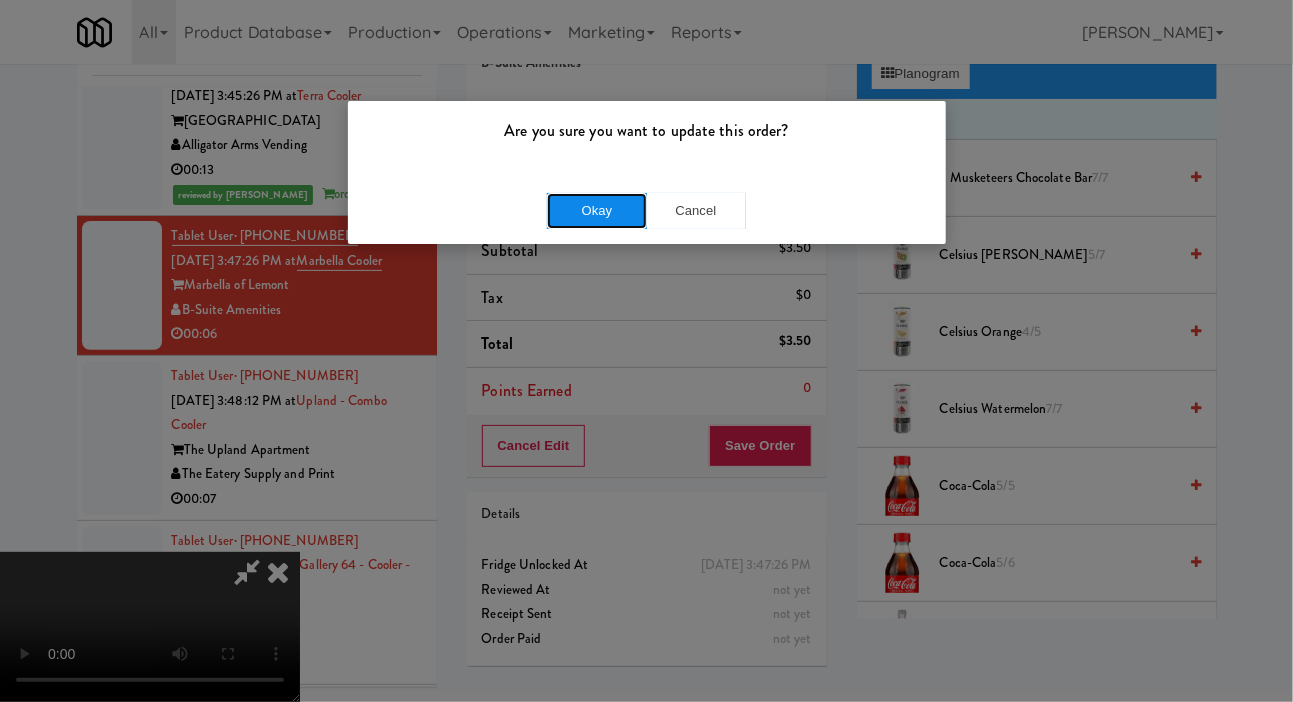 click on "Okay" at bounding box center [597, 211] 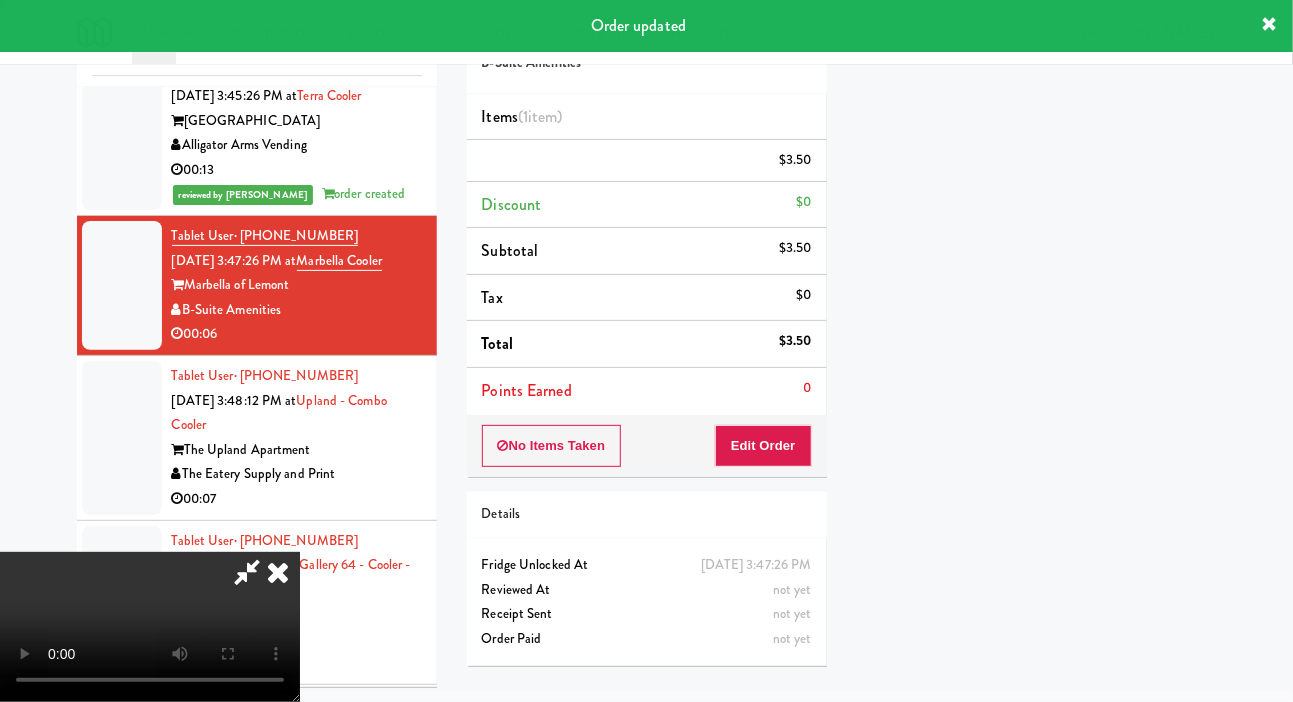 scroll, scrollTop: 116, scrollLeft: 0, axis: vertical 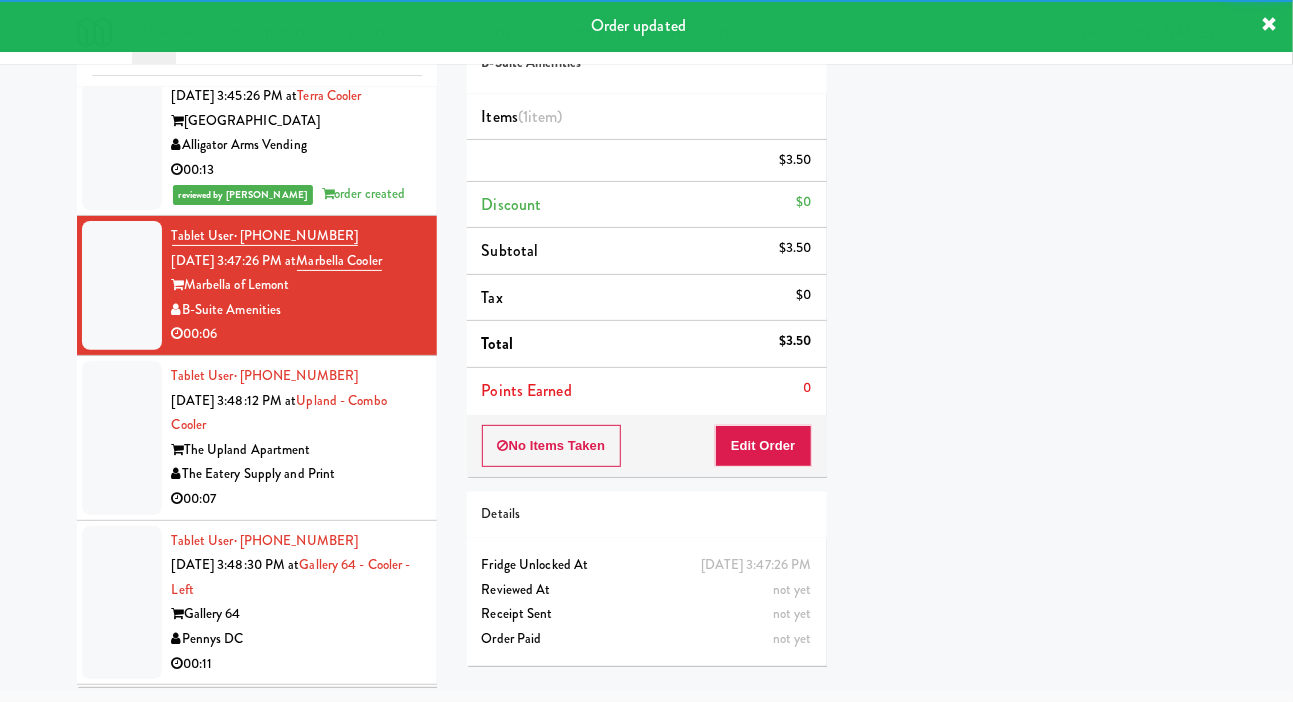click on "Tablet User  · (909) 701-8307 [DATE] 3:48:12 PM at  [GEOGRAPHIC_DATA] - Combo Cooler  The Upland Apartment  The Eatery Supply and Print  00:07" at bounding box center [257, 438] 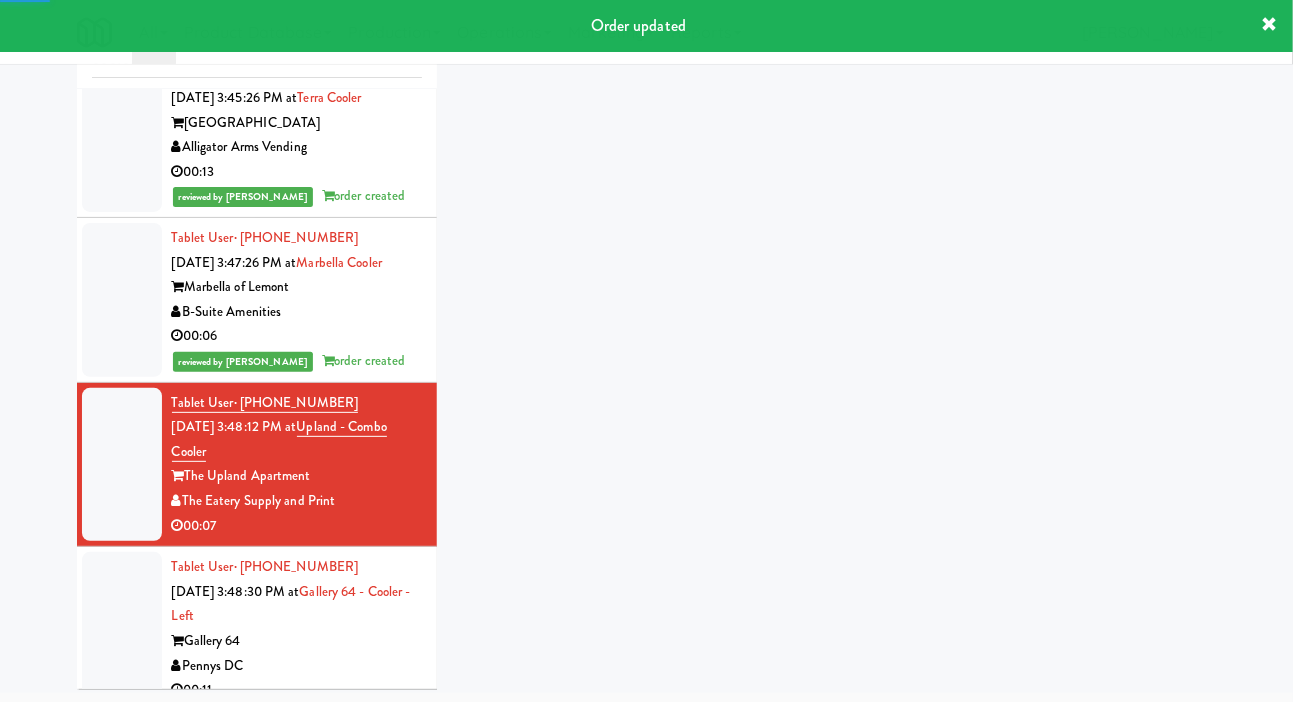 scroll, scrollTop: 98, scrollLeft: 0, axis: vertical 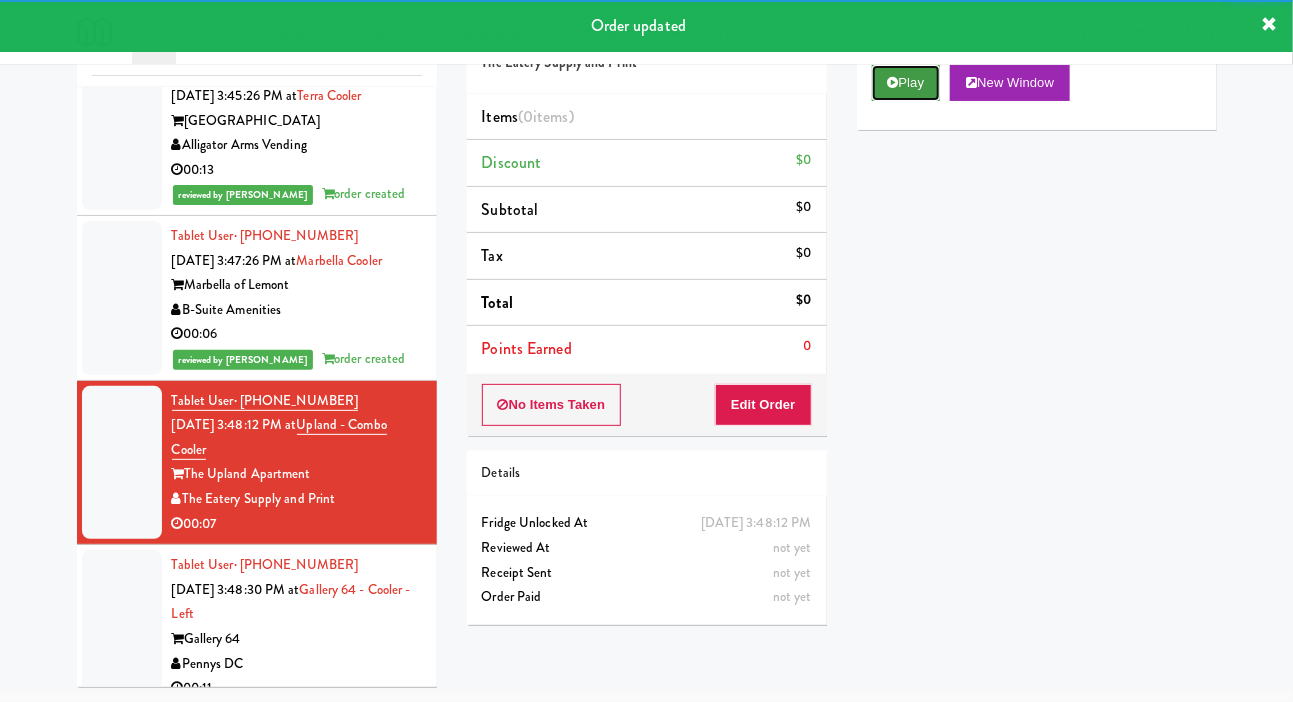 click on "Play" at bounding box center [906, 83] 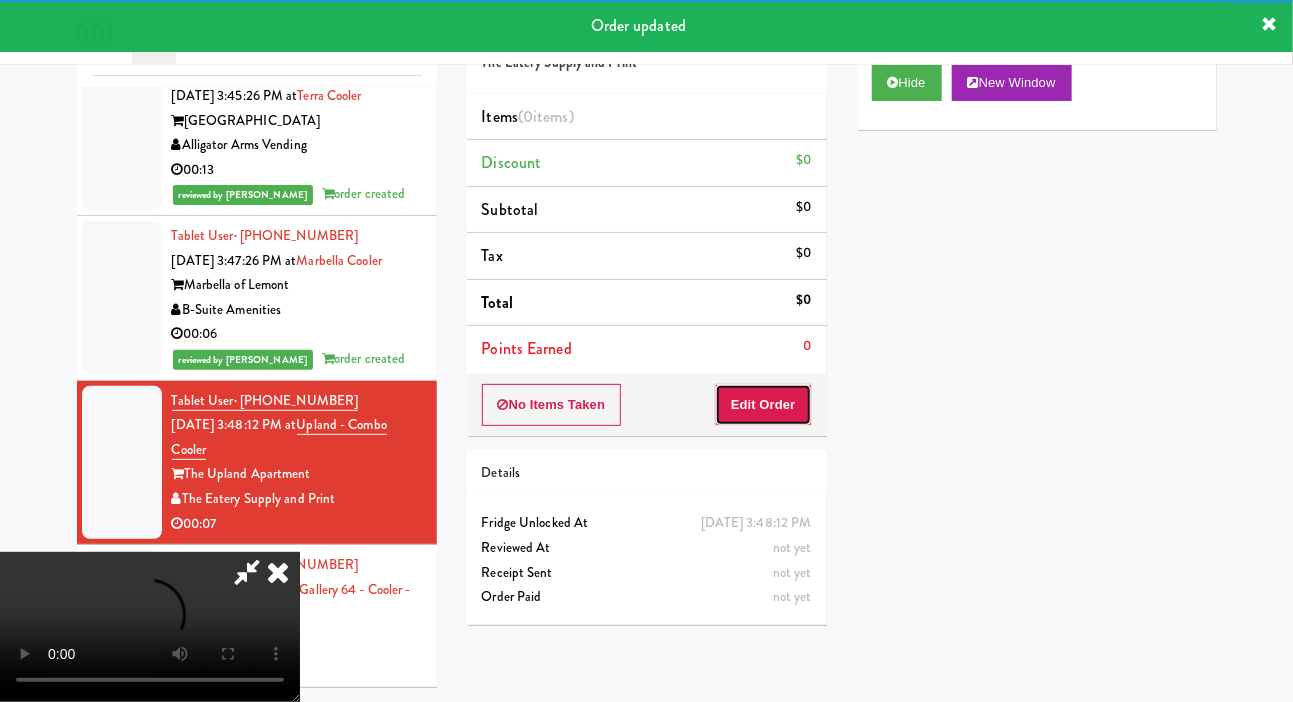 click on "Edit Order" at bounding box center (763, 405) 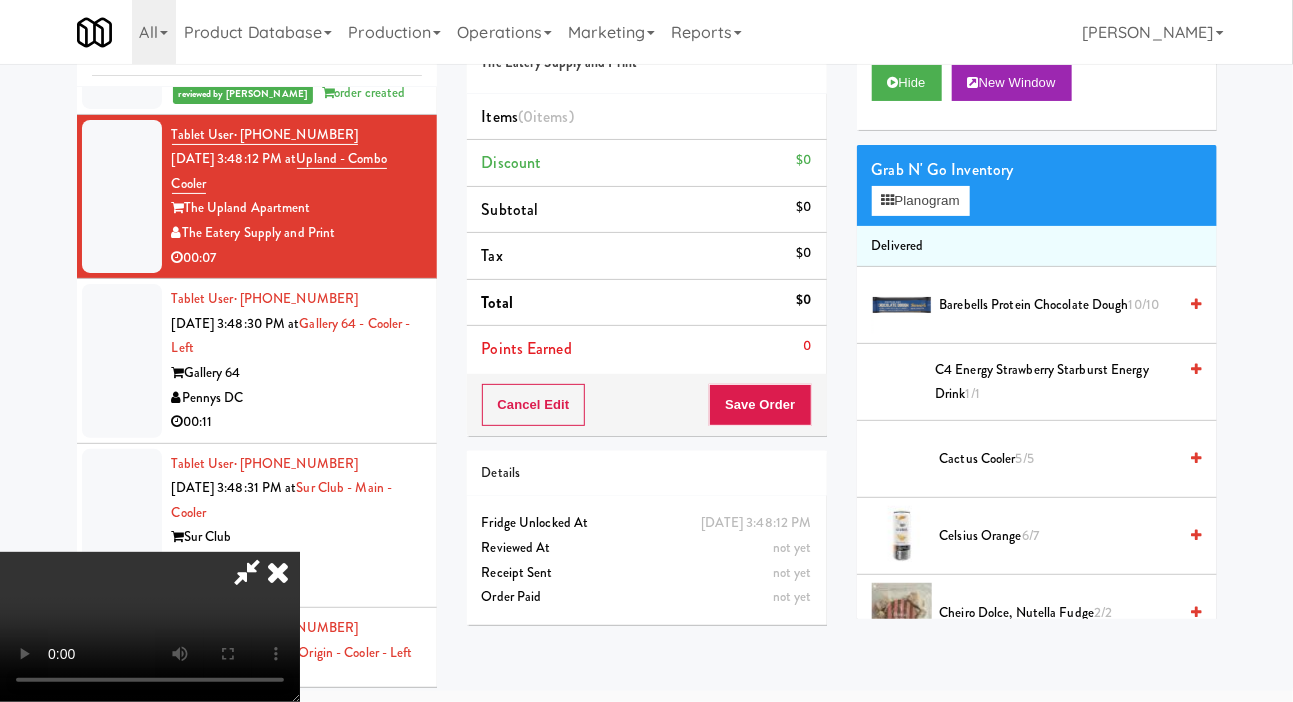 scroll, scrollTop: 3479, scrollLeft: 0, axis: vertical 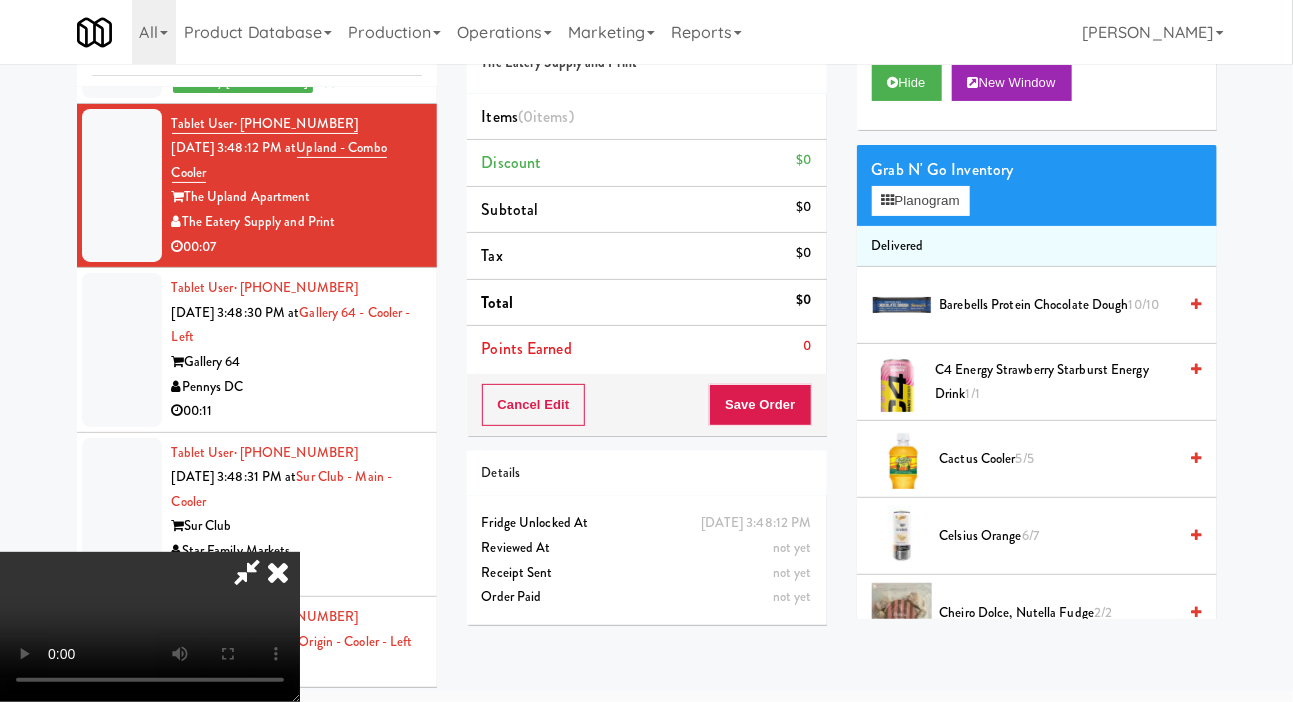 type 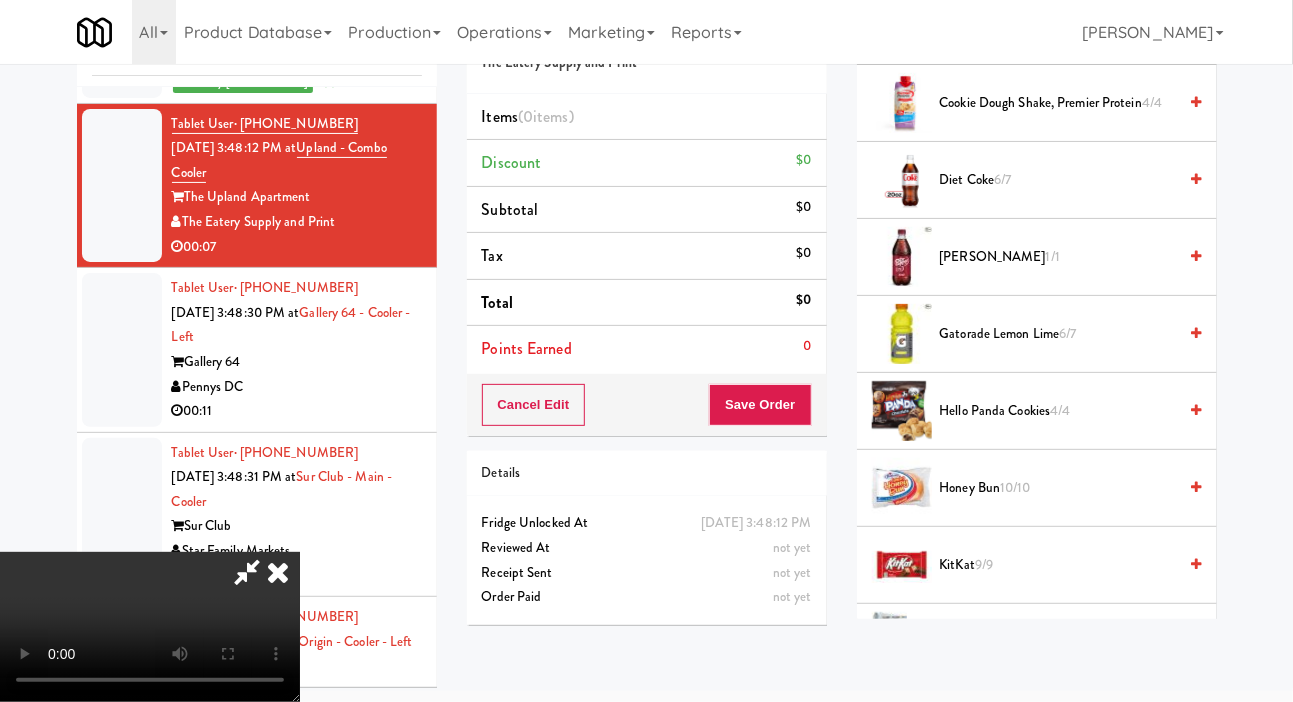 scroll, scrollTop: 819, scrollLeft: 0, axis: vertical 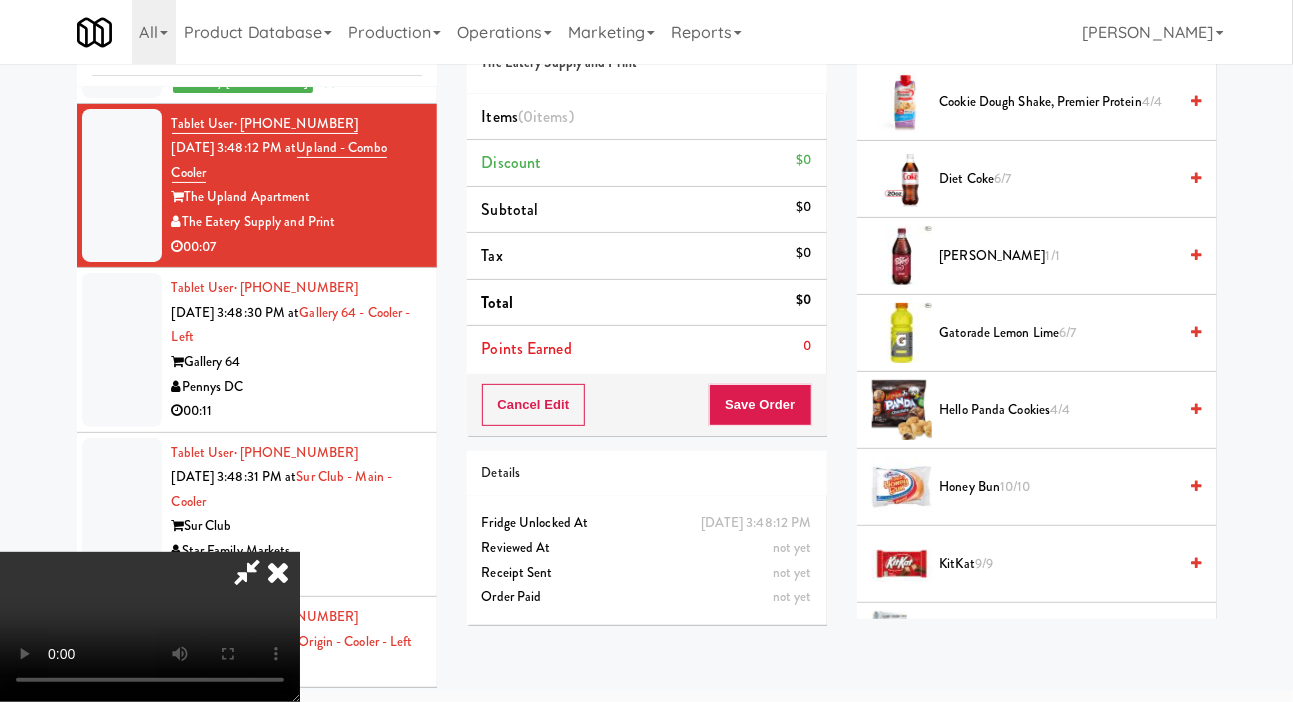 click on "Gatorade Lemon Lime  6/7" at bounding box center [1058, 333] 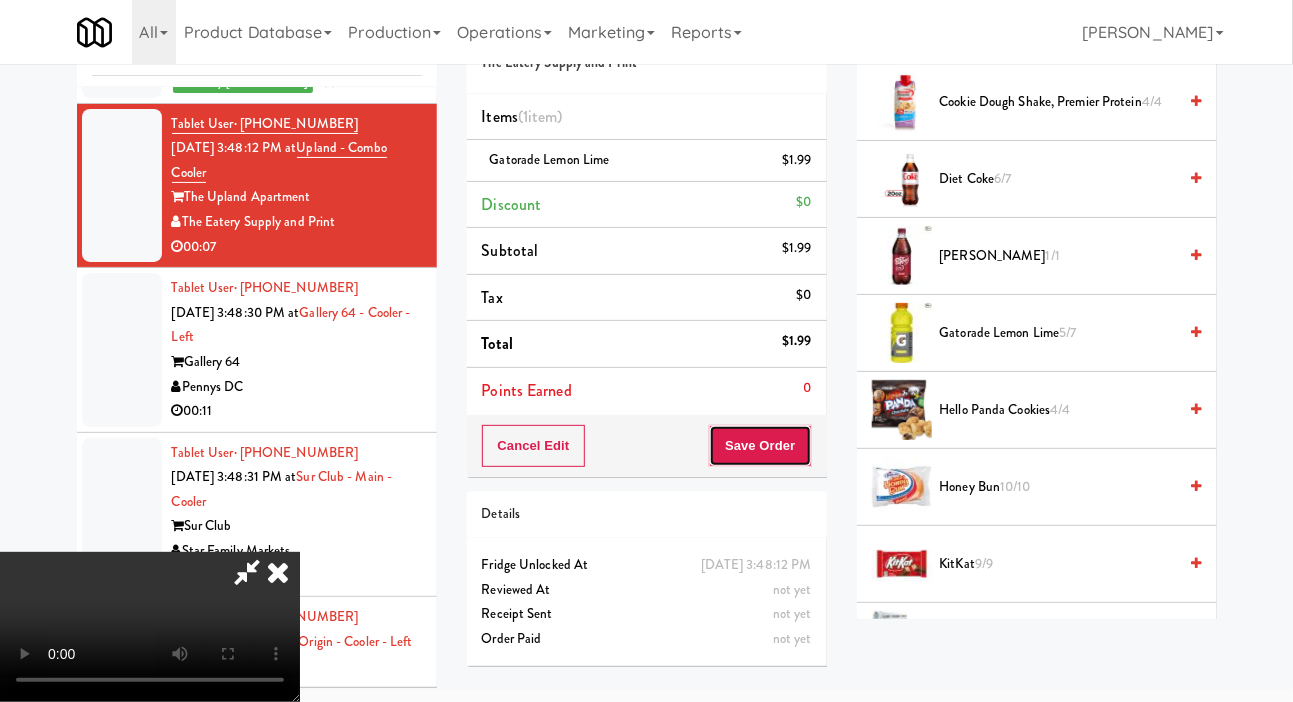 click on "Save Order" at bounding box center [760, 446] 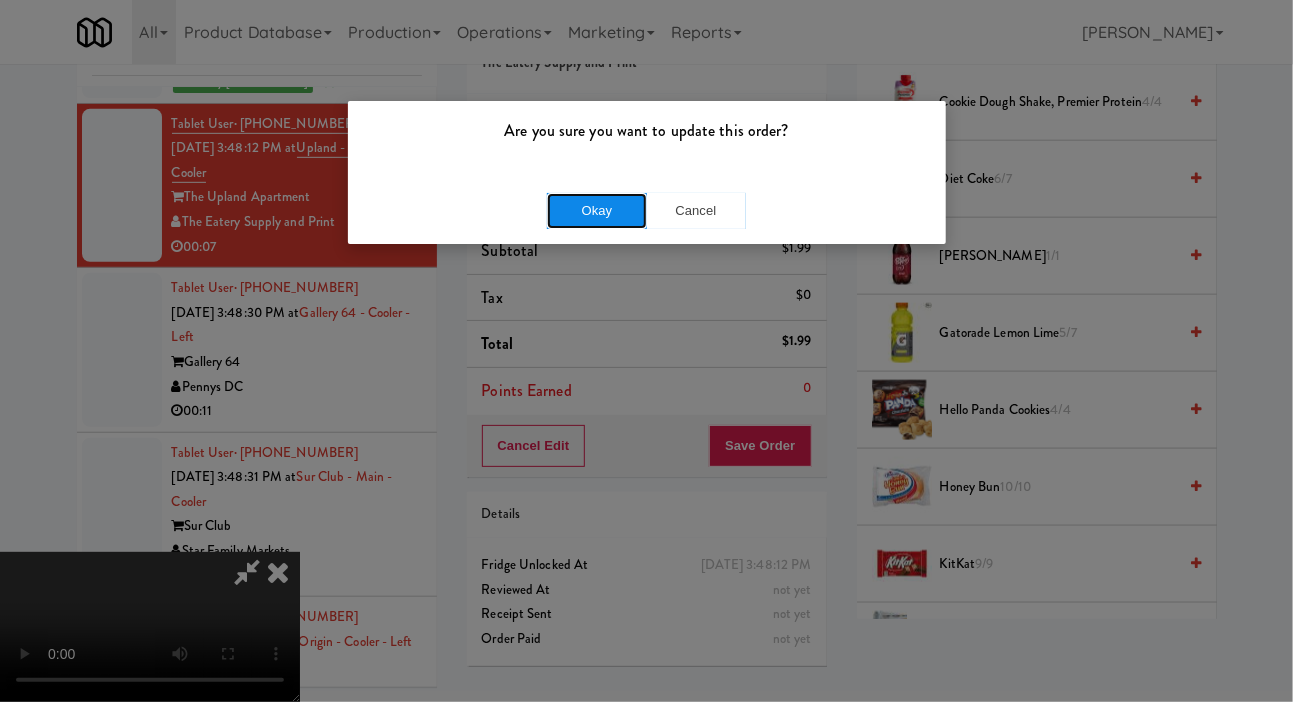 click on "Okay" at bounding box center (597, 211) 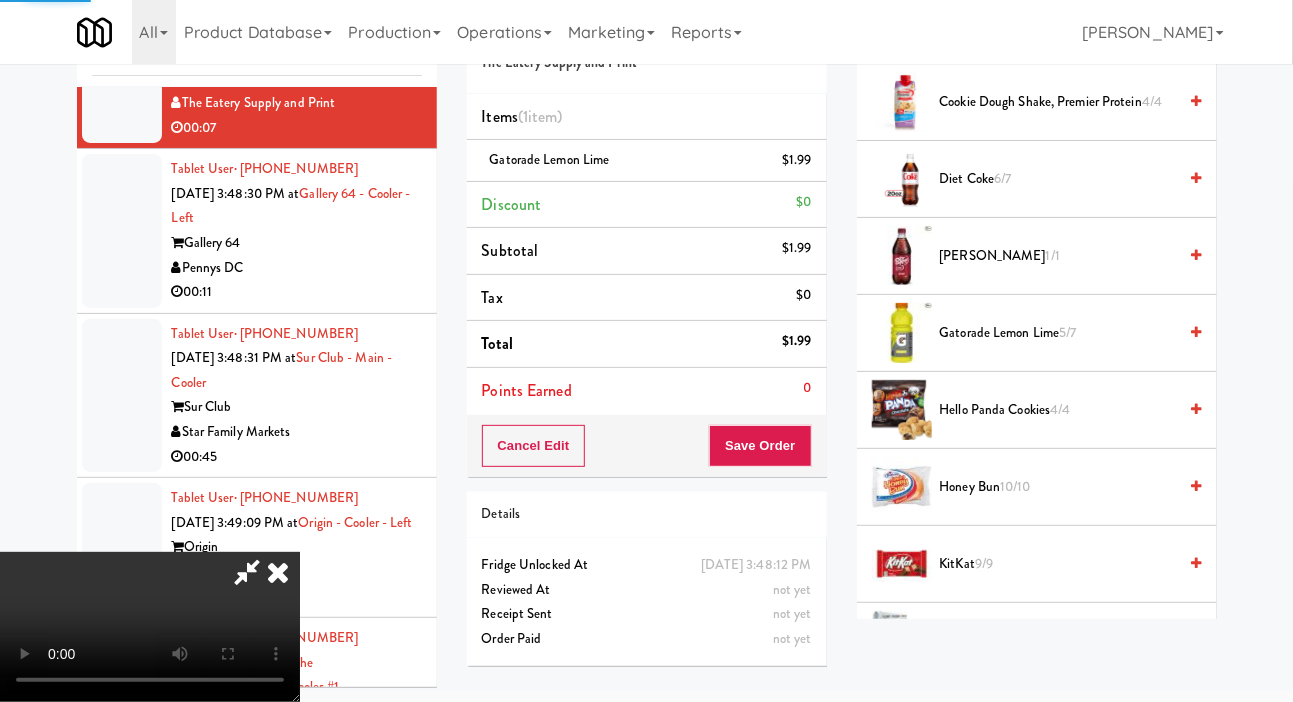 scroll, scrollTop: 3597, scrollLeft: 0, axis: vertical 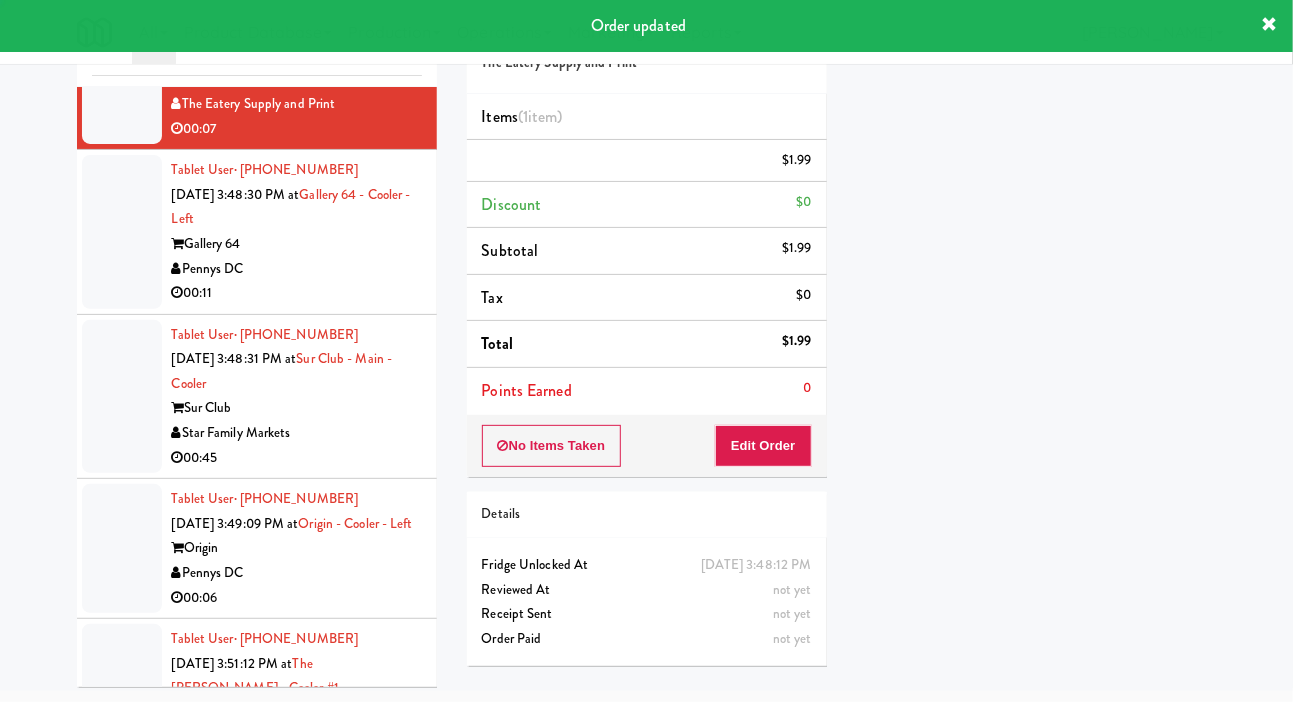 click on "Pennys DC" at bounding box center [297, 269] 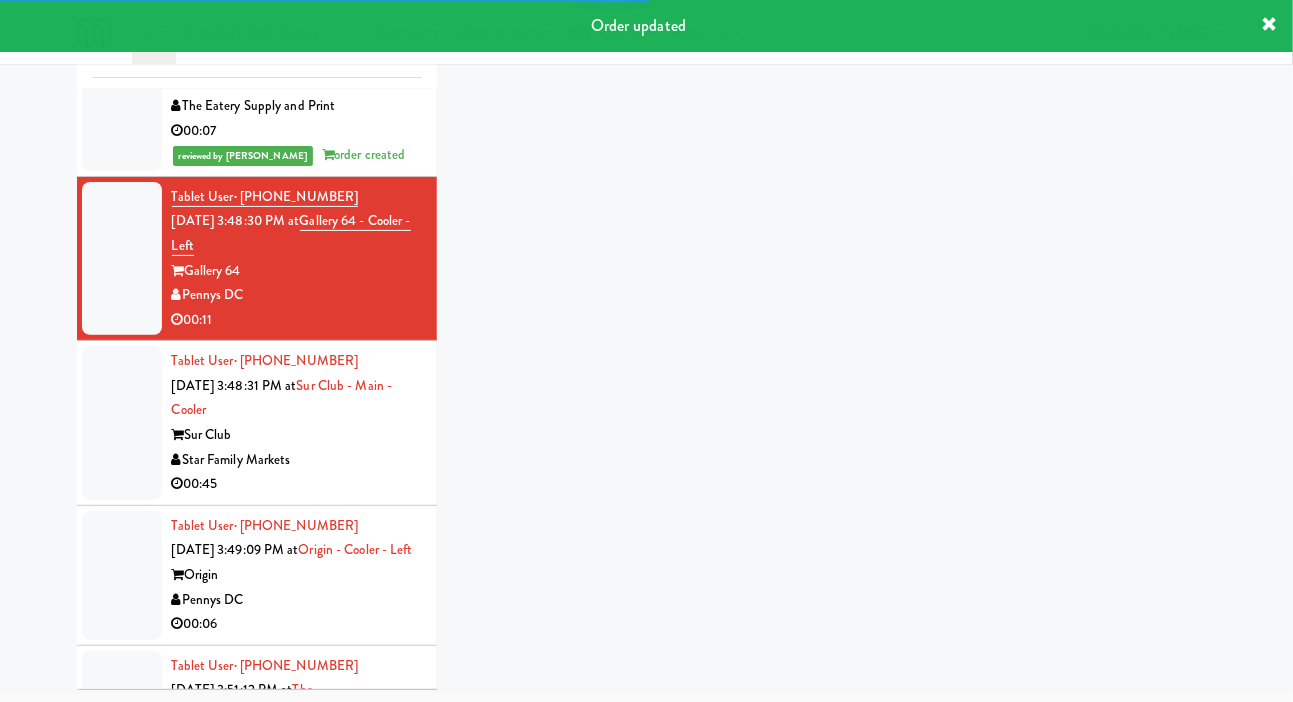 scroll, scrollTop: 98, scrollLeft: 0, axis: vertical 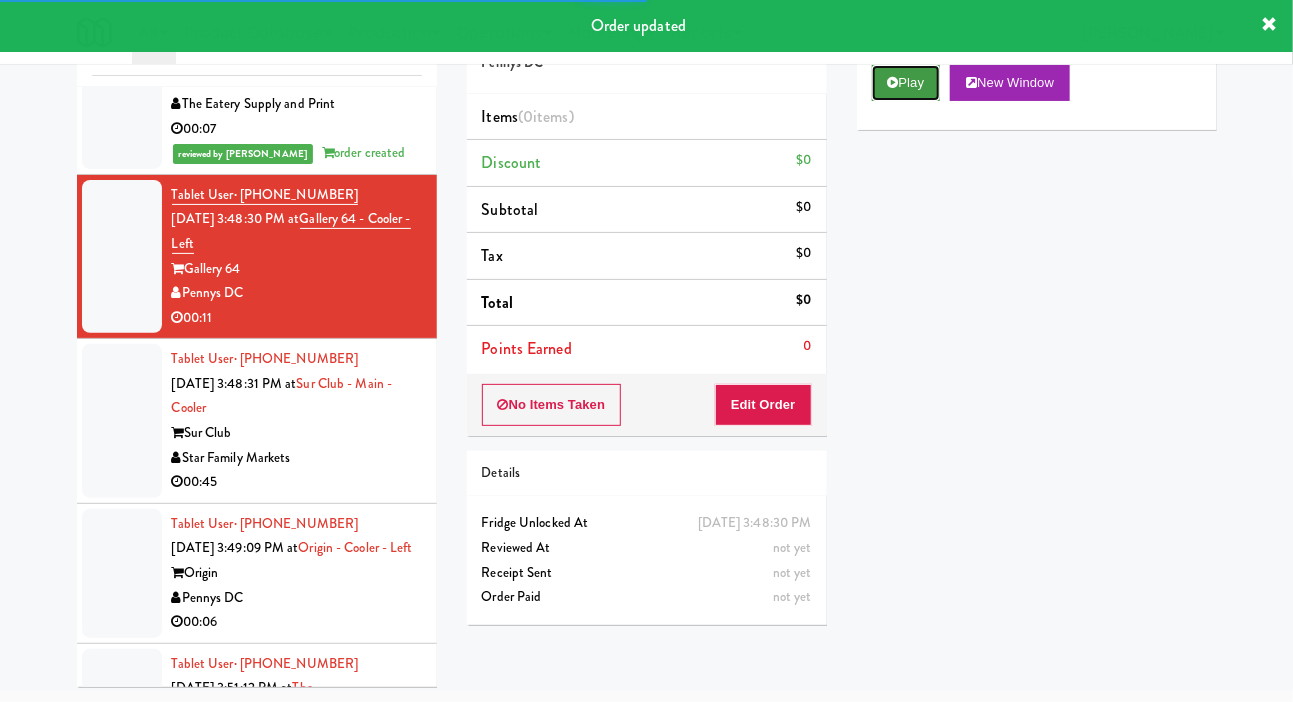 click on "Play" at bounding box center (906, 83) 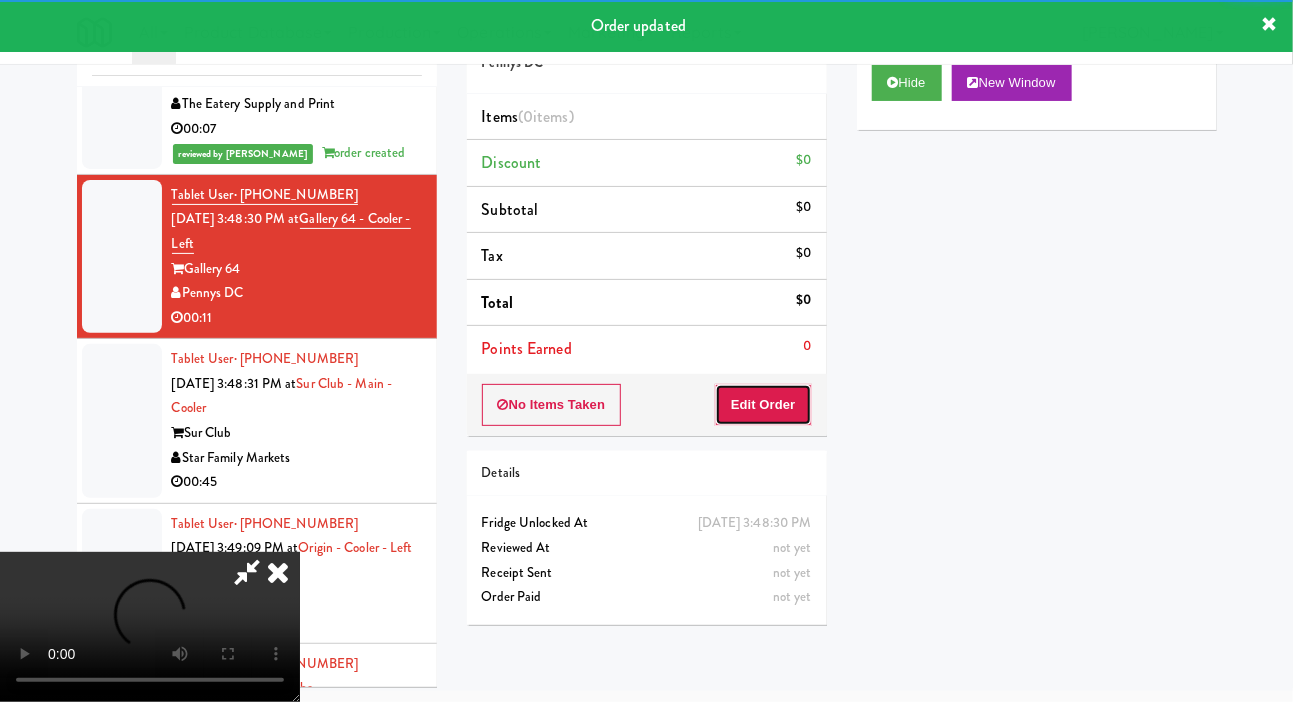 click on "Edit Order" at bounding box center (763, 405) 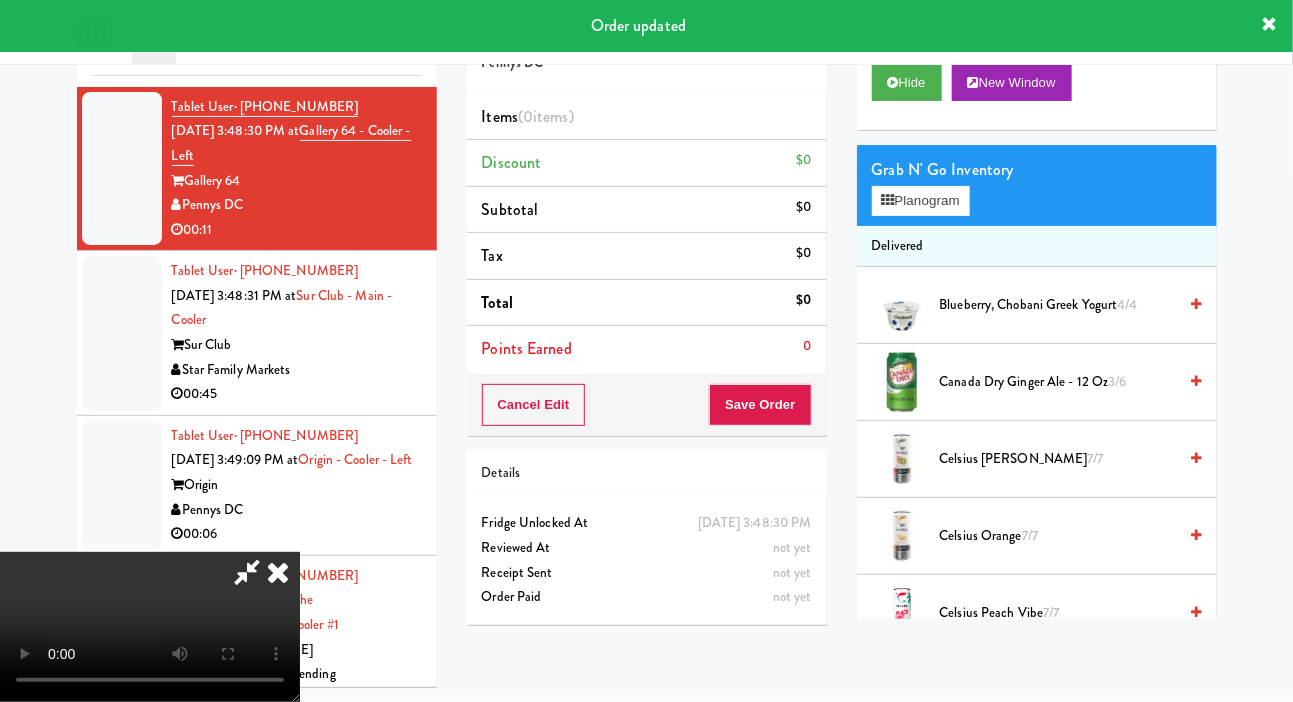 scroll, scrollTop: 3744, scrollLeft: 0, axis: vertical 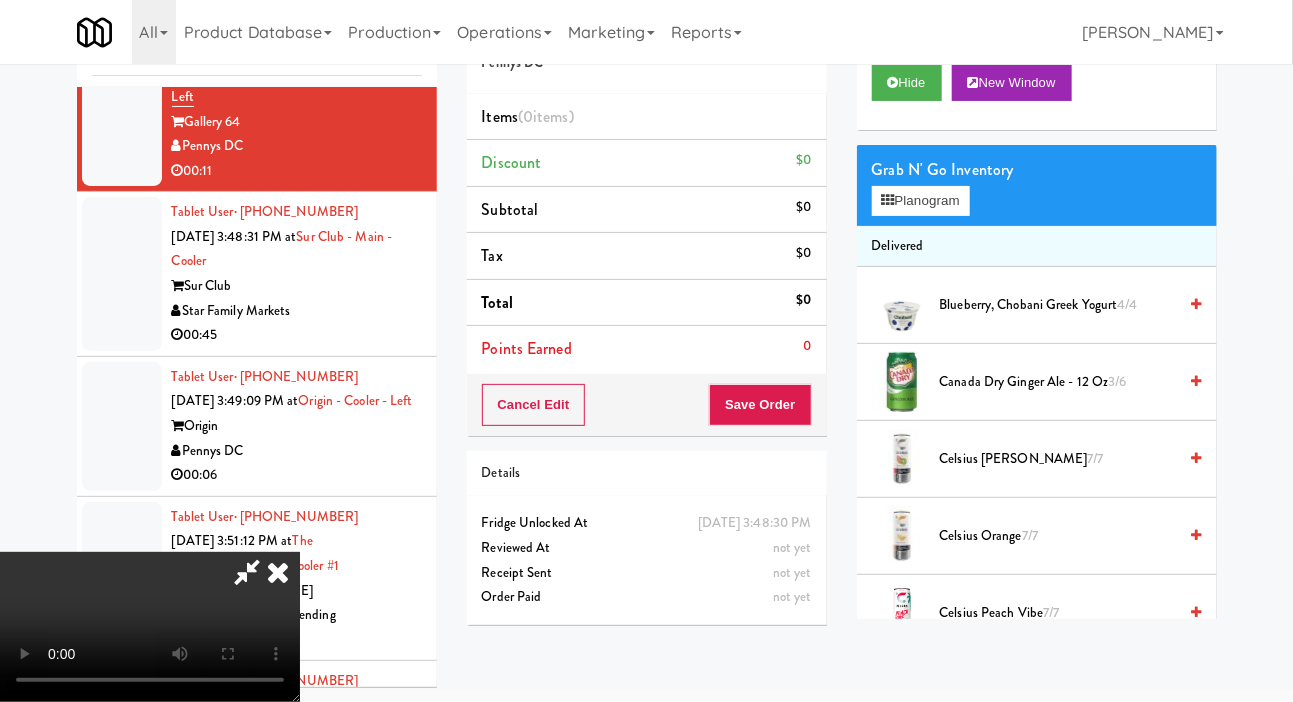 type 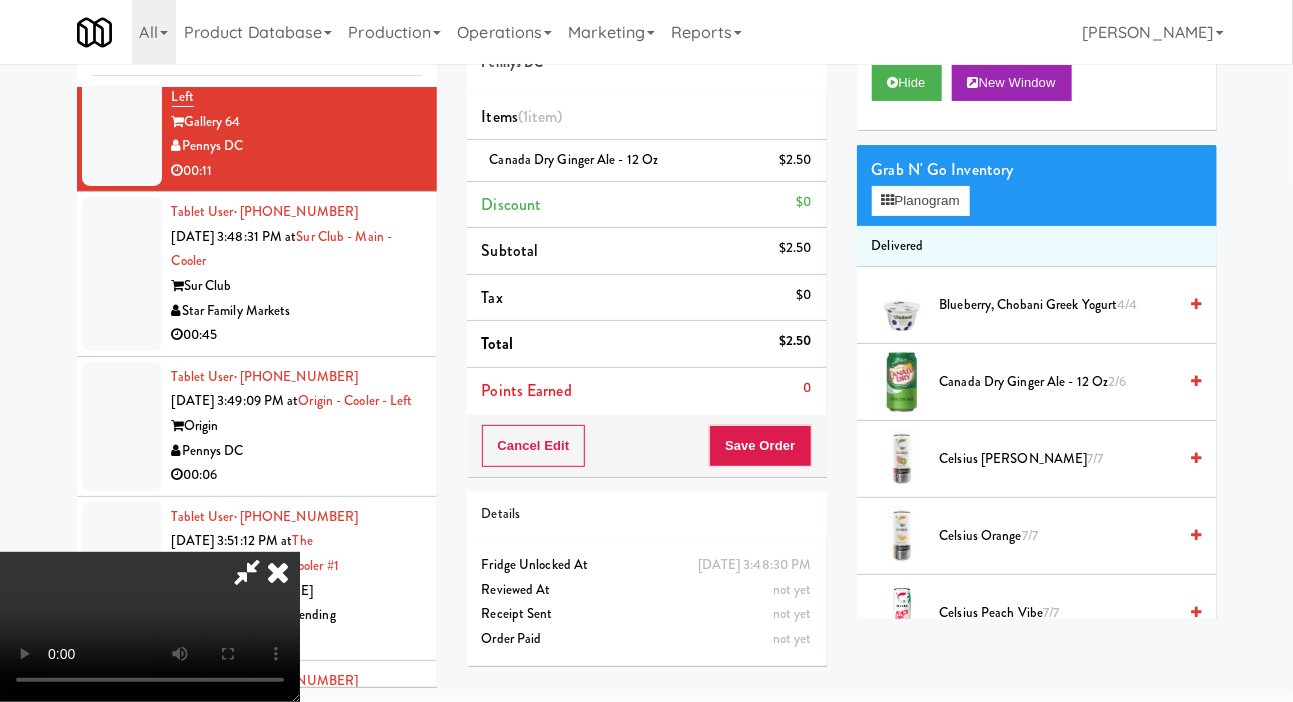 click on "Canada Dry Ginger Ale - 12 oz   2/6" at bounding box center [1058, 382] 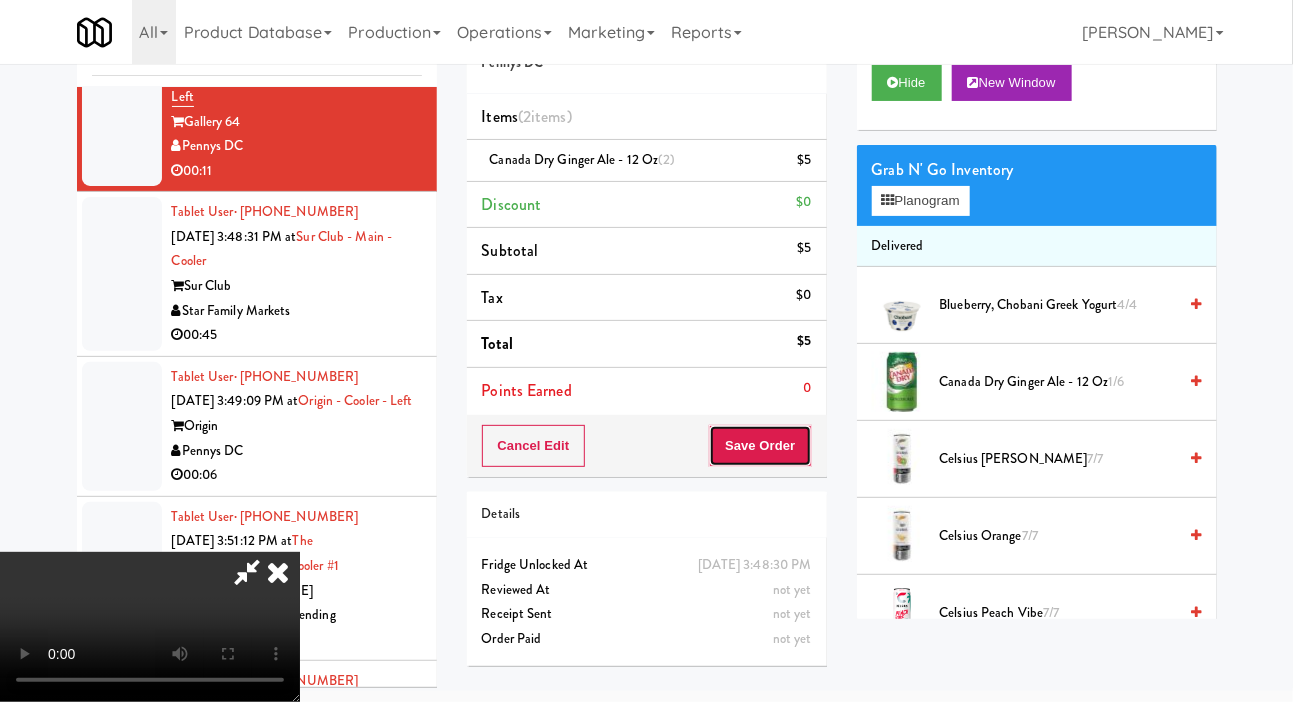 click on "Save Order" at bounding box center (760, 446) 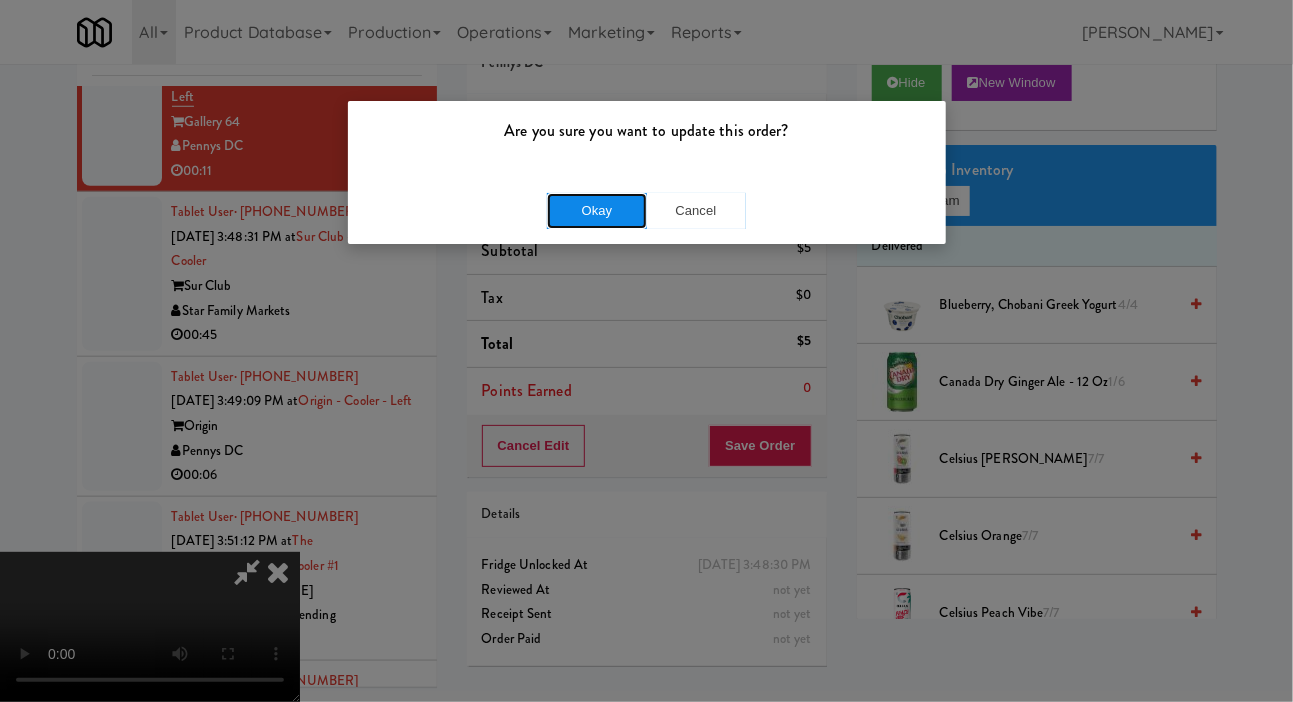 click on "Okay" at bounding box center [597, 211] 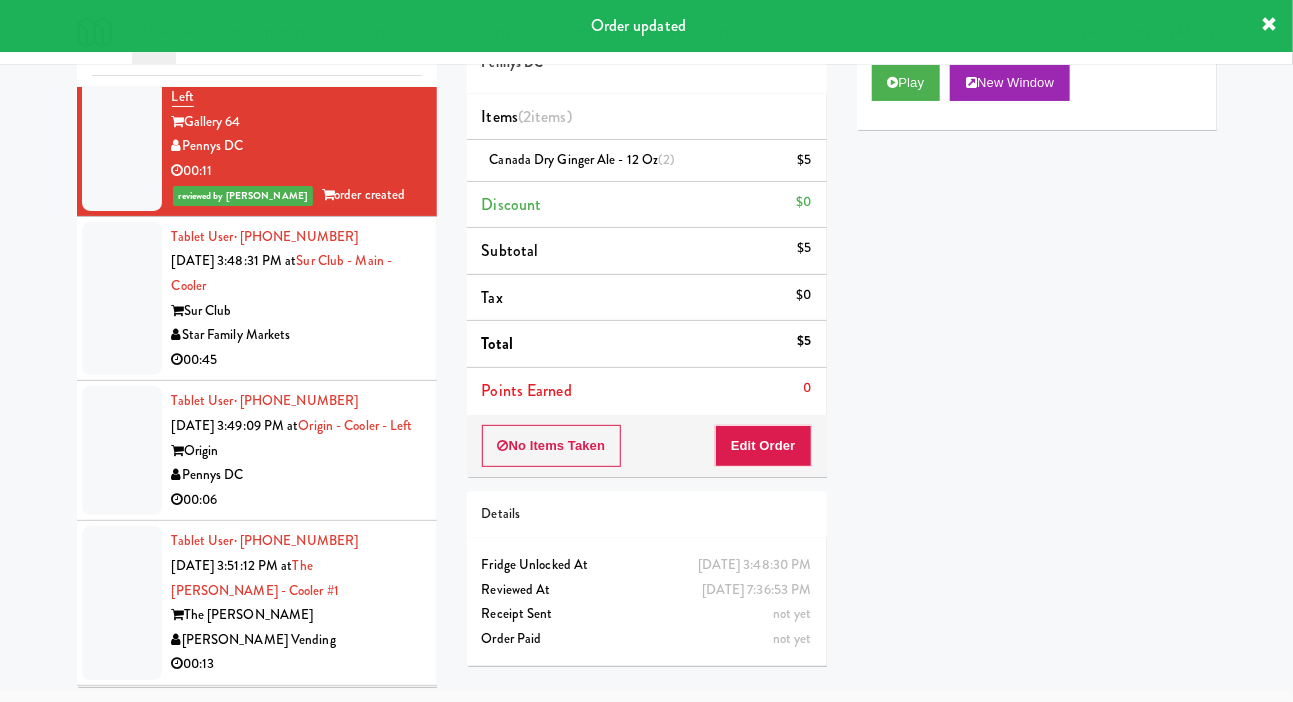click on "Tablet User  · (513) 824-9510 [DATE] 3:48:31 PM at  [GEOGRAPHIC_DATA] - Main - Cooler  Sur Club  Star Family Markets  00:45" at bounding box center [257, 299] 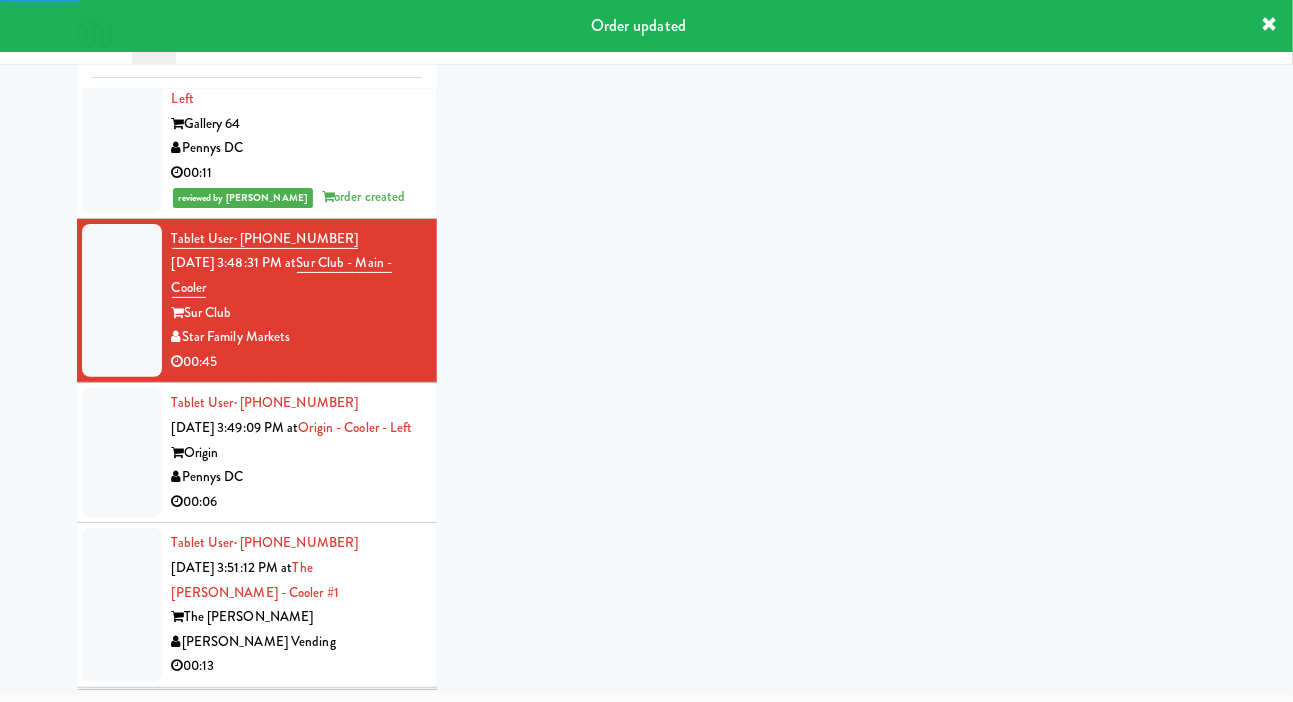 scroll, scrollTop: 98, scrollLeft: 0, axis: vertical 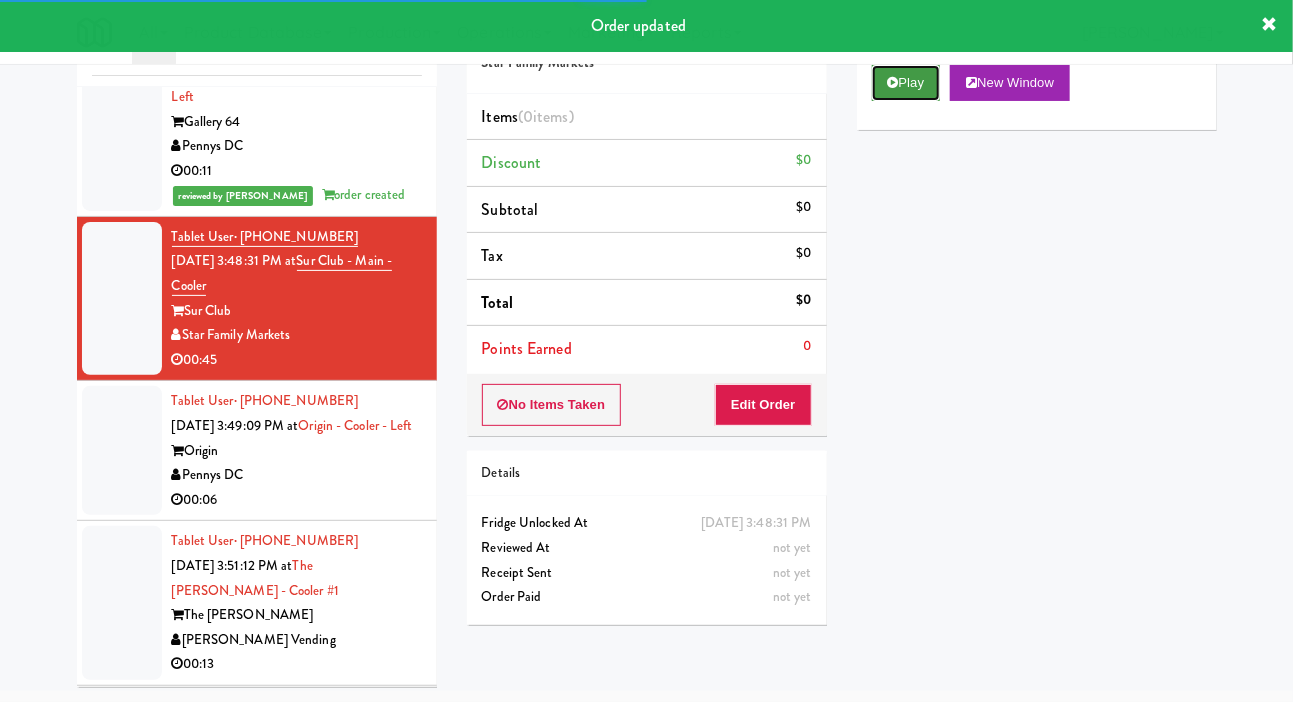 click on "Play" at bounding box center [906, 83] 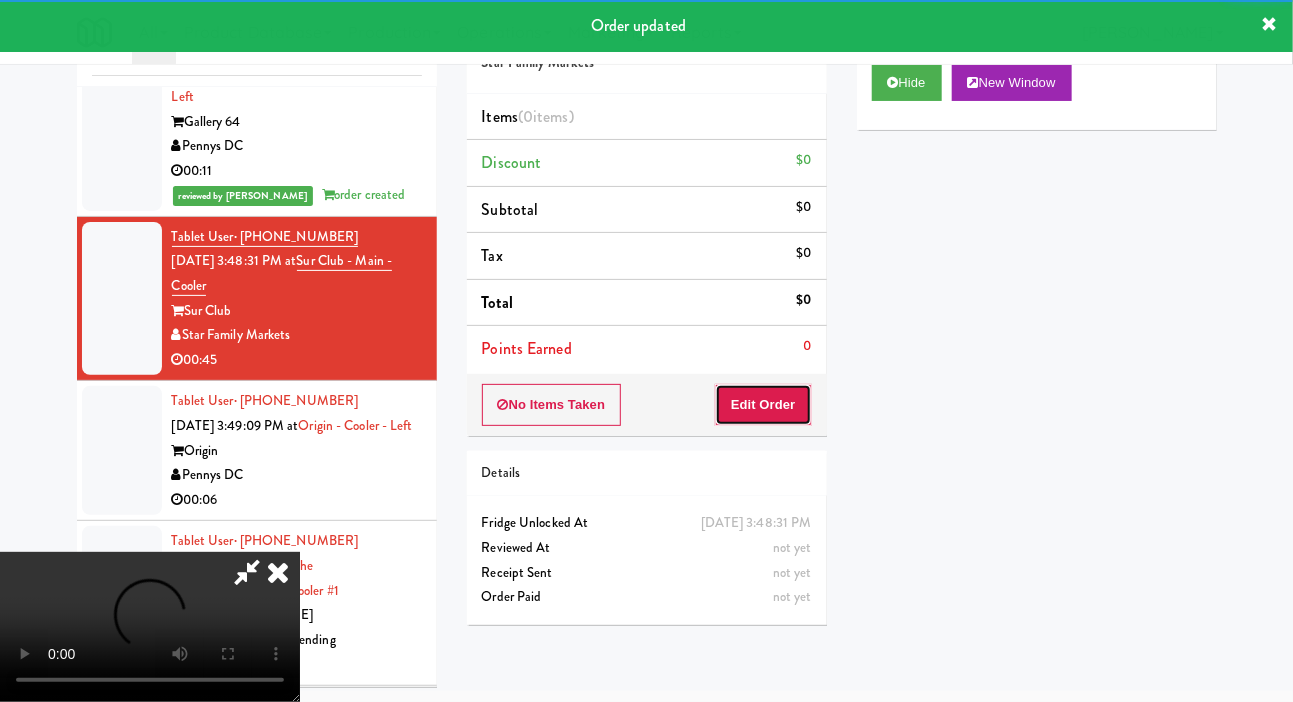 click on "Edit Order" at bounding box center [763, 405] 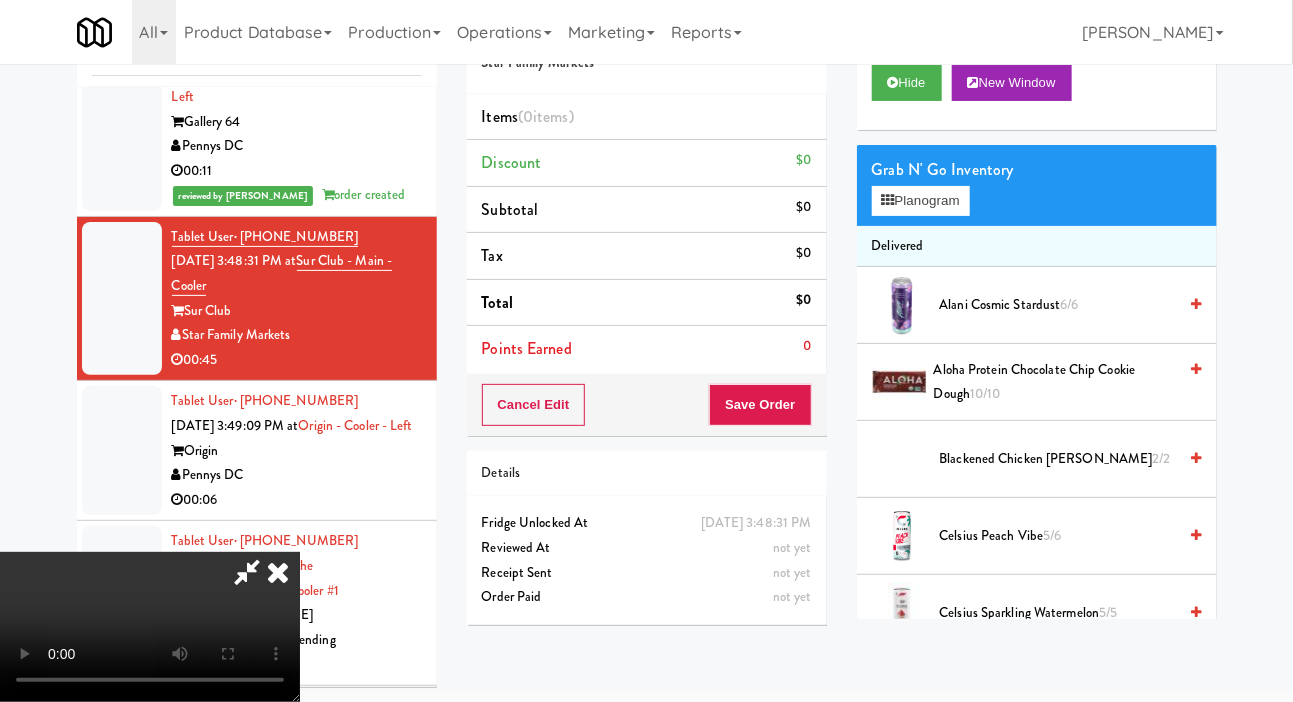 click on "Tax $0" at bounding box center [647, 256] 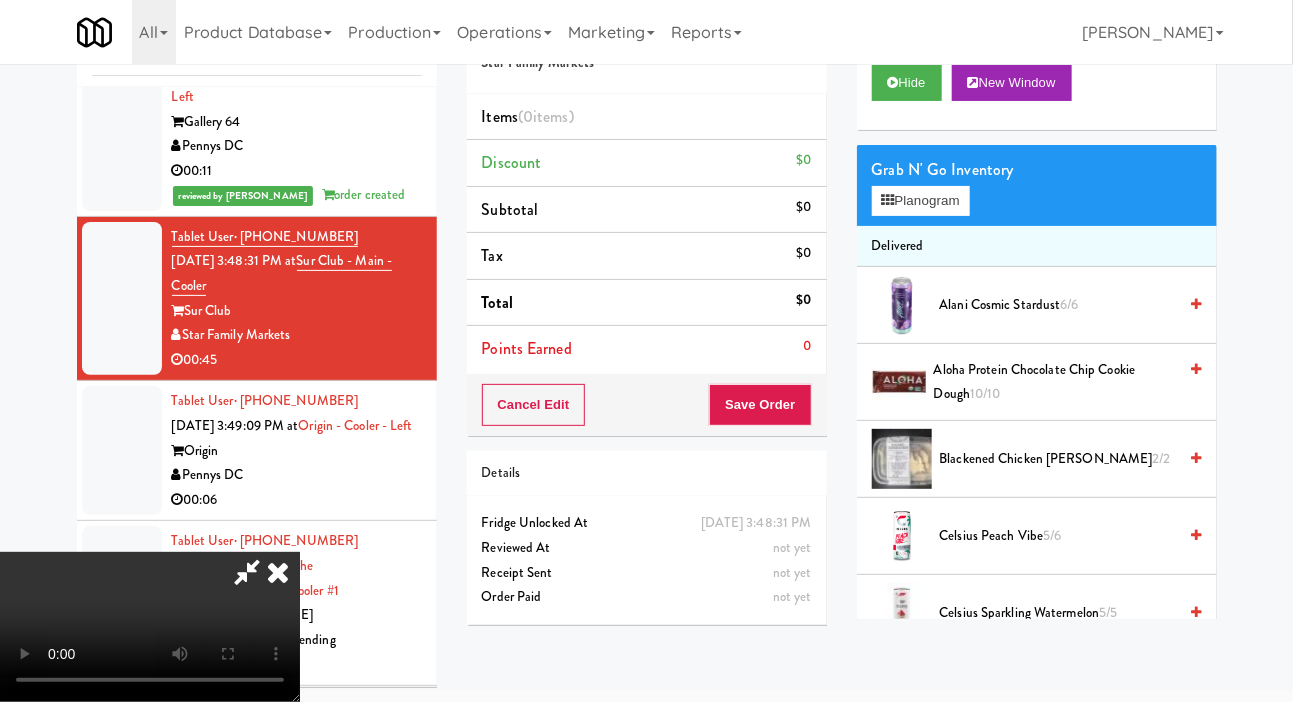 click at bounding box center (278, 572) 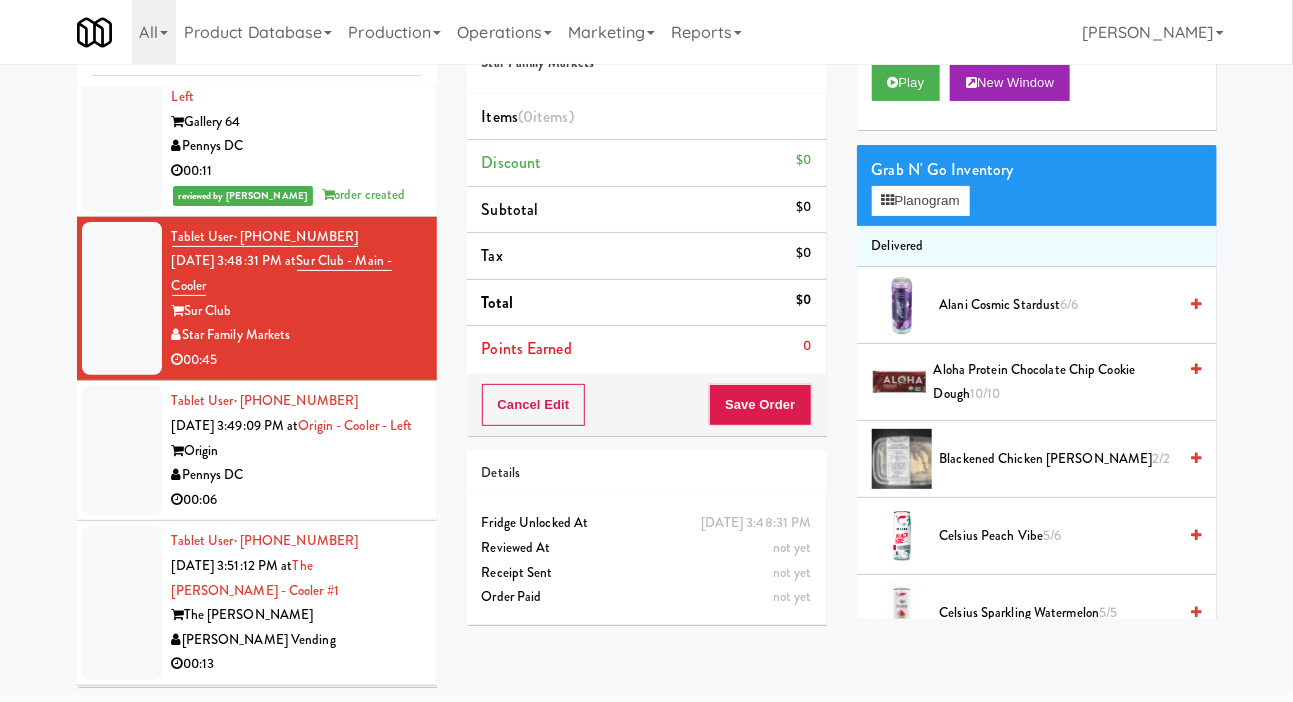 click on "Origin" at bounding box center (297, 451) 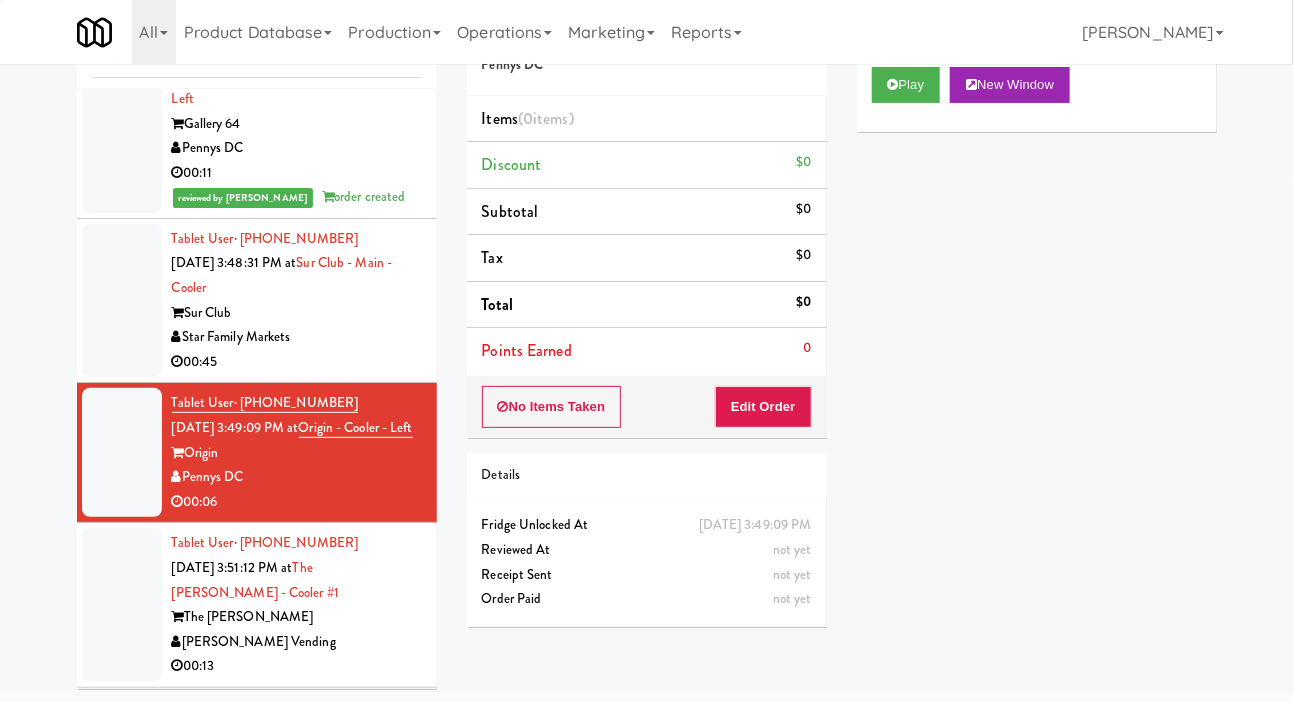 scroll, scrollTop: 98, scrollLeft: 0, axis: vertical 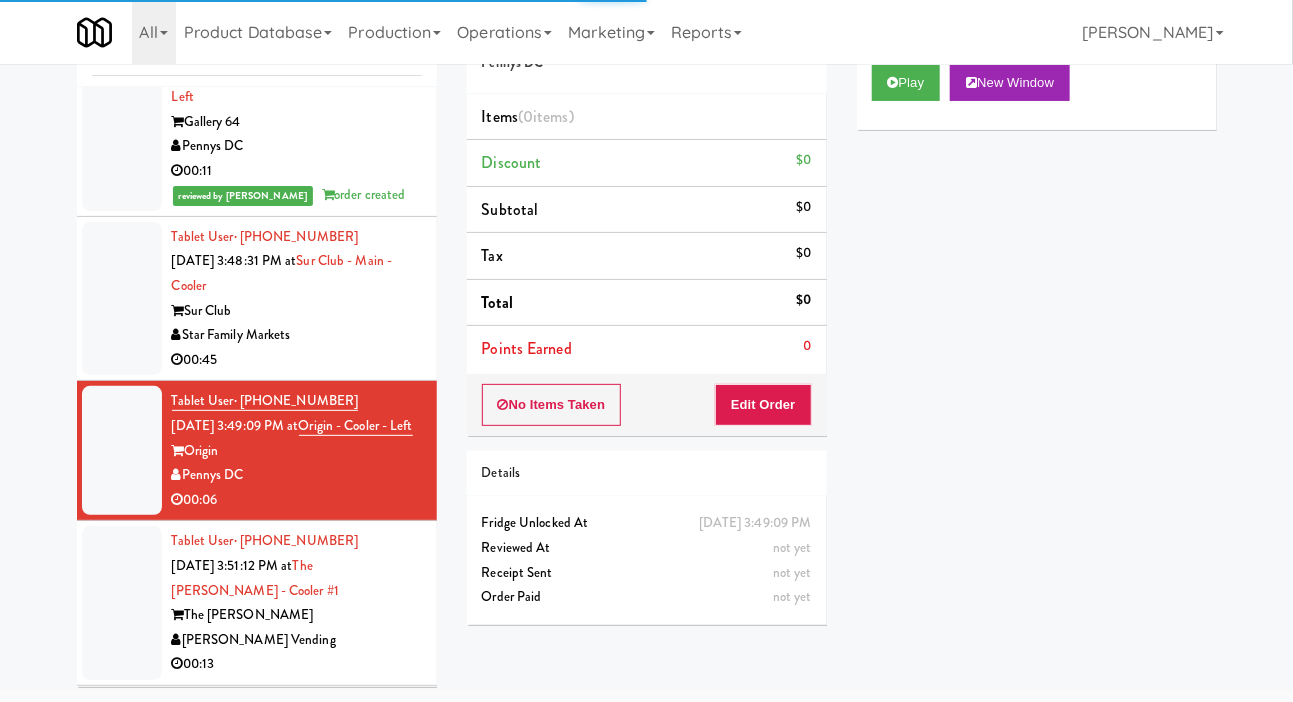 click on "Play  New Window" at bounding box center (1037, 90) 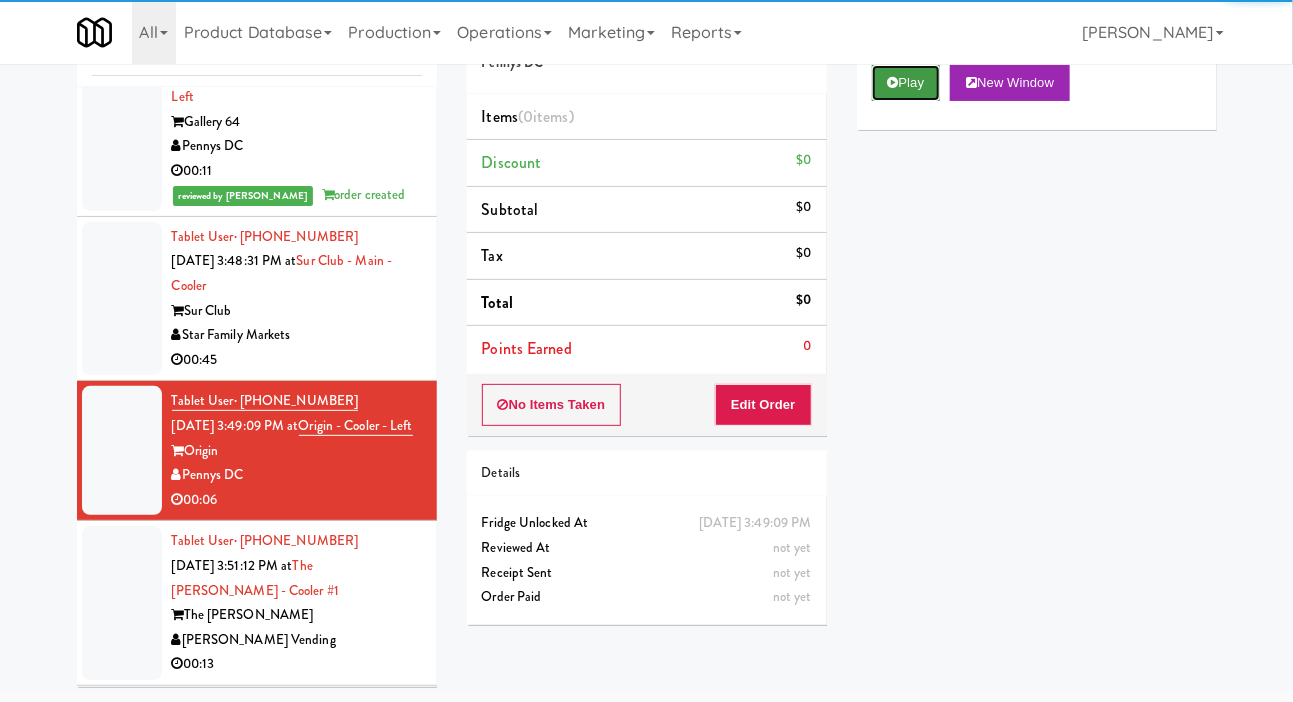 click on "Play" at bounding box center [906, 83] 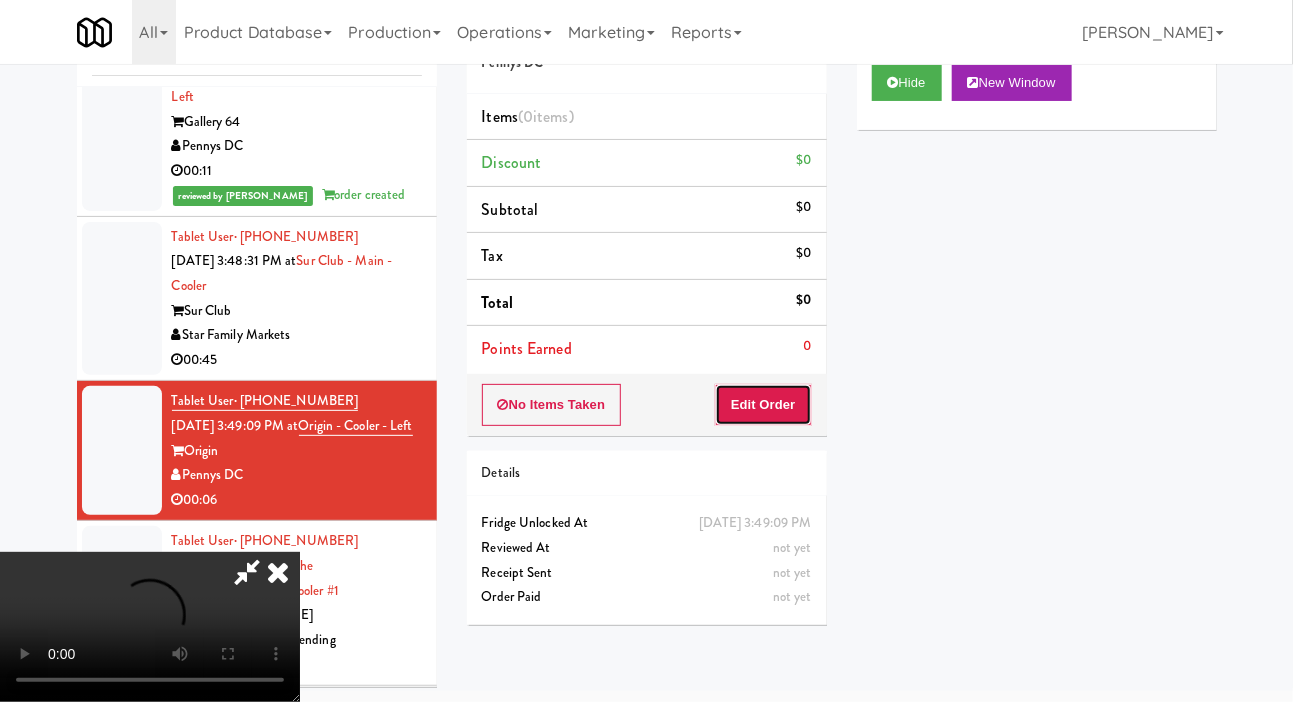 click on "Edit Order" at bounding box center [763, 405] 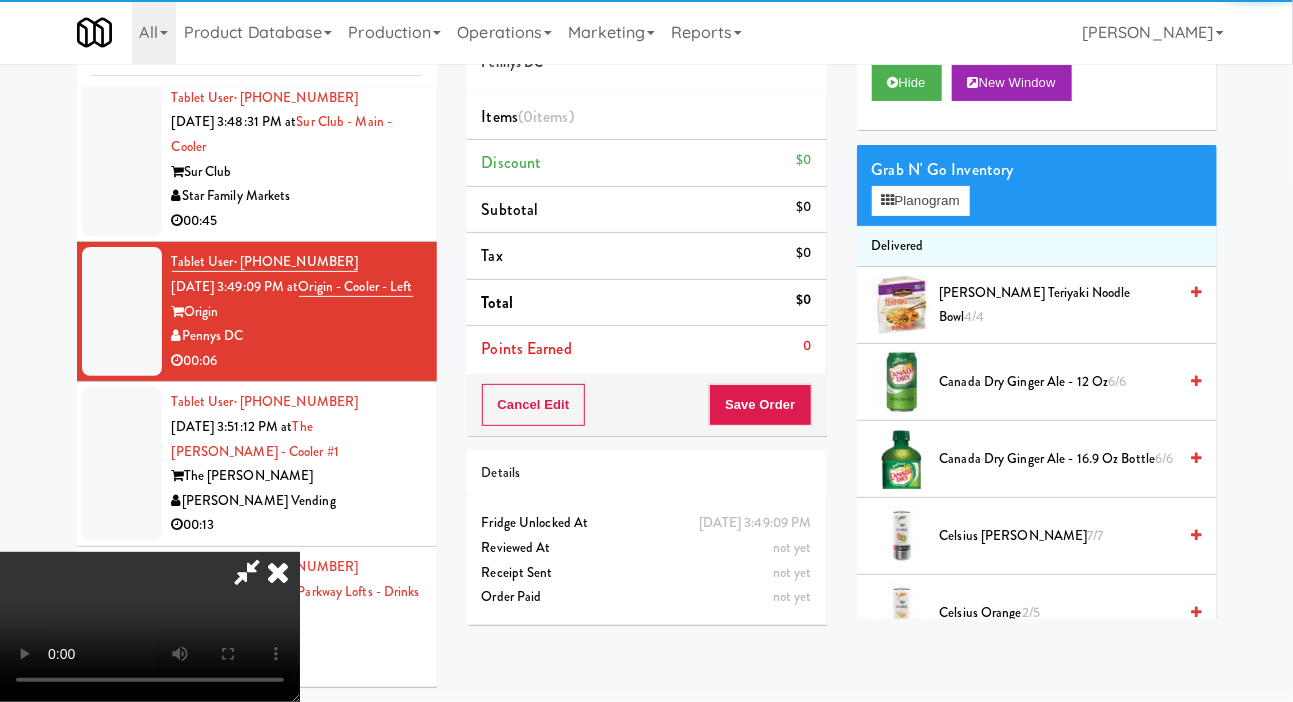 scroll, scrollTop: 3885, scrollLeft: 0, axis: vertical 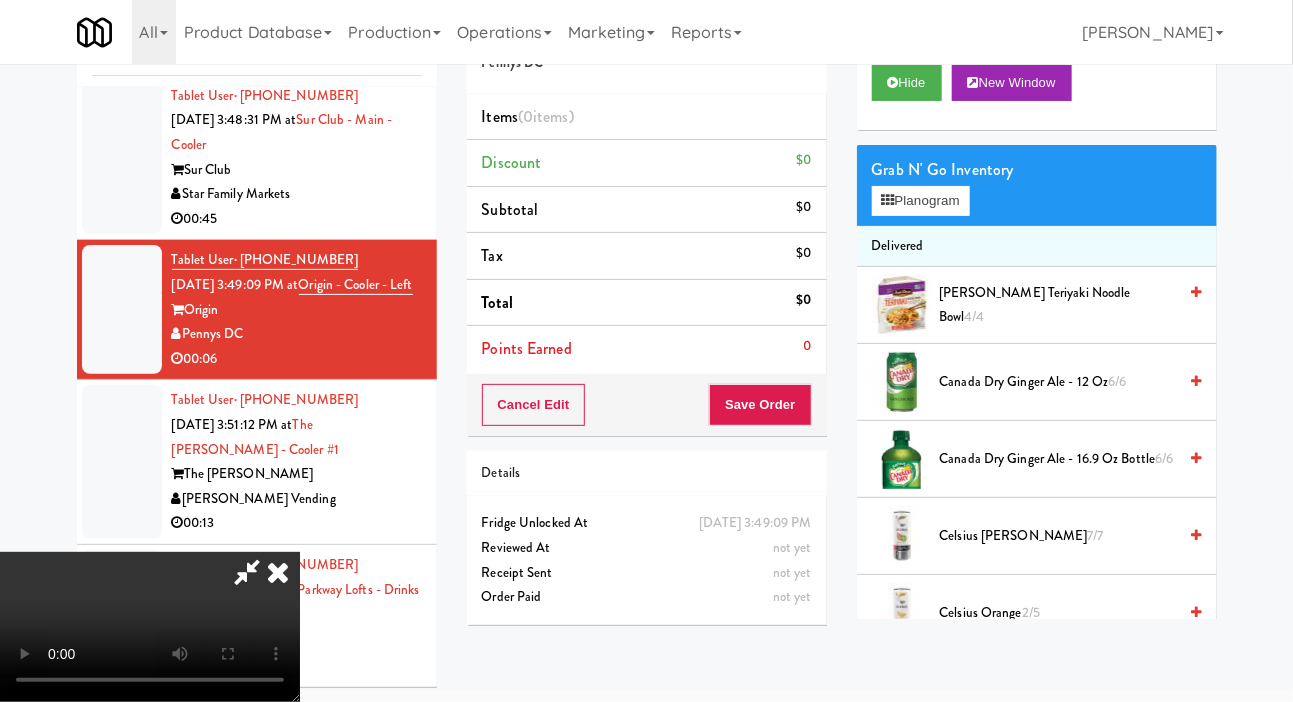type 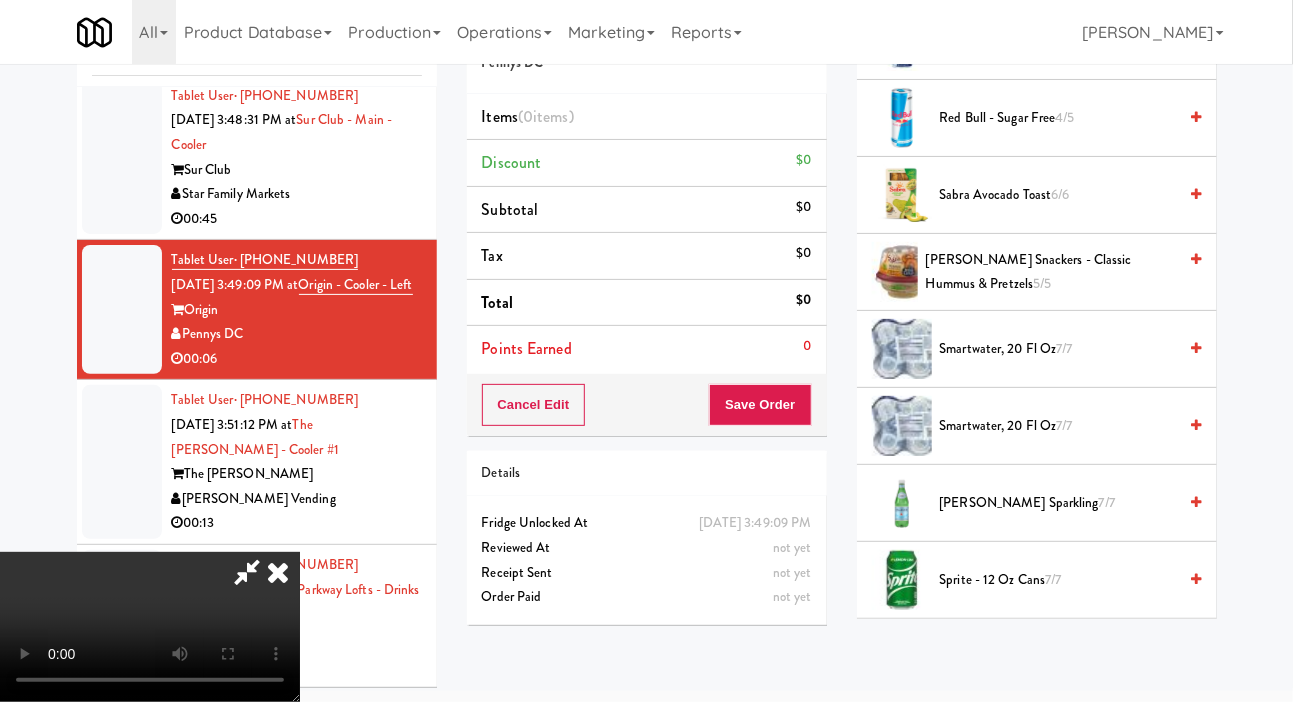scroll, scrollTop: 2136, scrollLeft: 0, axis: vertical 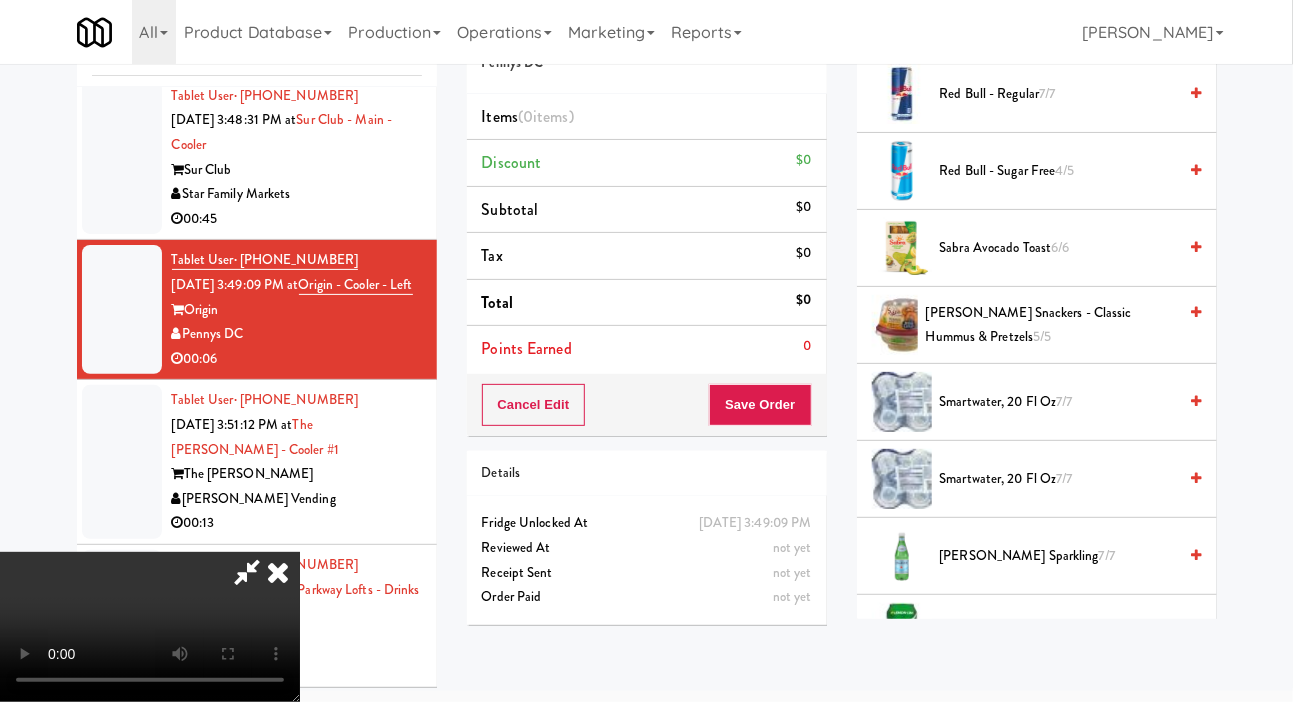 click on "7/7" at bounding box center (1065, 401) 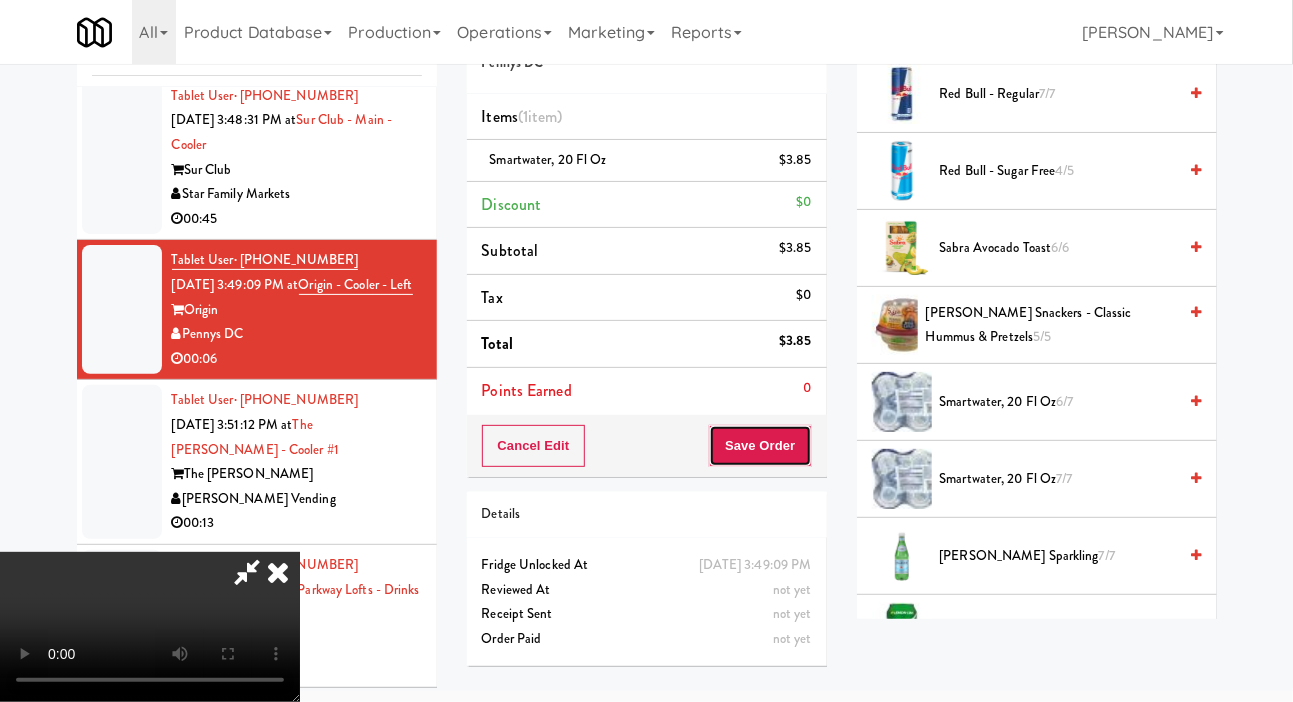 click on "Save Order" at bounding box center (760, 446) 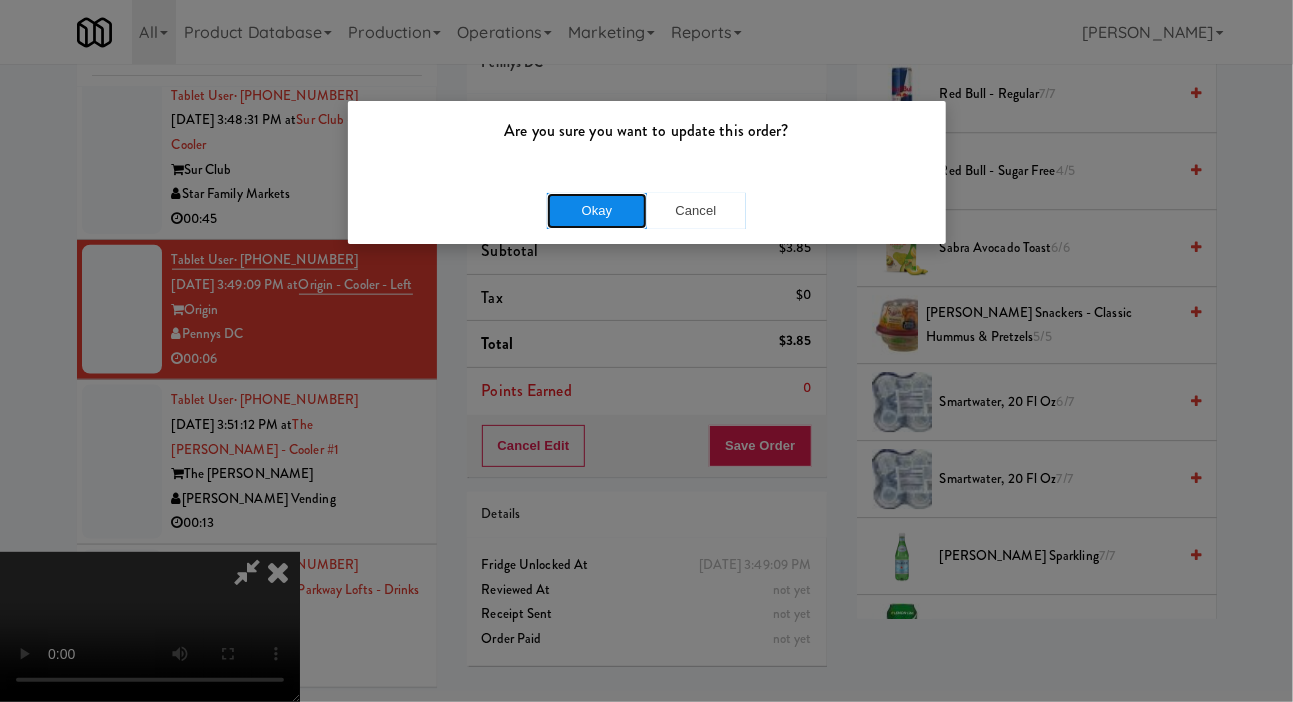 click on "Okay" at bounding box center (597, 211) 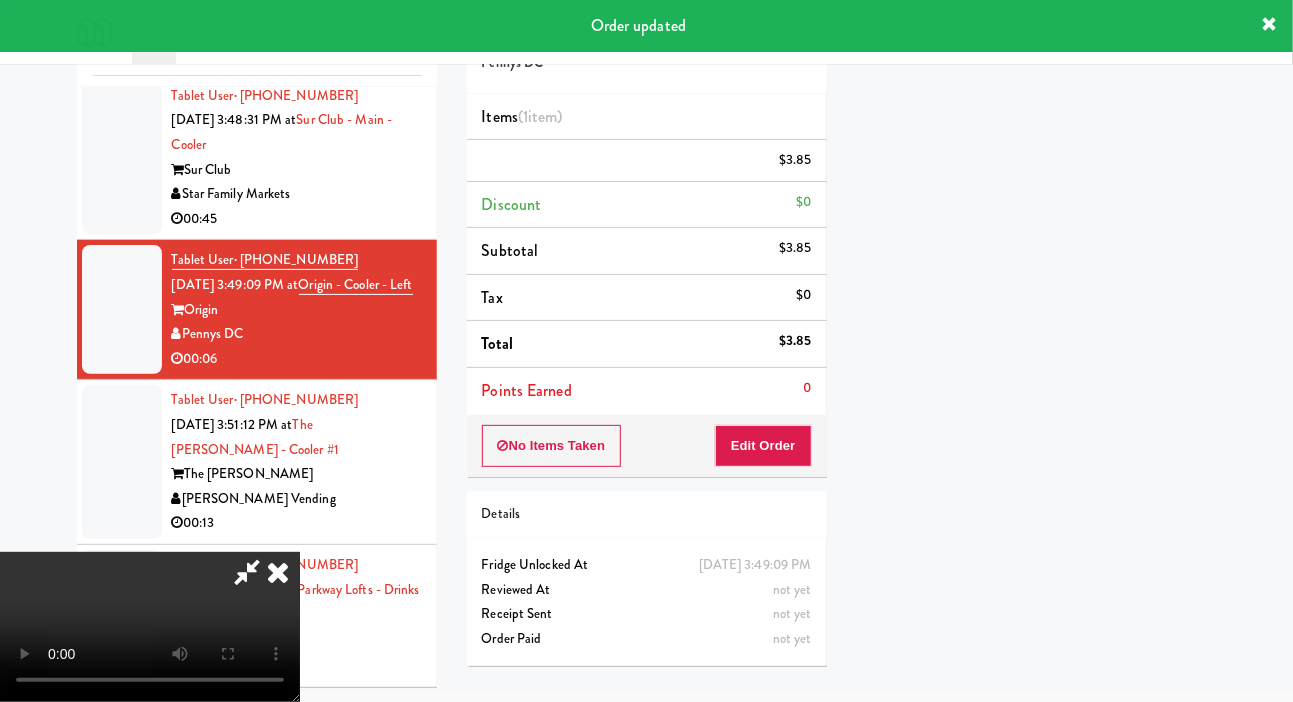 scroll, scrollTop: 116, scrollLeft: 0, axis: vertical 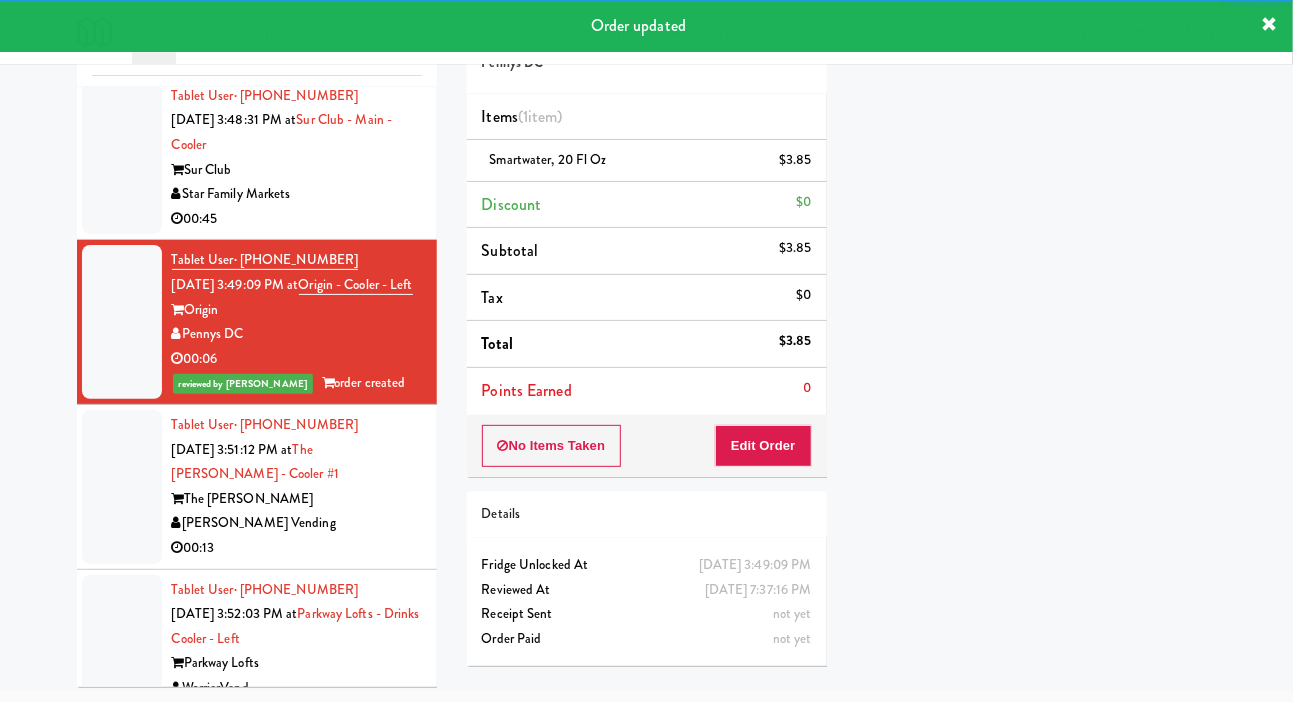 click on "[PERSON_NAME] Vending" at bounding box center (297, 523) 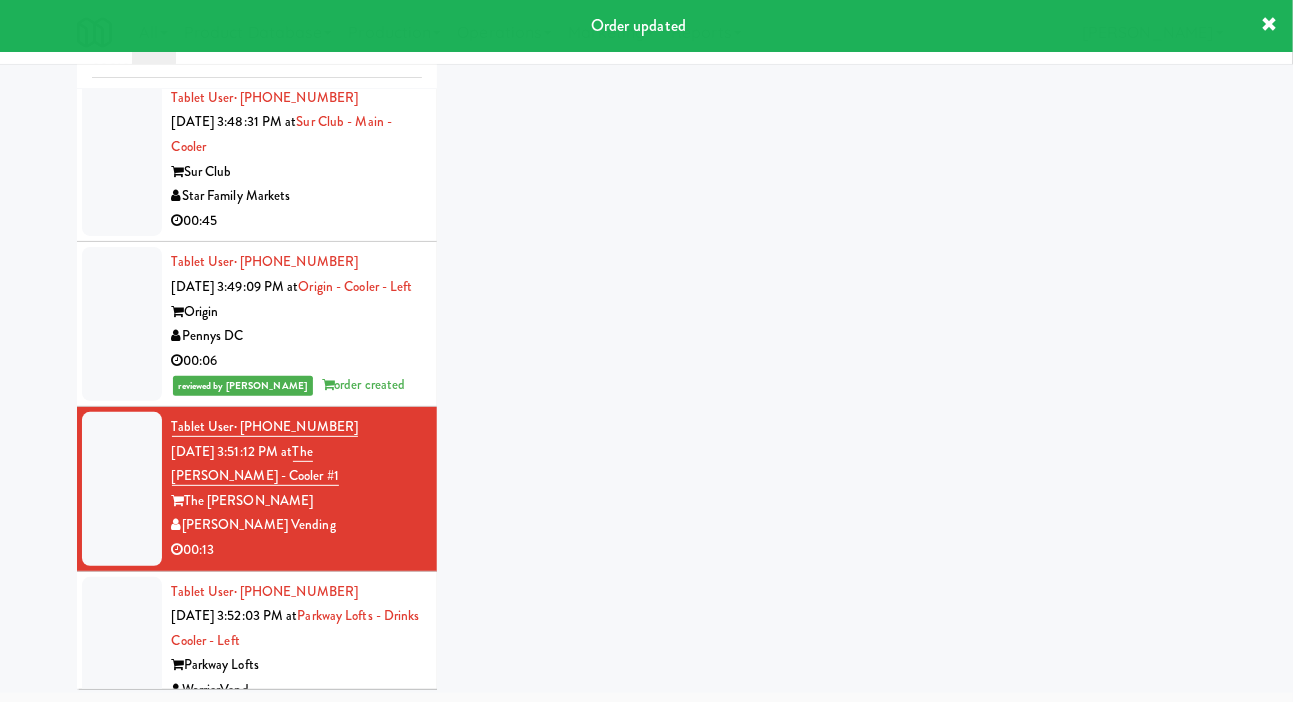 scroll, scrollTop: 98, scrollLeft: 0, axis: vertical 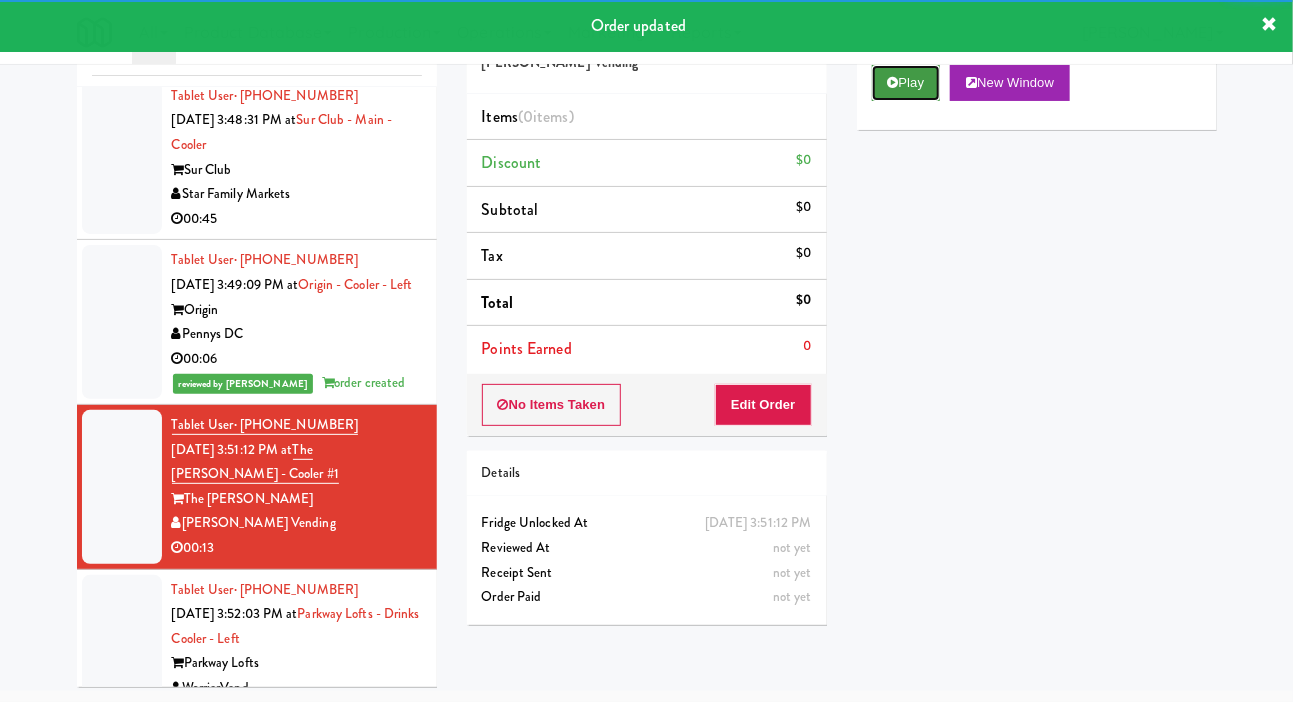 click on "Play" at bounding box center [906, 83] 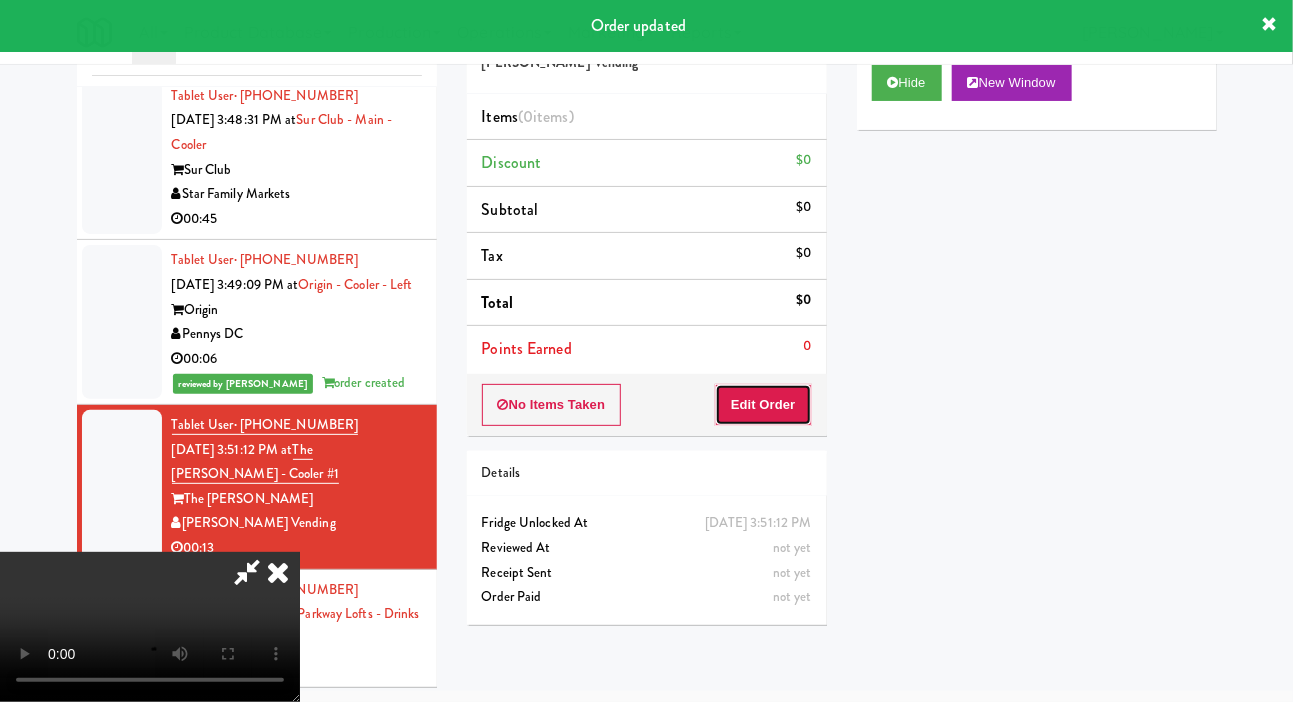 click on "Edit Order" at bounding box center (763, 405) 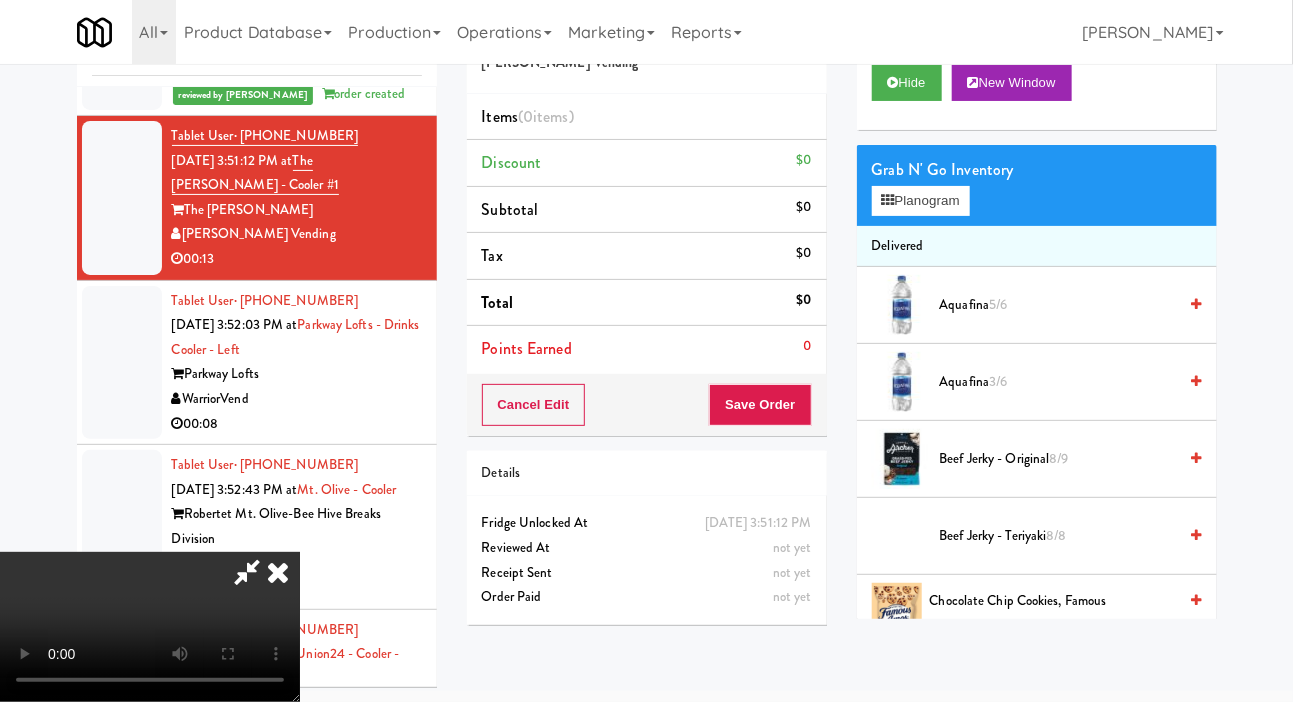 scroll, scrollTop: 4176, scrollLeft: 0, axis: vertical 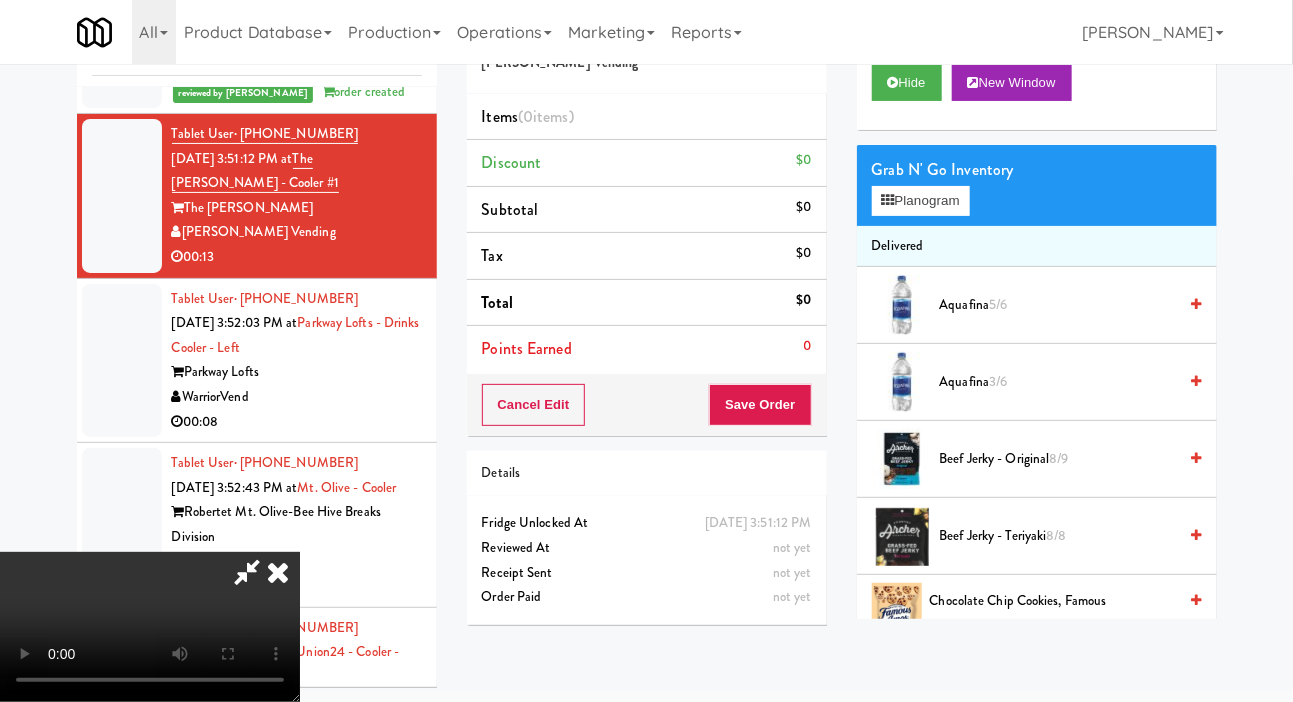type 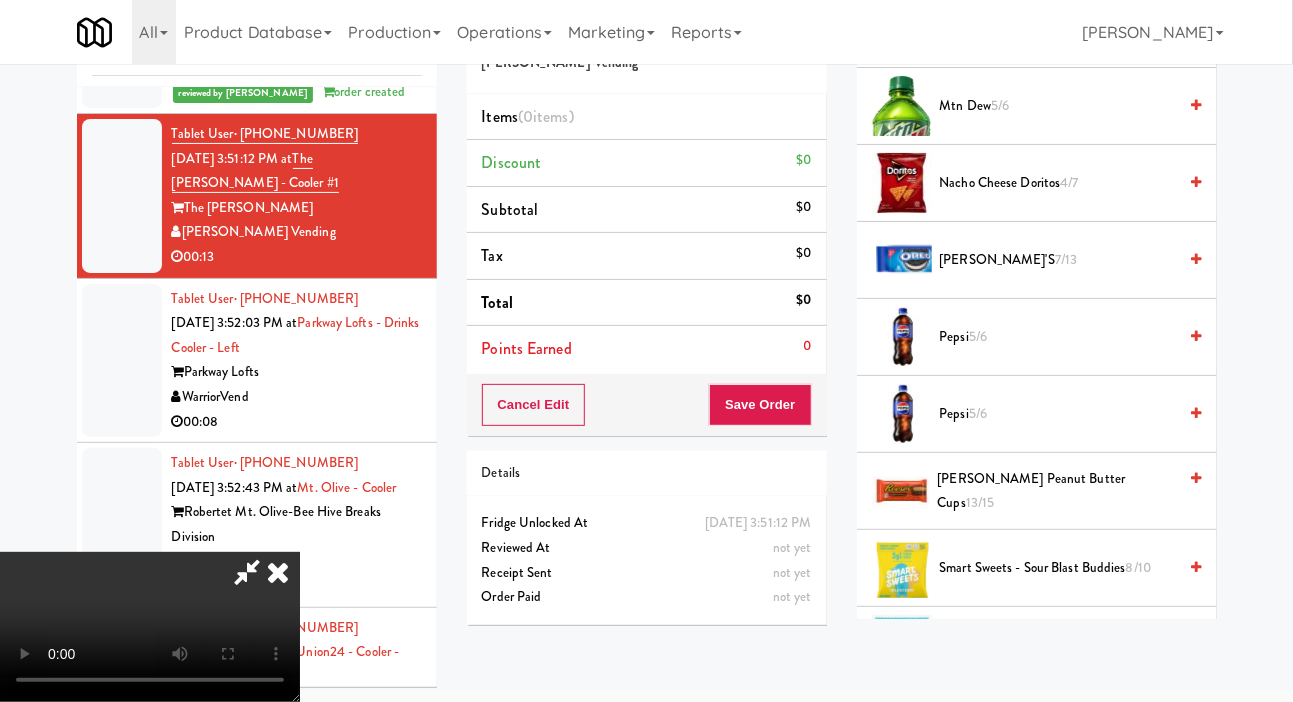 scroll, scrollTop: 1816, scrollLeft: 0, axis: vertical 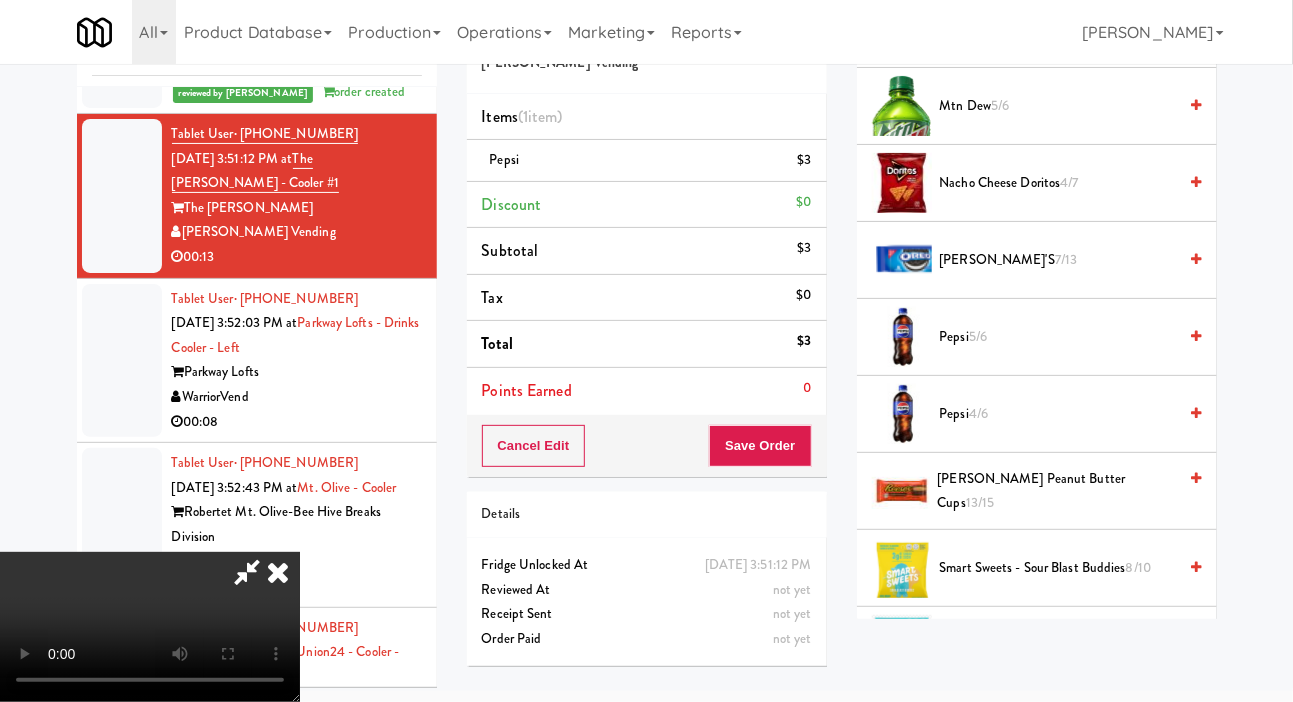 click on "Pepsi  4/6" at bounding box center (1058, 414) 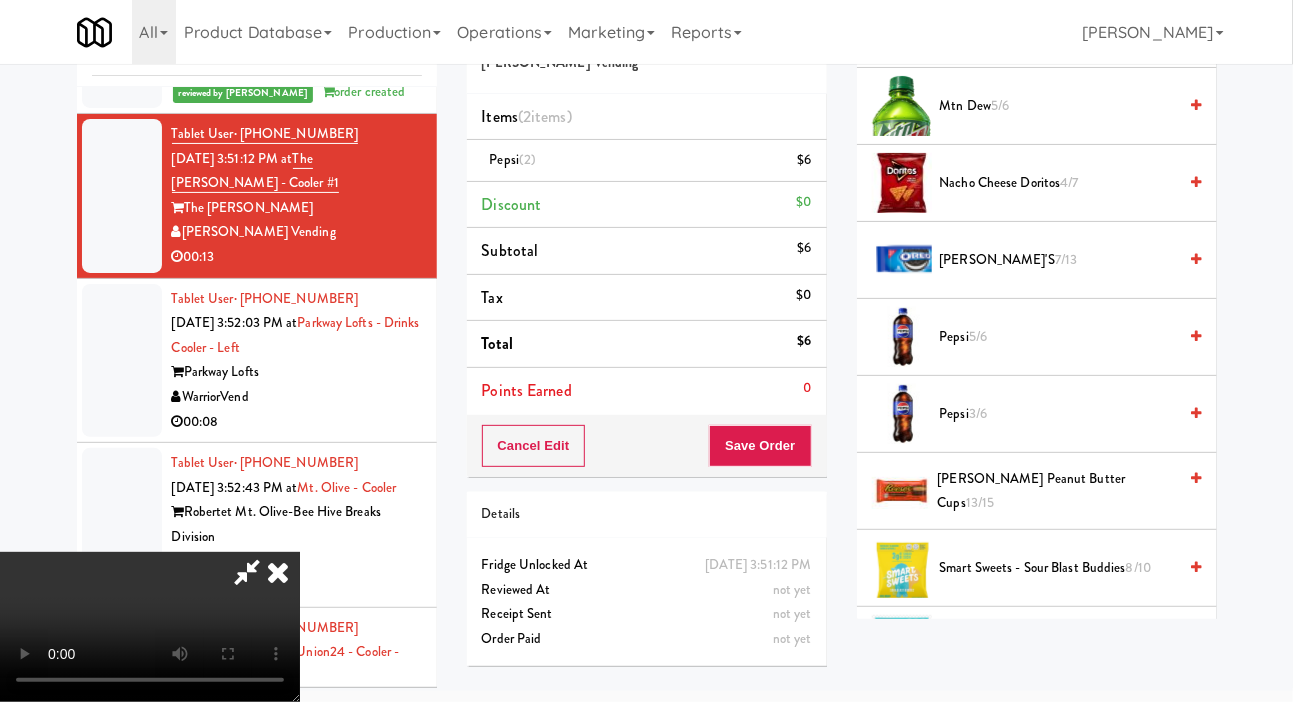 scroll, scrollTop: 0, scrollLeft: 0, axis: both 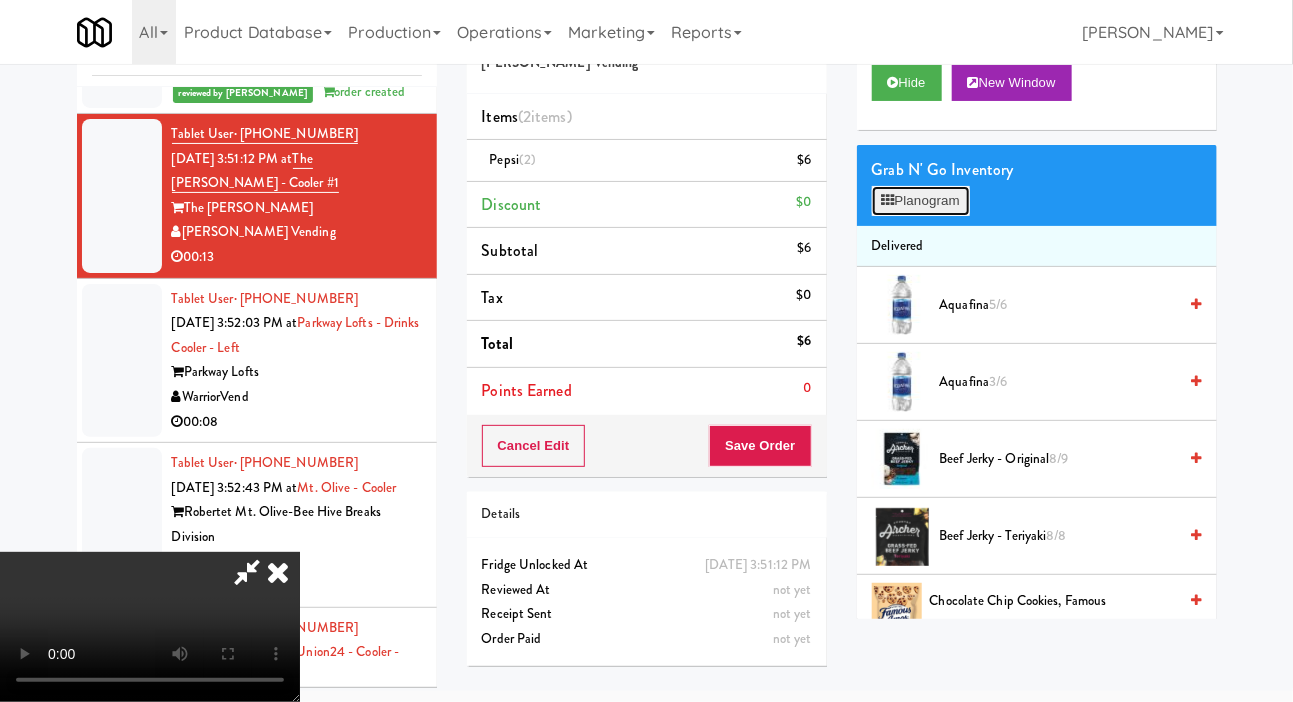 click on "Planogram" at bounding box center (921, 201) 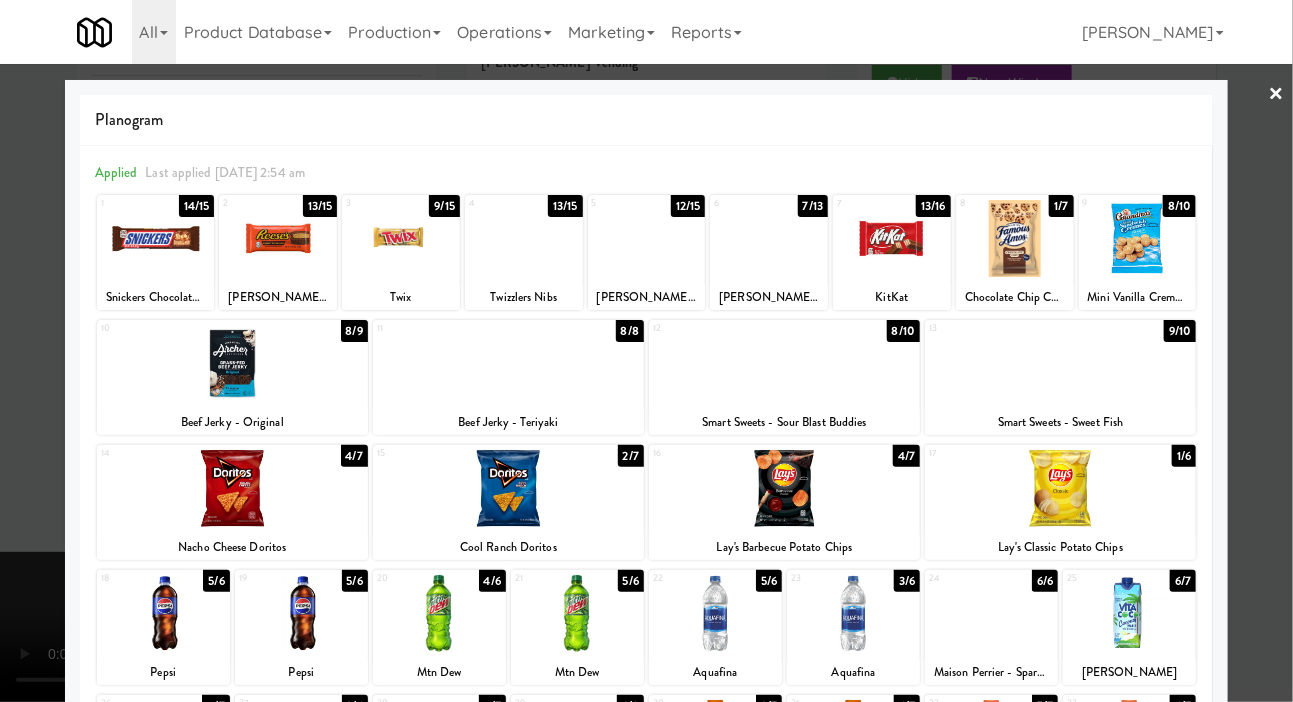 click at bounding box center (524, 238) 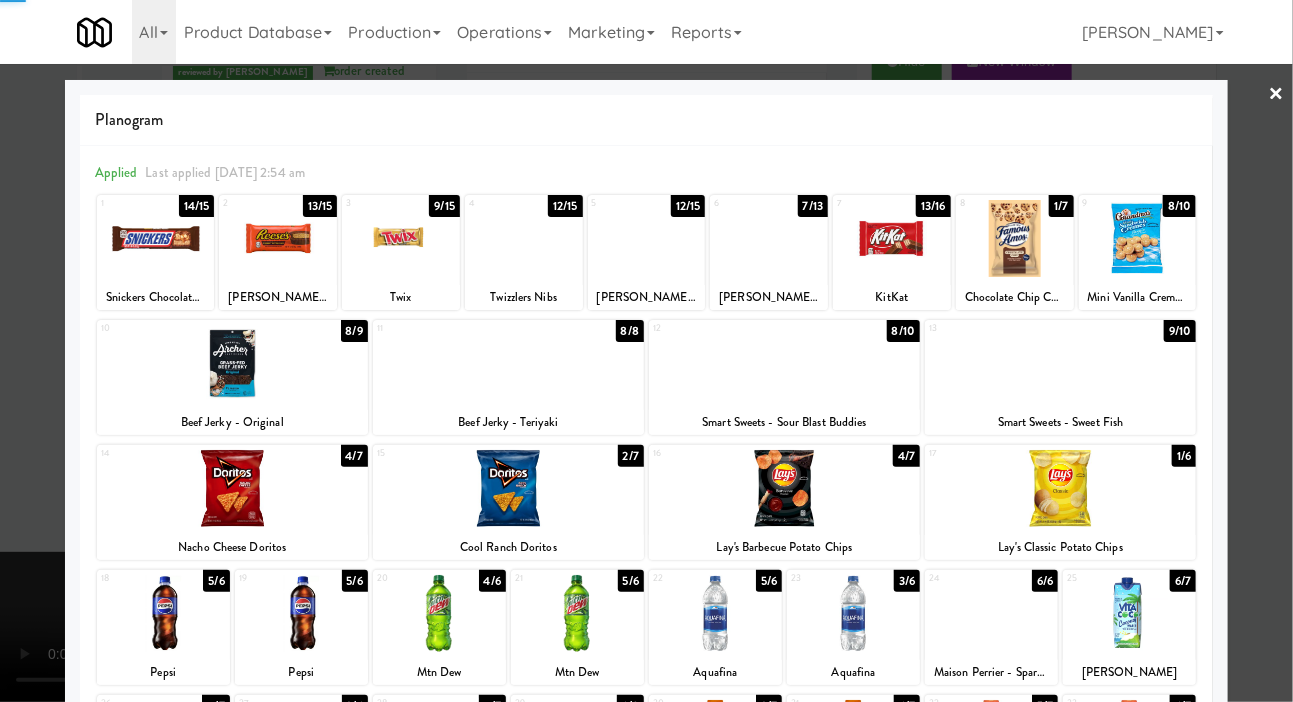 click at bounding box center [401, 238] 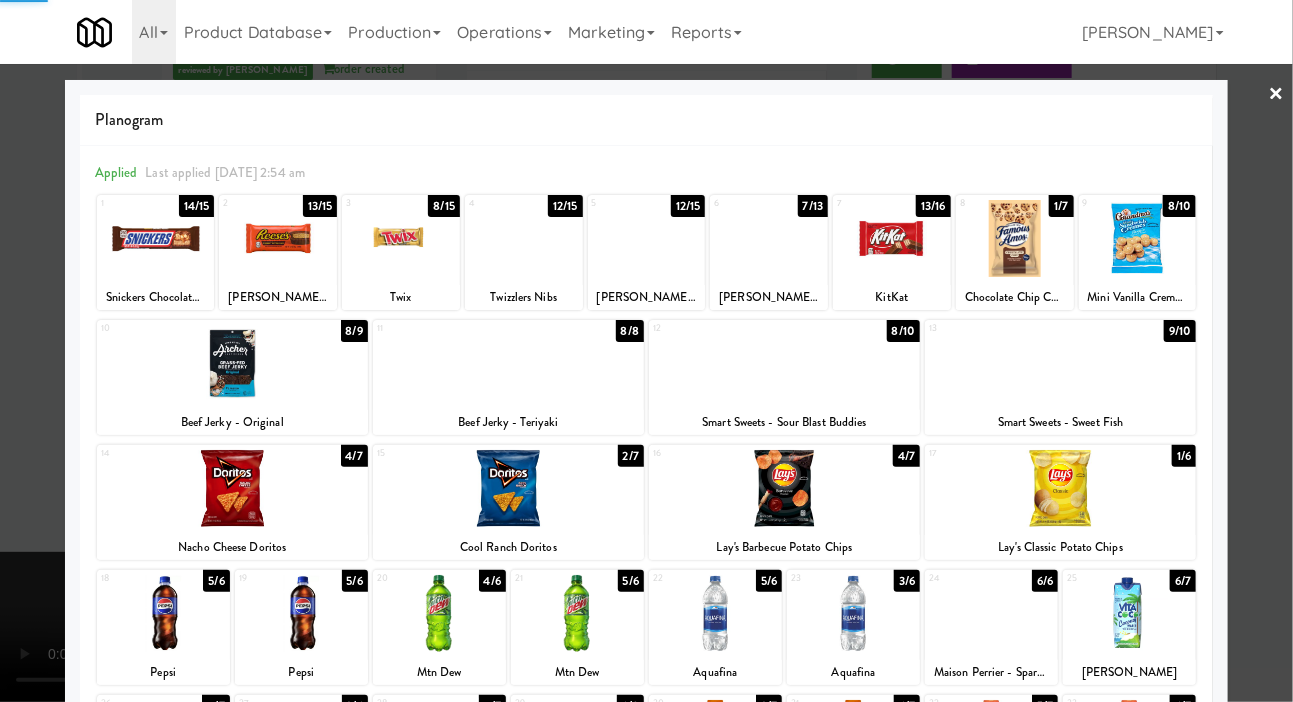 click on "Snickers Chocolate Bar" at bounding box center (156, 297) 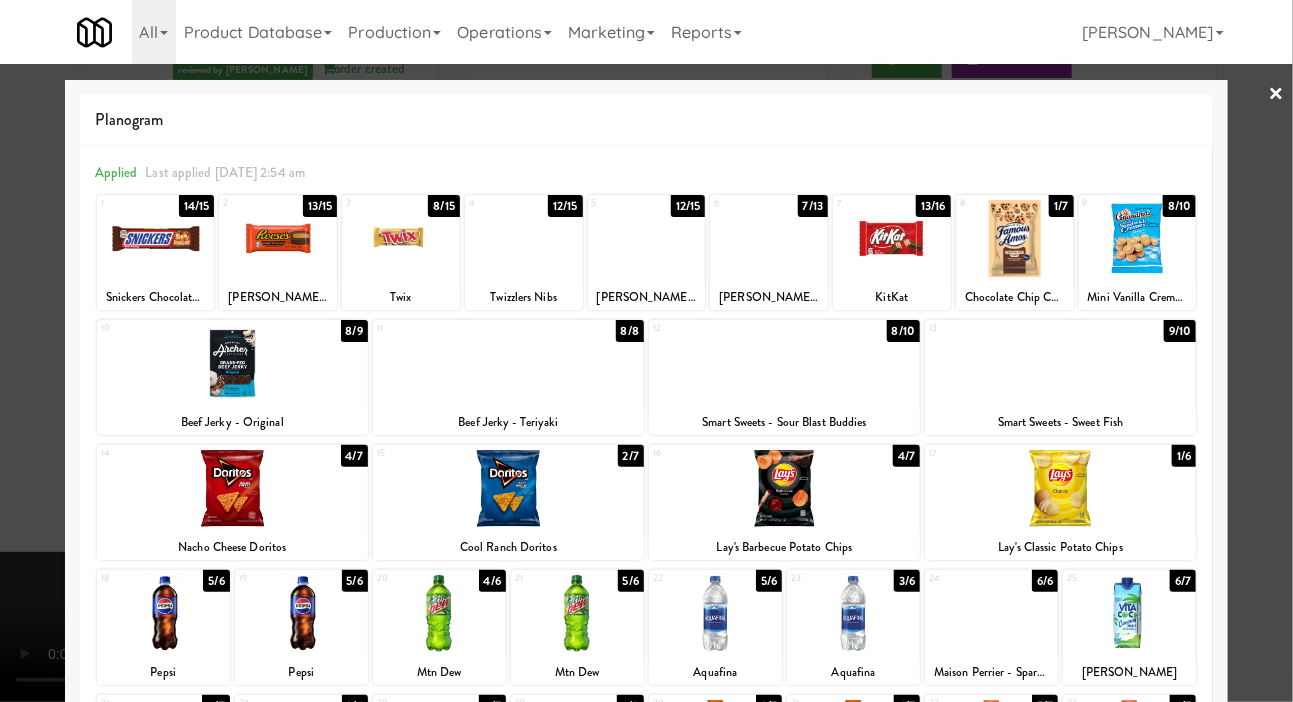 click at bounding box center (156, 238) 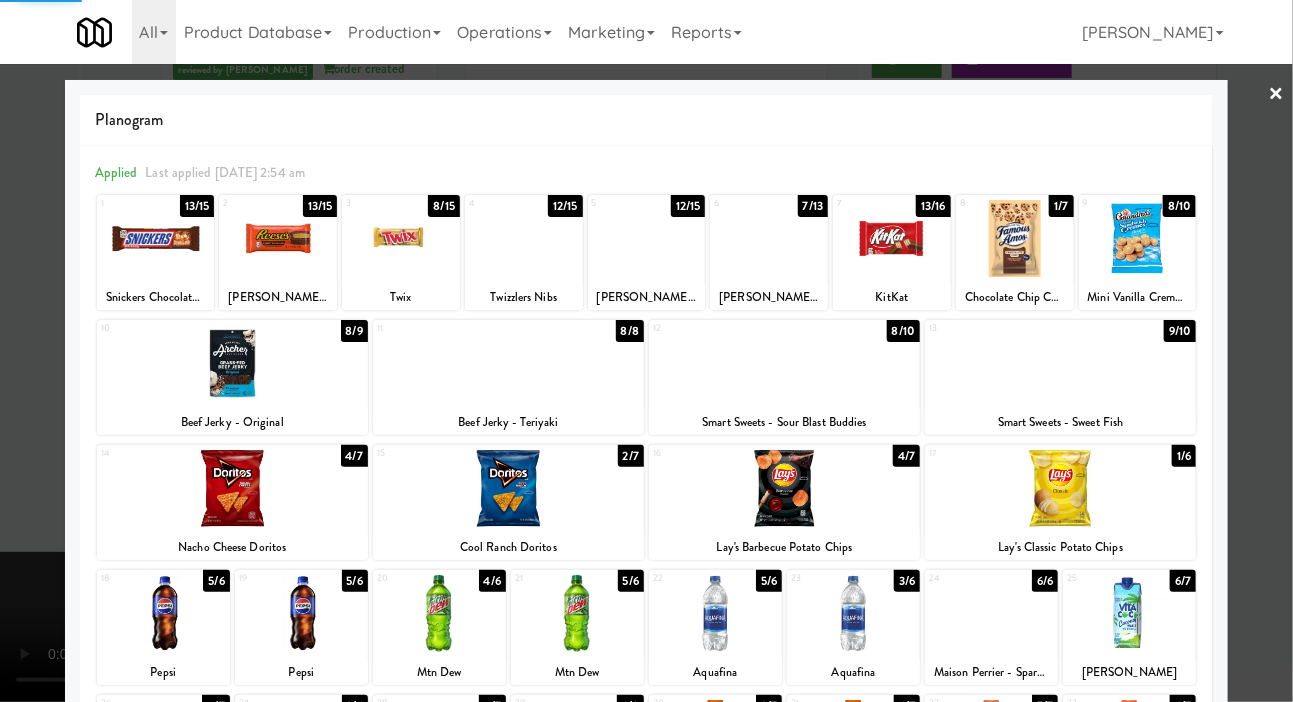 click at bounding box center [646, 351] 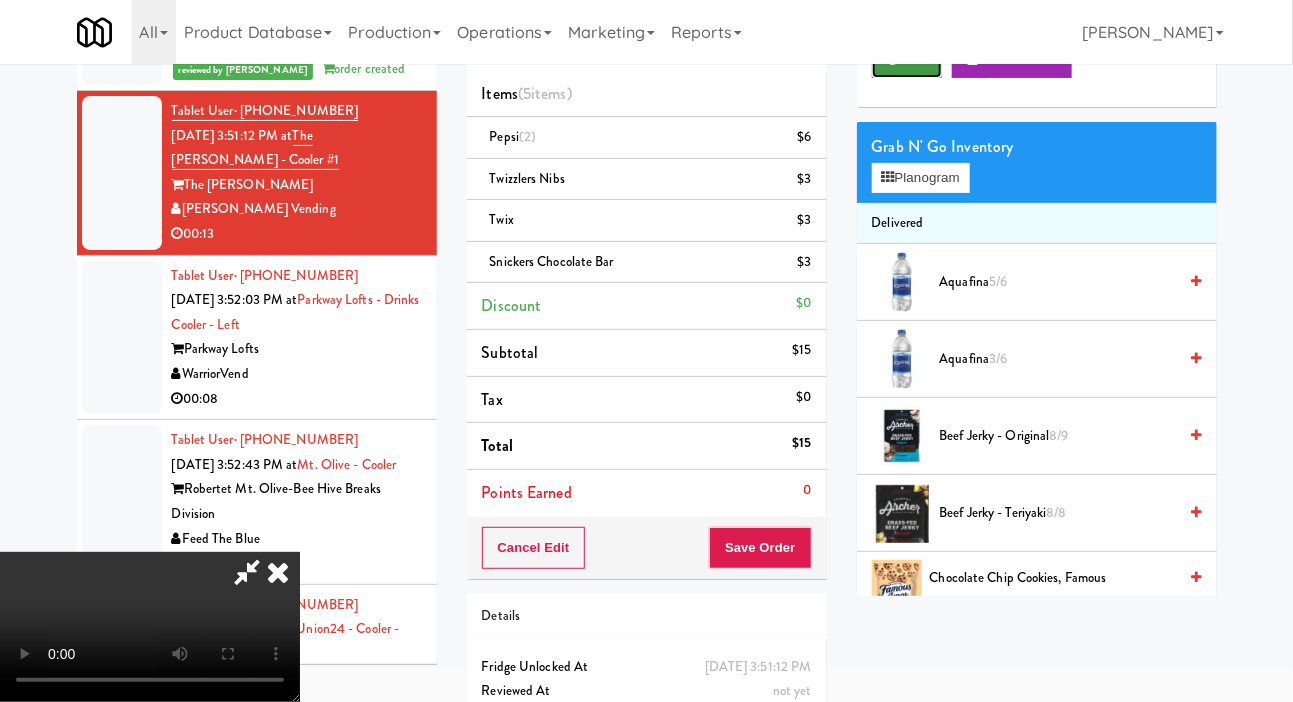 click on "Hide" at bounding box center [907, 60] 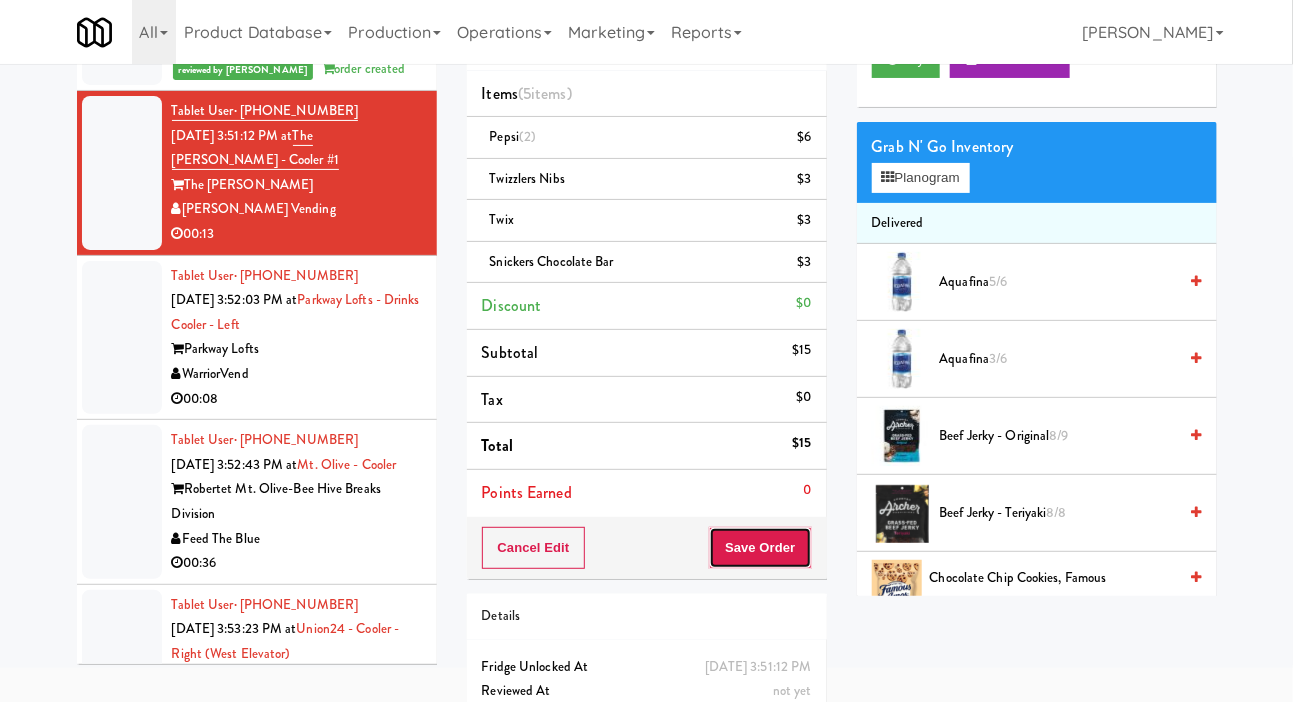 click on "Save Order" at bounding box center (760, 548) 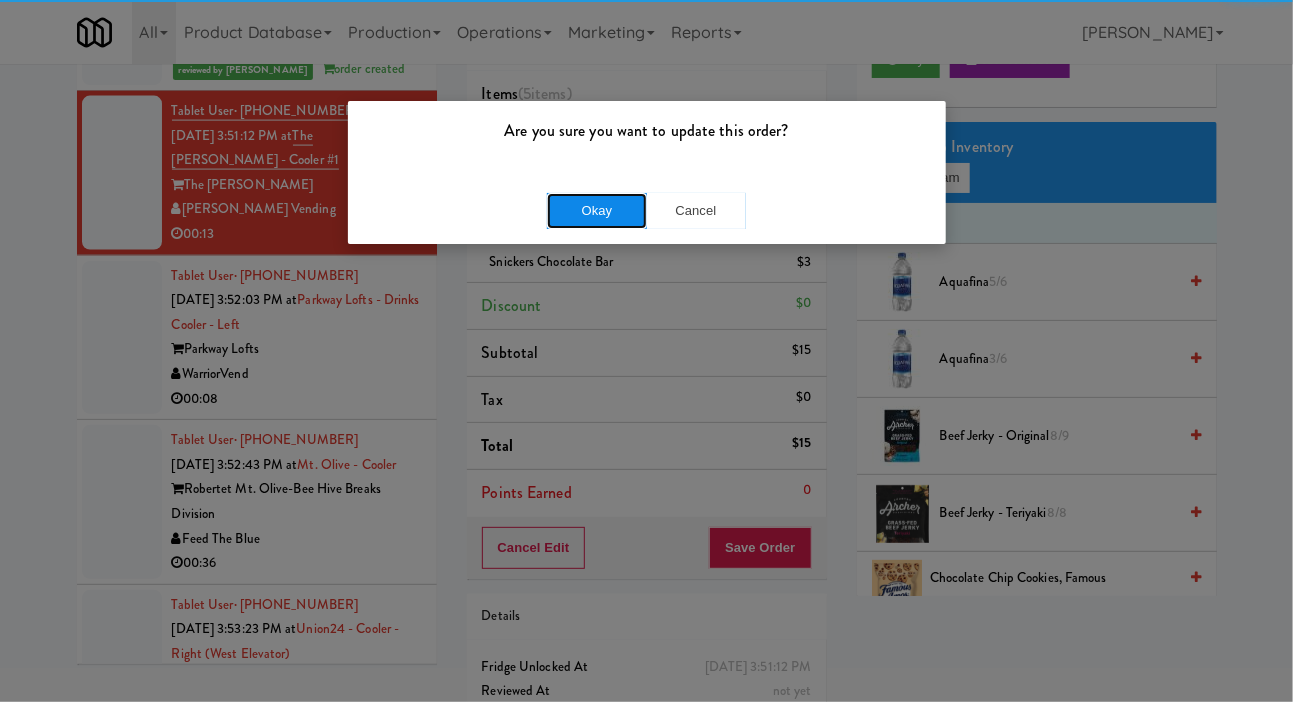 click on "Okay" at bounding box center [597, 211] 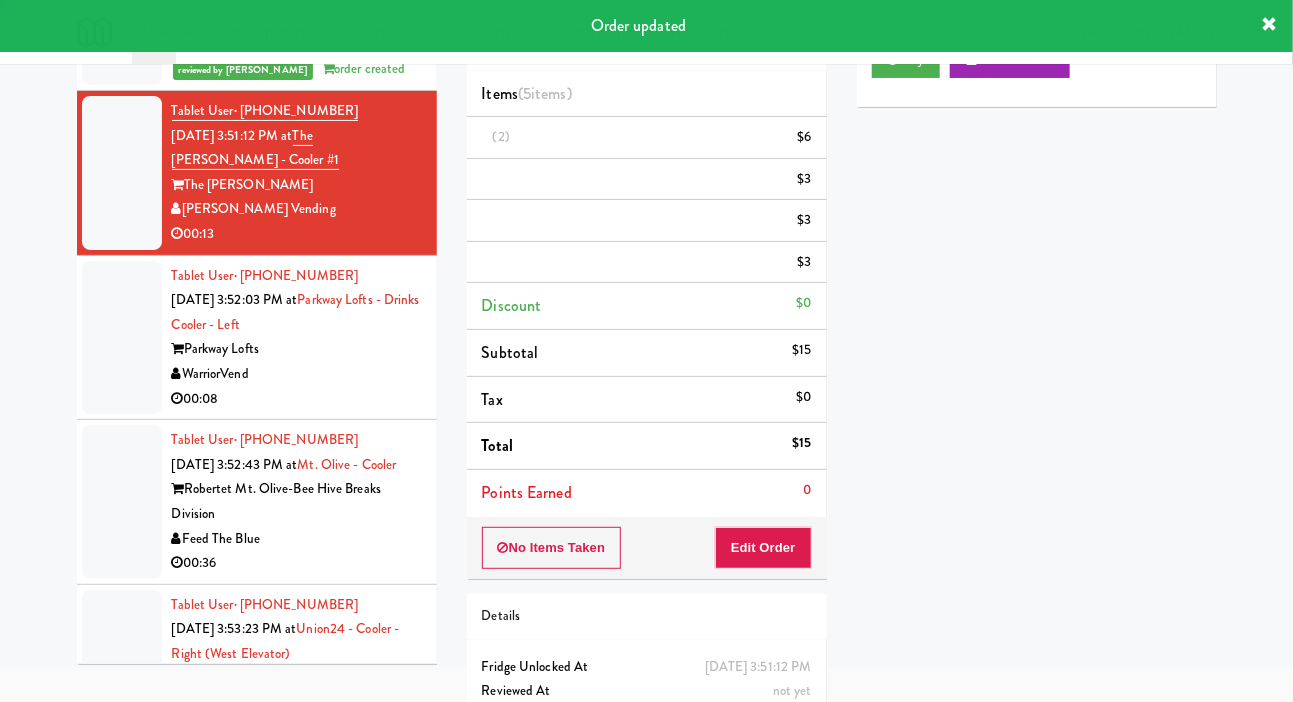click on "WarriorVend" at bounding box center (297, 374) 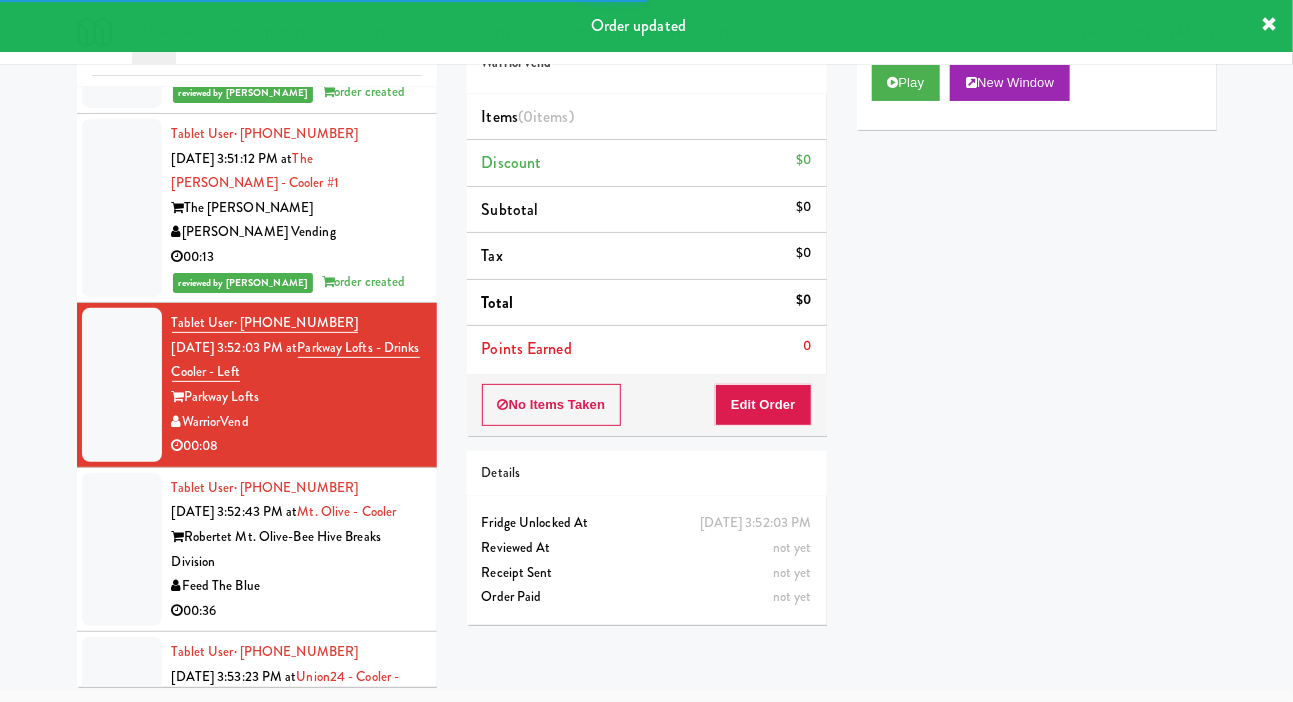 click at bounding box center [122, 208] 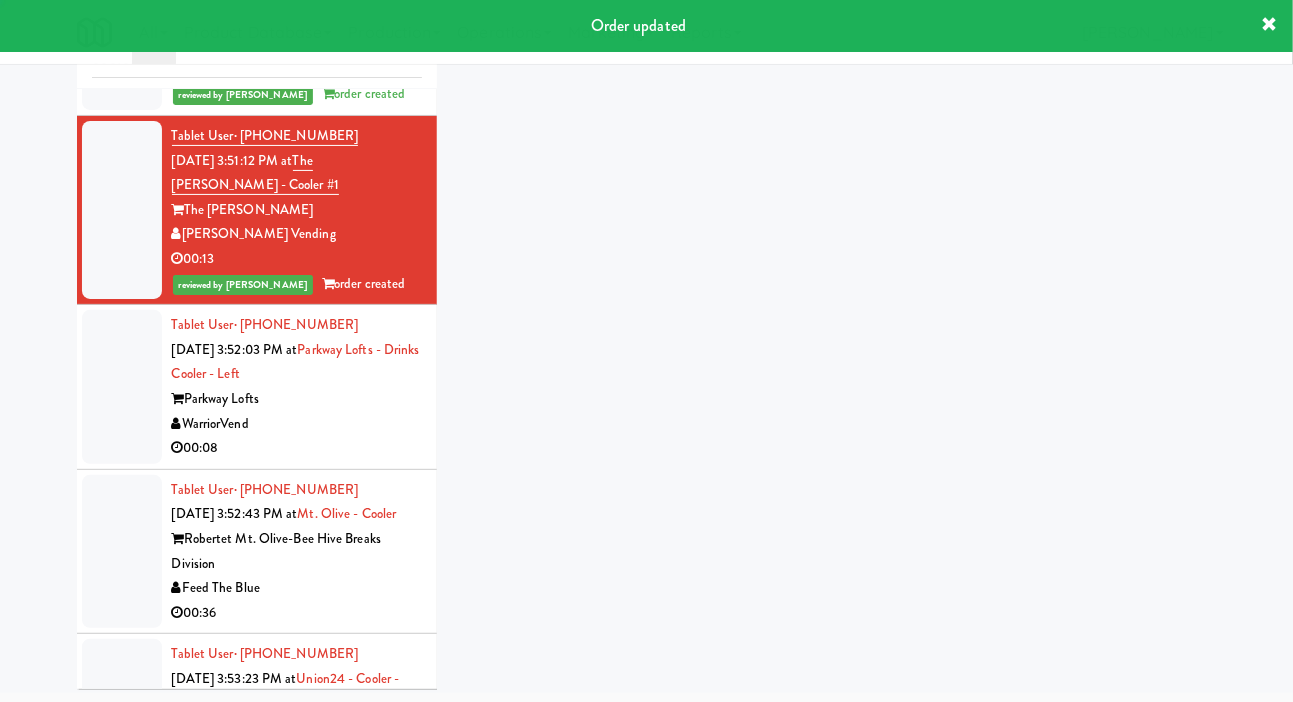 click at bounding box center (122, 210) 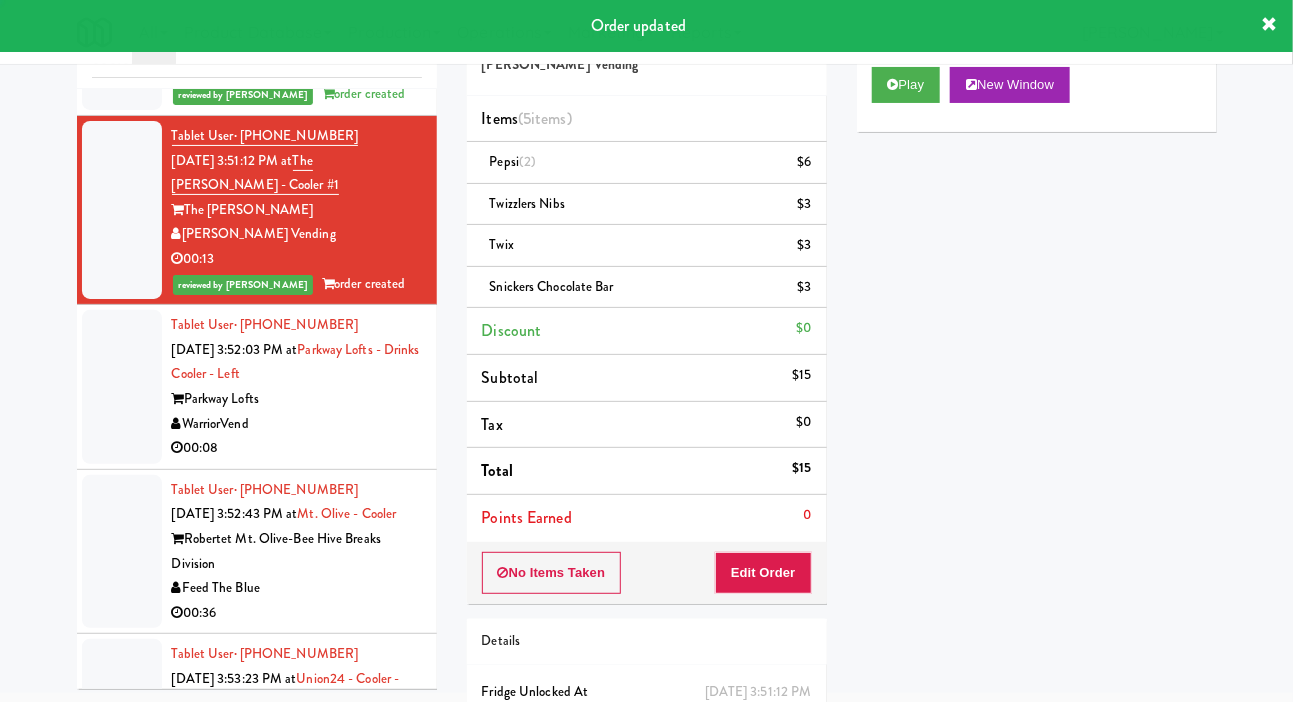 scroll, scrollTop: 98, scrollLeft: 0, axis: vertical 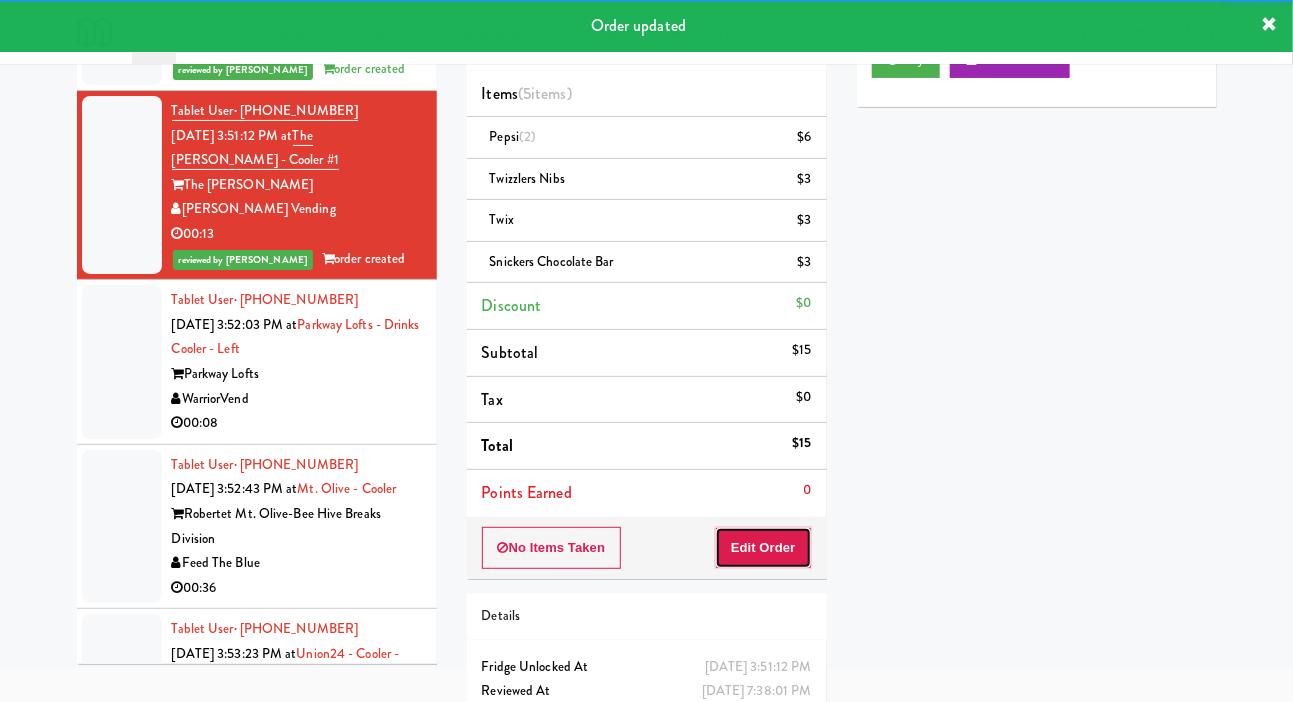 click on "Edit Order" at bounding box center [763, 548] 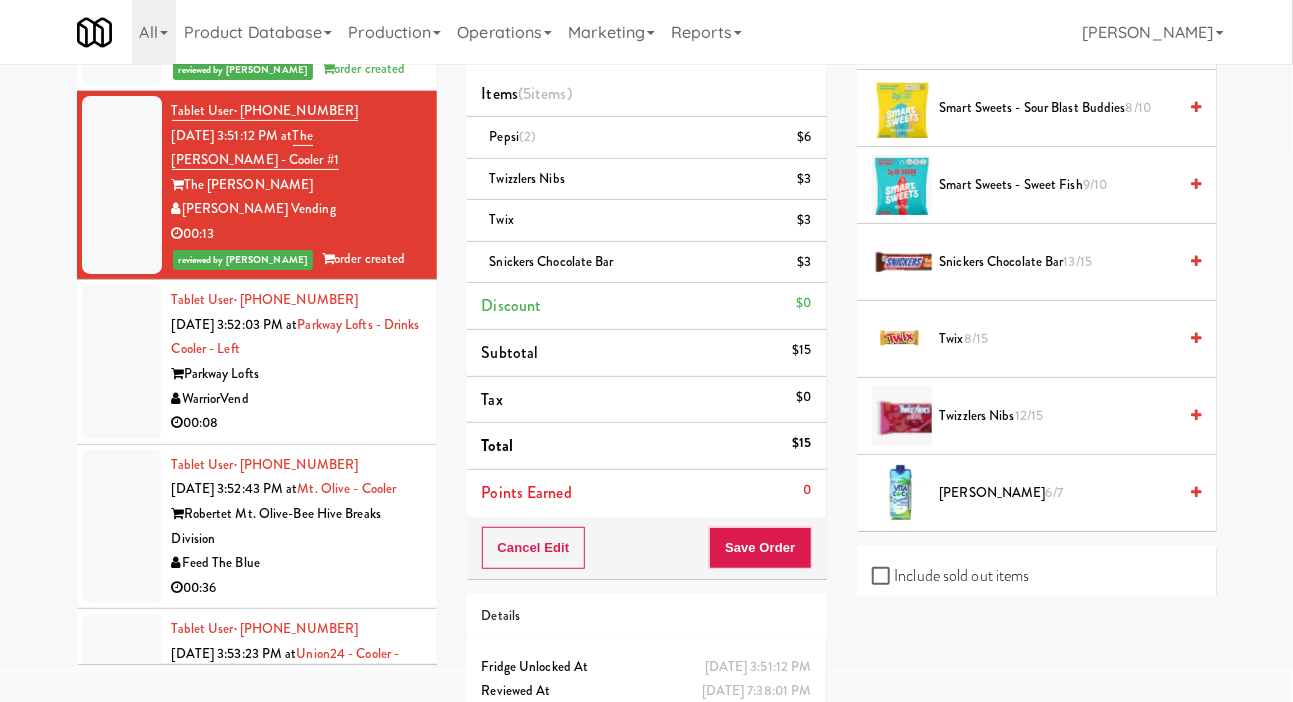 scroll, scrollTop: 2256, scrollLeft: 0, axis: vertical 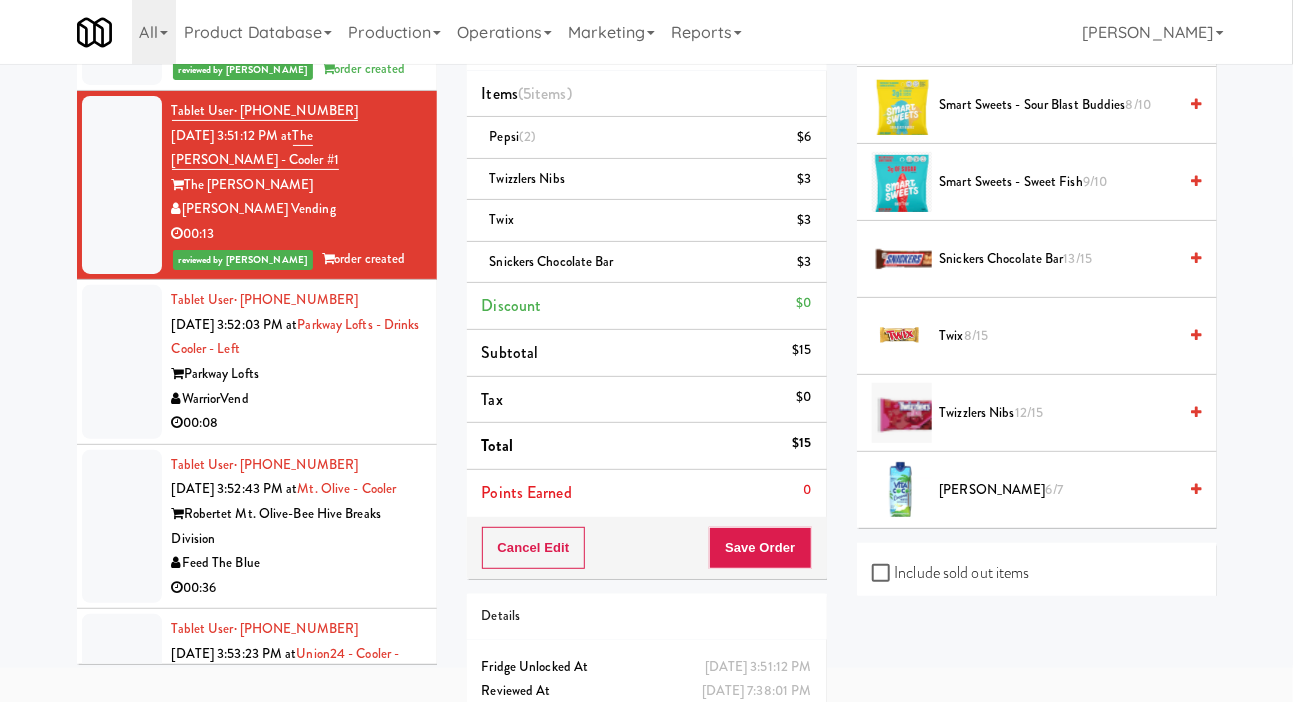 click at bounding box center (122, 362) 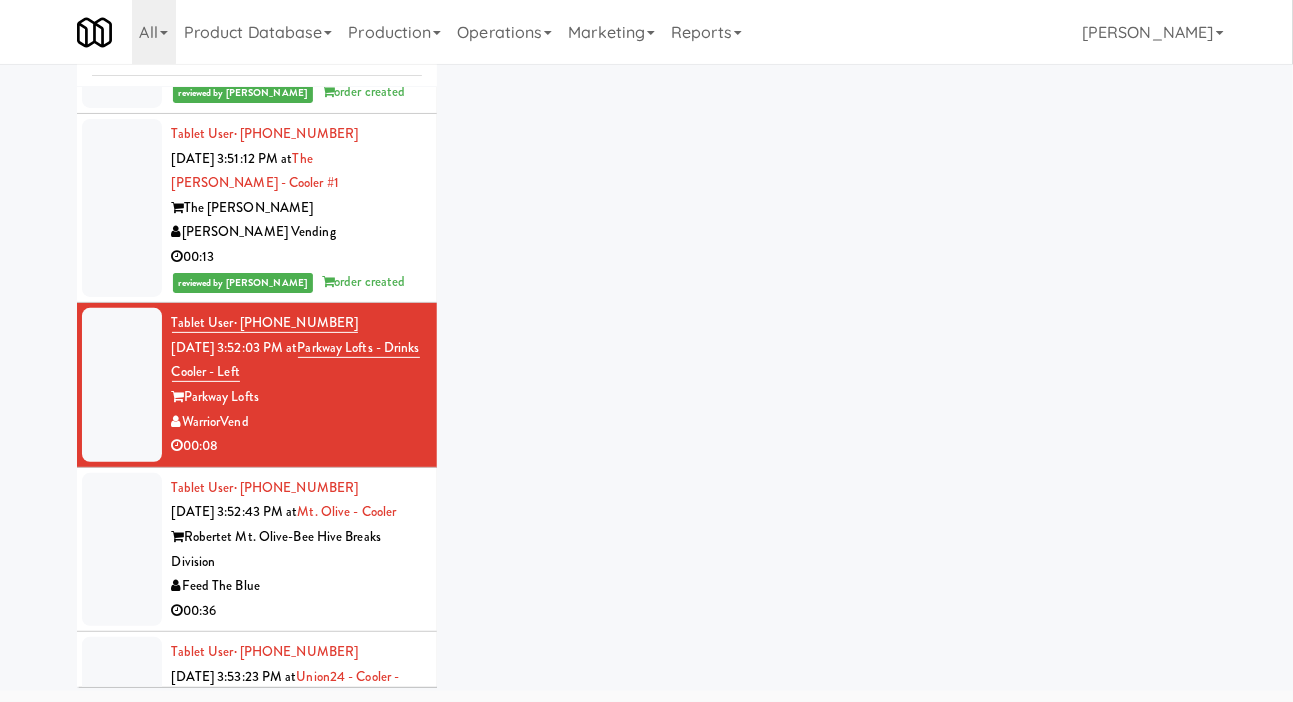 scroll, scrollTop: 73, scrollLeft: 0, axis: vertical 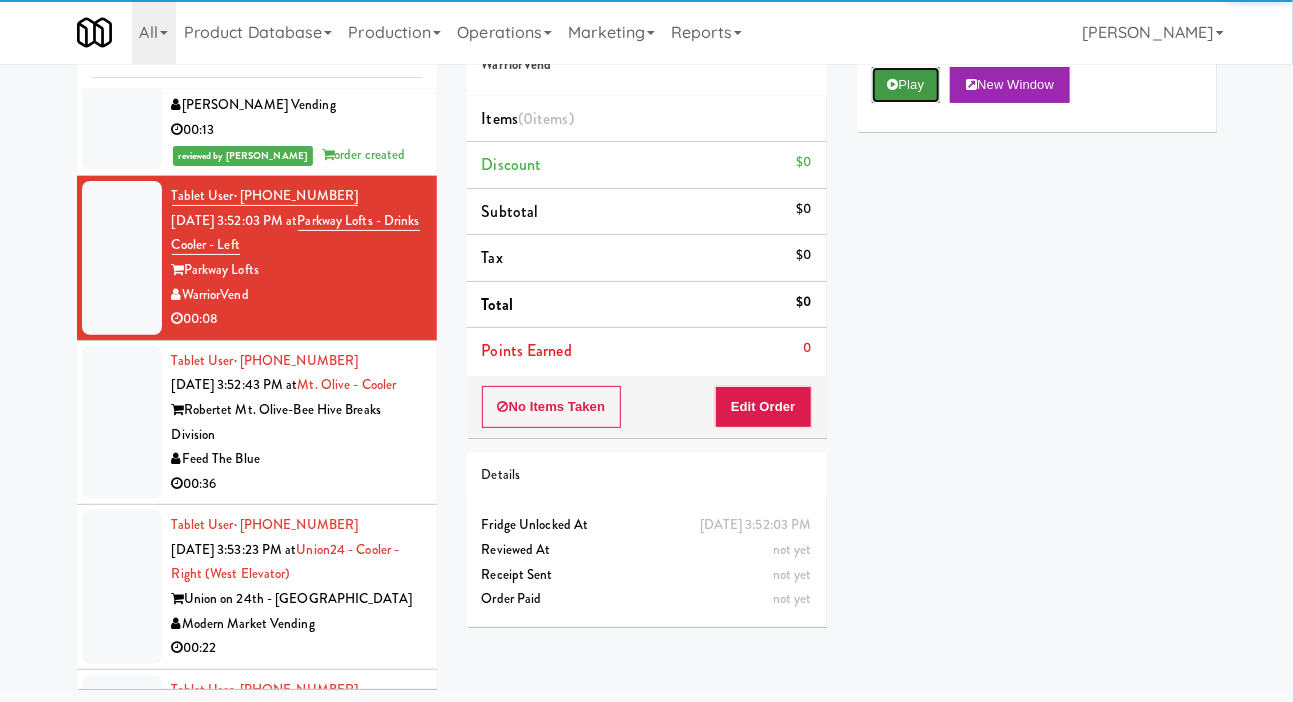 click on "Play" at bounding box center [906, 85] 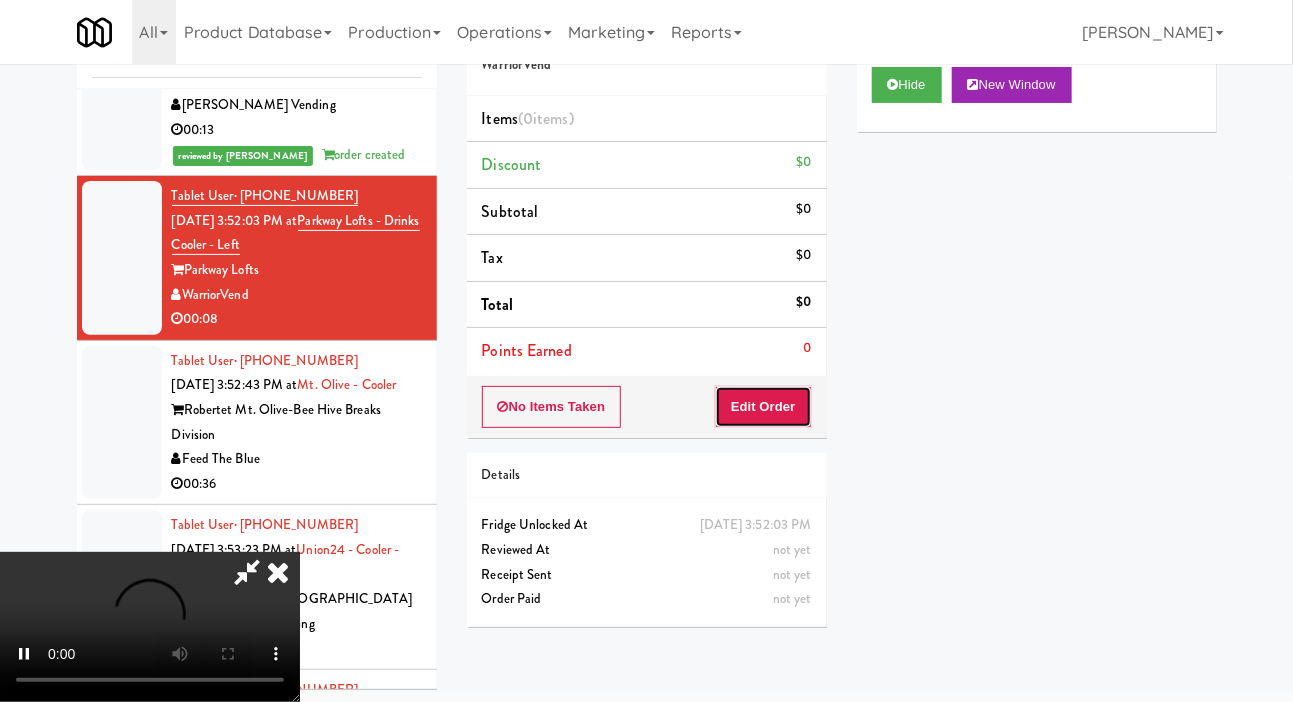 click on "Edit Order" at bounding box center [763, 407] 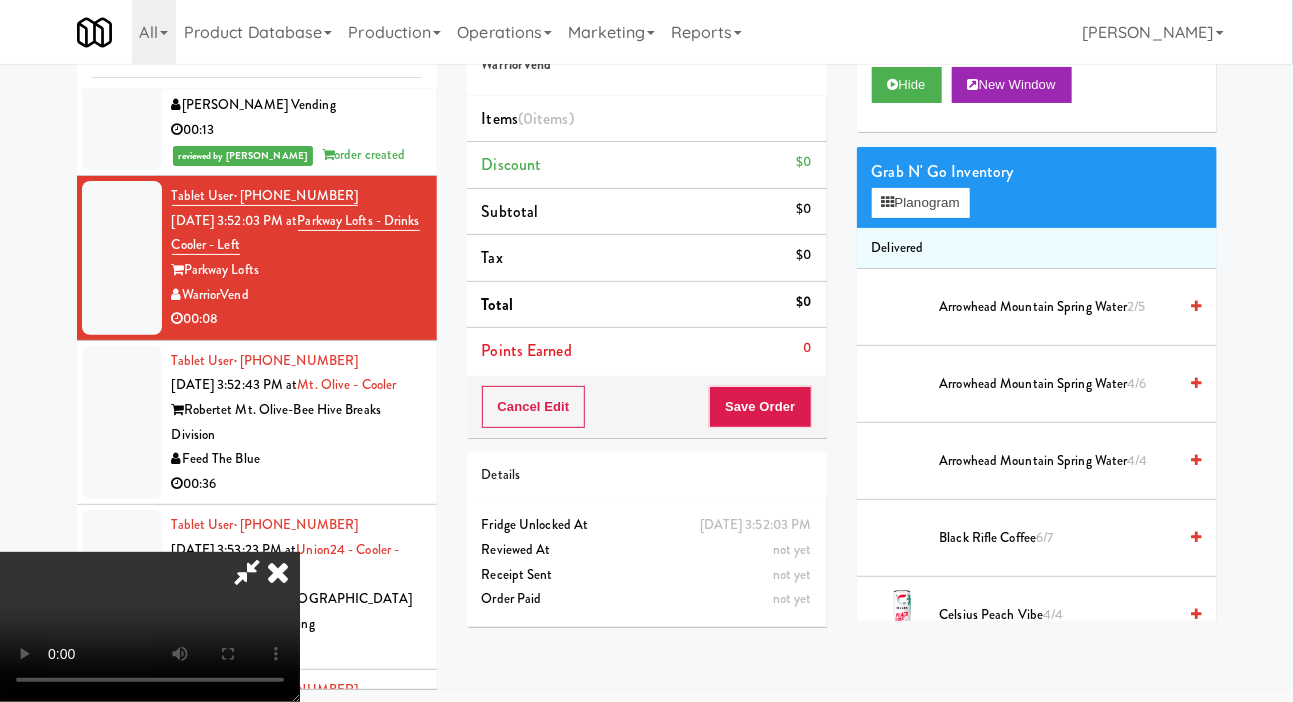 scroll, scrollTop: 73, scrollLeft: 0, axis: vertical 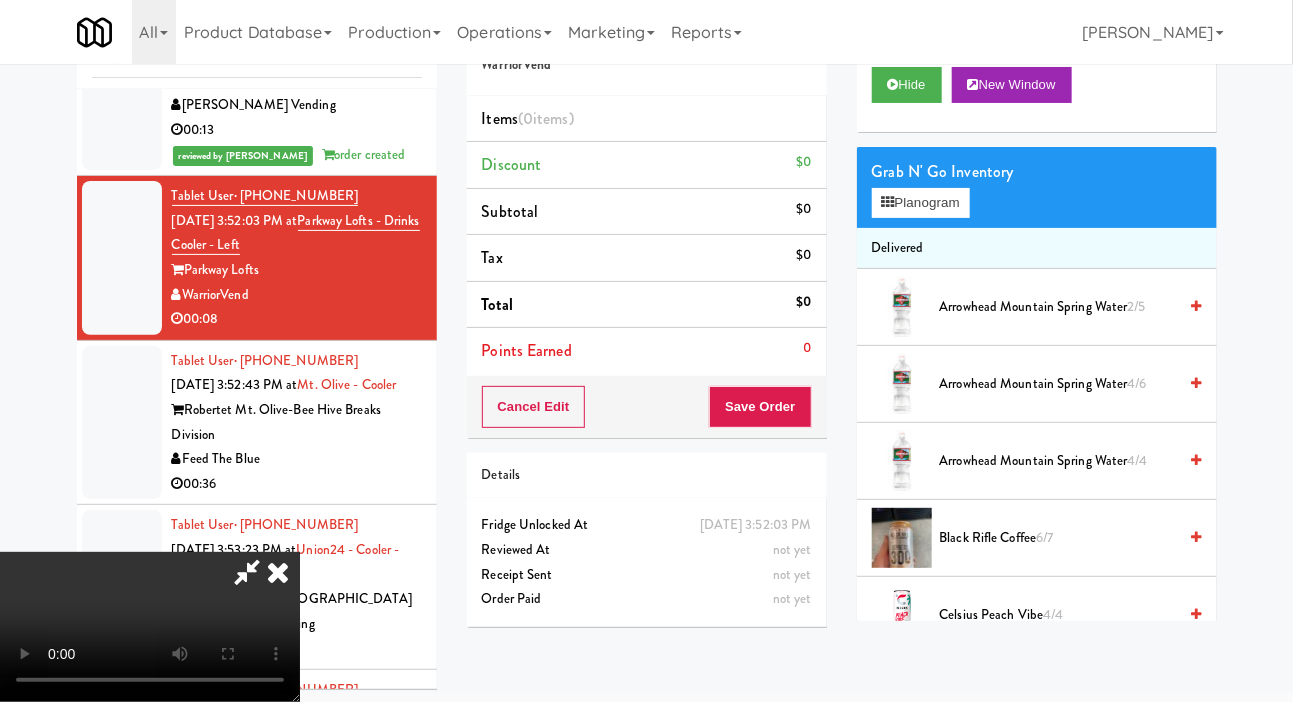 type 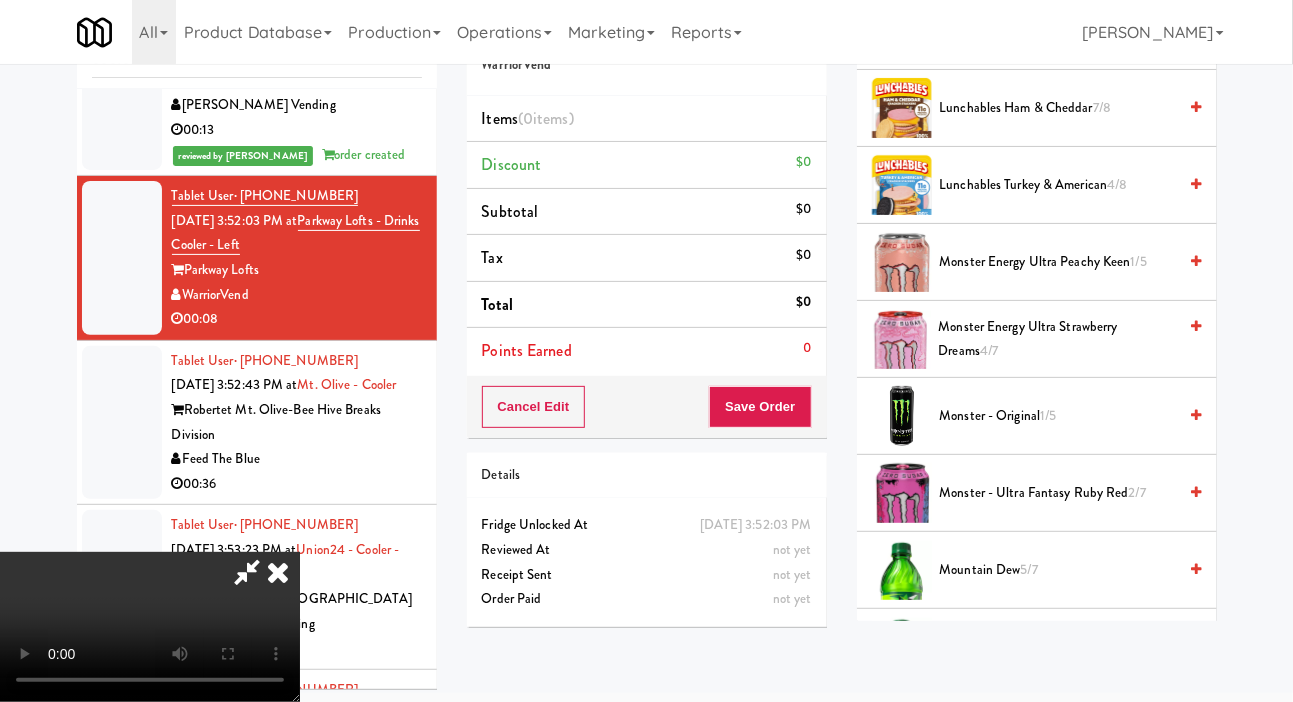scroll, scrollTop: 1047, scrollLeft: 0, axis: vertical 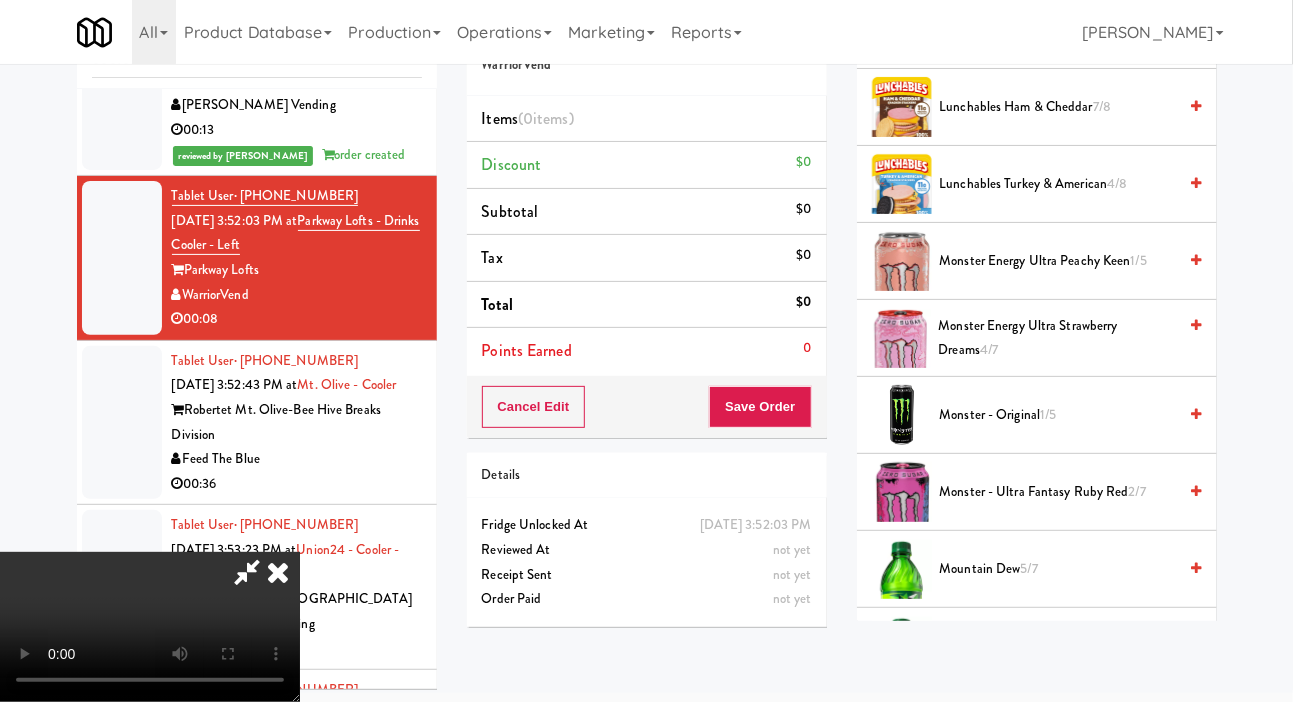 click on "Monster Energy Ultra Strawberry Dreams  4/7" at bounding box center (1058, 338) 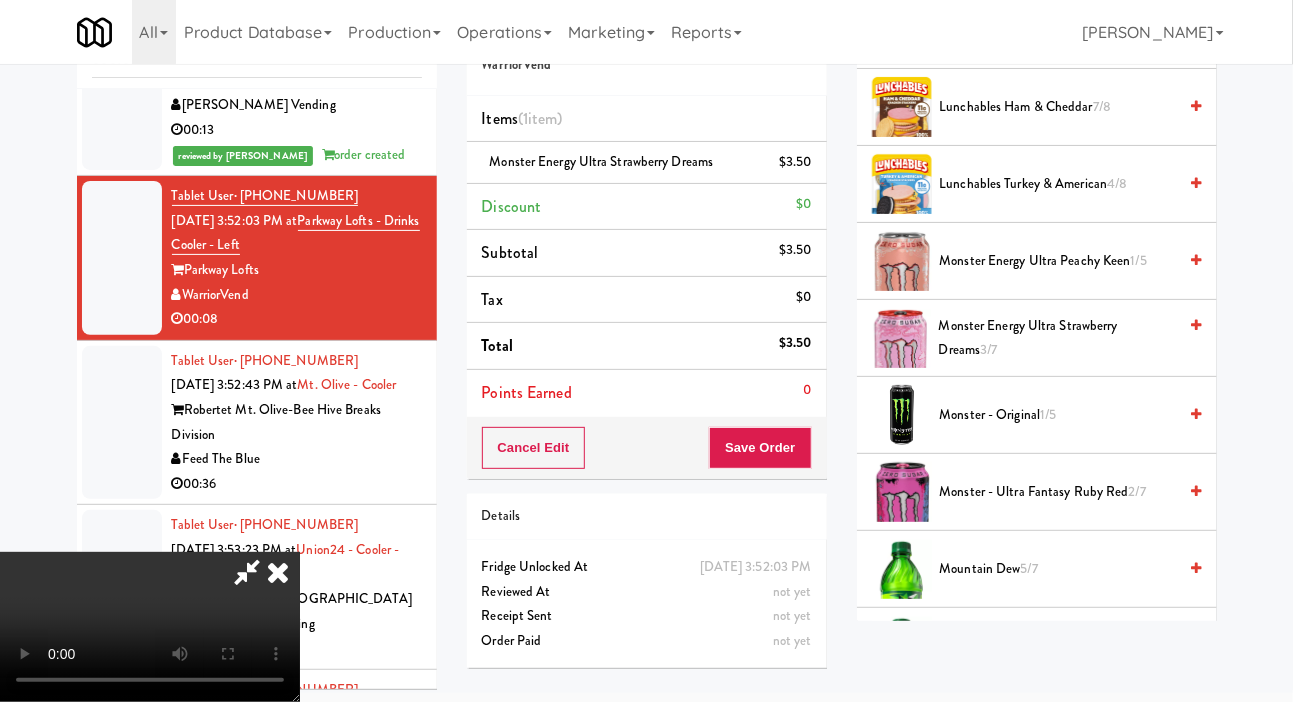 scroll, scrollTop: 98, scrollLeft: 0, axis: vertical 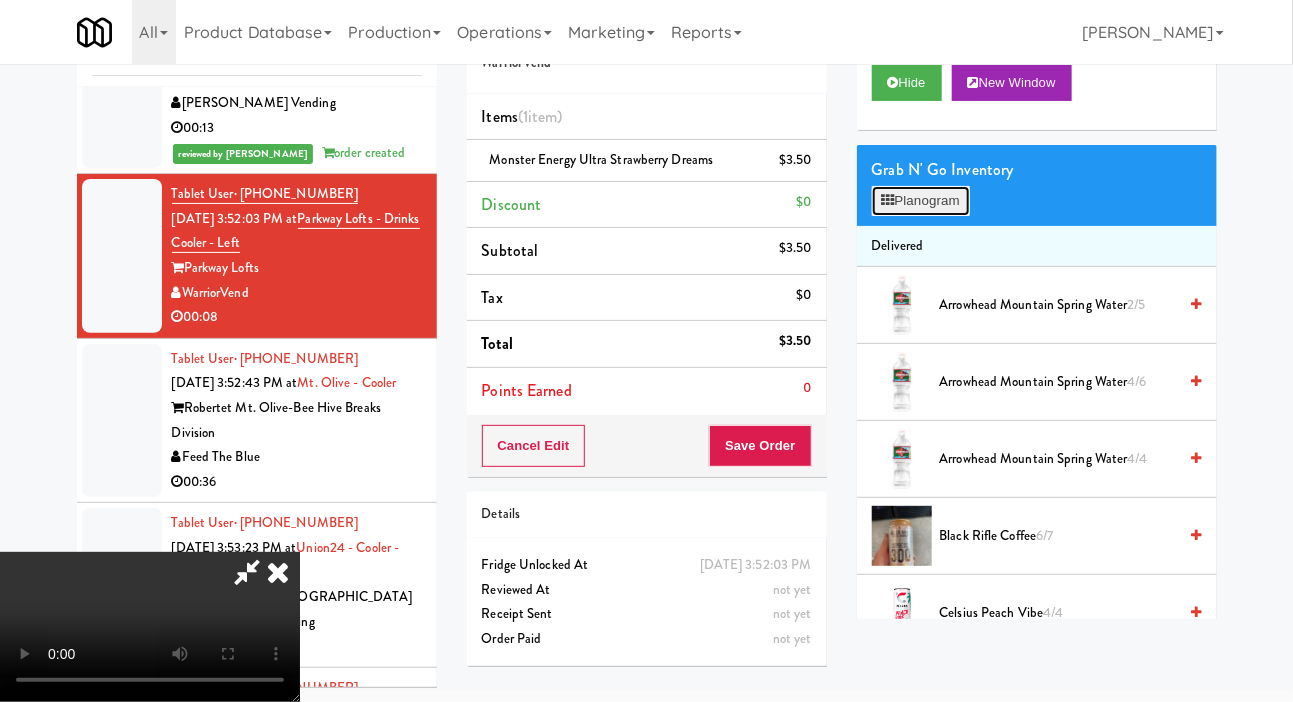click on "Planogram" at bounding box center [921, 201] 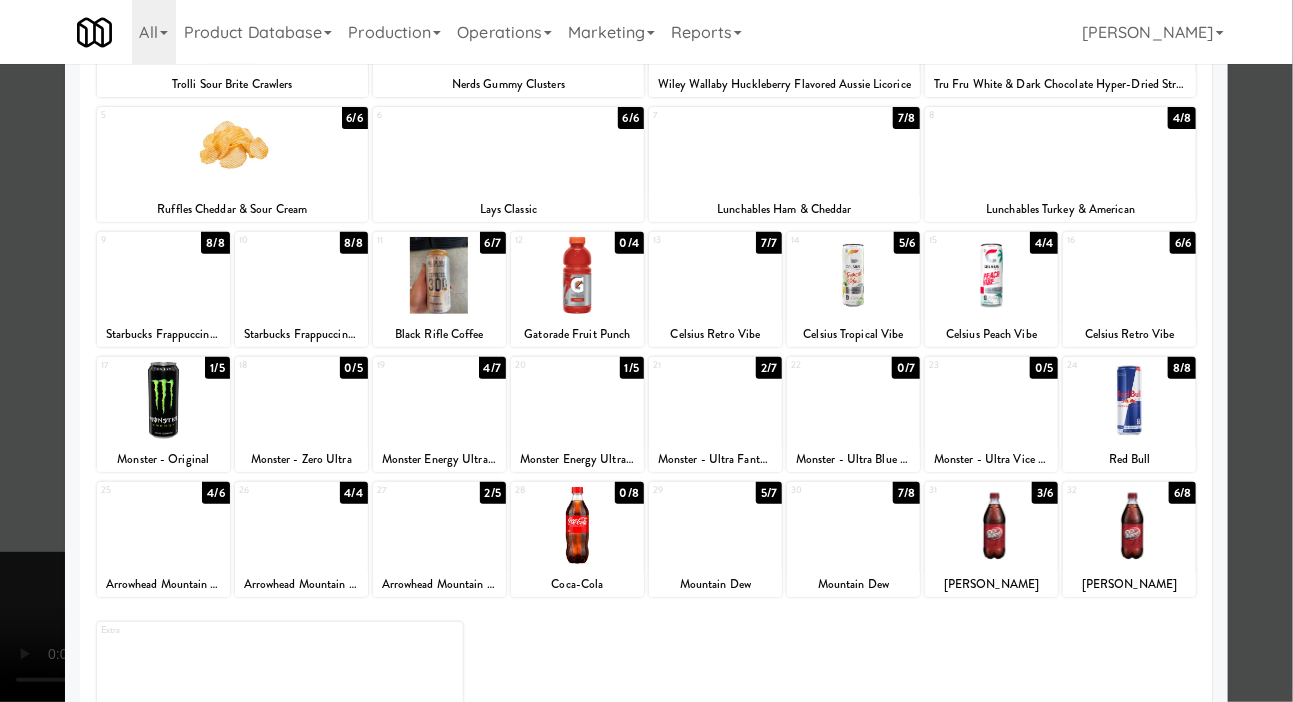 scroll, scrollTop: 215, scrollLeft: 0, axis: vertical 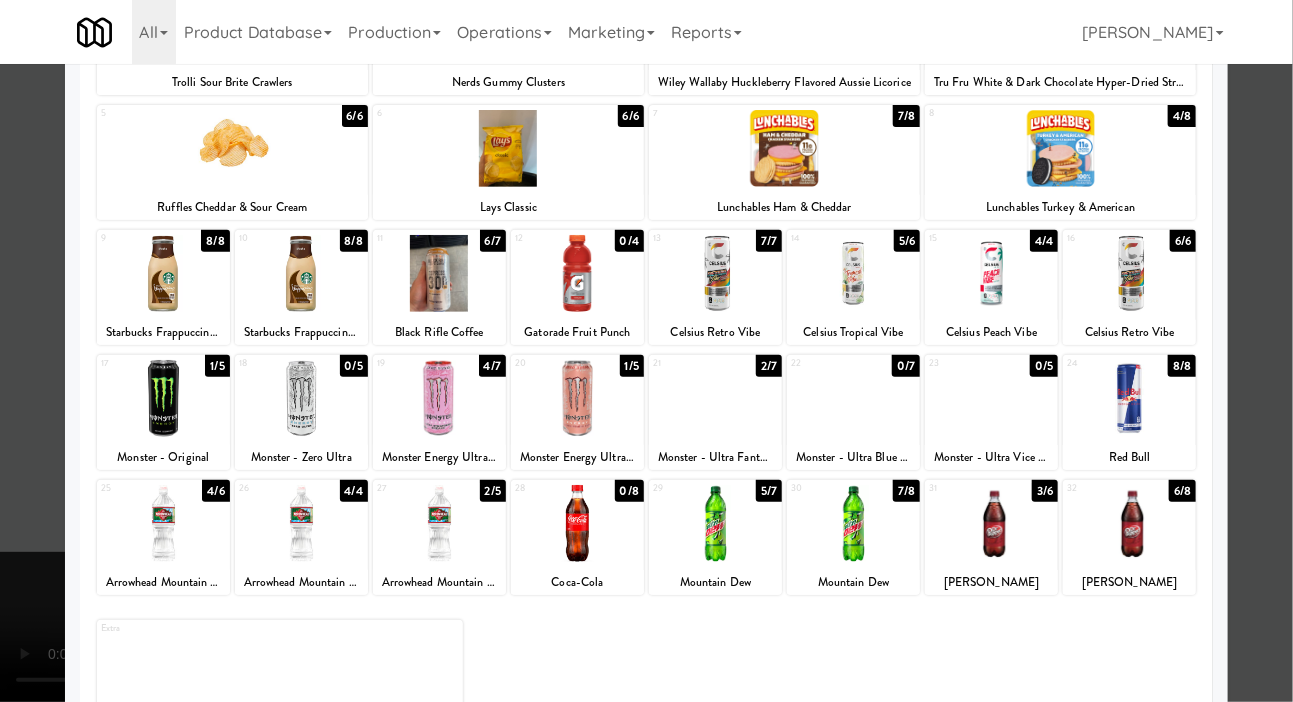 click at bounding box center (646, 351) 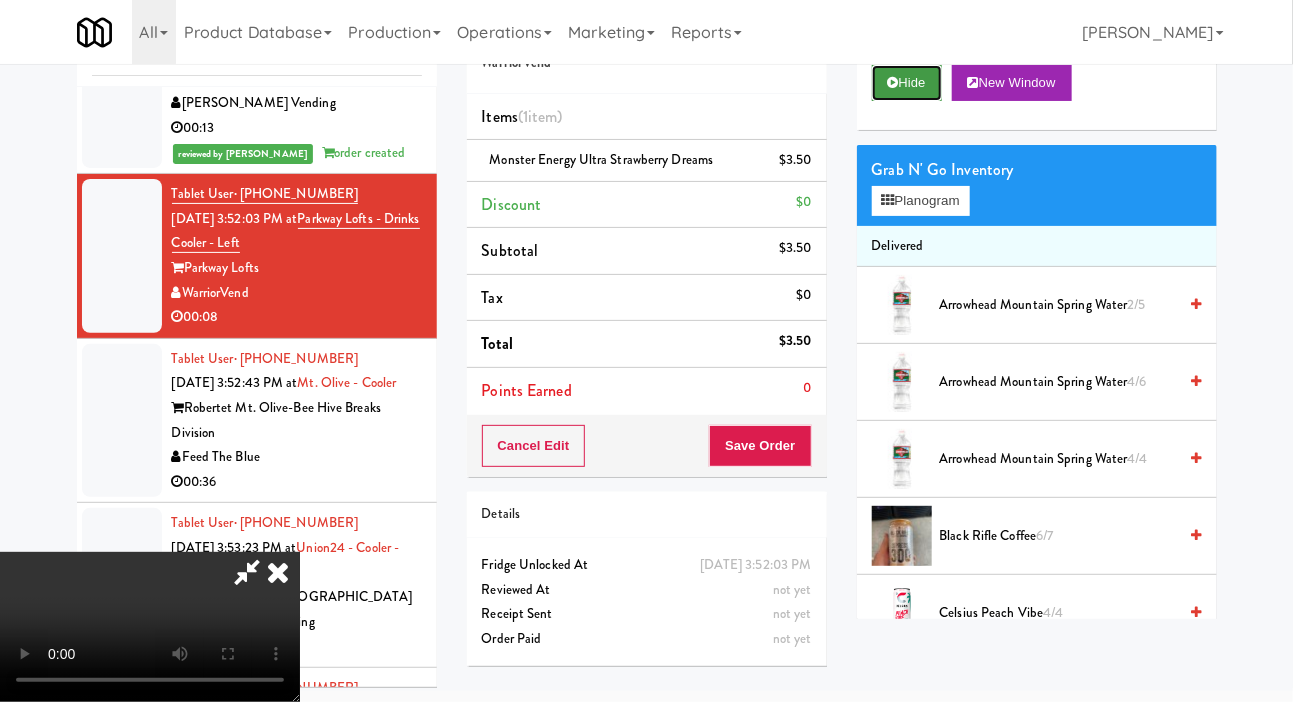 click on "Hide" at bounding box center [907, 83] 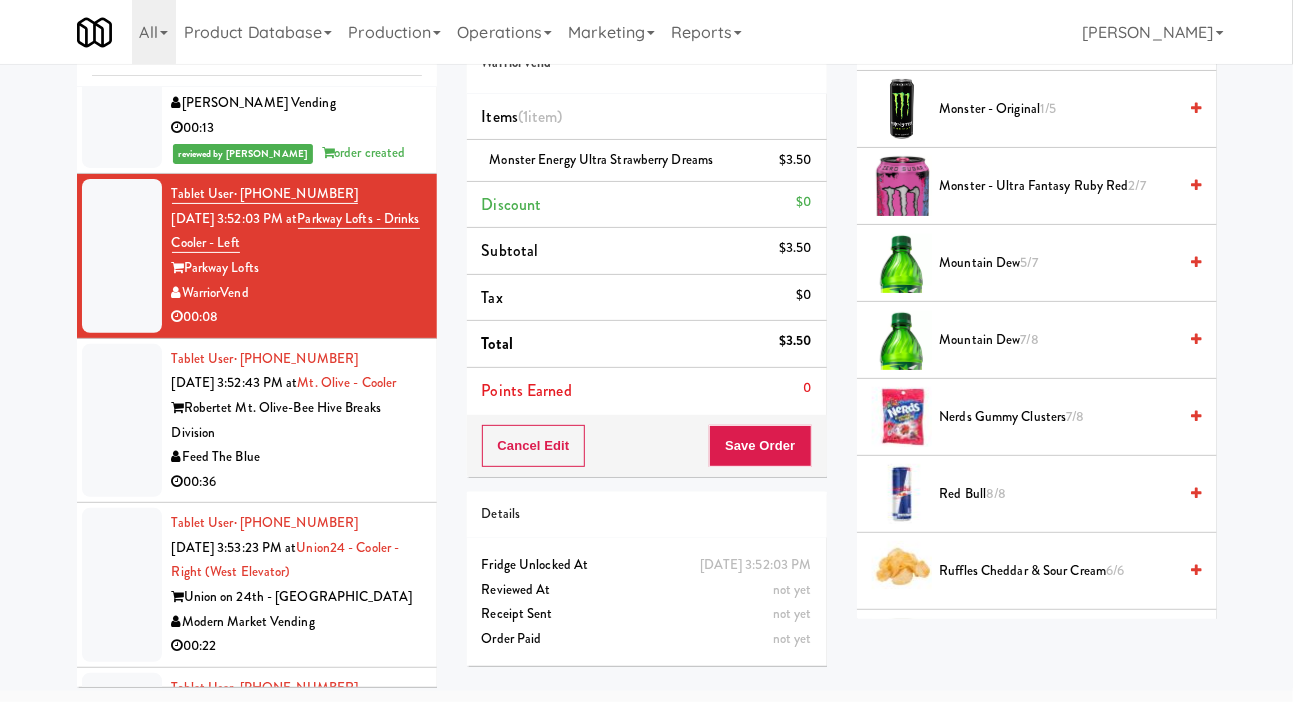 scroll, scrollTop: 1347, scrollLeft: 0, axis: vertical 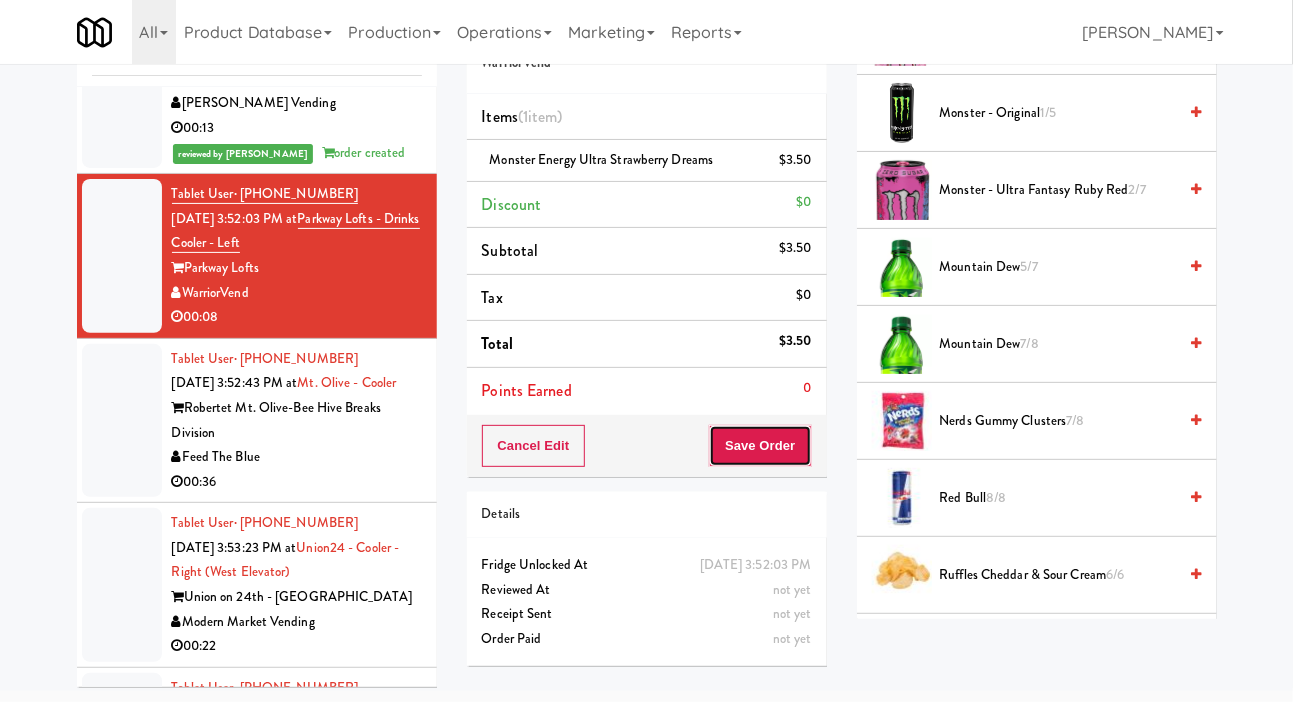 click on "Save Order" at bounding box center [760, 446] 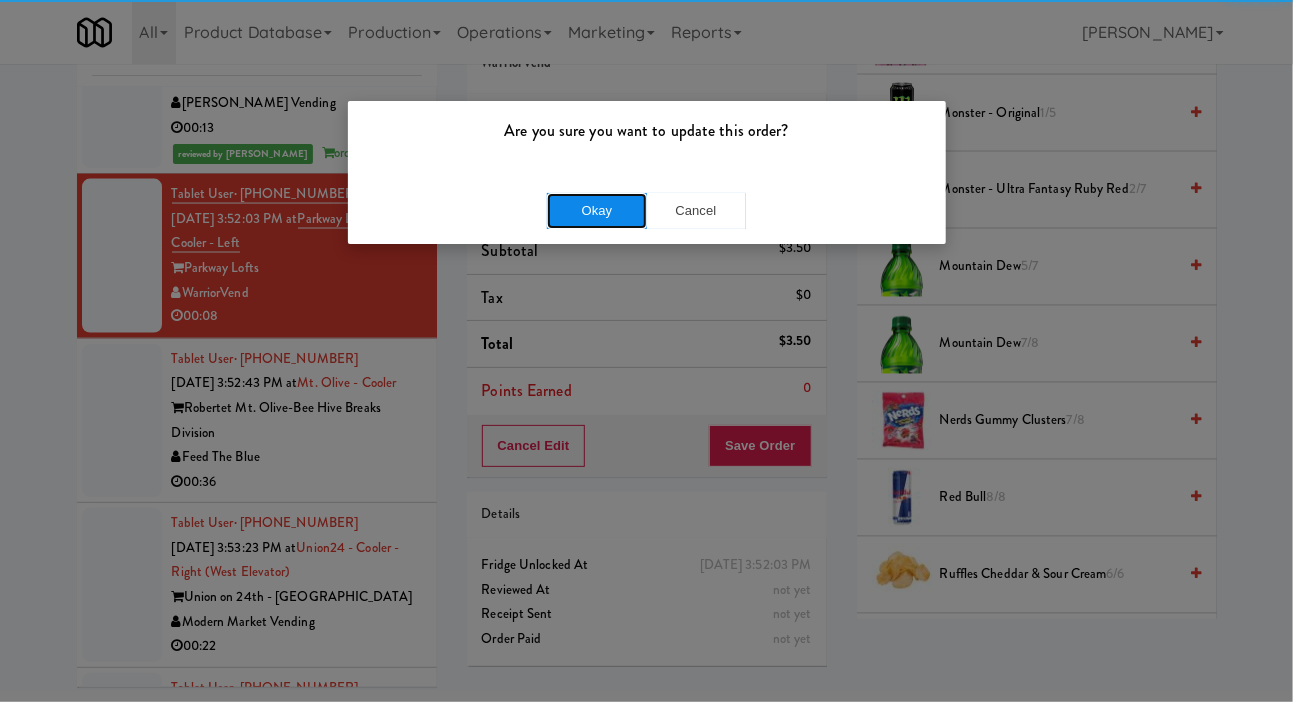 click on "Okay" at bounding box center (597, 211) 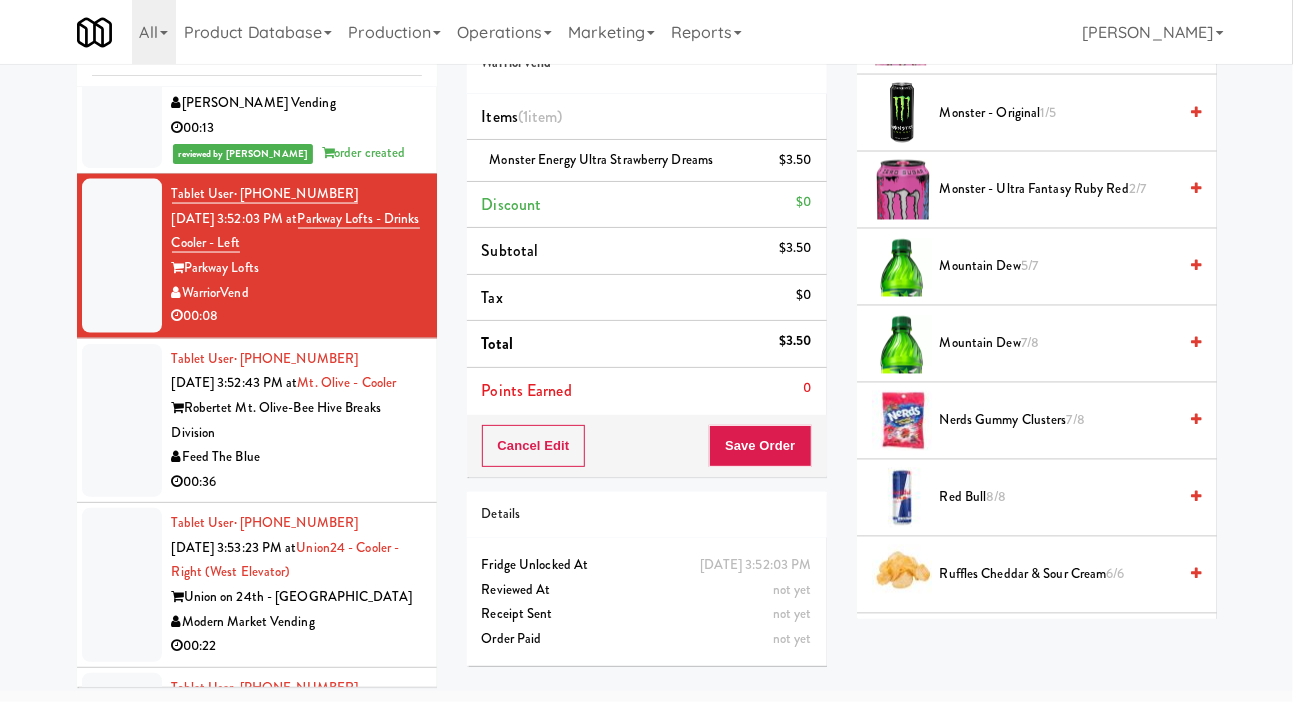click on "Feed The Blue" at bounding box center [297, 457] 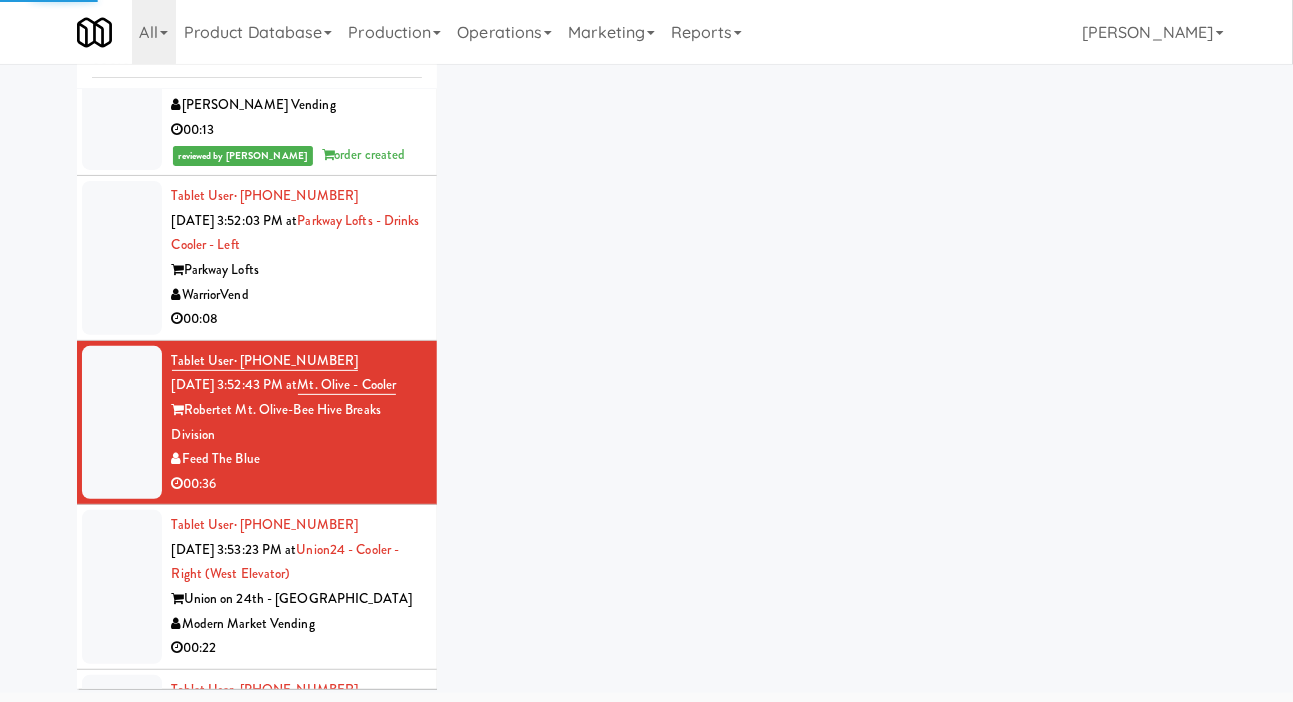 scroll, scrollTop: 98, scrollLeft: 0, axis: vertical 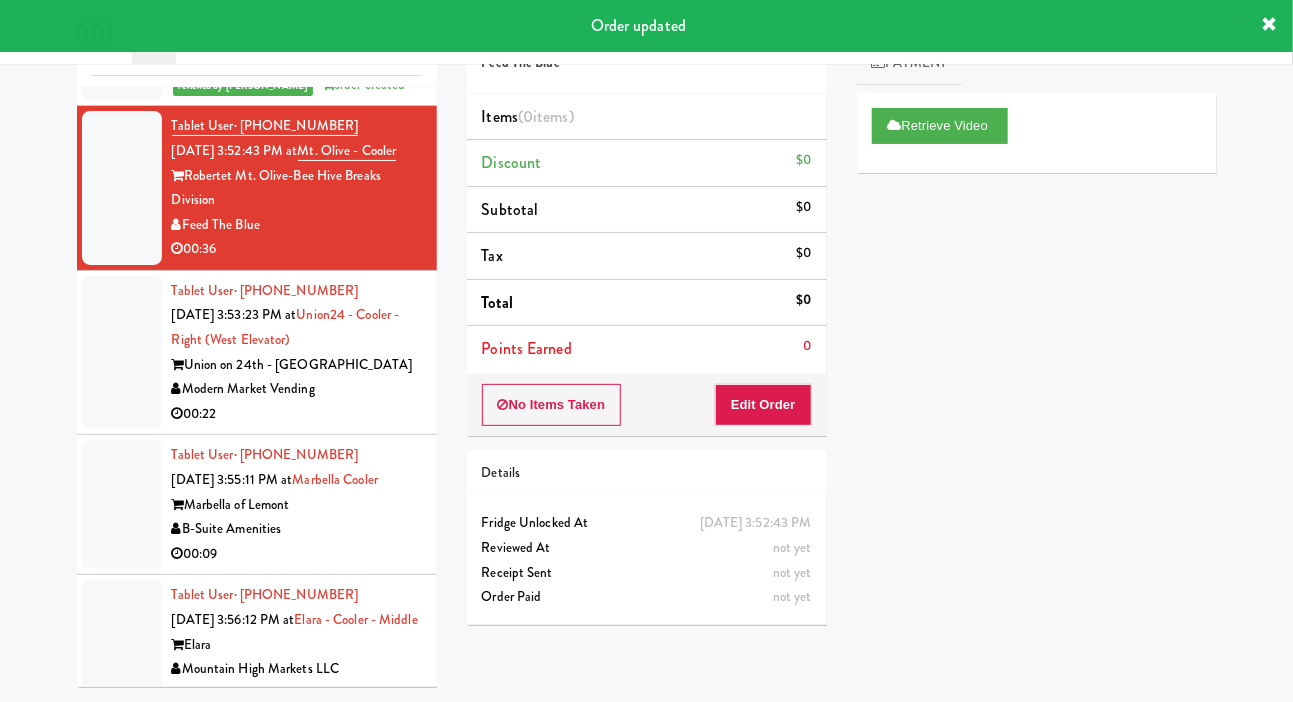 click on "Modern Market Vending" at bounding box center (297, 389) 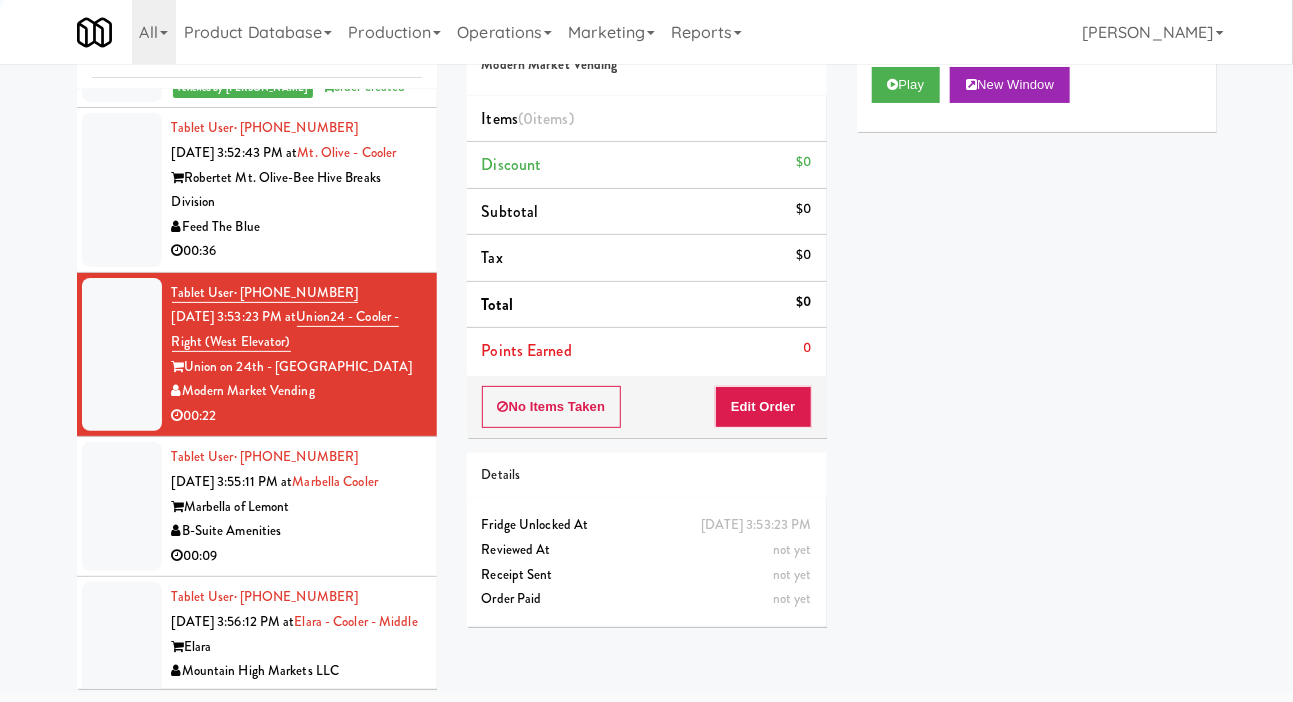 scroll, scrollTop: 98, scrollLeft: 0, axis: vertical 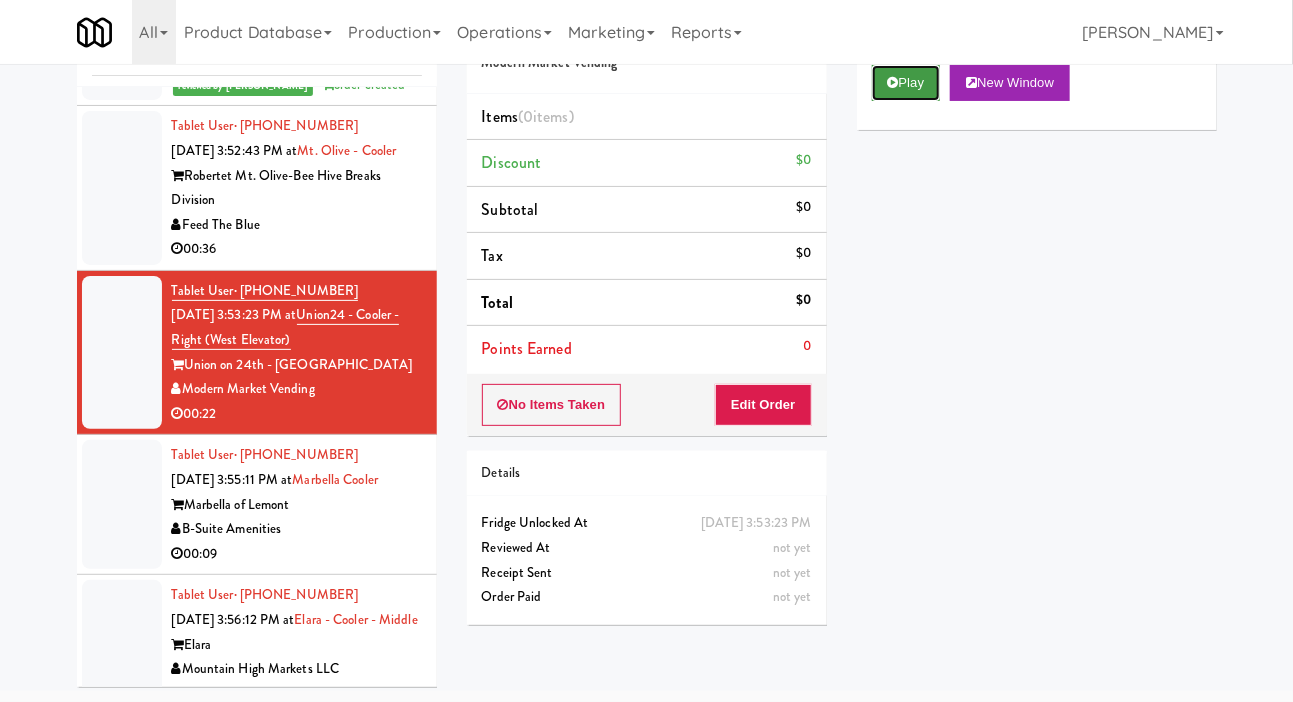 click on "Play" at bounding box center [906, 83] 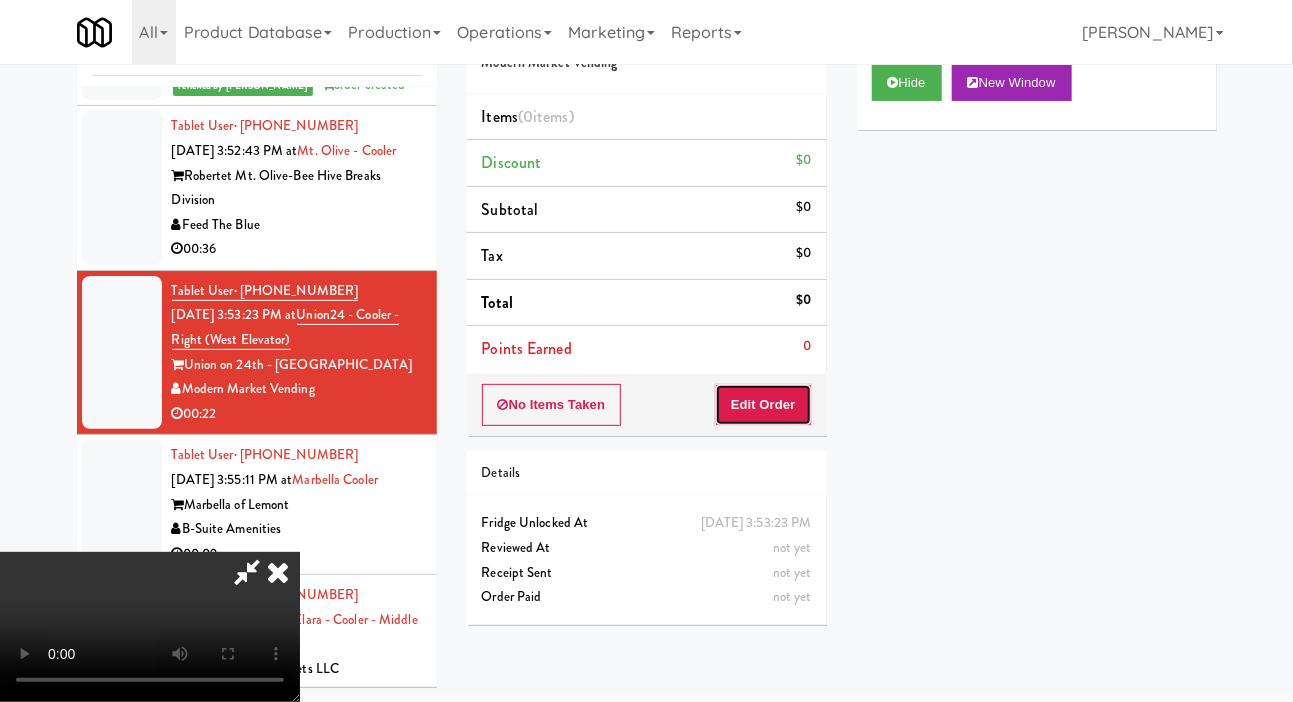 click on "Edit Order" at bounding box center [763, 405] 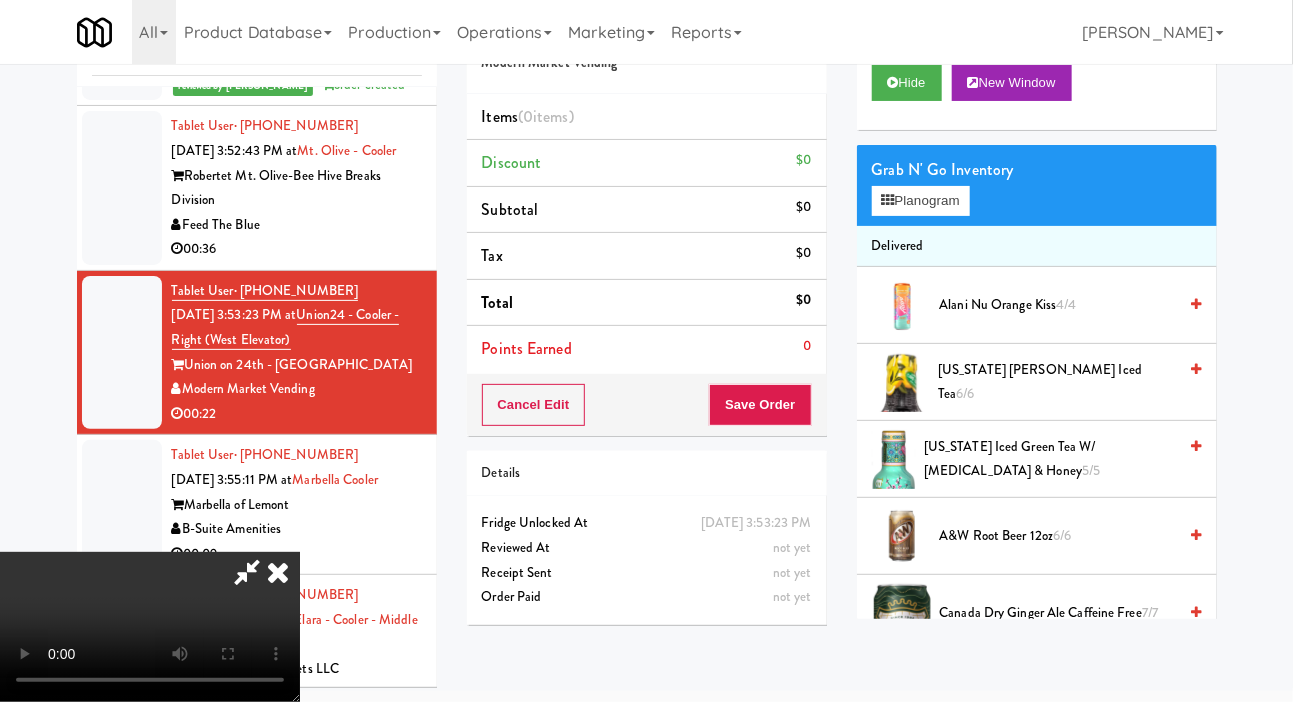 type 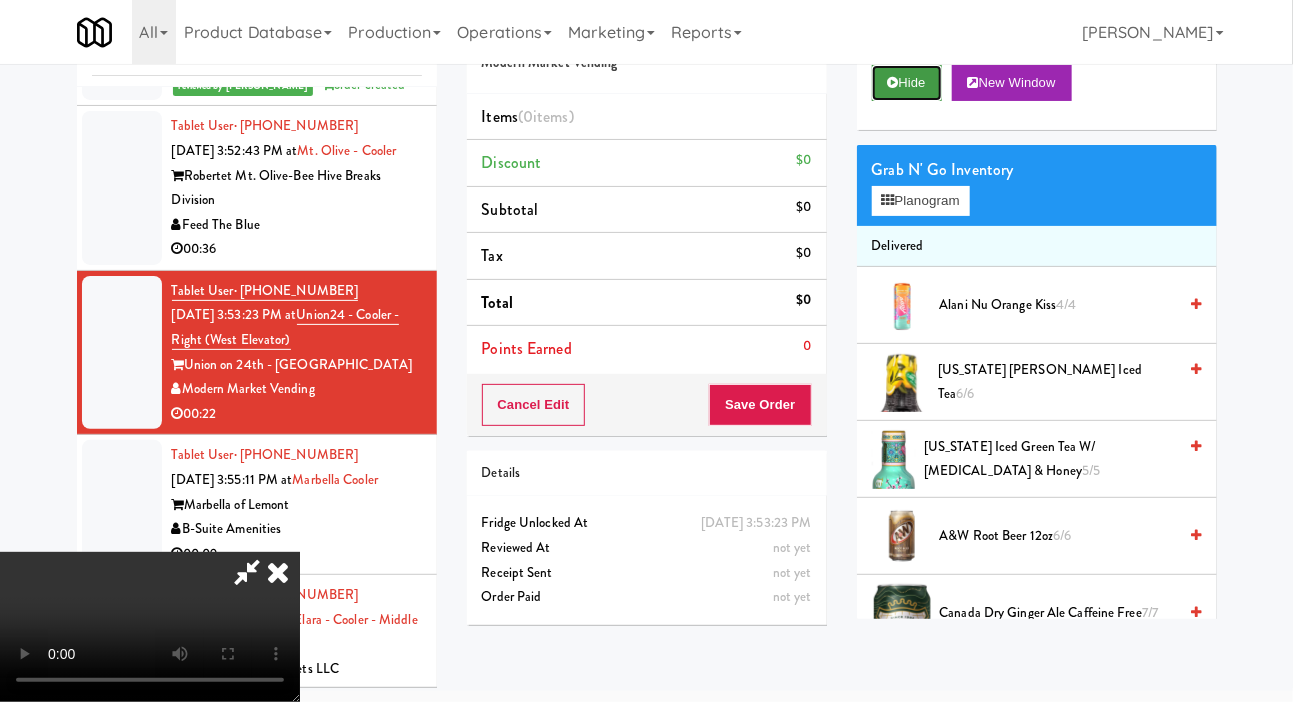 click on "Hide" at bounding box center (907, 83) 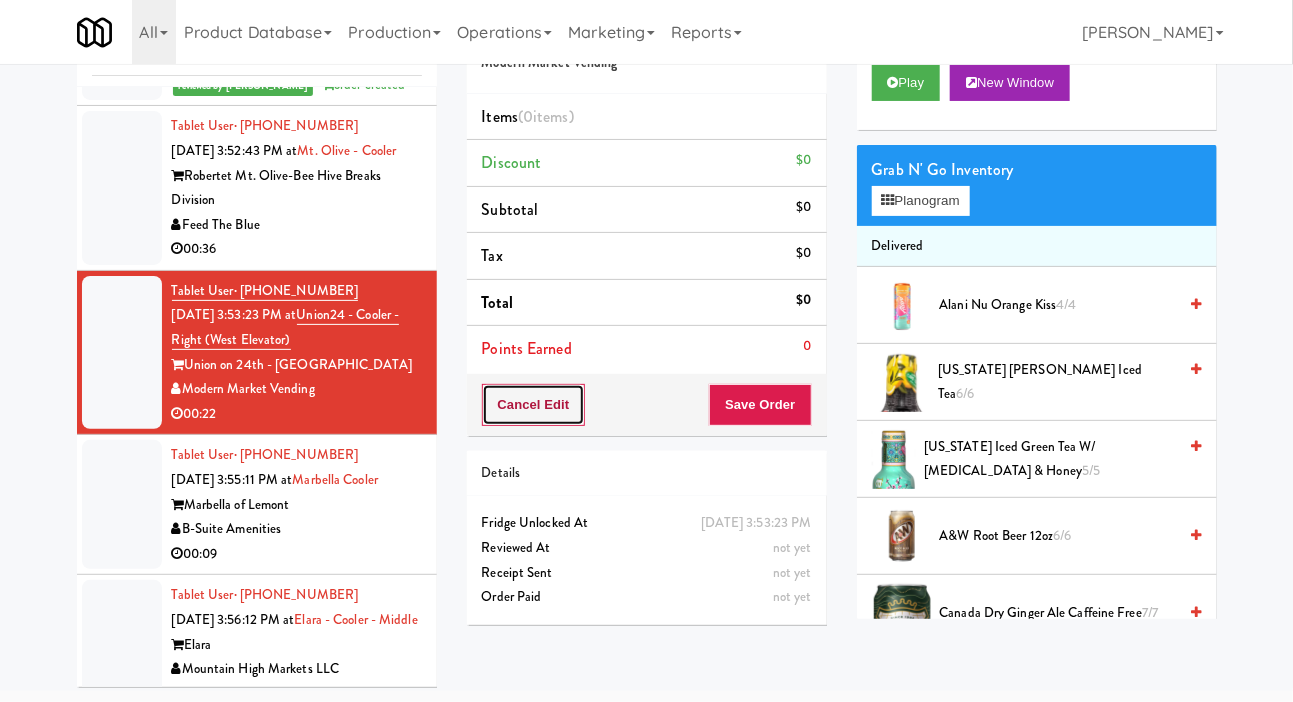 click on "Cancel Edit" at bounding box center (534, 405) 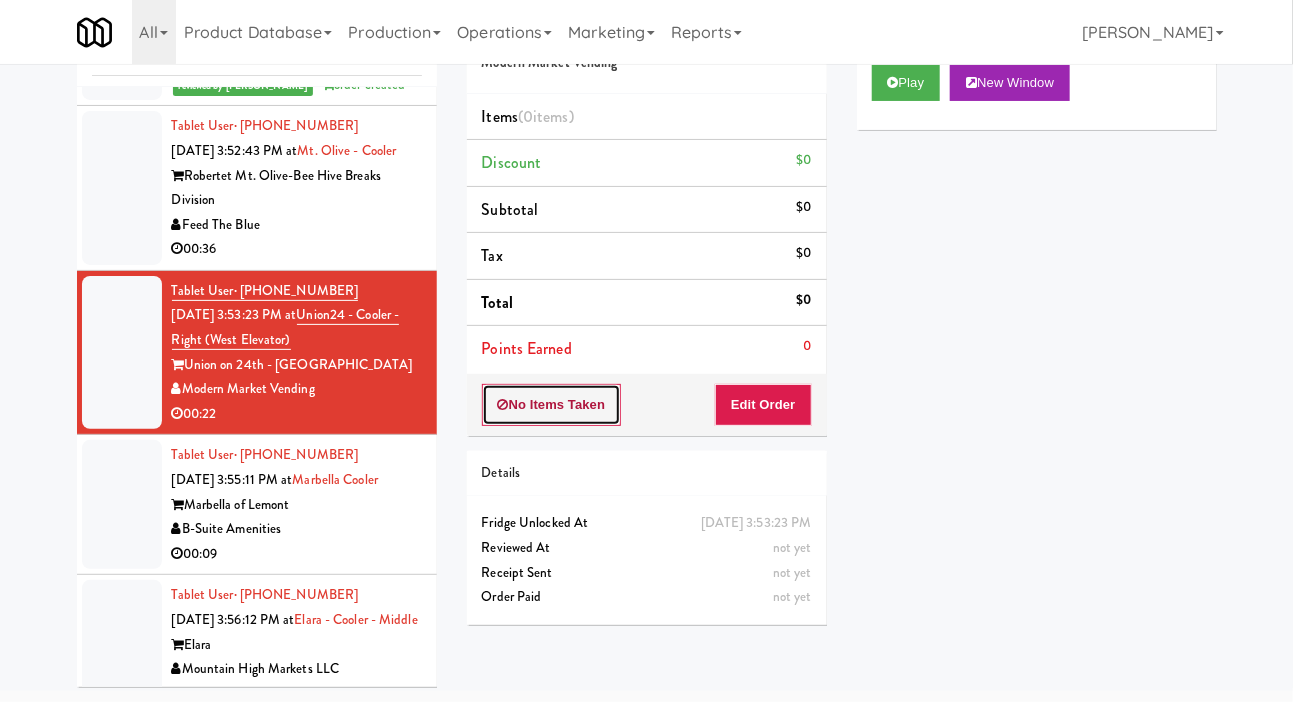 click on "No Items Taken" at bounding box center (552, 405) 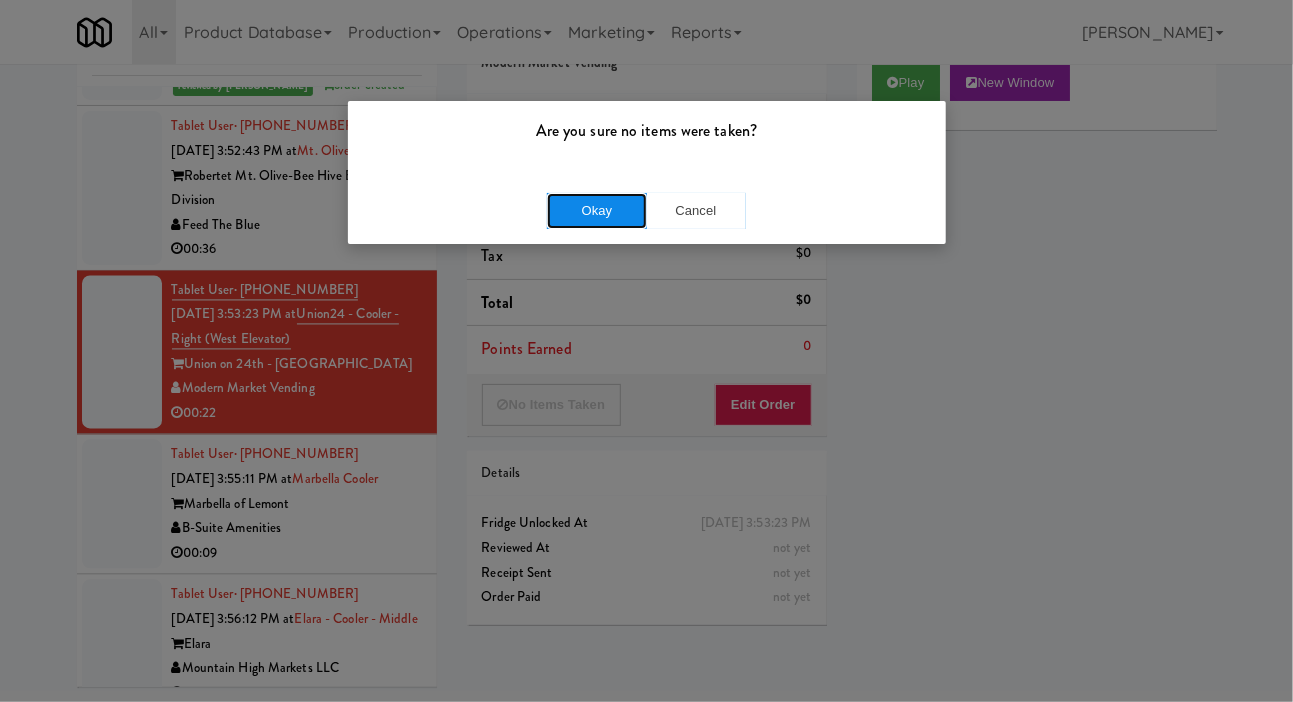 click on "Okay" at bounding box center [597, 211] 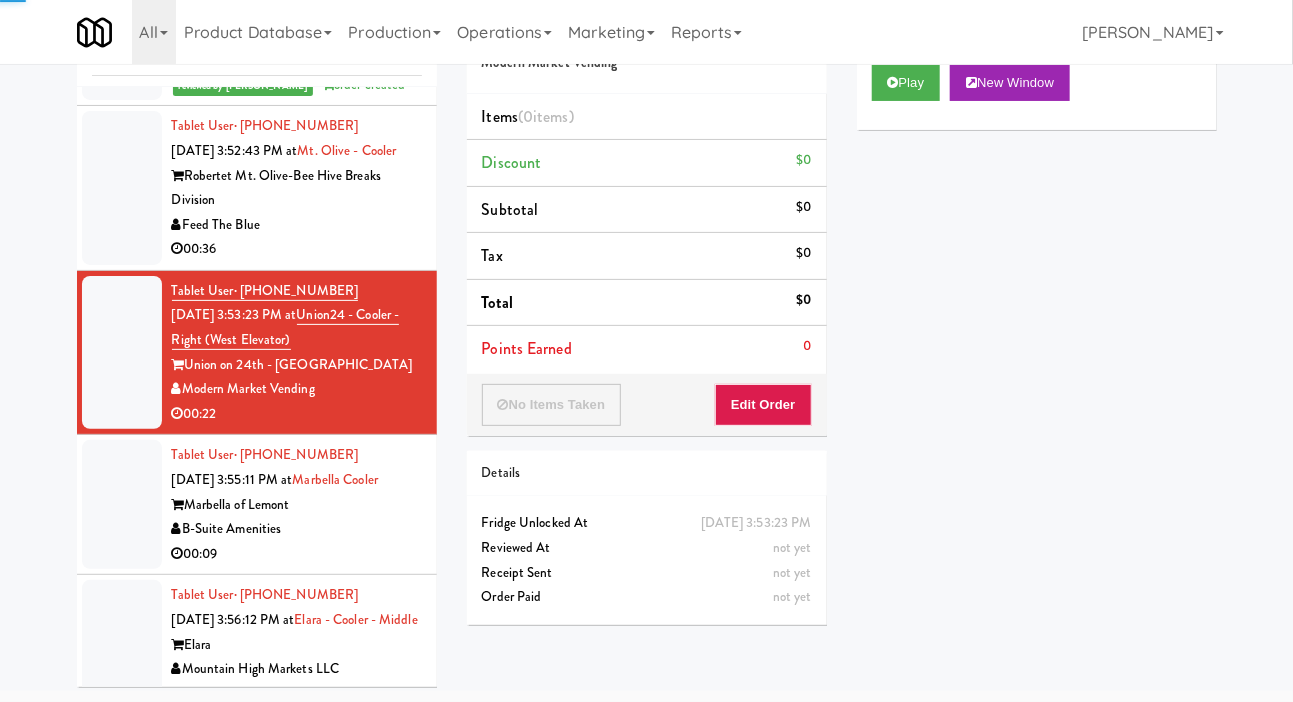 click on "B-Suite Amenities" at bounding box center [297, 529] 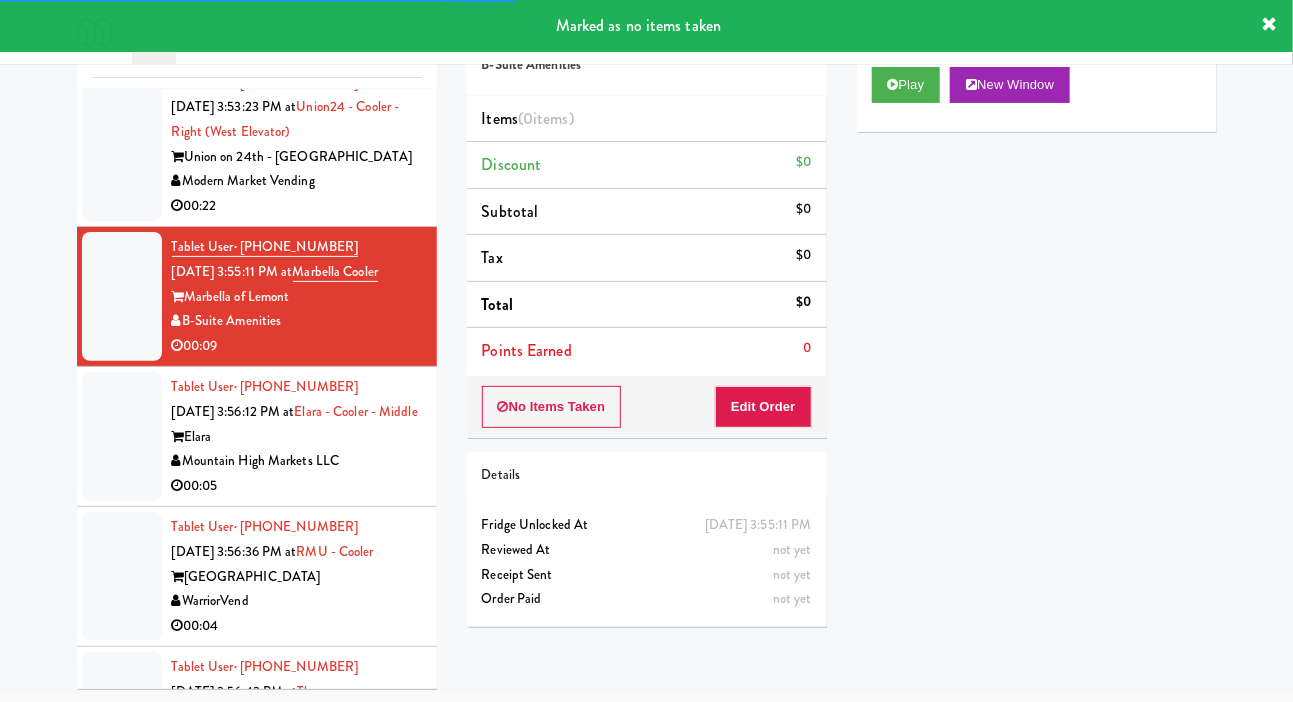 scroll, scrollTop: 4781, scrollLeft: 0, axis: vertical 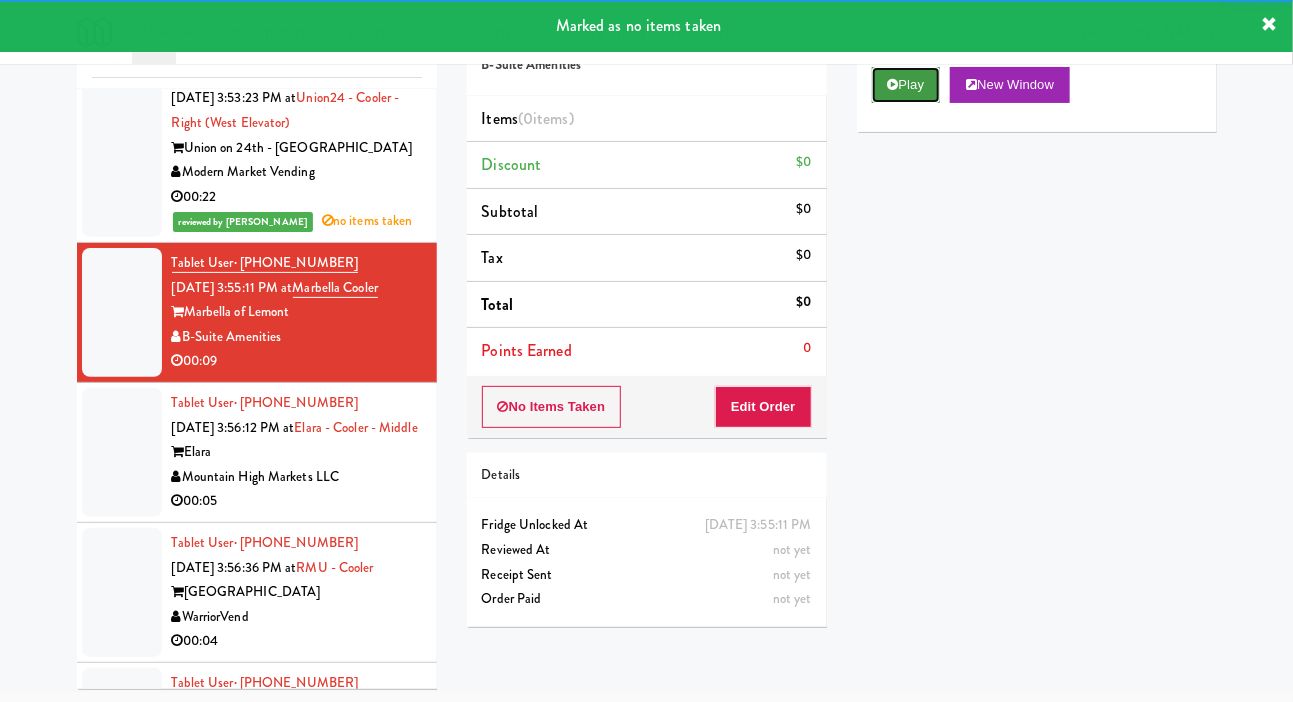click on "Play" at bounding box center [906, 85] 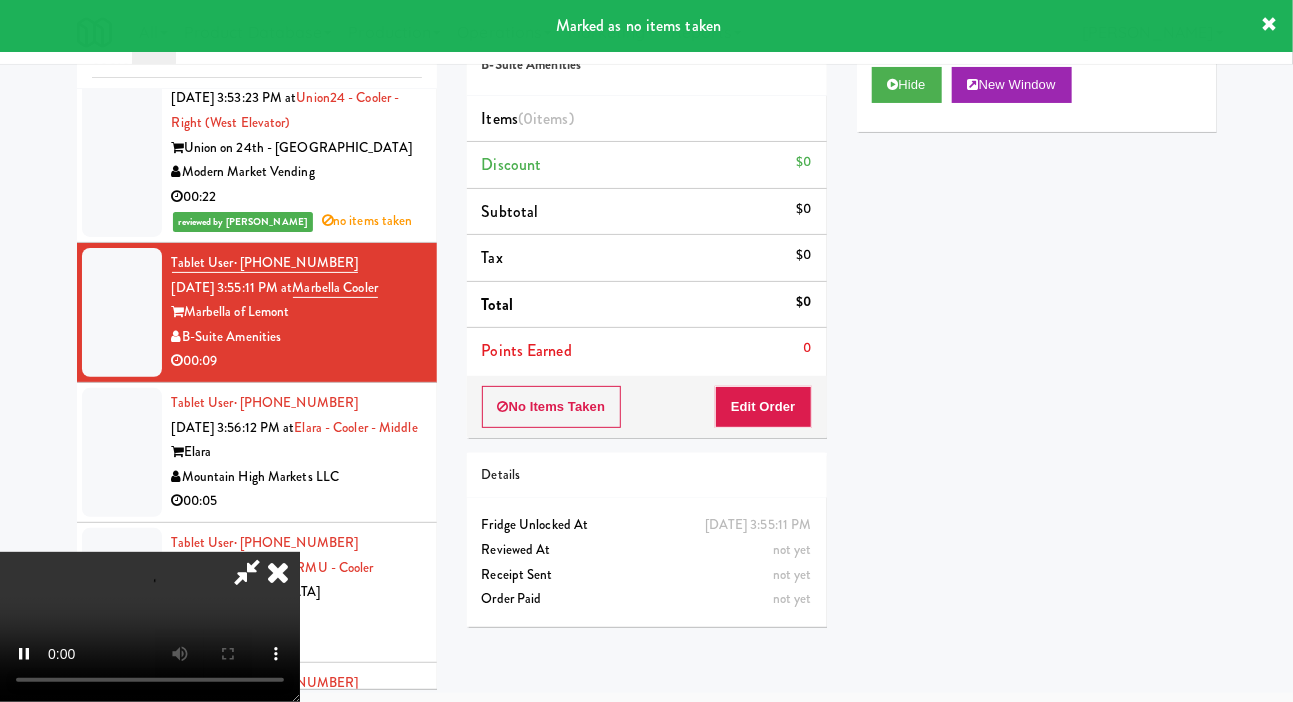 click on "Points Earned  0" at bounding box center [647, 351] 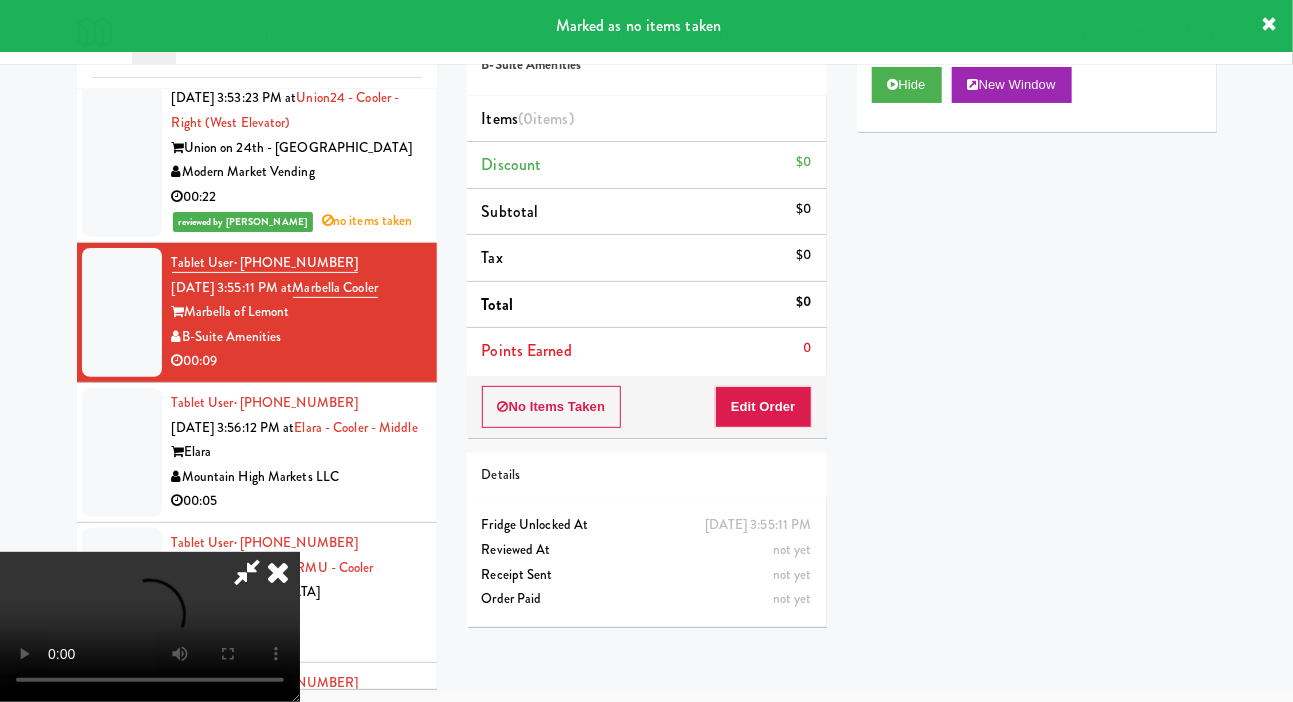 click on "Points Earned  0" at bounding box center (647, 351) 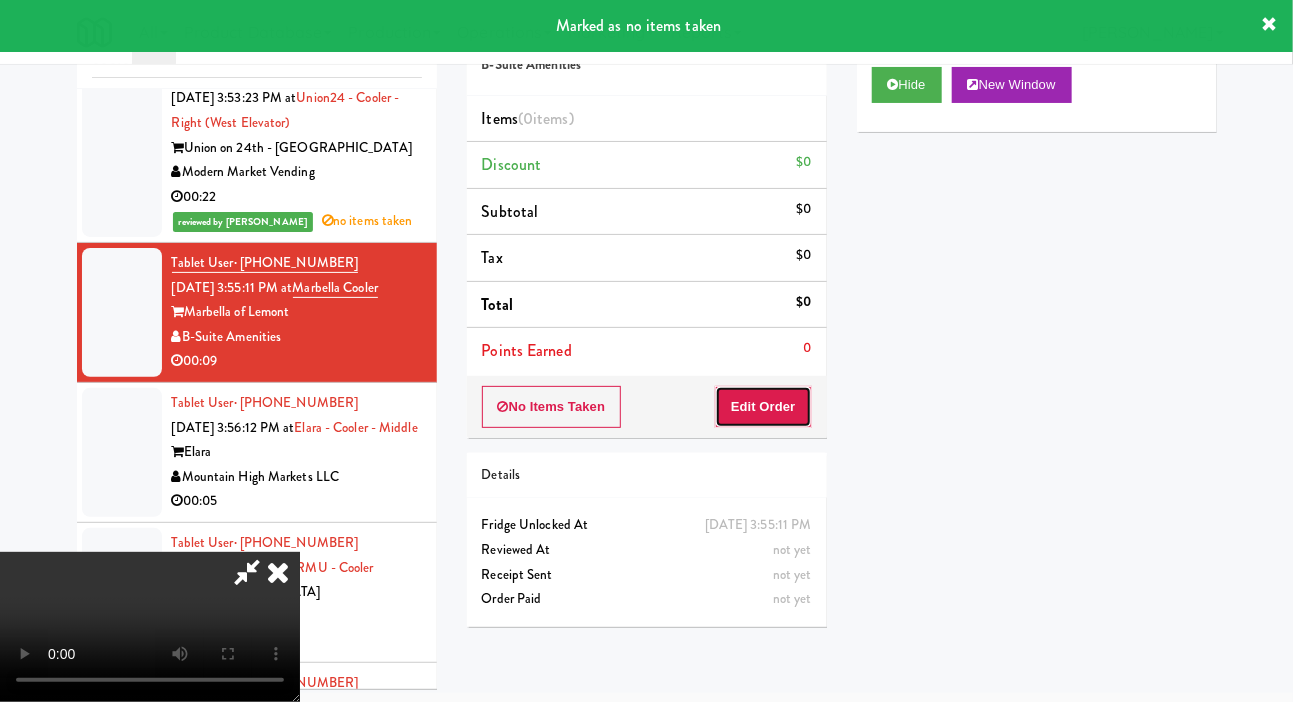 click on "Edit Order" at bounding box center (763, 407) 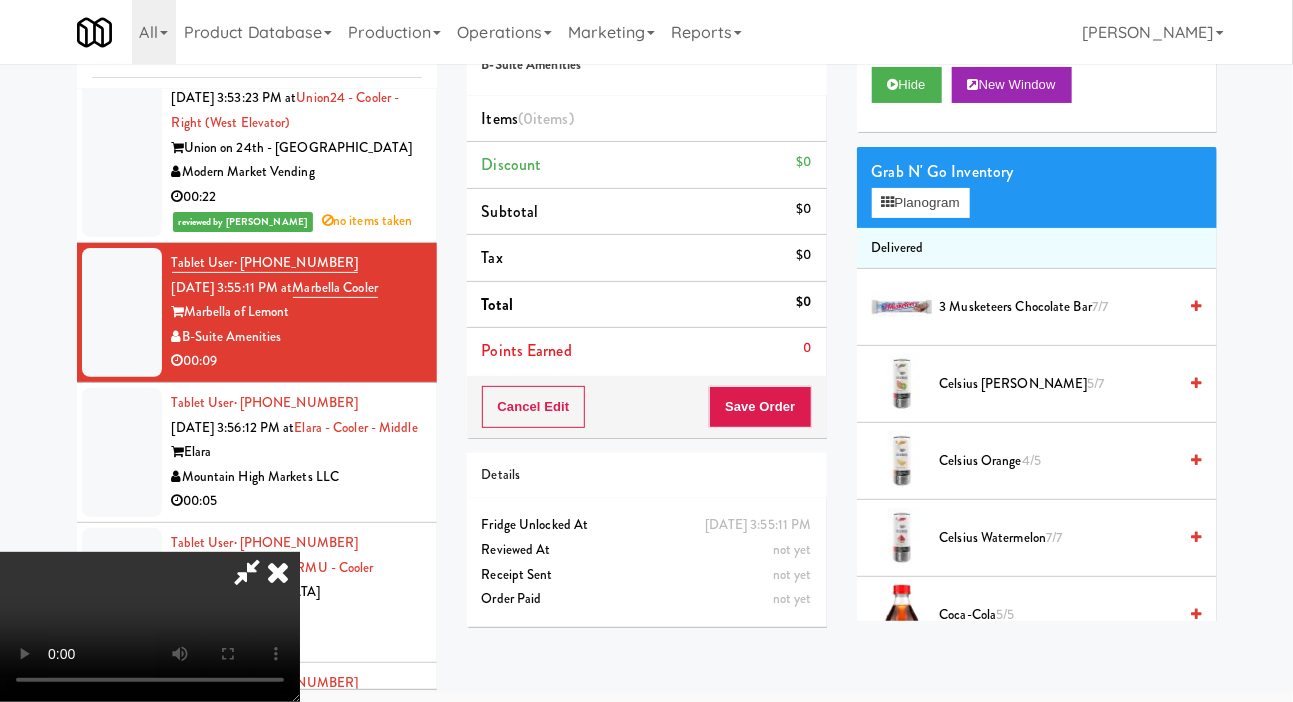 scroll, scrollTop: 0, scrollLeft: 0, axis: both 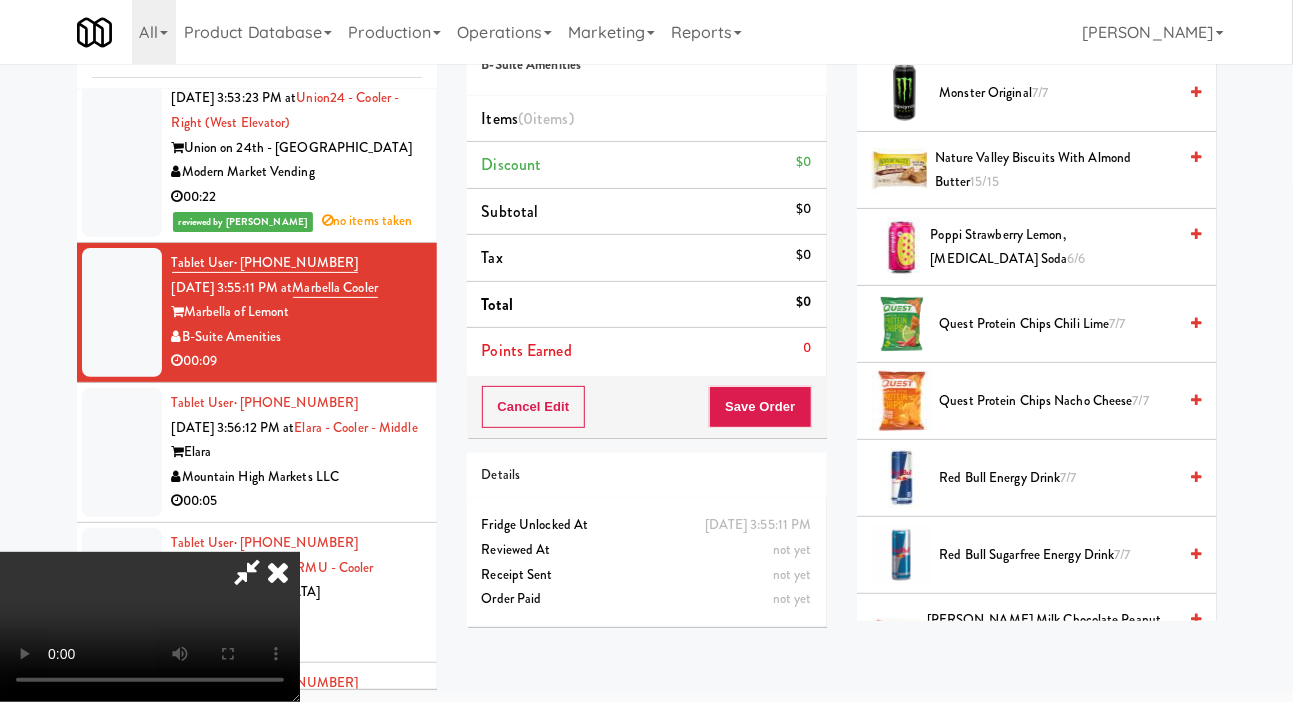 click on "Poppi Strawberry Lemon, [MEDICAL_DATA] Soda  6/6" at bounding box center [1054, 247] 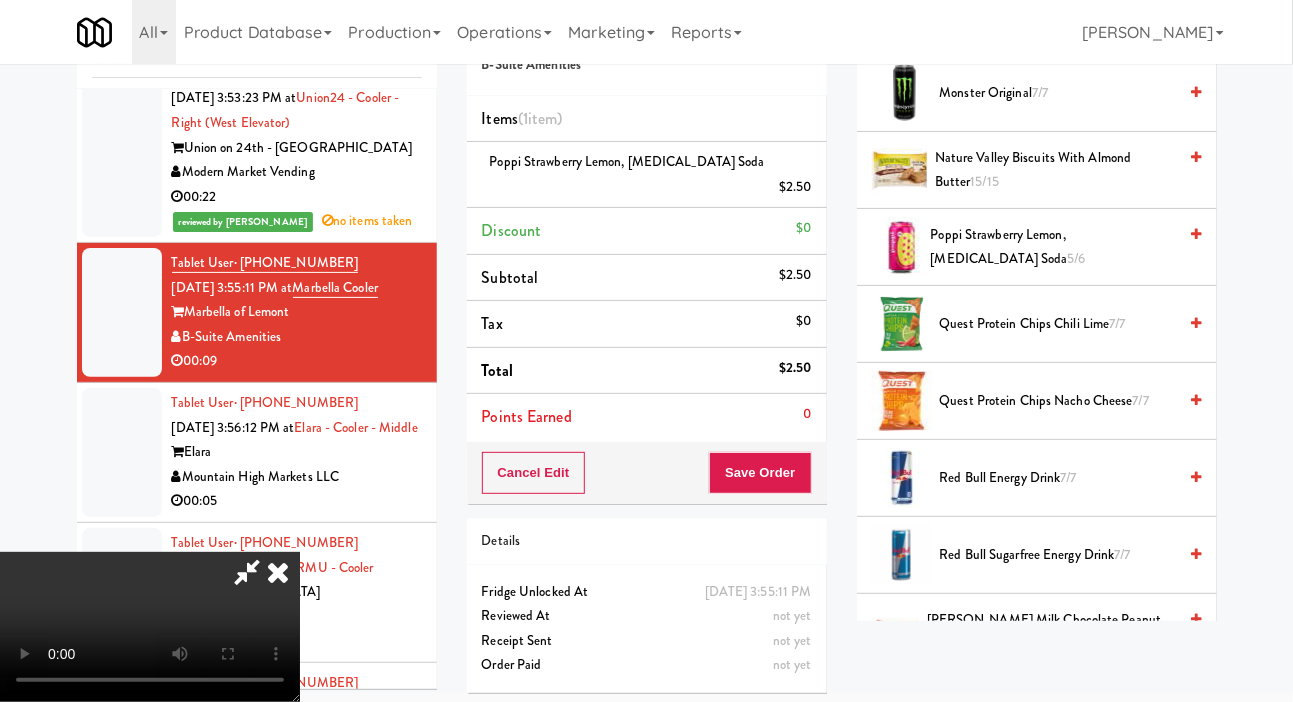 click on "Quest Protein Chips Nacho Cheese  7/7" at bounding box center [1058, 401] 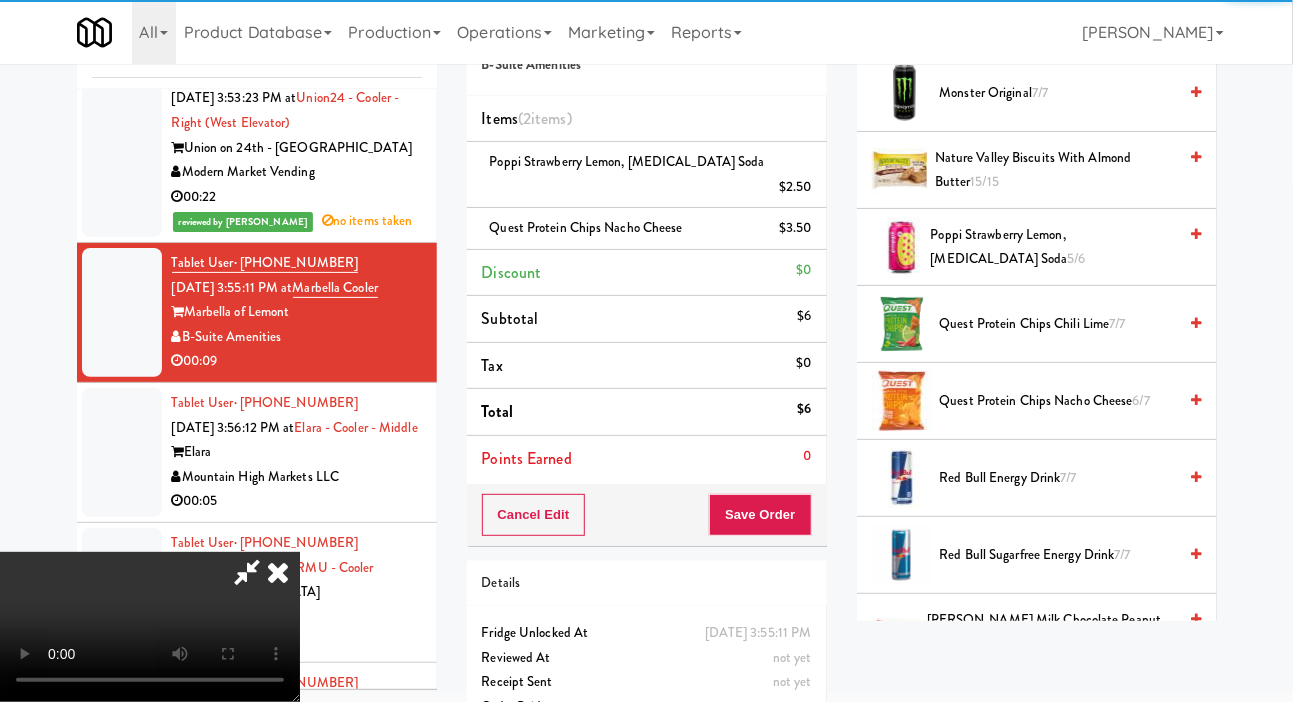 click on "Quest Protein Chips Chili Lime  7/7" at bounding box center [1058, 324] 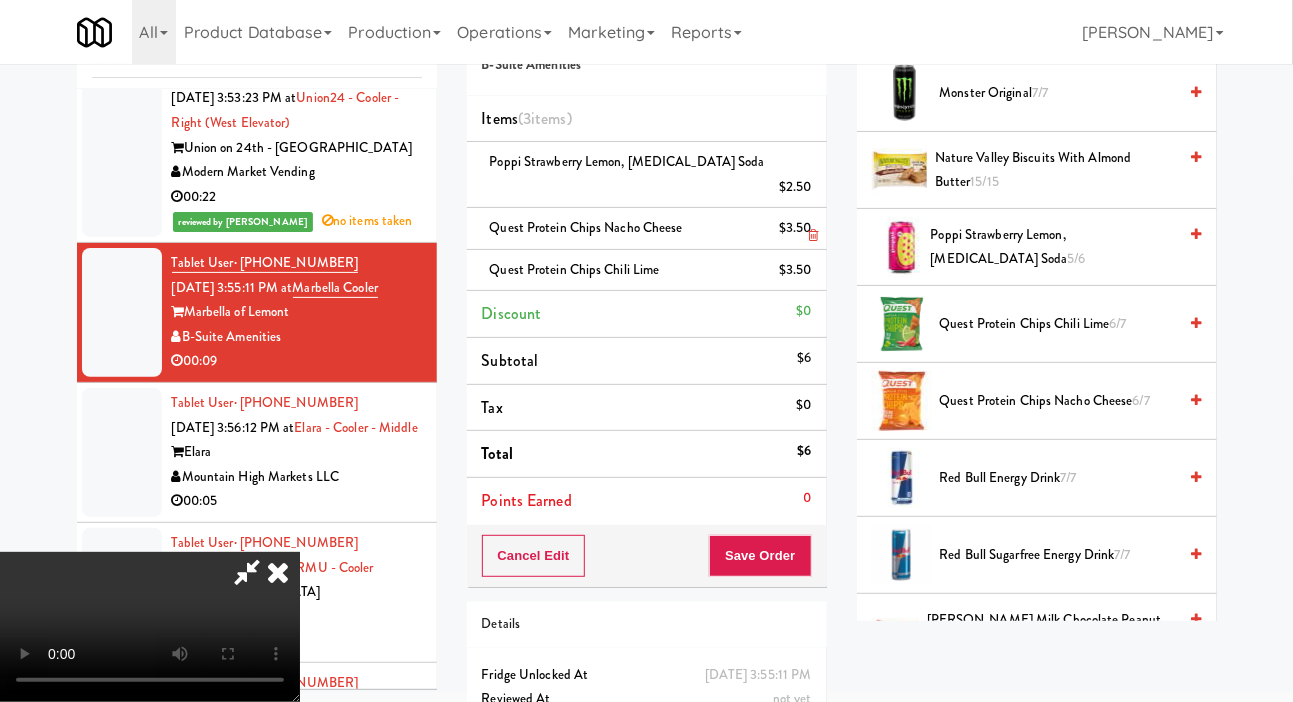 click on "$3.50" at bounding box center (795, 228) 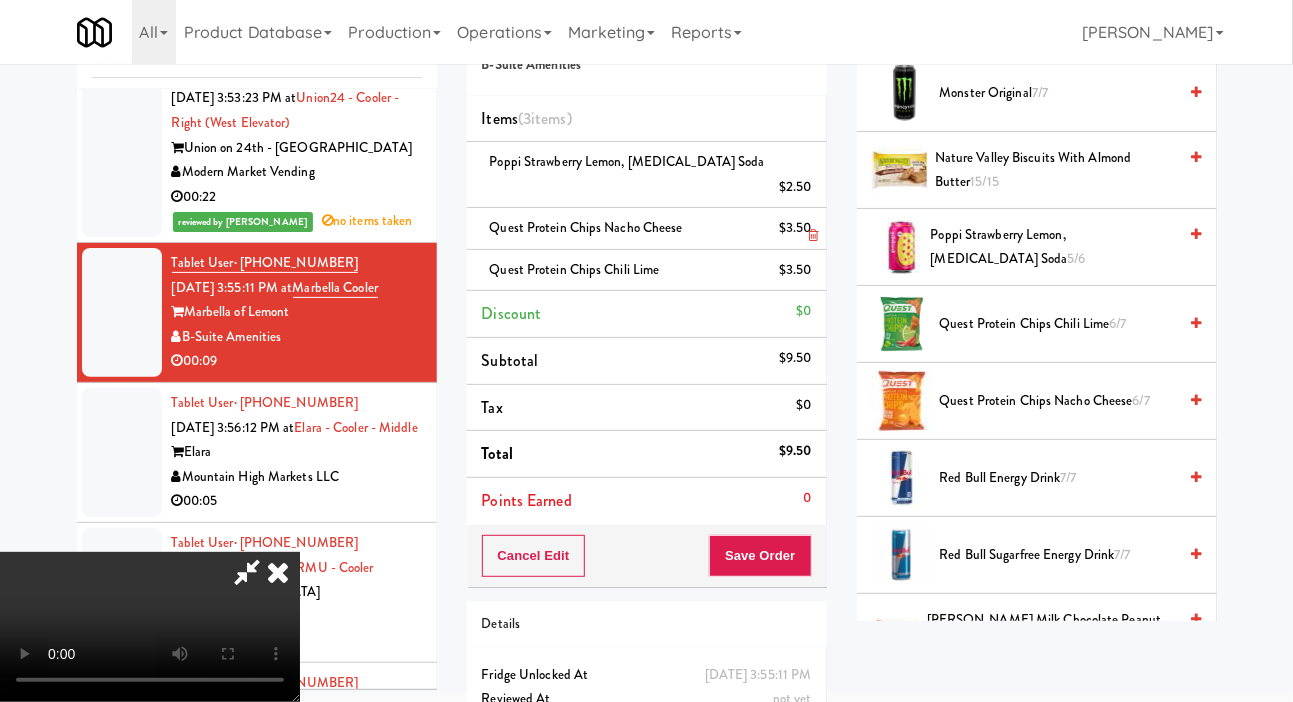 click at bounding box center (813, 235) 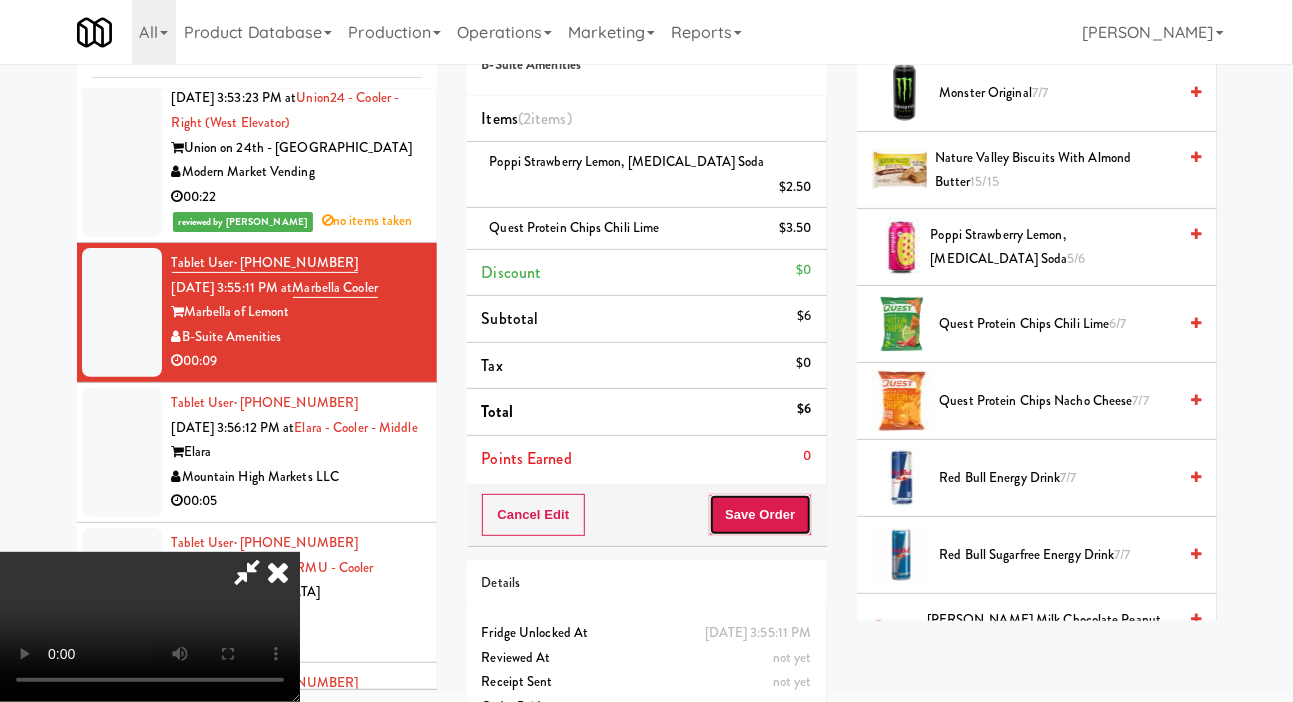 click on "Save Order" at bounding box center [760, 515] 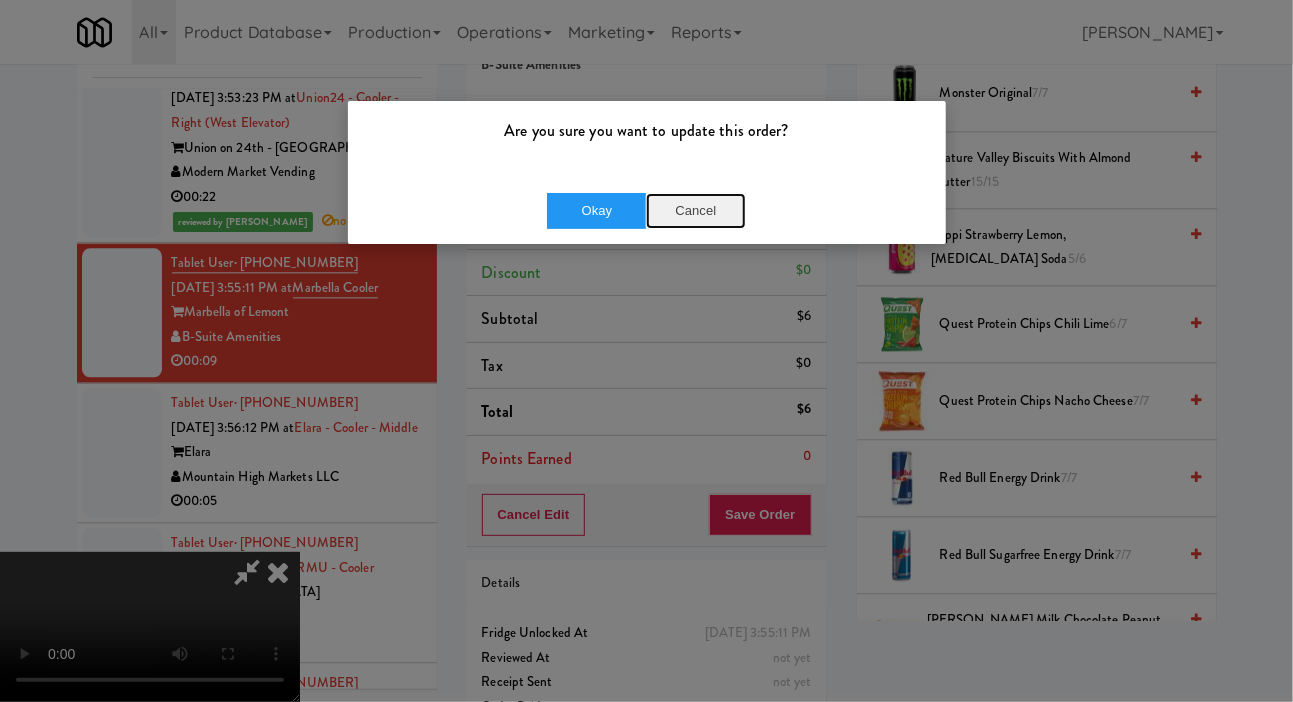 click on "Cancel" at bounding box center [696, 211] 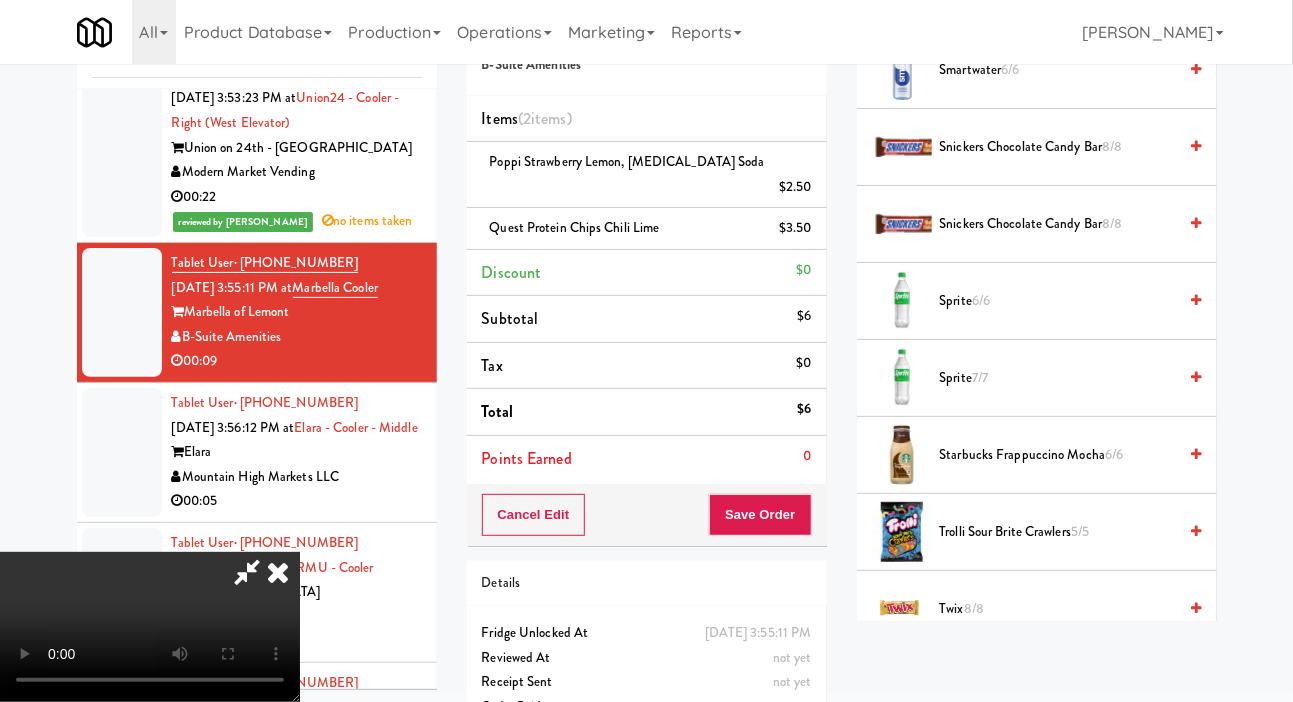 scroll, scrollTop: 2811, scrollLeft: 0, axis: vertical 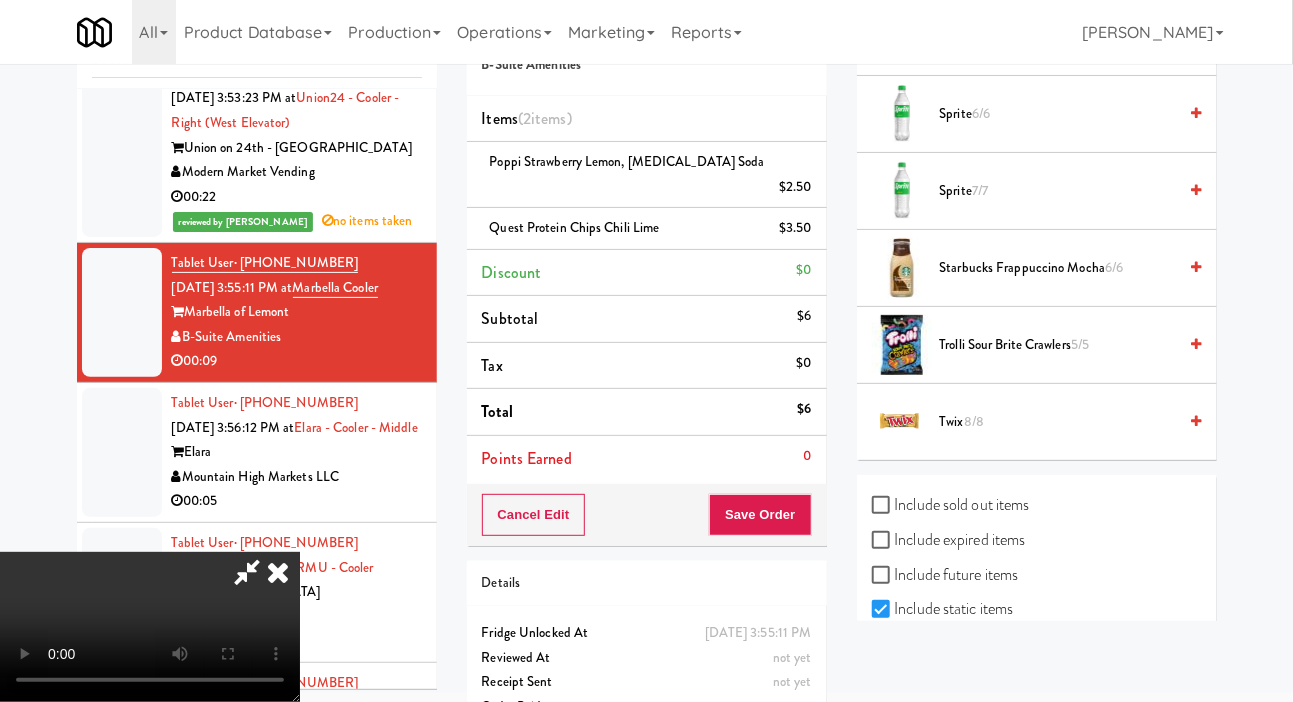 click on "Trolli Sour Brite Crawlers  5/5" at bounding box center (1058, 345) 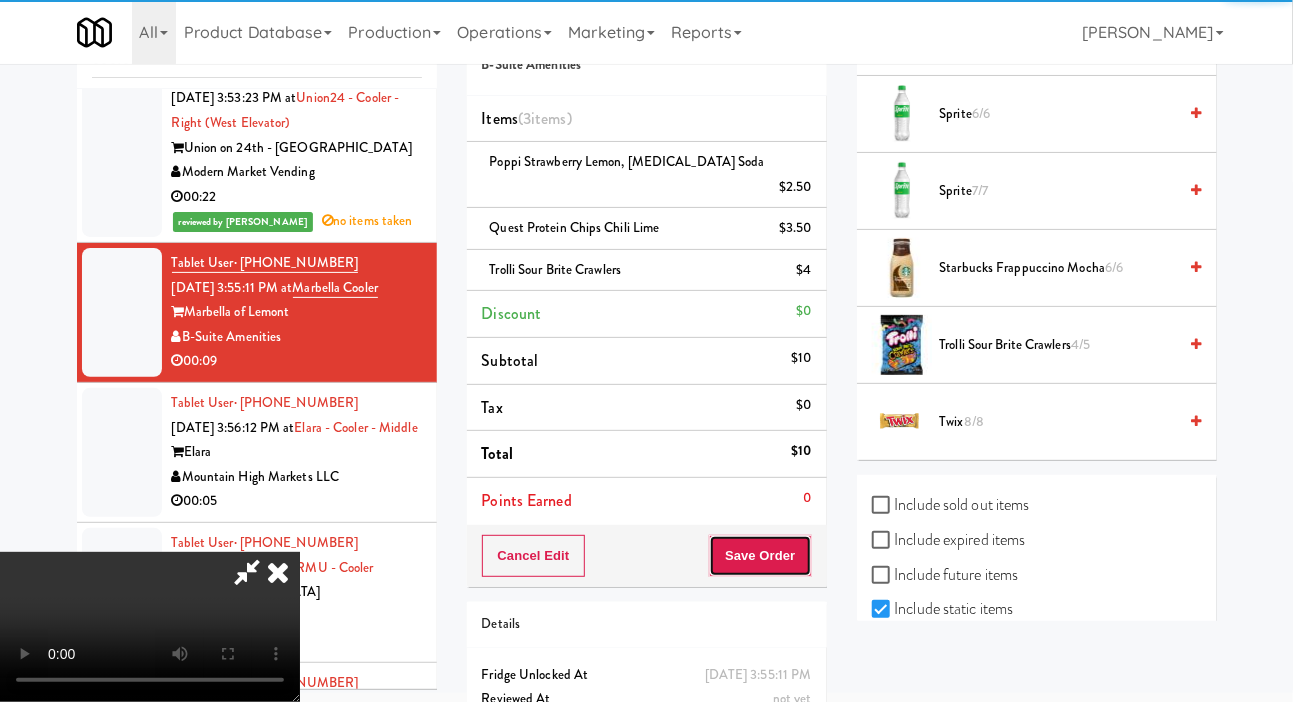 click on "Save Order" at bounding box center (760, 556) 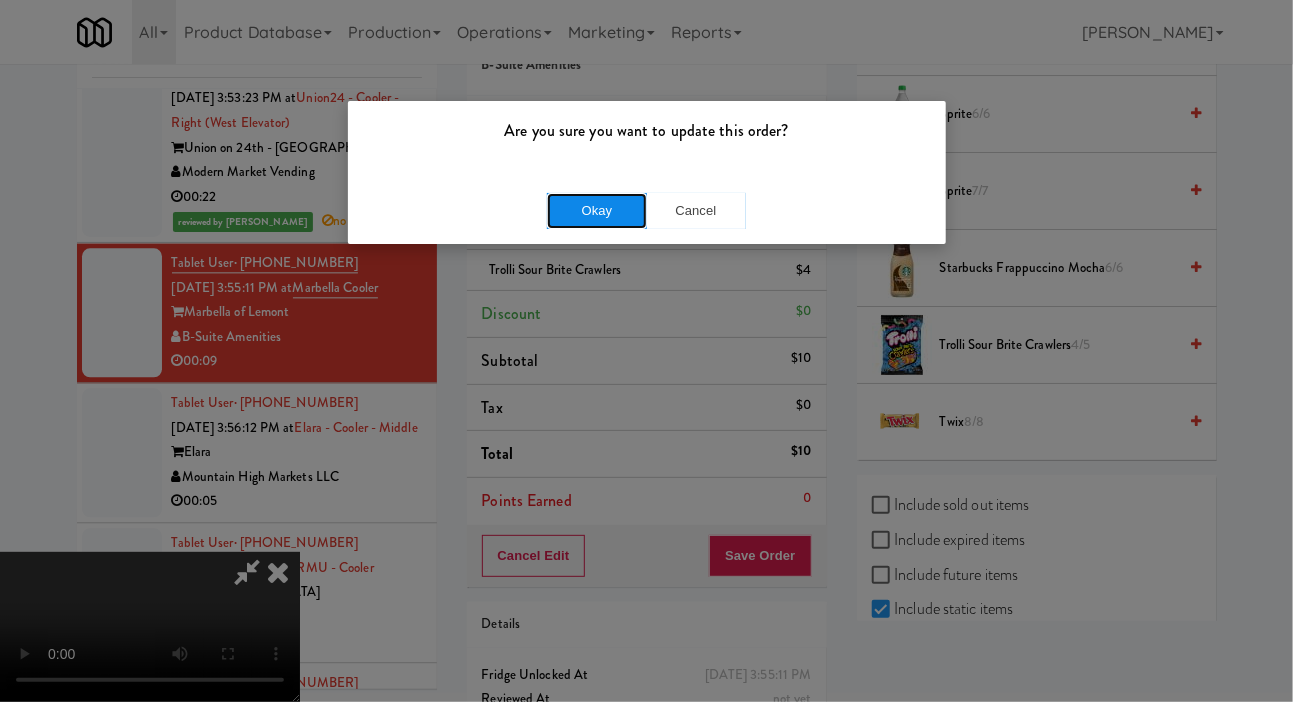 click on "Okay" at bounding box center (597, 211) 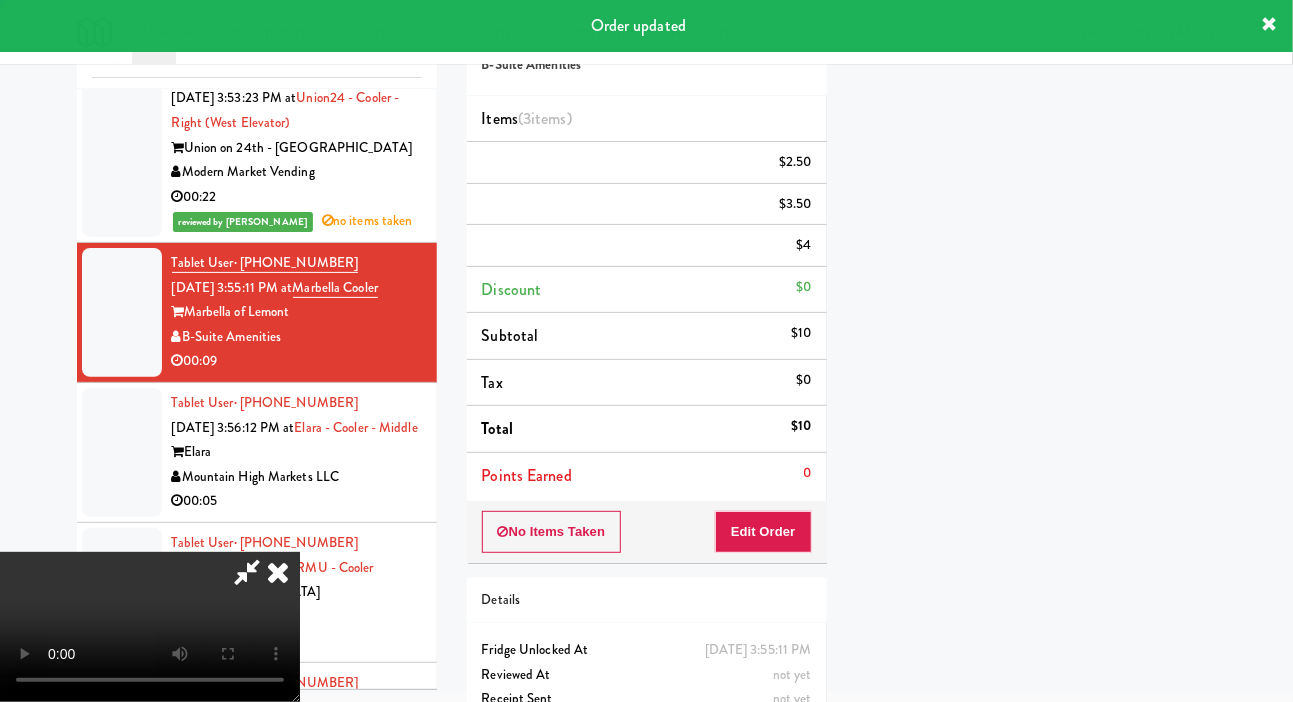 scroll, scrollTop: 116, scrollLeft: 0, axis: vertical 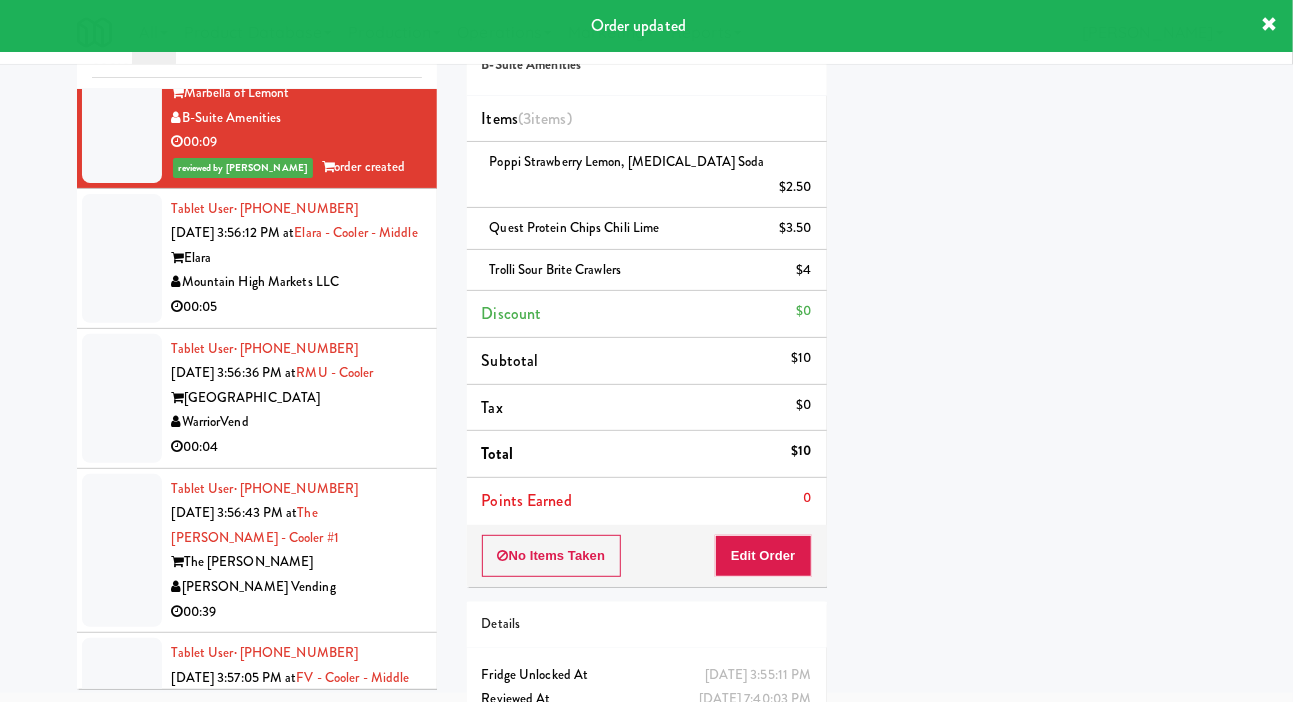click on "Elara" at bounding box center (297, 258) 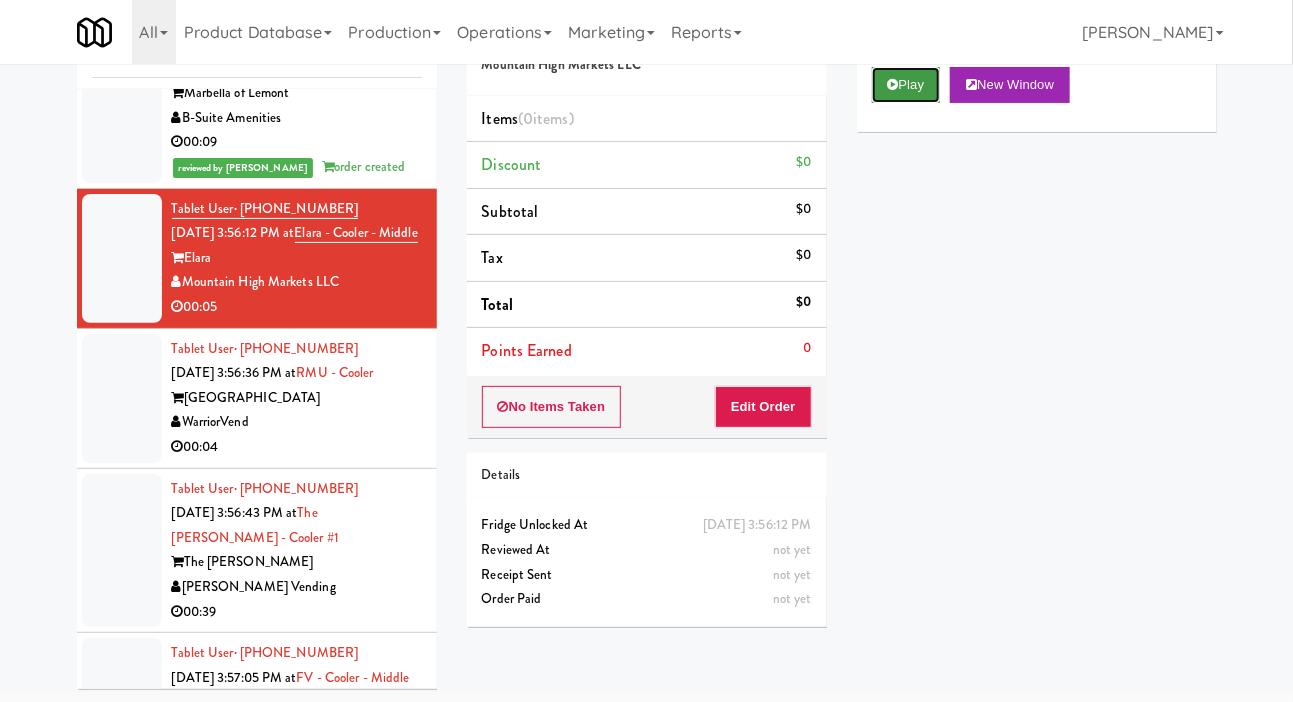 click on "Play" at bounding box center (906, 85) 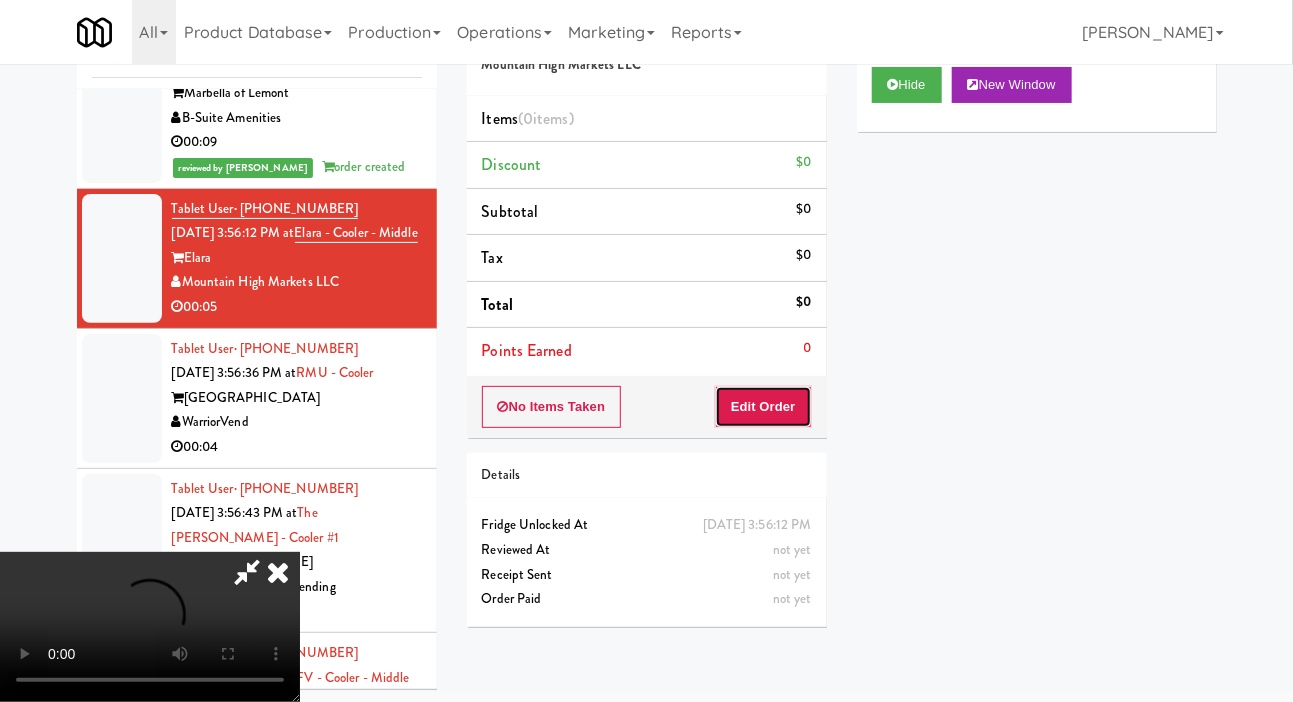 click on "Edit Order" at bounding box center (763, 407) 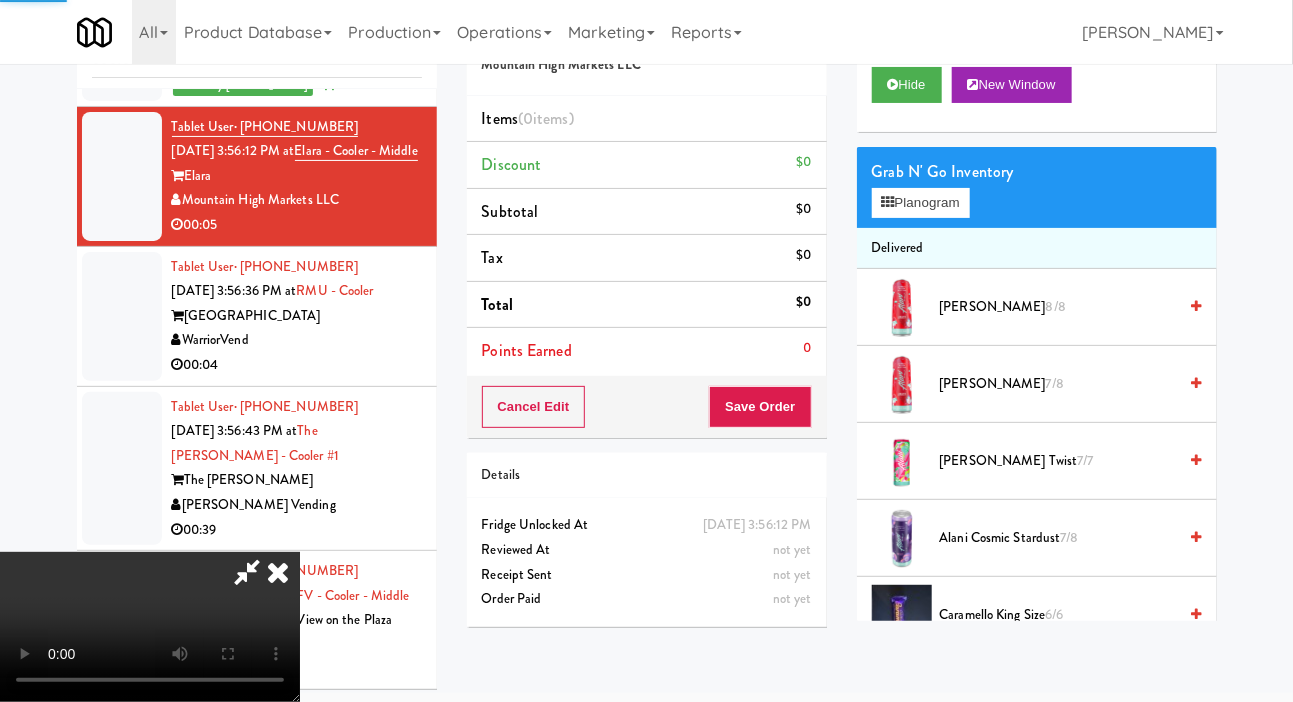 scroll, scrollTop: 5096, scrollLeft: 0, axis: vertical 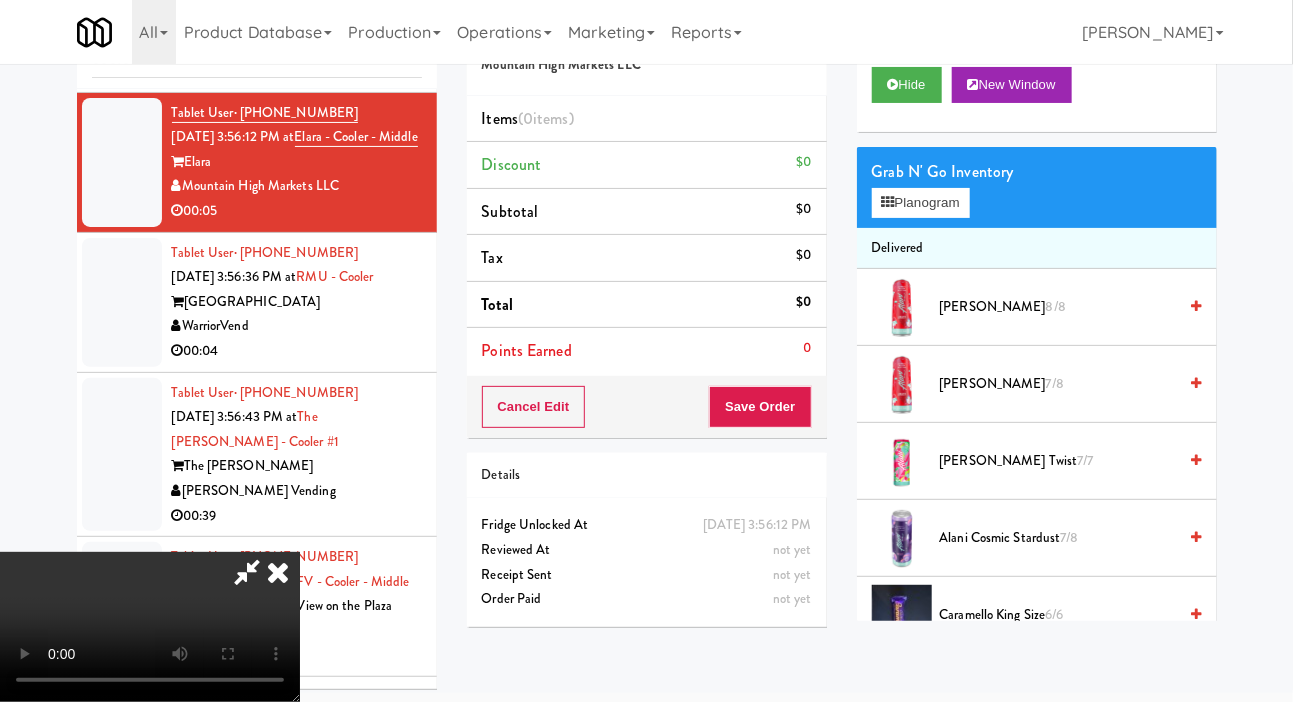 type 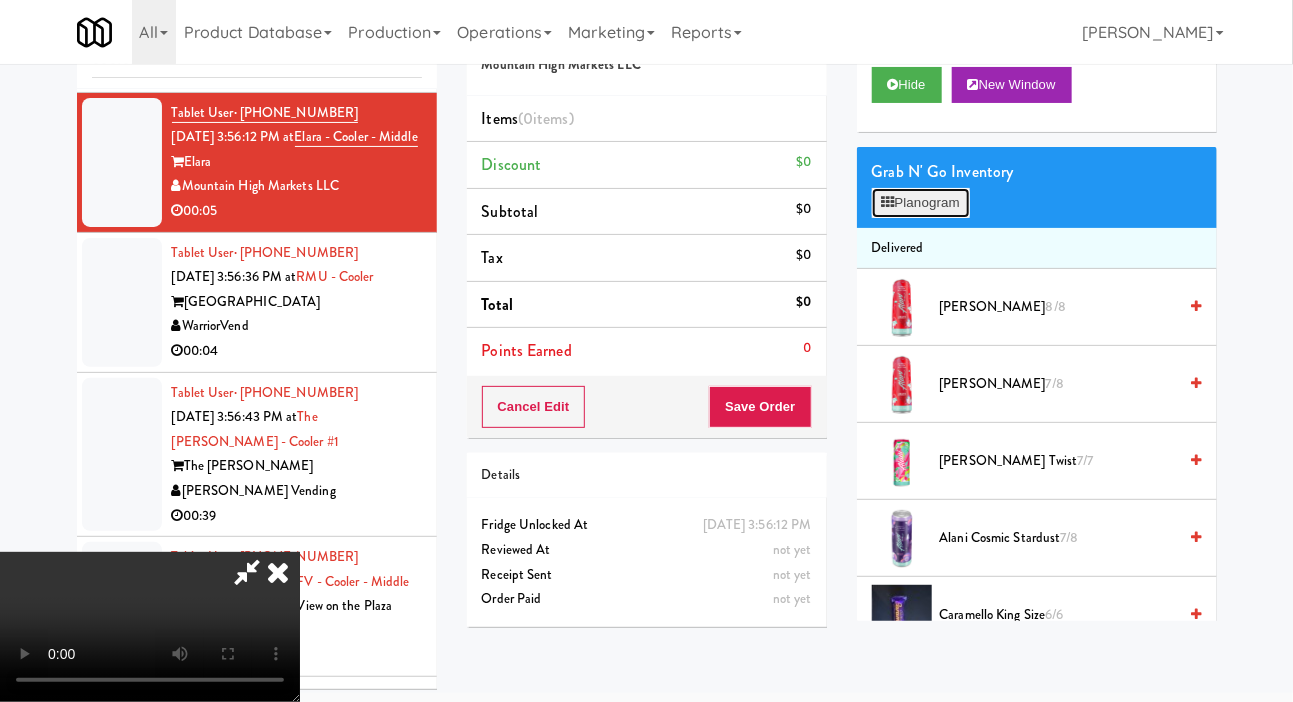 click on "Planogram" at bounding box center (921, 203) 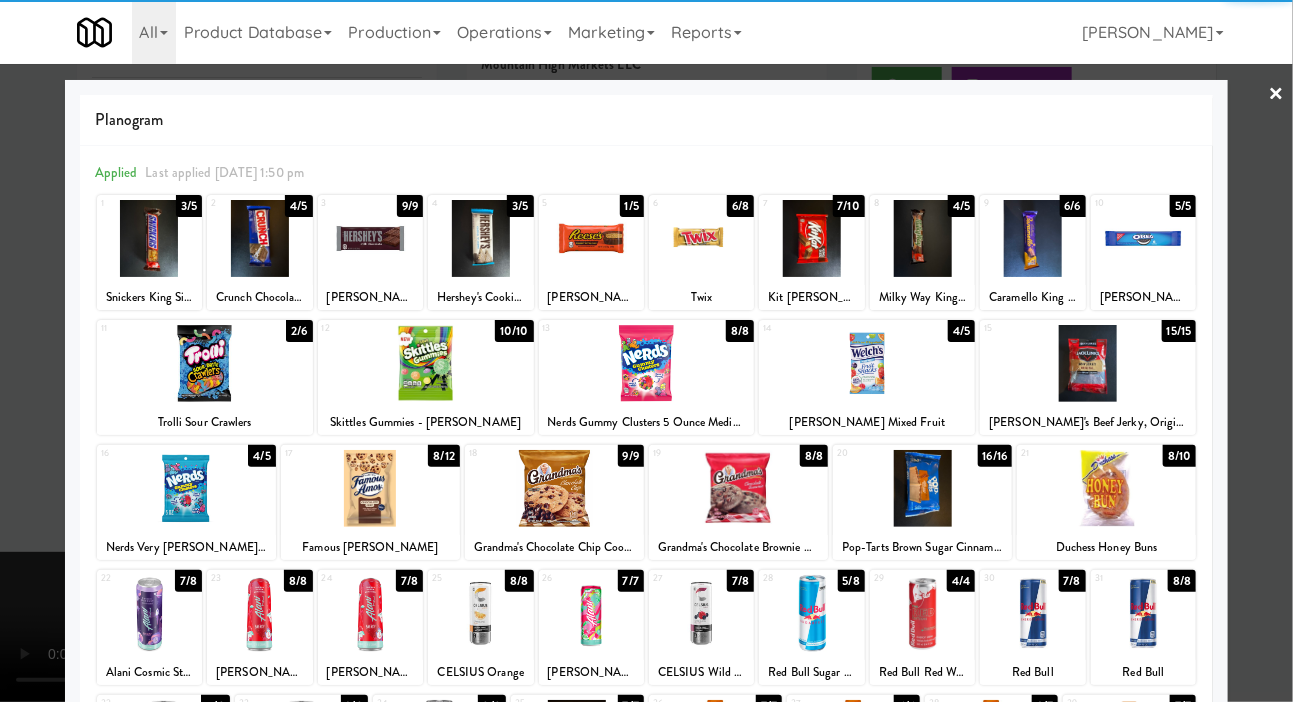 click at bounding box center [554, 488] 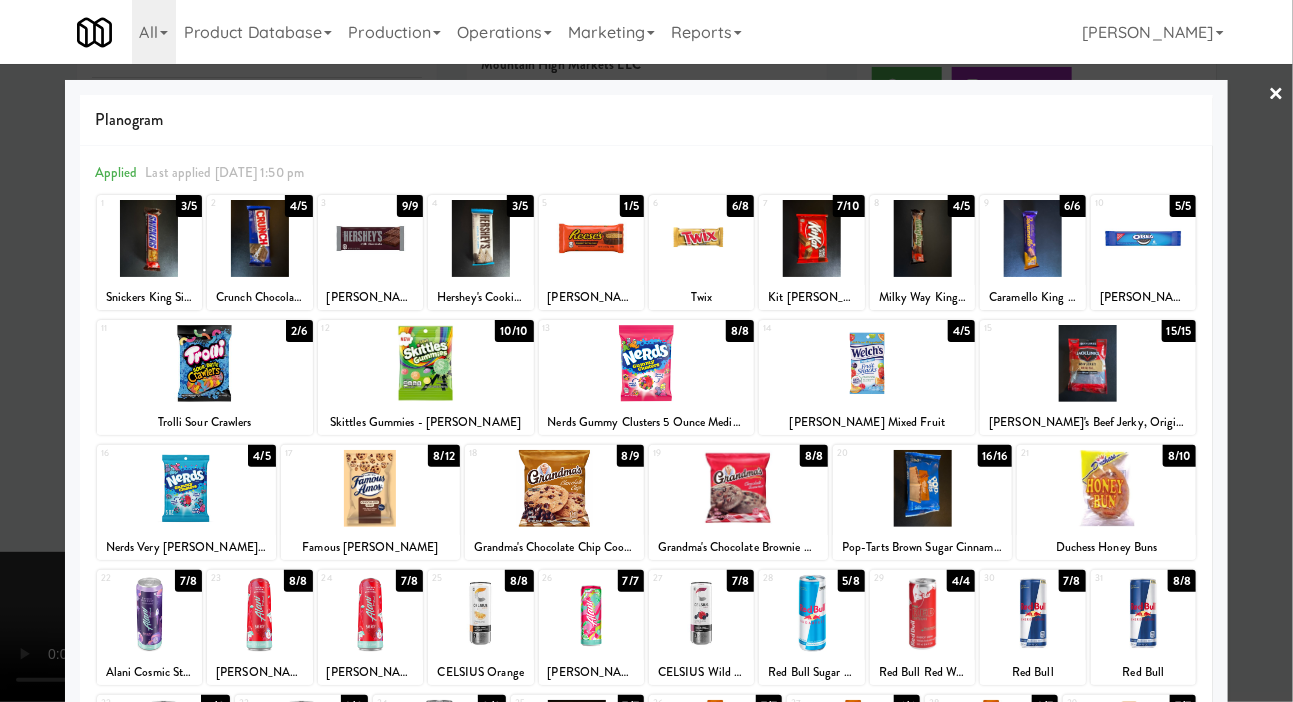 click at bounding box center [646, 351] 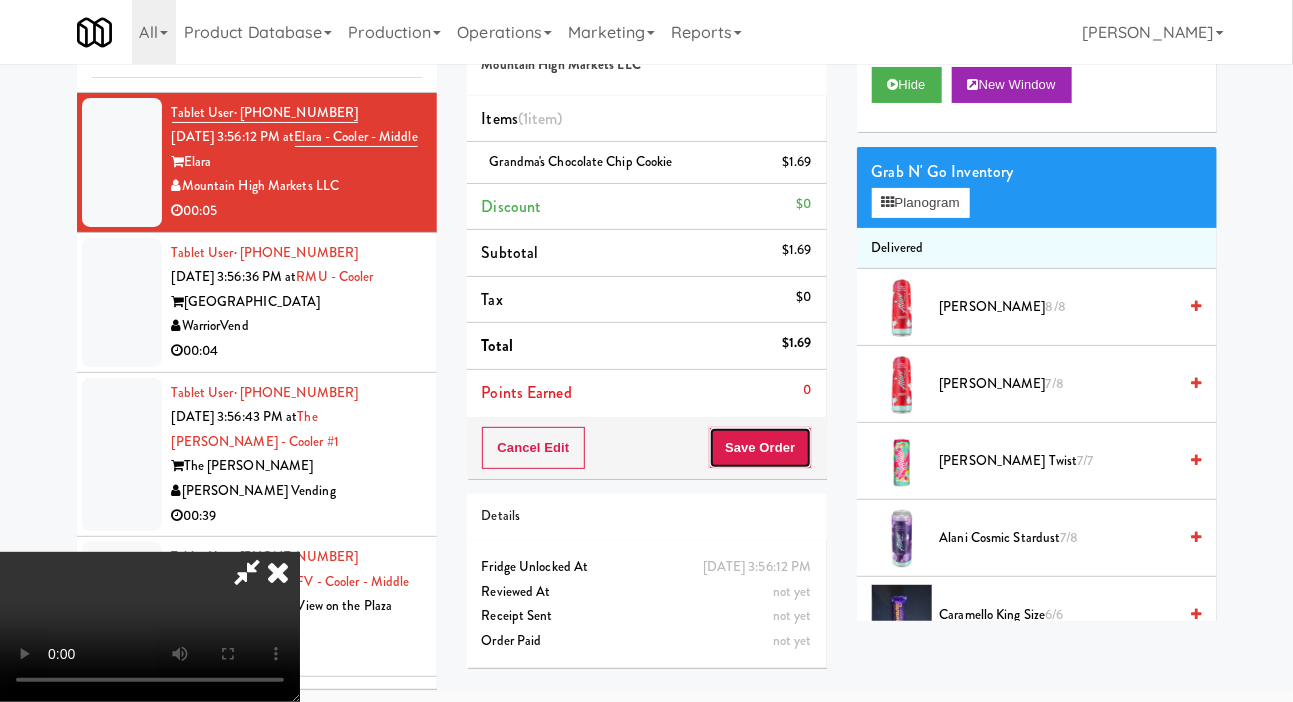 click on "Save Order" at bounding box center [760, 448] 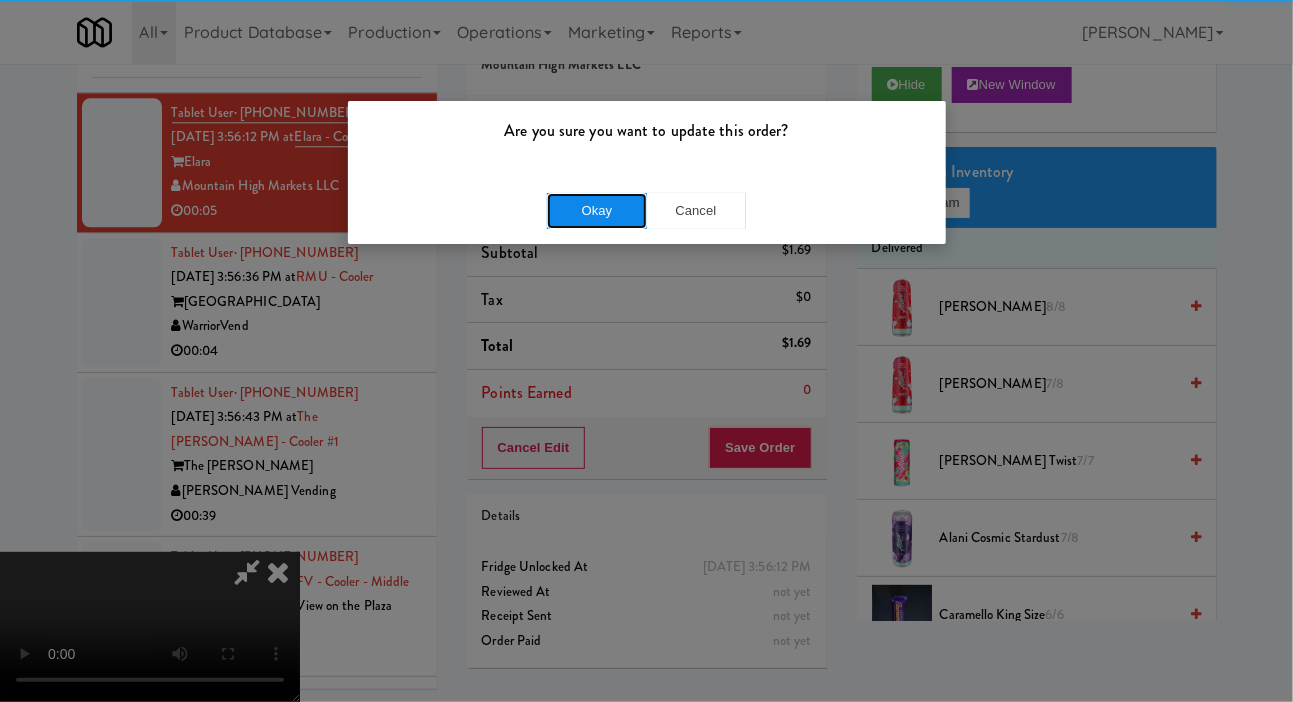 click on "Okay" at bounding box center [597, 211] 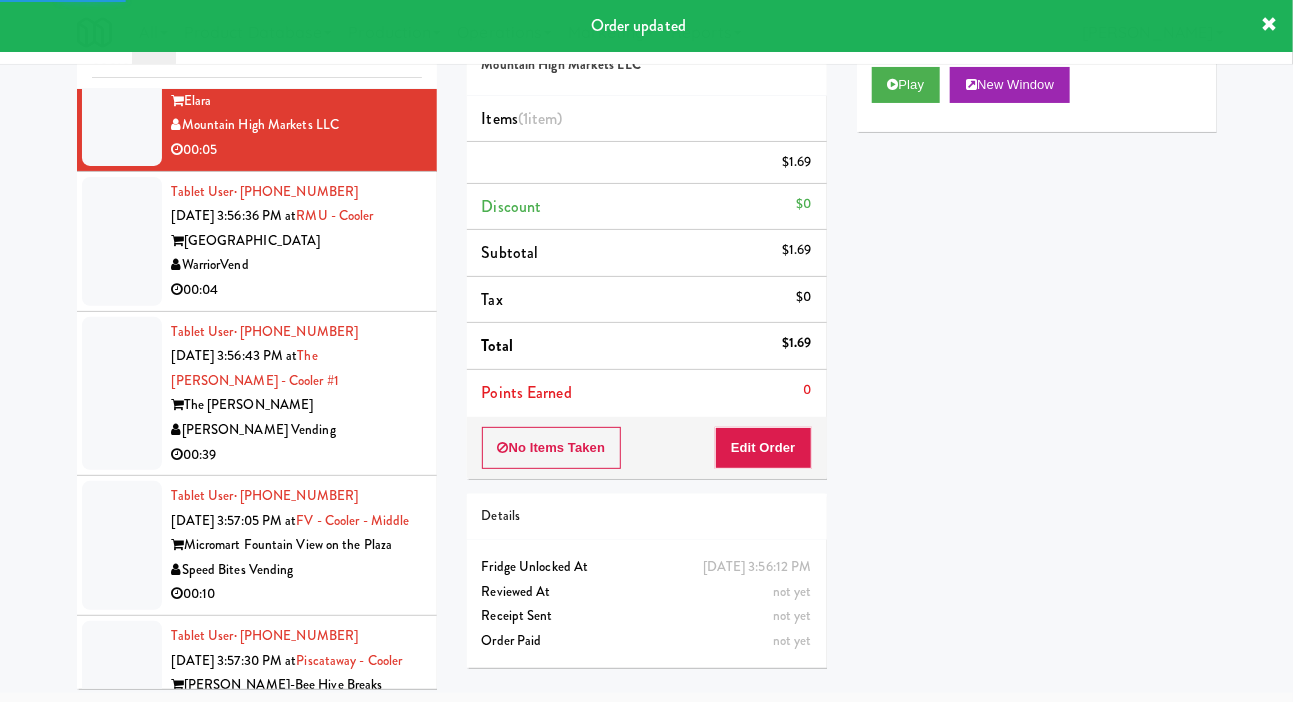 scroll, scrollTop: 5190, scrollLeft: 0, axis: vertical 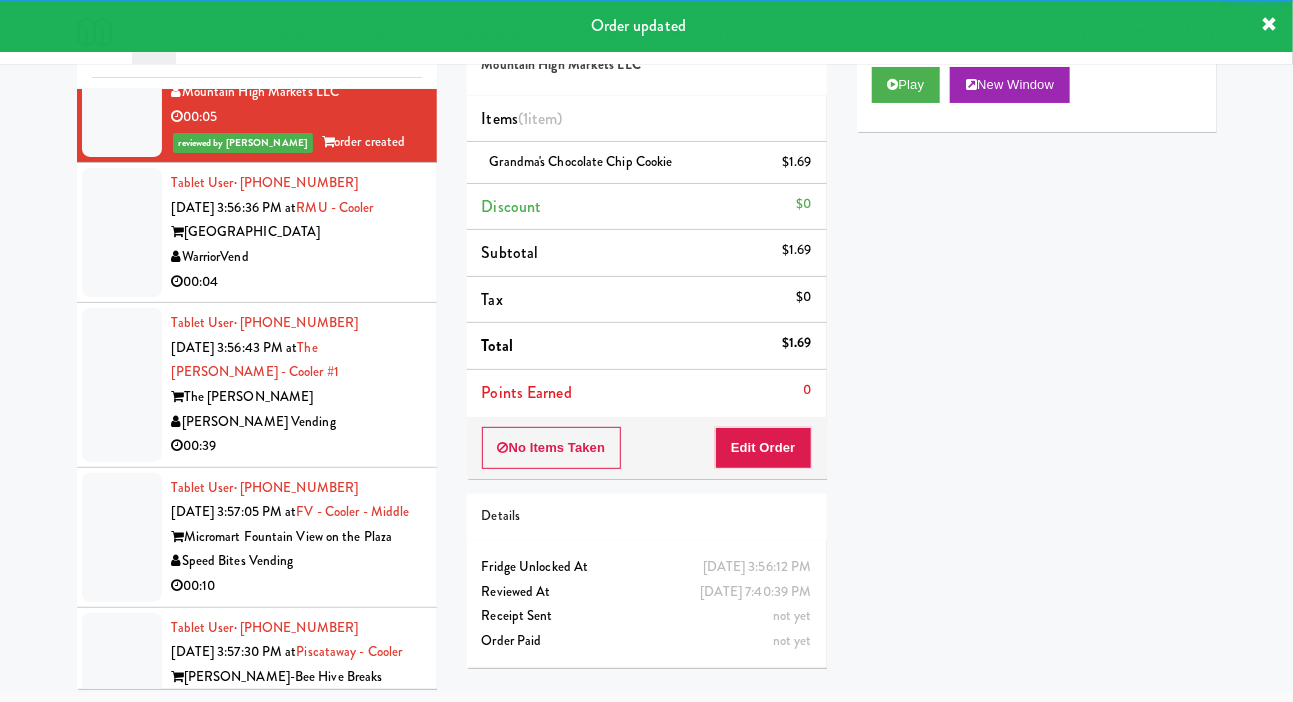 click at bounding box center [122, 232] 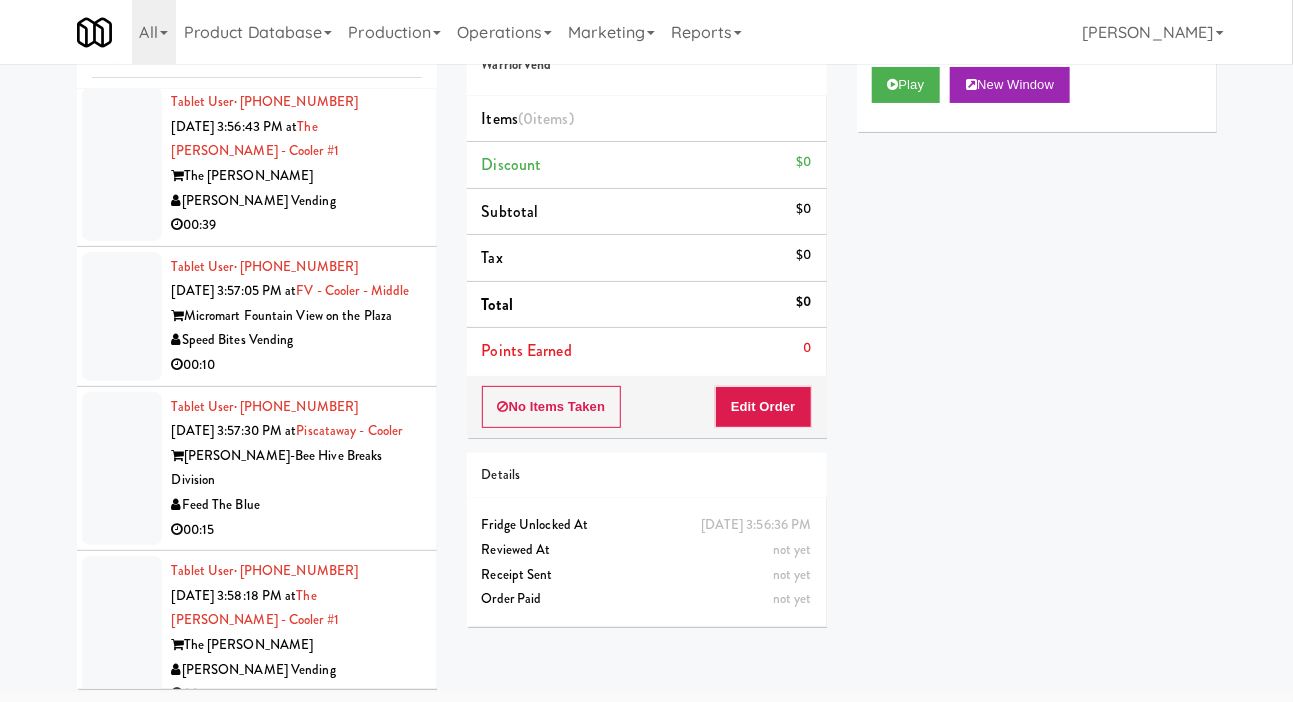 scroll, scrollTop: 5388, scrollLeft: 0, axis: vertical 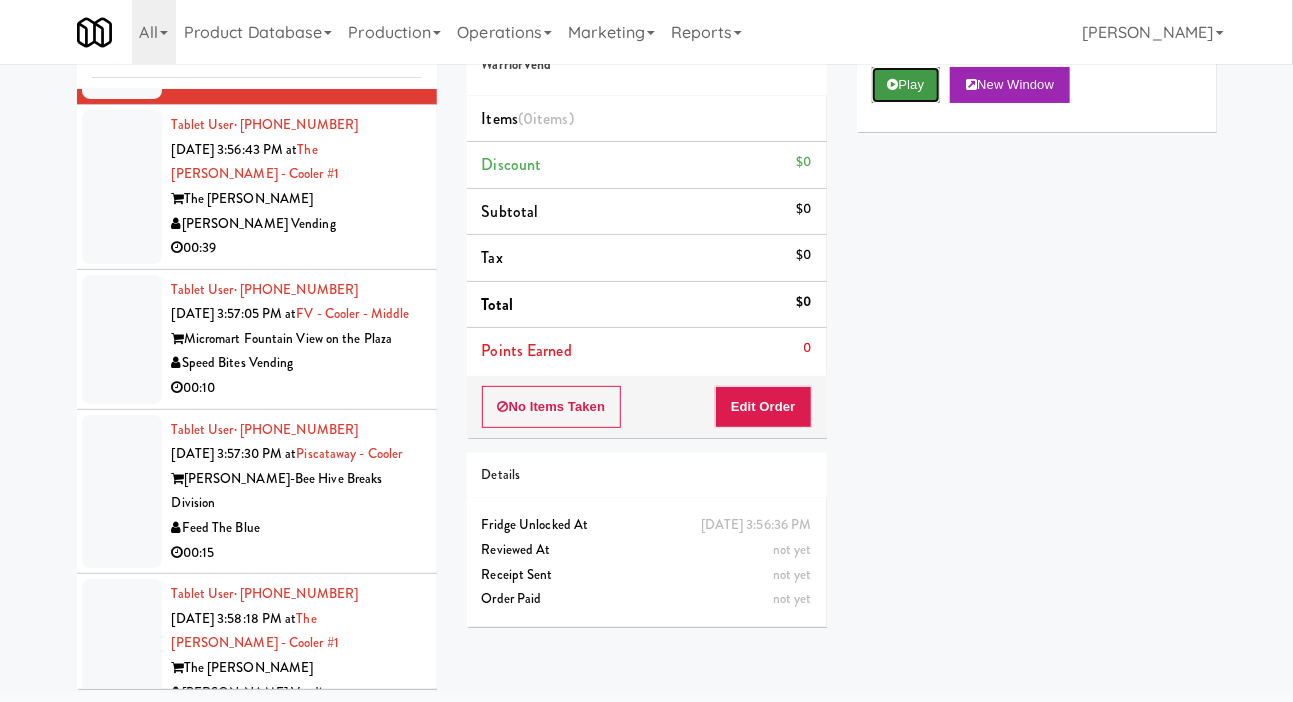 click on "Play" at bounding box center [906, 85] 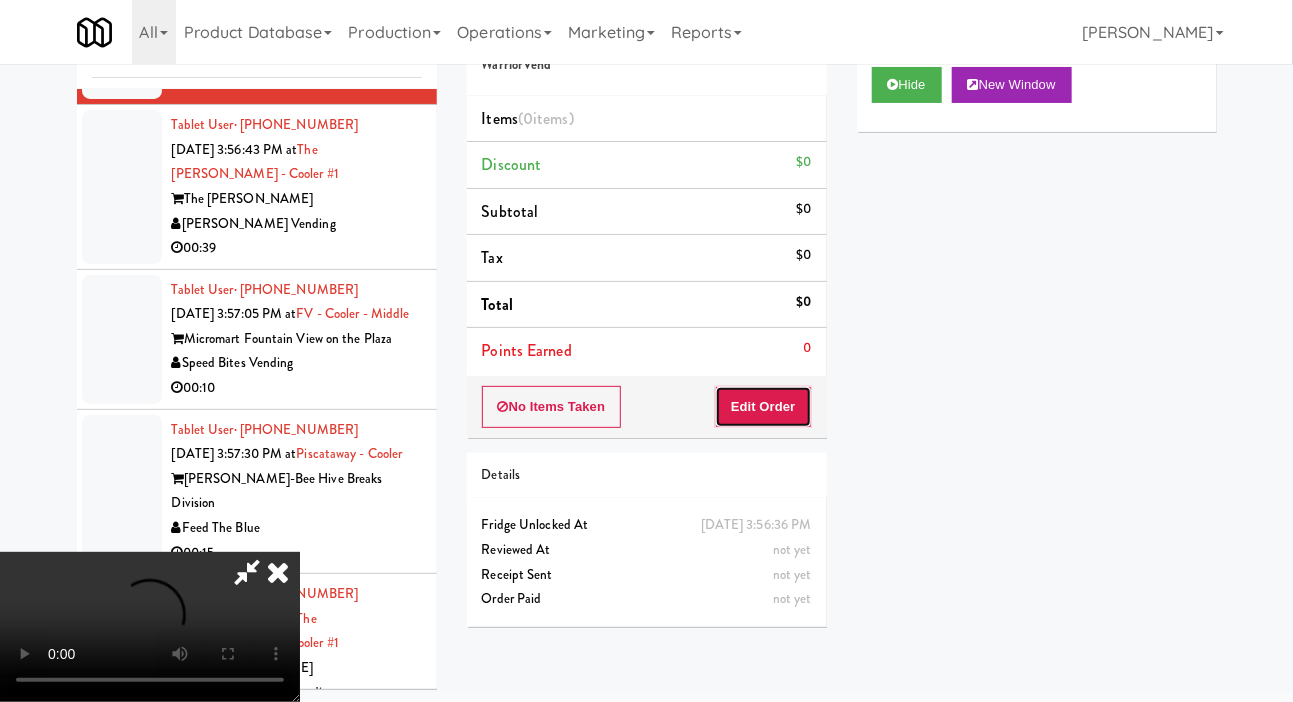 click on "Edit Order" at bounding box center [763, 407] 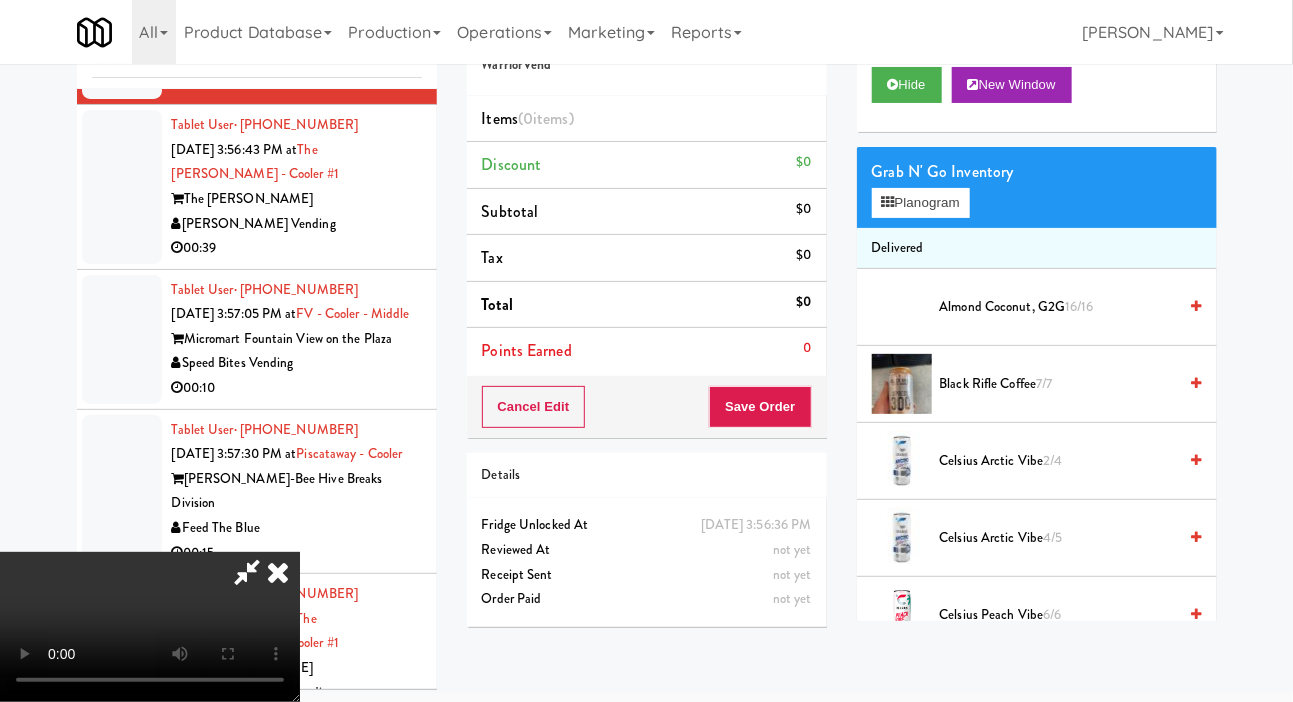 scroll, scrollTop: 73, scrollLeft: 0, axis: vertical 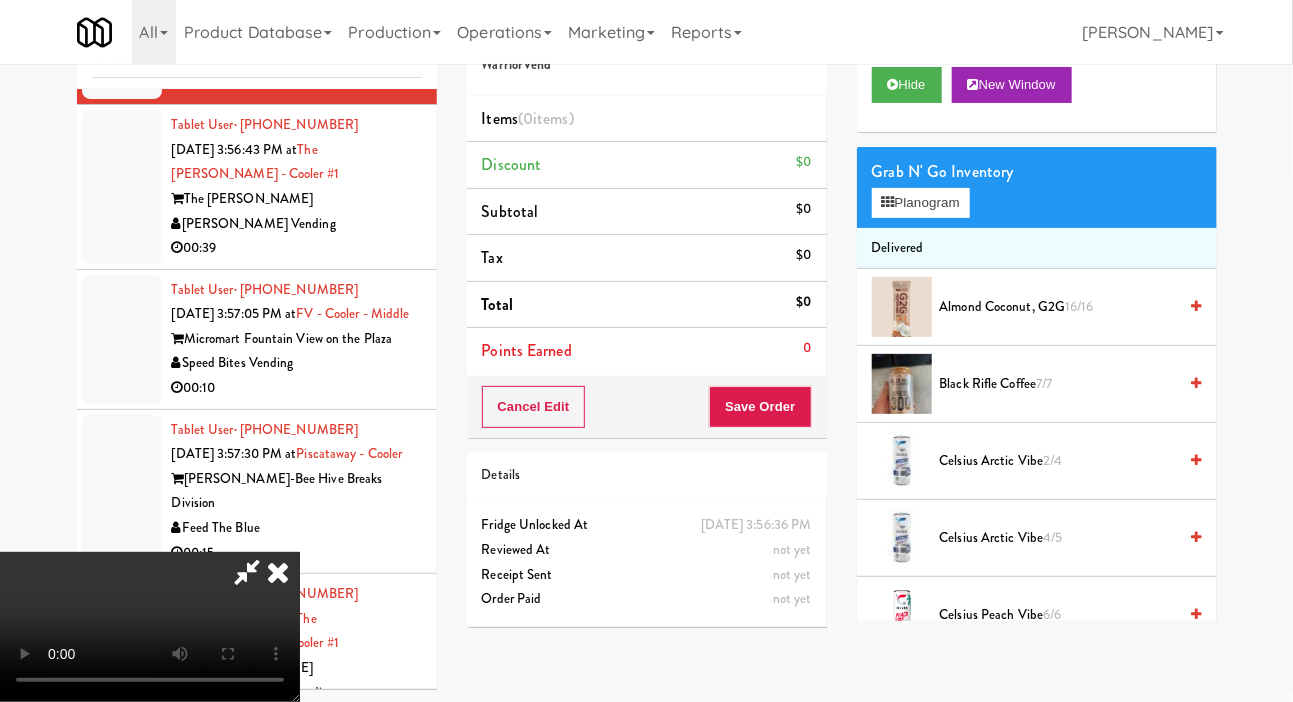 type 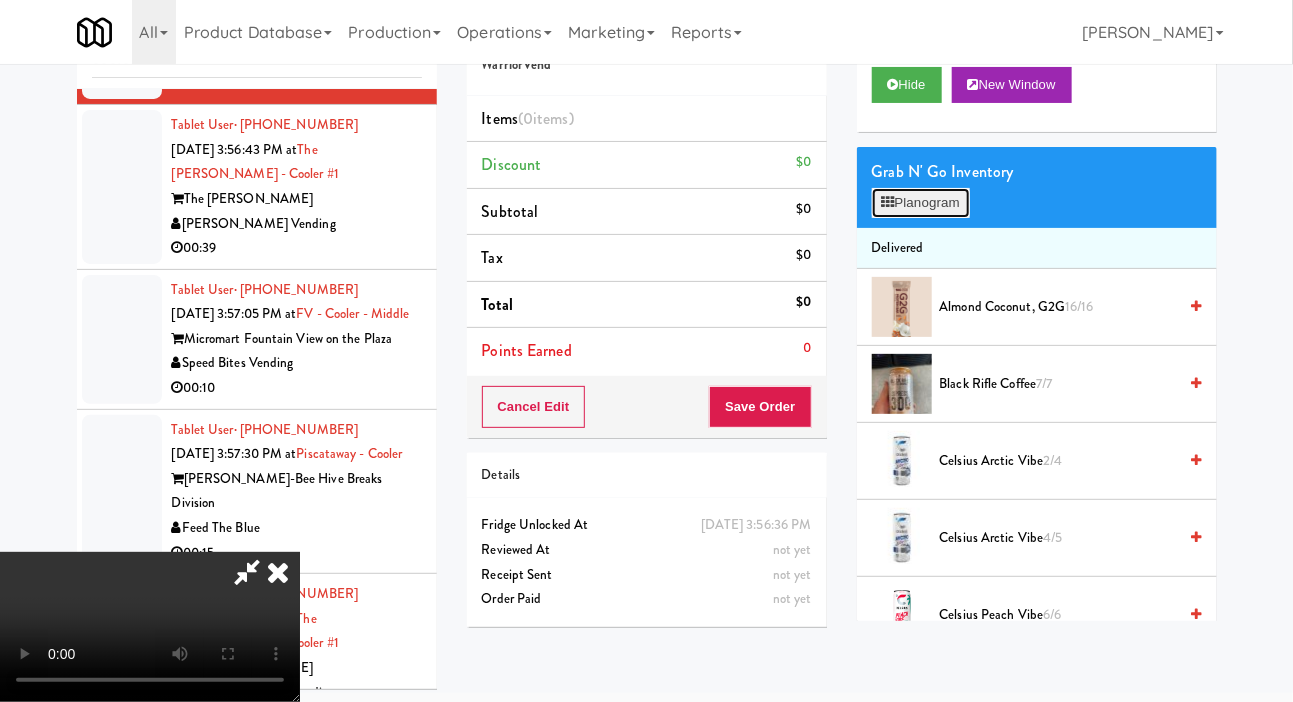 click on "Planogram" at bounding box center (921, 203) 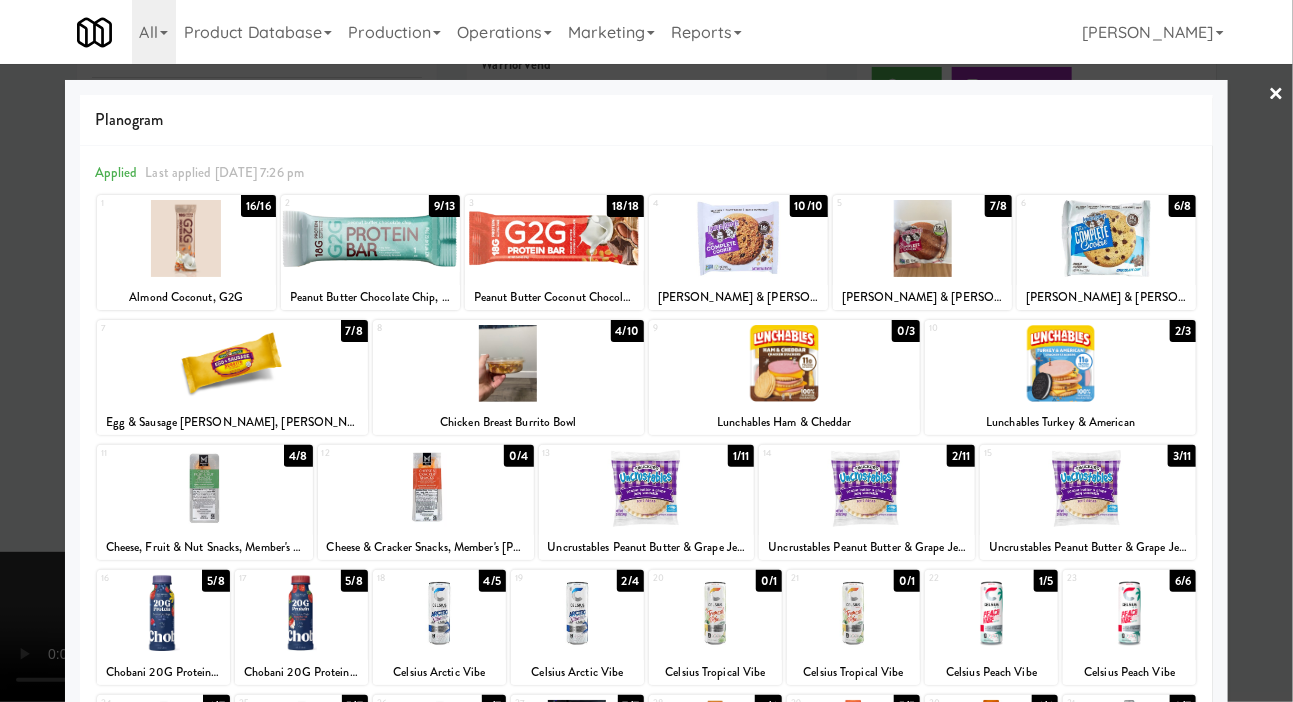 click at bounding box center [508, 363] 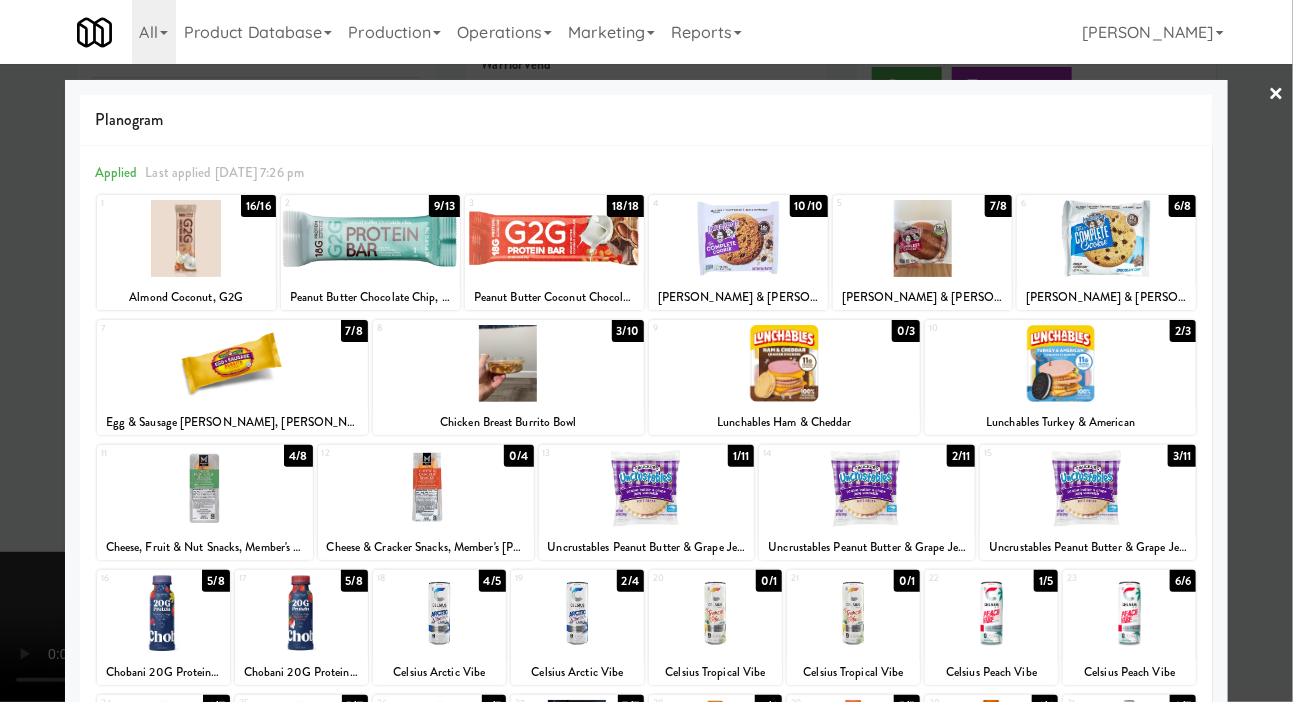click at bounding box center [646, 351] 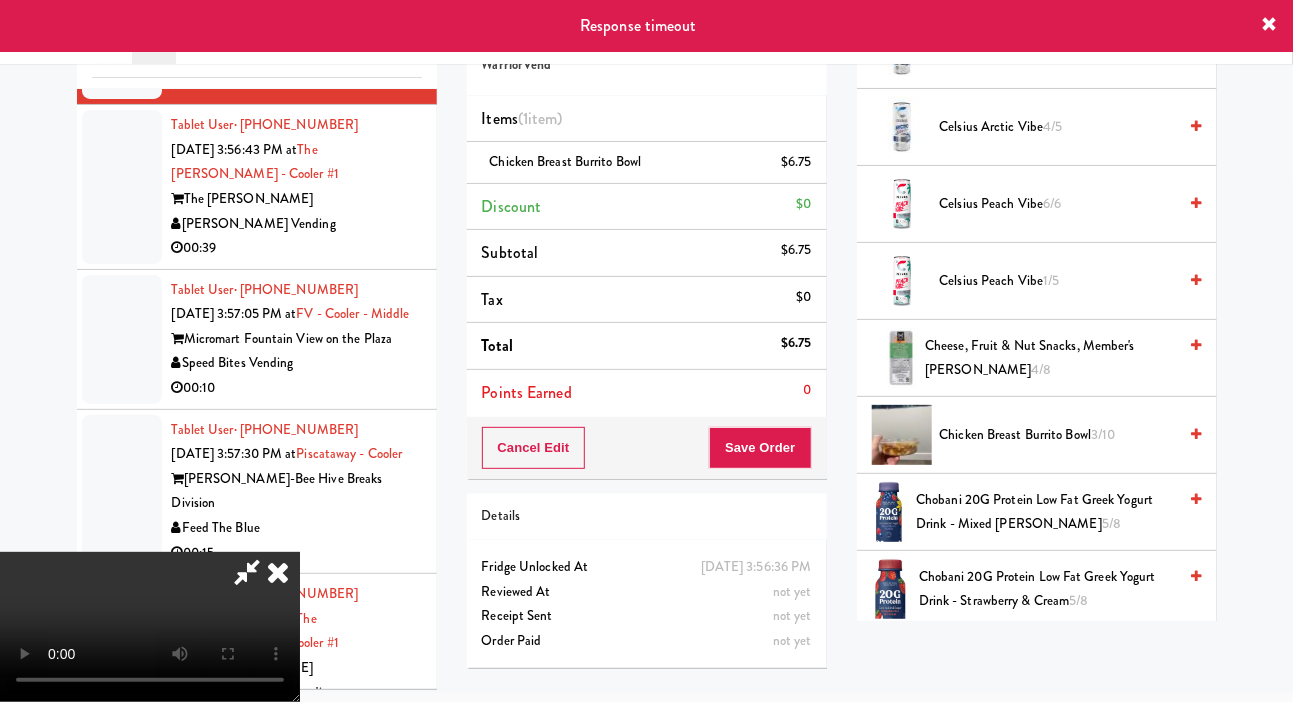 scroll, scrollTop: 415, scrollLeft: 0, axis: vertical 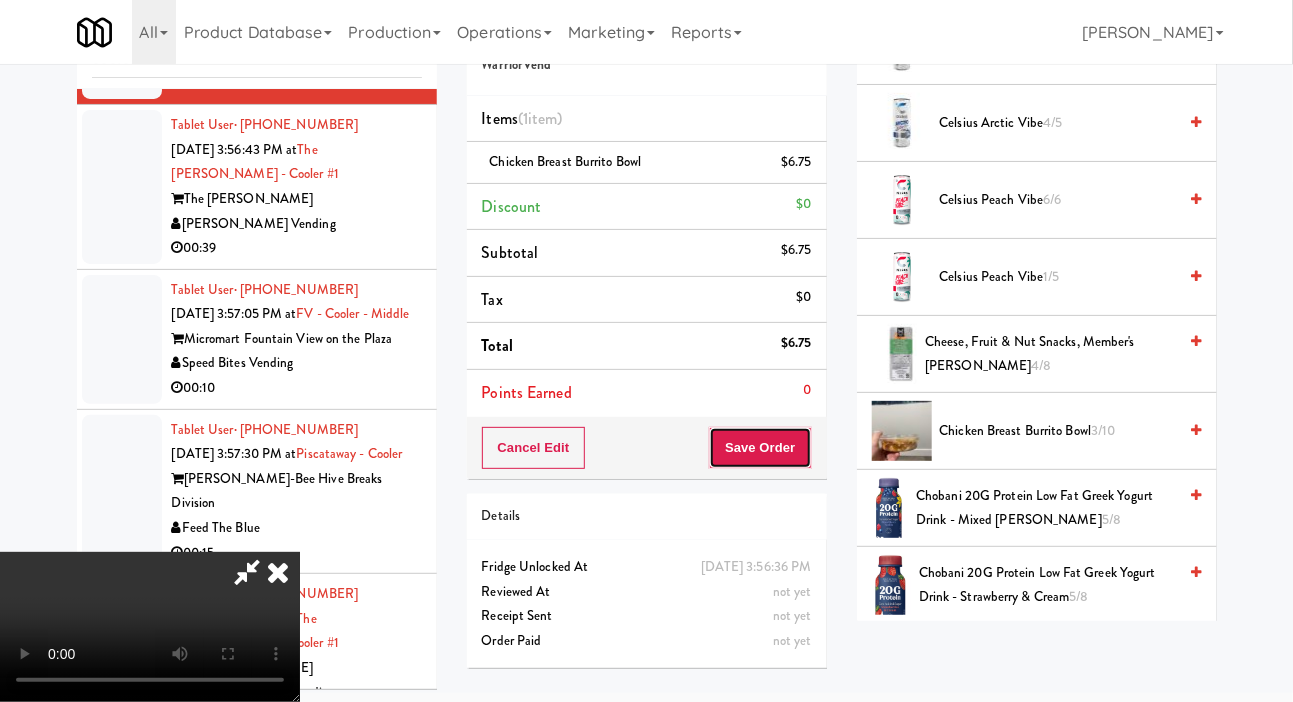 click on "Save Order" at bounding box center [760, 448] 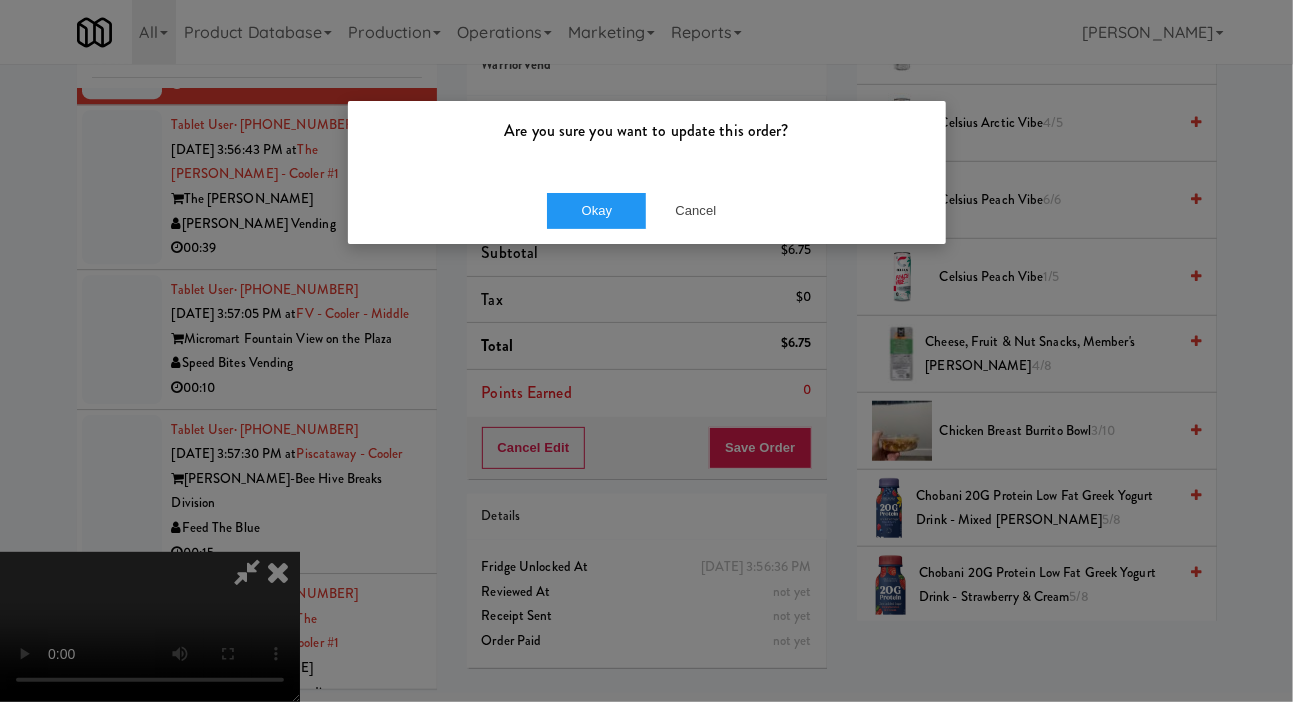 click on "Okay Cancel" at bounding box center (647, 210) 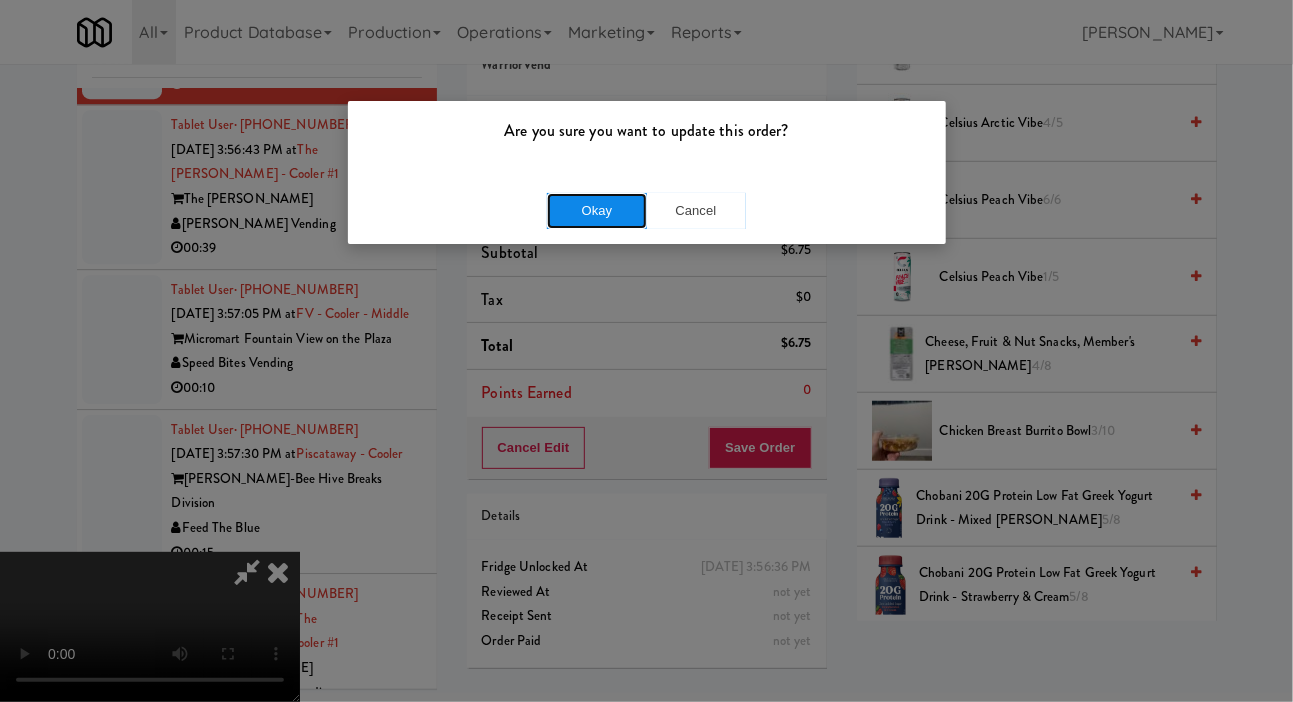 click on "Okay" at bounding box center [597, 211] 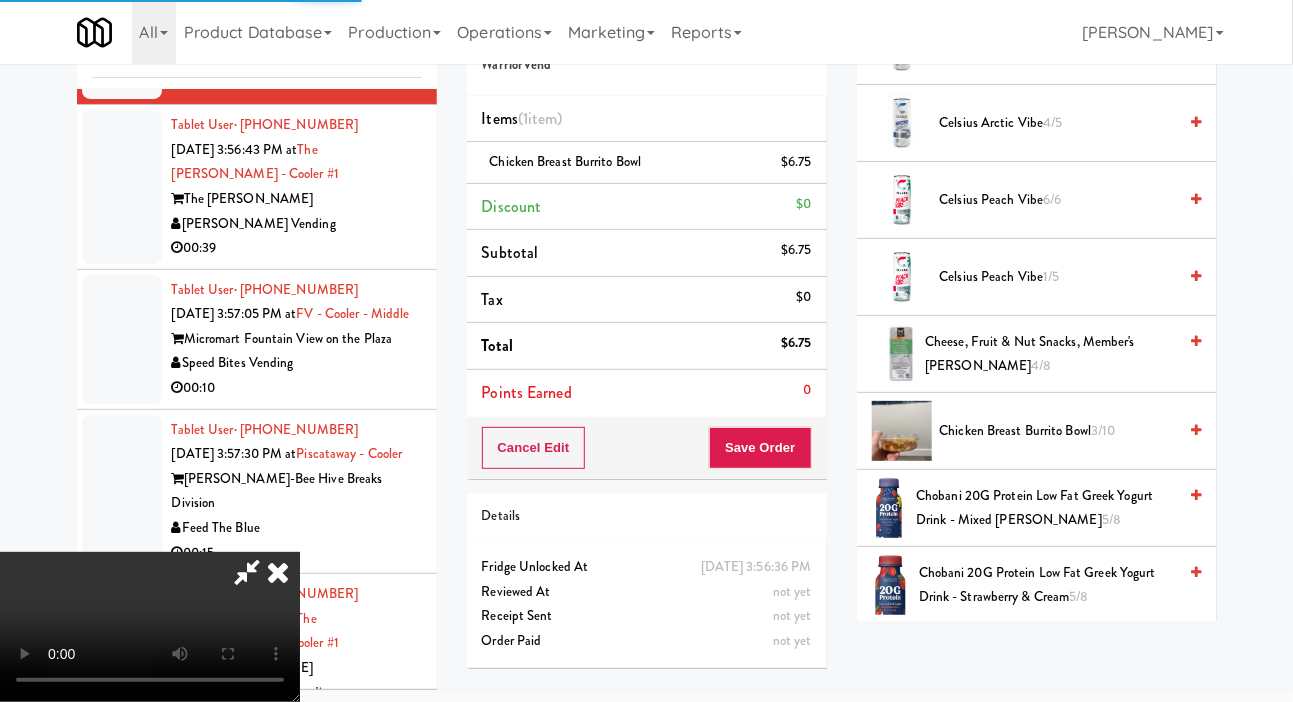 scroll, scrollTop: 116, scrollLeft: 0, axis: vertical 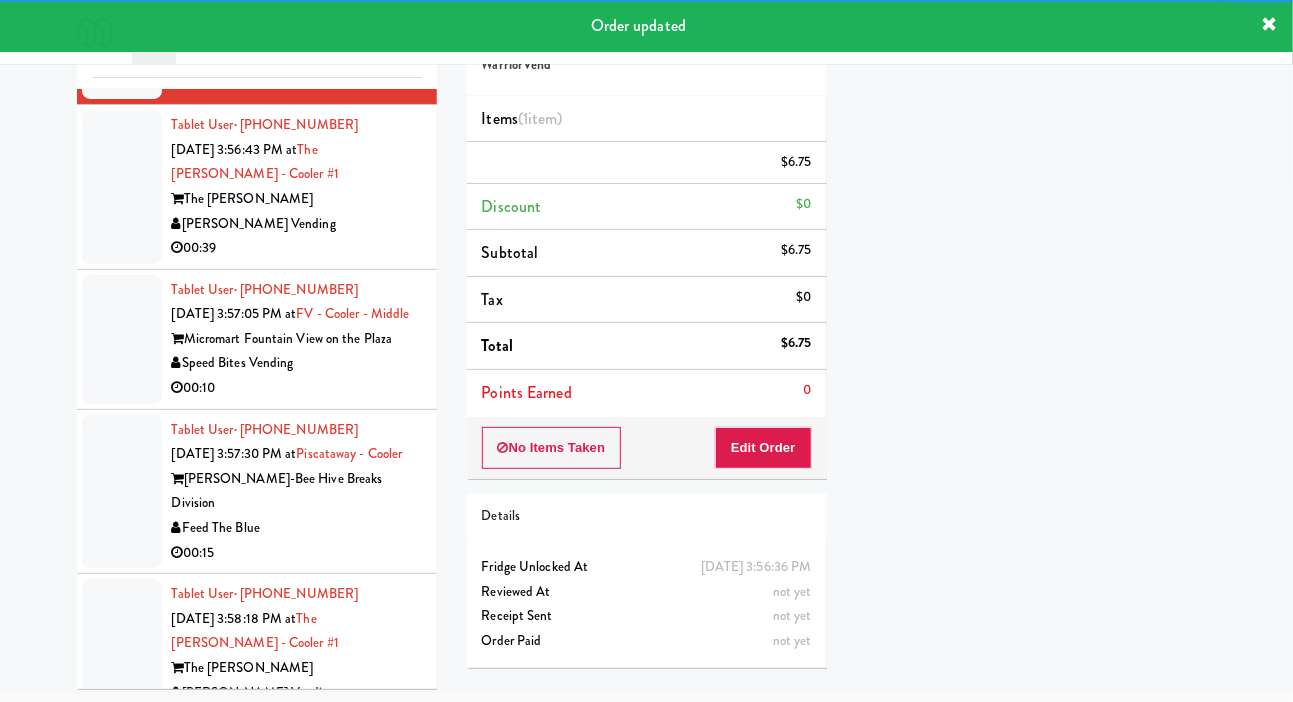 click on "[PERSON_NAME] Vending" at bounding box center (297, 224) 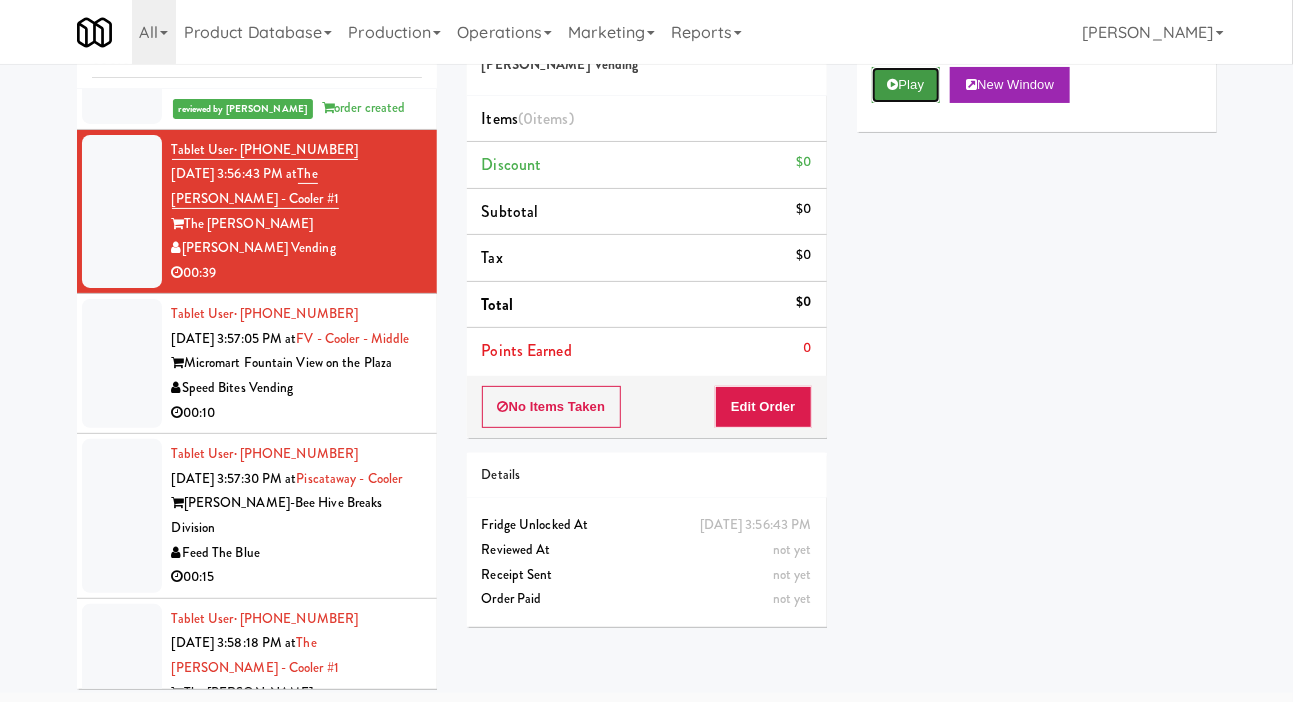 click on "Play" at bounding box center (906, 85) 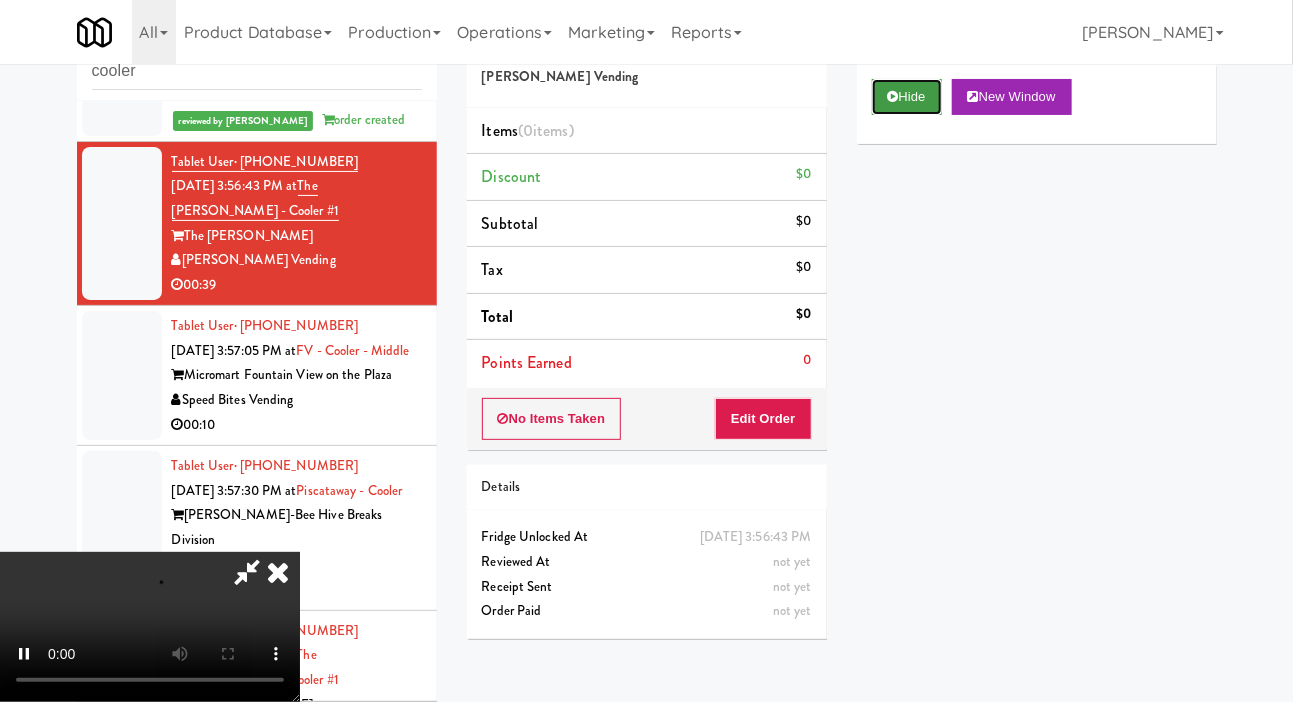 scroll, scrollTop: 0, scrollLeft: 0, axis: both 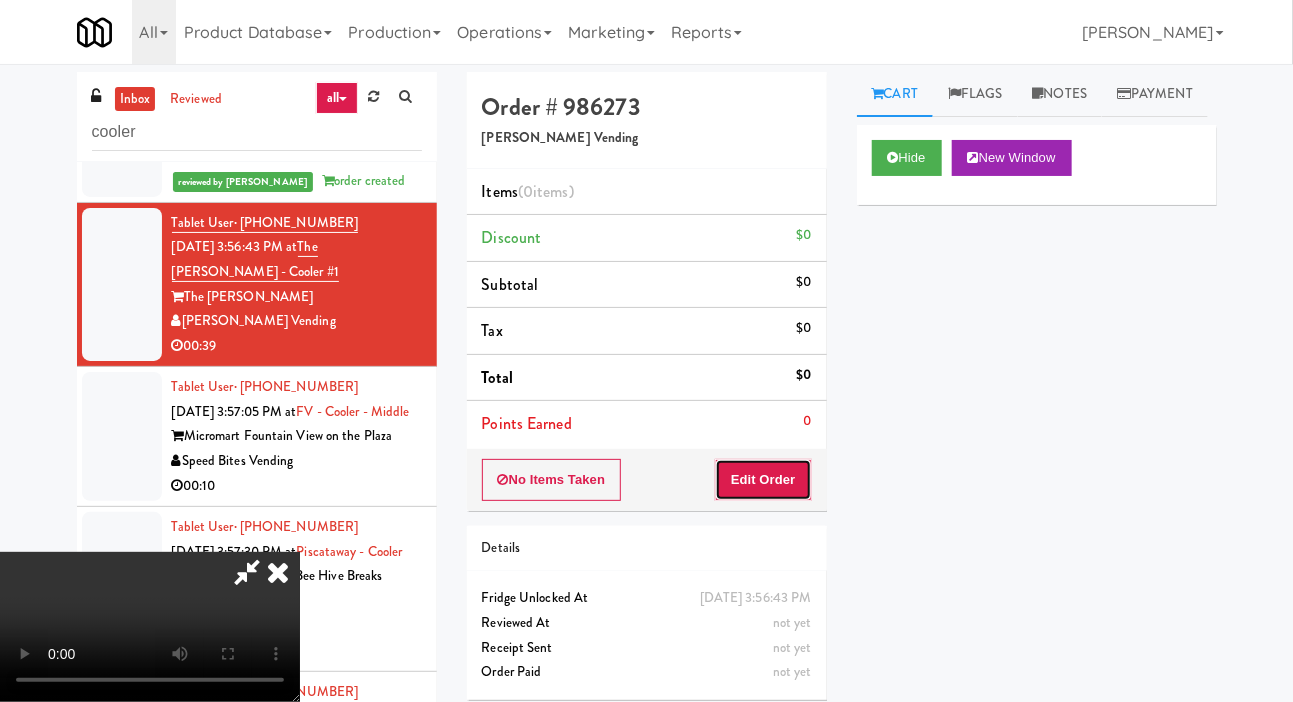 click on "Edit Order" at bounding box center [763, 480] 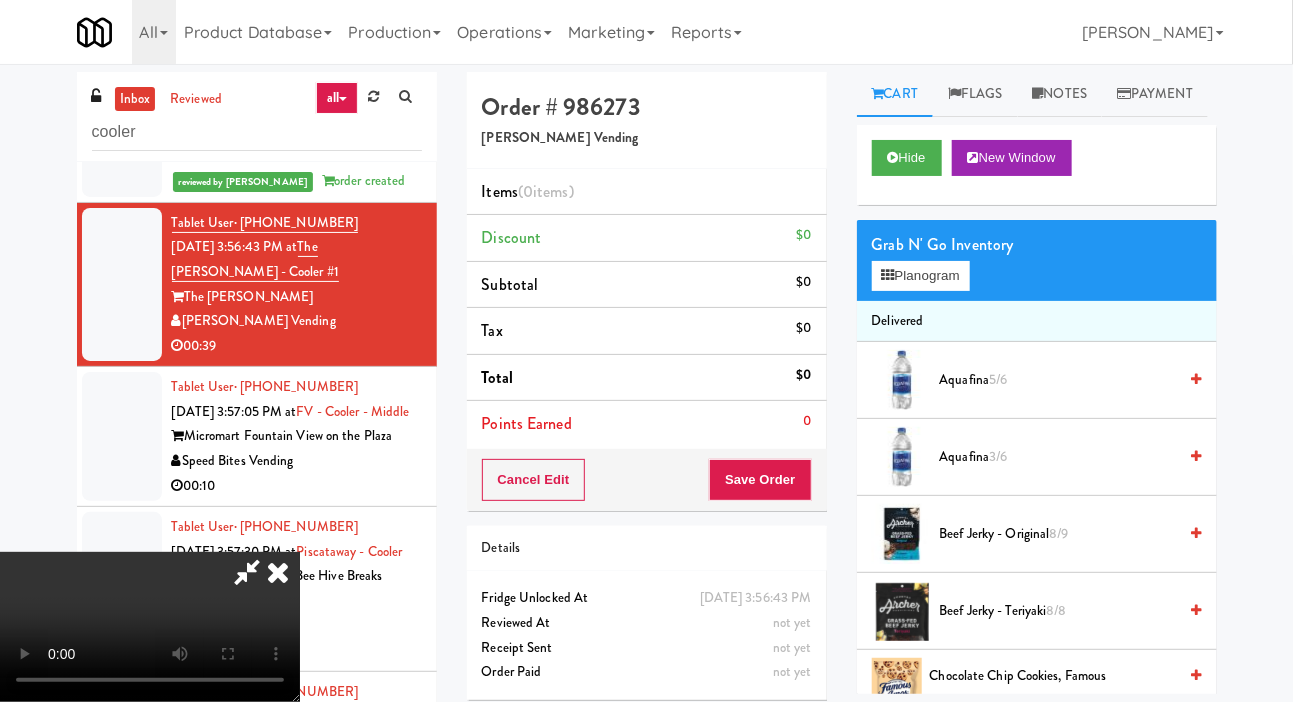 scroll, scrollTop: 73, scrollLeft: 0, axis: vertical 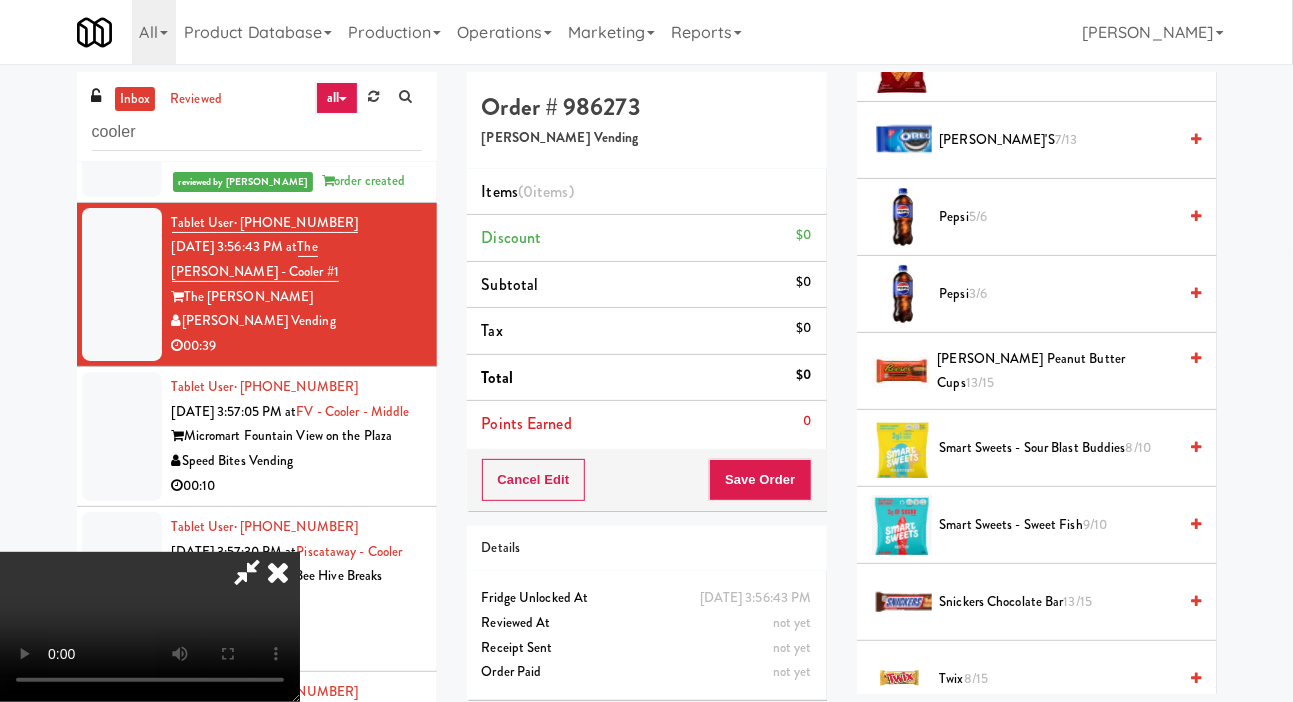click on "Pepsi  3/6" at bounding box center [1058, 294] 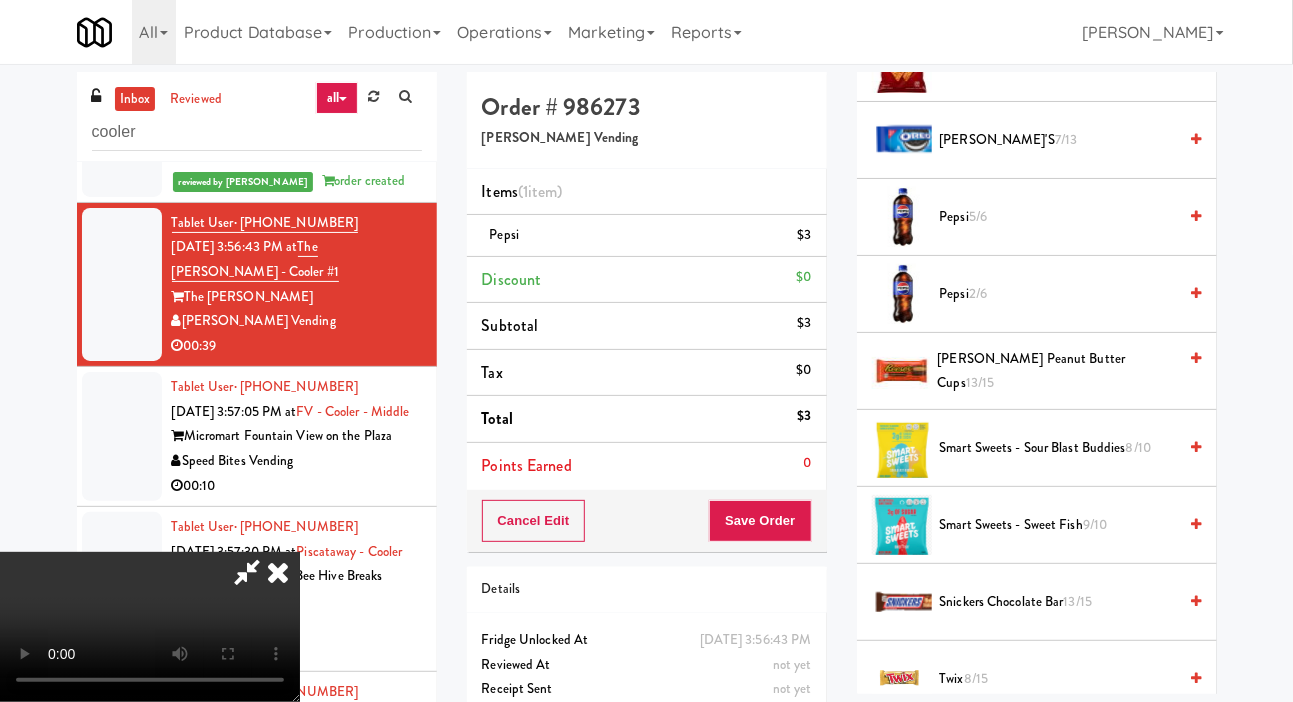 scroll, scrollTop: 73, scrollLeft: 0, axis: vertical 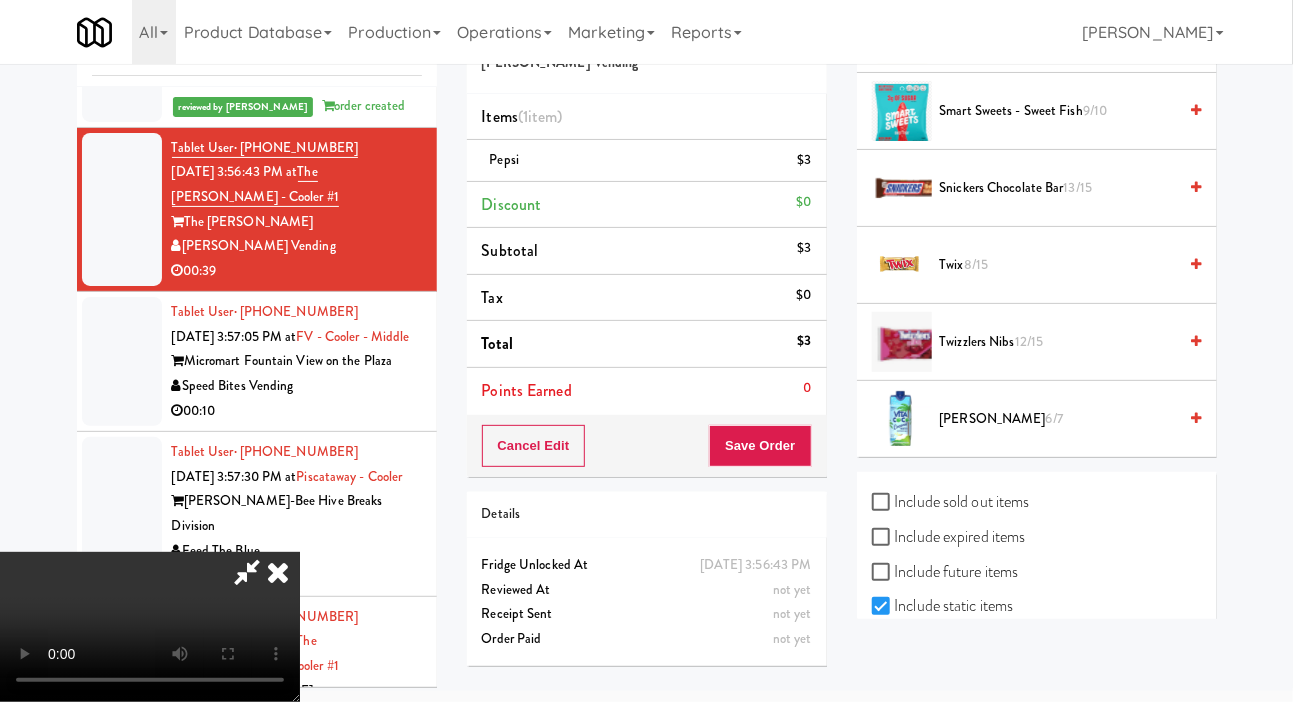 click on "Twix  8/15" at bounding box center [1058, 265] 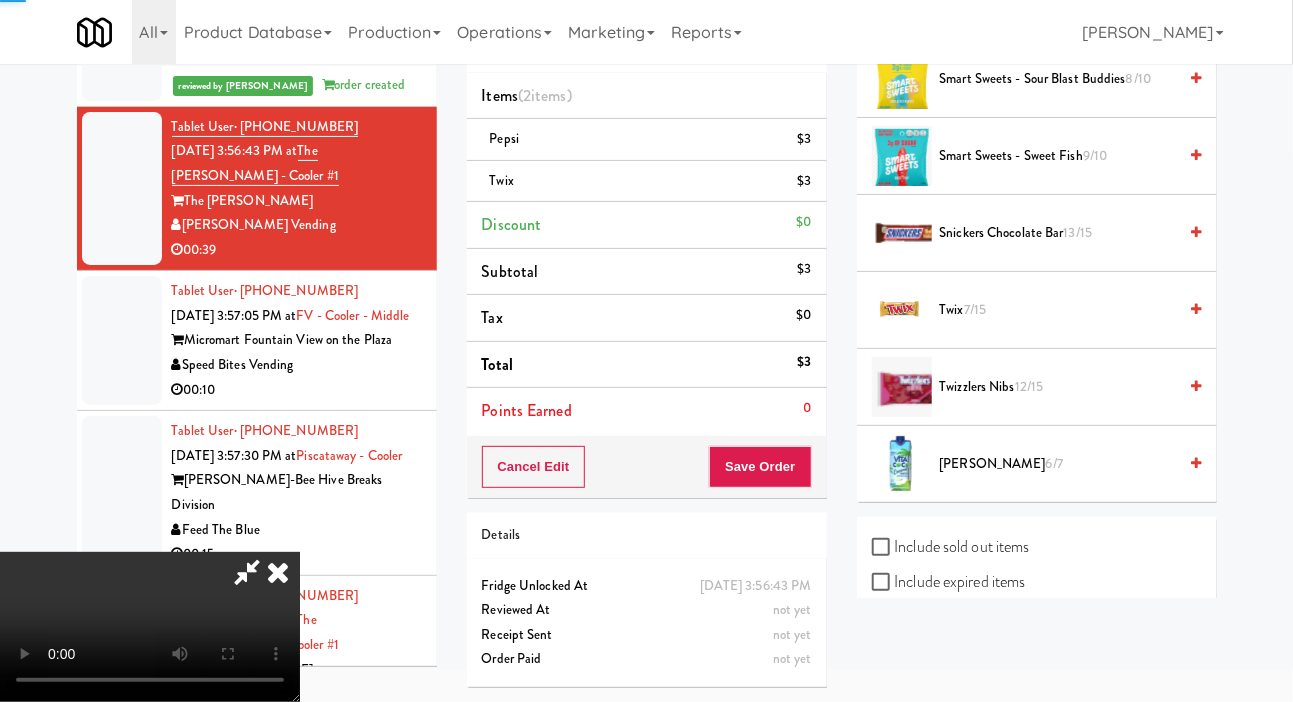 scroll, scrollTop: 2280, scrollLeft: 0, axis: vertical 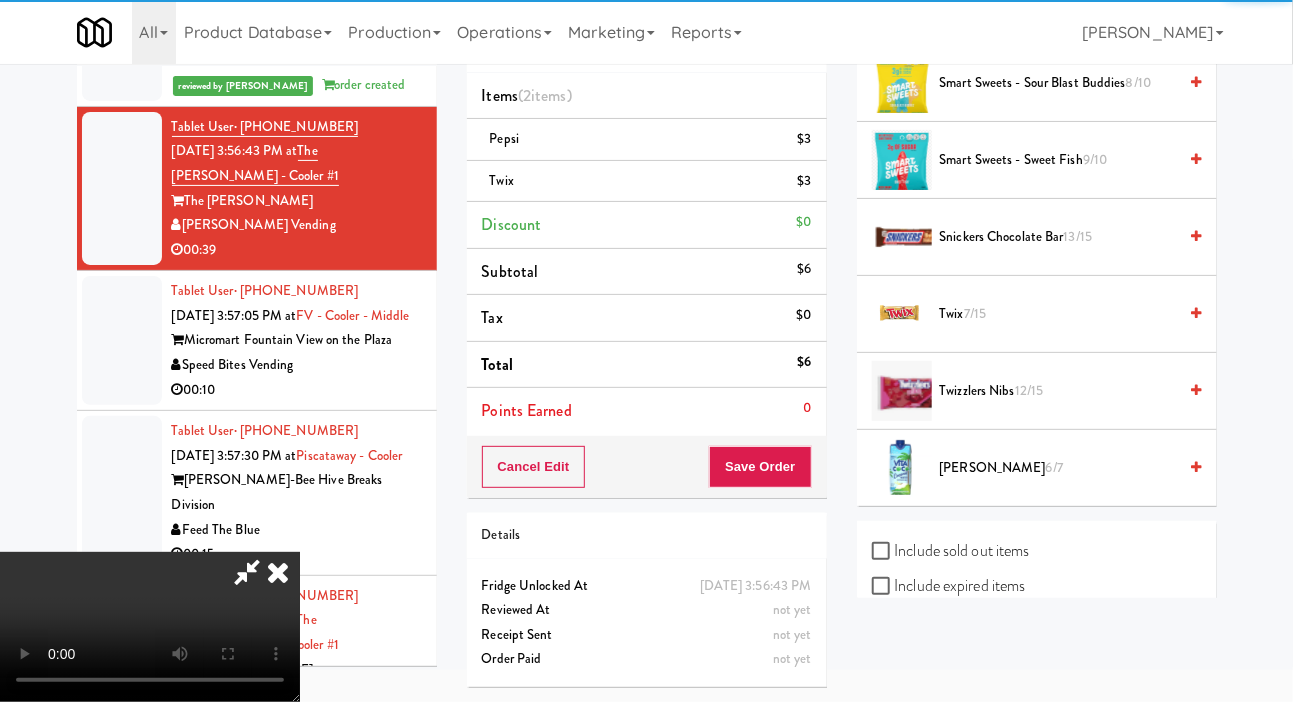 click on "Snickers Chocolate Bar  13/15" at bounding box center (1058, 237) 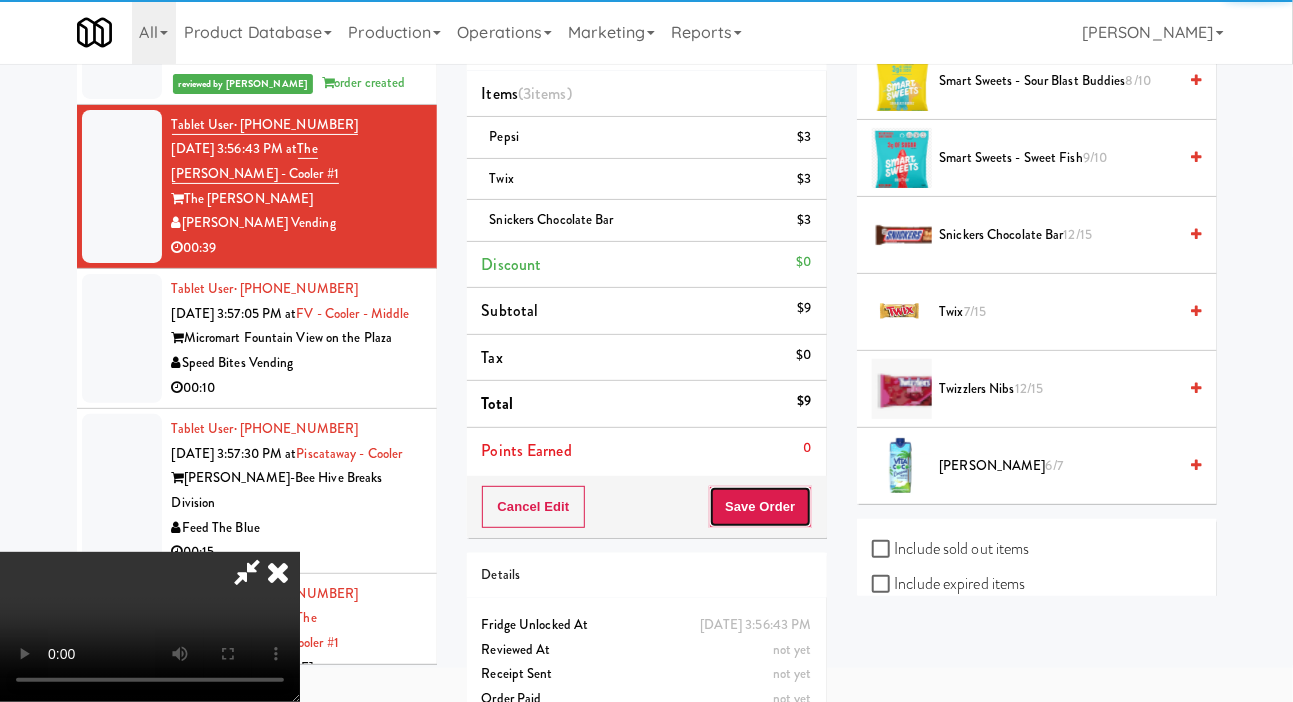 click on "Save Order" at bounding box center (760, 507) 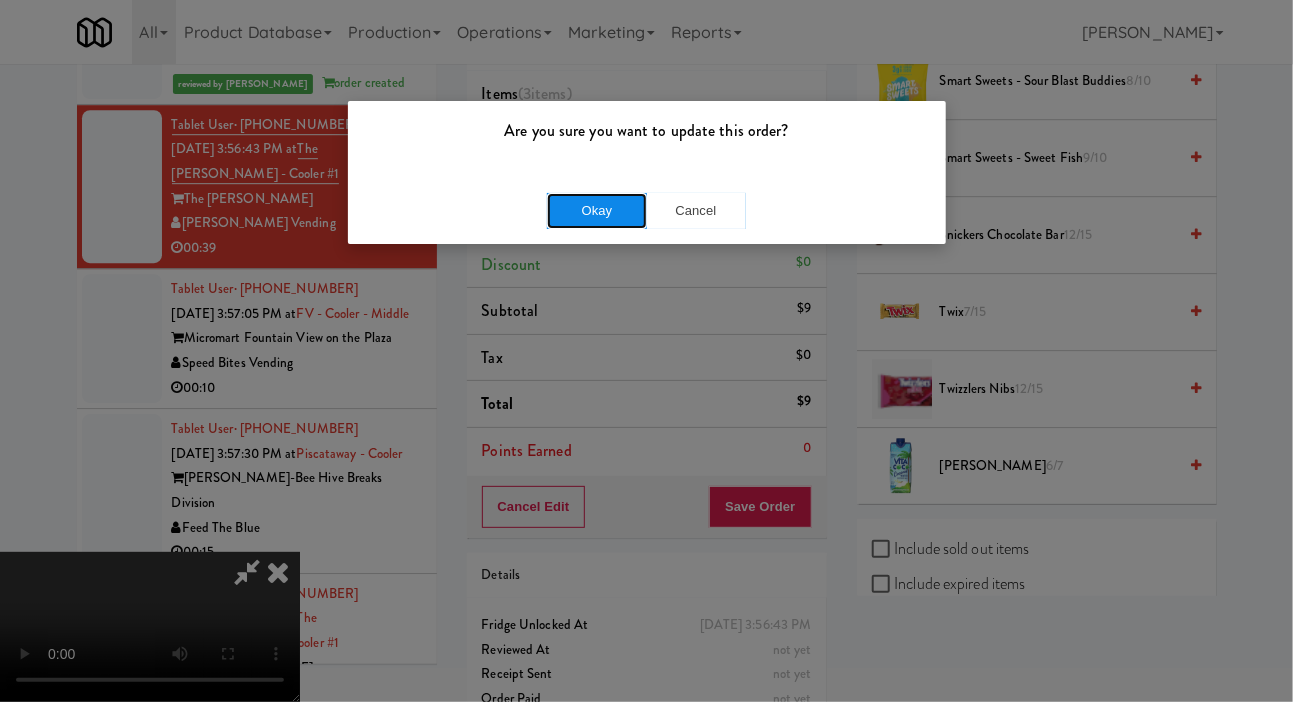 click on "Okay" at bounding box center (597, 211) 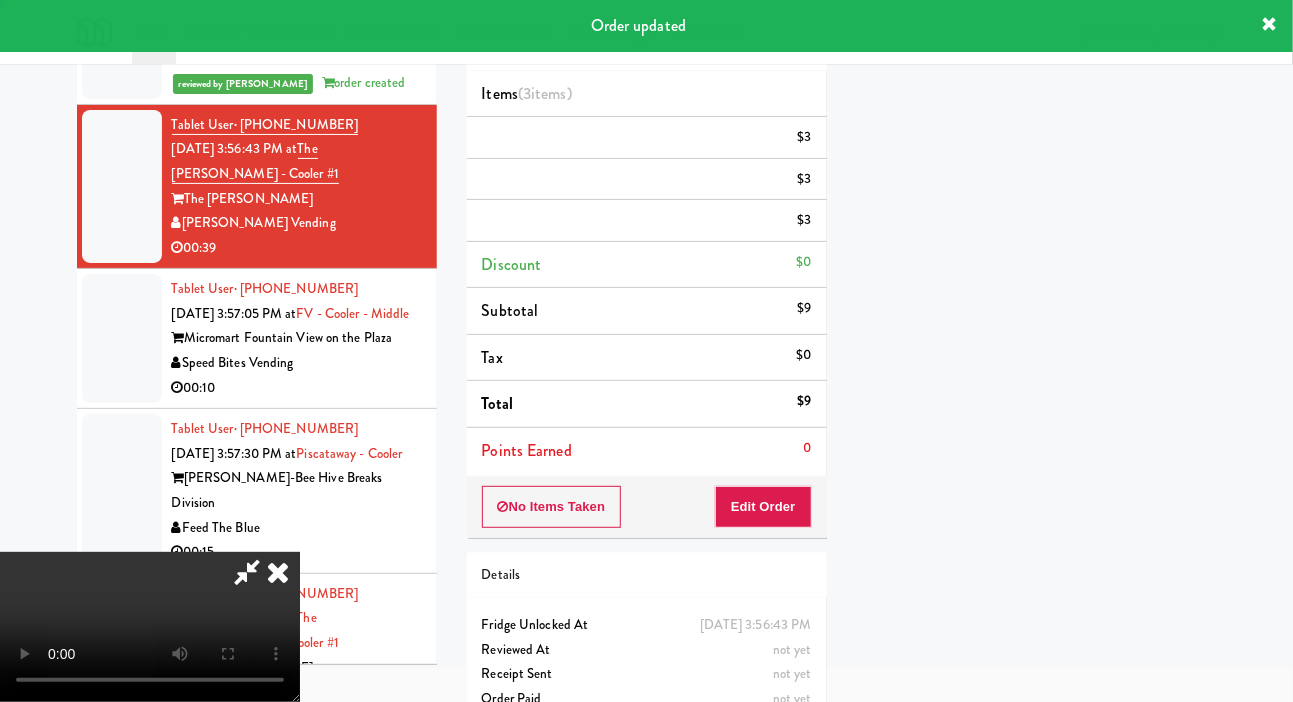 scroll, scrollTop: 116, scrollLeft: 0, axis: vertical 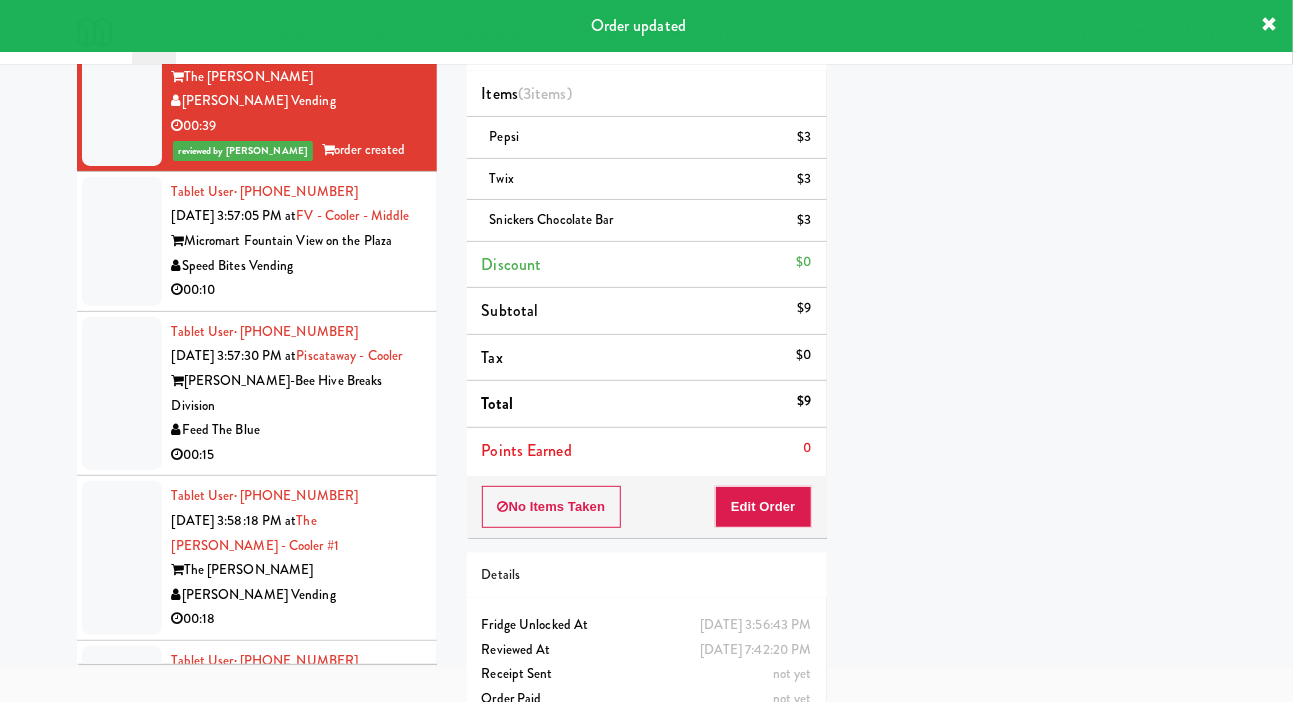 click on "Tablet User  · (816) 317-4784 [DATE] 3:57:05 PM at  FV - Cooler - Middle  Micromart Fountain View on the Plaza  Speed Bites Vending  00:10" at bounding box center [297, 241] 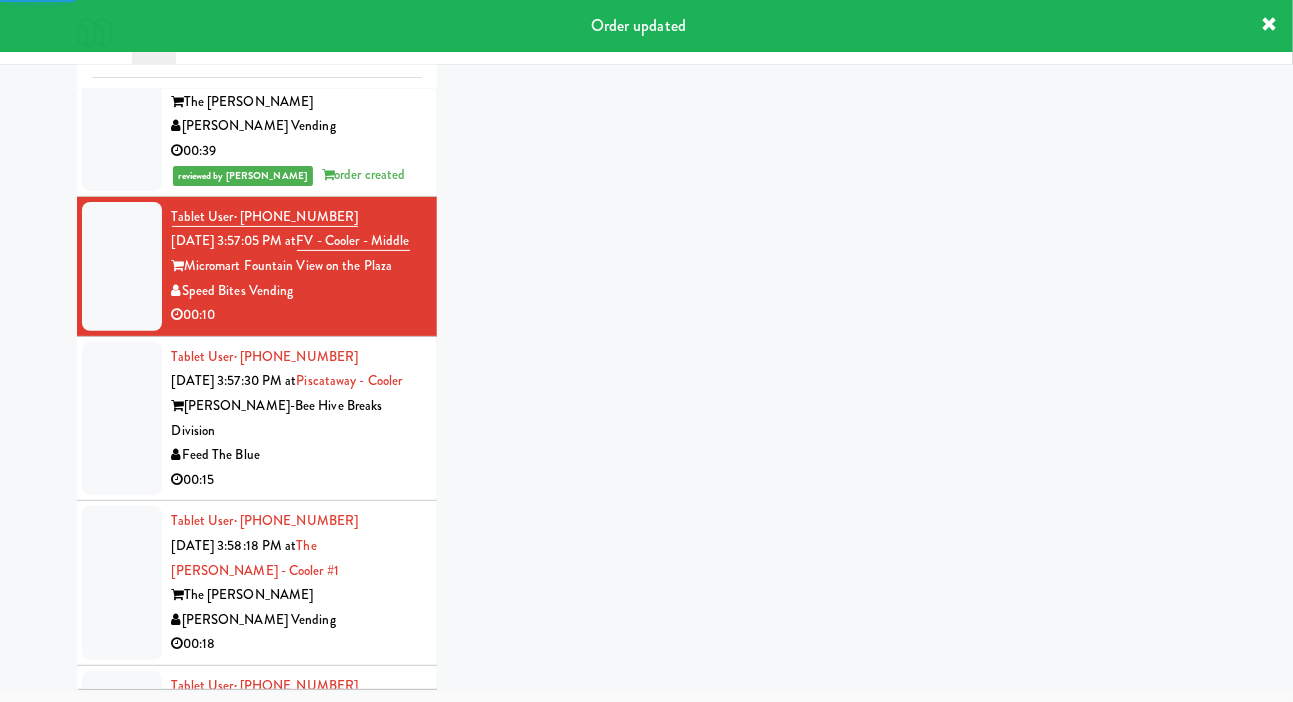 scroll, scrollTop: 98, scrollLeft: 0, axis: vertical 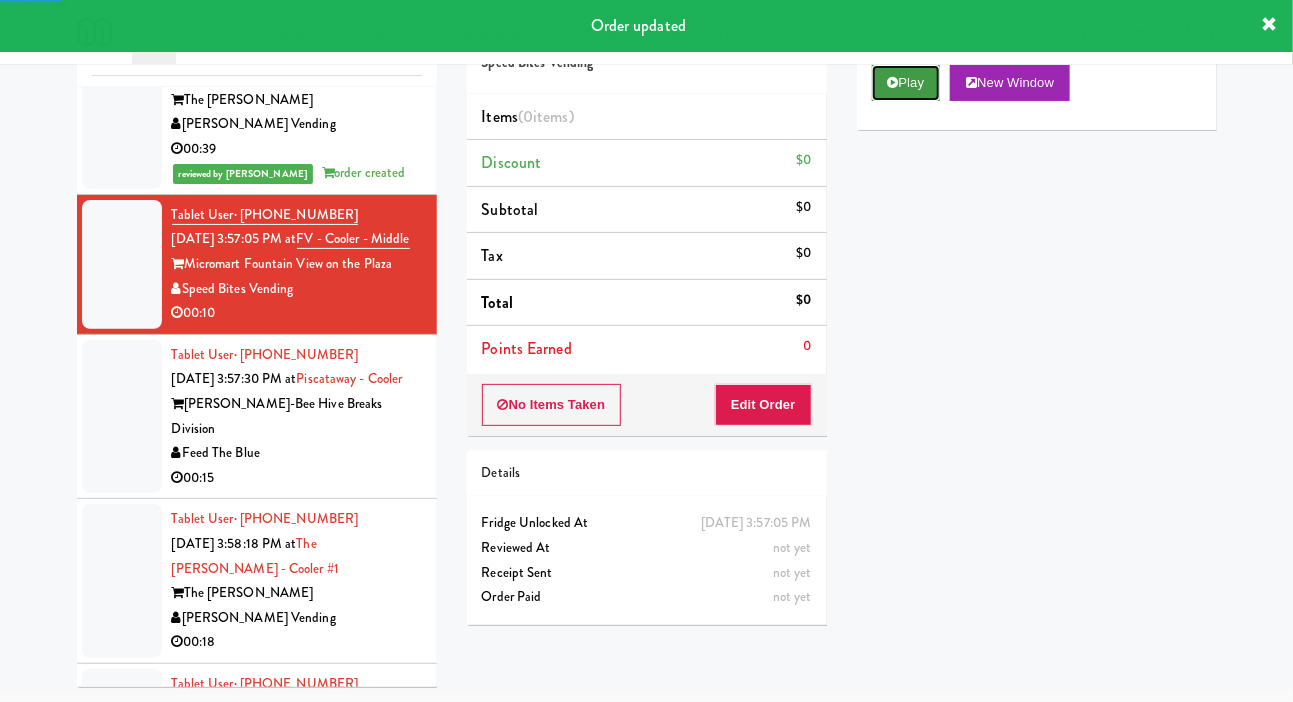 click on "Play" at bounding box center [906, 83] 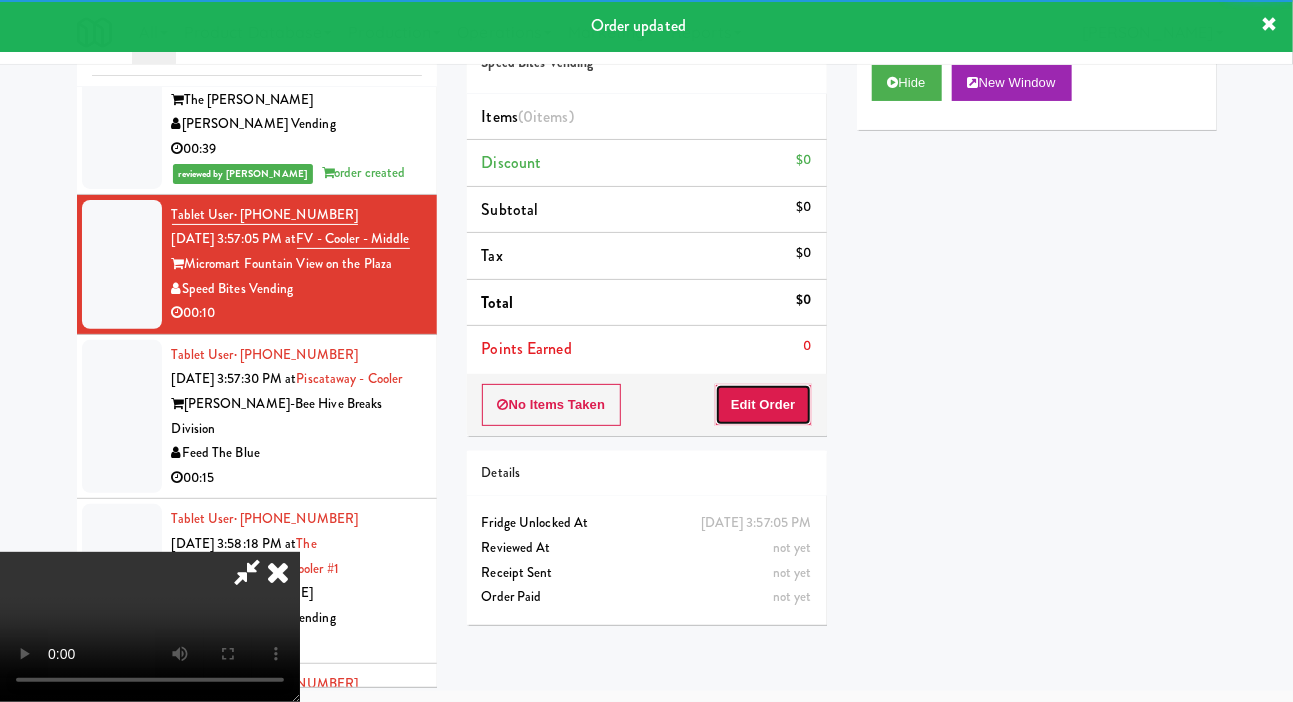 click on "Edit Order" at bounding box center [763, 405] 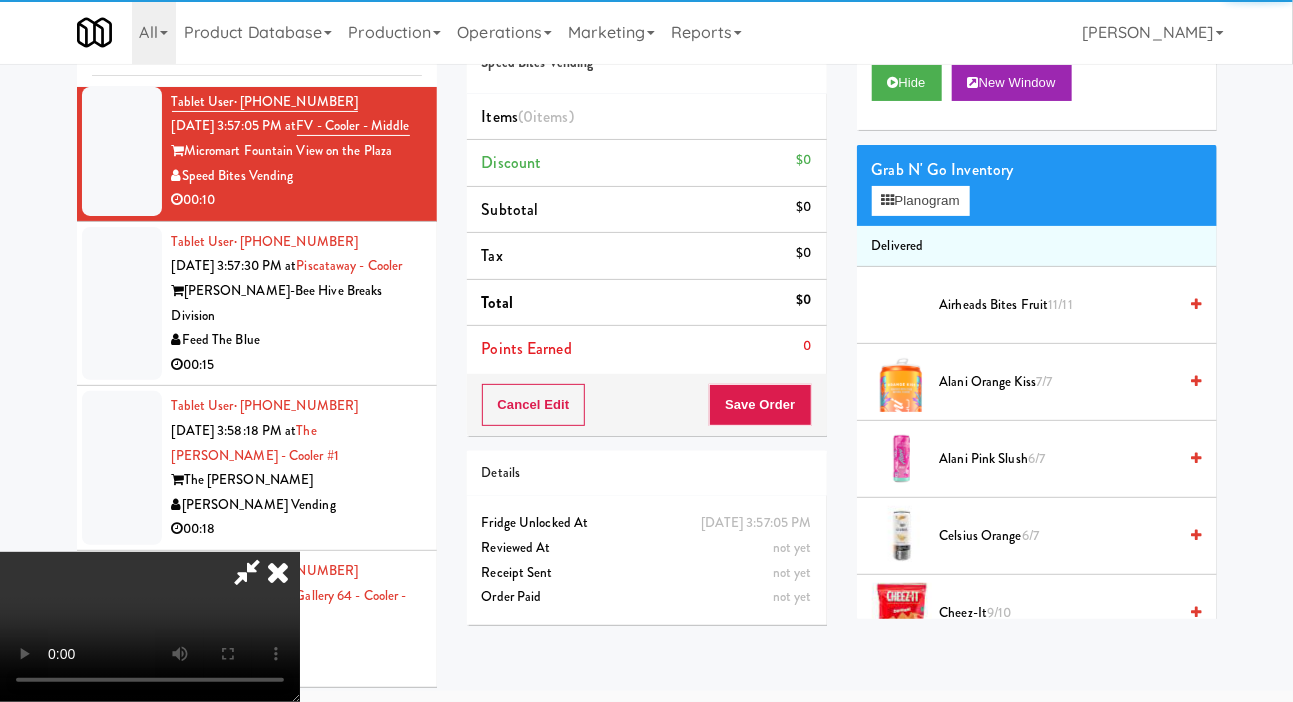 scroll, scrollTop: 5632, scrollLeft: 0, axis: vertical 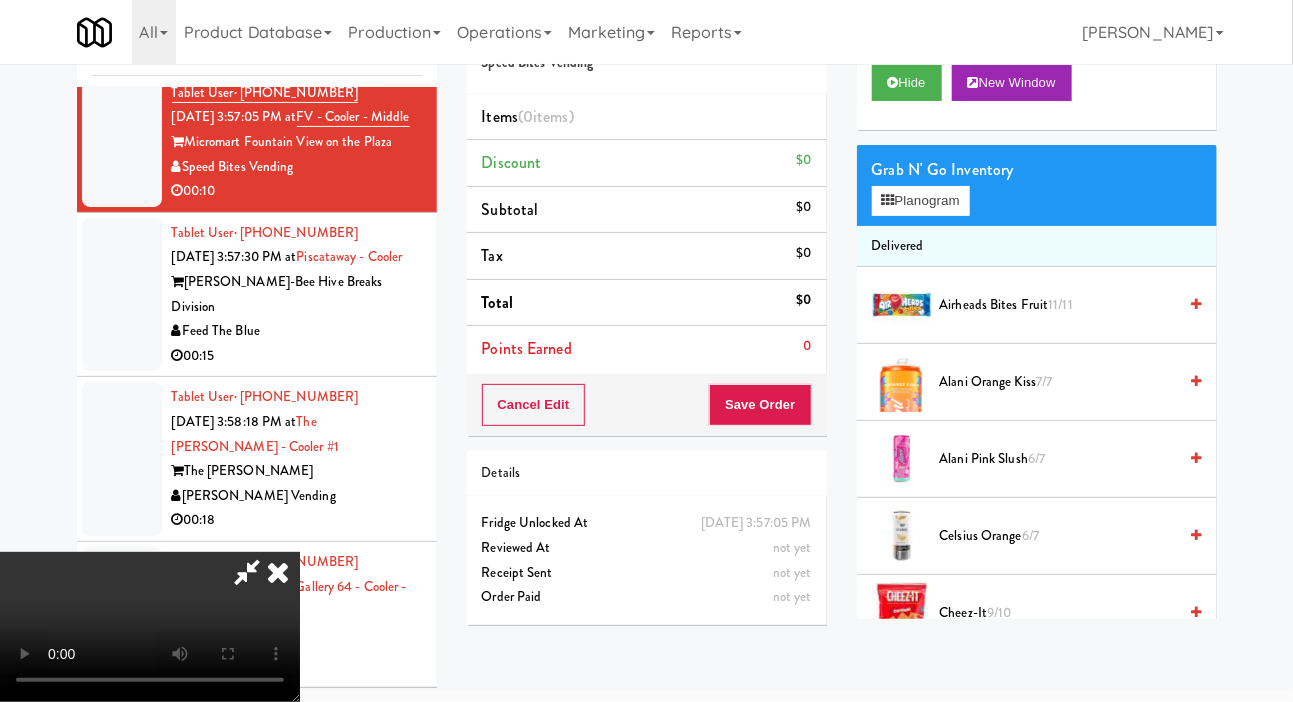 type 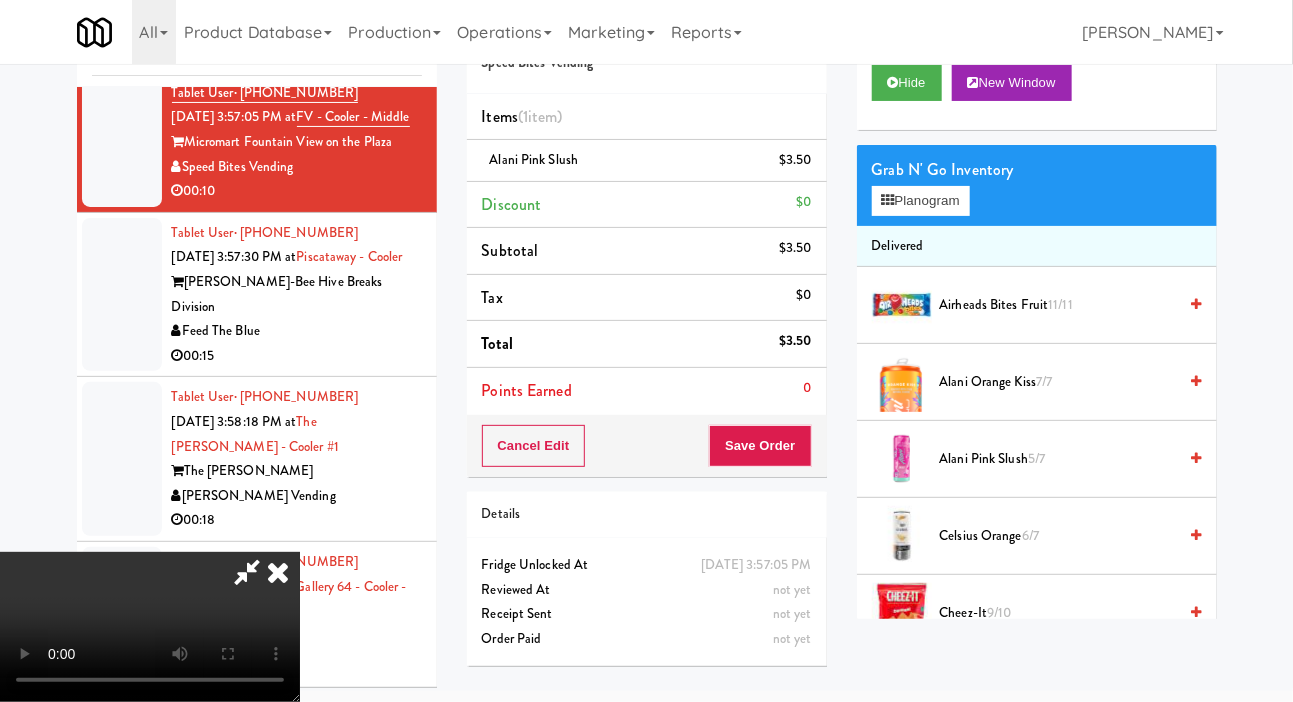 click on "Alani Pink Slush  5/7" at bounding box center [1058, 459] 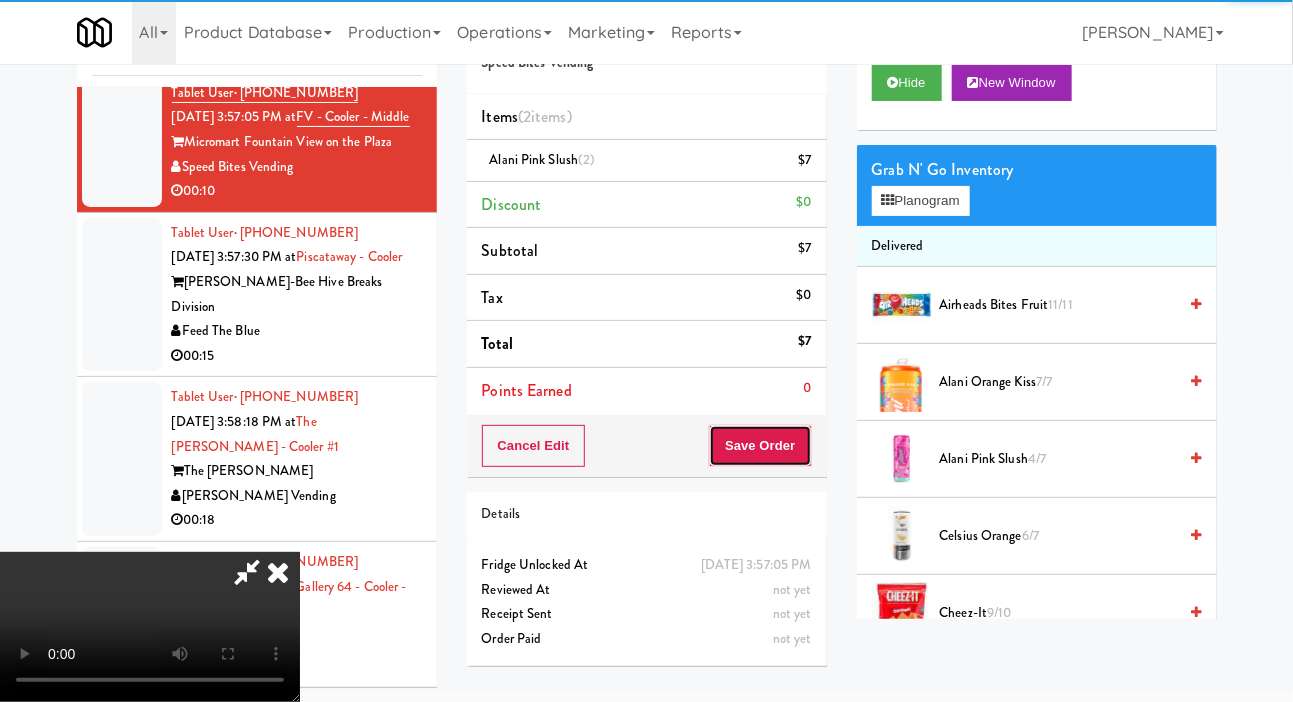 click on "Save Order" at bounding box center [760, 446] 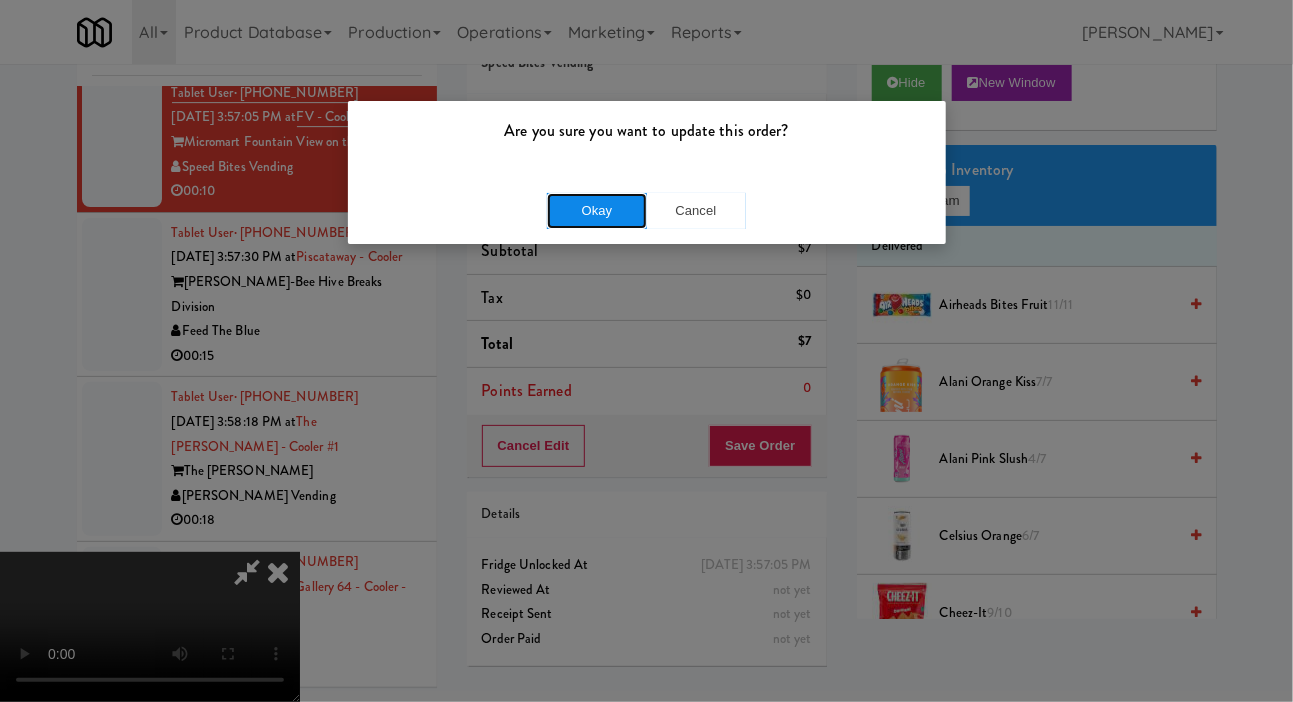 click on "Okay" at bounding box center [597, 211] 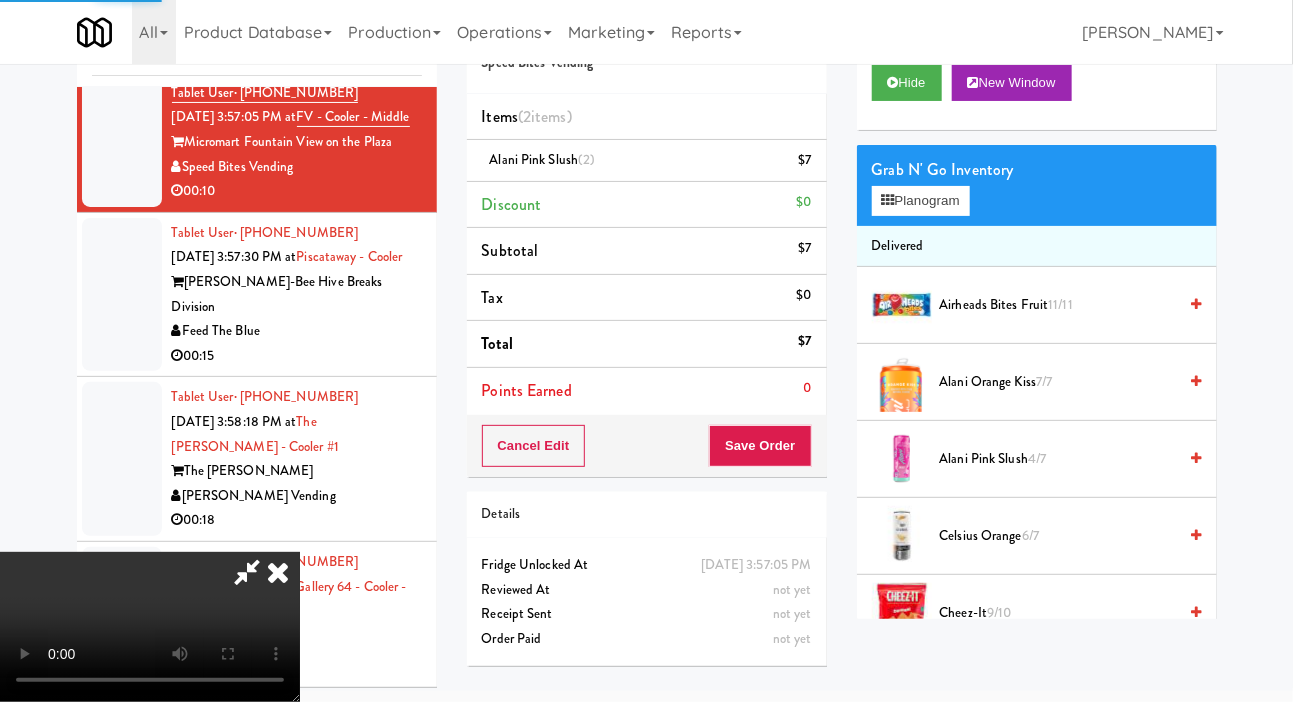 scroll, scrollTop: 0, scrollLeft: 0, axis: both 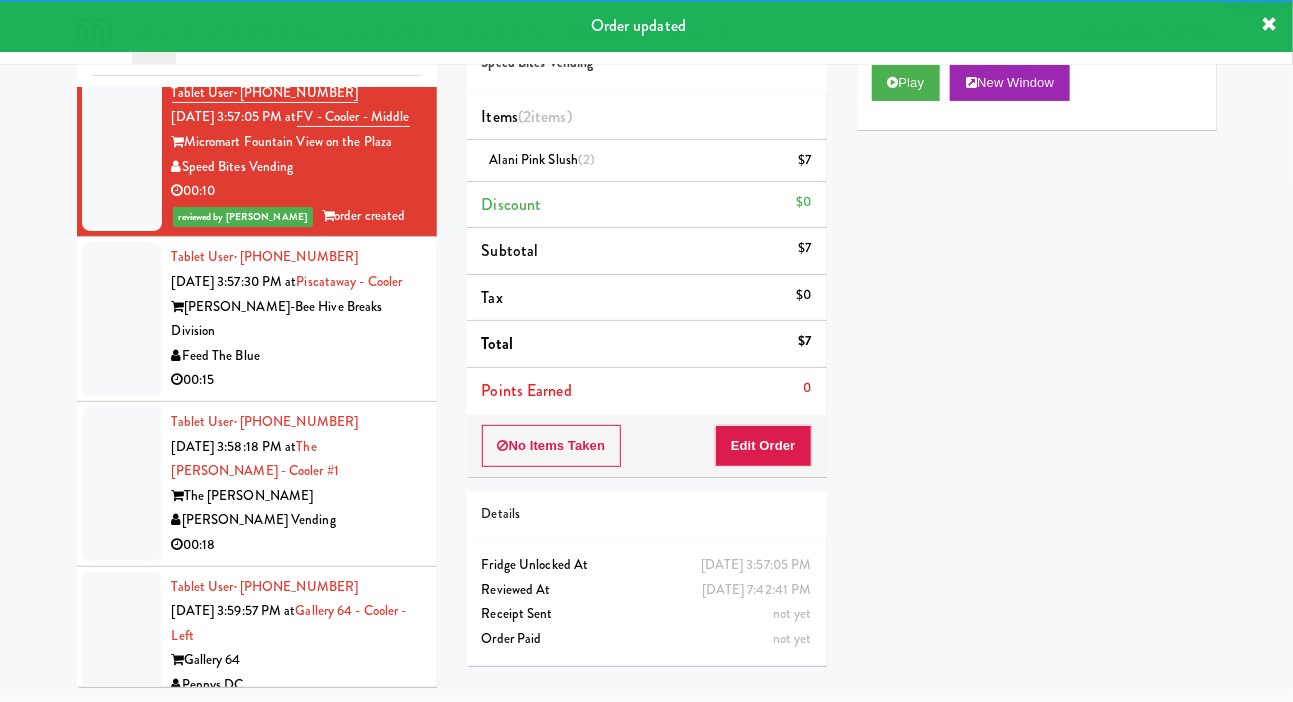 click on "Feed The Blue" at bounding box center [297, 356] 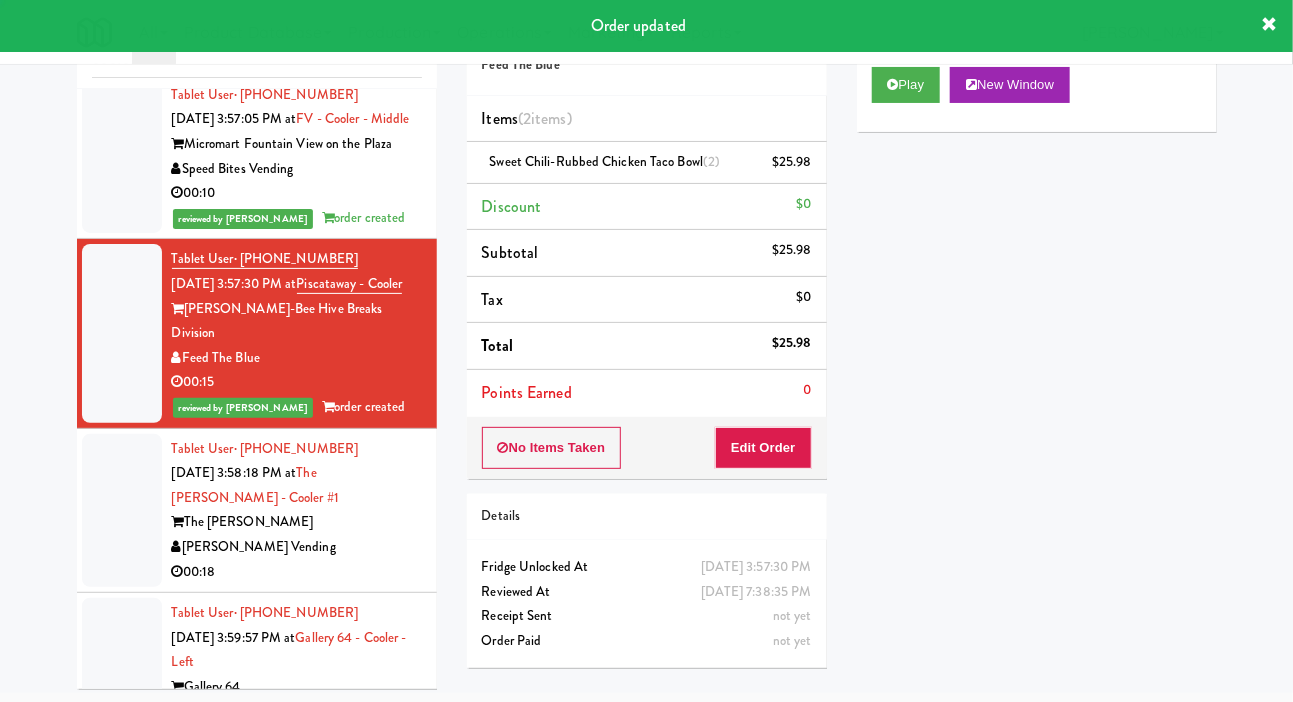 scroll, scrollTop: 98, scrollLeft: 0, axis: vertical 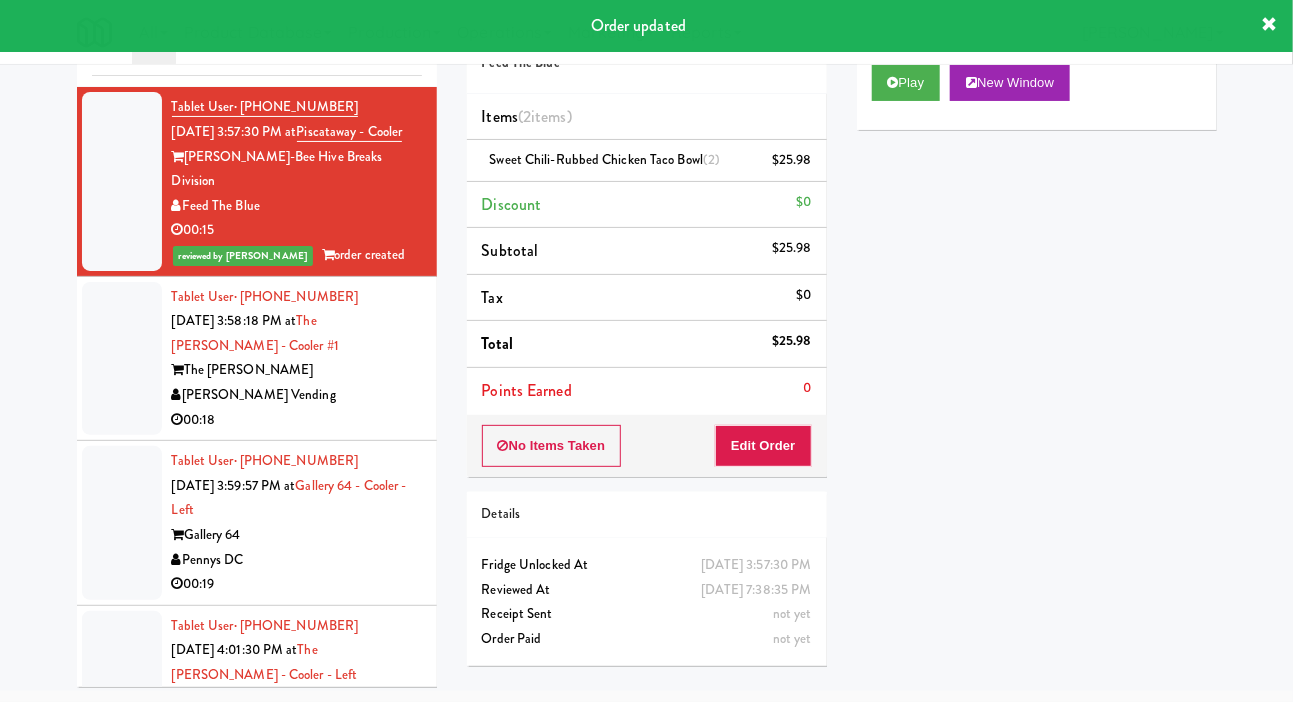 click on "The [PERSON_NAME]" at bounding box center (297, 370) 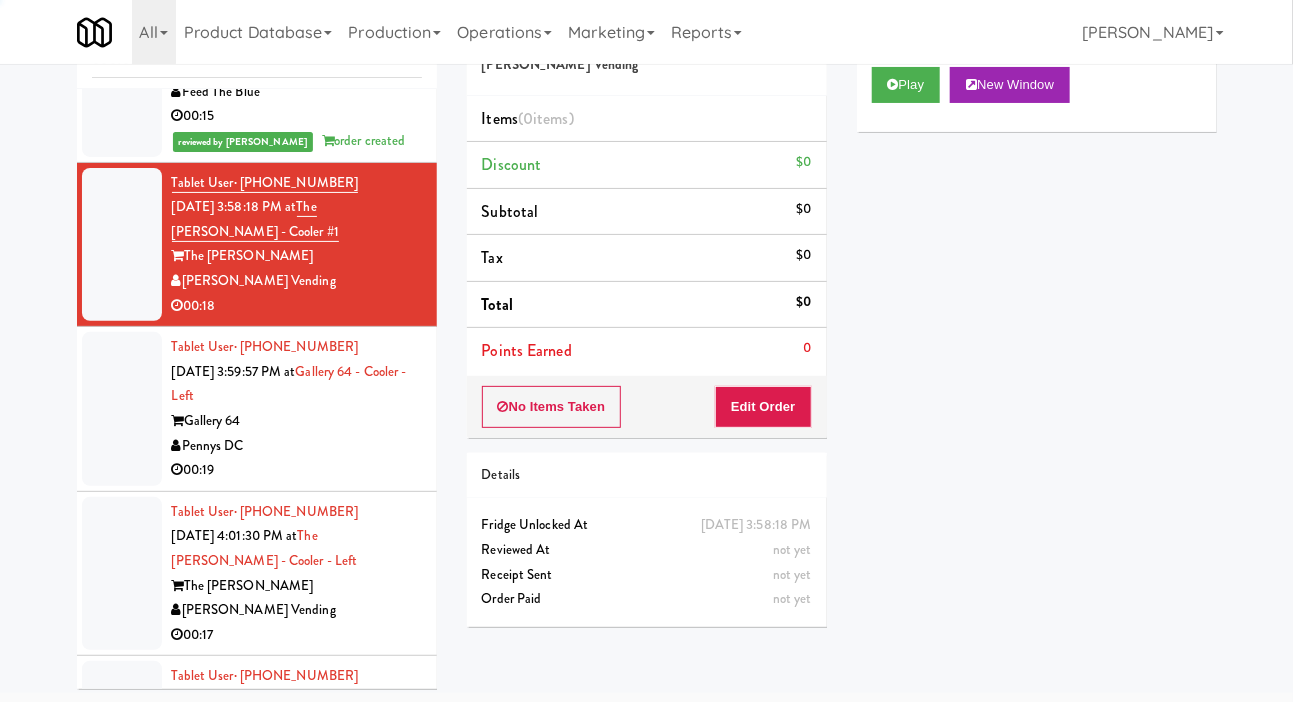 scroll, scrollTop: 5898, scrollLeft: 0, axis: vertical 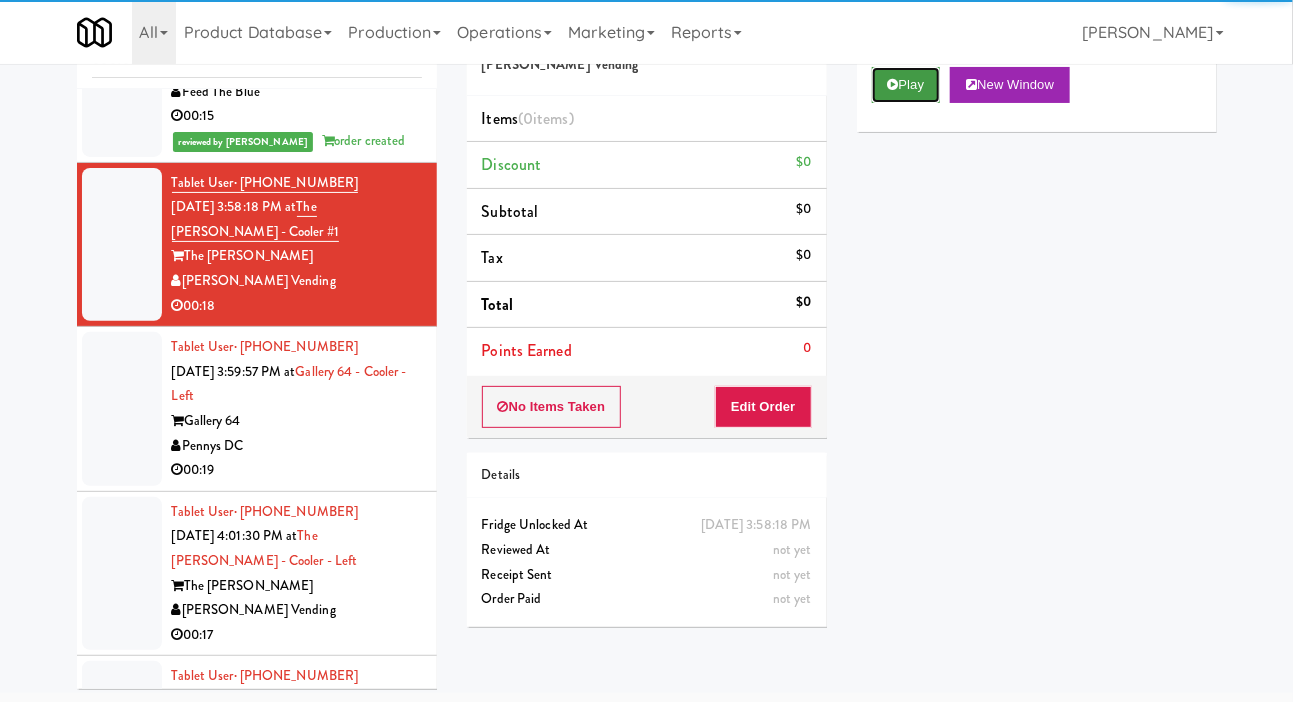 click at bounding box center (893, 84) 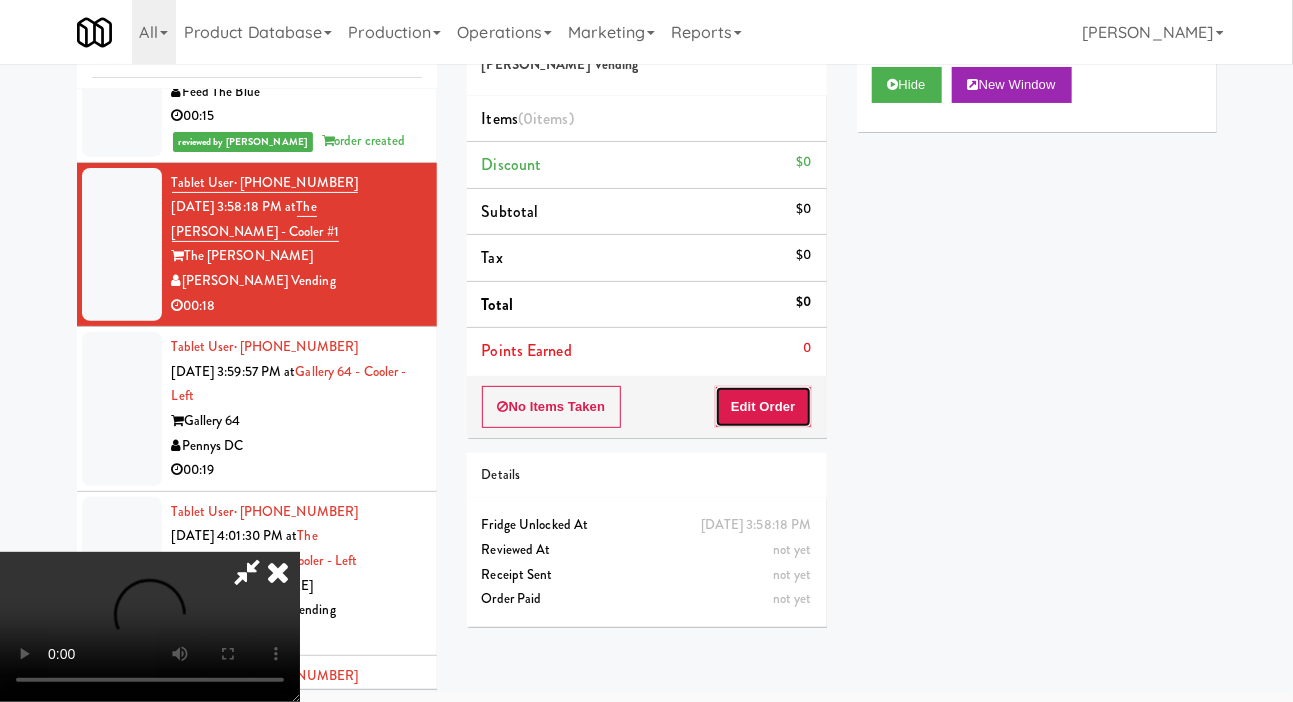 click on "Edit Order" at bounding box center [763, 407] 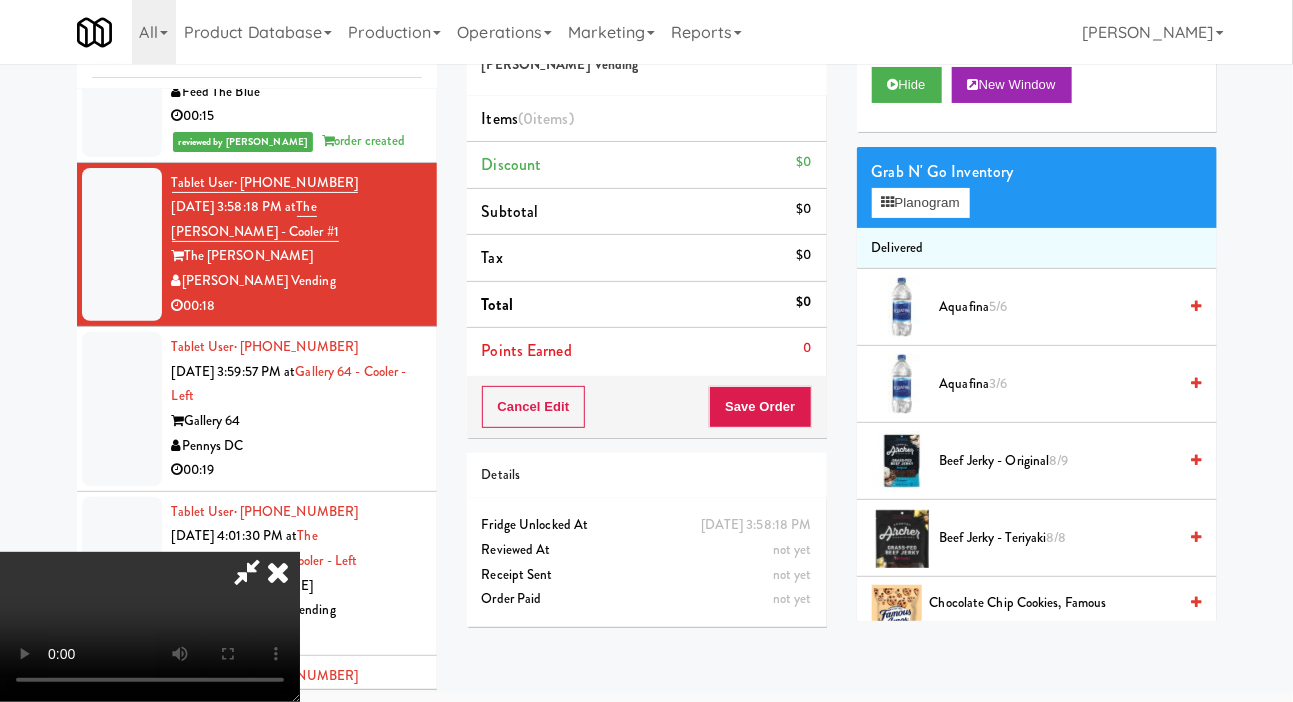 scroll, scrollTop: 73, scrollLeft: 0, axis: vertical 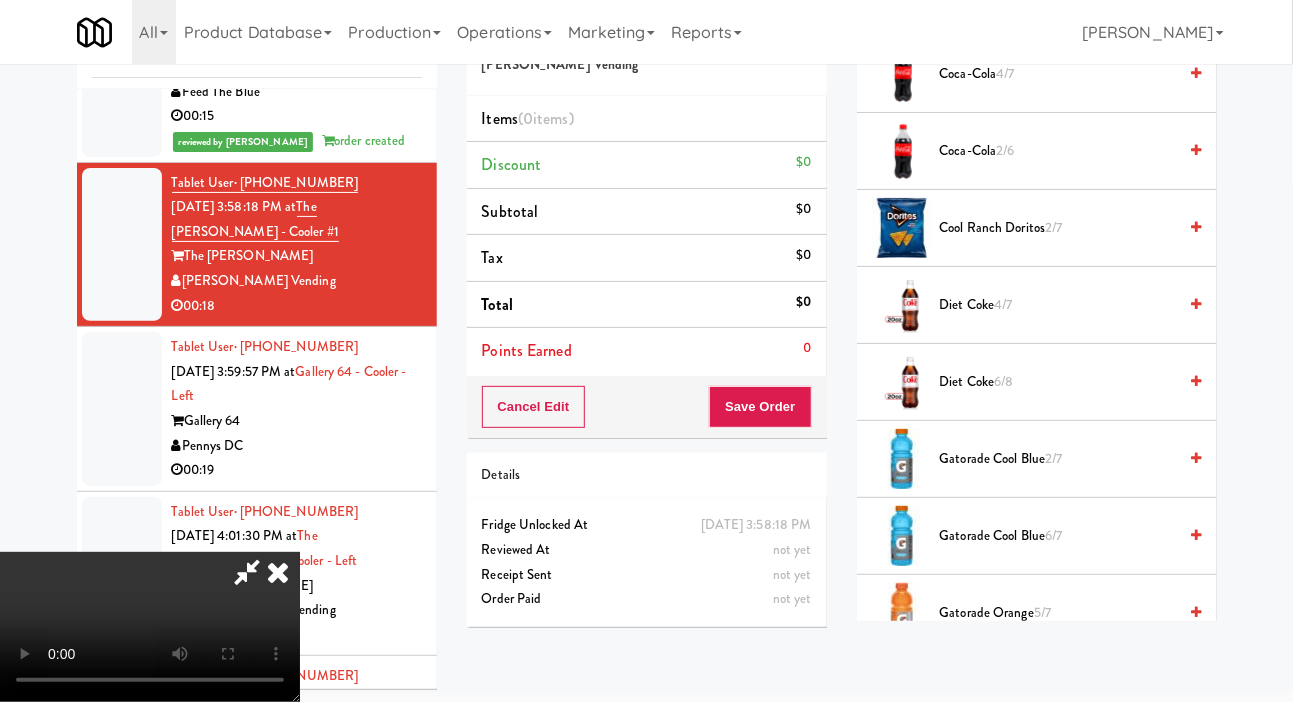 click on "Gatorade Cool Blue  2/7" at bounding box center (1058, 459) 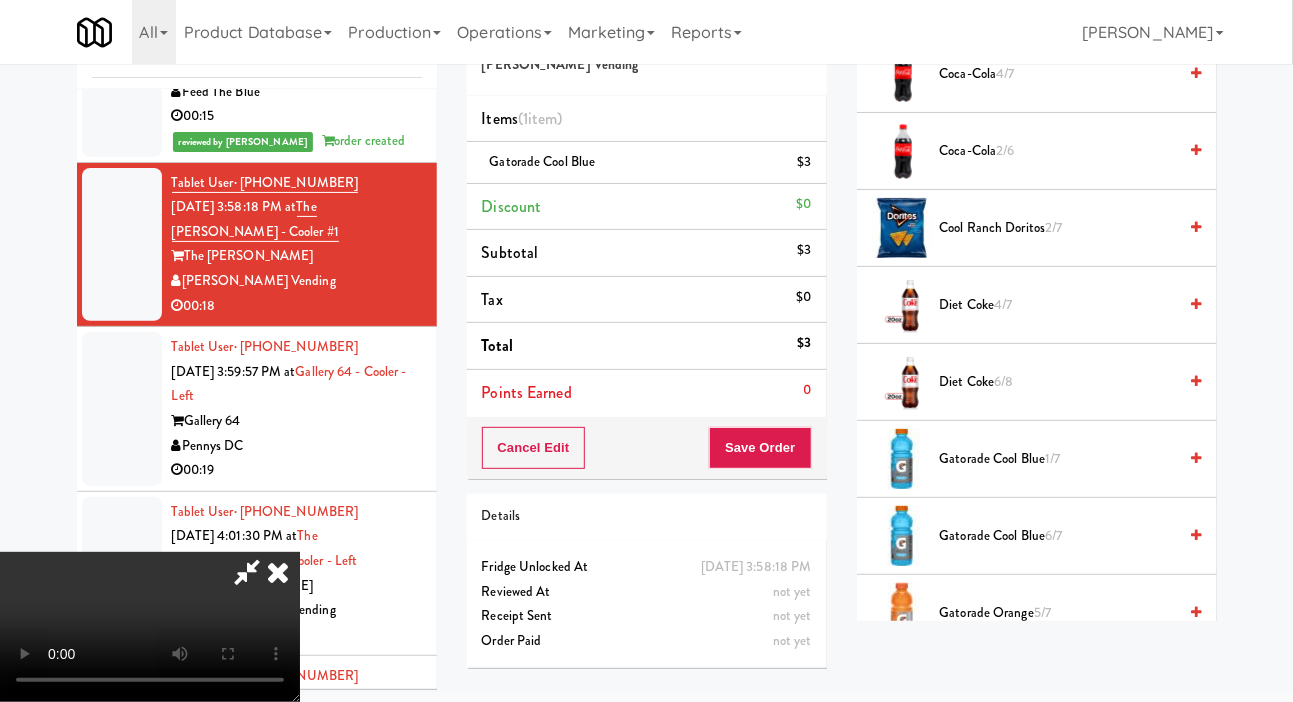 click on "Gatorade Cool Blue  1/7" at bounding box center [1058, 459] 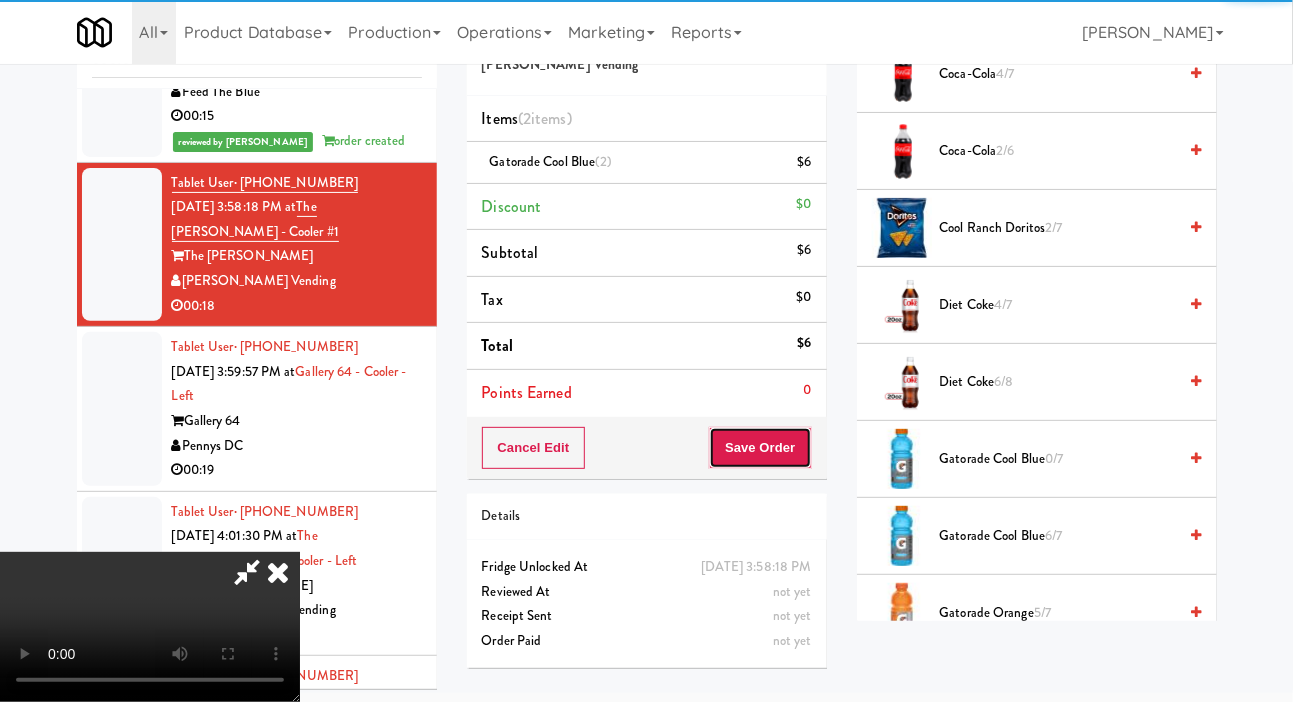 click on "Save Order" at bounding box center (760, 448) 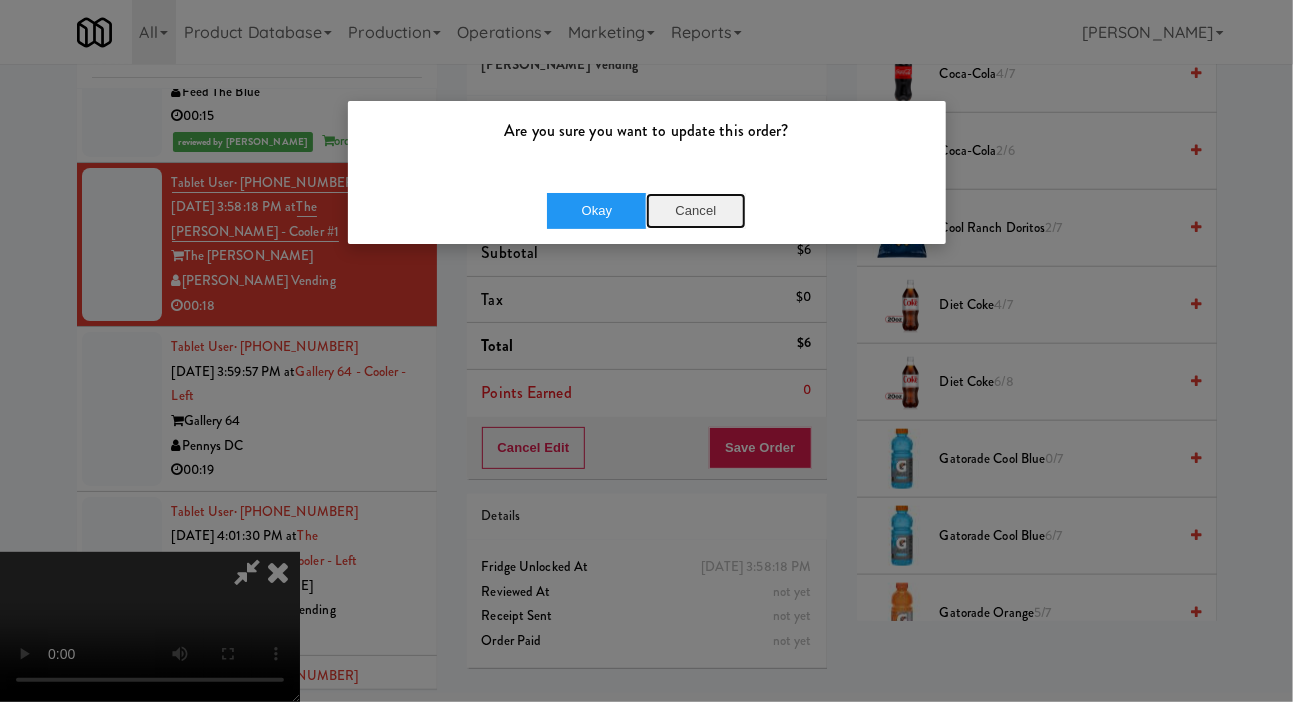 click on "Cancel" at bounding box center (696, 211) 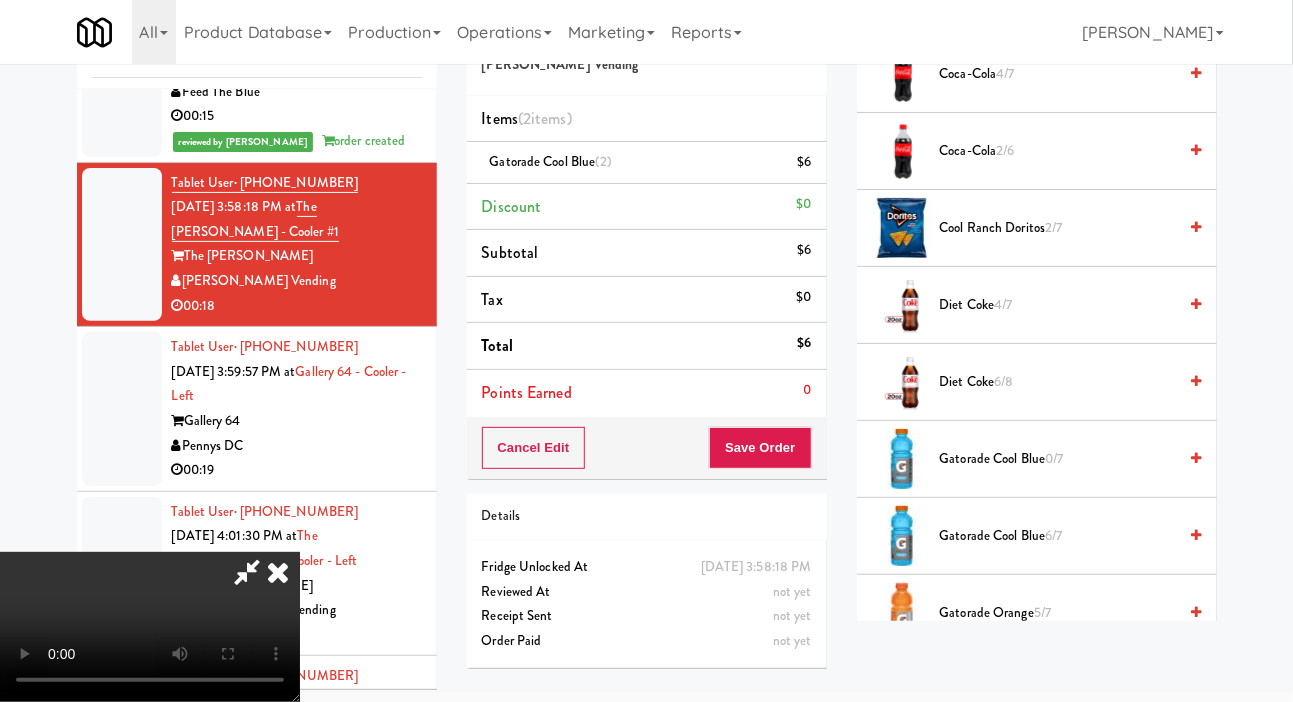 scroll, scrollTop: 73, scrollLeft: 0, axis: vertical 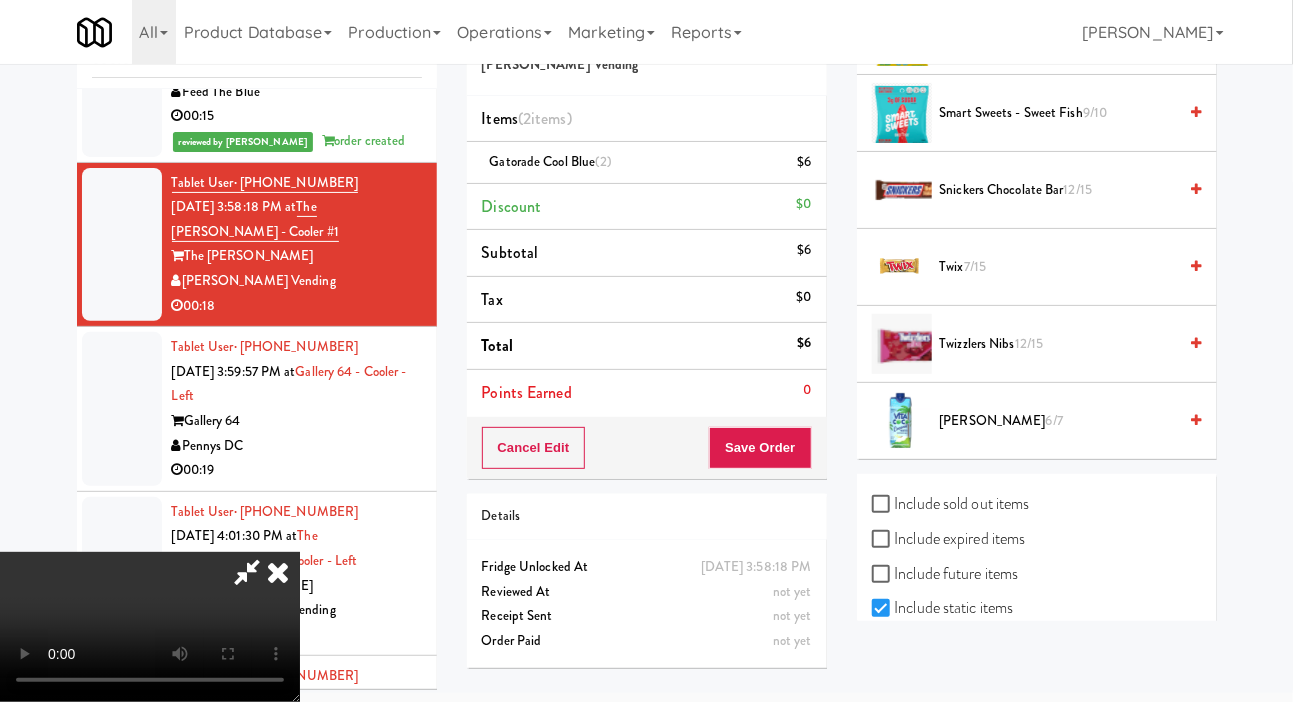 click on "Twix  7/15" at bounding box center (1058, 267) 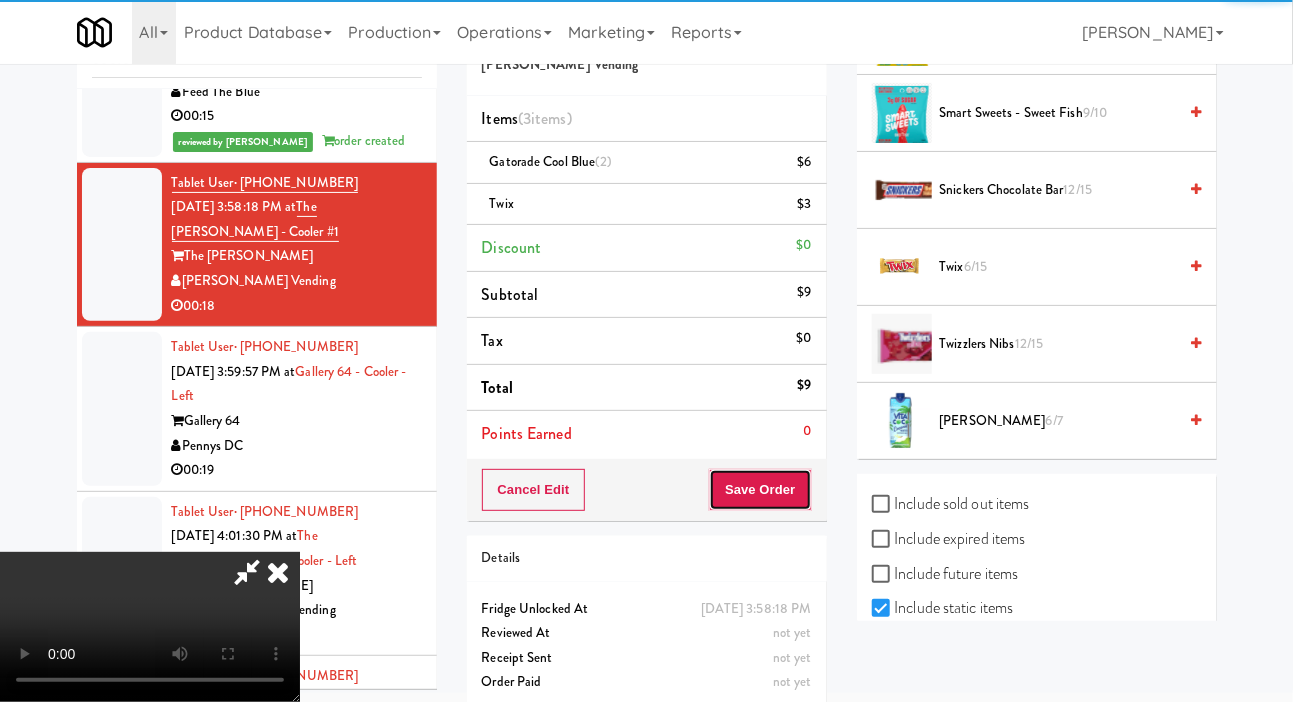 click on "Save Order" at bounding box center (760, 490) 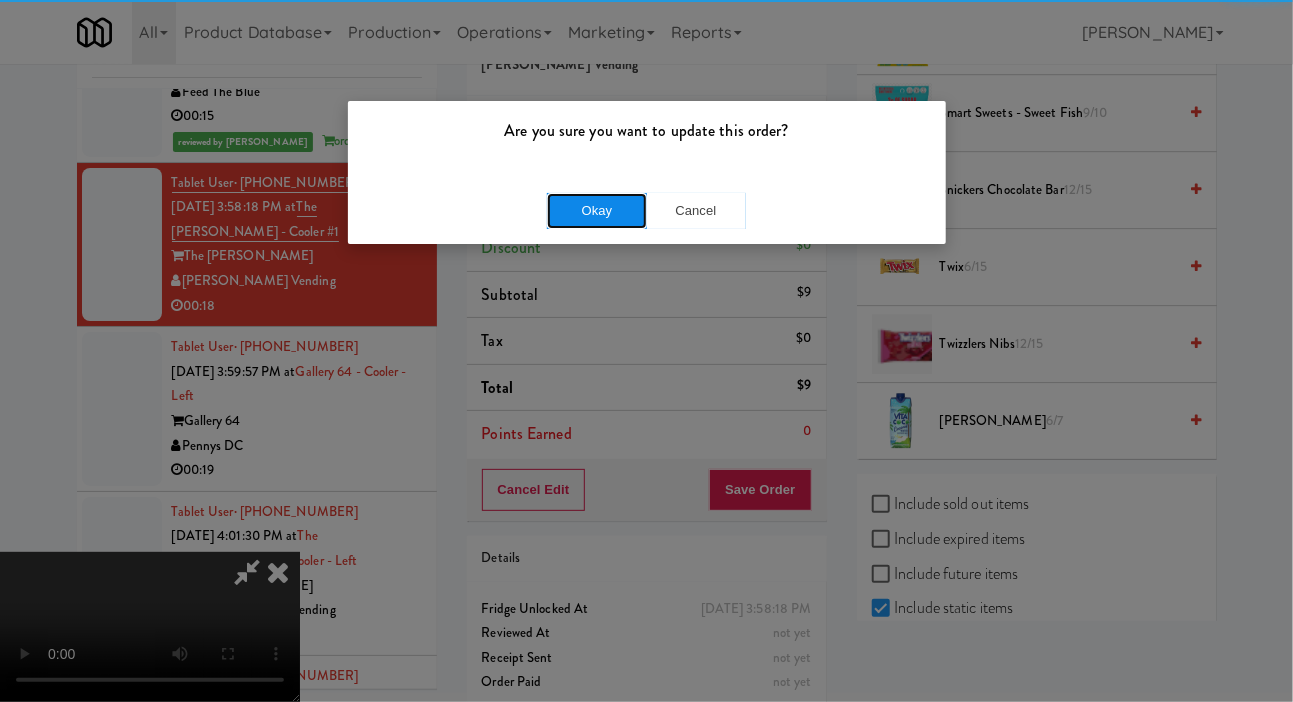 click on "Okay" at bounding box center [597, 211] 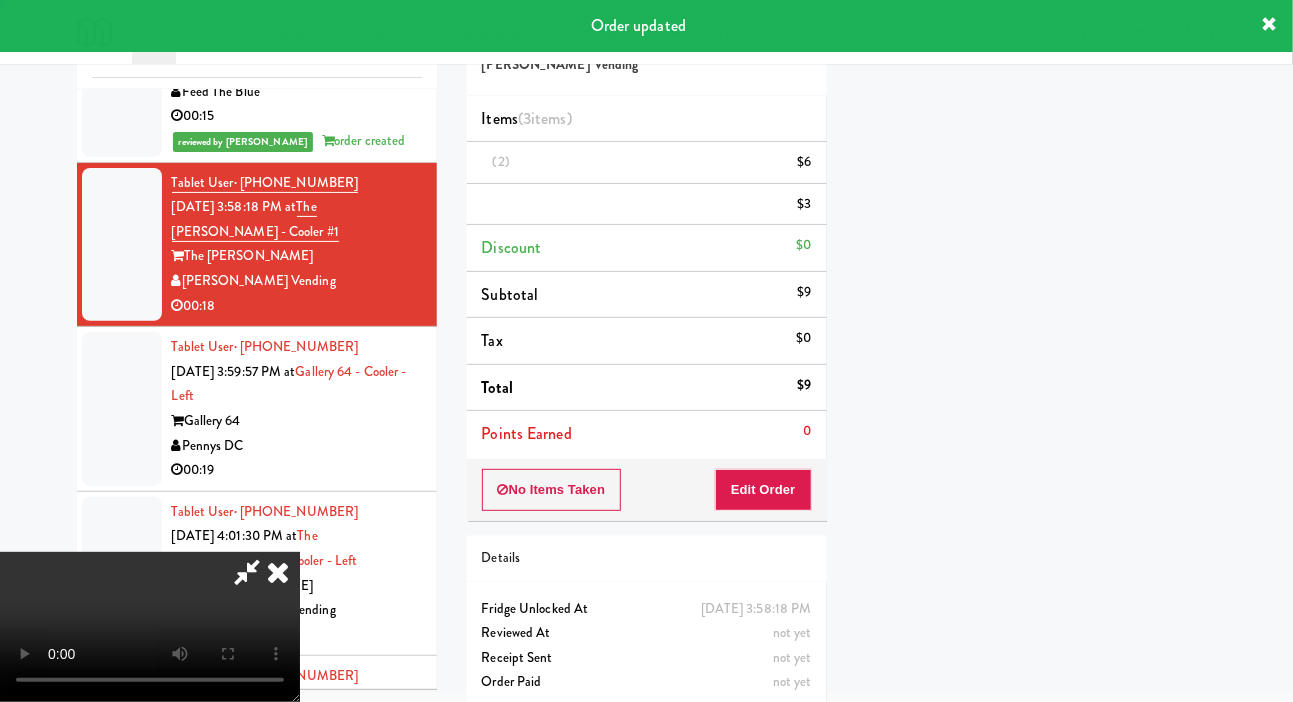 scroll, scrollTop: 116, scrollLeft: 0, axis: vertical 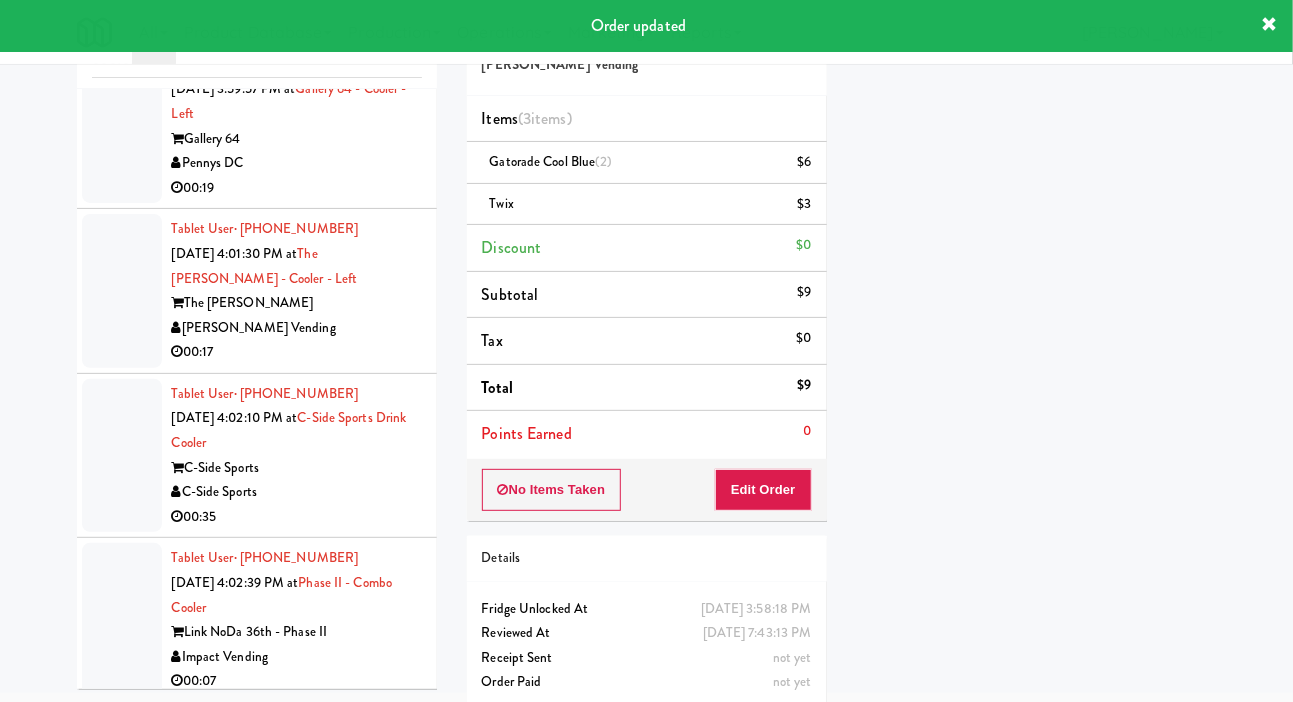 click on "Pennys DC" at bounding box center [297, 163] 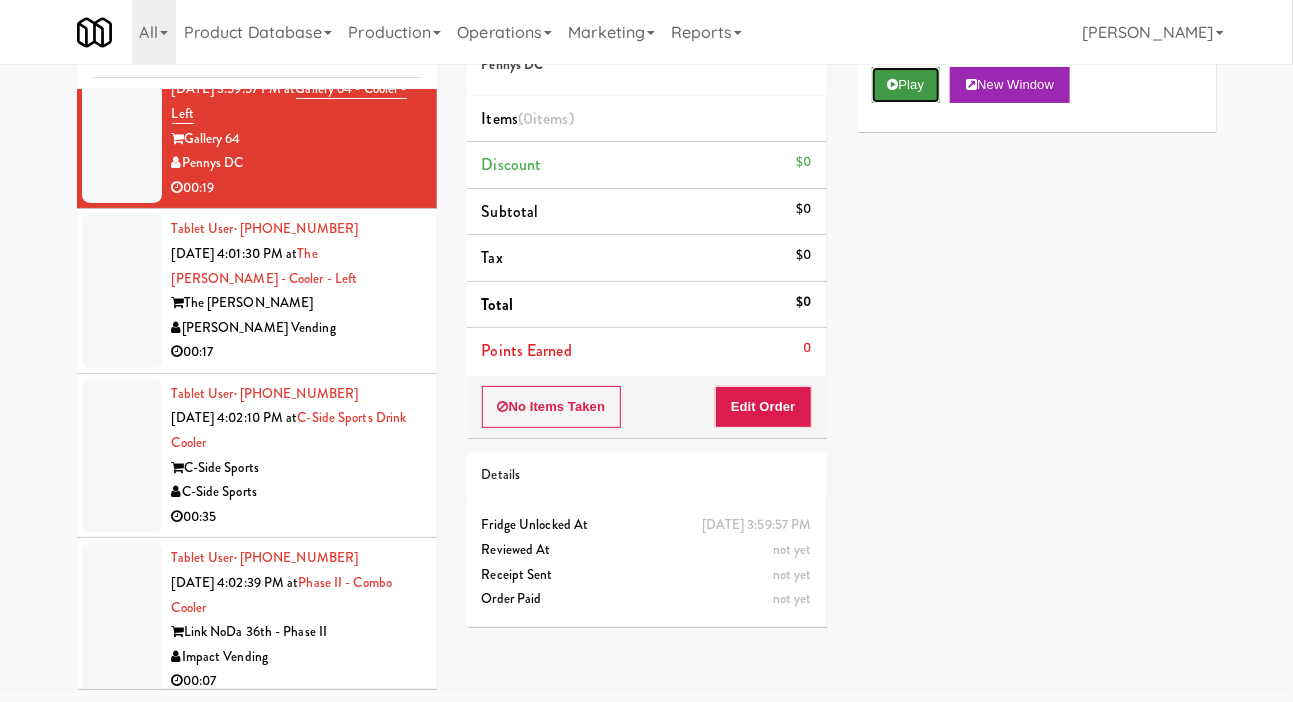 click on "Play" at bounding box center (906, 85) 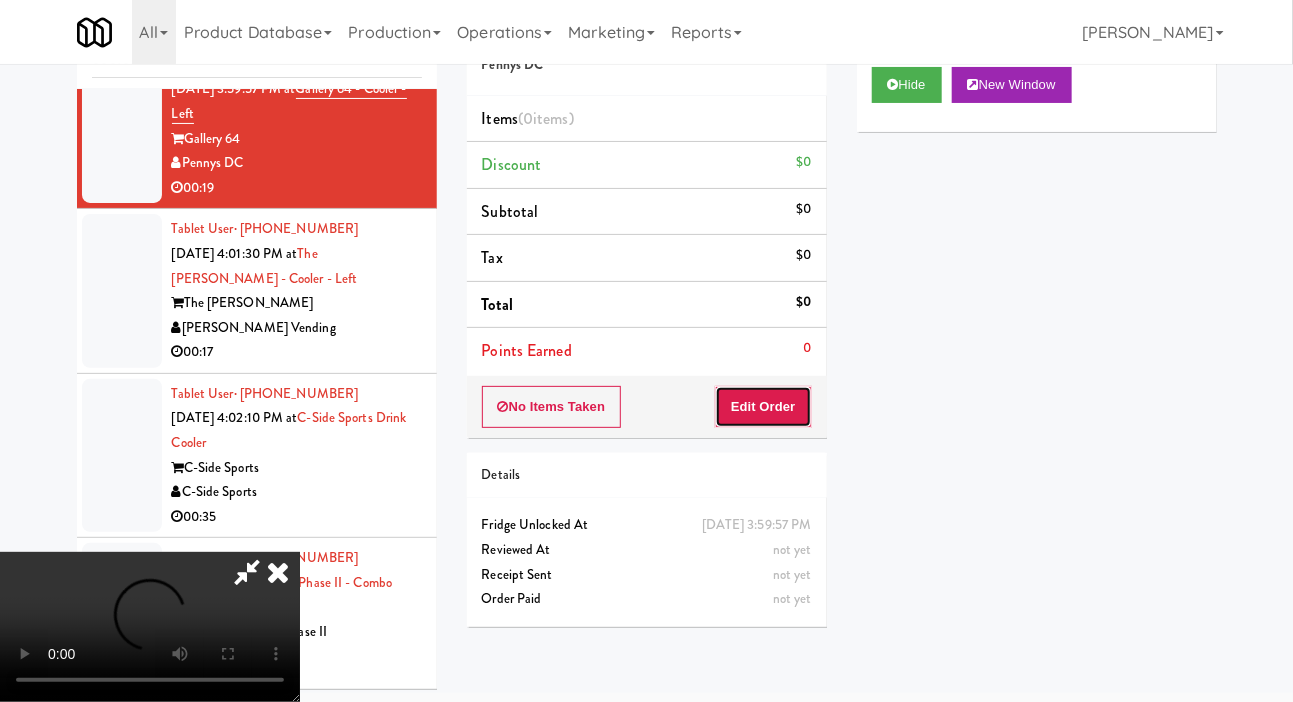 click on "Edit Order" at bounding box center [763, 407] 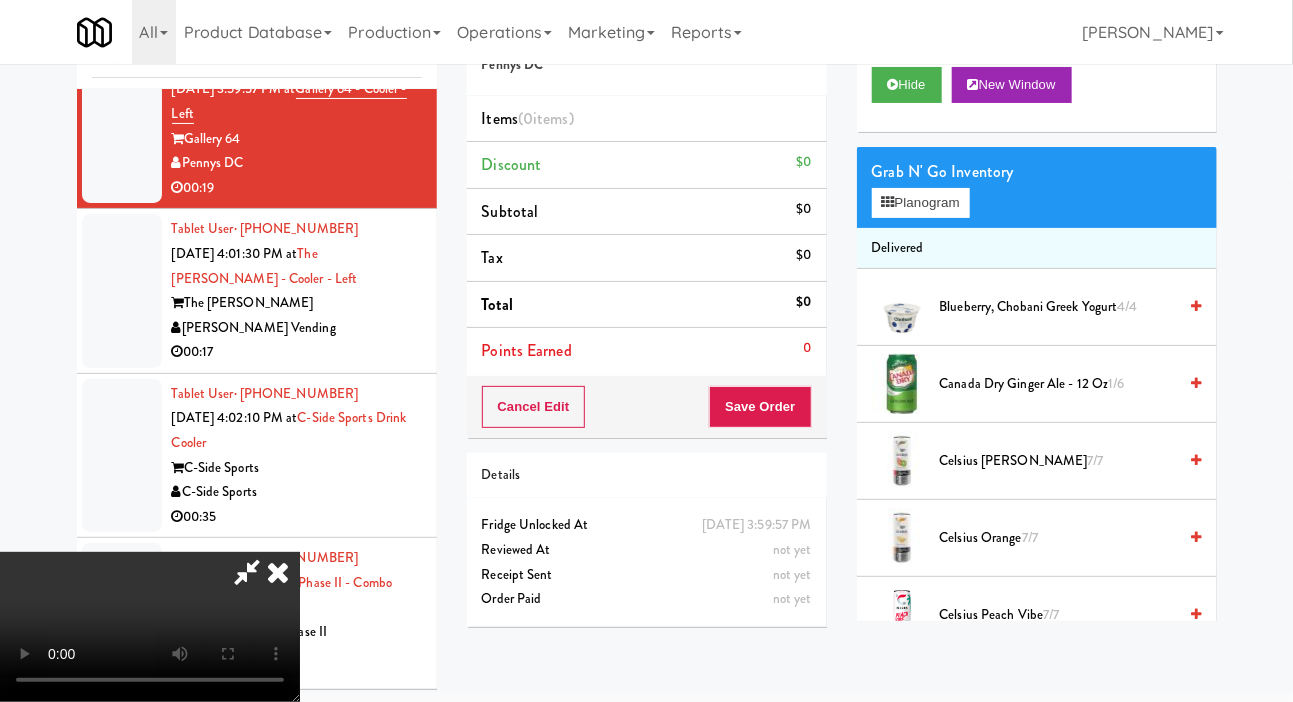 scroll, scrollTop: 73, scrollLeft: 0, axis: vertical 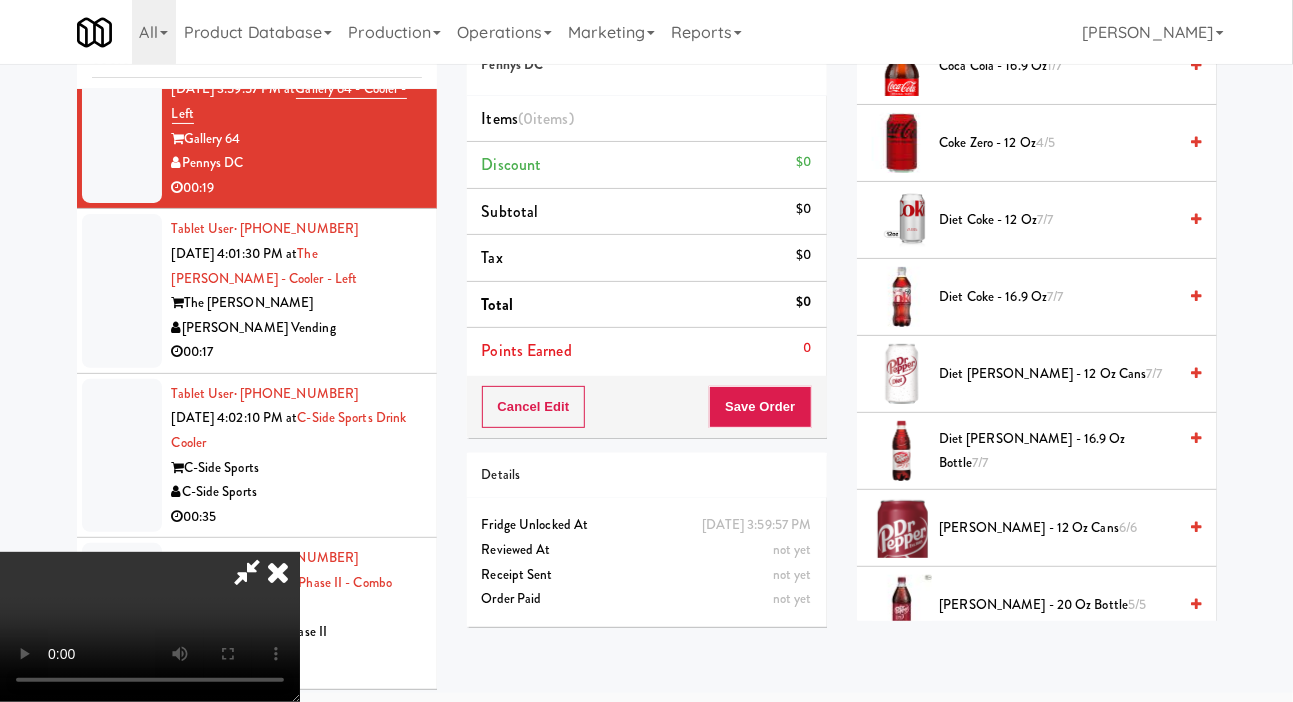 click on "[PERSON_NAME] - 12 oz cans  6/6" at bounding box center (1058, 528) 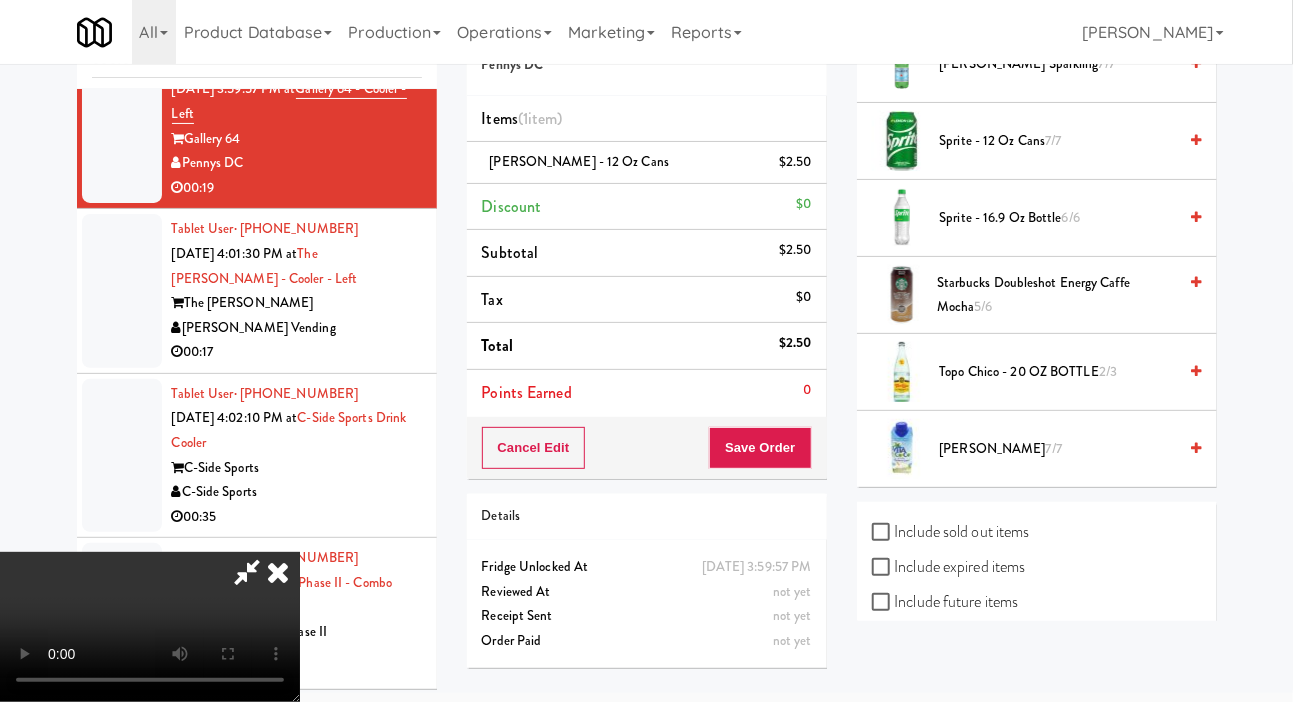 scroll, scrollTop: 2478, scrollLeft: 0, axis: vertical 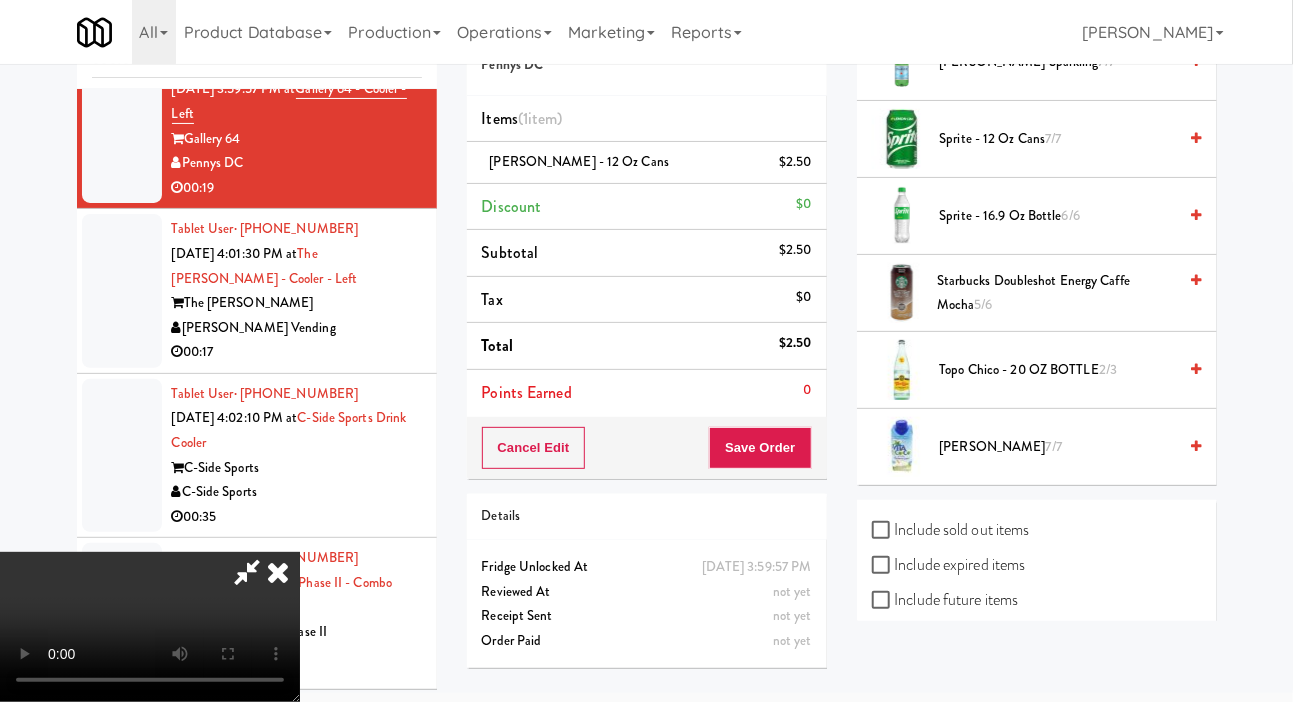 click on "Sprite - 12 oz cans  7/7" at bounding box center [1058, 139] 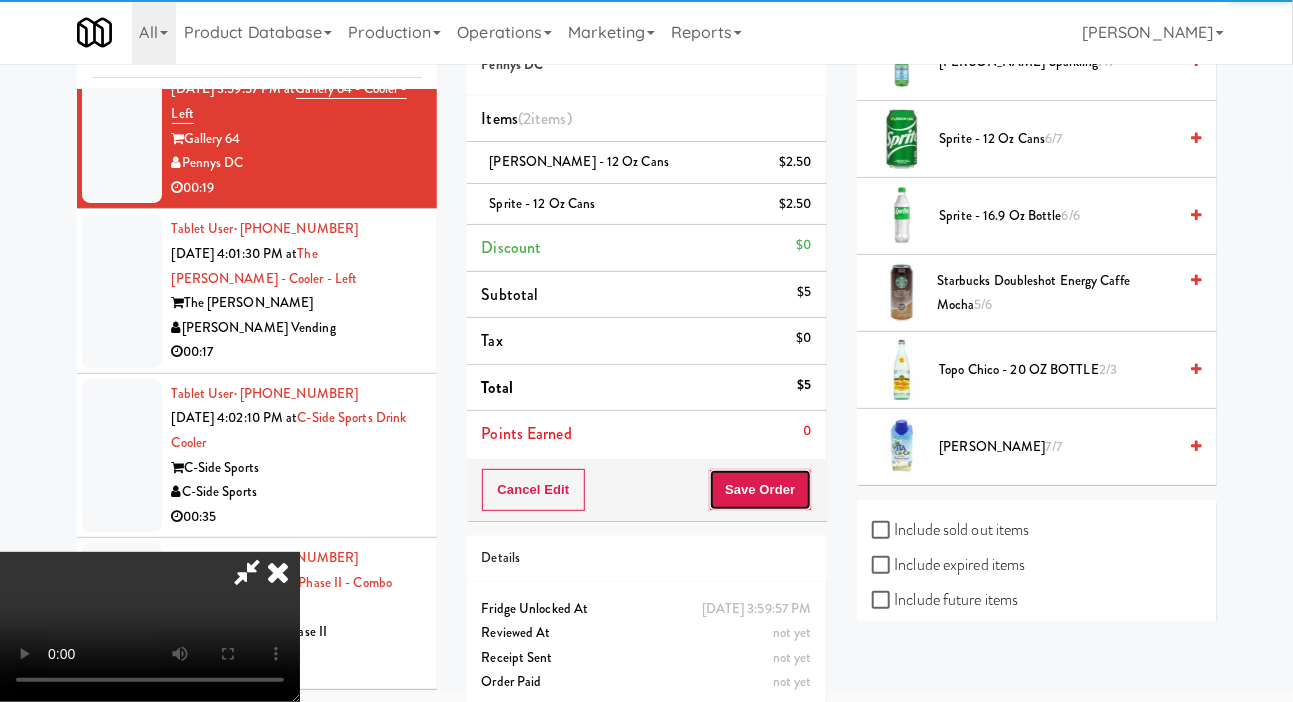 click on "Save Order" at bounding box center [760, 490] 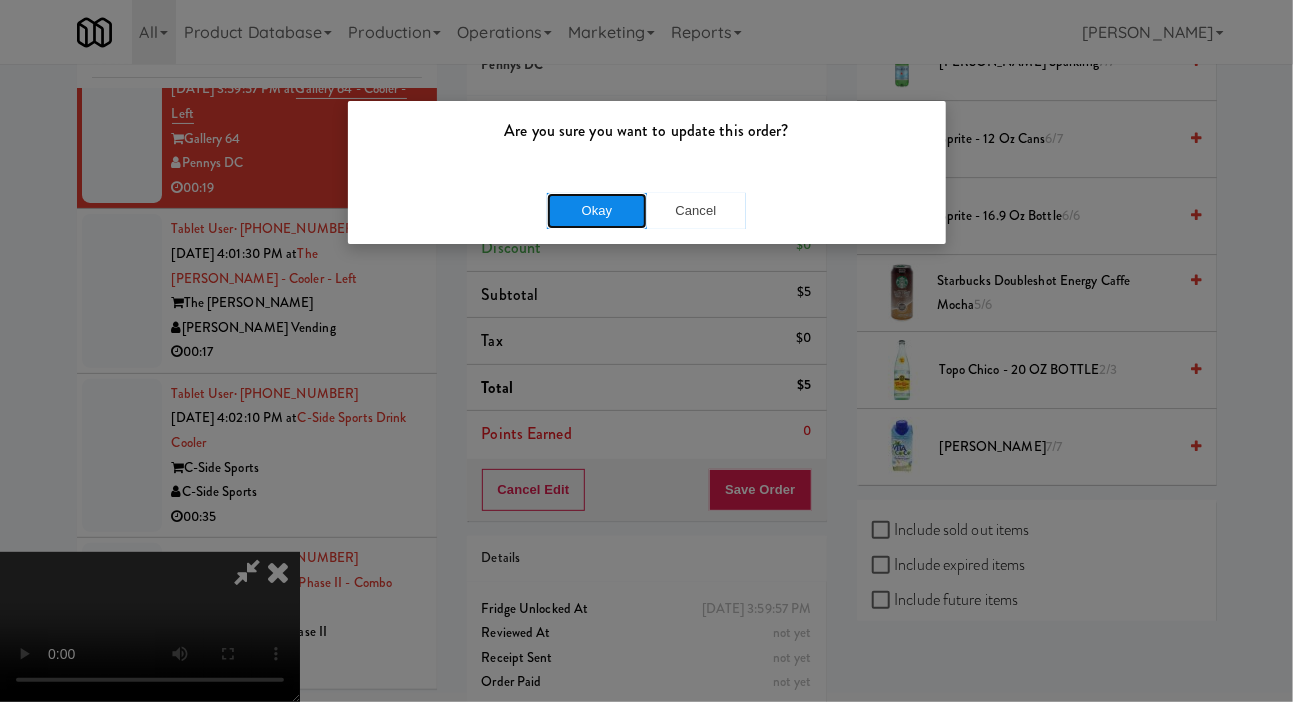 click on "Okay" at bounding box center [597, 211] 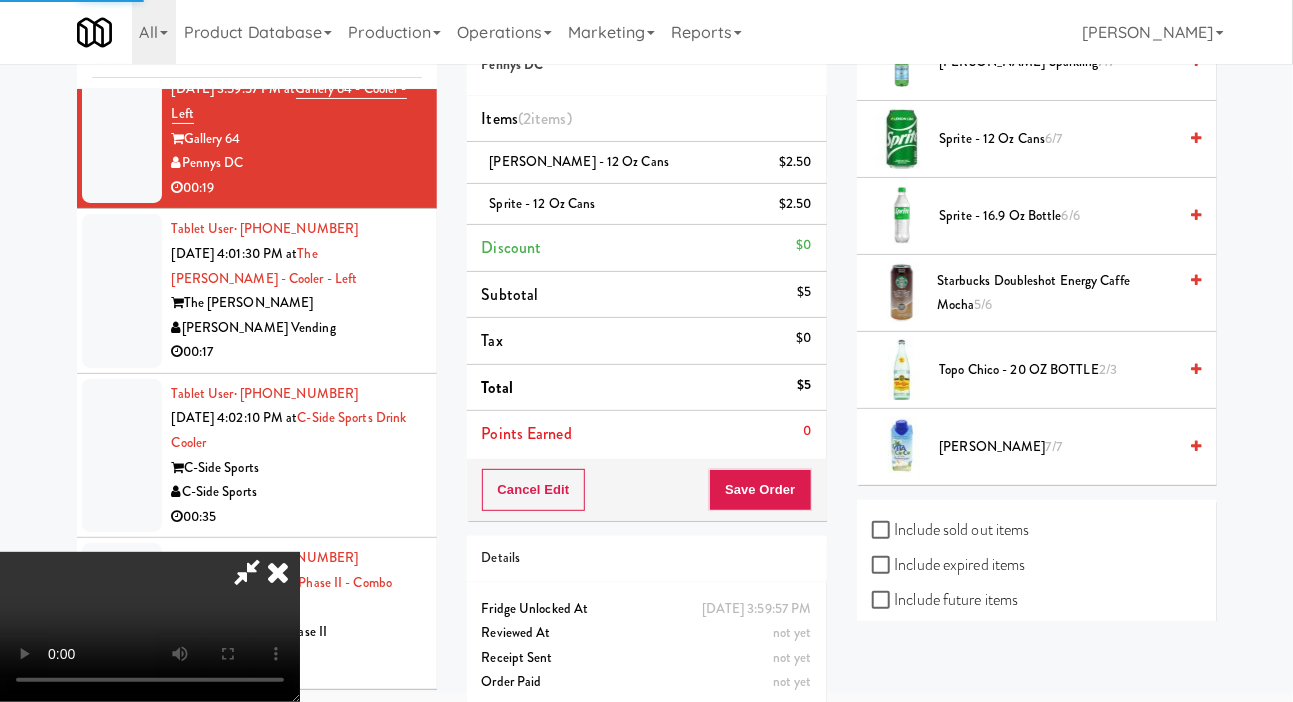 scroll, scrollTop: 116, scrollLeft: 0, axis: vertical 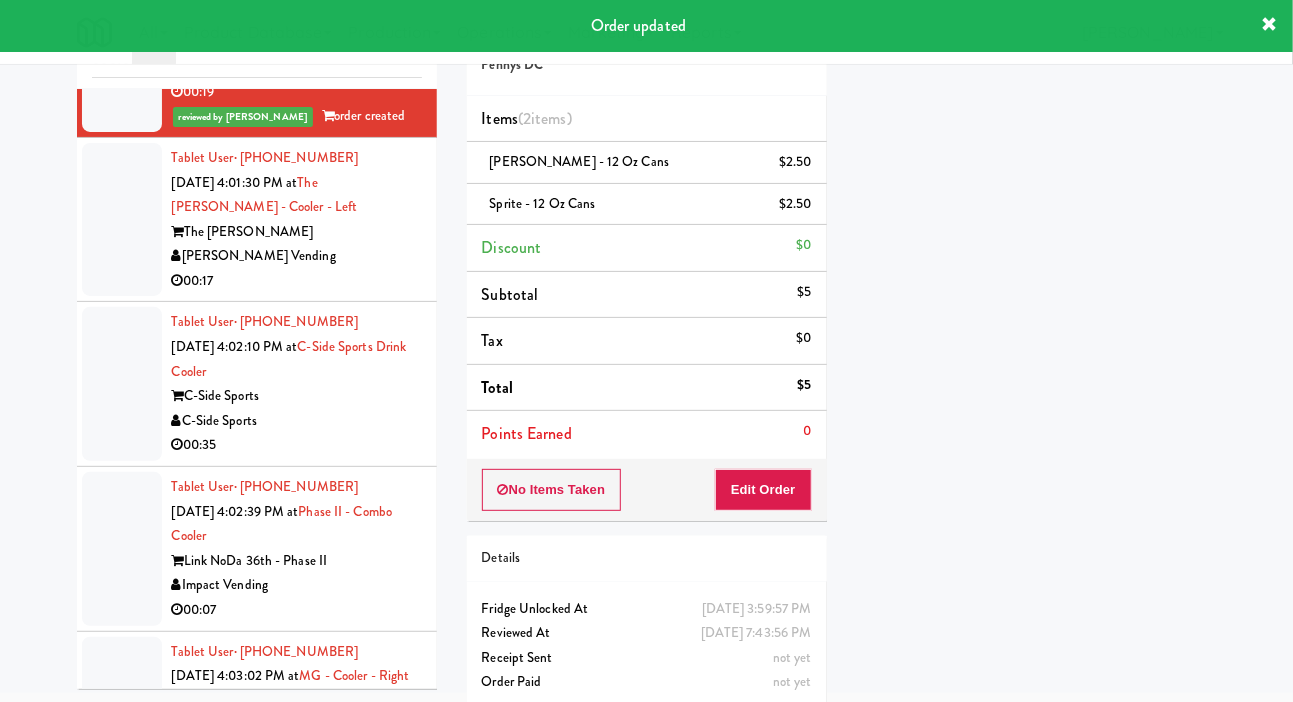 click on "[PERSON_NAME] Vending" at bounding box center (297, 256) 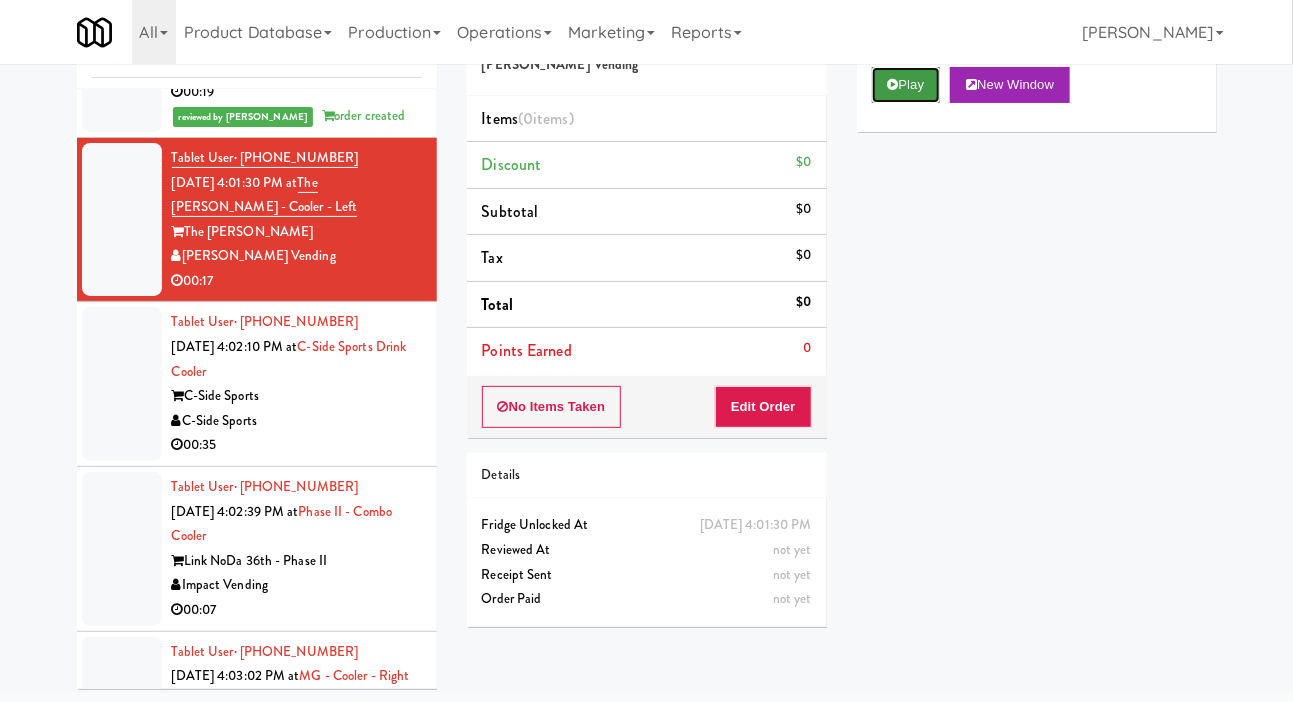 click on "Play" at bounding box center (906, 85) 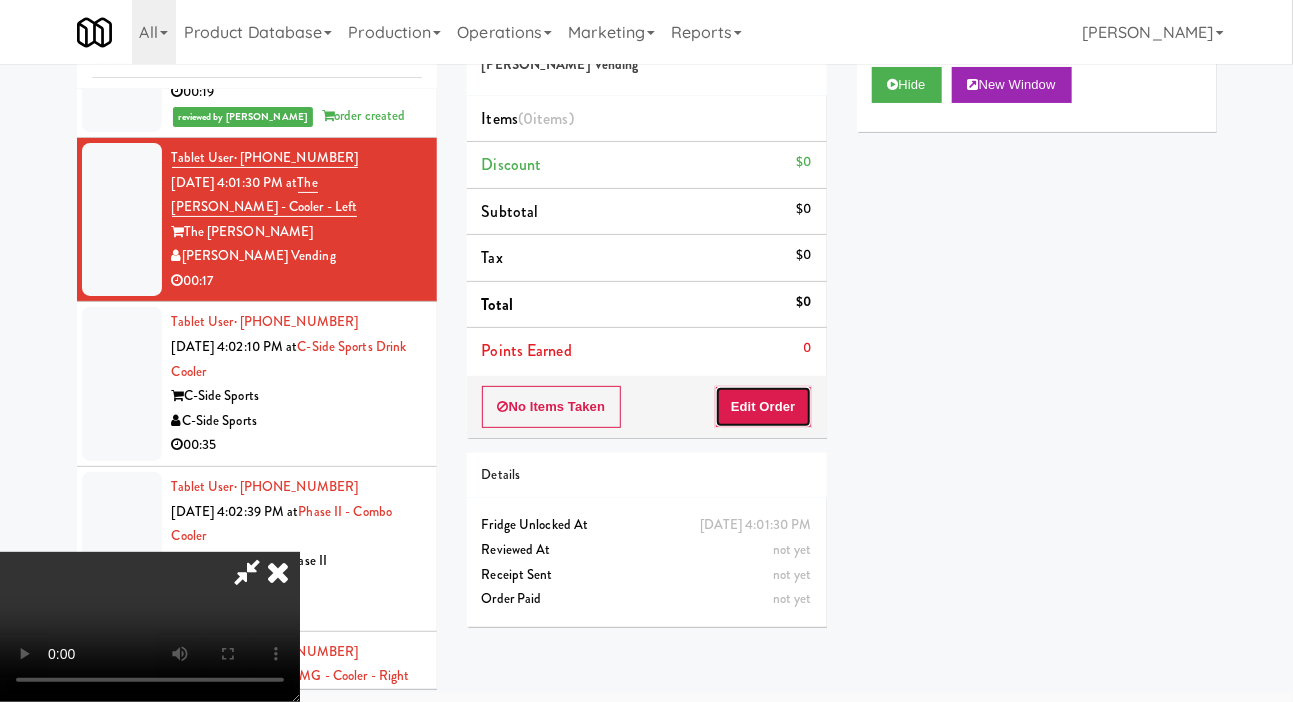 click on "Edit Order" at bounding box center (763, 407) 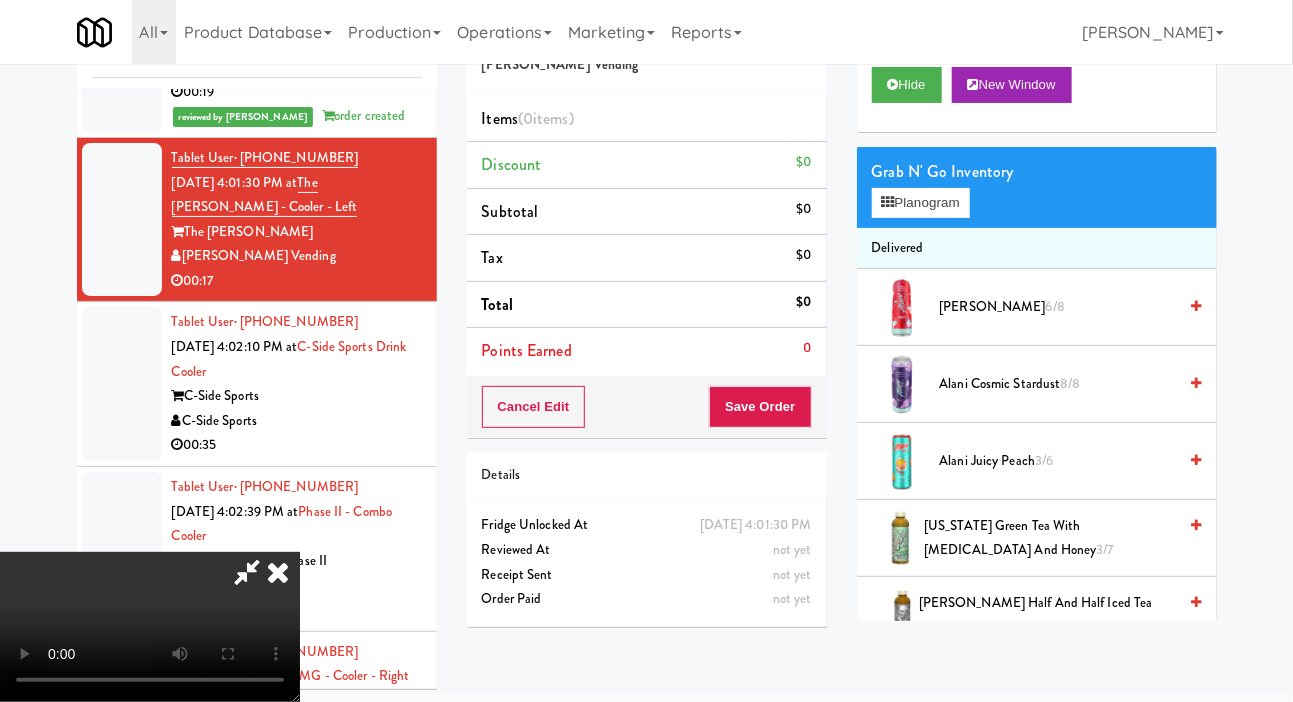 scroll, scrollTop: 73, scrollLeft: 0, axis: vertical 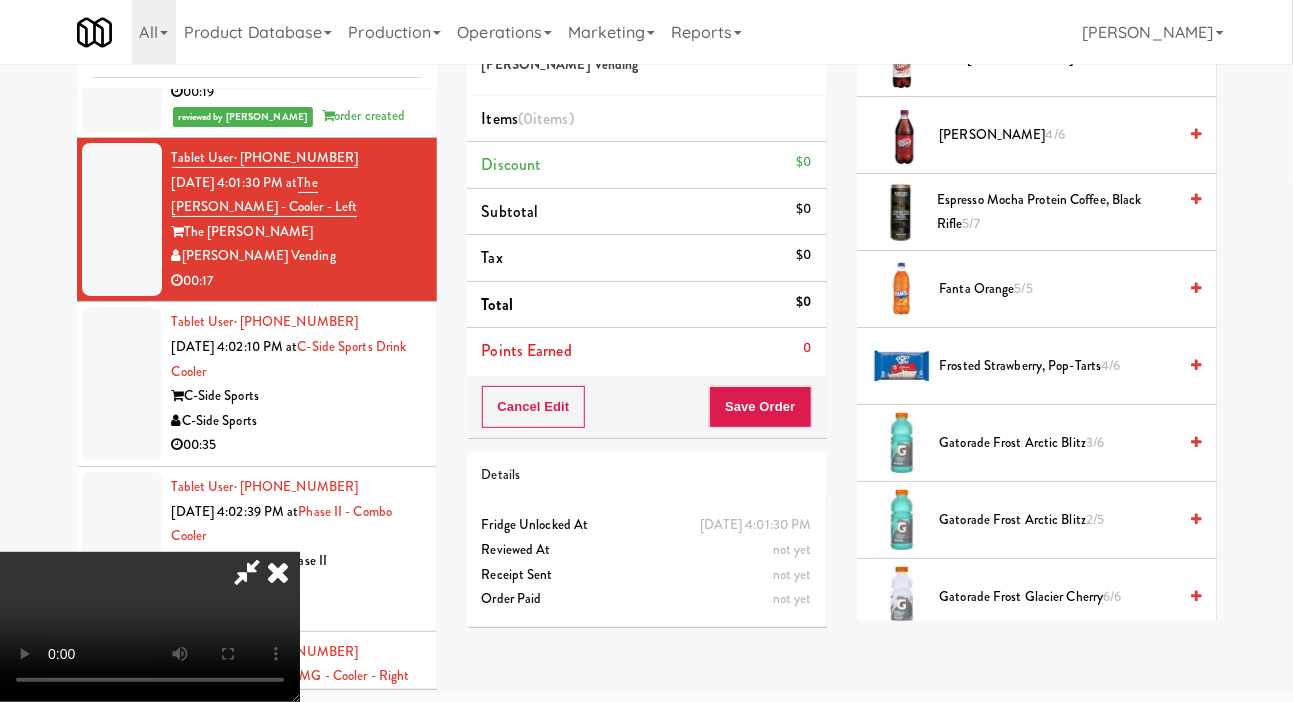click on "Fanta Orange  5/5" at bounding box center (1058, 289) 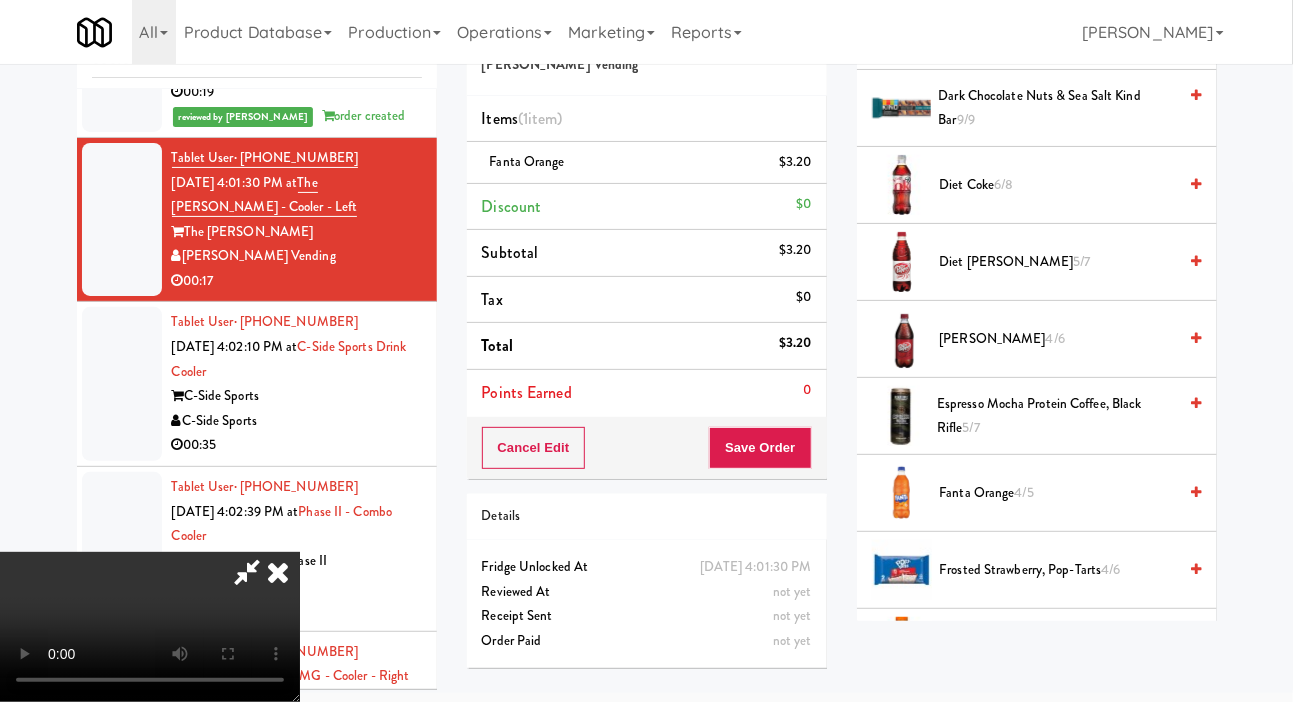 scroll, scrollTop: 1047, scrollLeft: 0, axis: vertical 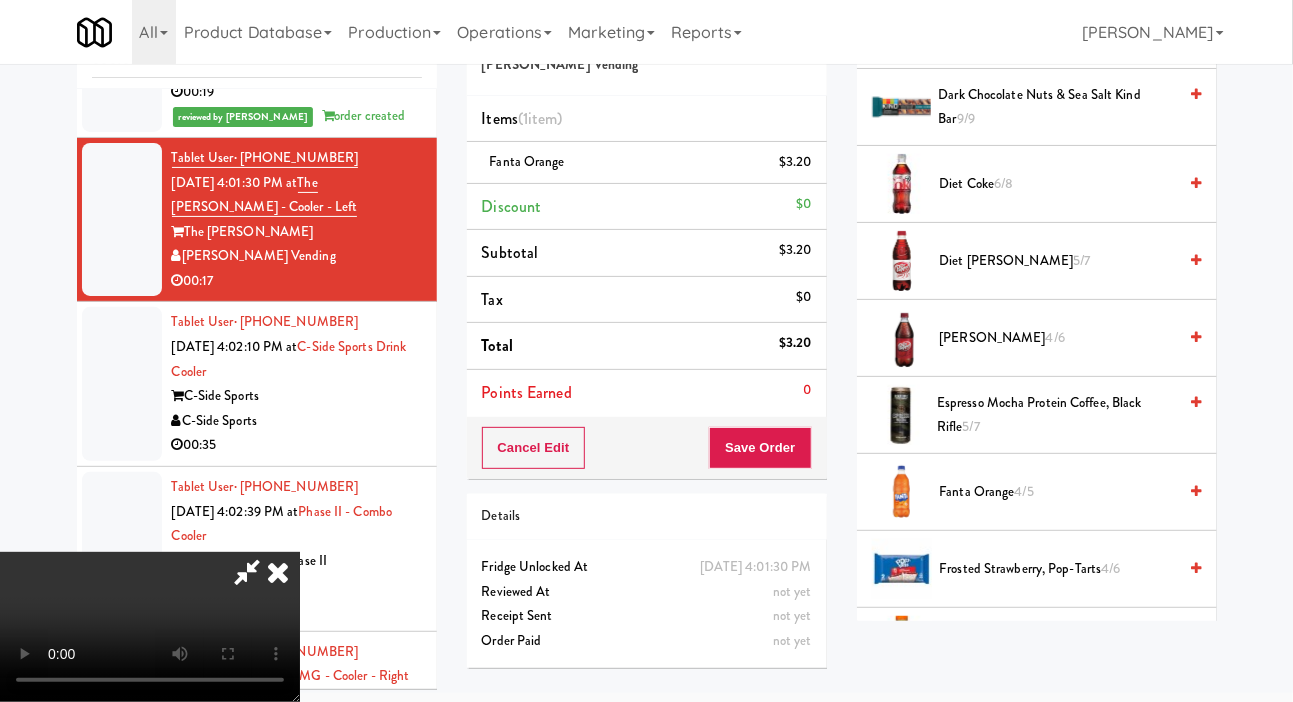 click on "[PERSON_NAME]  4/6" at bounding box center [1058, 338] 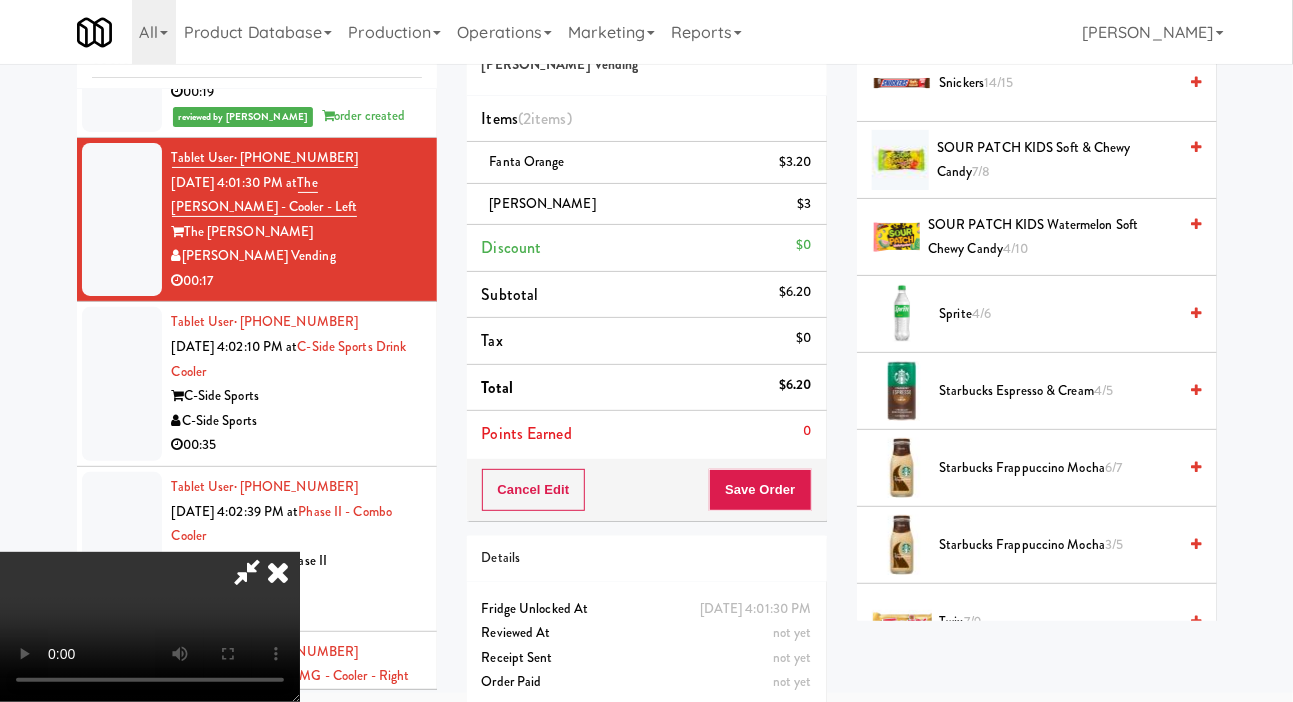 scroll, scrollTop: 2811, scrollLeft: 0, axis: vertical 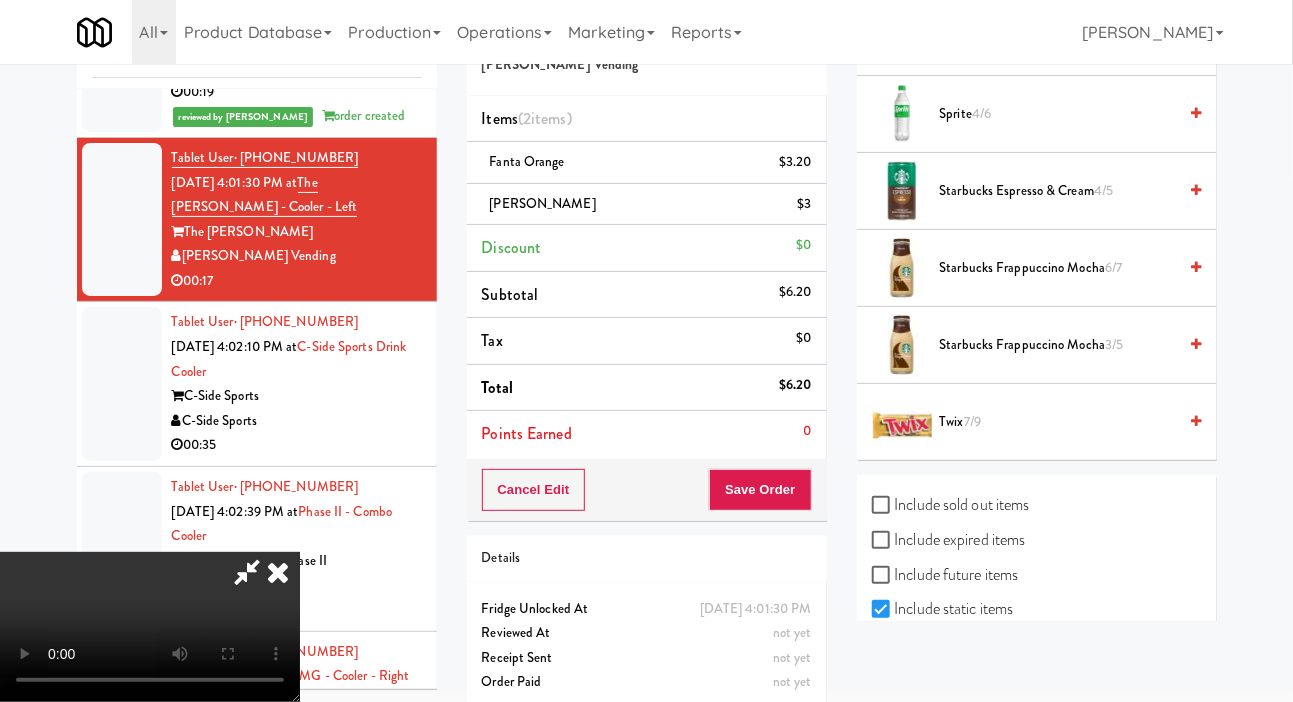 click on "Starbucks Frappuccino Mocha  3/5" at bounding box center (1058, 345) 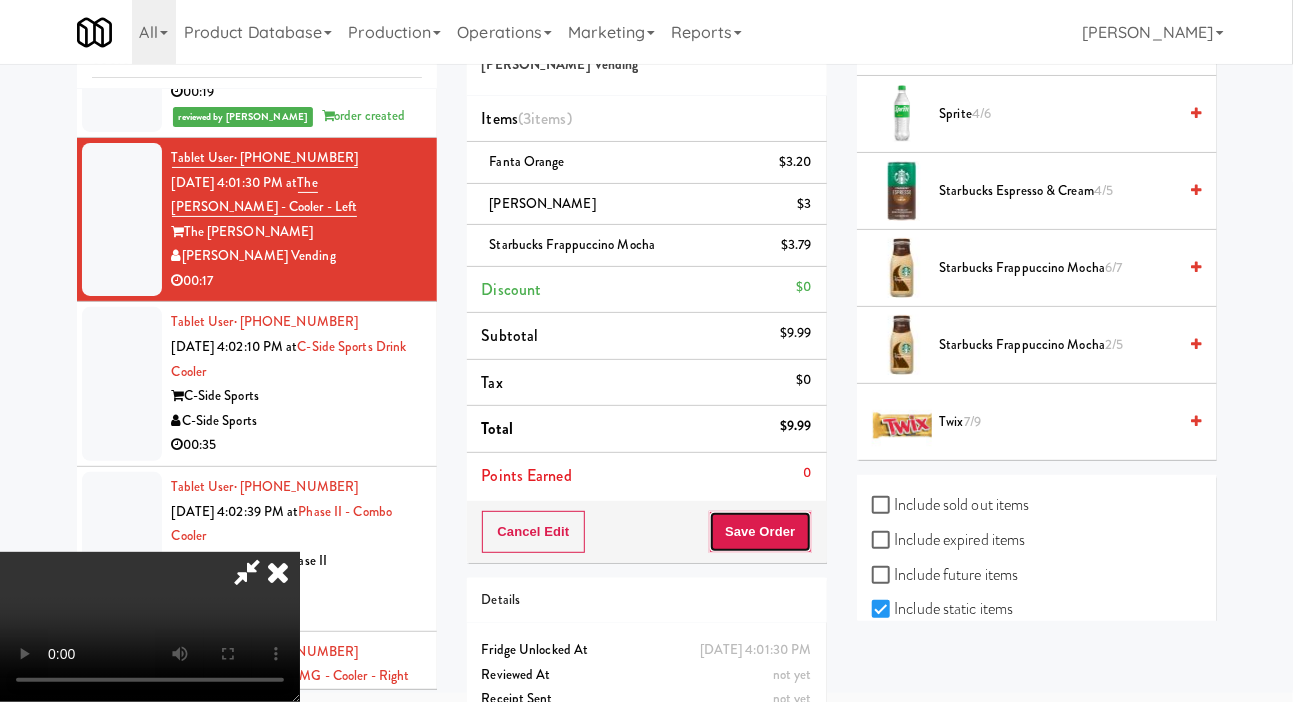click on "Save Order" at bounding box center [760, 532] 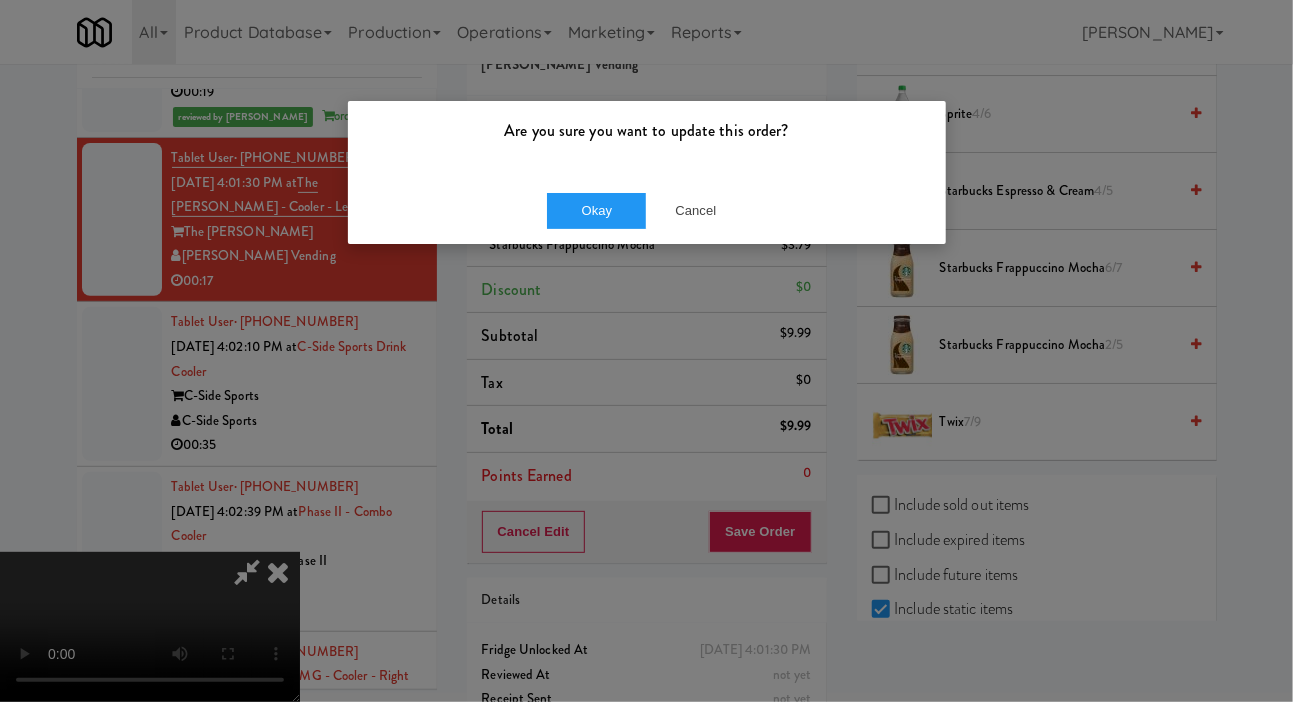 click on "Okay Cancel" at bounding box center [647, 210] 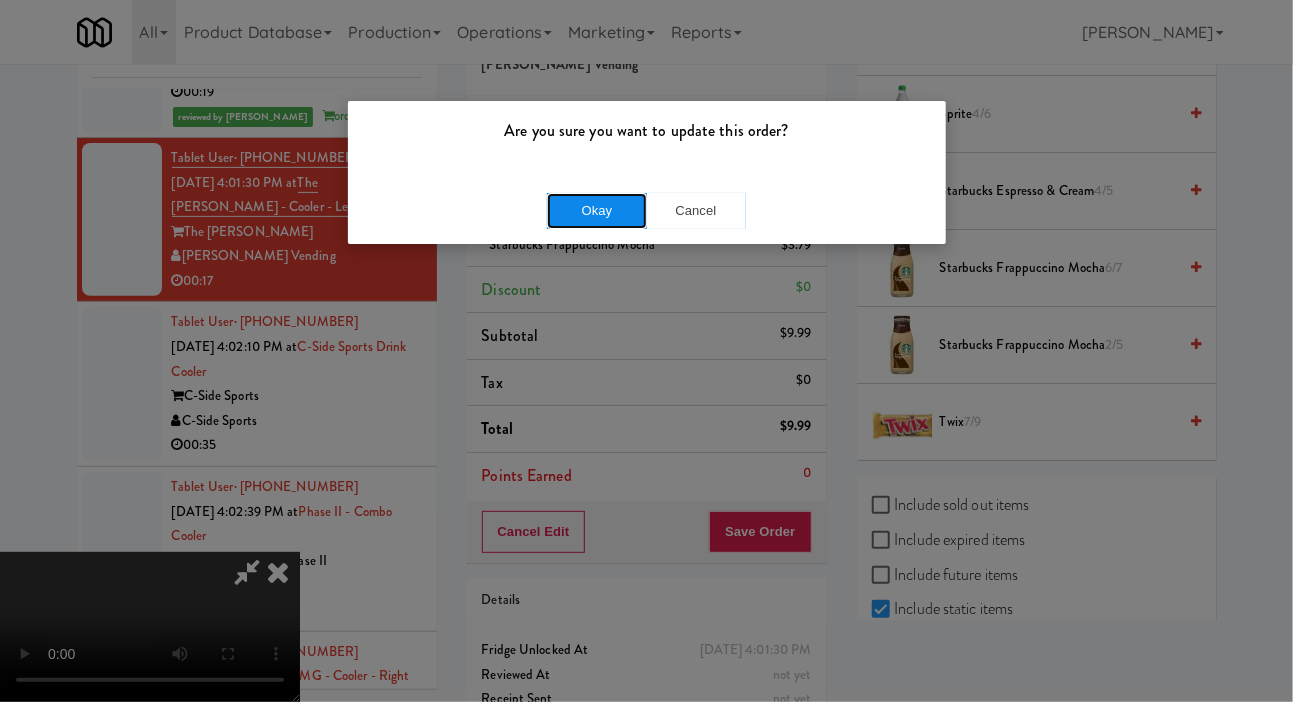 click on "Okay" at bounding box center (597, 211) 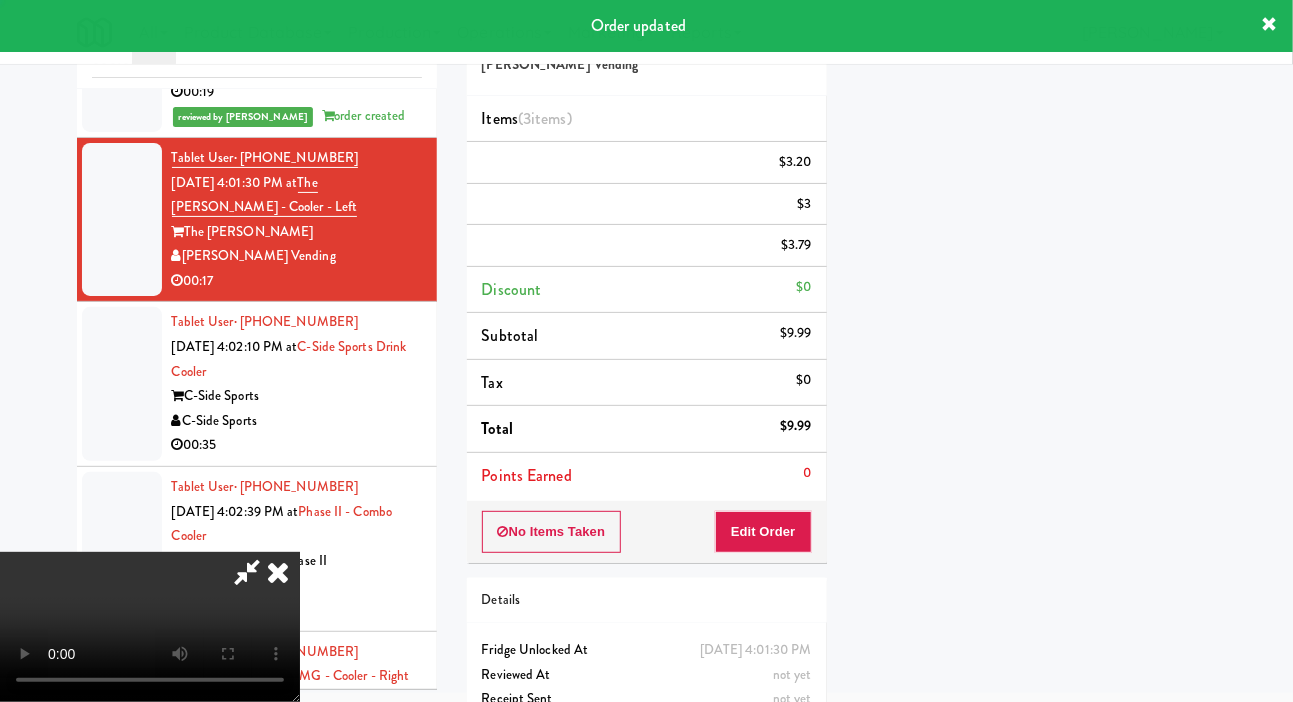 scroll, scrollTop: 116, scrollLeft: 0, axis: vertical 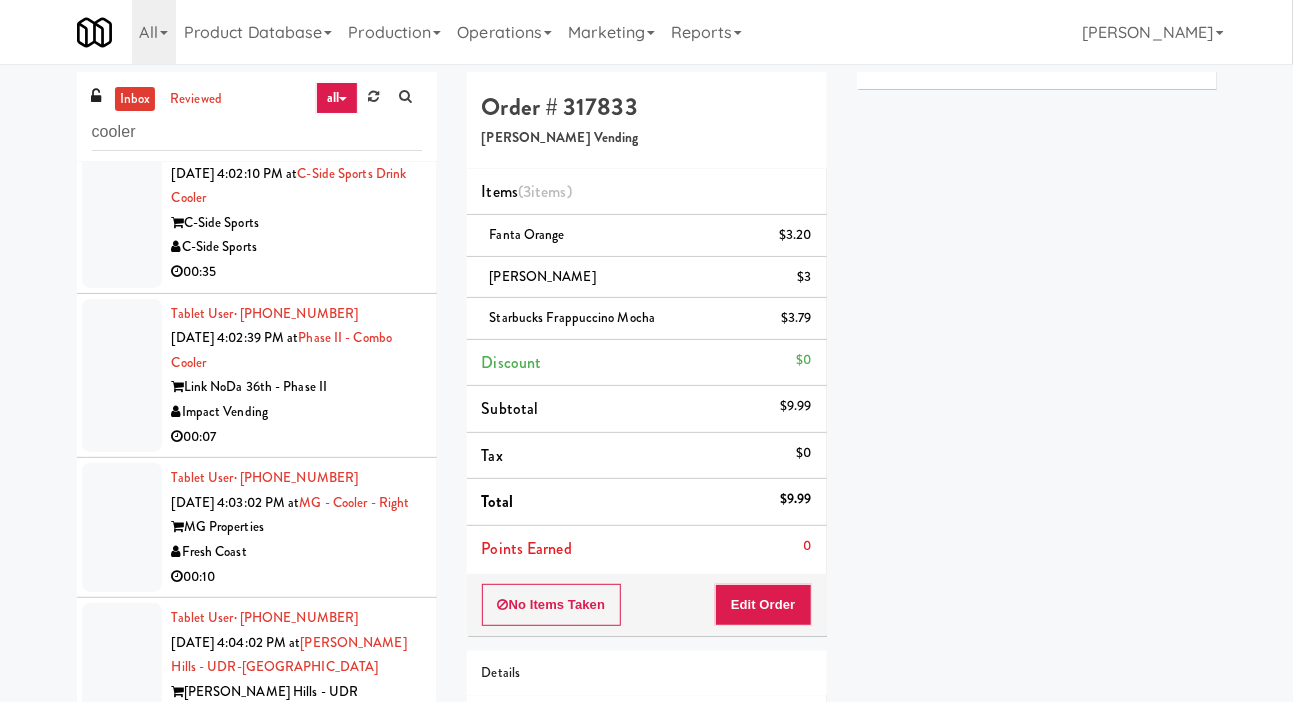 click on "C-Side Sports" at bounding box center [297, 223] 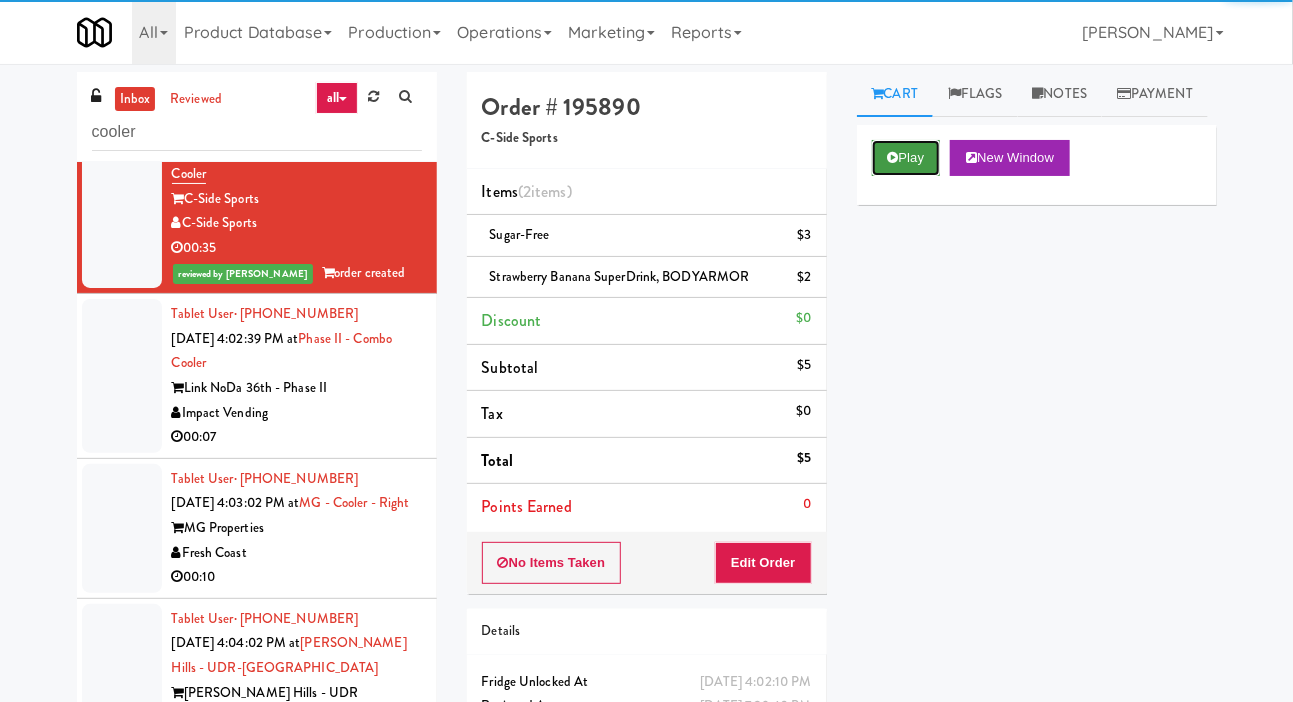 click on "Play" at bounding box center (906, 158) 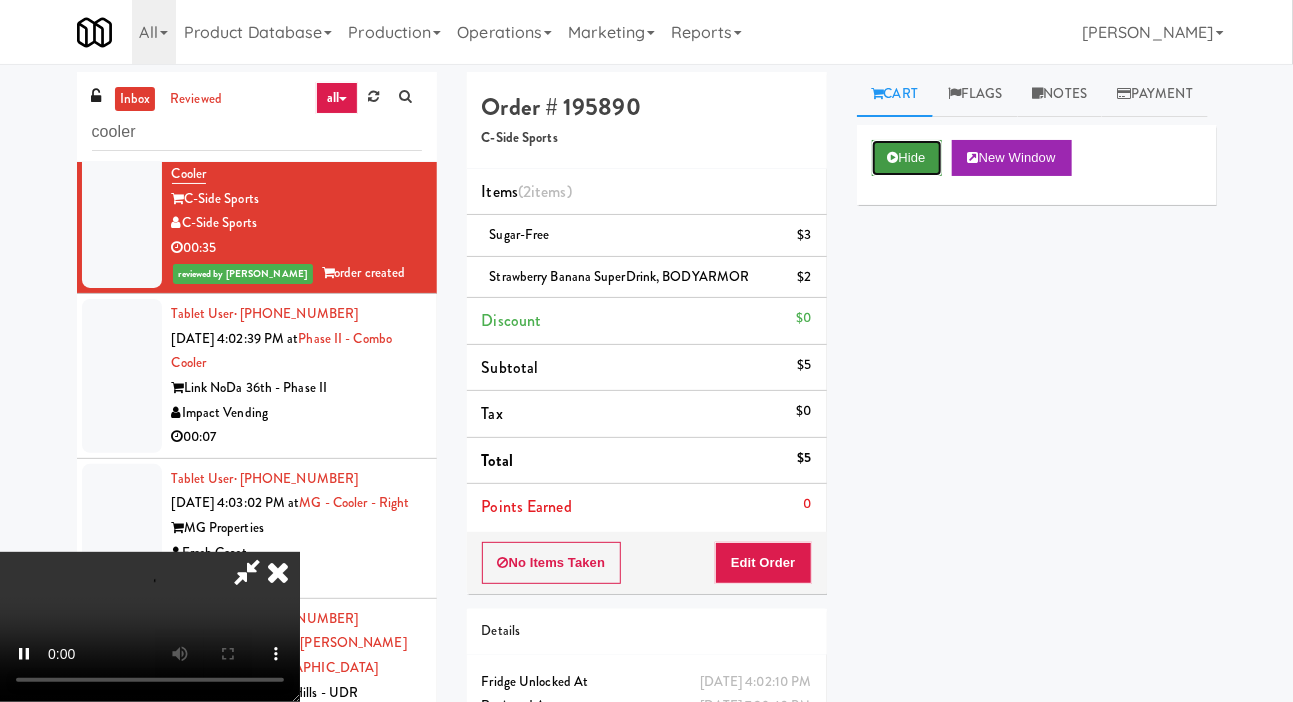 scroll, scrollTop: 6674, scrollLeft: 0, axis: vertical 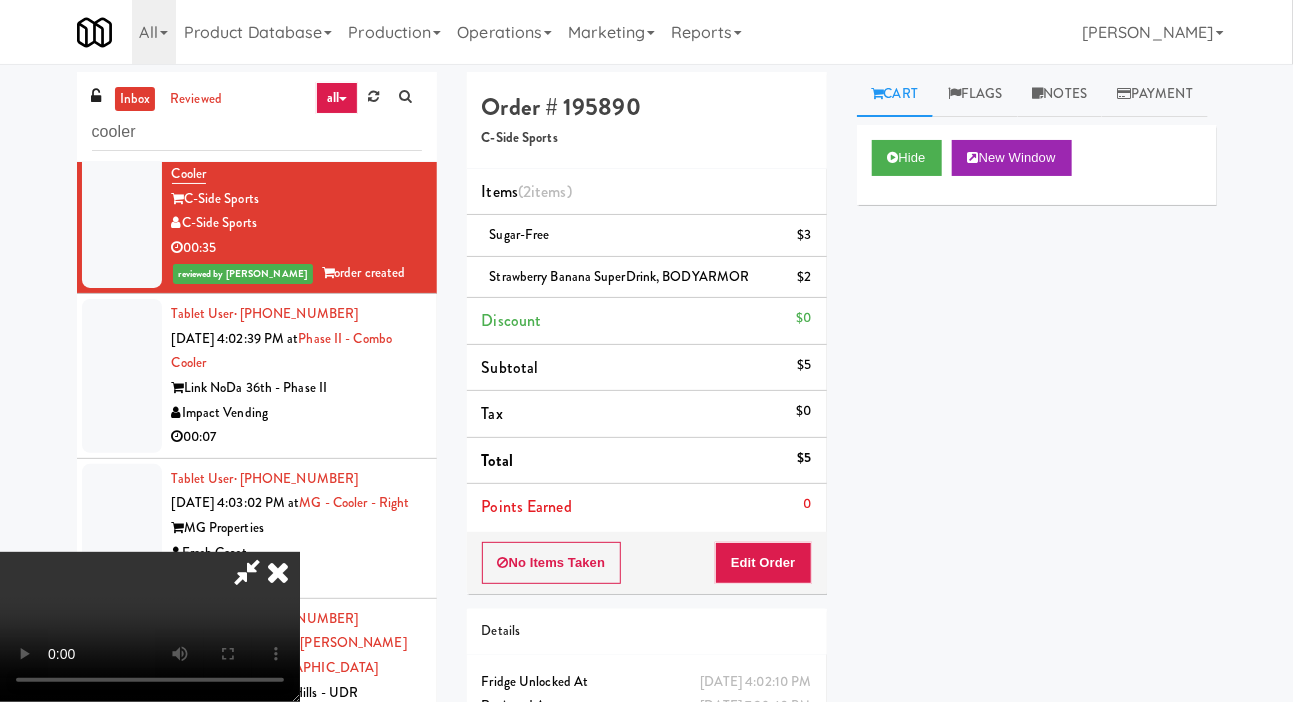 click on "Link NoDa 36th - Phase II" at bounding box center (297, 388) 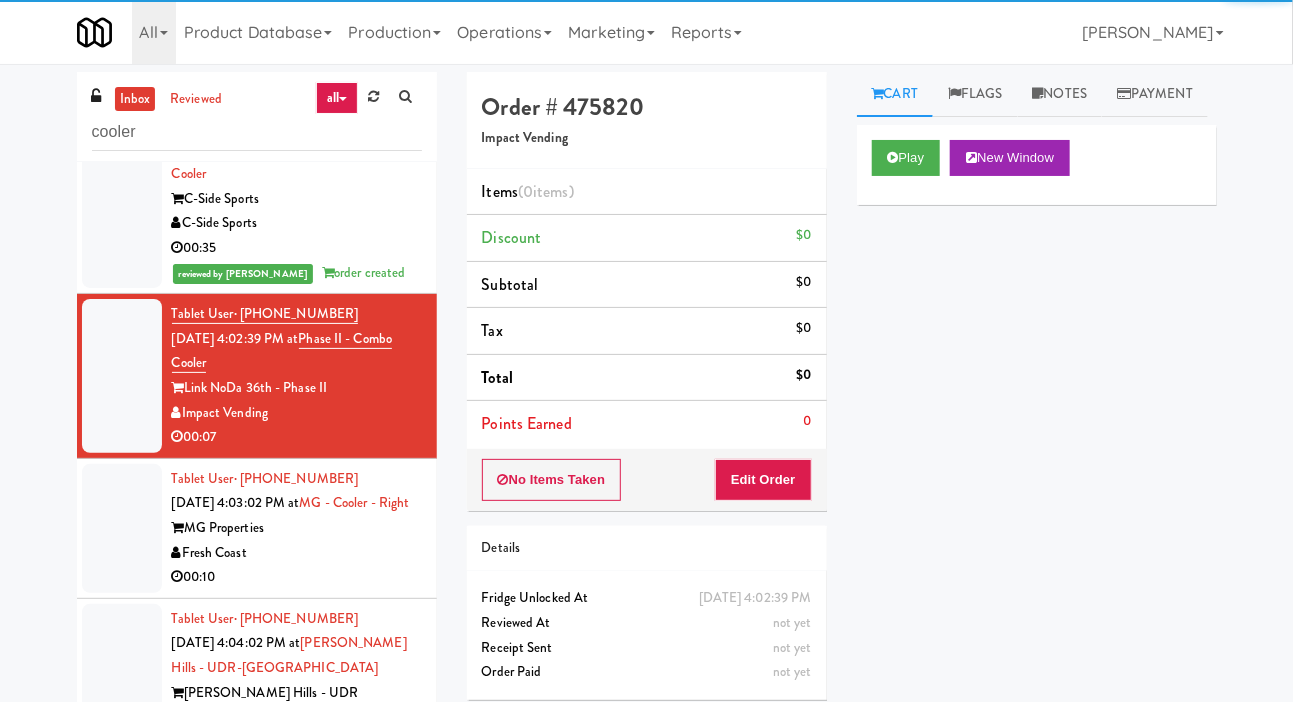 scroll, scrollTop: 6735, scrollLeft: 0, axis: vertical 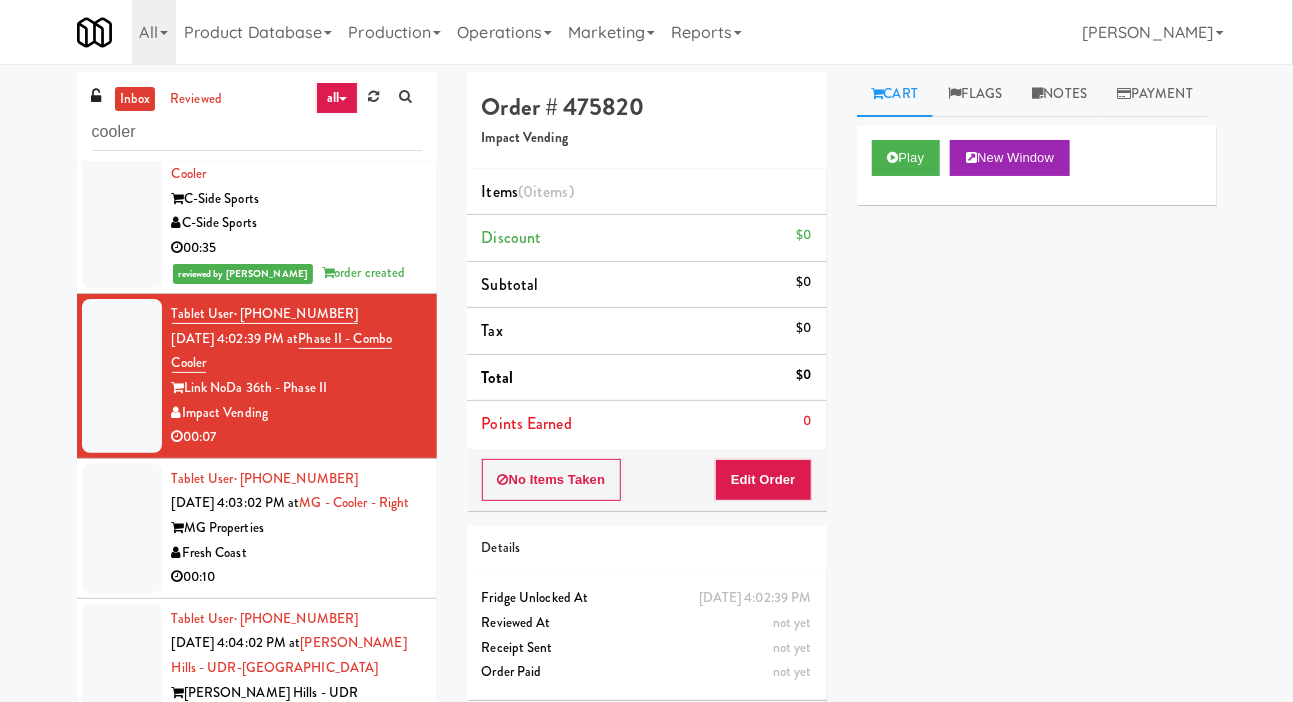 click on "MG Properties" at bounding box center [297, 528] 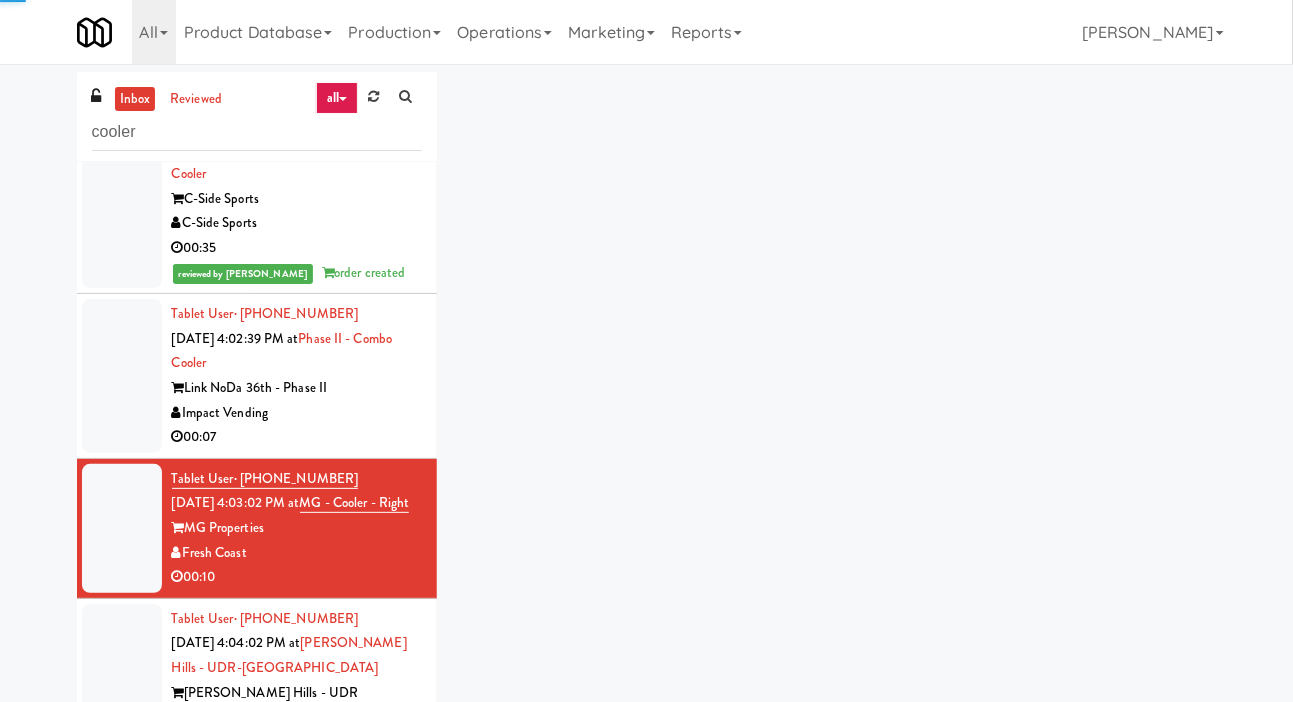 scroll, scrollTop: 6739, scrollLeft: 0, axis: vertical 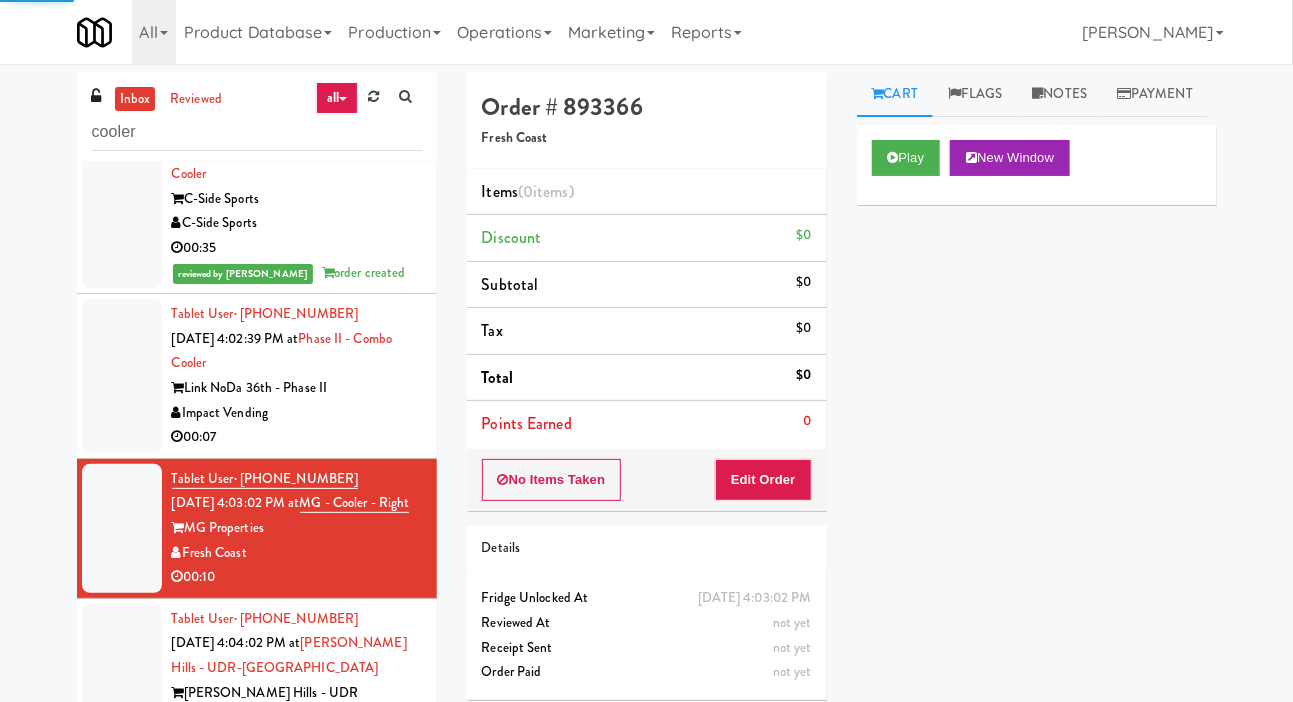 click on "Link NoDa 36th - Phase II" at bounding box center (297, 388) 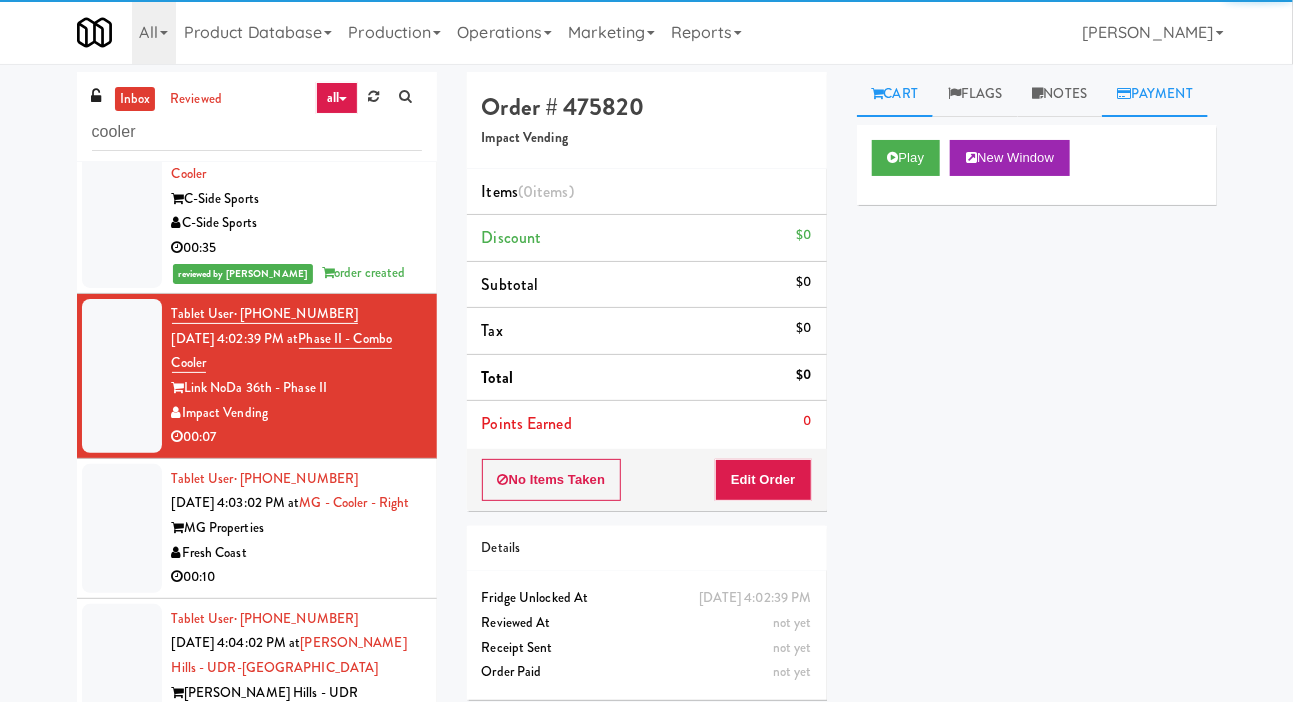 click on "Payment" at bounding box center [1155, 94] 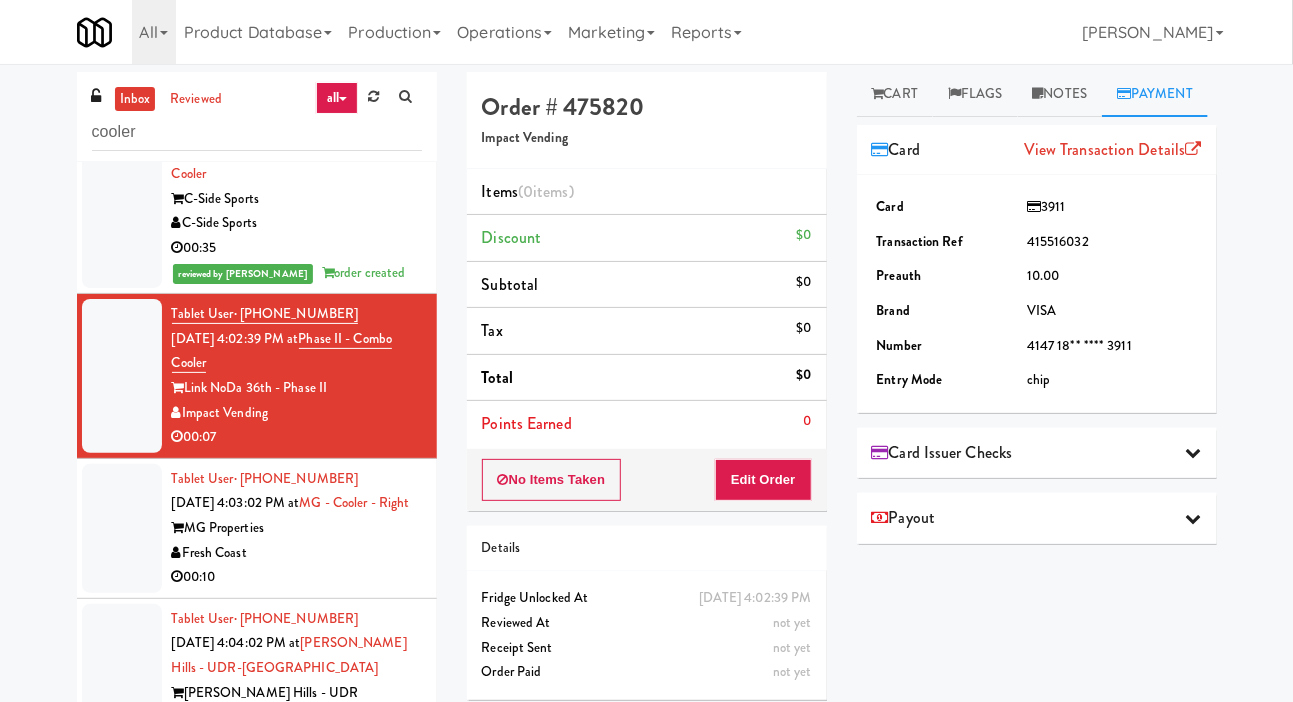 click on "Payment" at bounding box center [1155, 94] 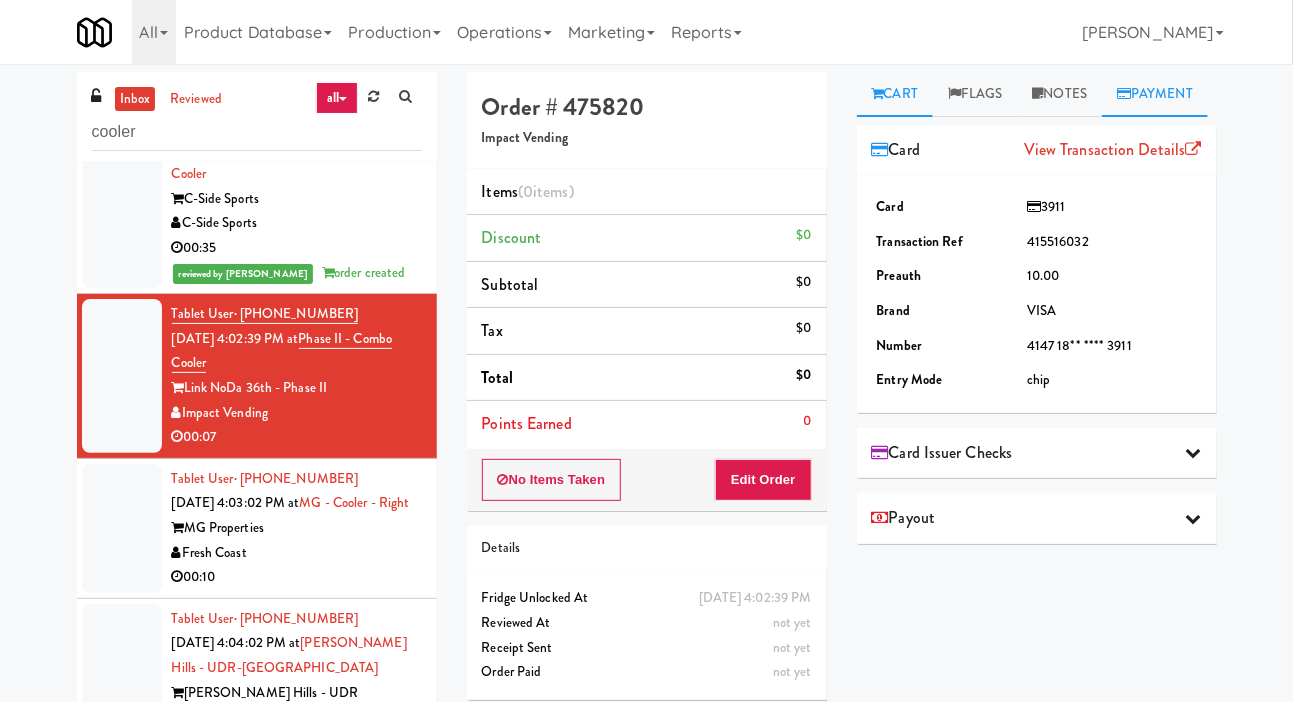 click on "Cart" at bounding box center (895, 94) 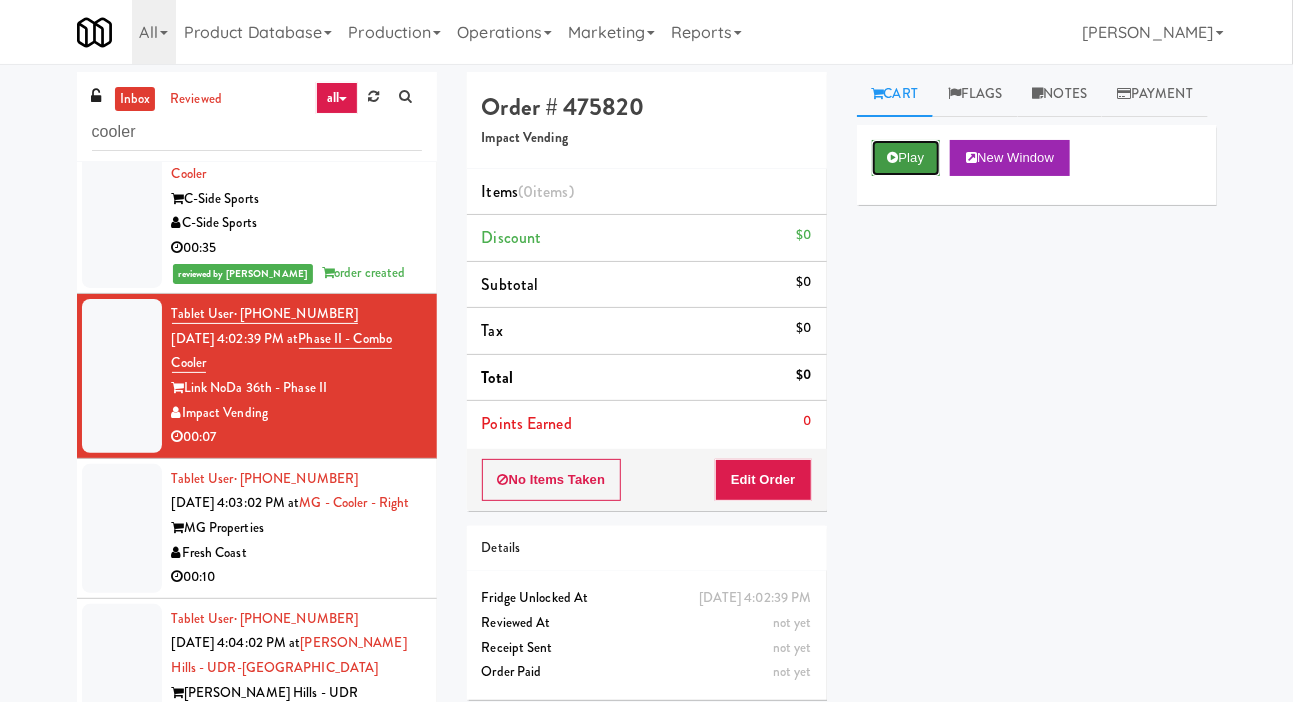 click on "Play" at bounding box center (906, 158) 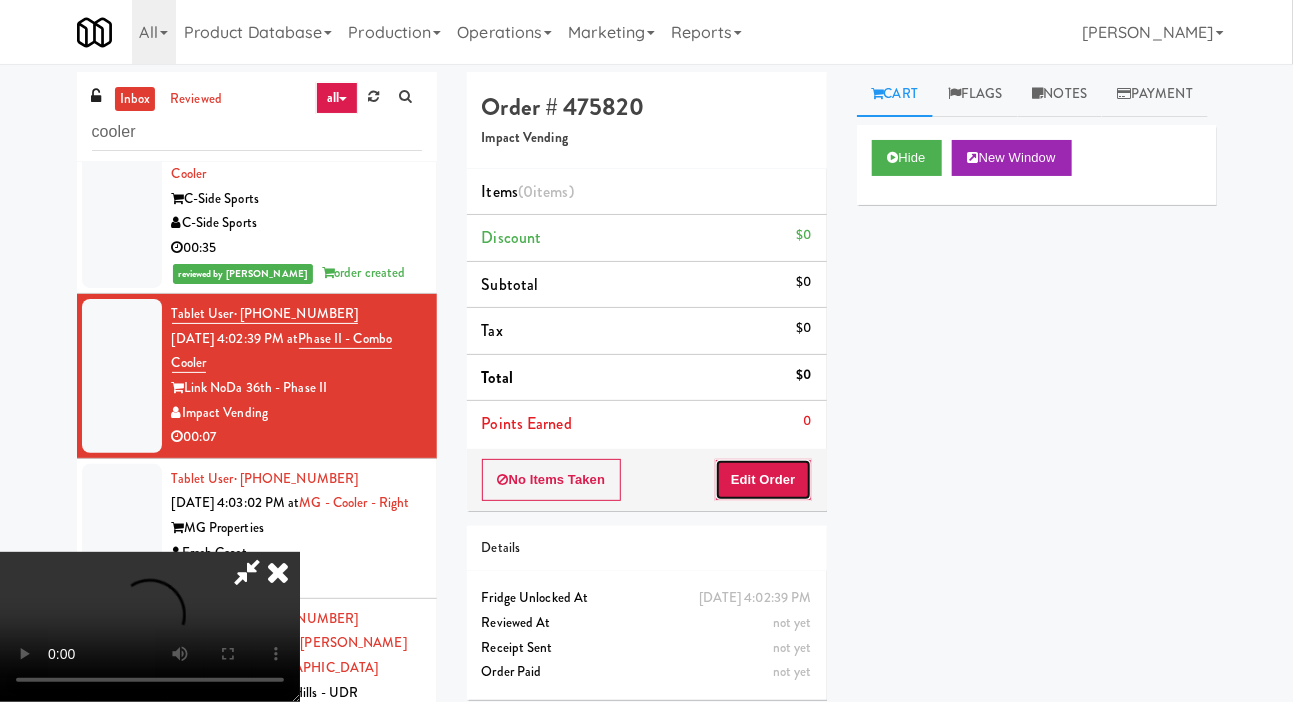 click on "Edit Order" at bounding box center (763, 480) 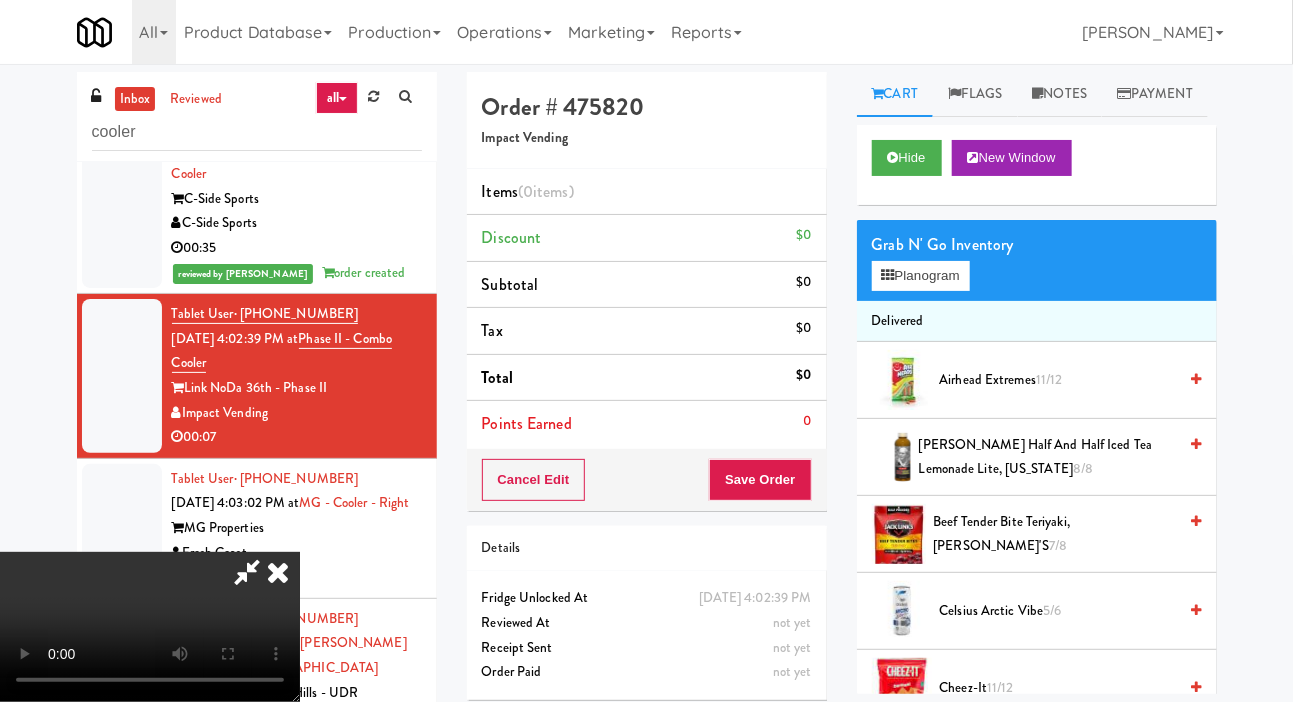 scroll, scrollTop: 73, scrollLeft: 0, axis: vertical 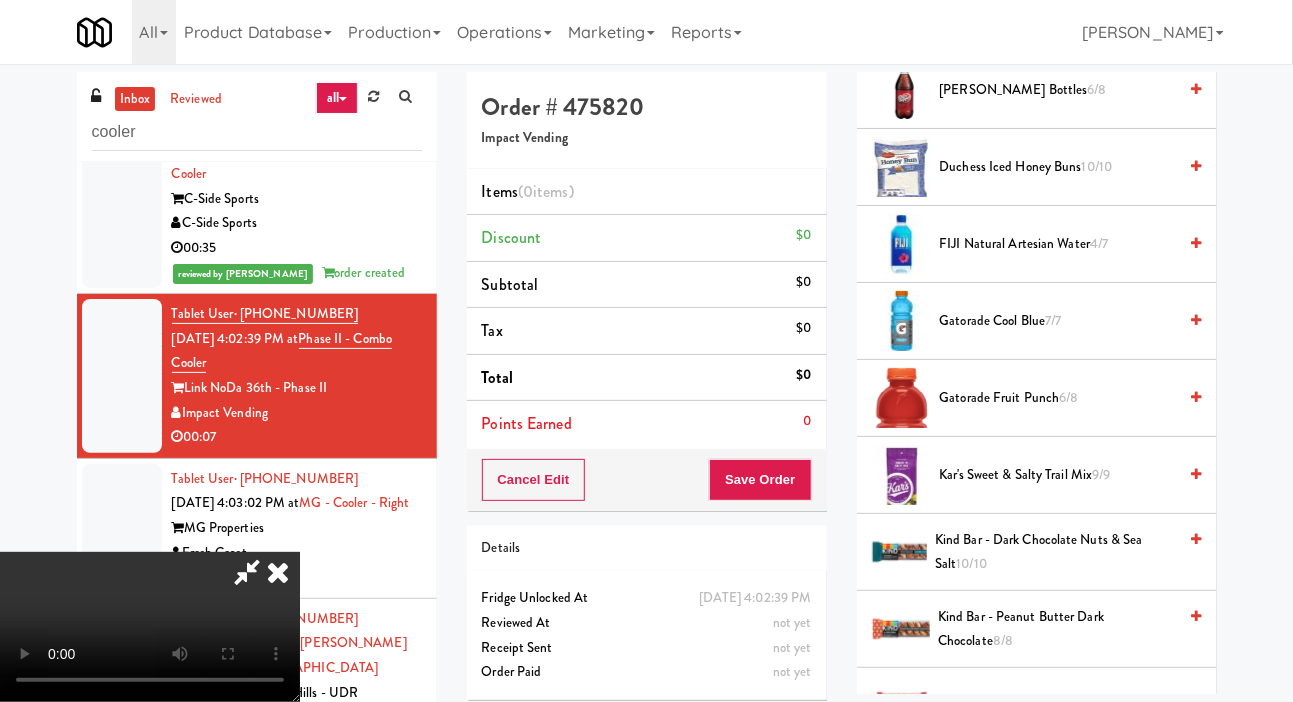 click on "Gatorade Fruit Punch  6/8" at bounding box center (1058, 398) 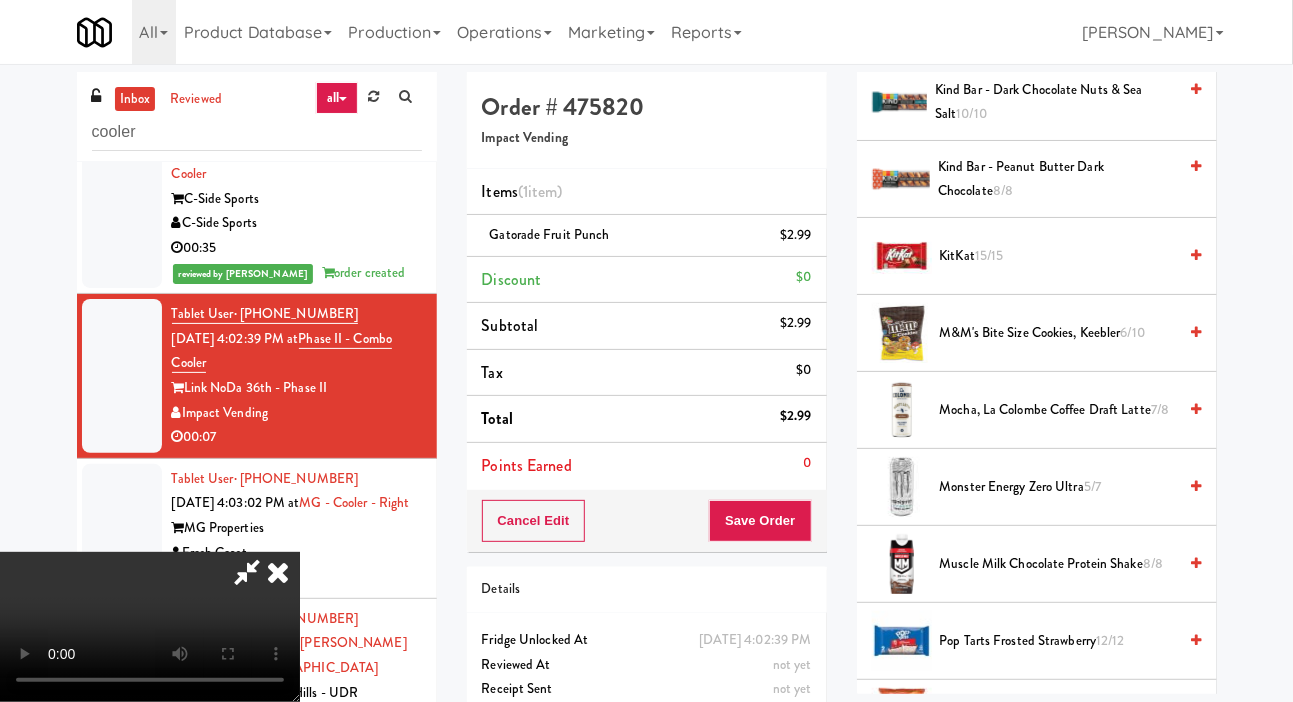 scroll, scrollTop: 1511, scrollLeft: 0, axis: vertical 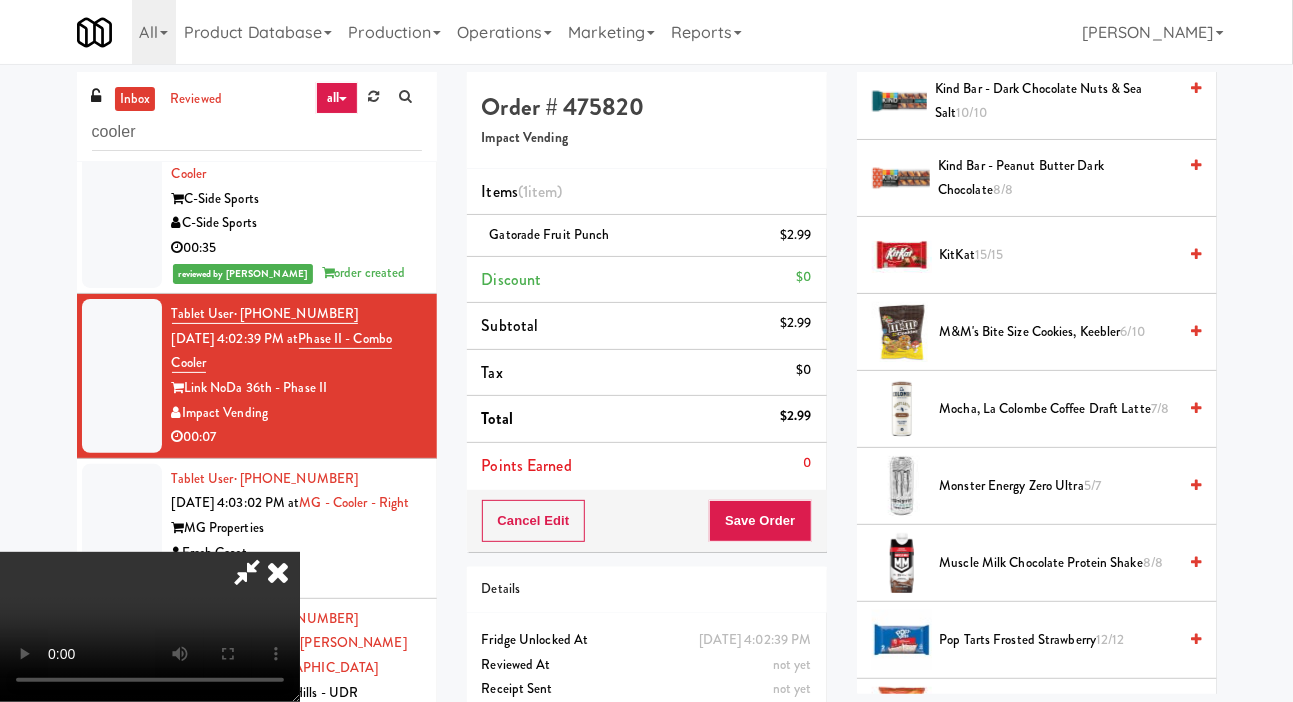 click on "M&M's Bite Size Cookies, Keebler  6/10" at bounding box center [1058, 332] 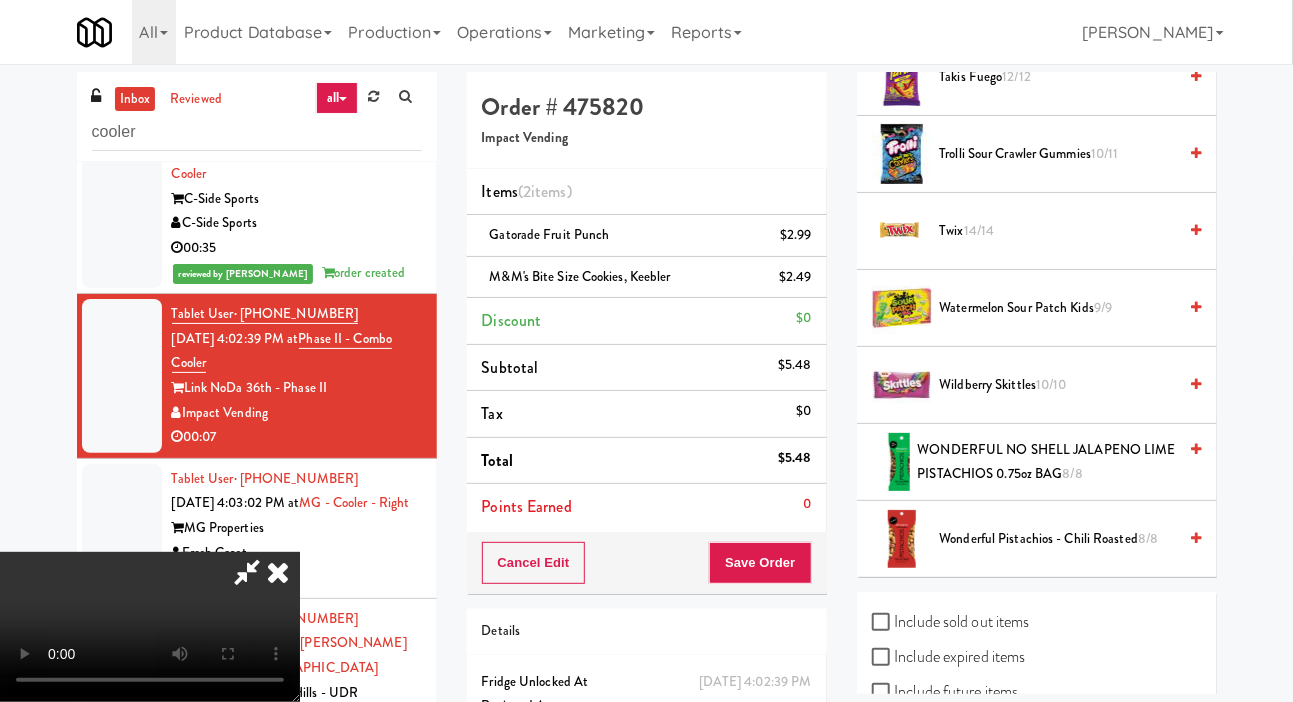 scroll, scrollTop: 2580, scrollLeft: 0, axis: vertical 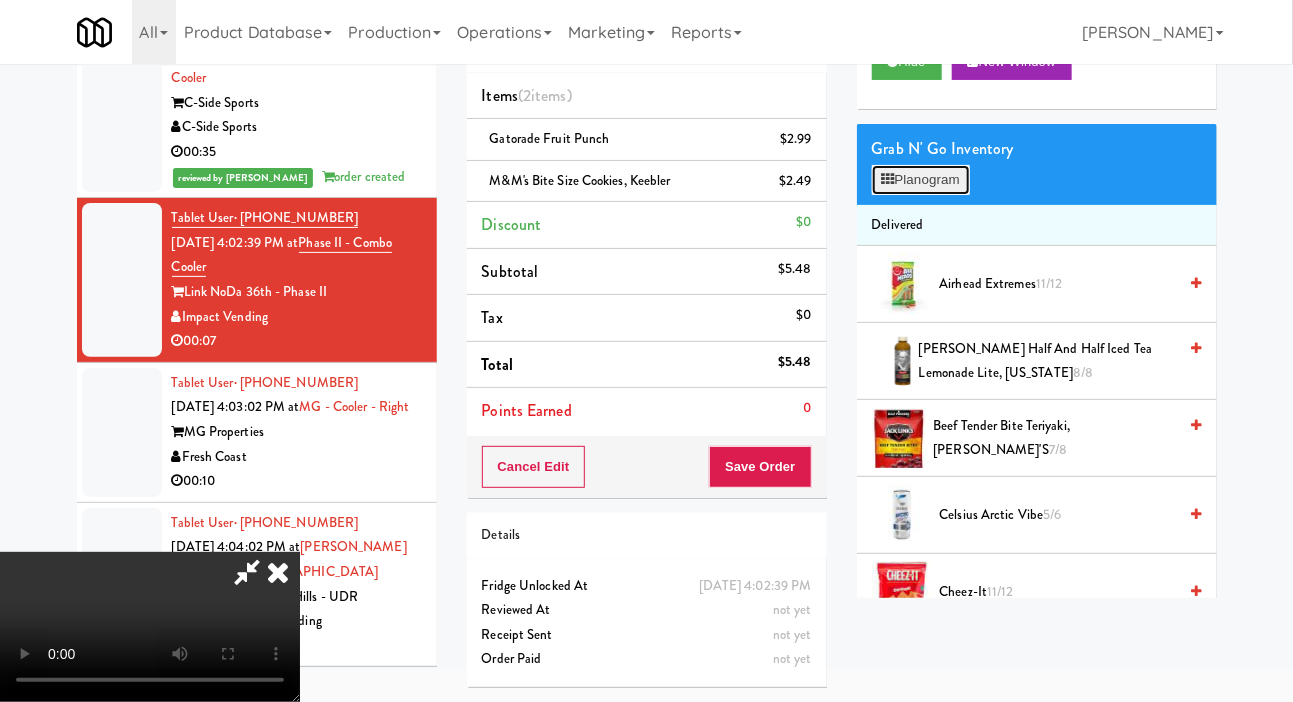 click on "Planogram" at bounding box center [921, 180] 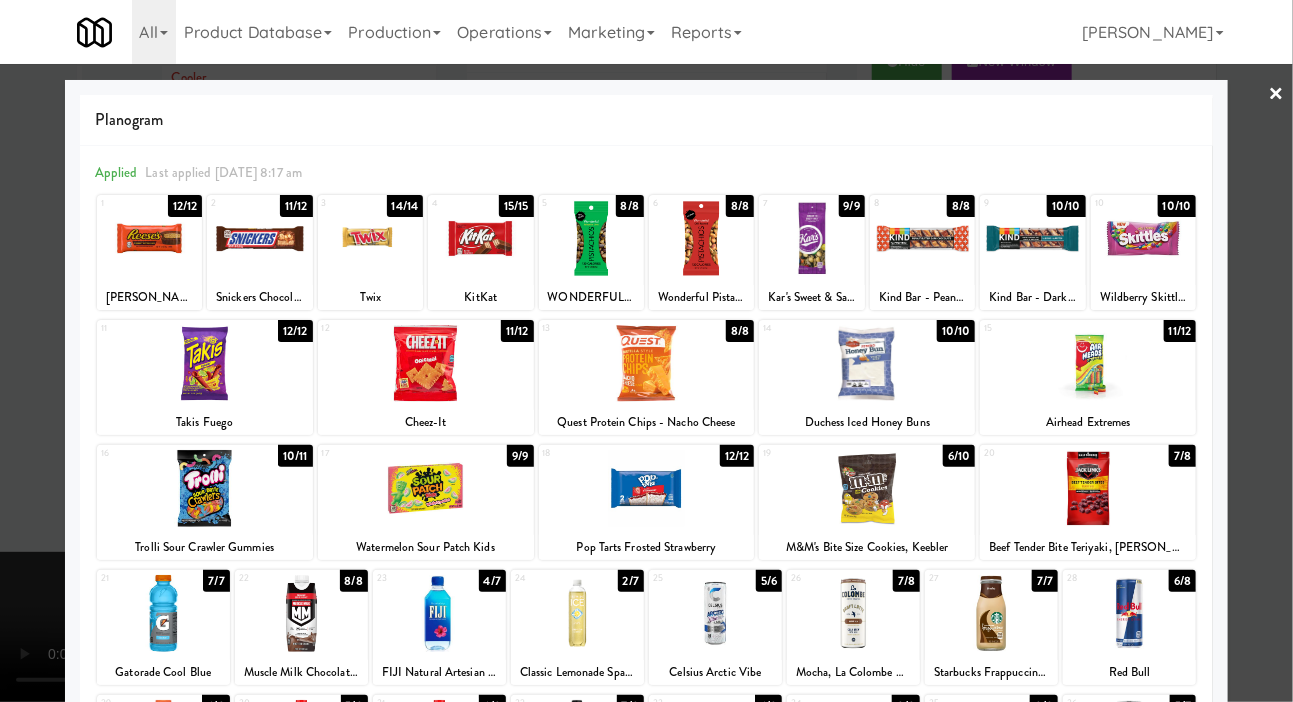 click at bounding box center [646, 351] 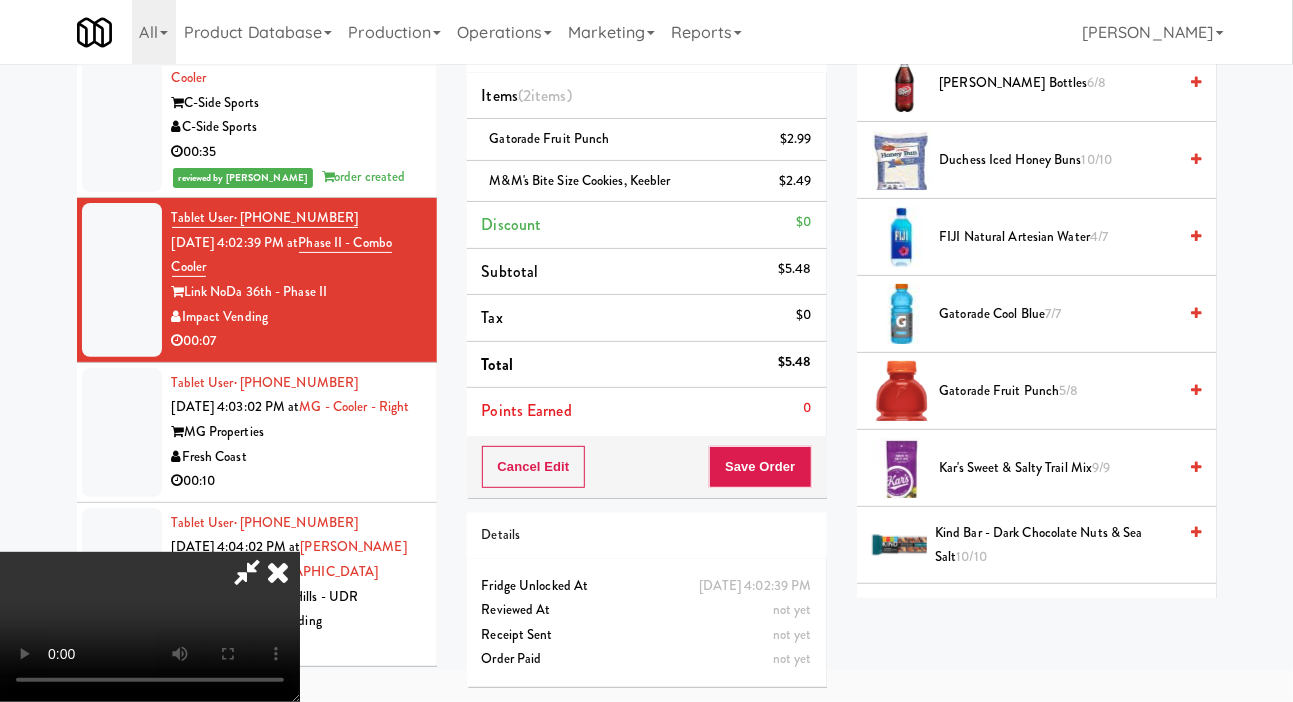 scroll, scrollTop: 974, scrollLeft: 0, axis: vertical 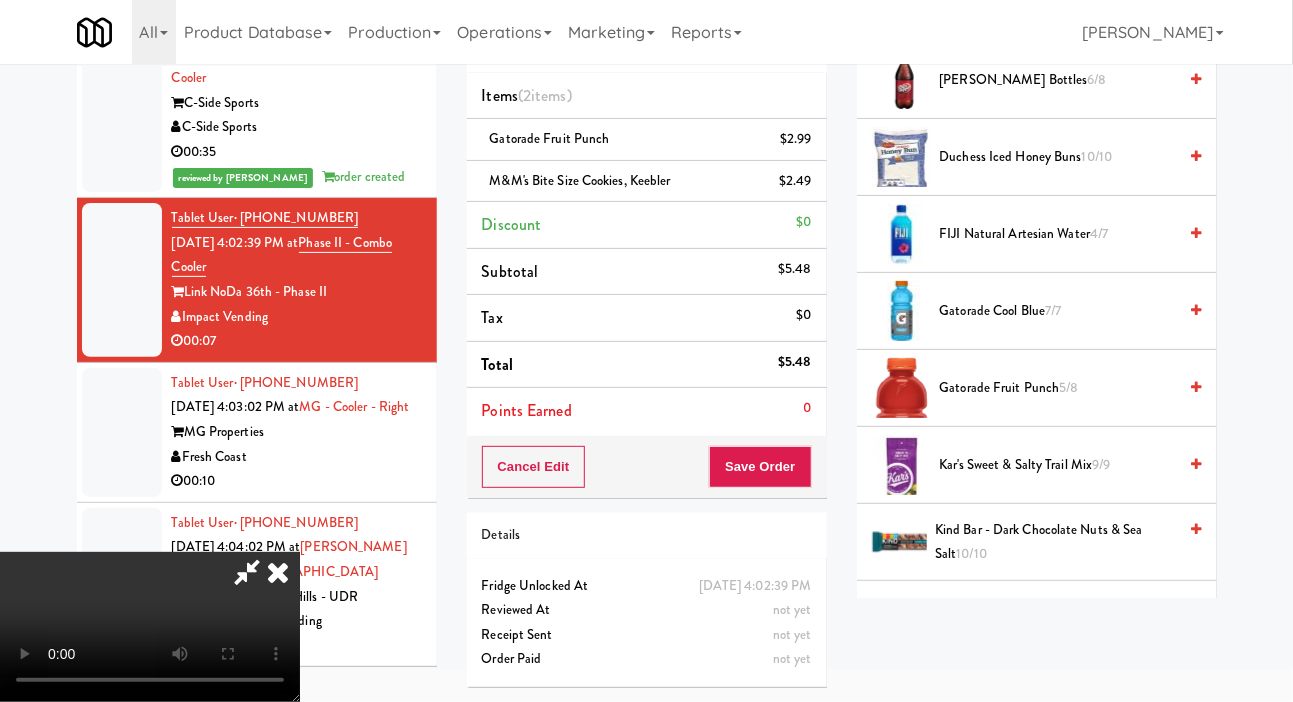 click on "Gatorade Cool Blue  7/7" at bounding box center [1058, 311] 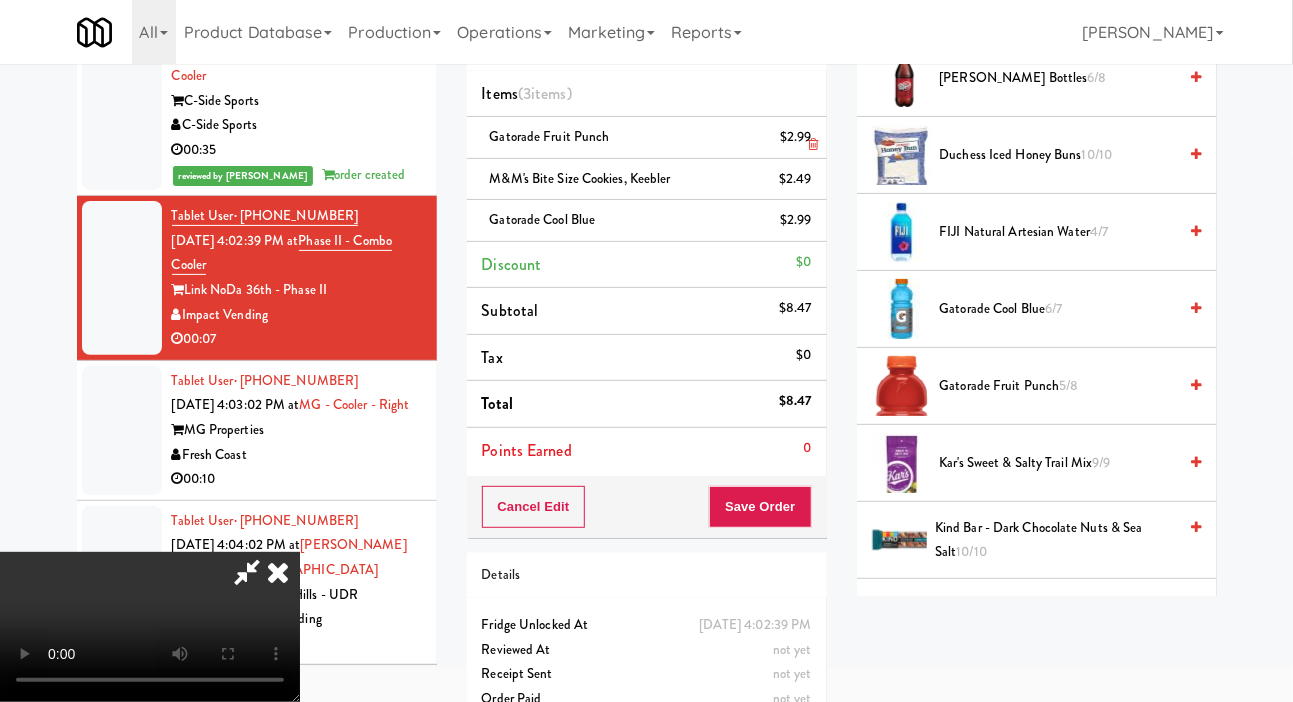 click on "$2.99" at bounding box center (796, 137) 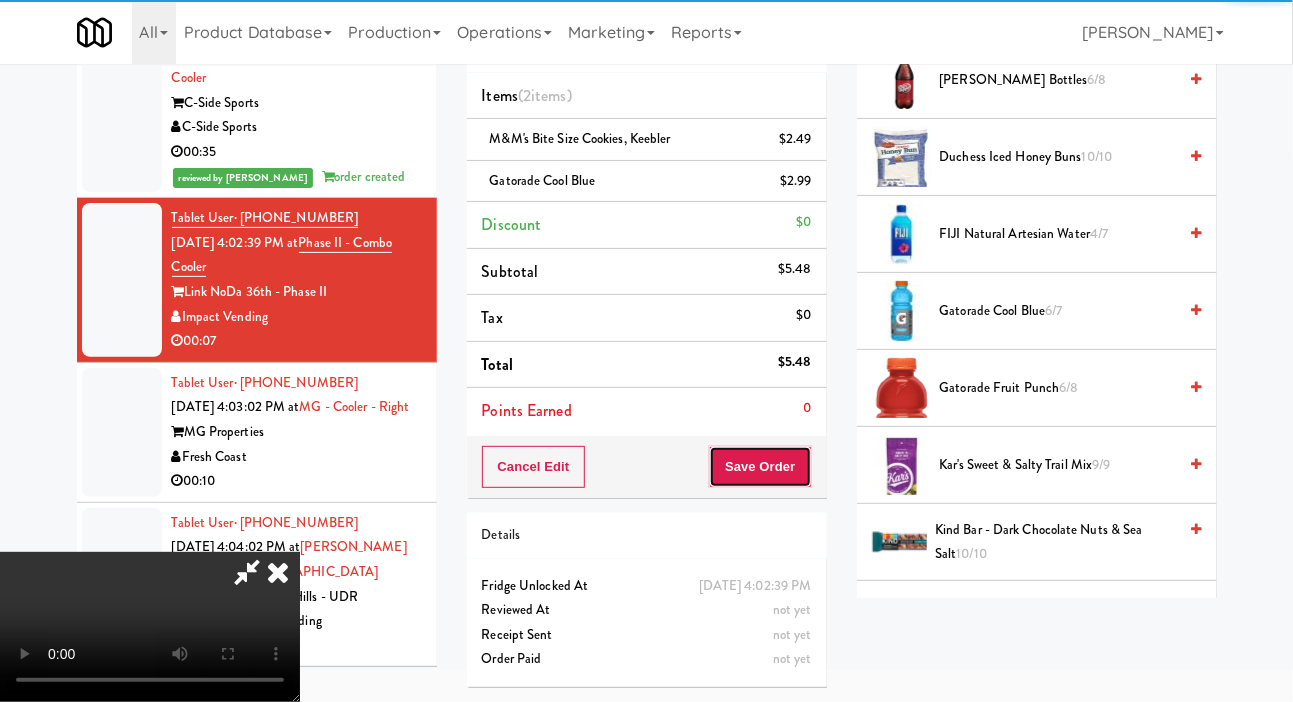 click on "Save Order" at bounding box center (760, 467) 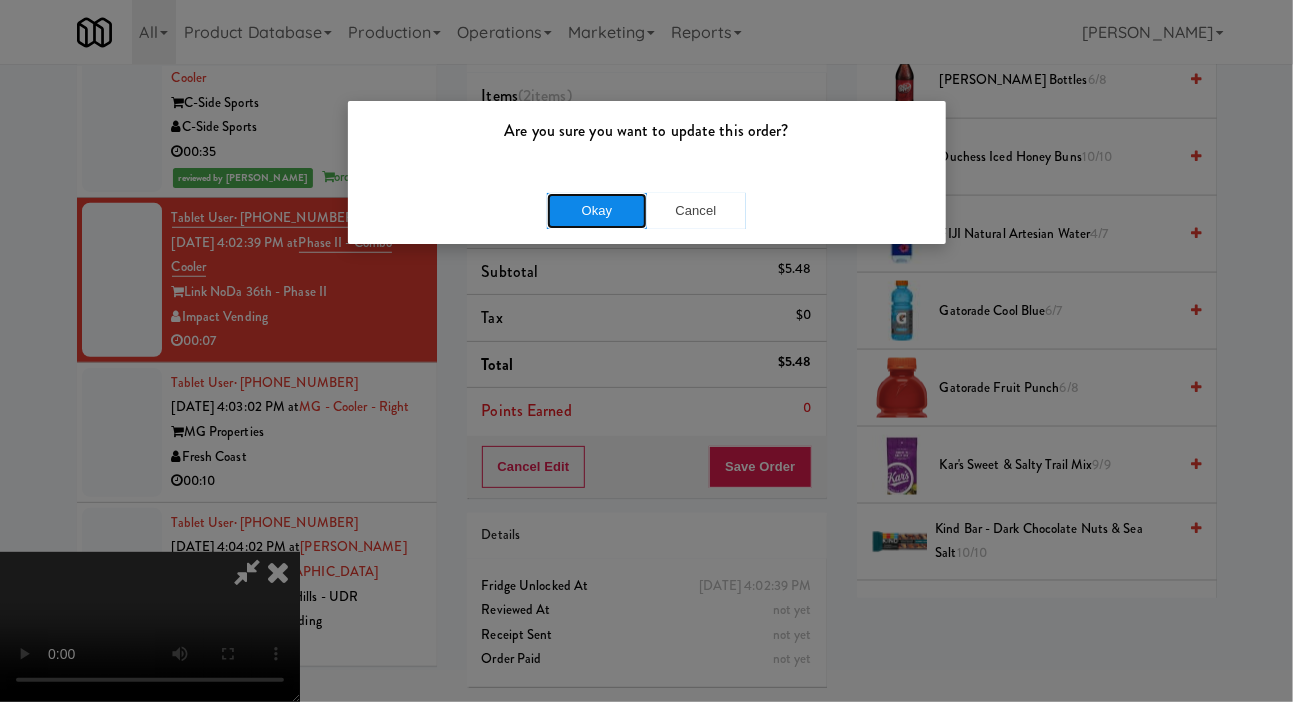 click on "Okay" at bounding box center [597, 211] 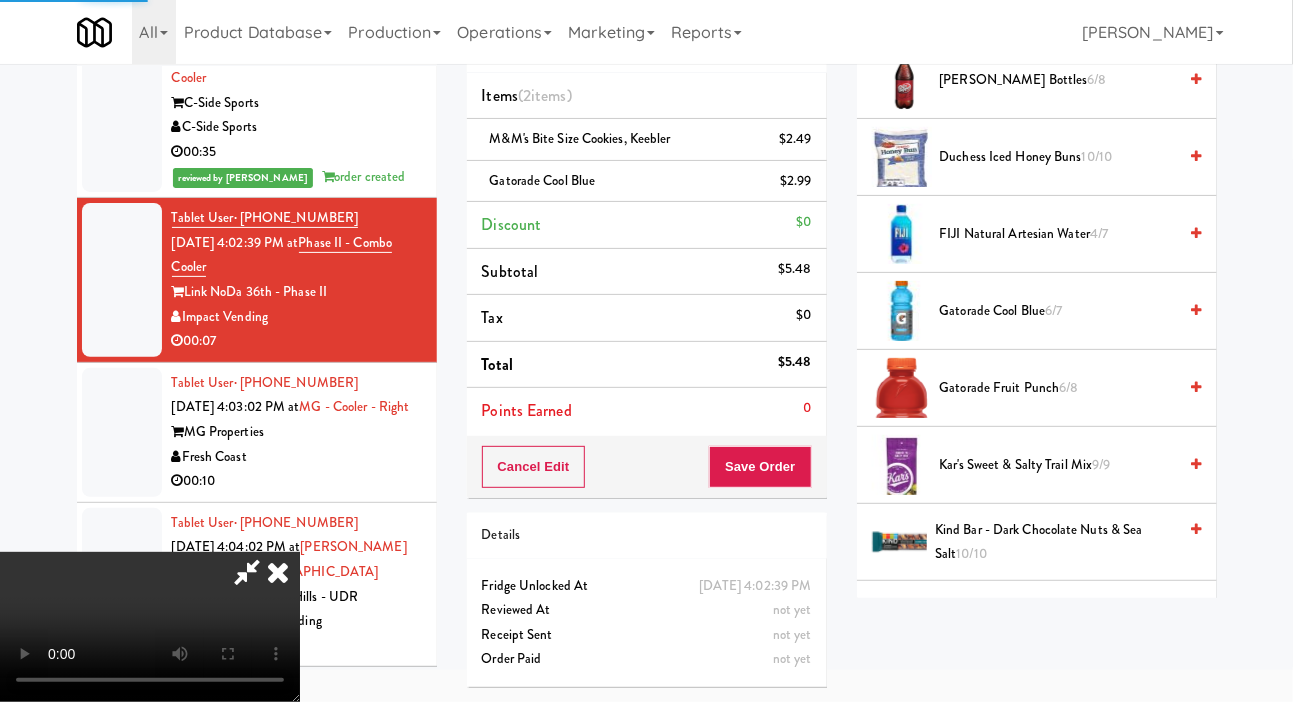 scroll, scrollTop: 116, scrollLeft: 0, axis: vertical 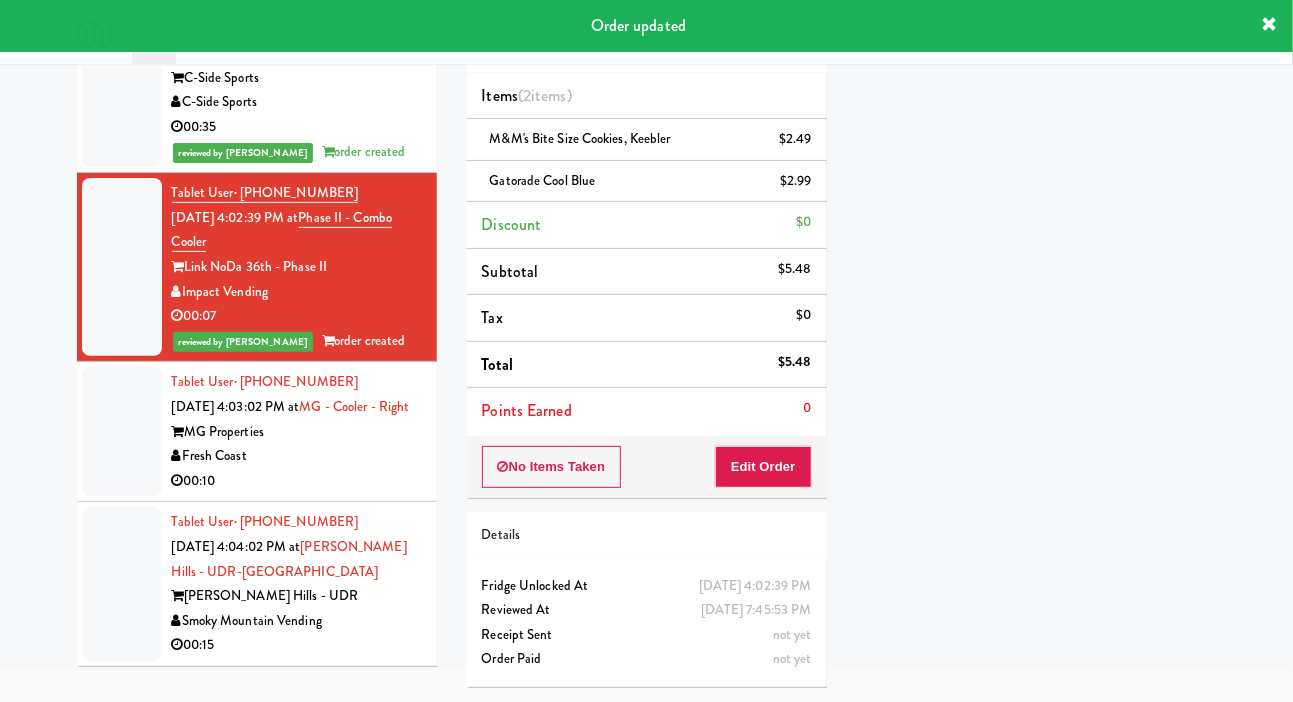 click on "Fresh Coast" at bounding box center [297, 456] 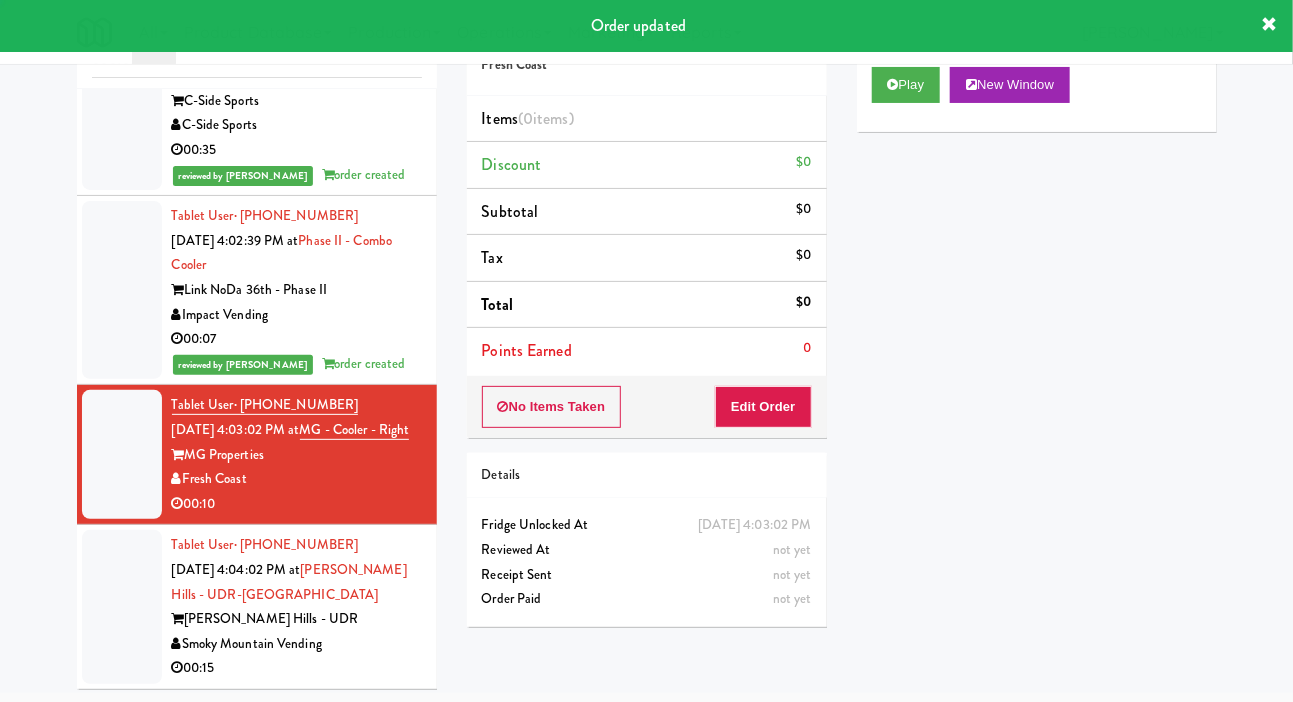 scroll, scrollTop: 98, scrollLeft: 0, axis: vertical 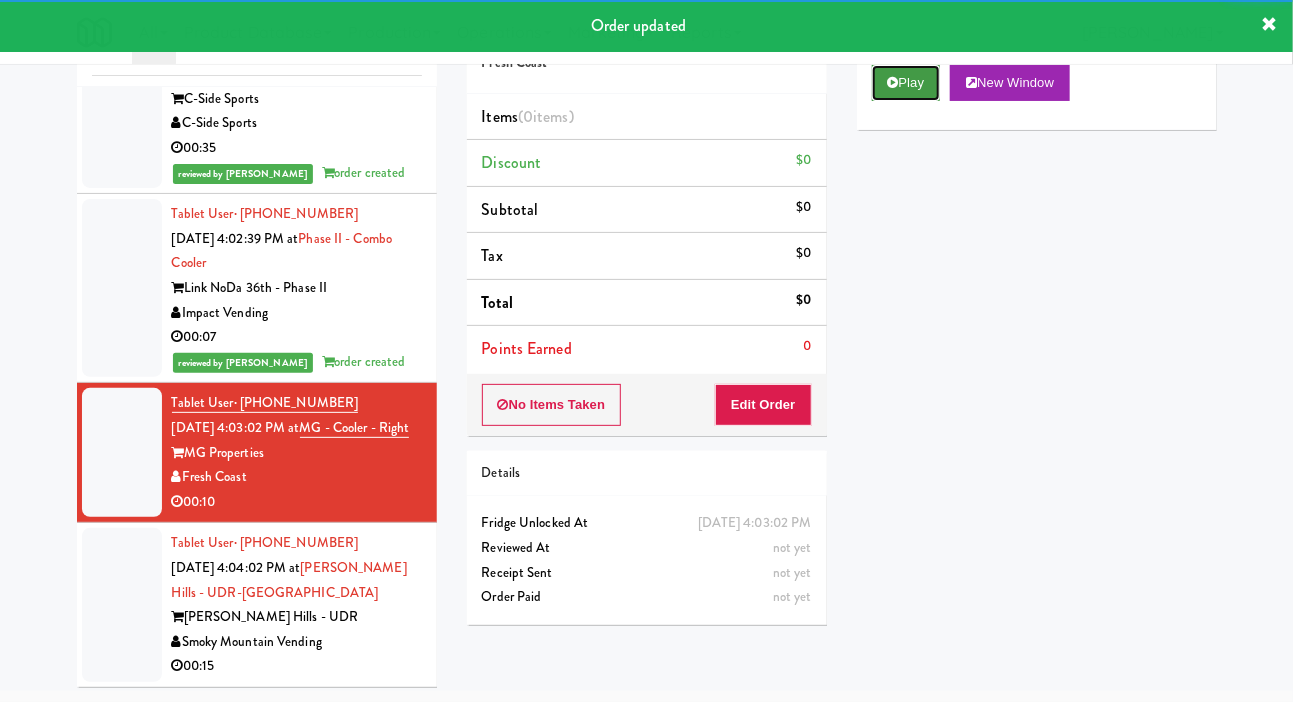 click on "Play" at bounding box center (906, 83) 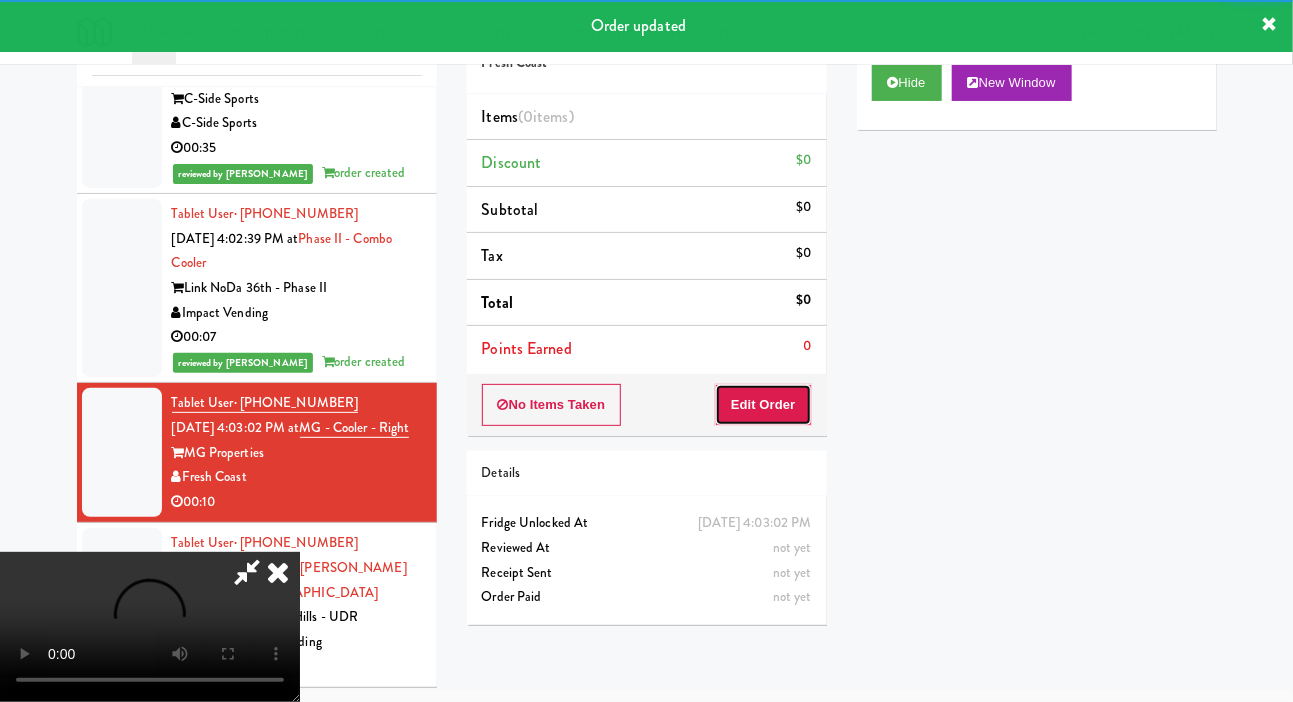 click on "Edit Order" at bounding box center (763, 405) 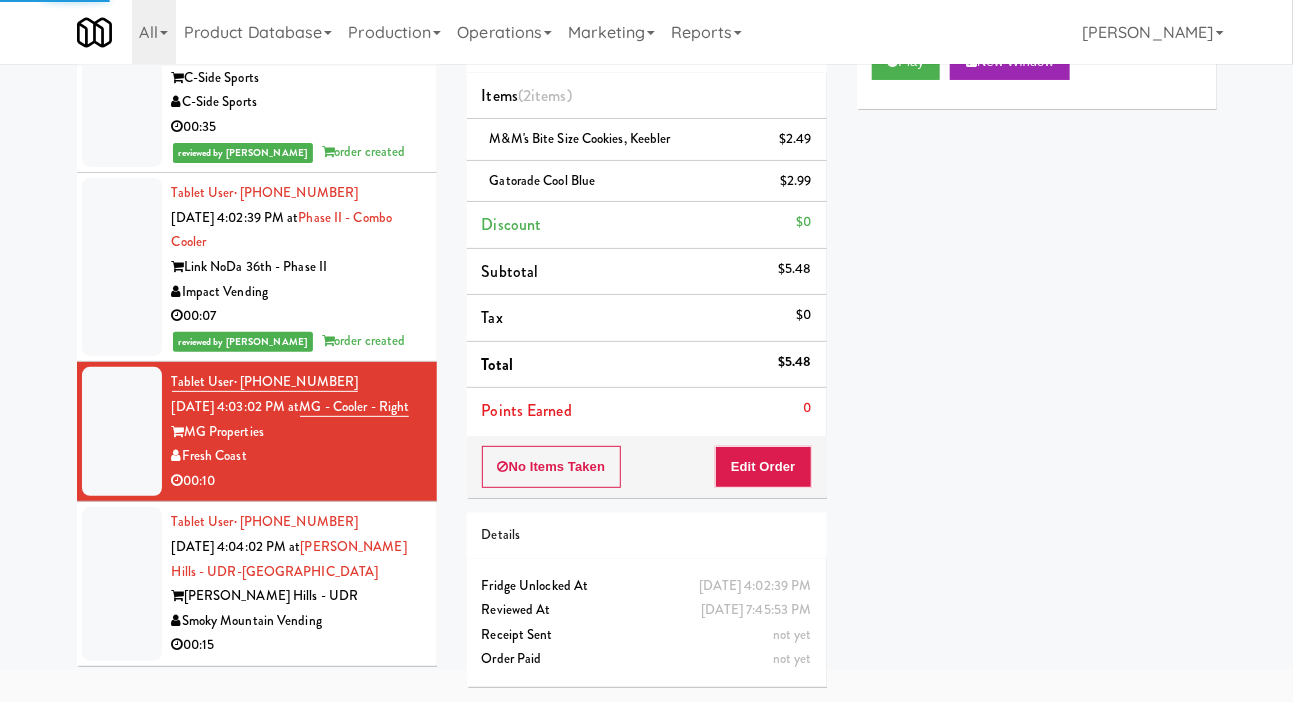 click on "MG Properties" at bounding box center (297, 432) 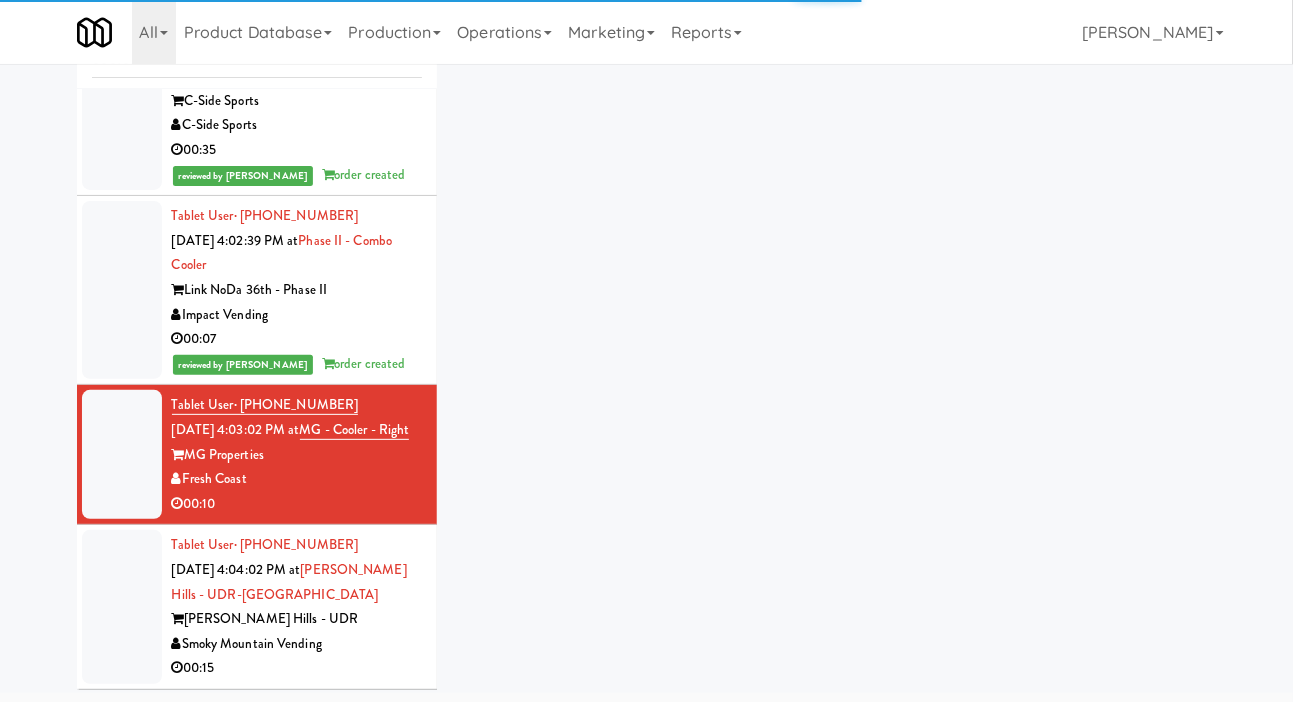 scroll, scrollTop: 98, scrollLeft: 0, axis: vertical 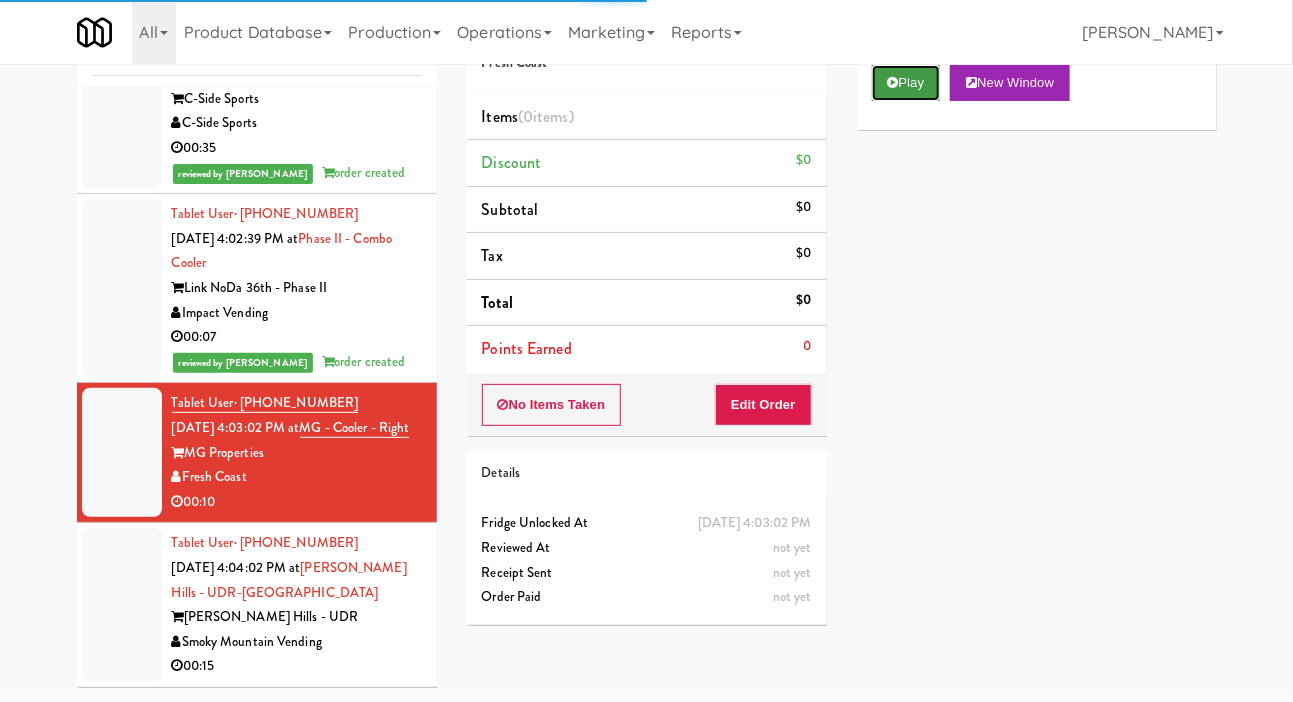 click on "Play" at bounding box center (906, 83) 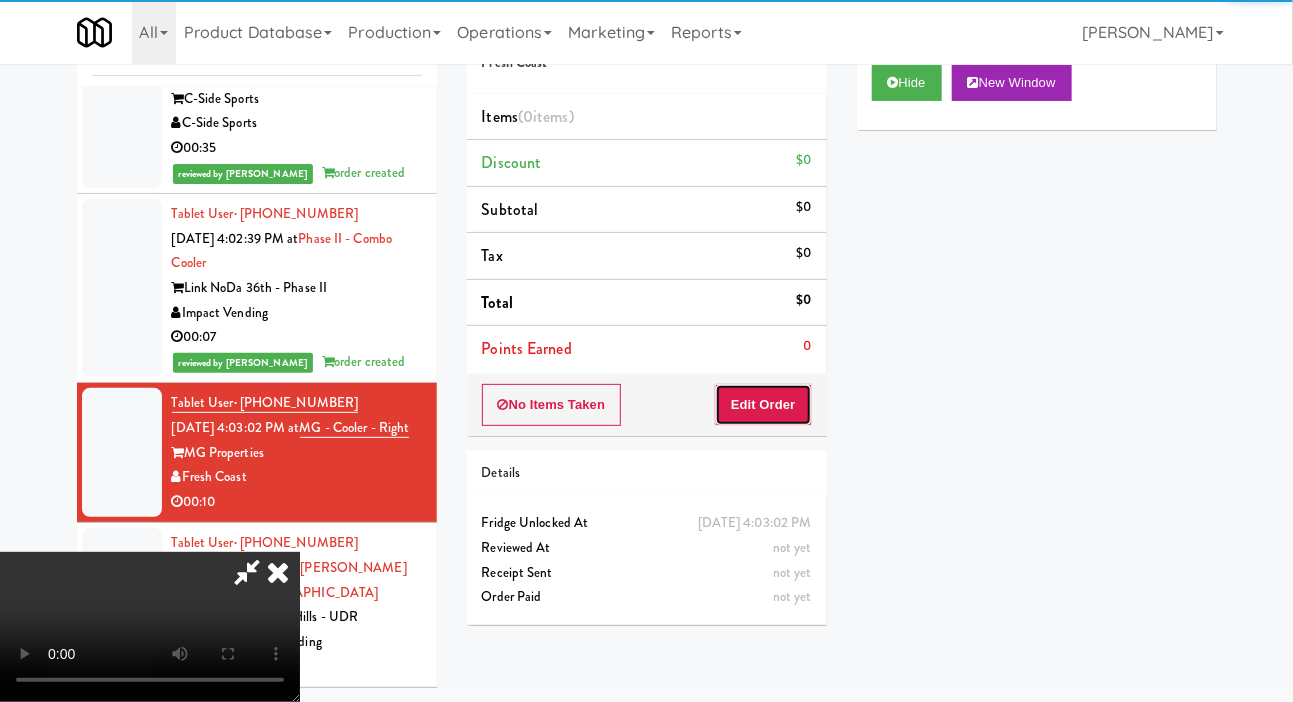 click on "Edit Order" at bounding box center (763, 405) 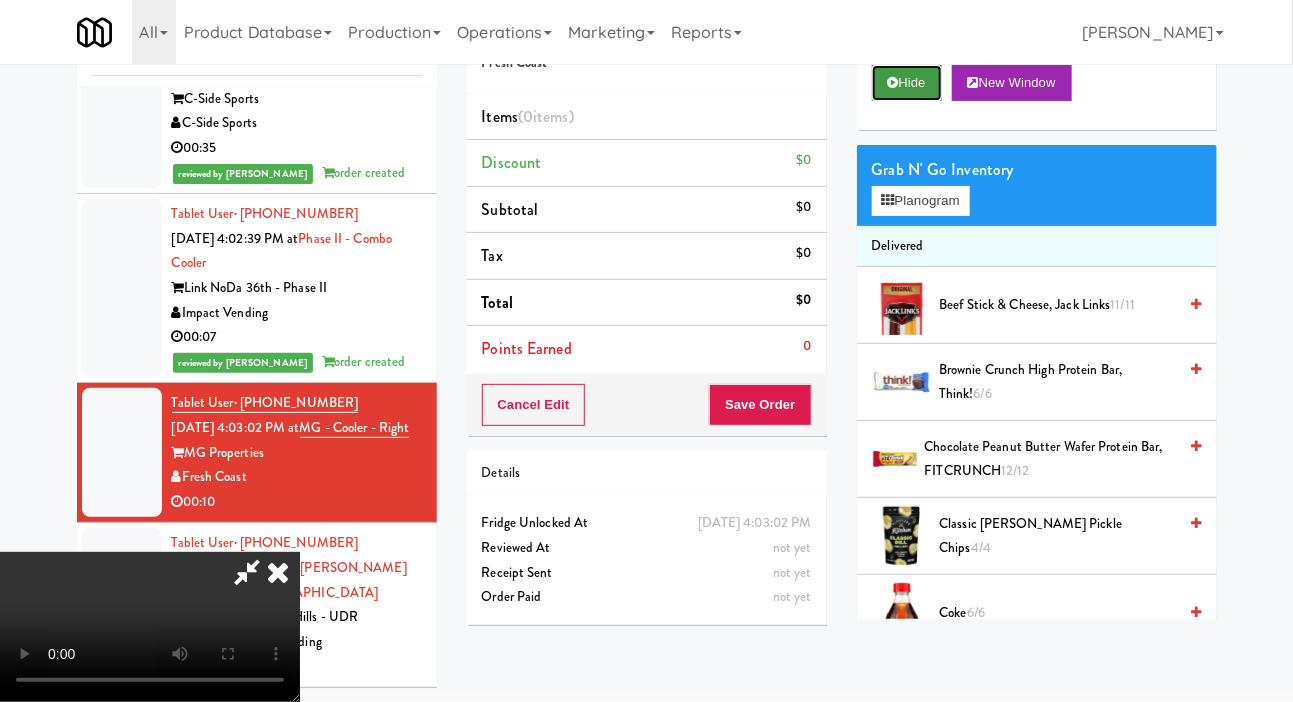 click on "Hide" at bounding box center (907, 83) 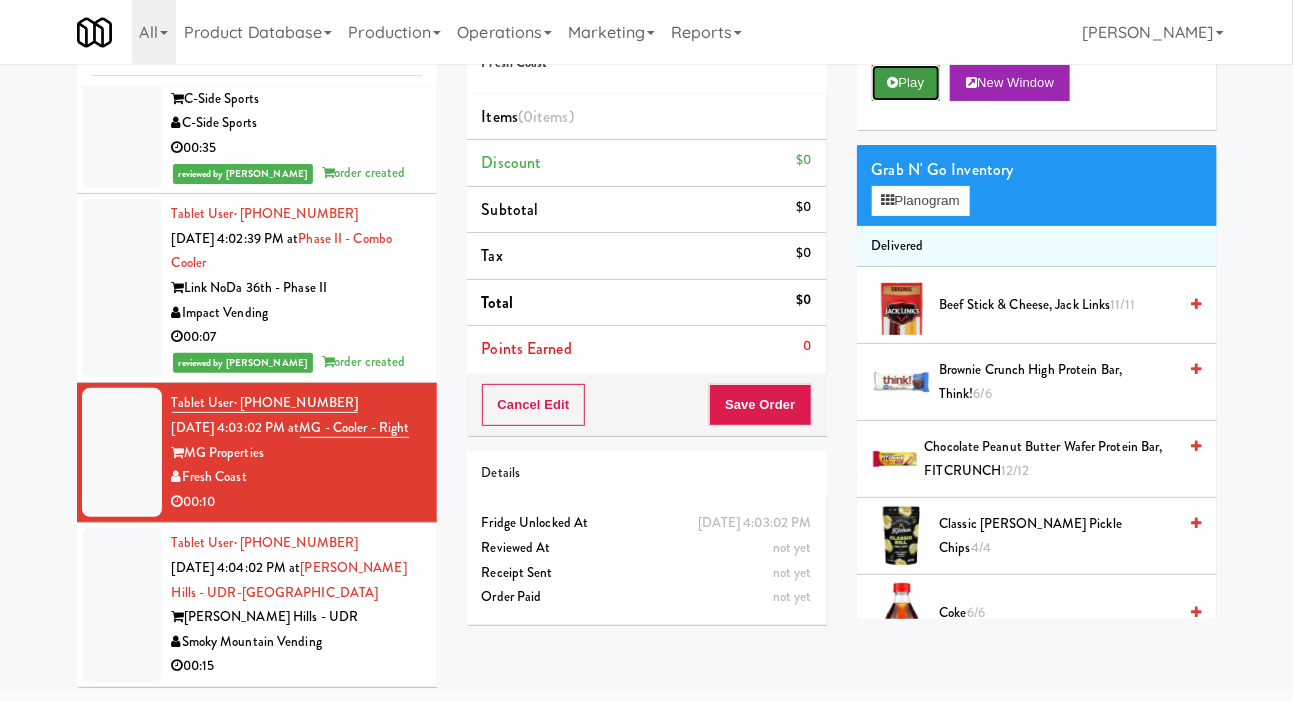 click on "Play" at bounding box center (906, 83) 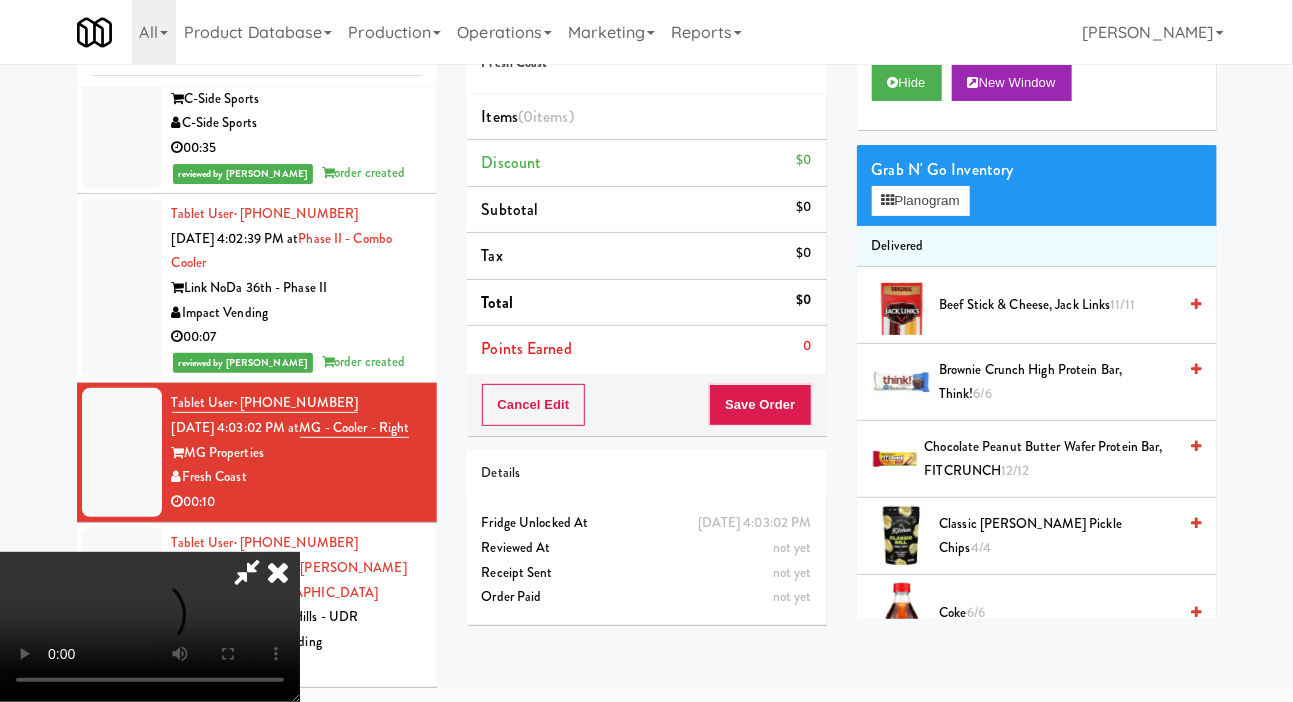 type 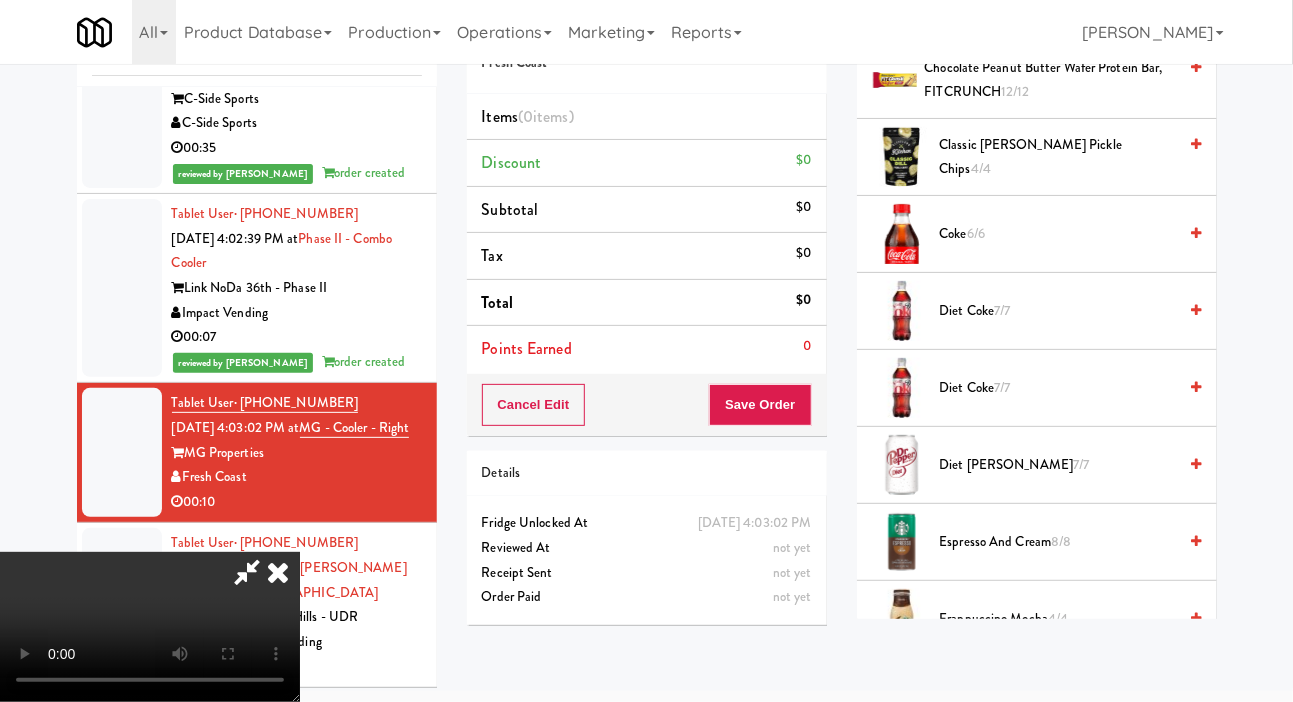 scroll, scrollTop: 364, scrollLeft: 0, axis: vertical 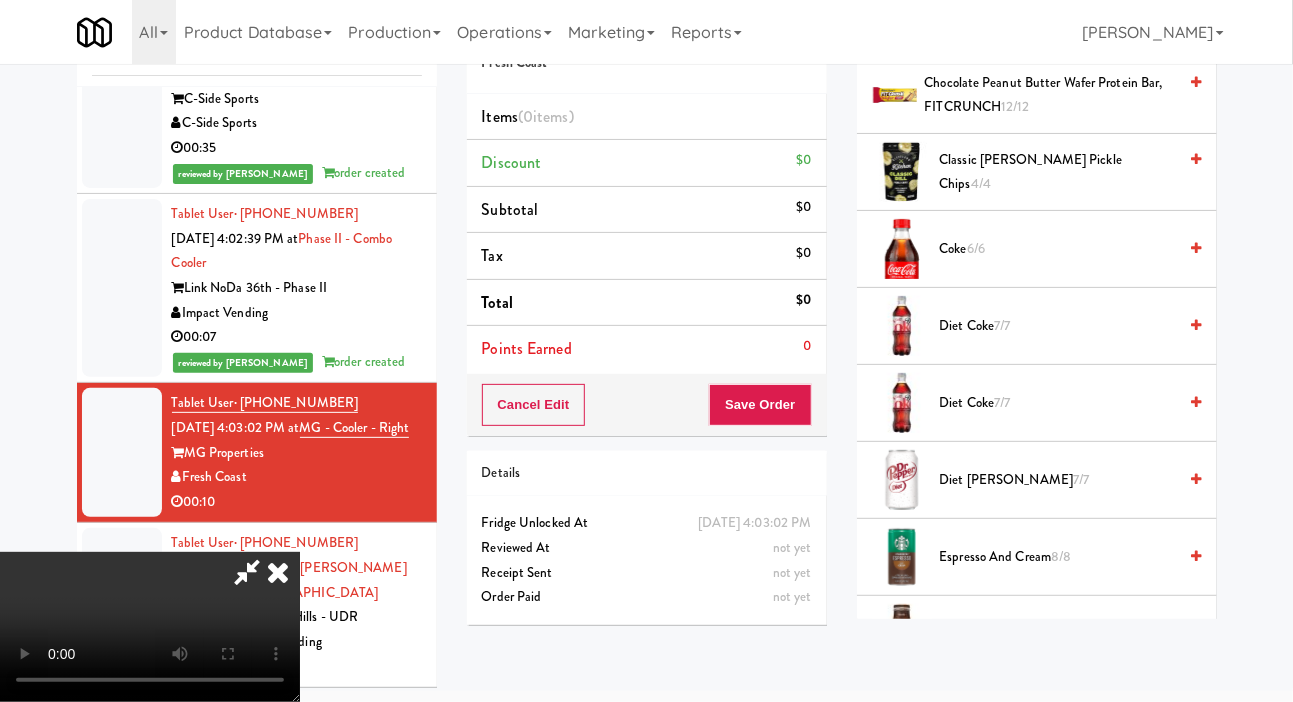 click on "Diet Coke  7/7" at bounding box center (1058, 403) 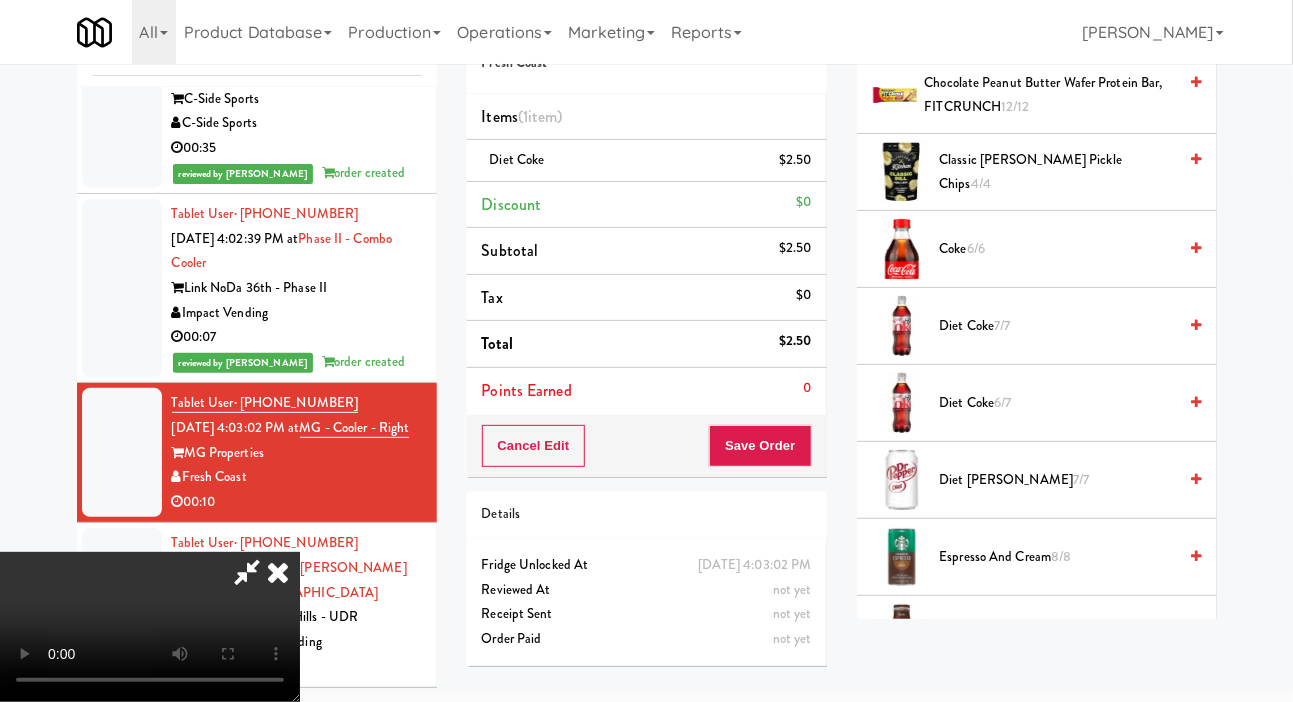 click on "Save Order" at bounding box center [760, 446] 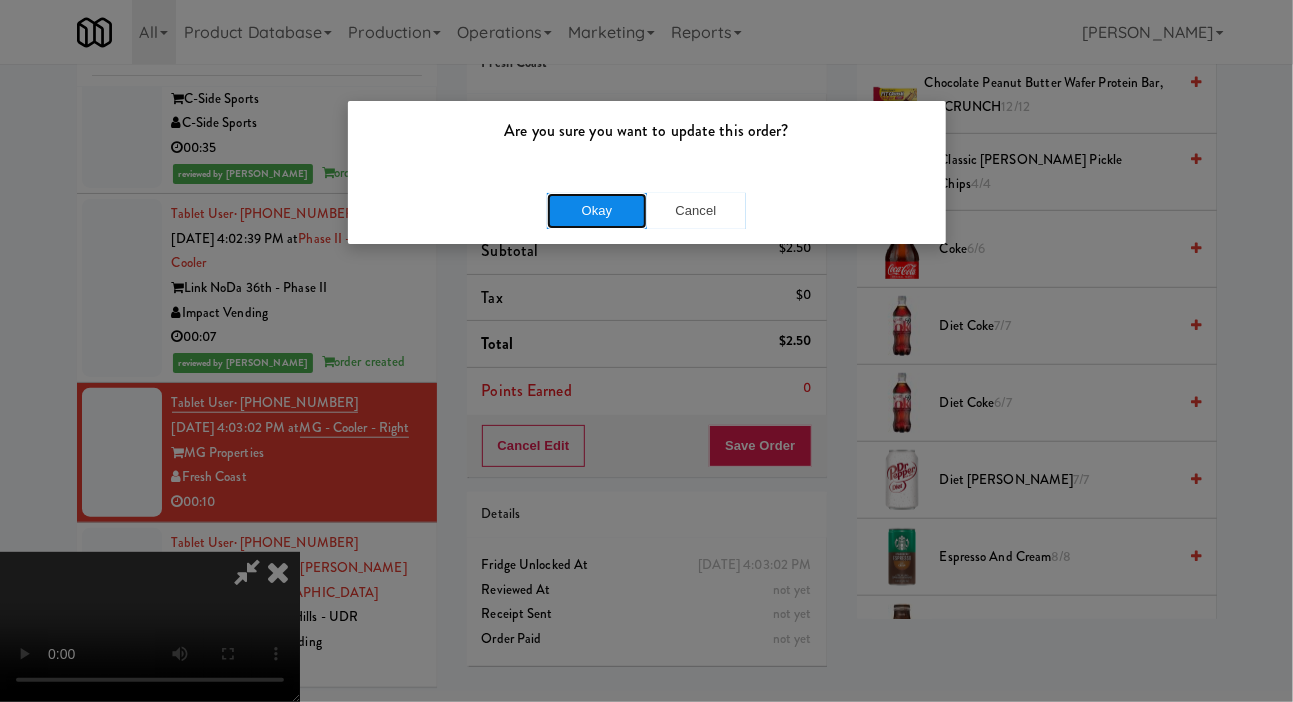 click on "Okay" at bounding box center (597, 211) 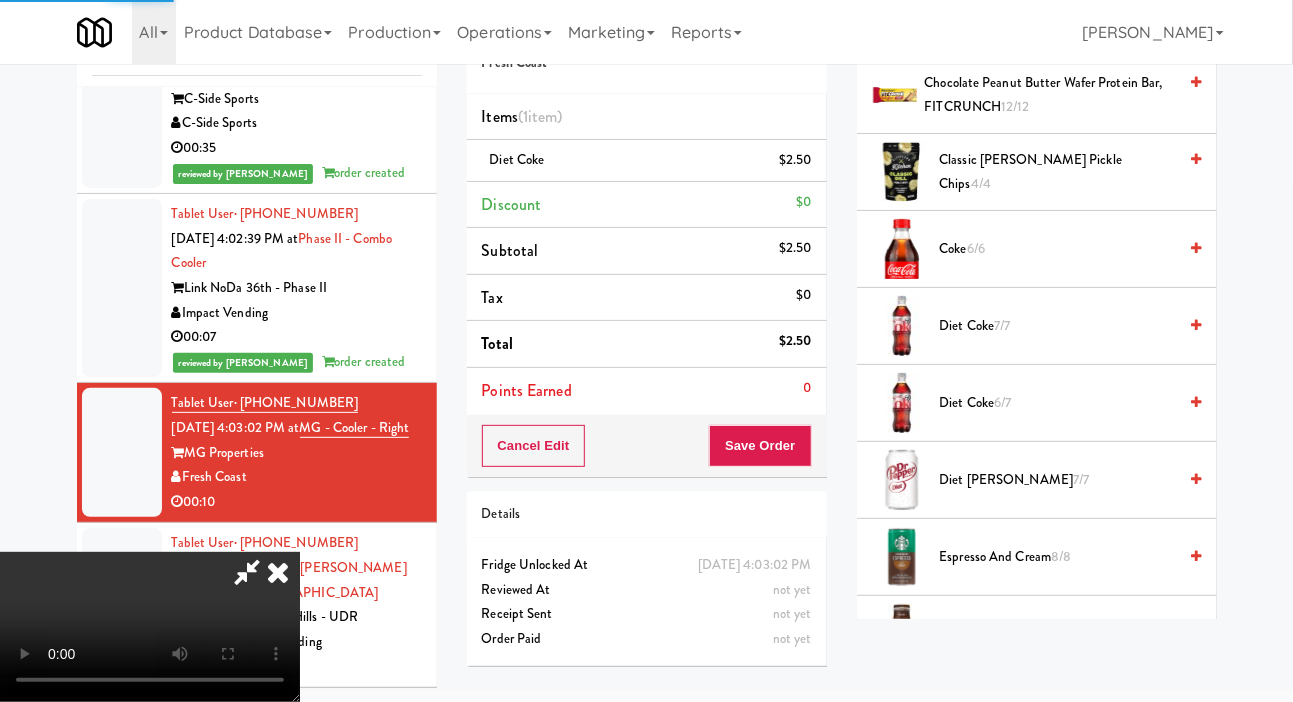scroll, scrollTop: 116, scrollLeft: 0, axis: vertical 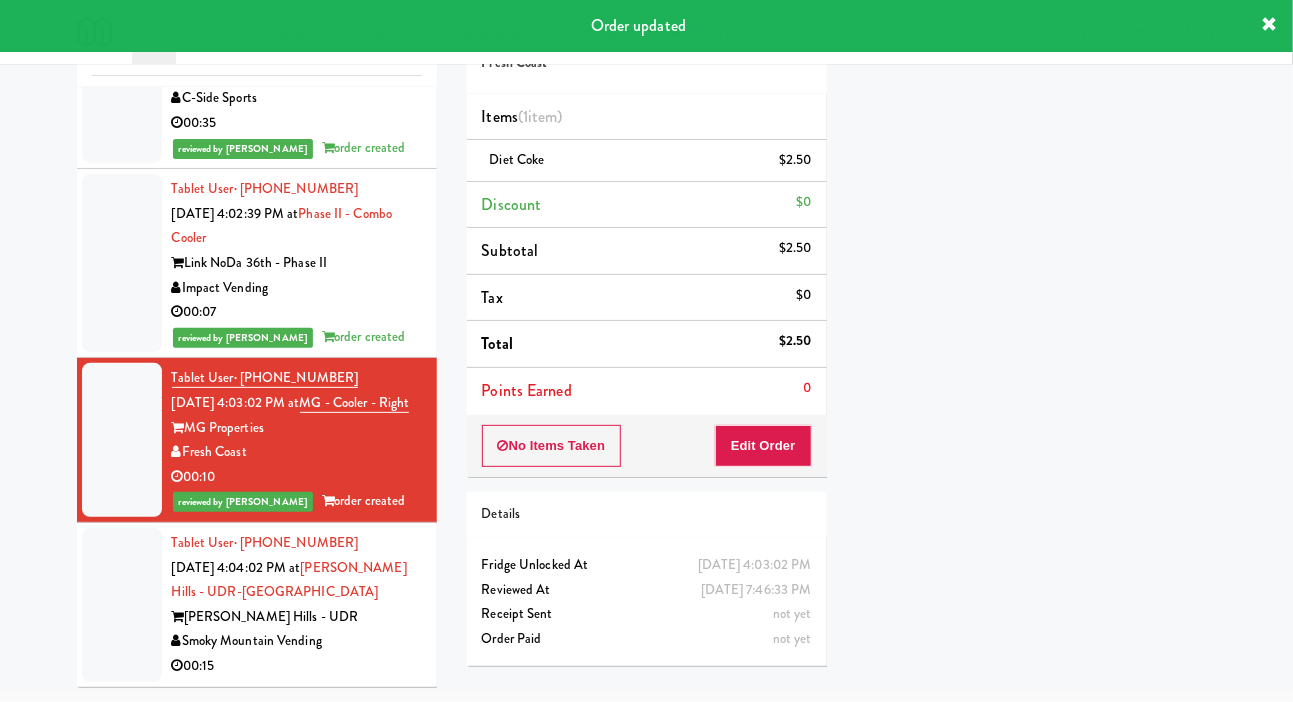click on "[PERSON_NAME] Hills - UDR" at bounding box center [297, 617] 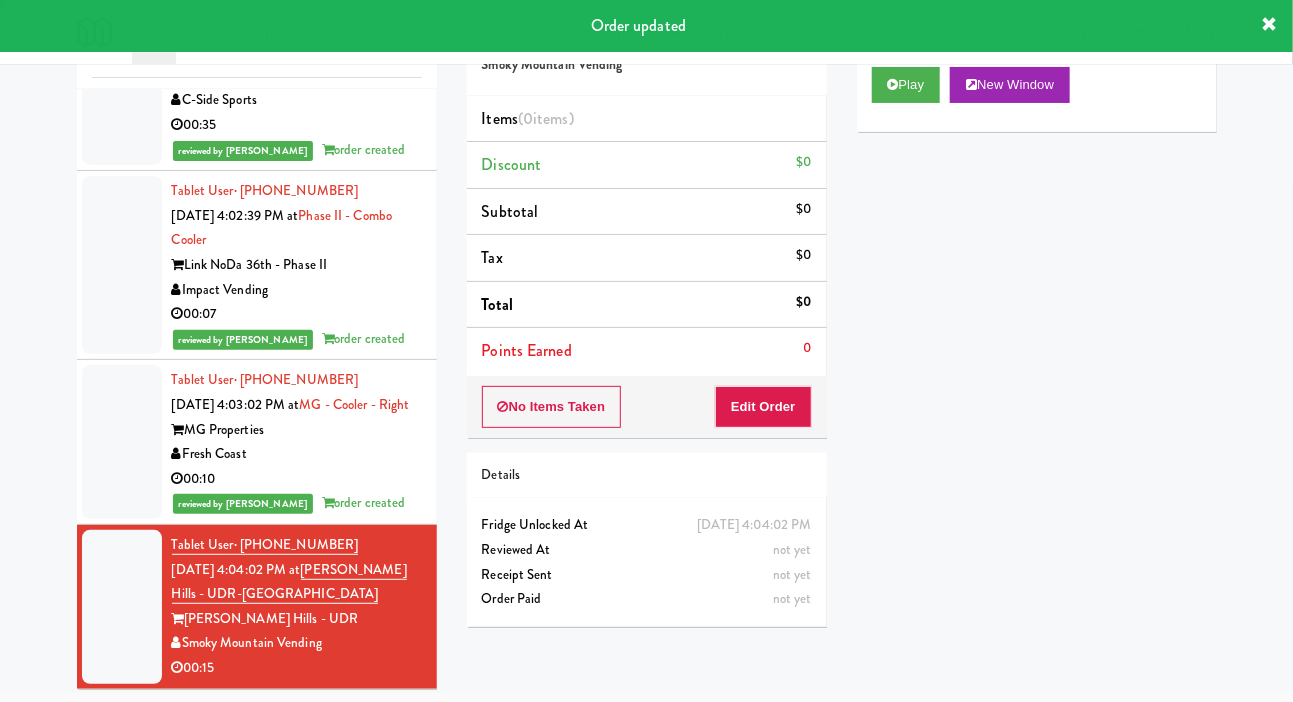 scroll, scrollTop: 98, scrollLeft: 0, axis: vertical 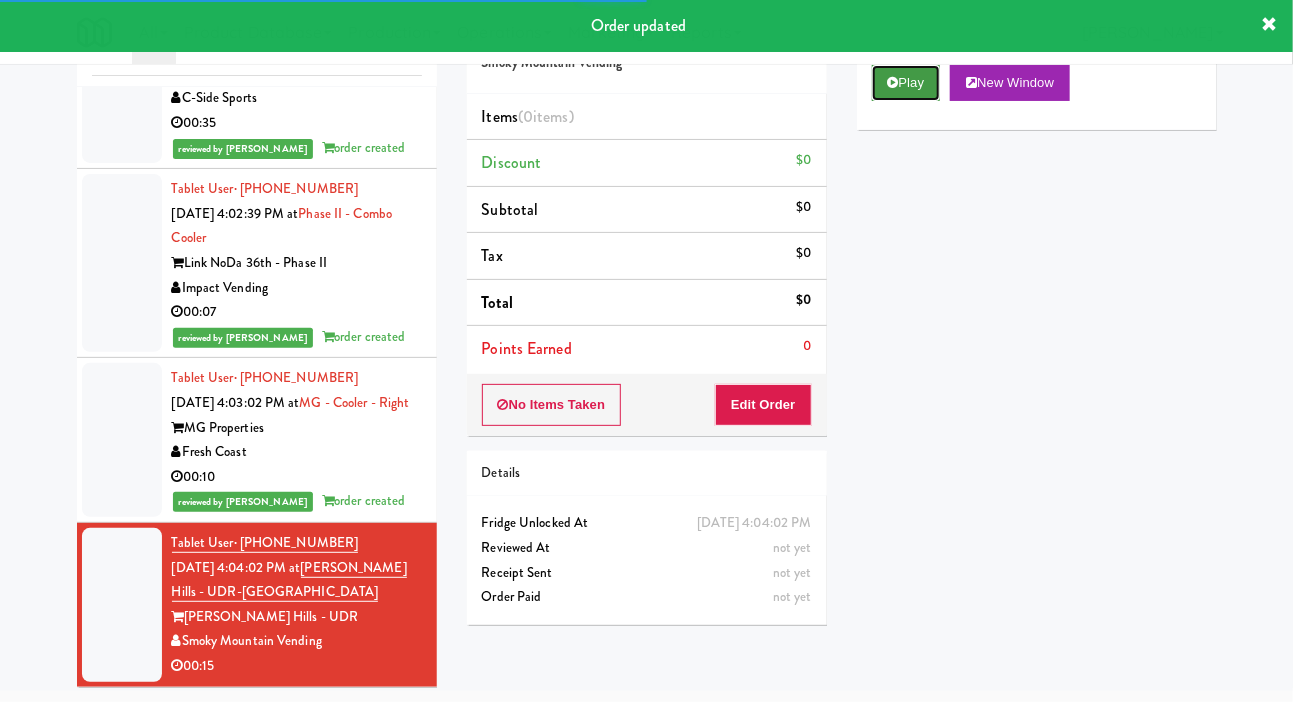click on "Play" at bounding box center [906, 83] 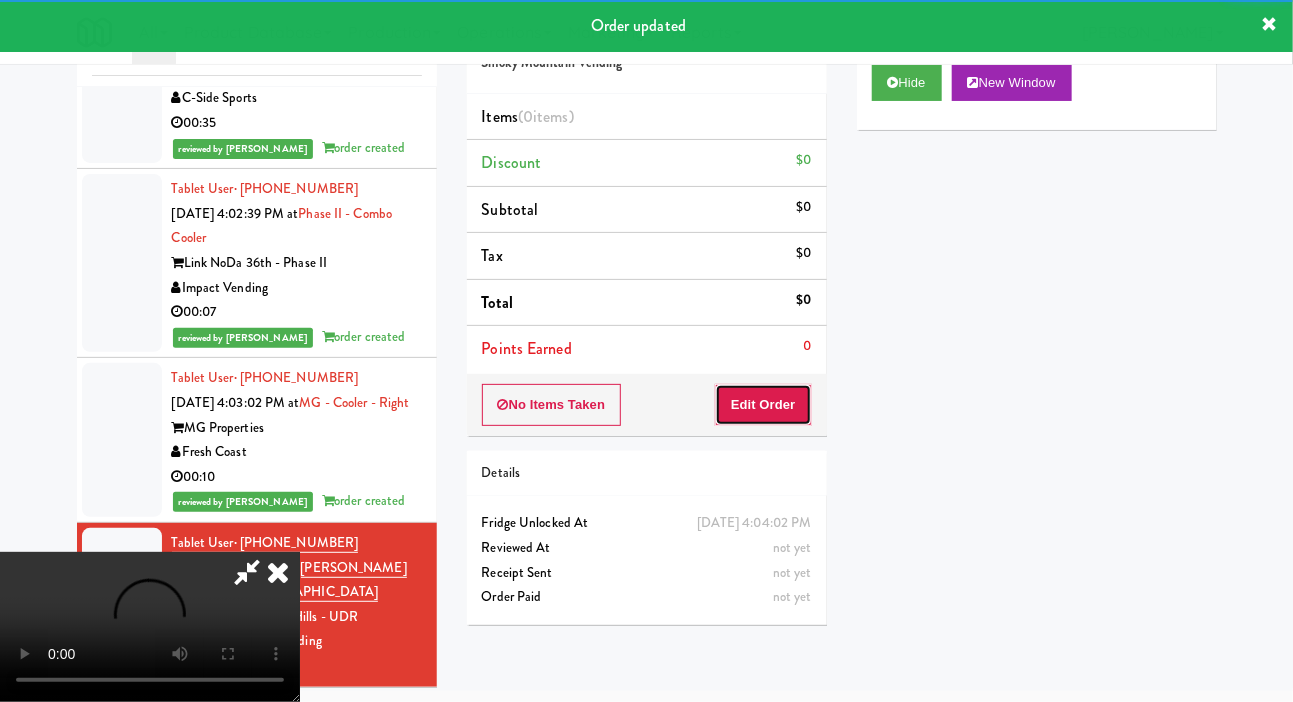 click on "Edit Order" at bounding box center [763, 405] 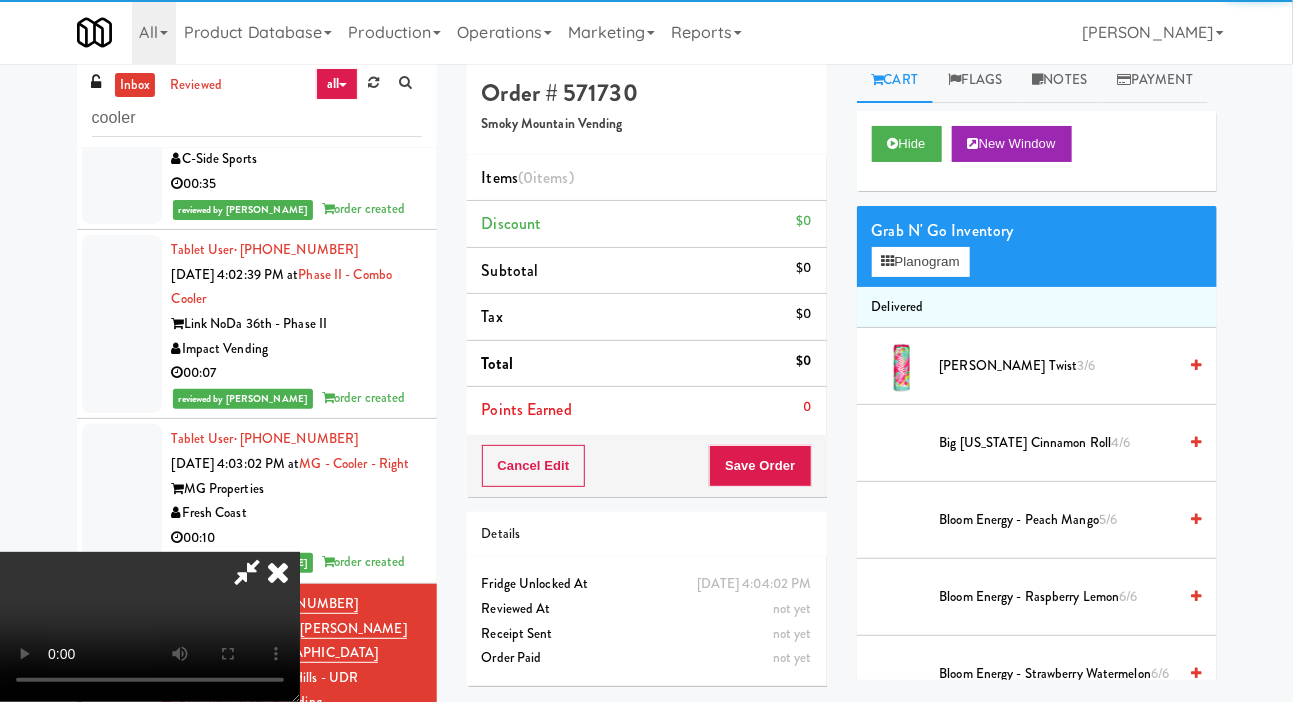 scroll, scrollTop: 0, scrollLeft: 0, axis: both 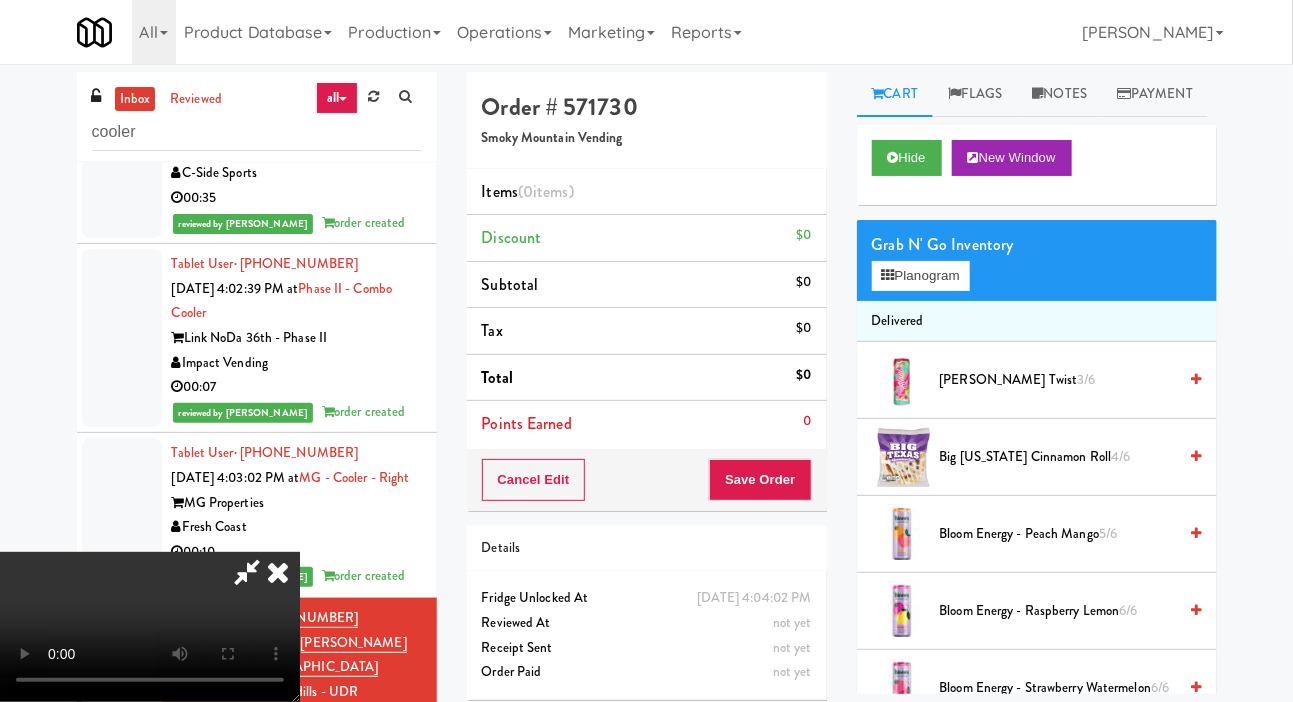 type 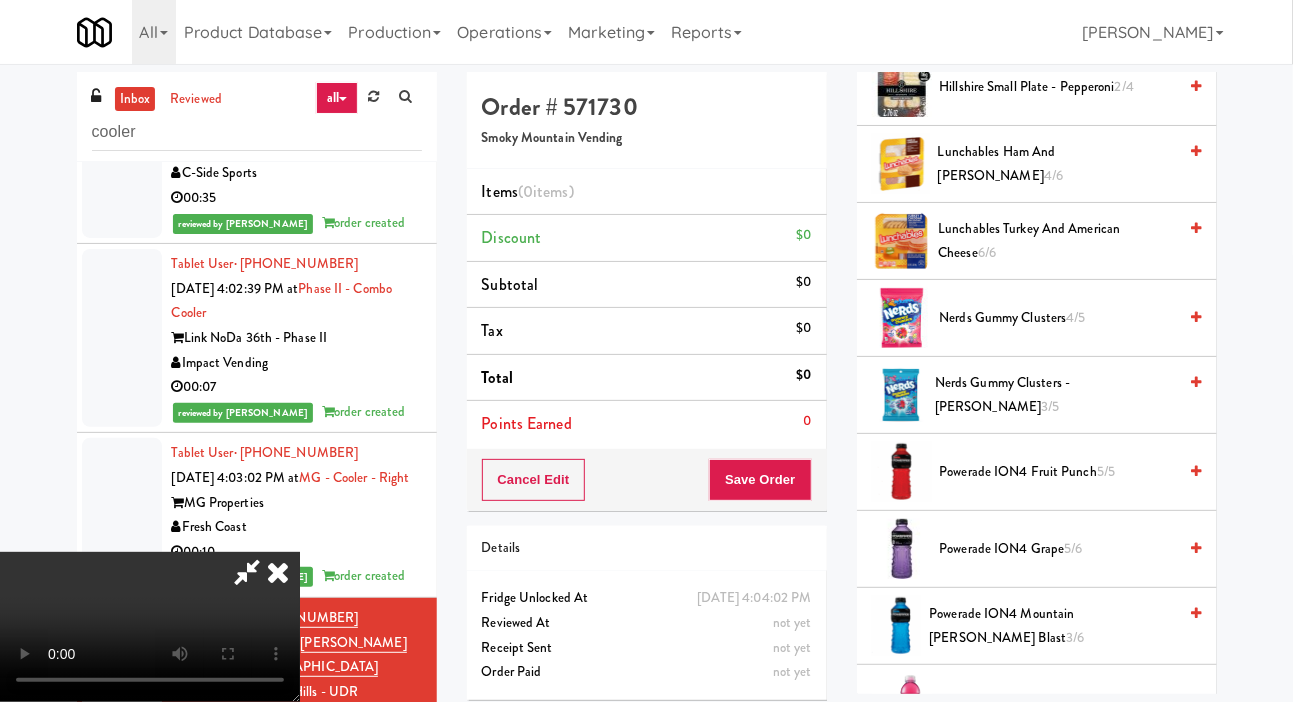 scroll, scrollTop: 1686, scrollLeft: 0, axis: vertical 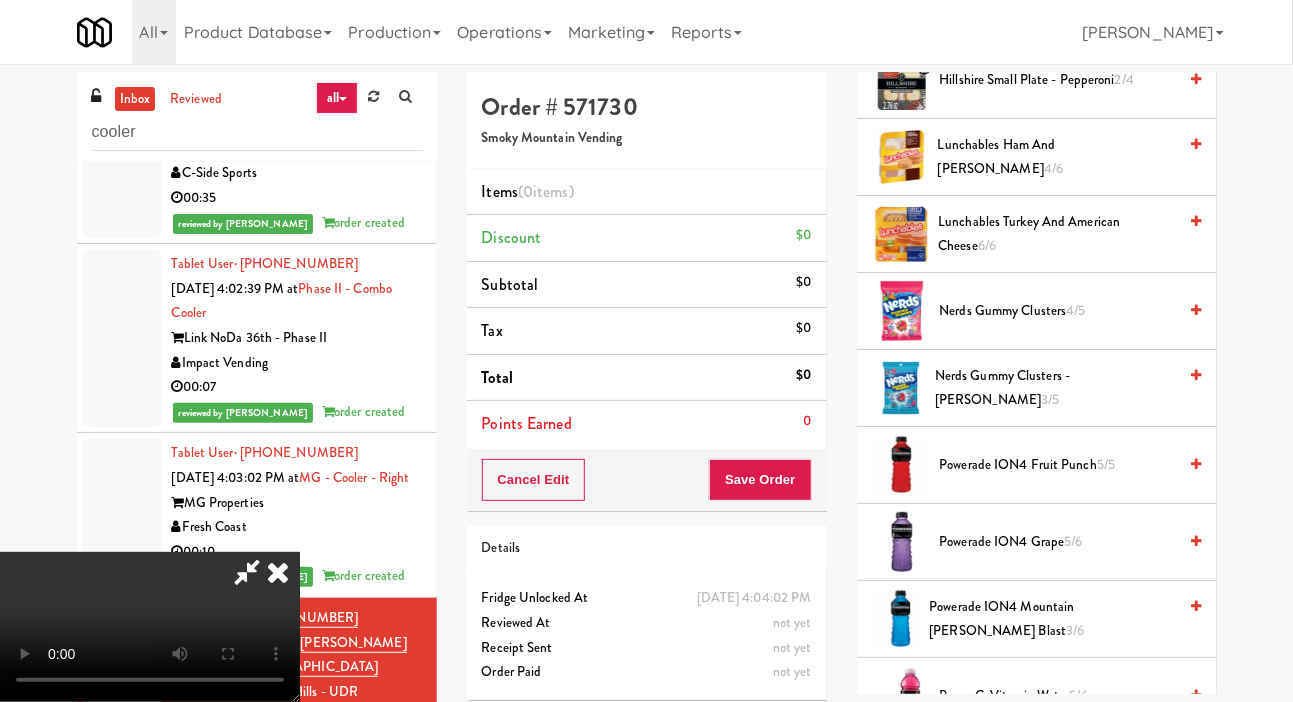 click on "Nerds Gummy Clusters  4/5" at bounding box center (1058, 311) 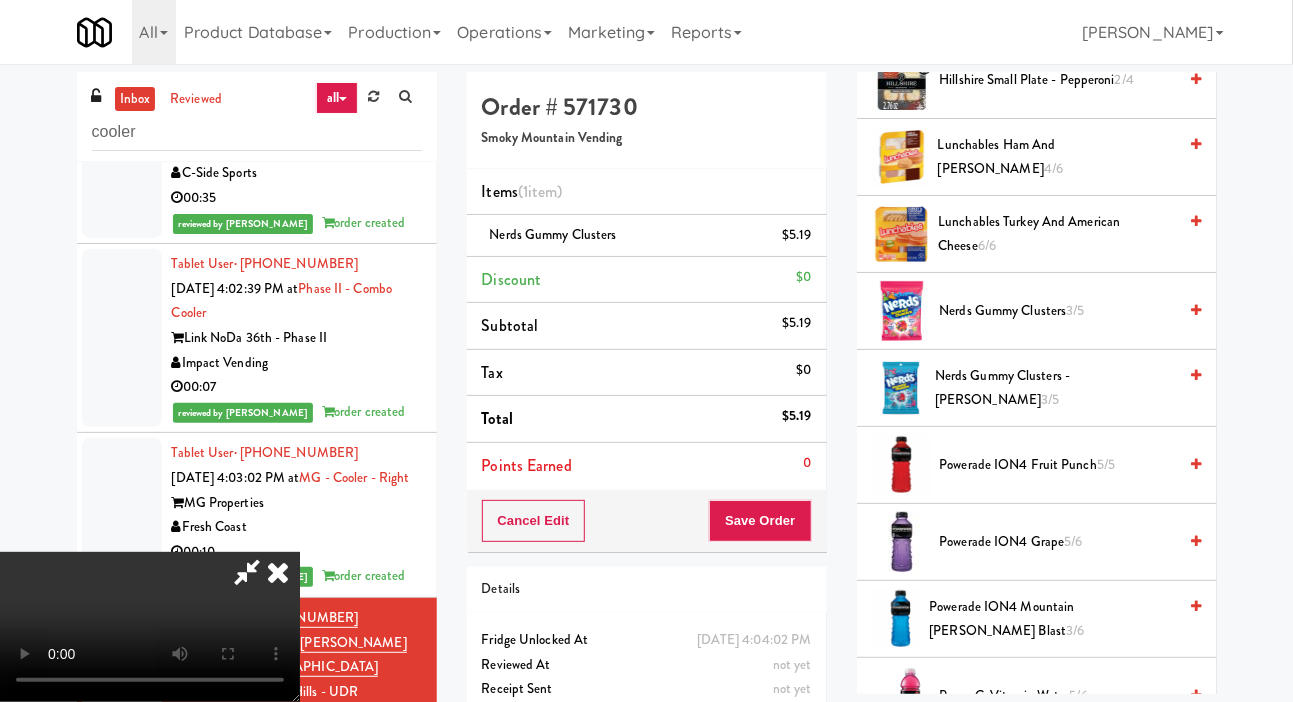 scroll, scrollTop: 0, scrollLeft: 0, axis: both 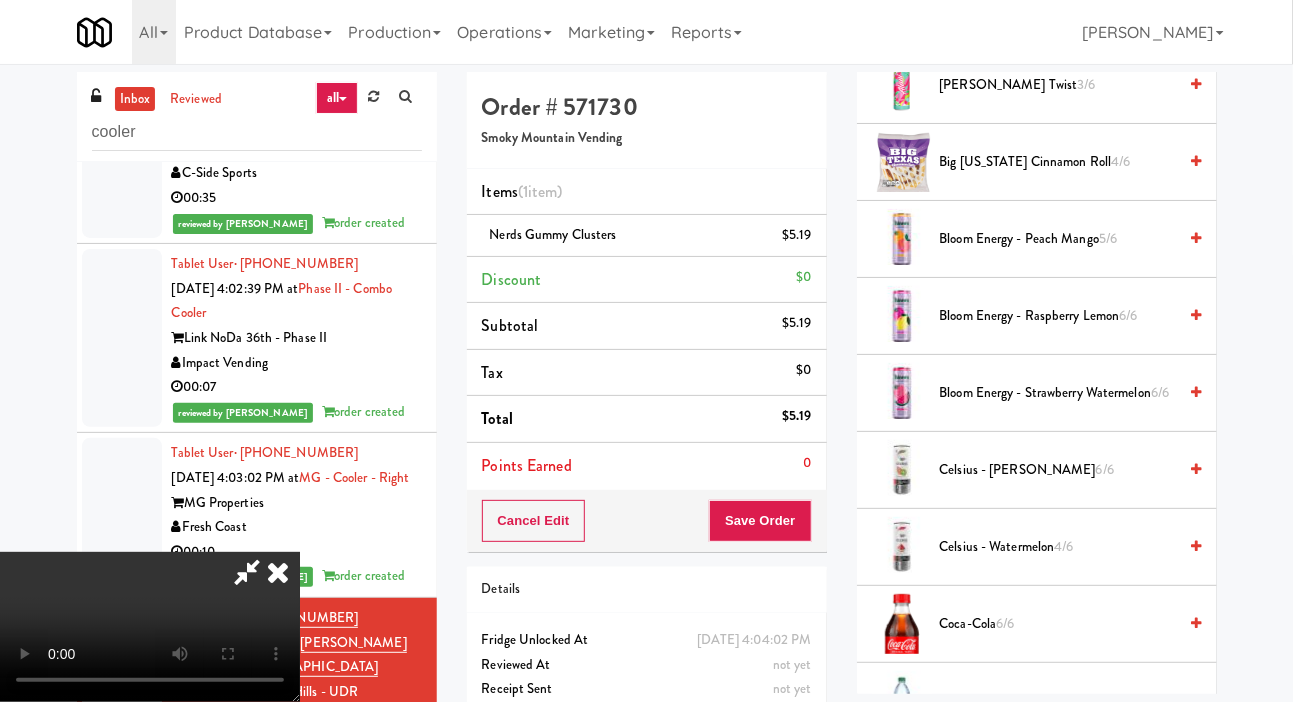 click on "Bloom Energy - Strawberry Watermelon  6/6" at bounding box center (1058, 393) 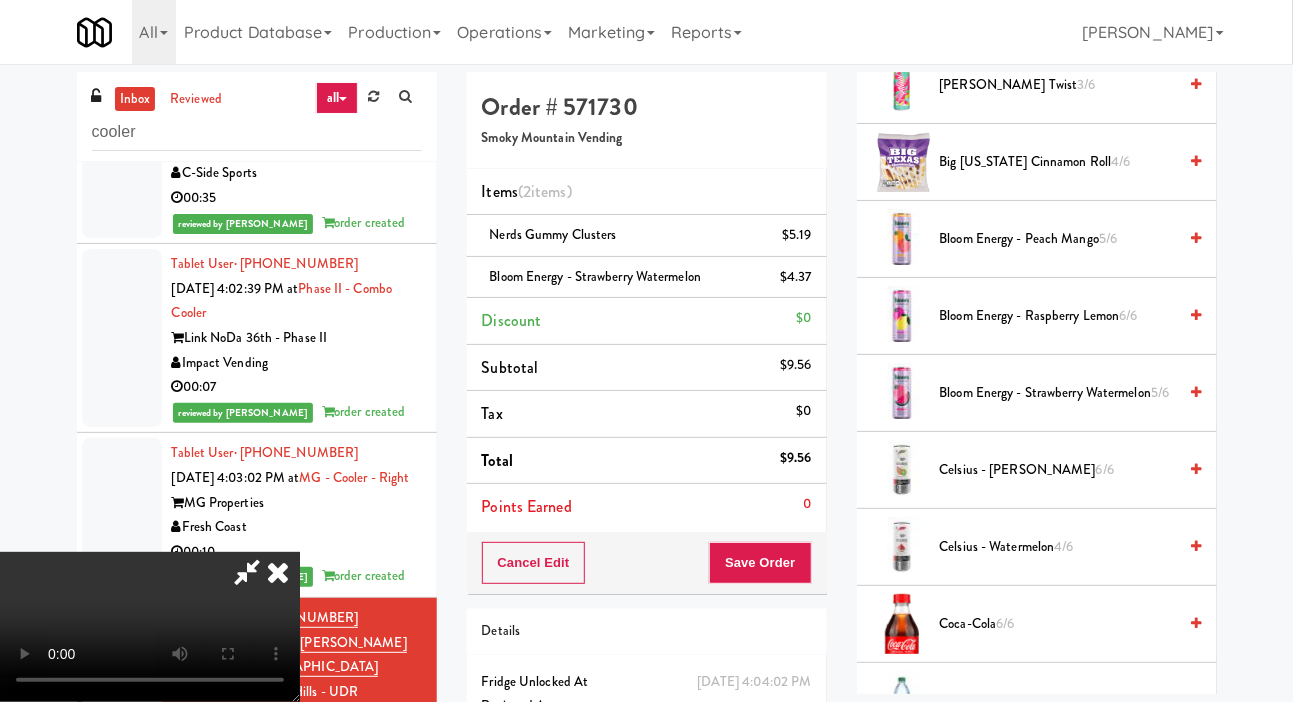 scroll, scrollTop: 0, scrollLeft: 0, axis: both 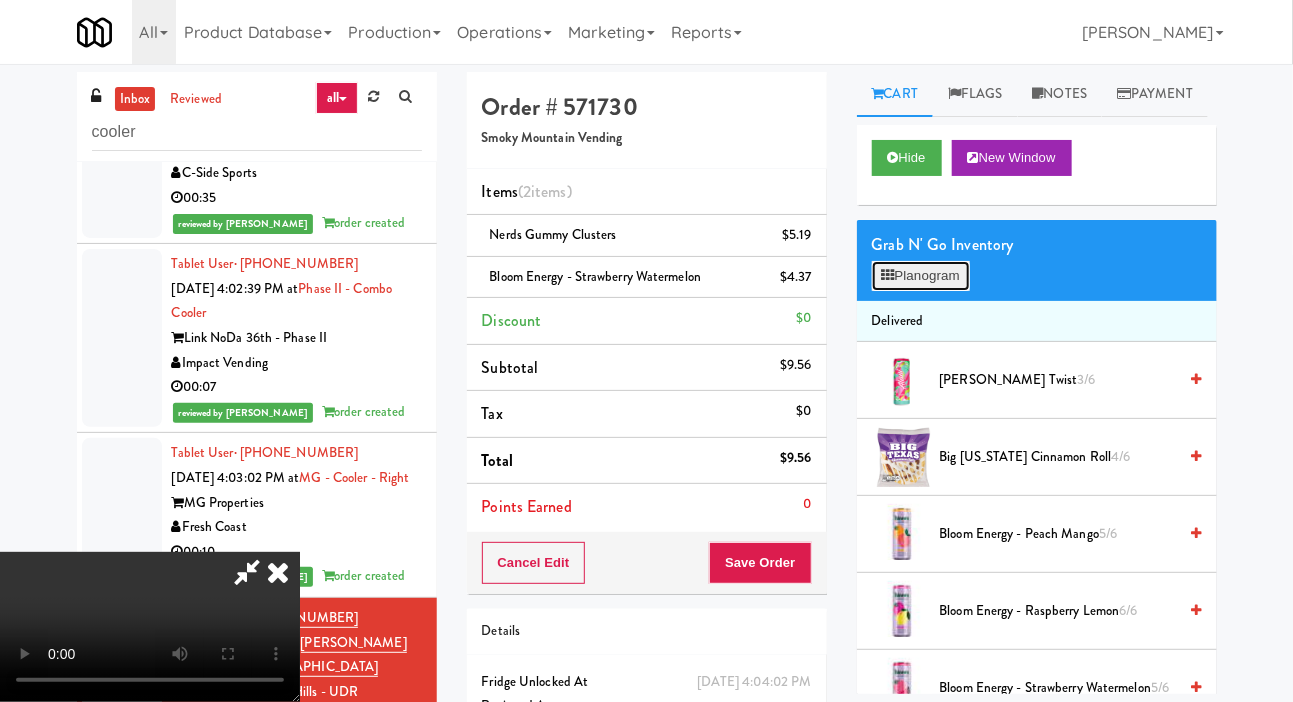 click on "Planogram" at bounding box center [921, 276] 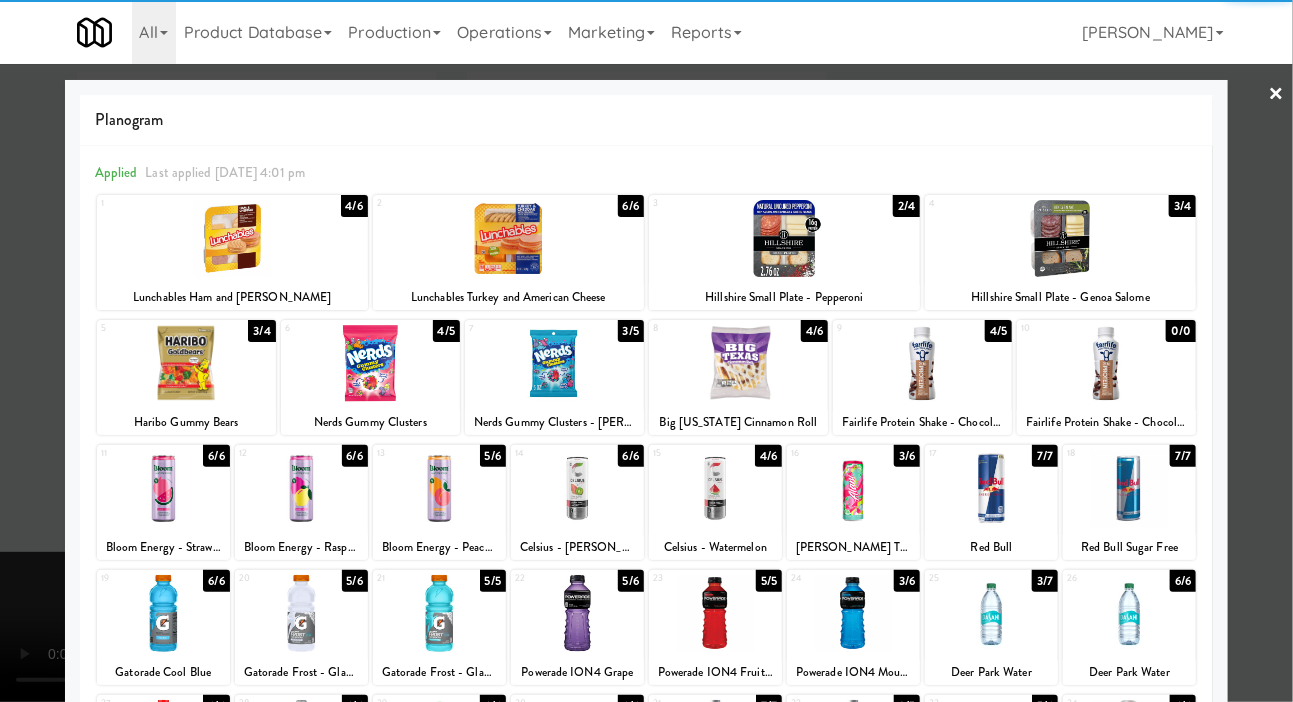 click at bounding box center [301, 488] 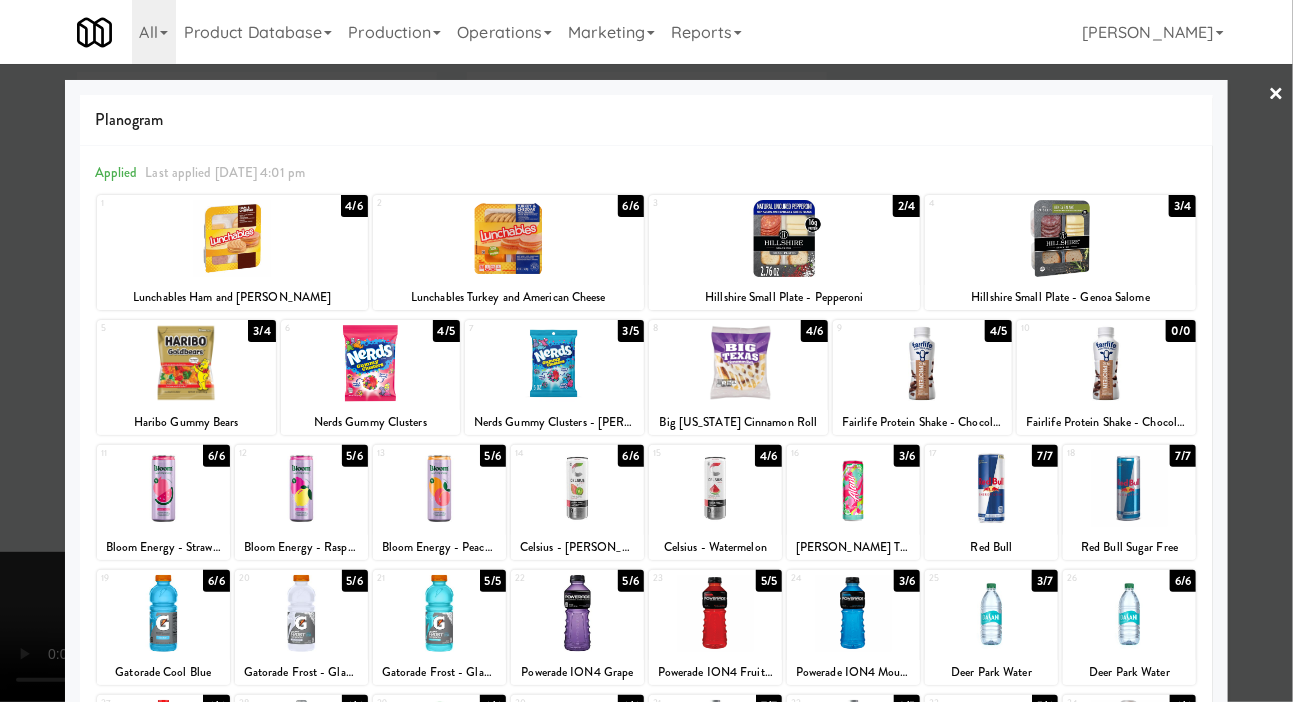 click at bounding box center (646, 351) 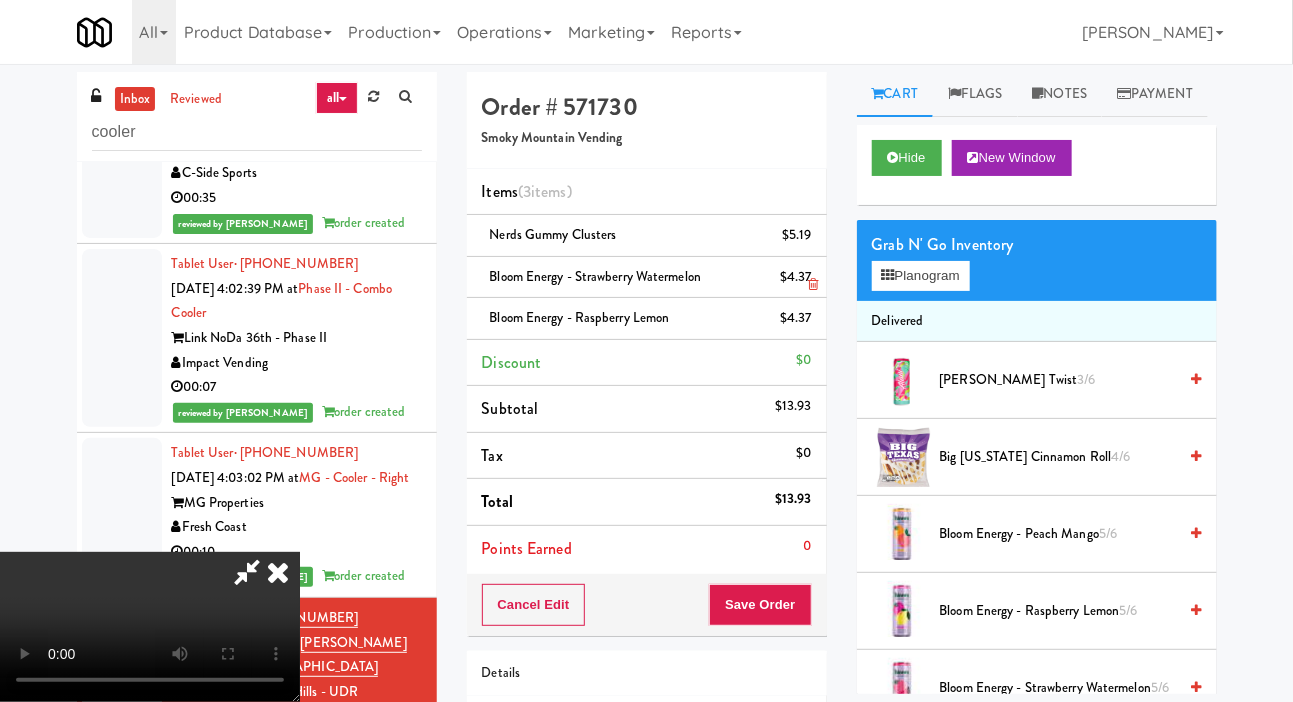 click at bounding box center [809, 285] 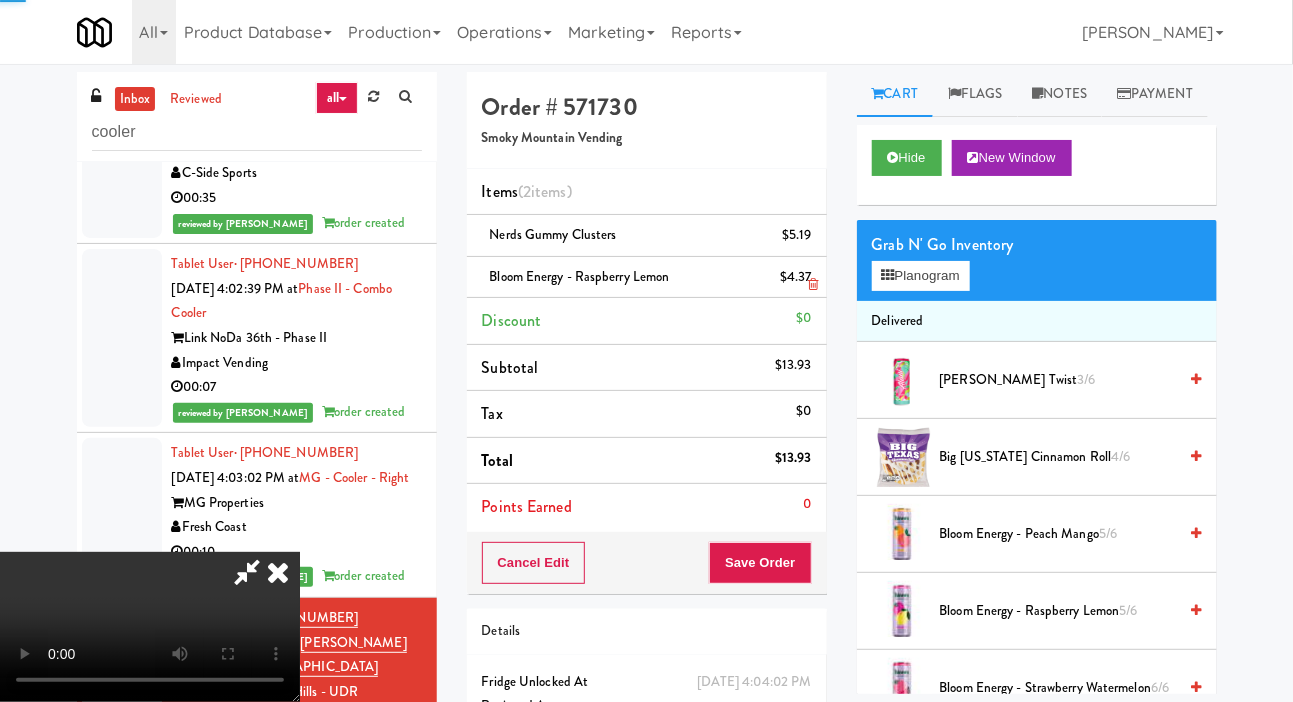 click on "$4.37" at bounding box center (796, 277) 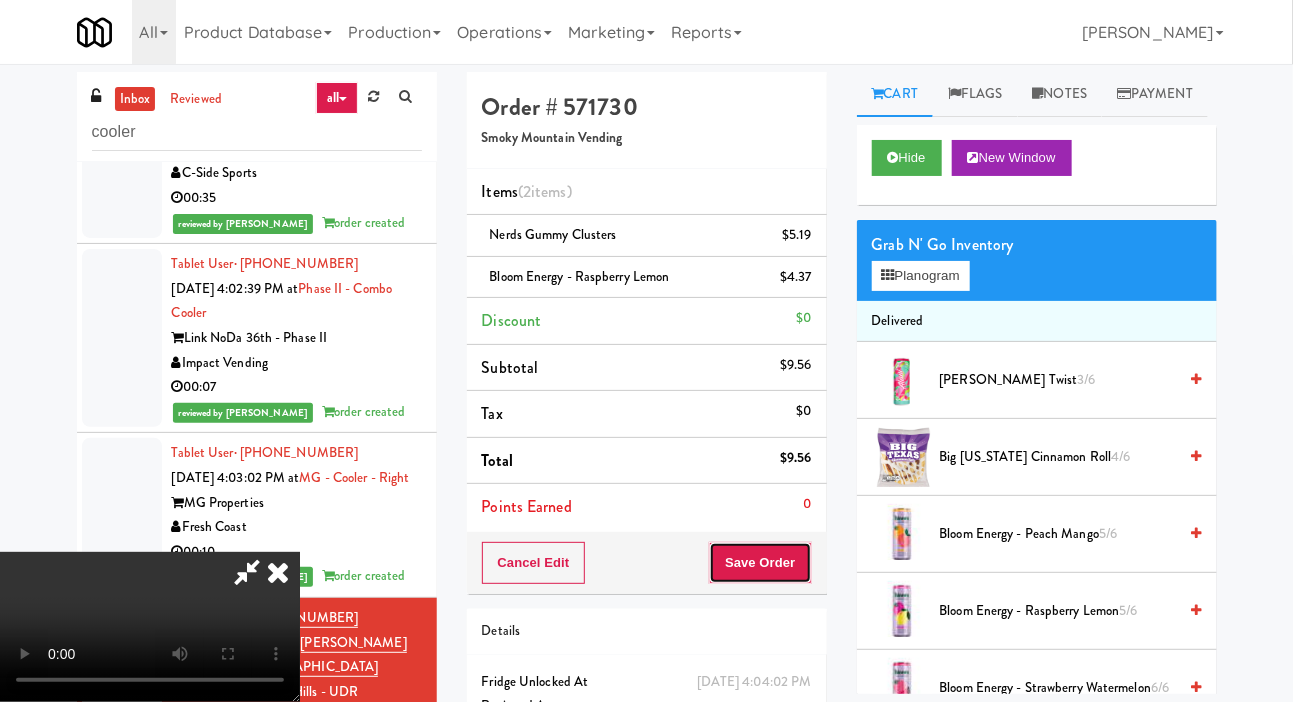click on "Save Order" at bounding box center [760, 563] 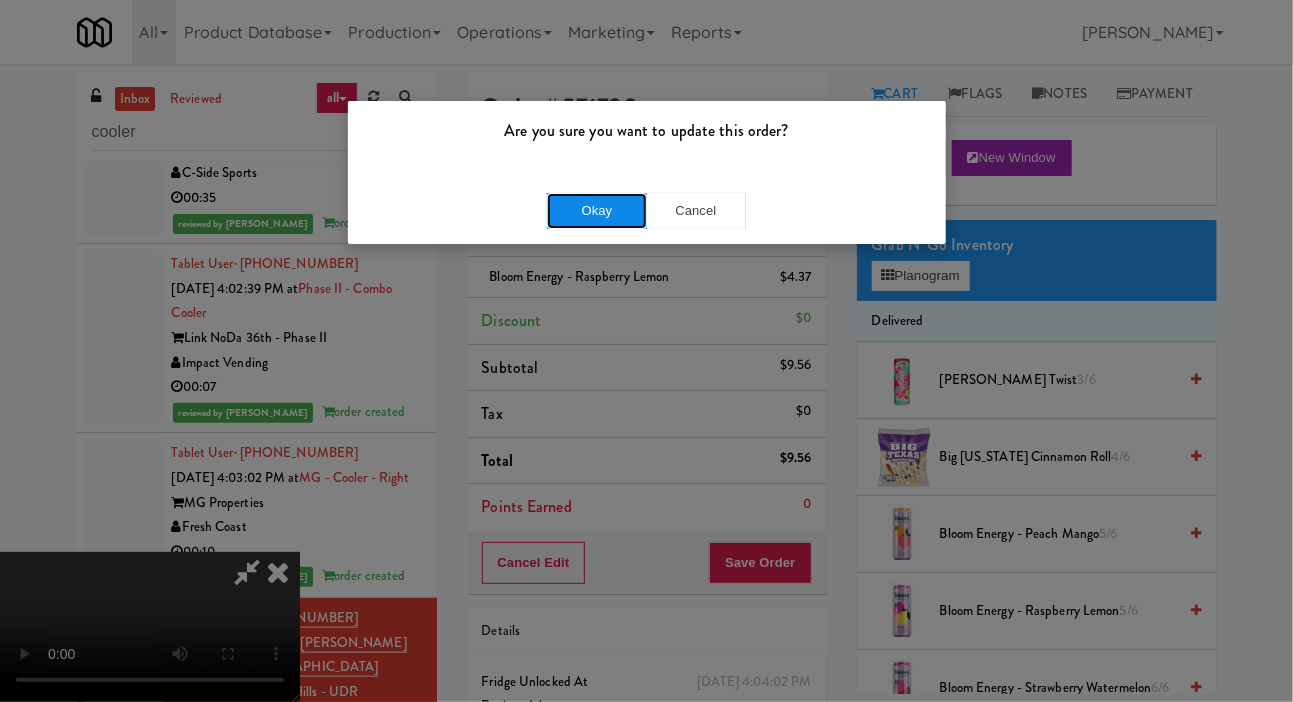 click on "Okay" at bounding box center (597, 211) 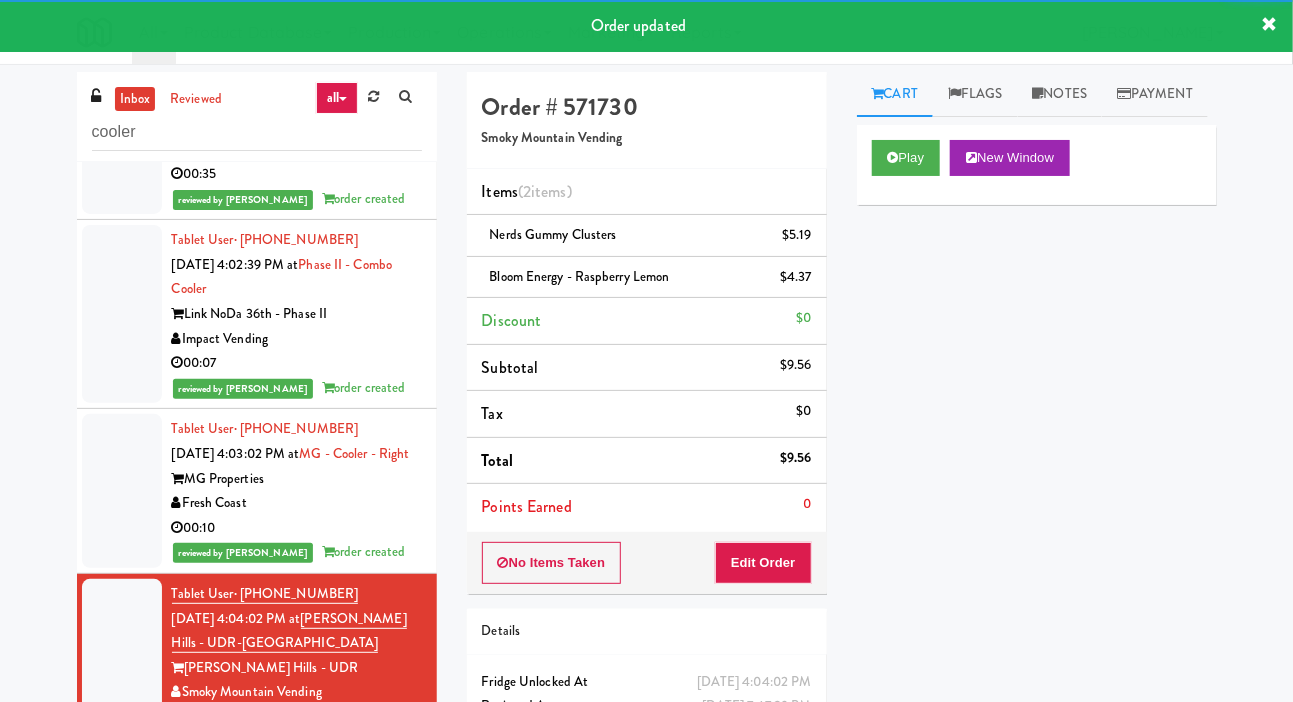 scroll, scrollTop: 6813, scrollLeft: 0, axis: vertical 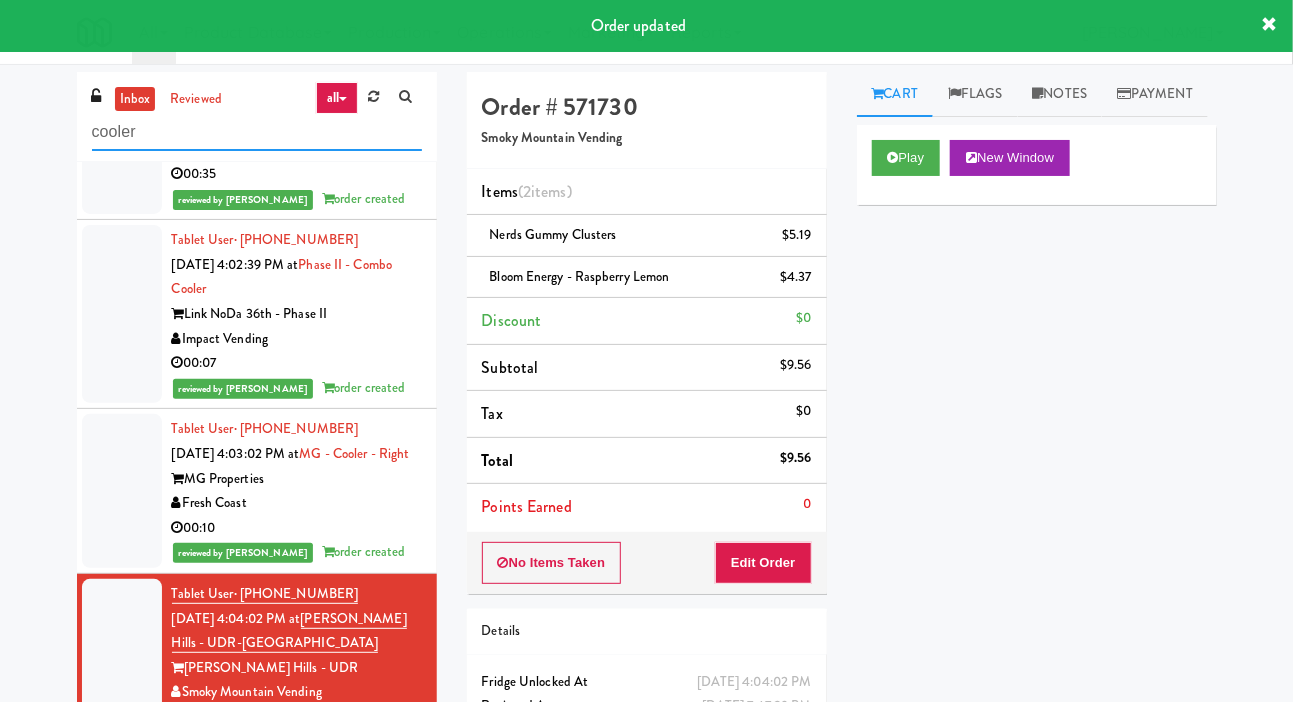click on "cooler" at bounding box center [257, 132] 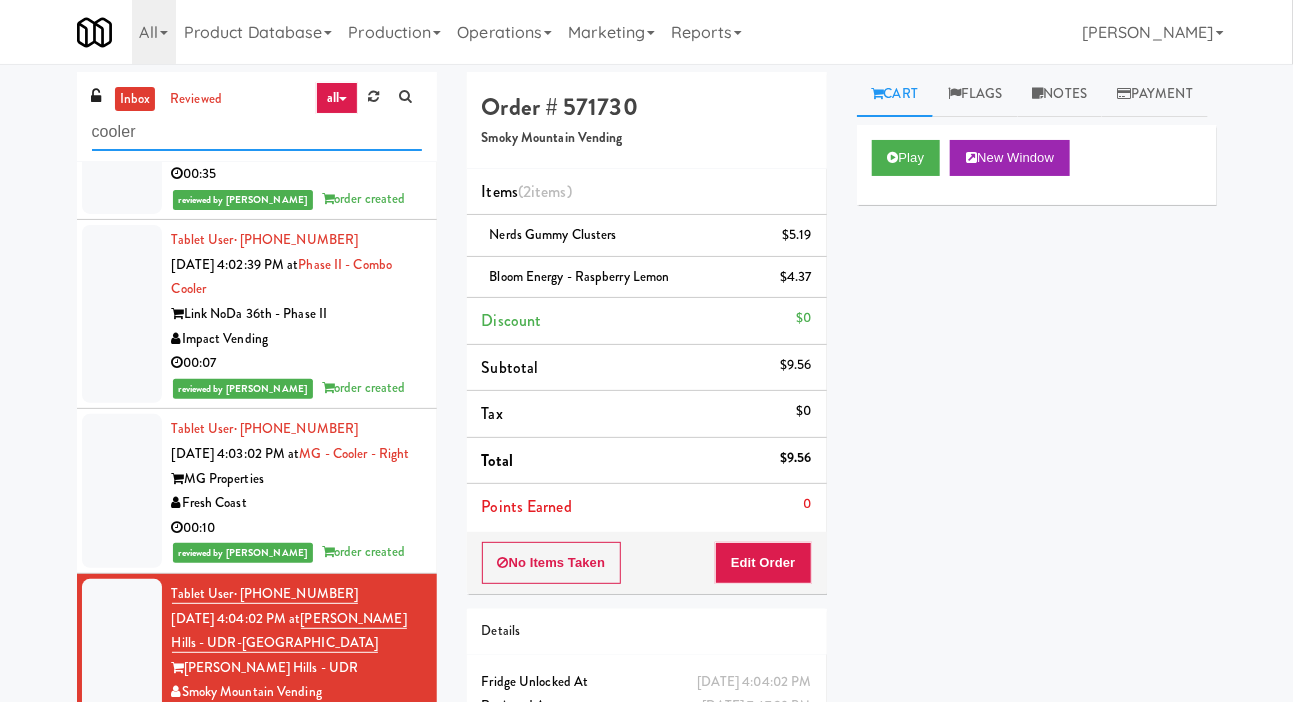 click on "cooler" at bounding box center [257, 132] 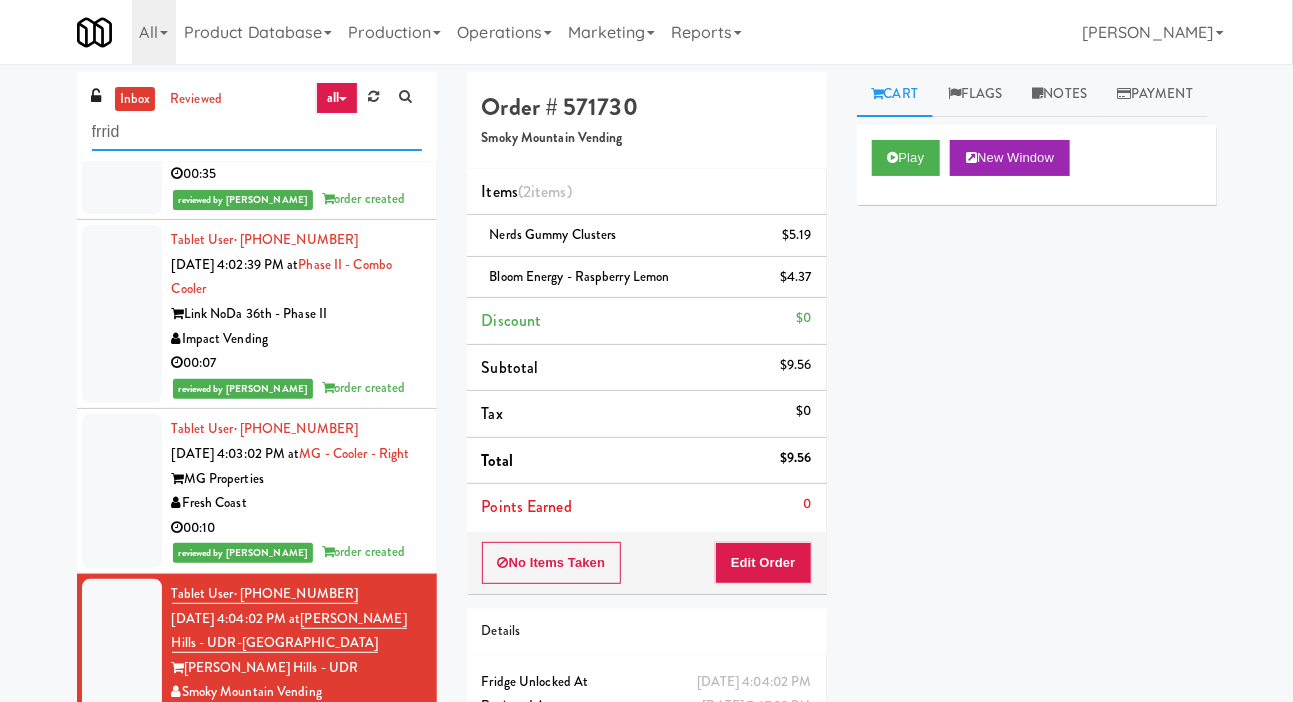 scroll, scrollTop: 0, scrollLeft: 0, axis: both 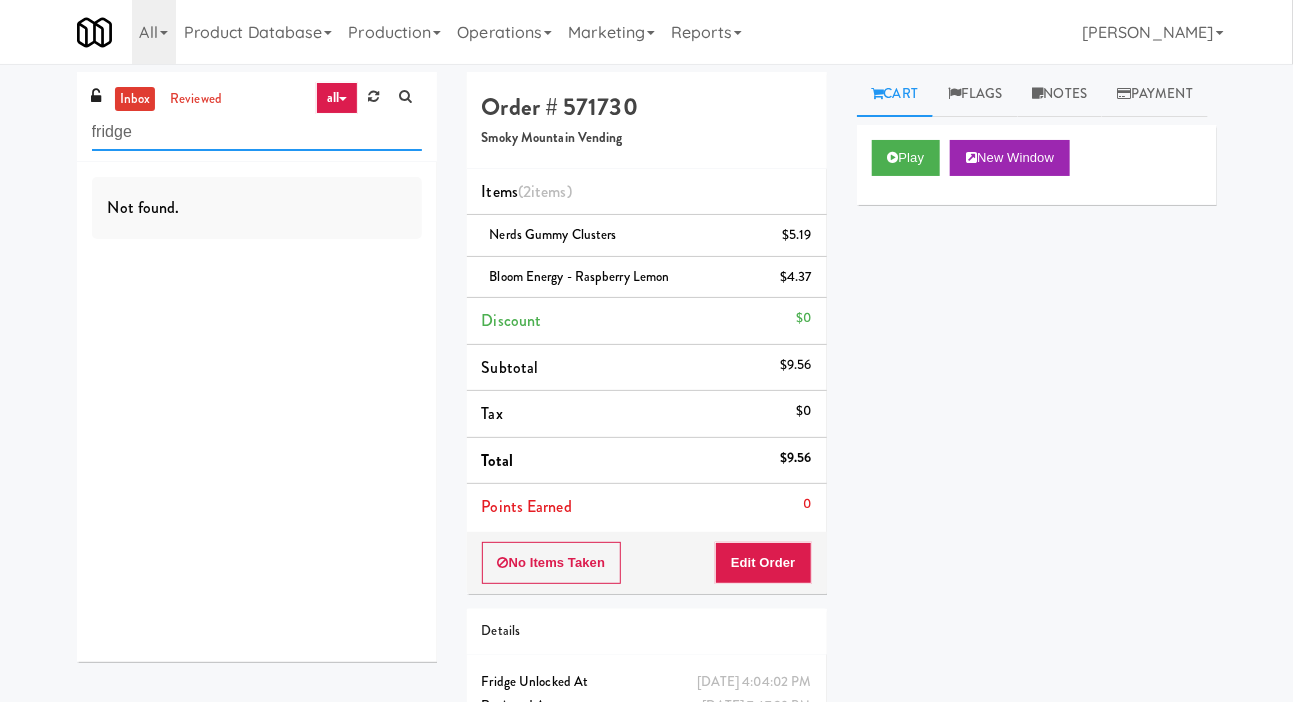 type on "fridge" 